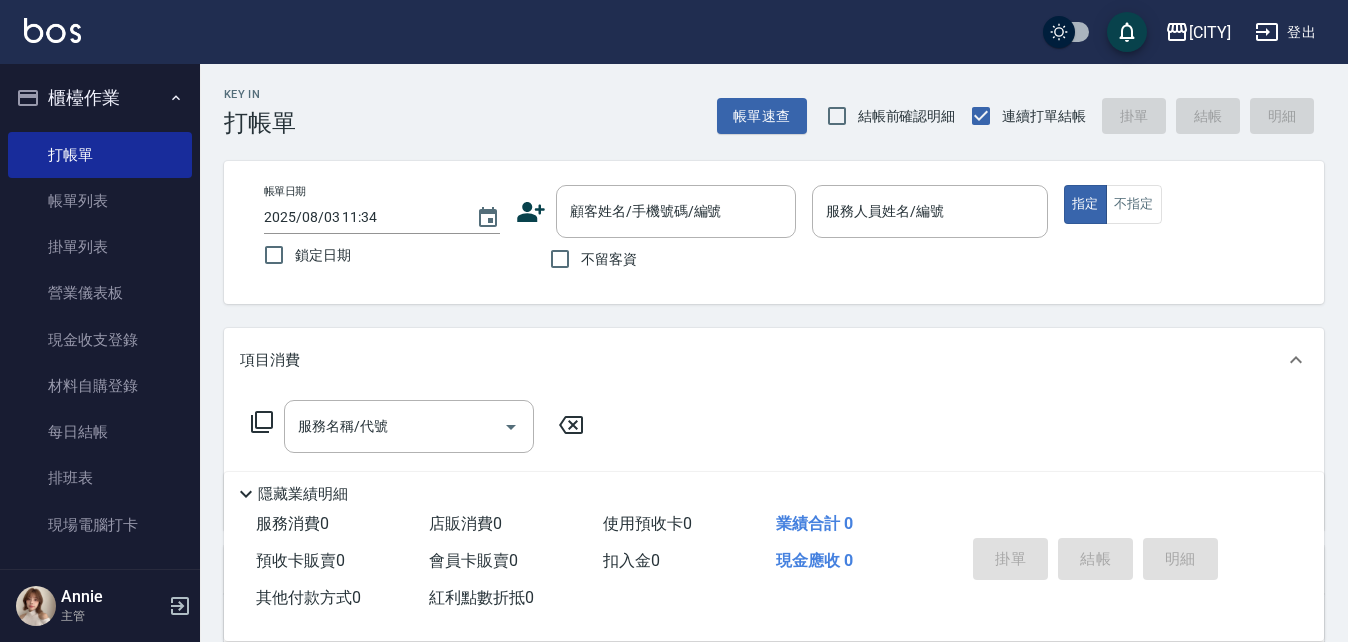scroll, scrollTop: 0, scrollLeft: 0, axis: both 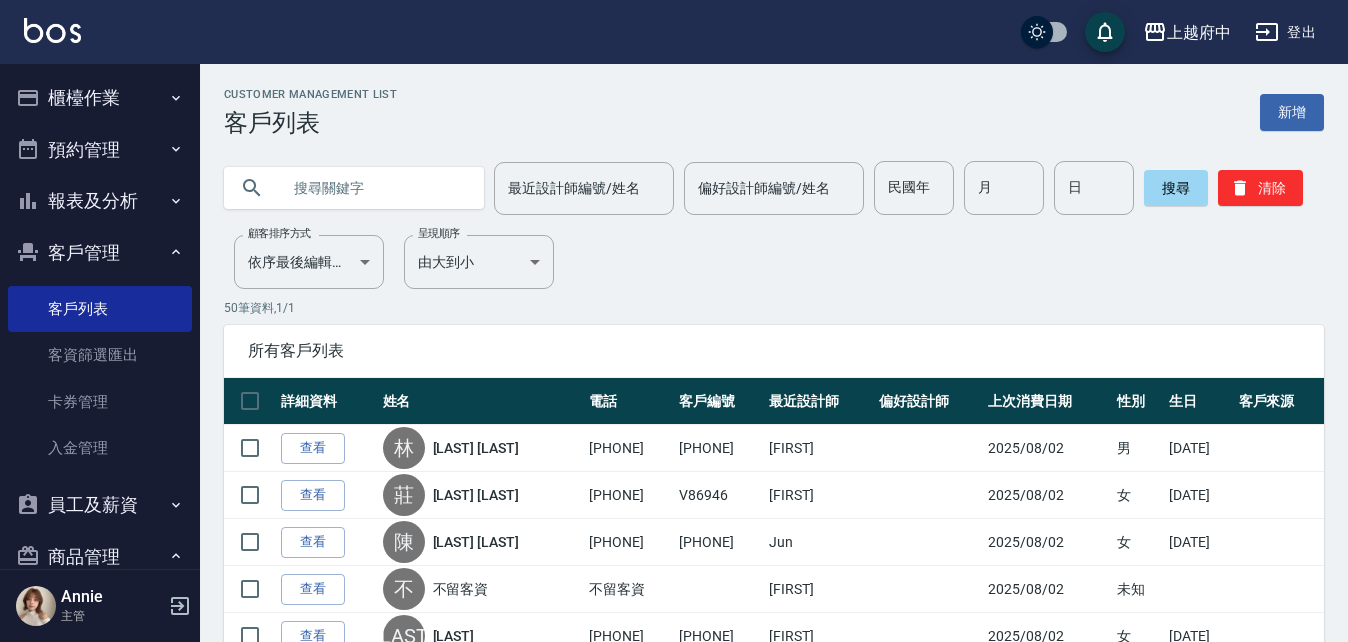 click at bounding box center [374, 188] 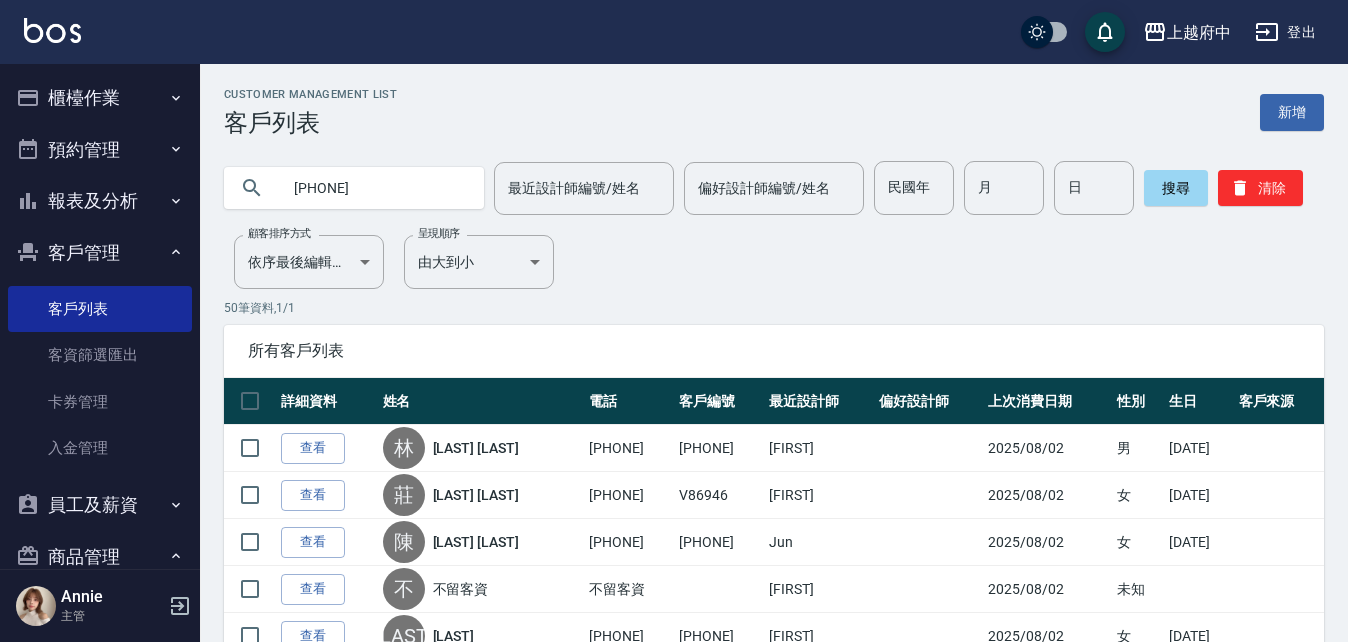 type on "[PHONE]" 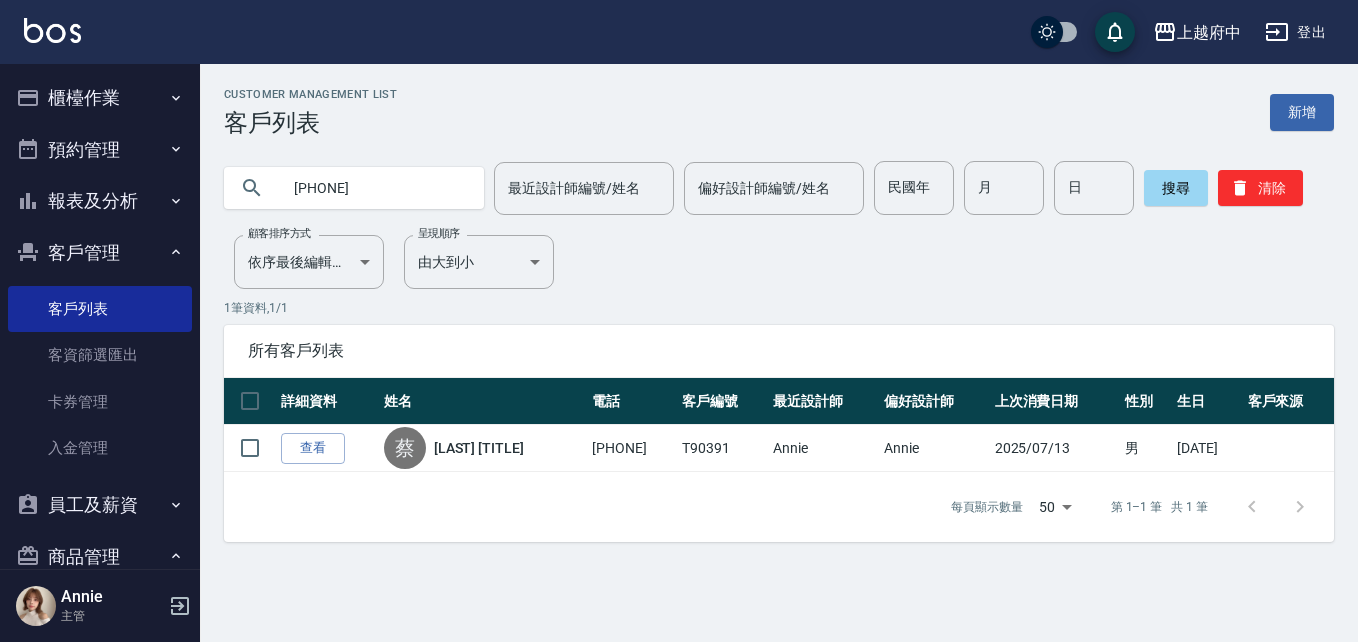 click on "查看" at bounding box center (313, 448) 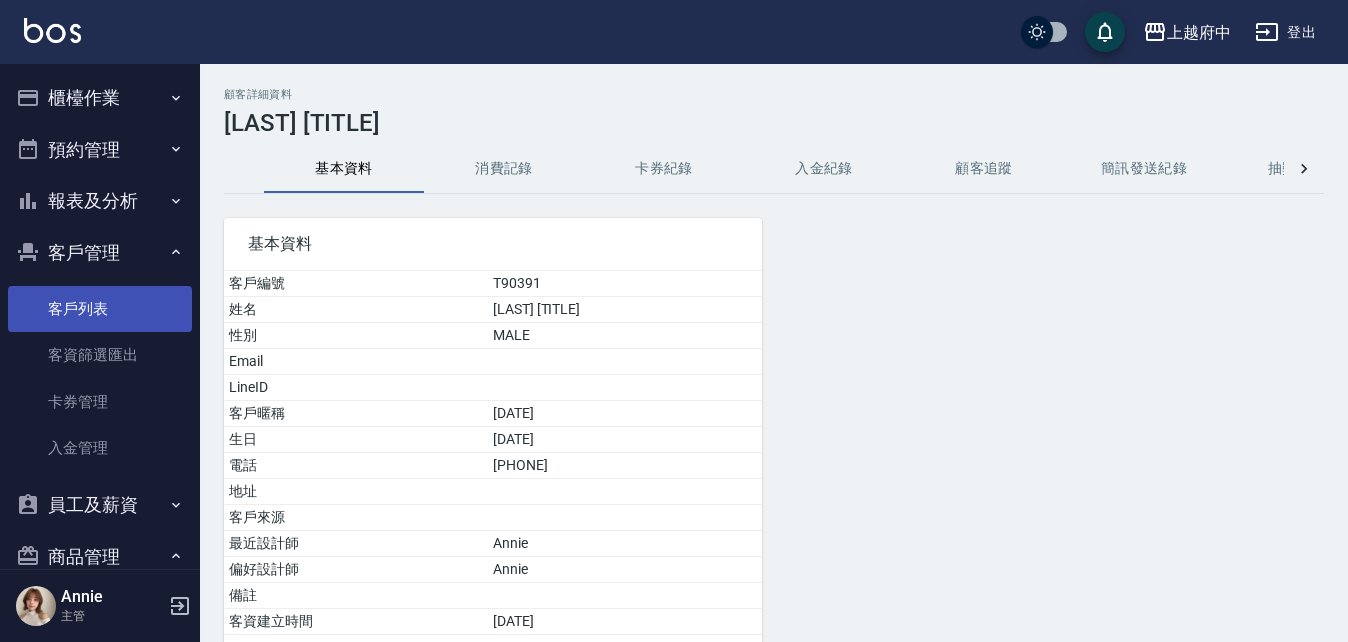 click on "客戶列表" at bounding box center [100, 309] 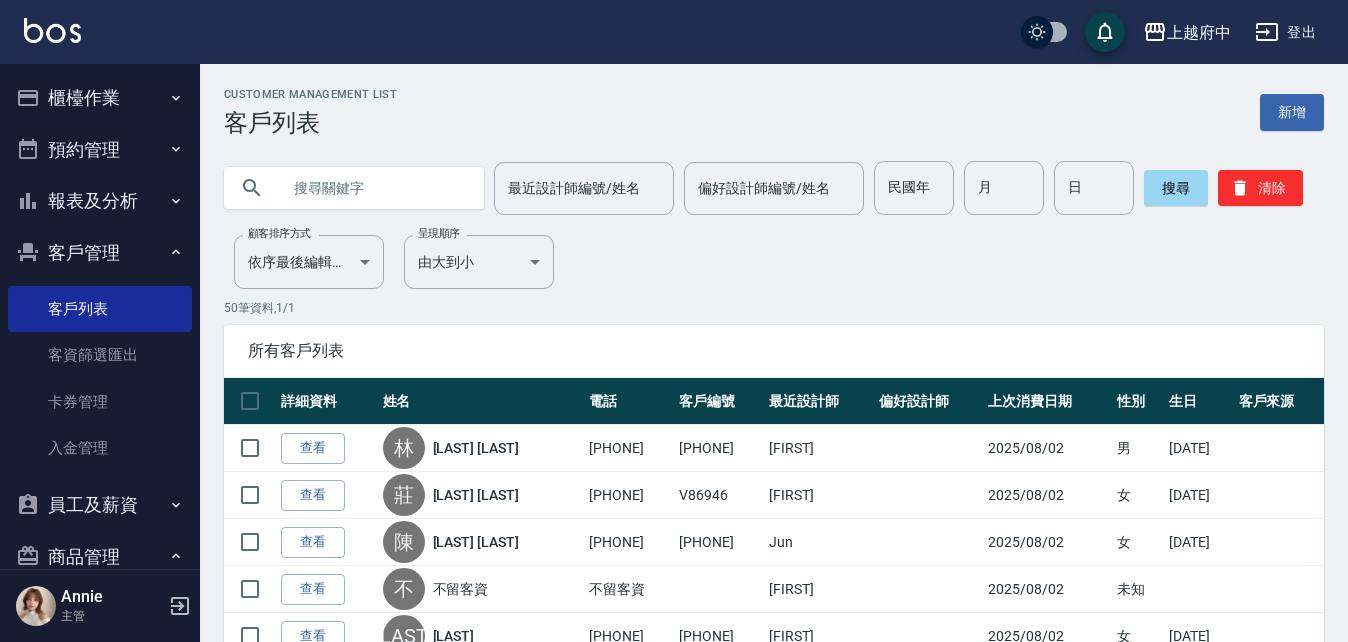 click at bounding box center (374, 188) 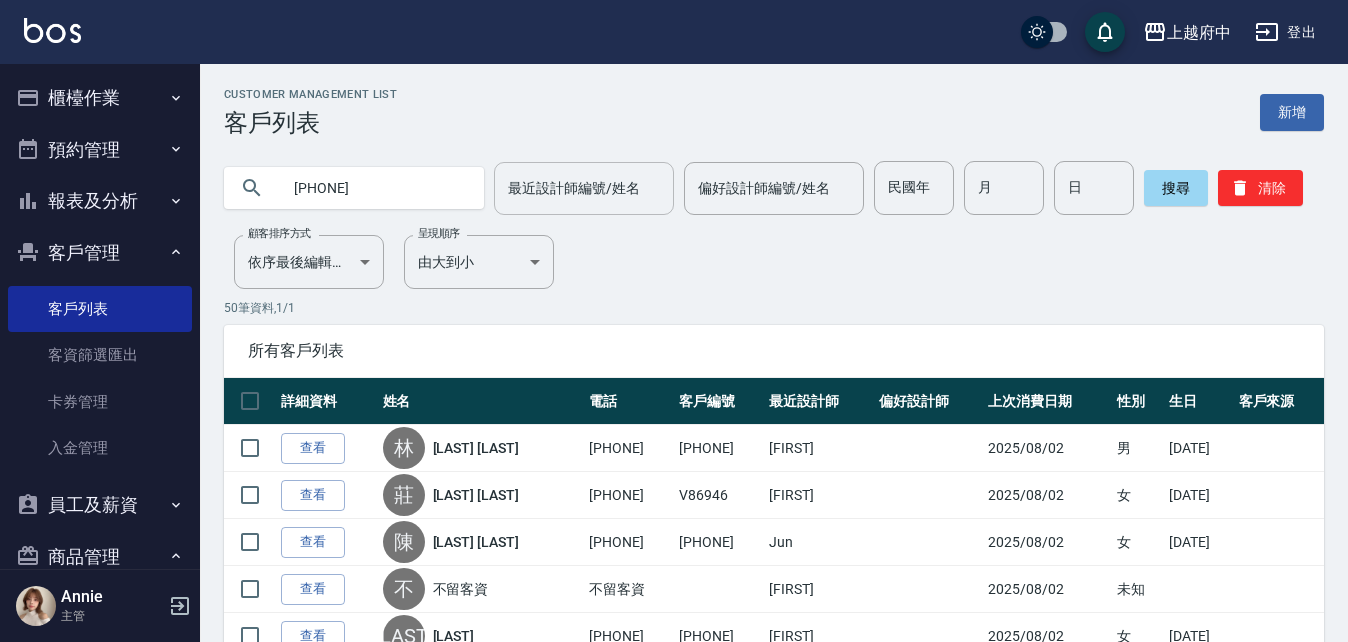 type on "[PHONE]" 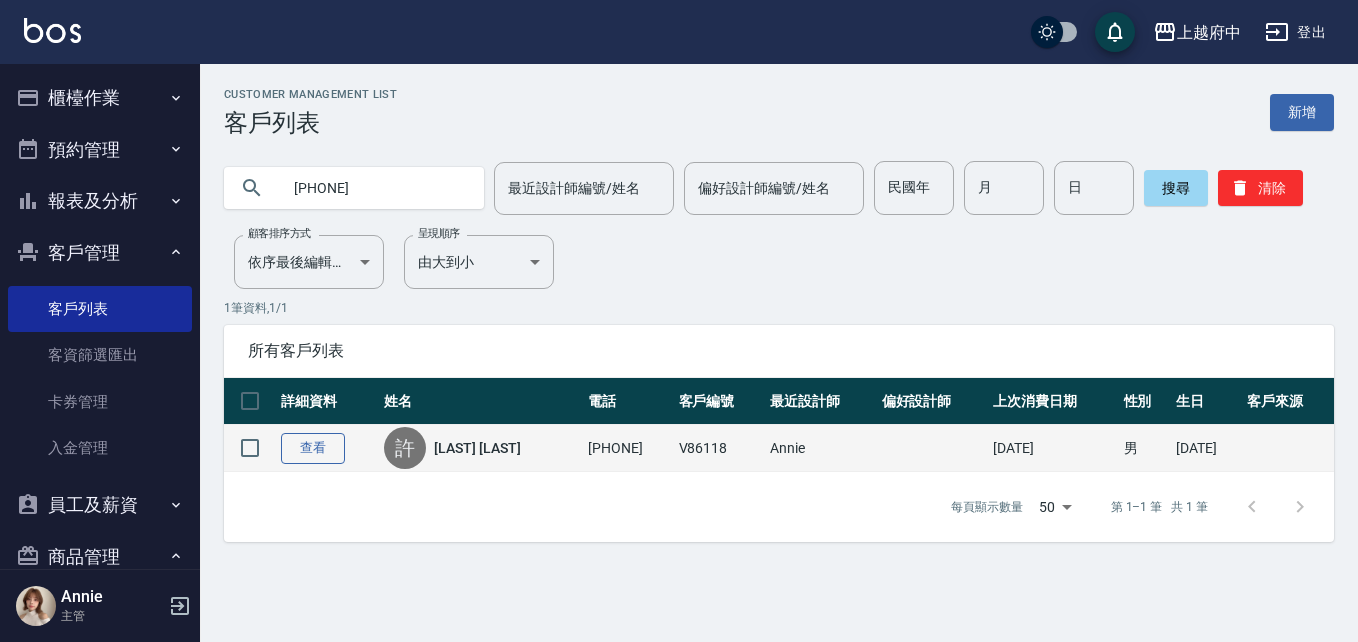 click on "查看" at bounding box center (313, 448) 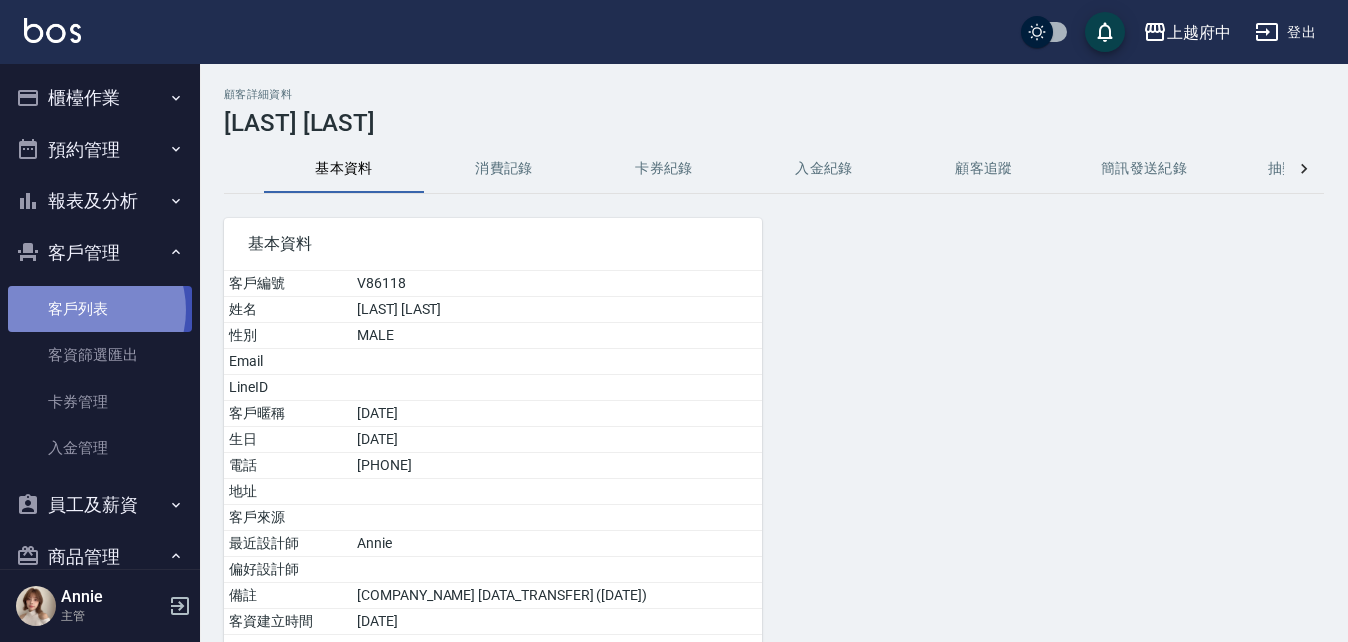 click on "客戶列表" at bounding box center [100, 309] 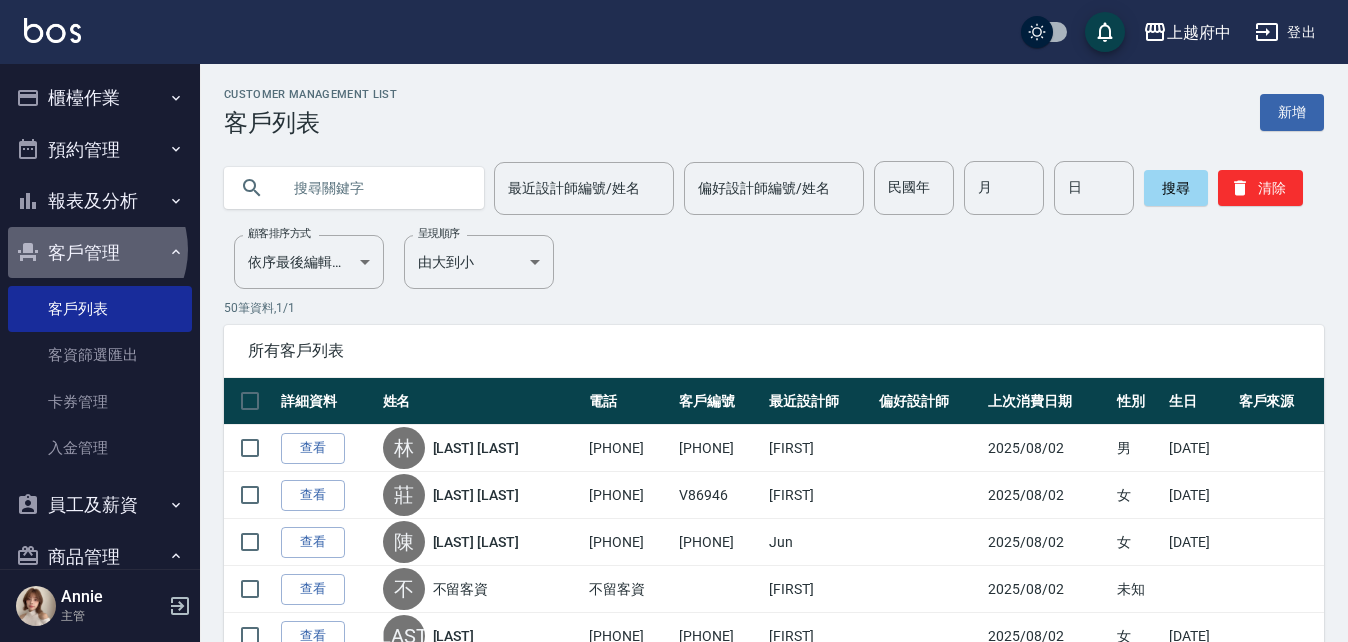 click on "客戶管理" at bounding box center (100, 253) 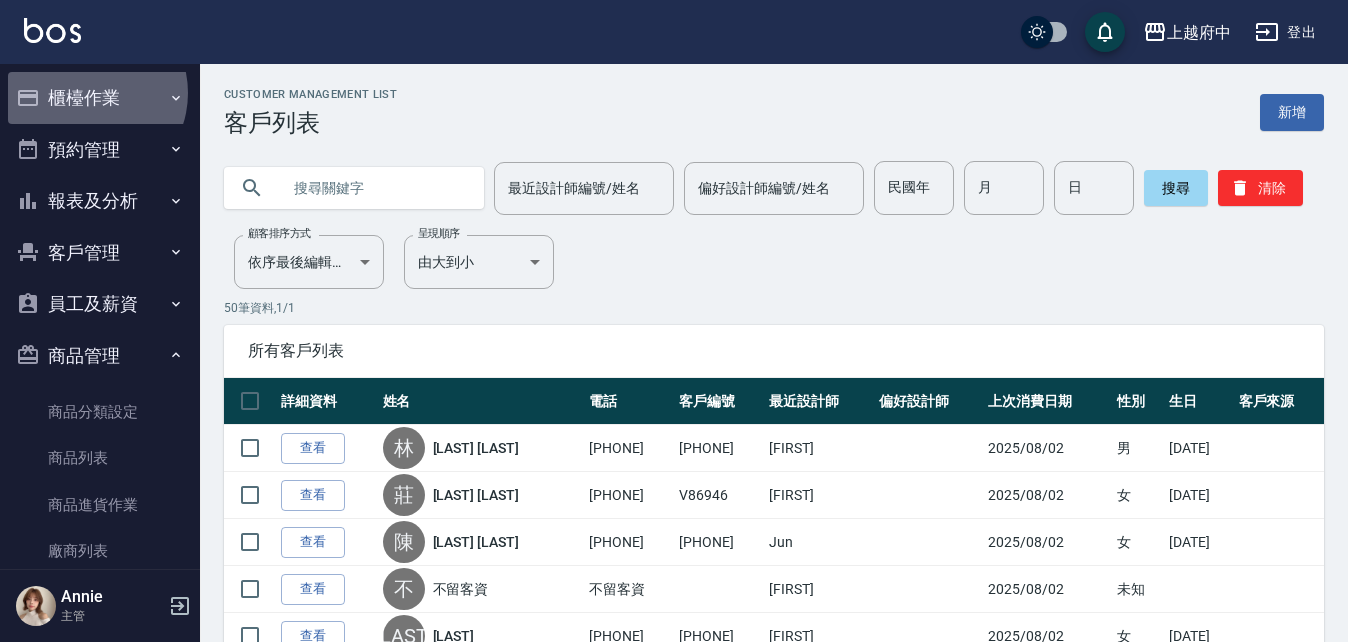 click on "櫃檯作業" at bounding box center (100, 98) 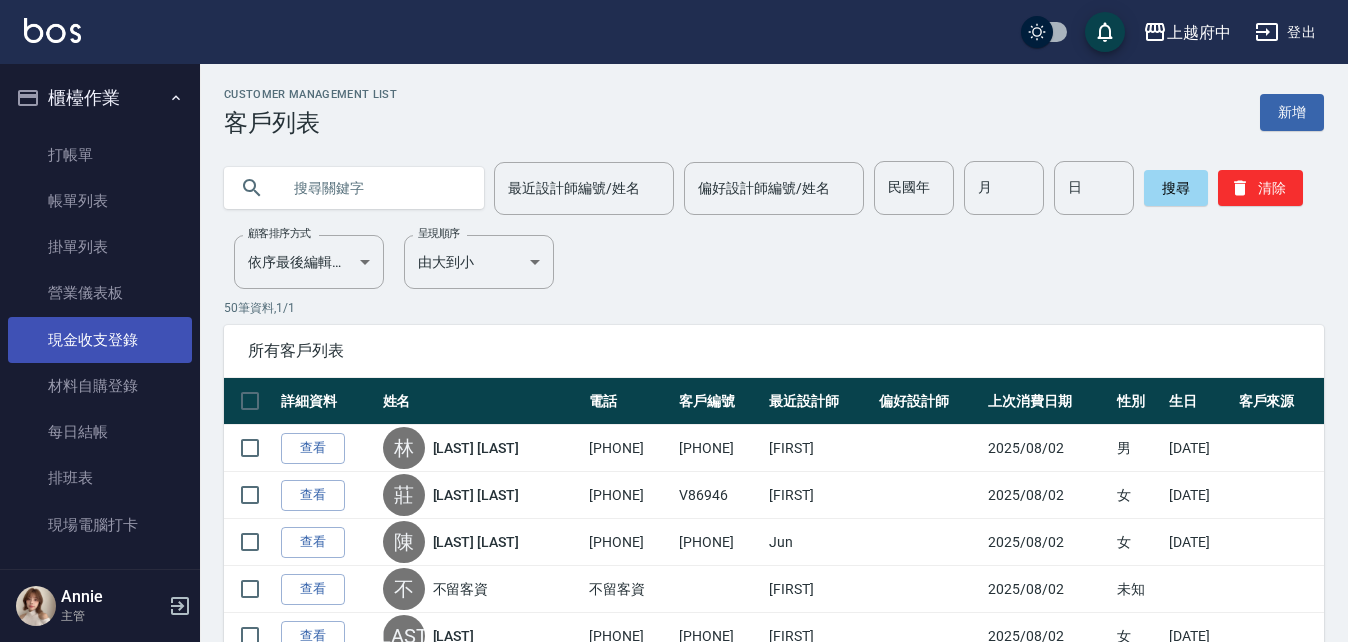 click on "現金收支登錄" at bounding box center [100, 340] 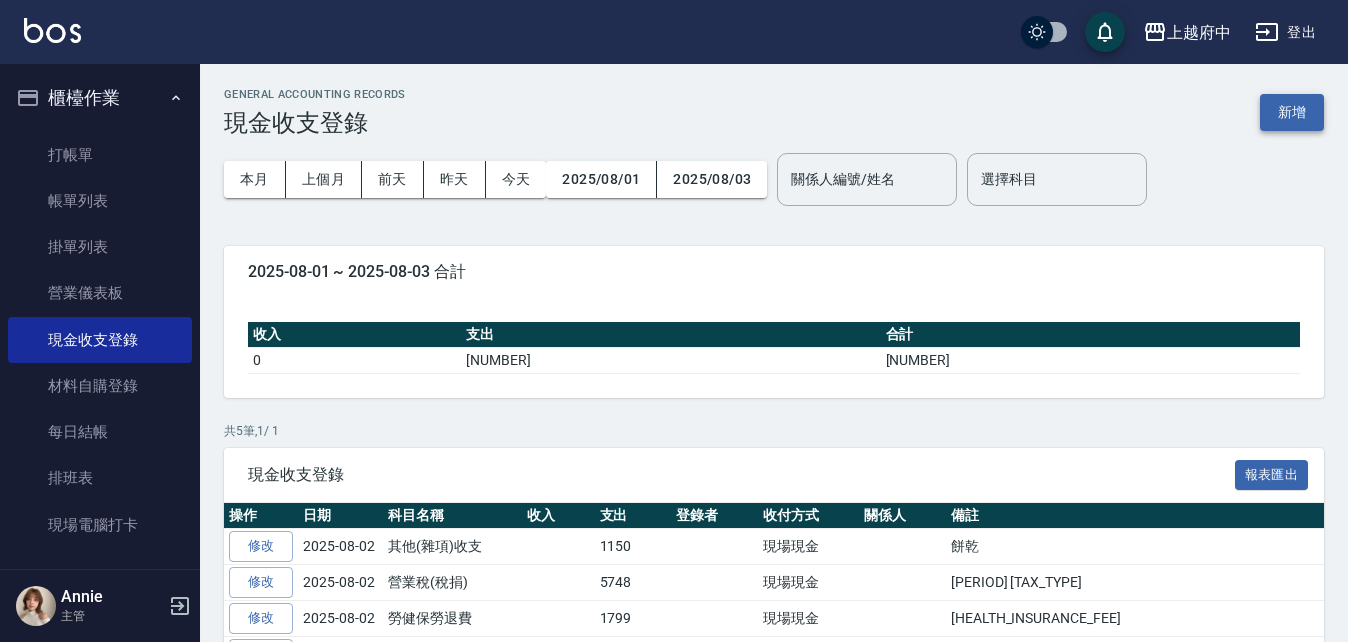 click on "新增" at bounding box center (1292, 112) 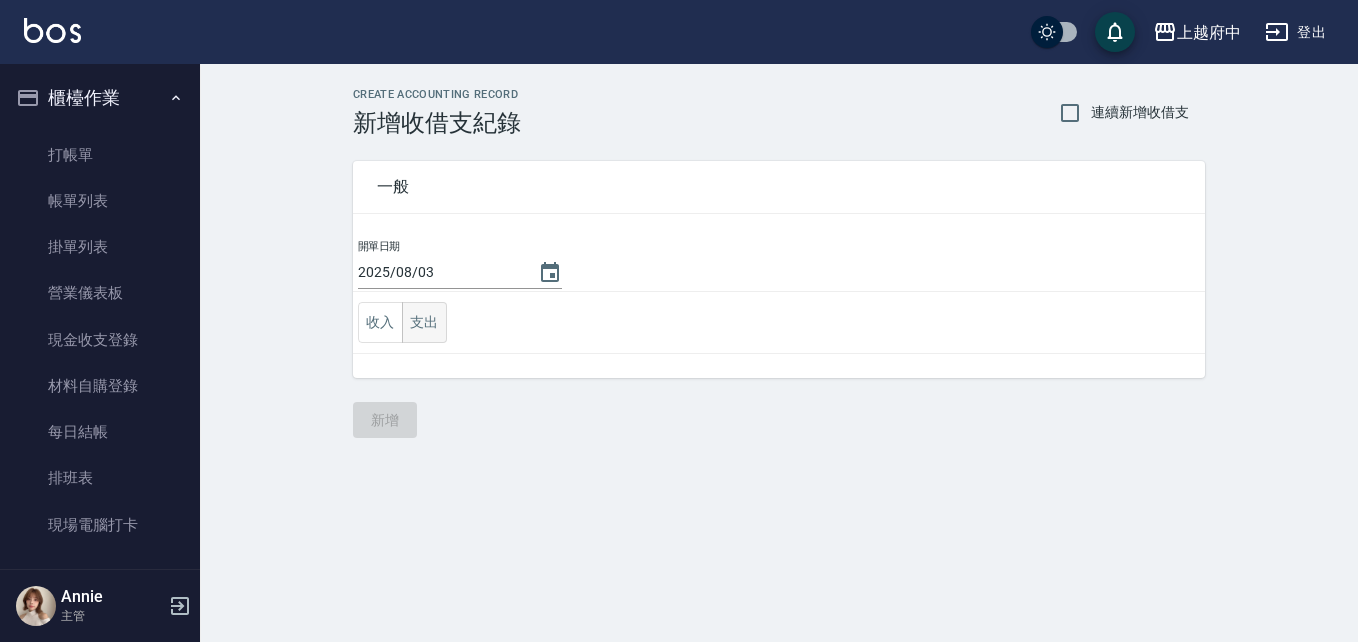 click on "支出" at bounding box center (424, 322) 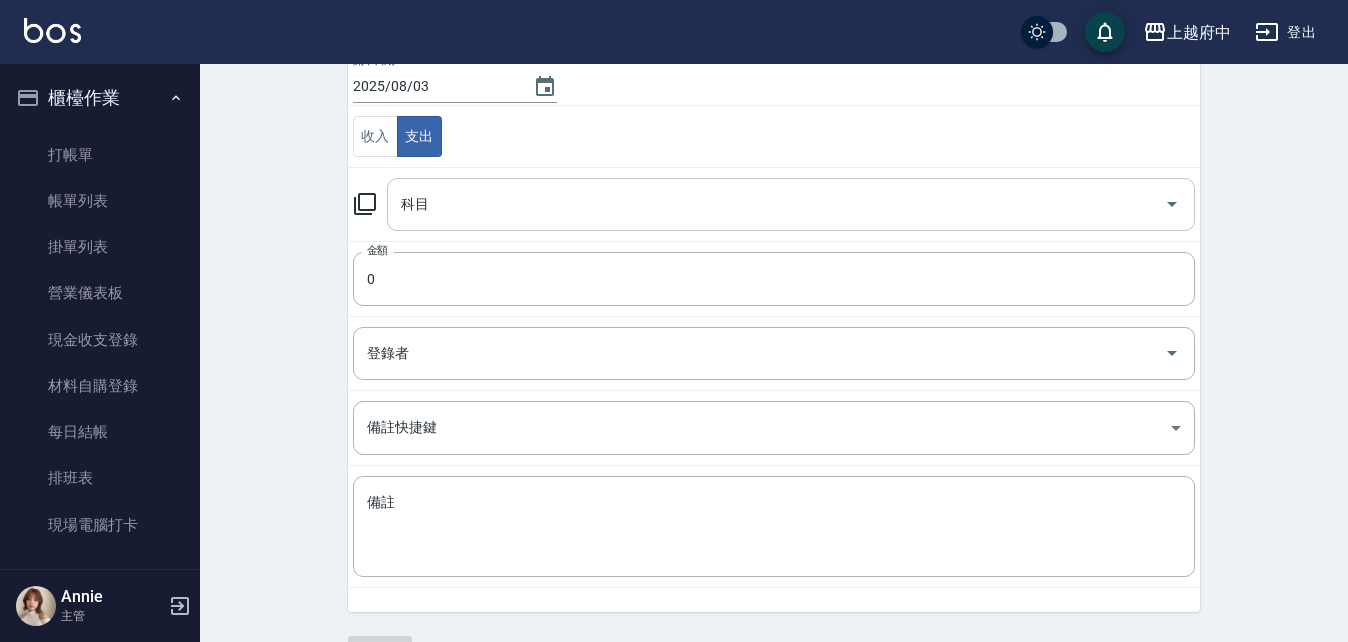 scroll, scrollTop: 200, scrollLeft: 0, axis: vertical 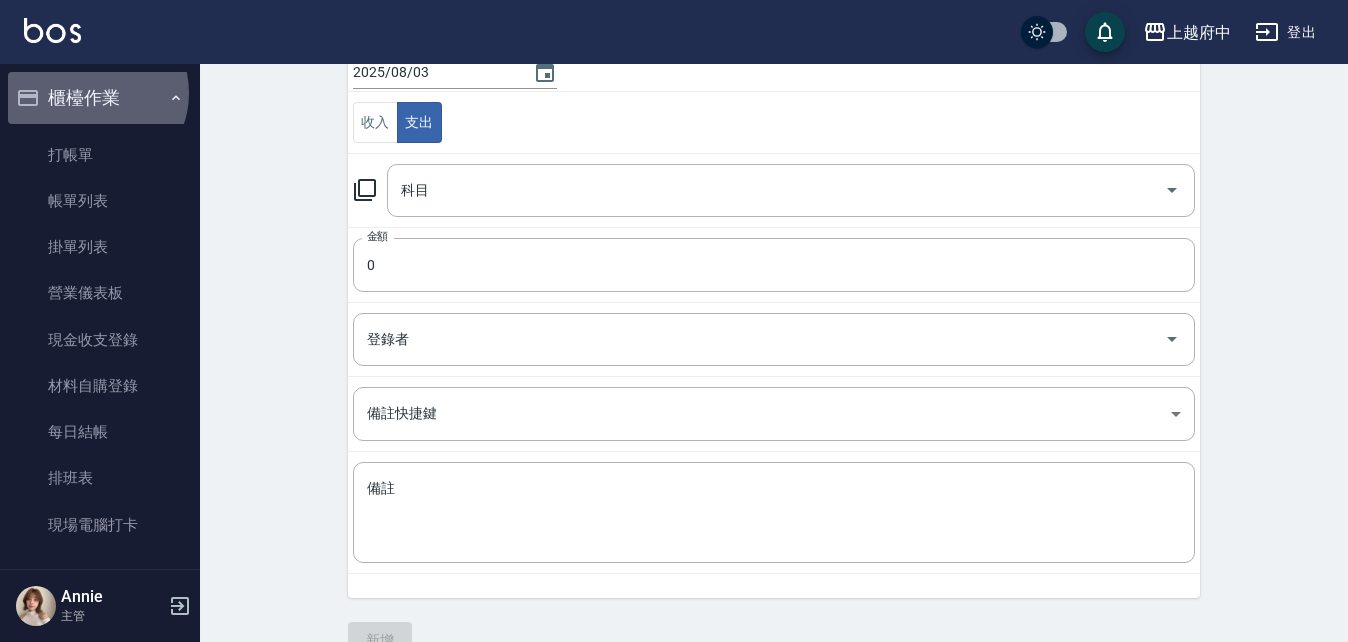 click on "櫃檯作業" at bounding box center [100, 98] 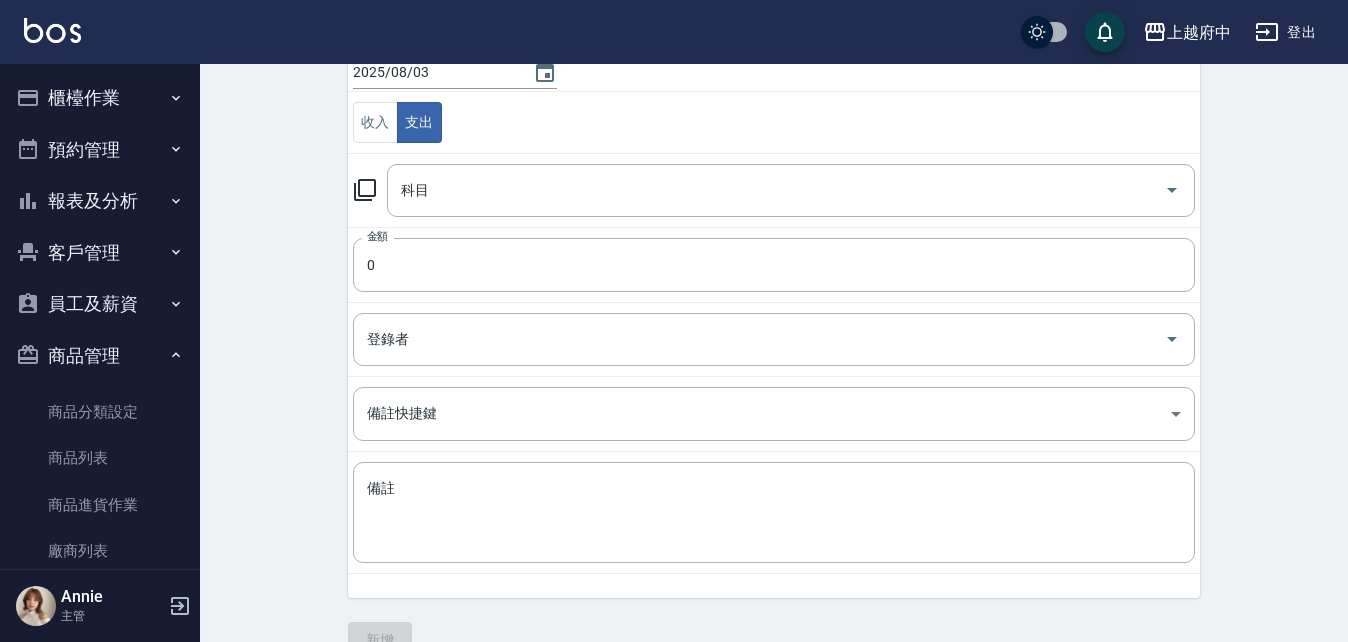 click on "客戶管理" at bounding box center (100, 253) 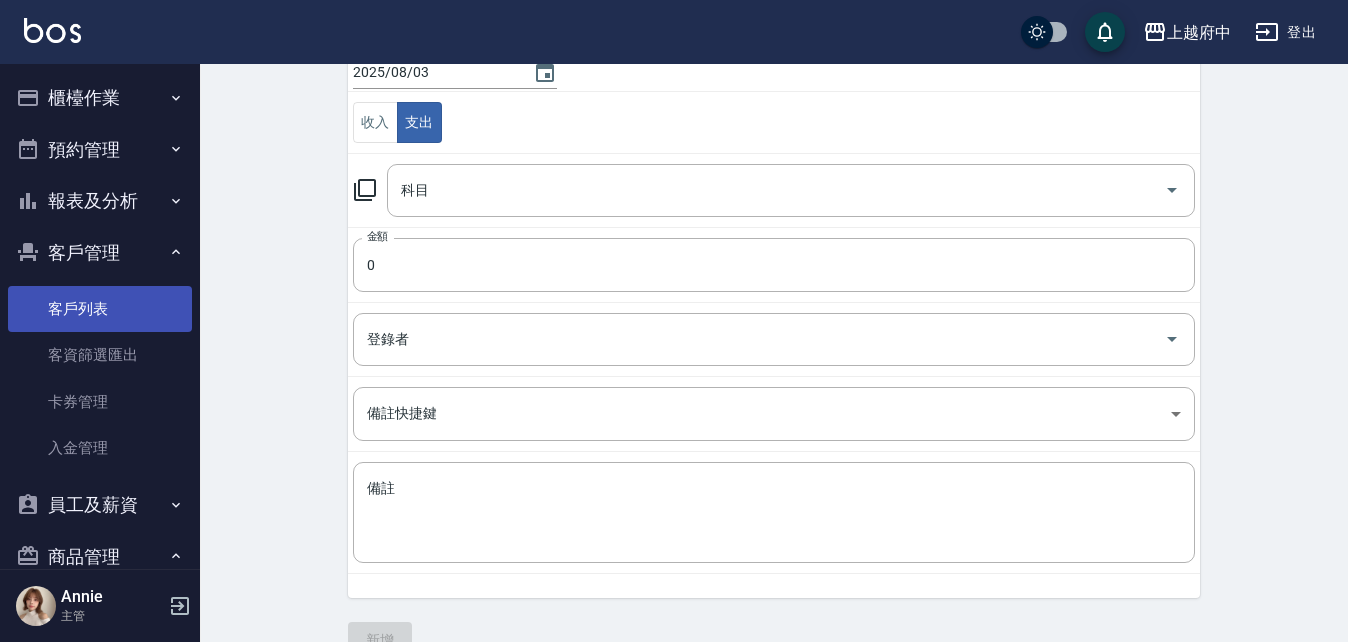 click on "客戶列表" at bounding box center (100, 309) 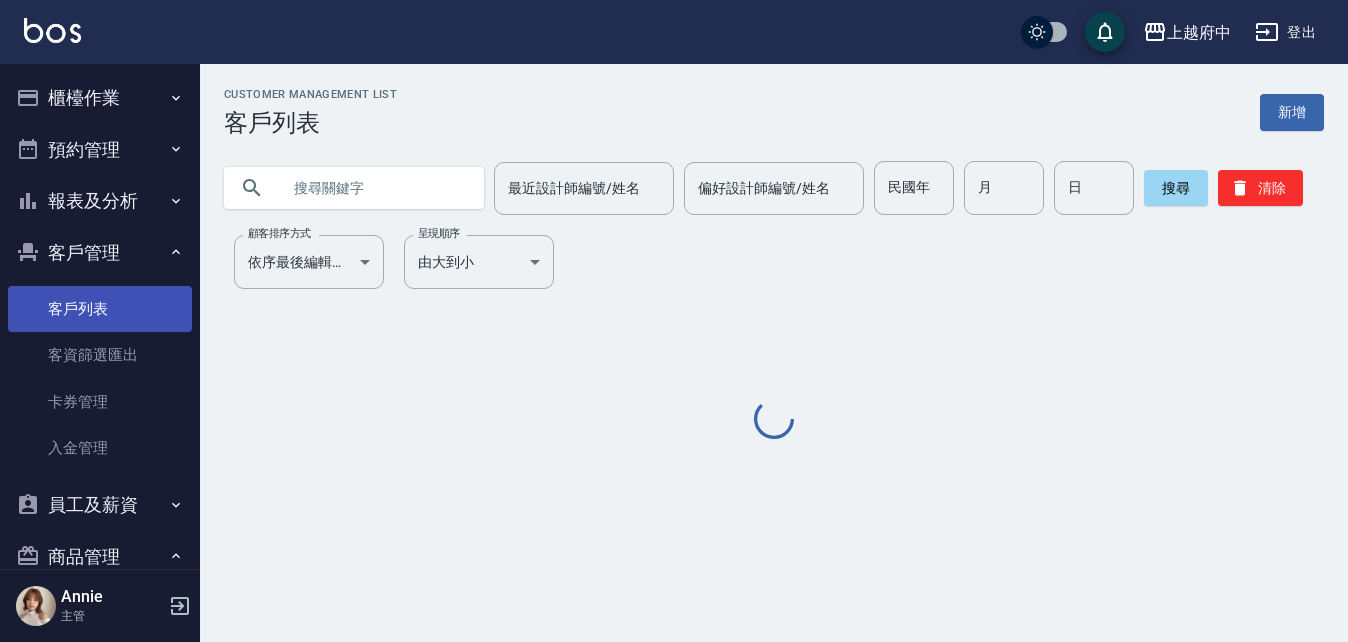 scroll, scrollTop: 0, scrollLeft: 0, axis: both 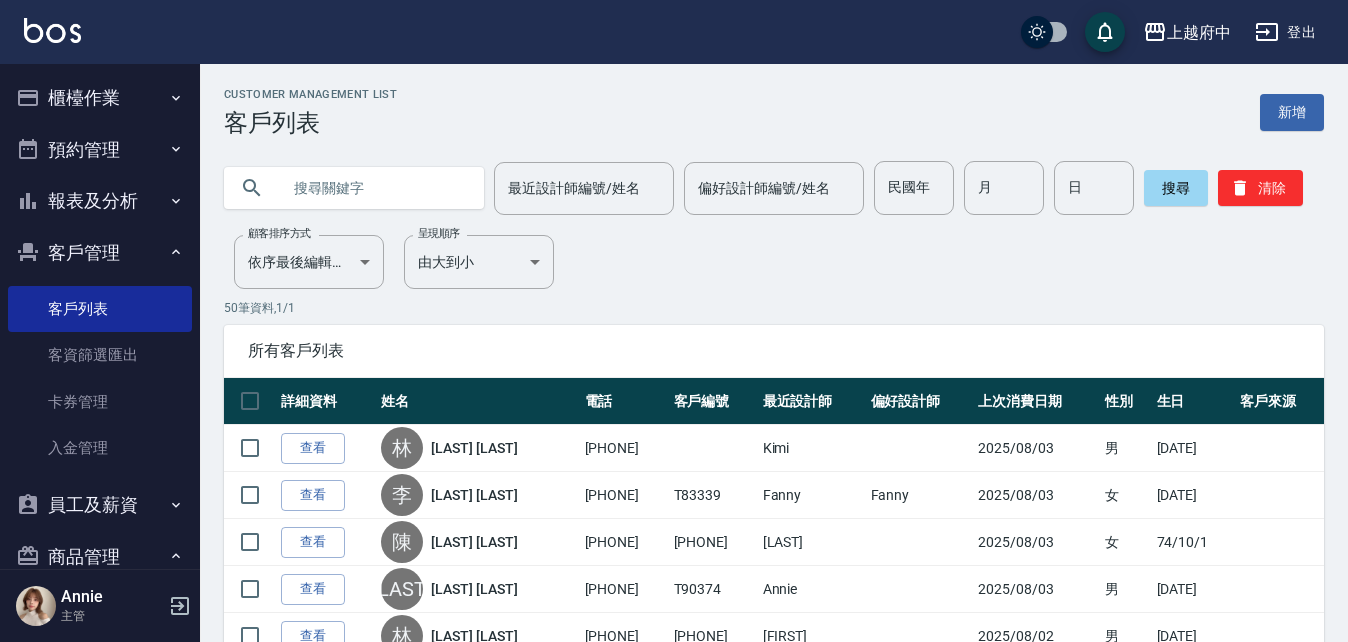 click at bounding box center (374, 188) 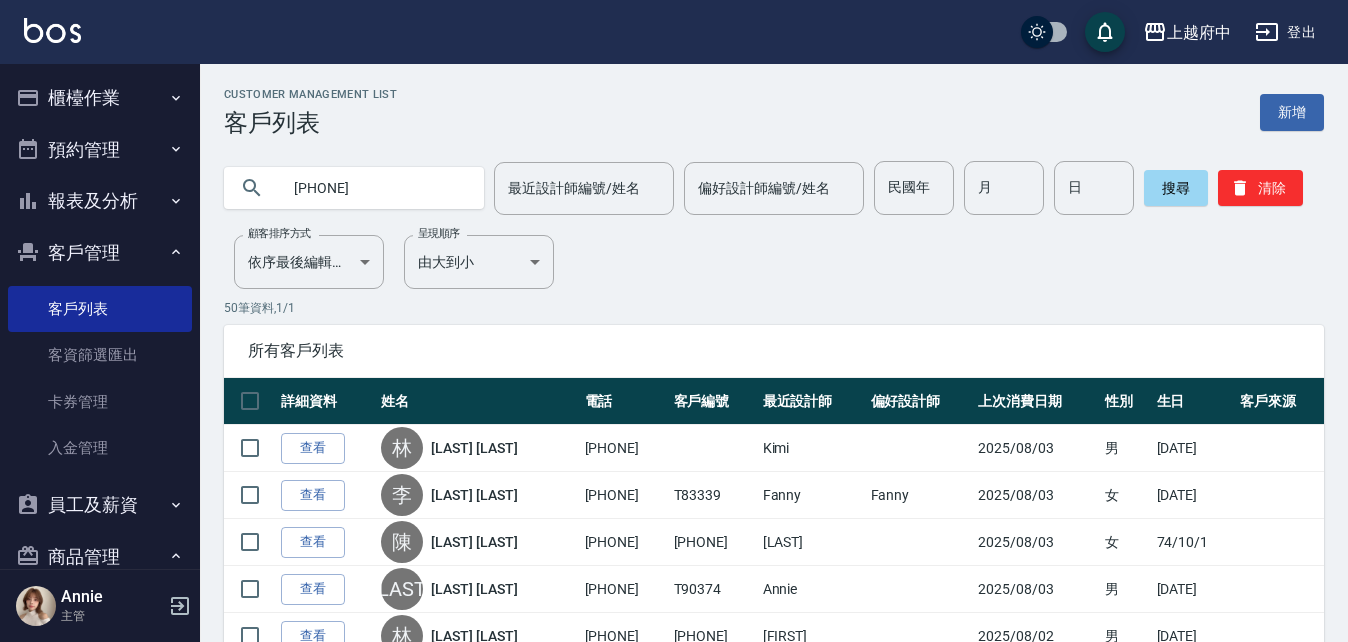 type on "0935594866" 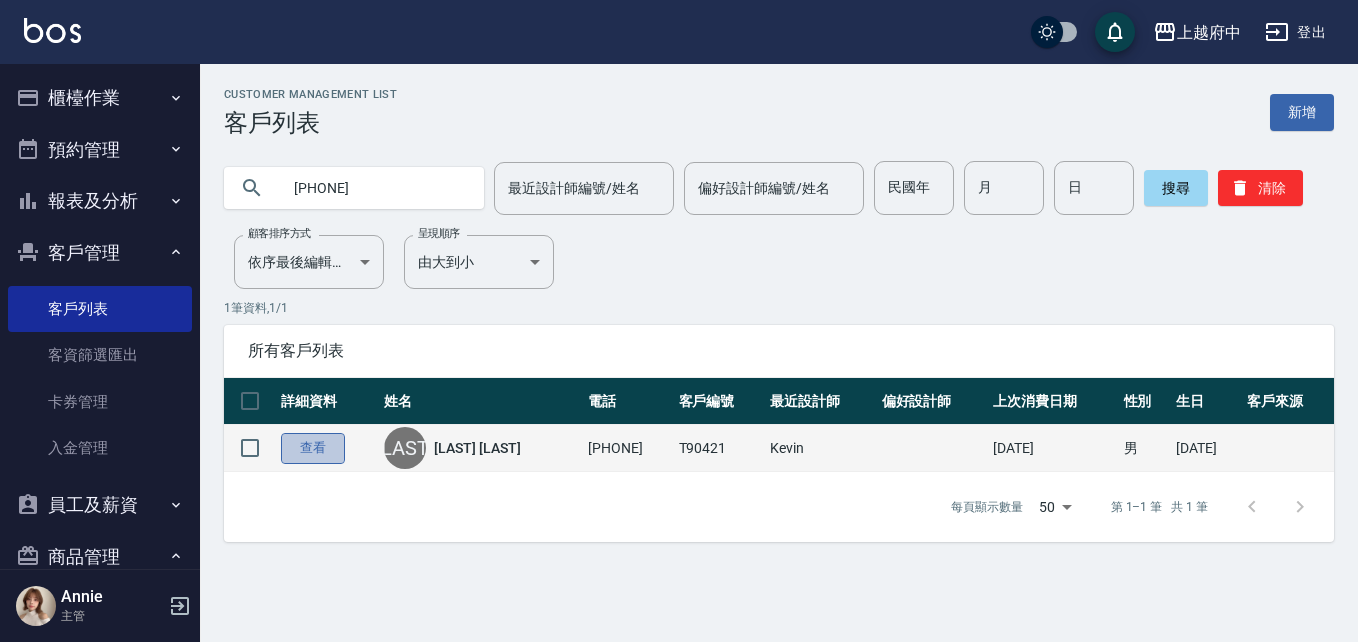 click on "查看" at bounding box center (313, 448) 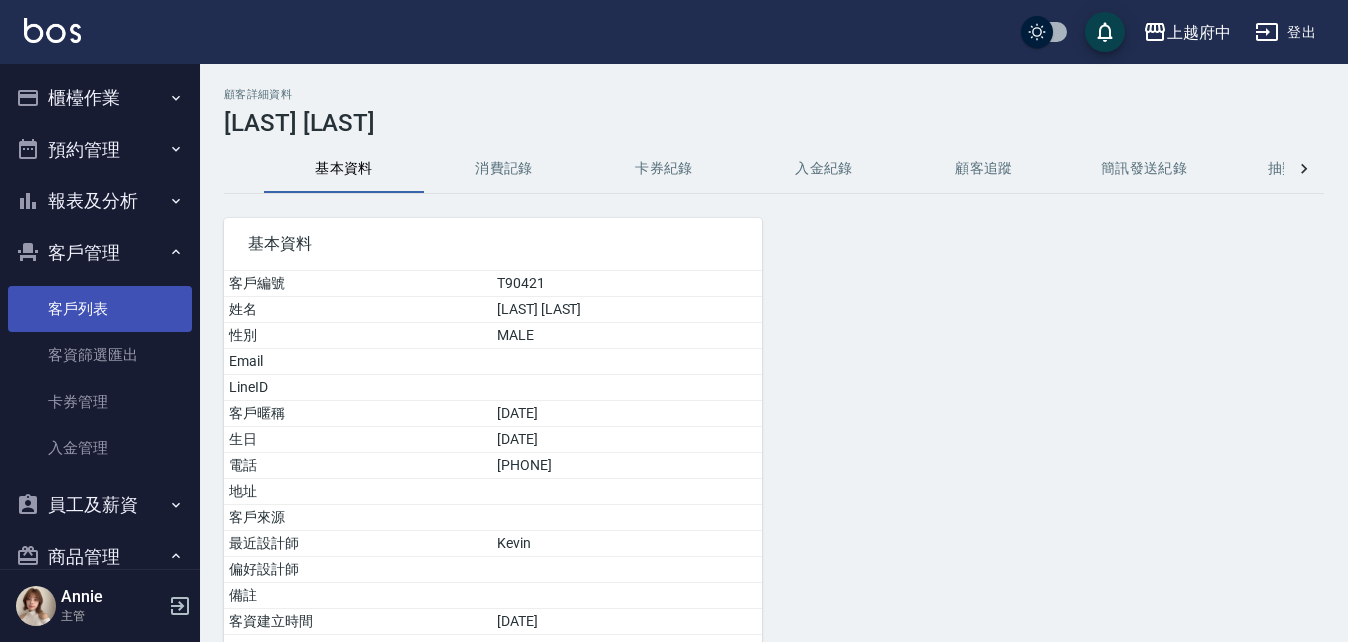 click on "客戶列表" at bounding box center [100, 309] 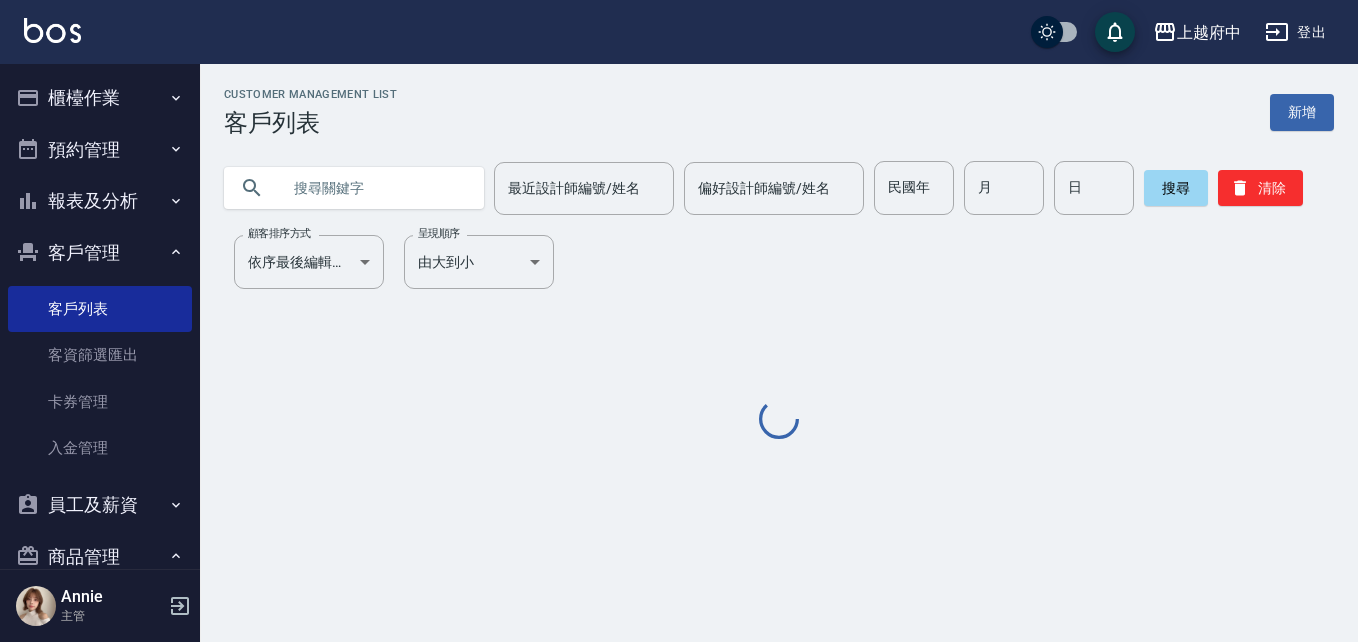 click at bounding box center (374, 188) 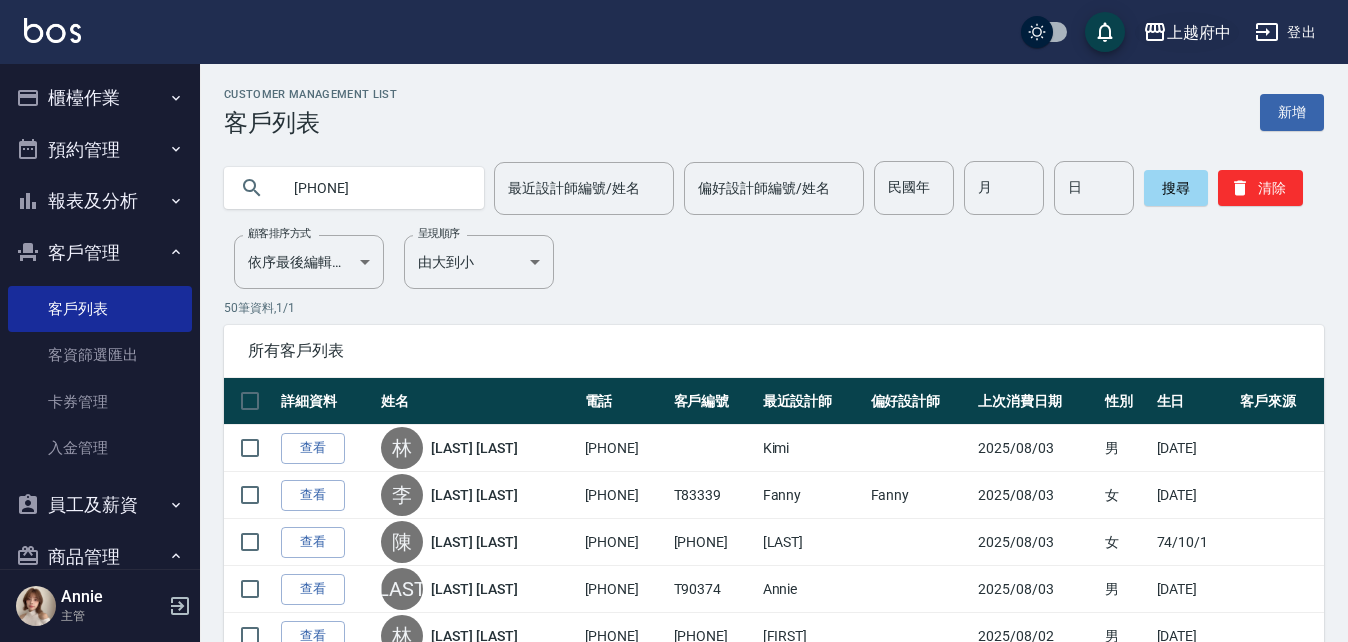 type on "0968872506" 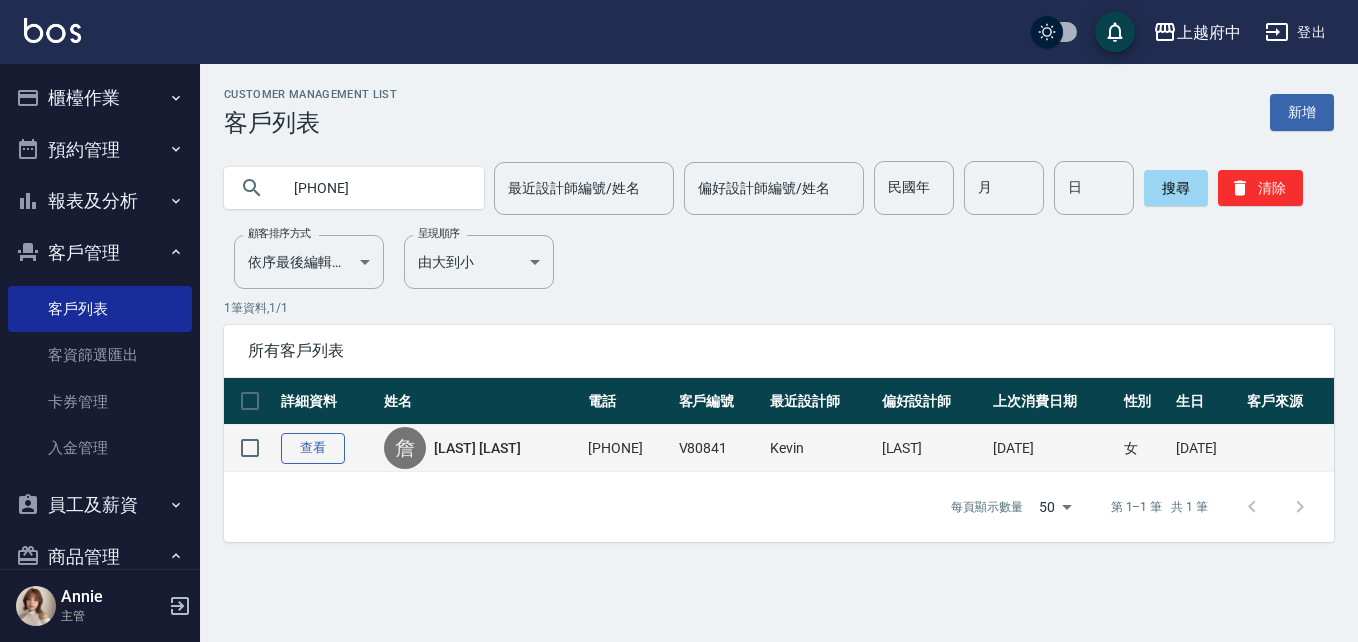 click on "查看" at bounding box center [313, 448] 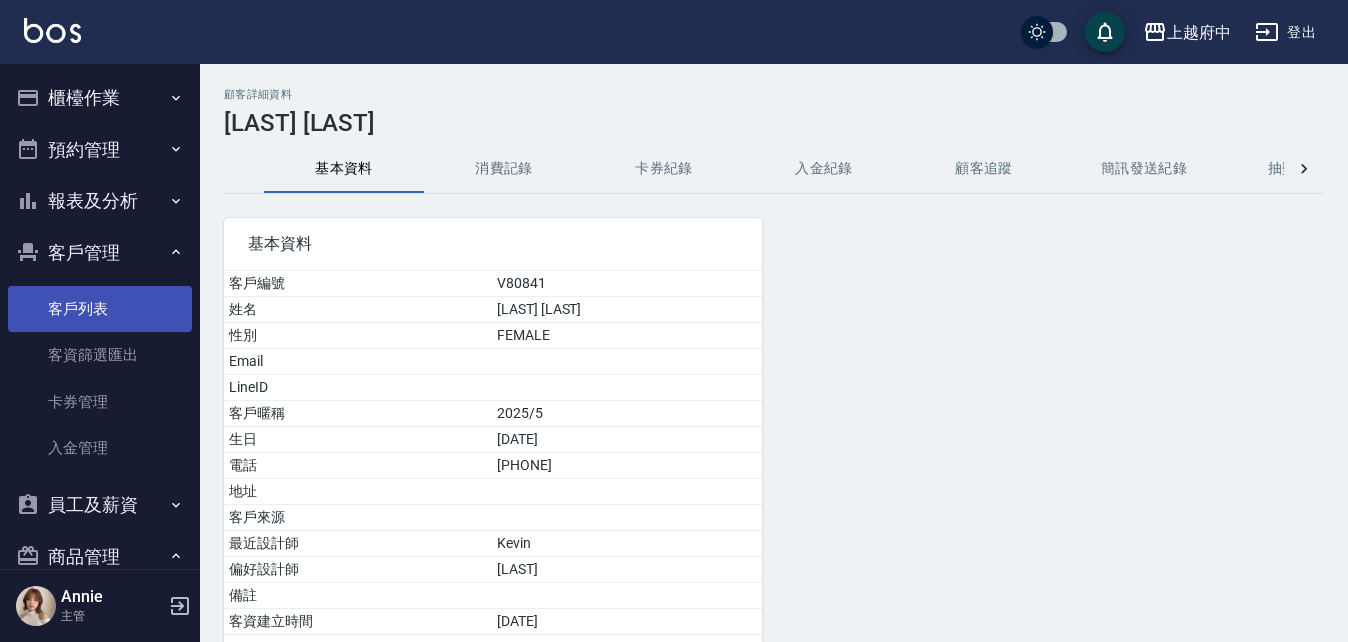 click on "客戶列表" at bounding box center (100, 309) 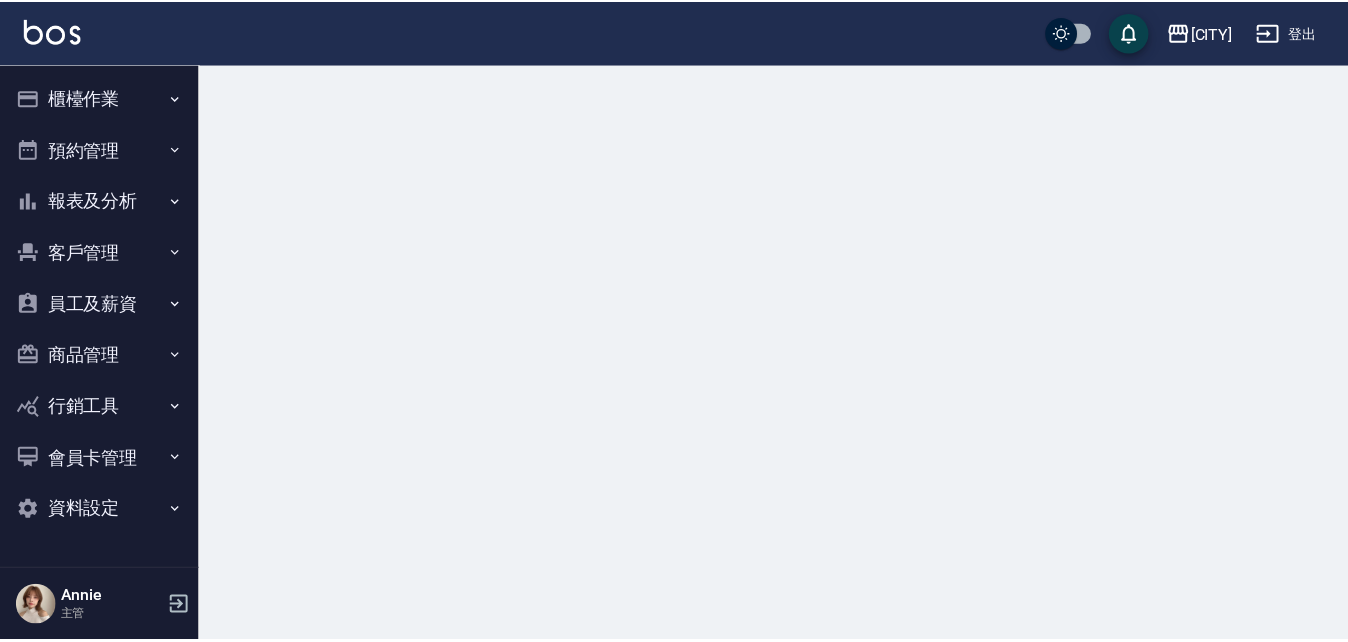 scroll, scrollTop: 0, scrollLeft: 0, axis: both 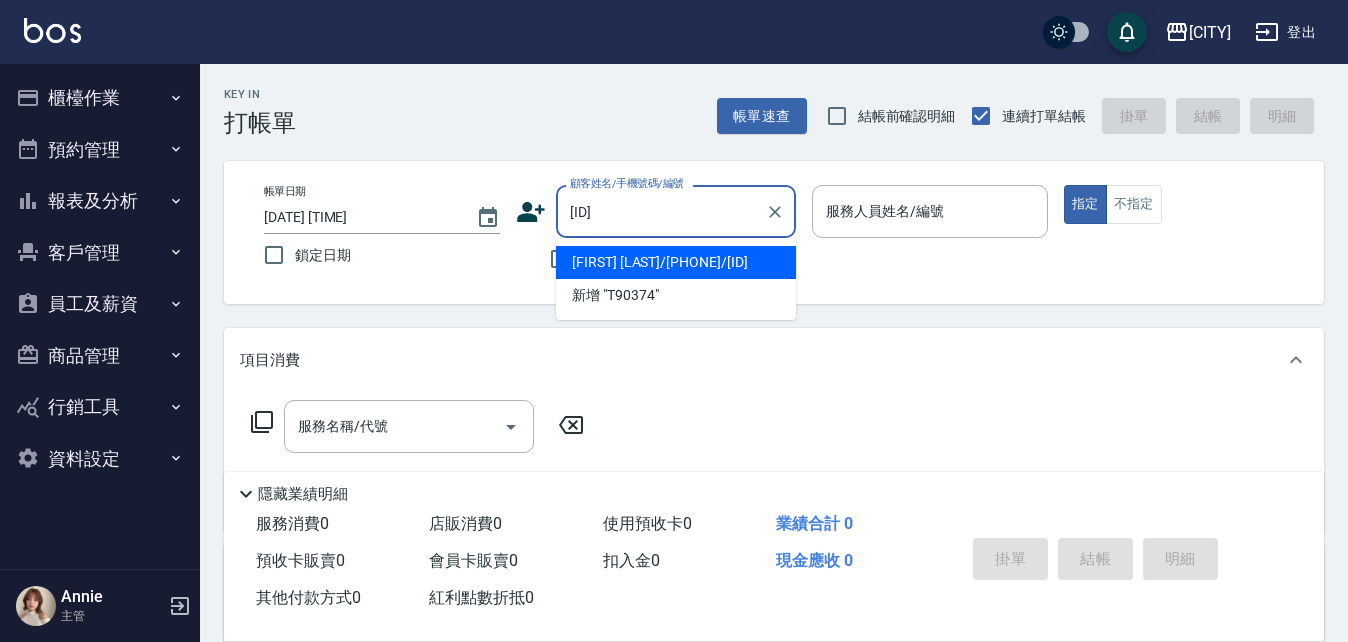 click on "孫以晨/0978679510/T90374" at bounding box center (676, 262) 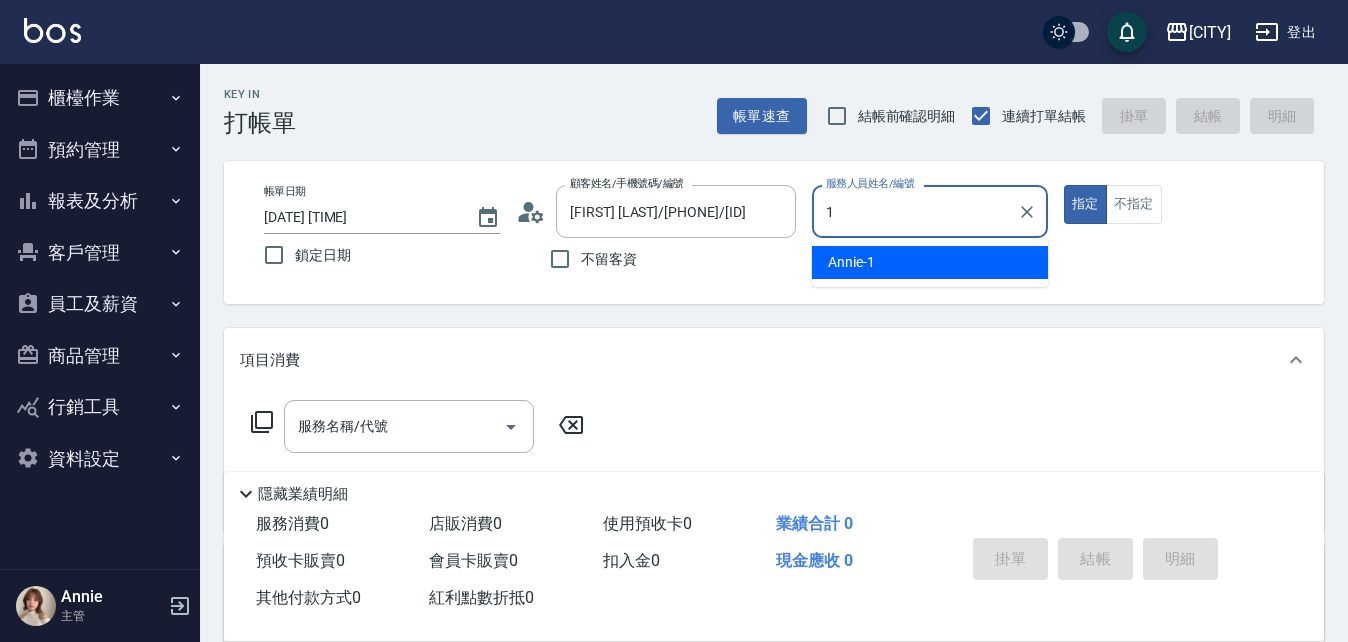 type on "Annie -1" 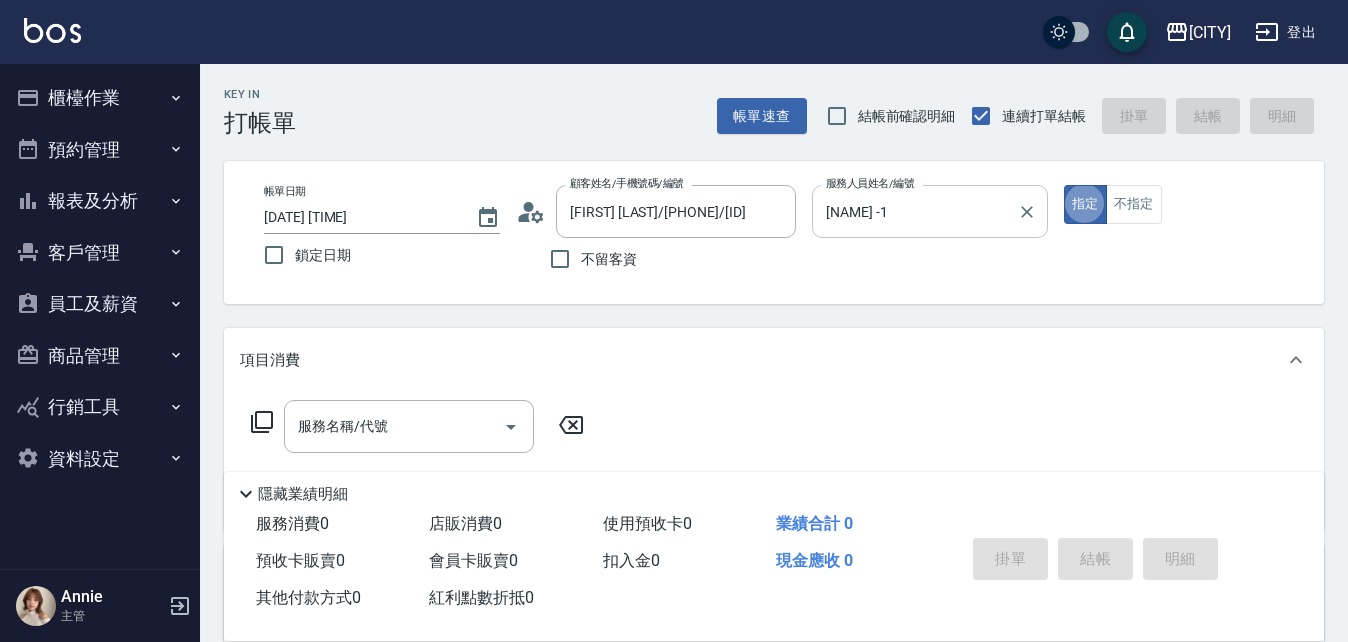 type on "true" 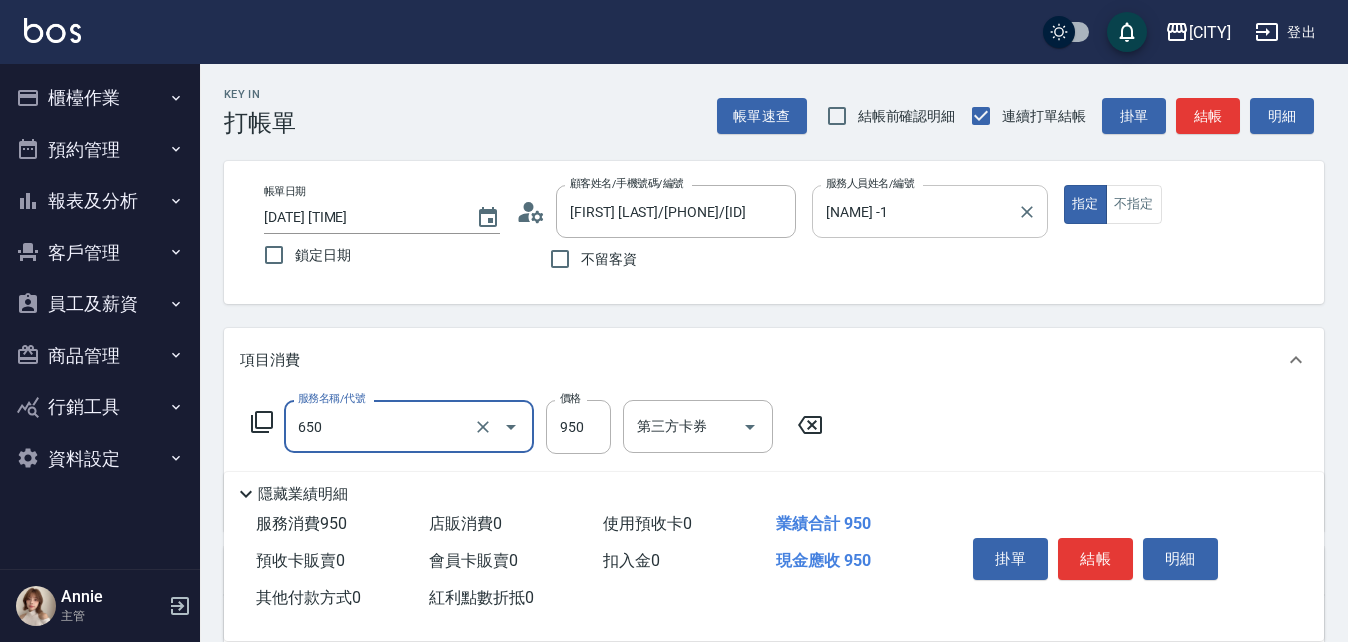 type on "SPA精油洗髮(650)" 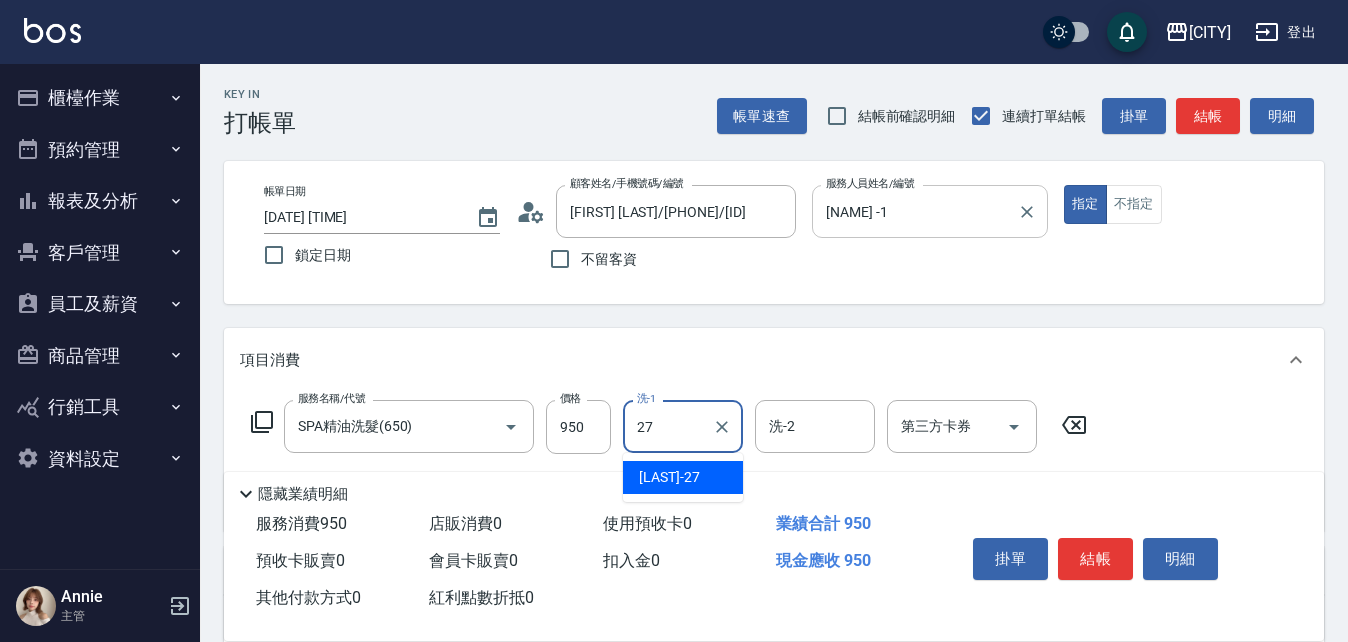 type on "[NAME]-27" 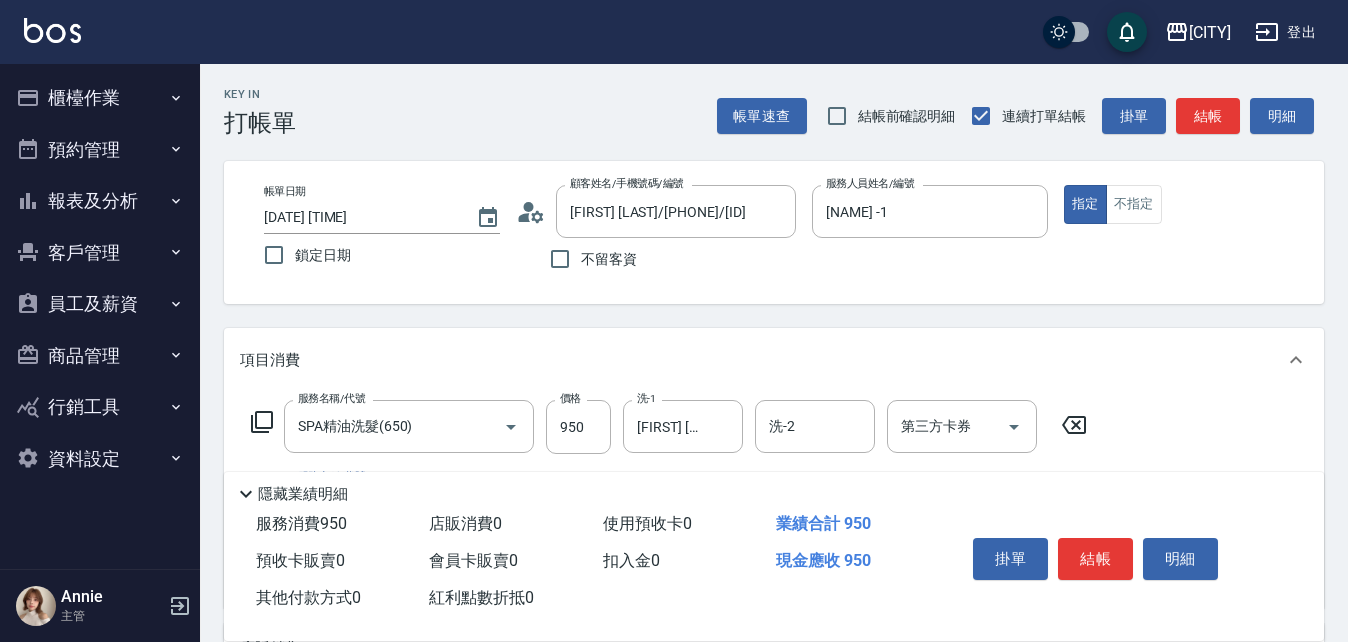 scroll, scrollTop: 200, scrollLeft: 0, axis: vertical 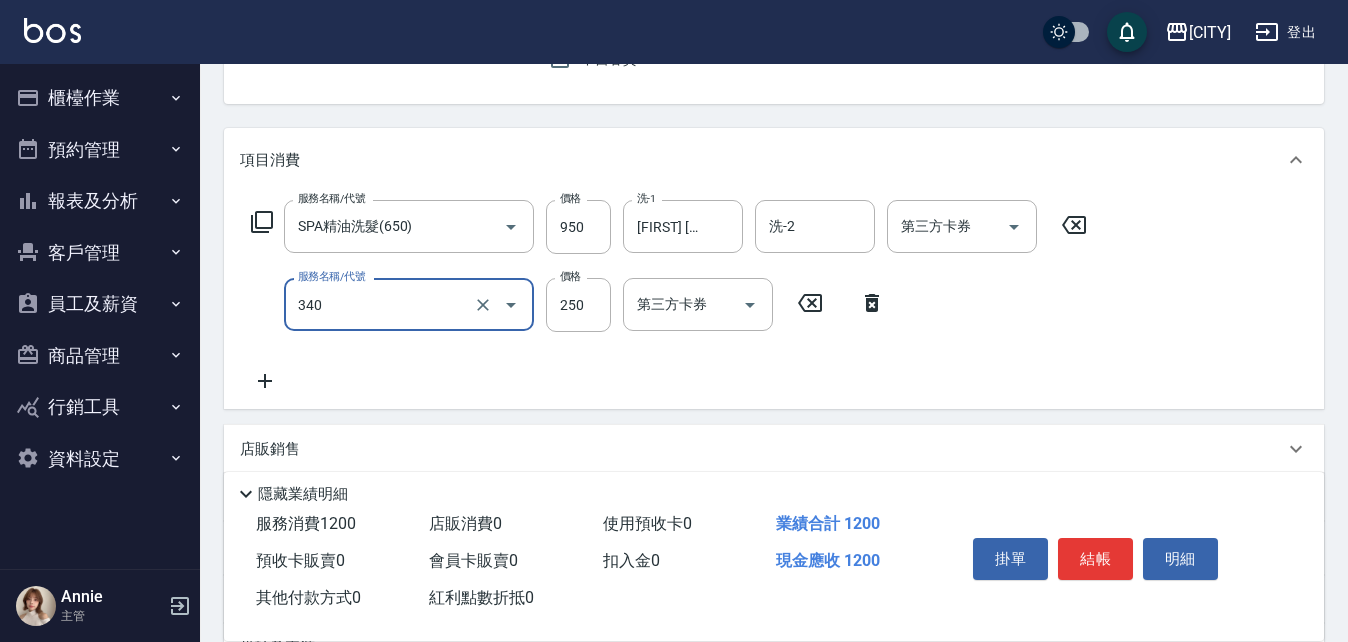 type on "剪髮(340)" 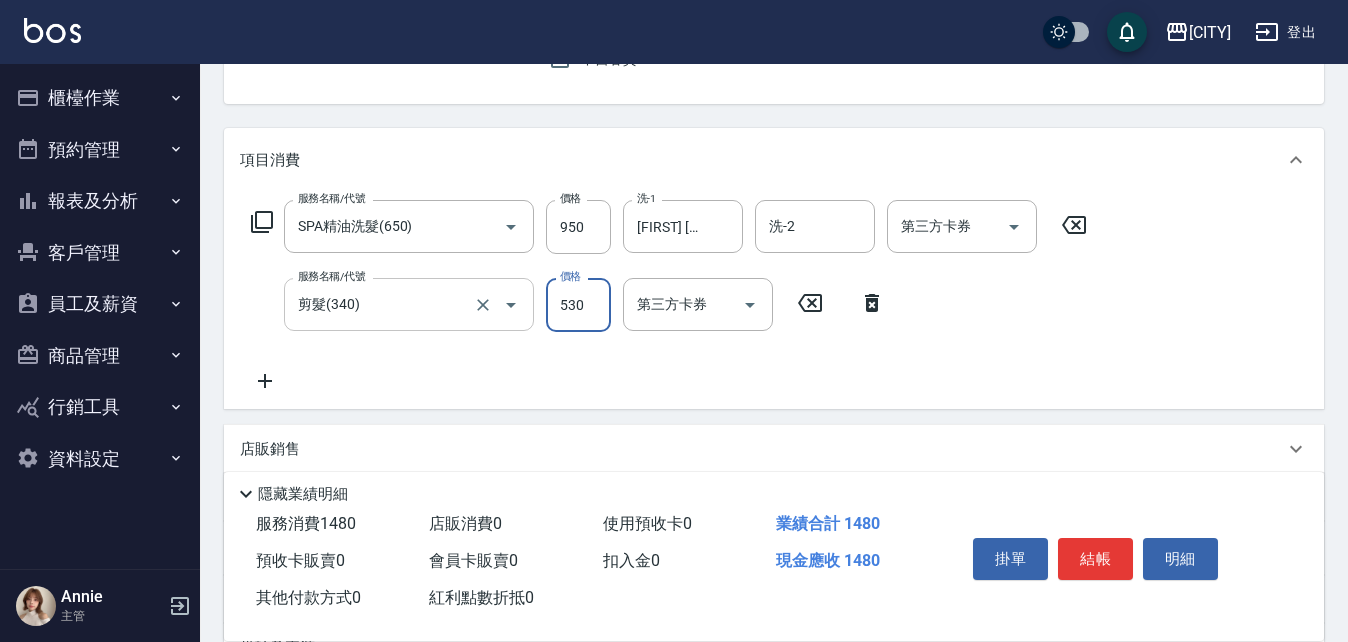 type on "530" 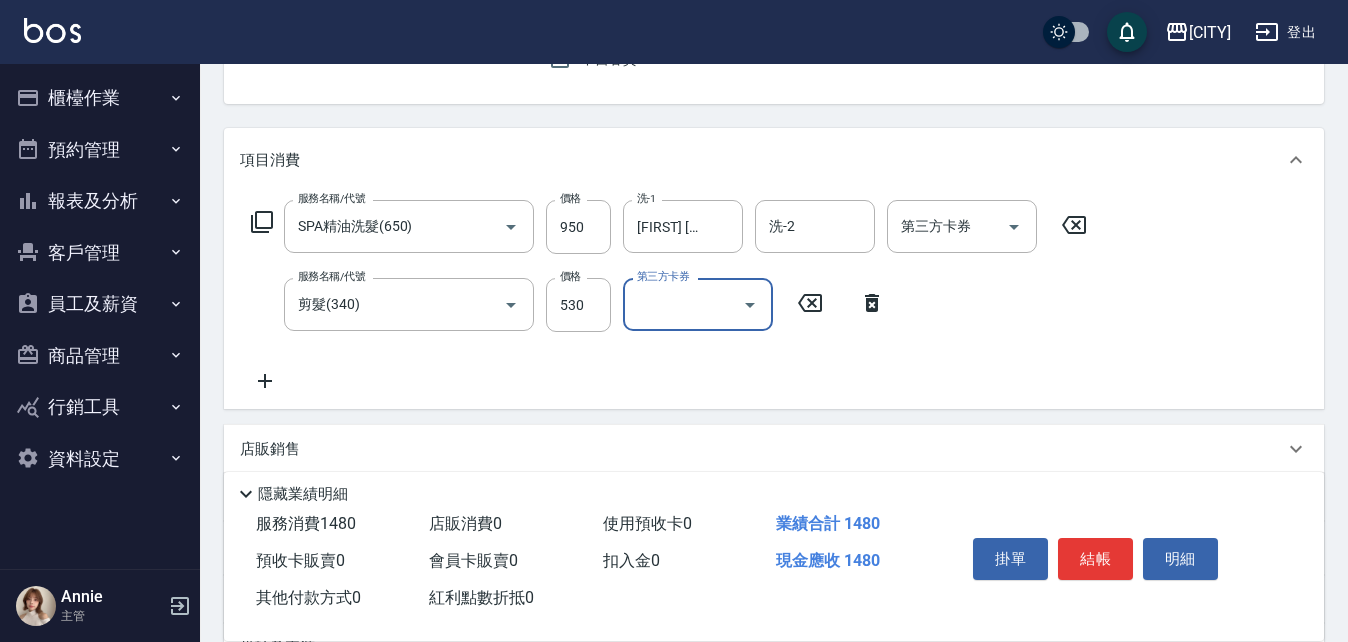 click on "服務名稱/代號 SPA精油洗髮(650) 服務名稱/代號 價格 950 價格 洗-1 陳韋均-27 洗-1 洗-2 洗-2 第三方卡券 第三方卡券 服務名稱/代號 剪髮(340) 服務名稱/代號 價格 530 價格 第三方卡券 第三方卡券" at bounding box center [669, 296] 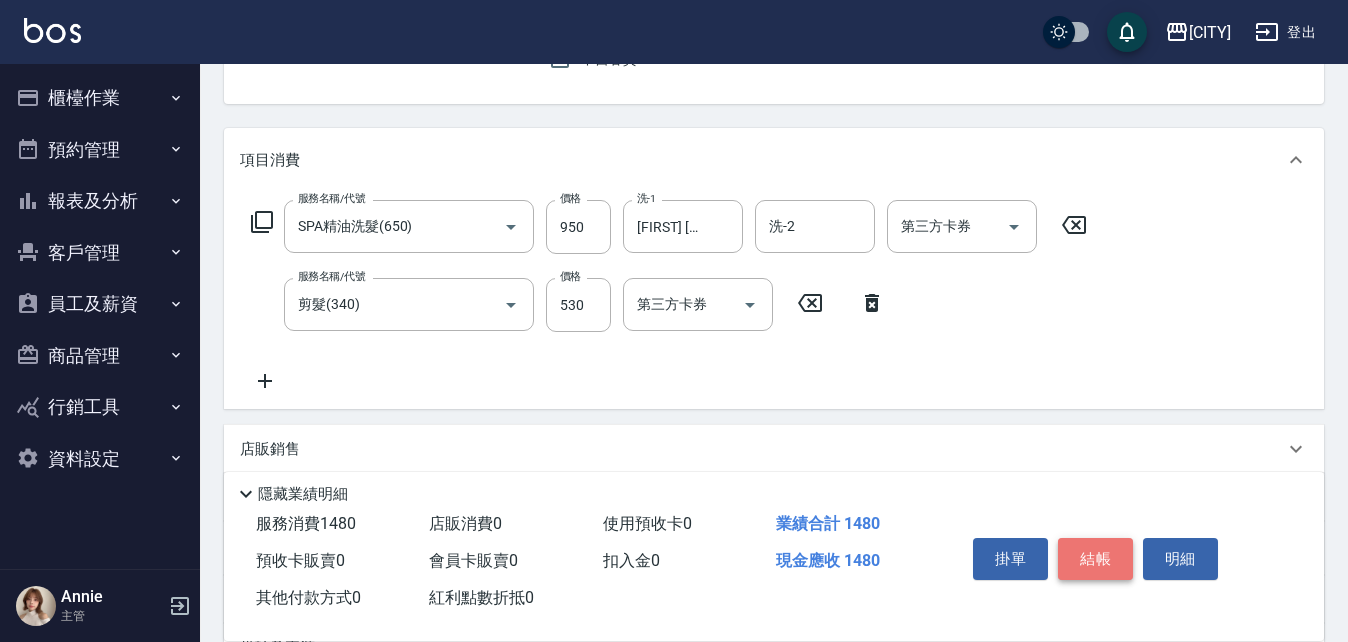 click on "結帳" at bounding box center (1095, 559) 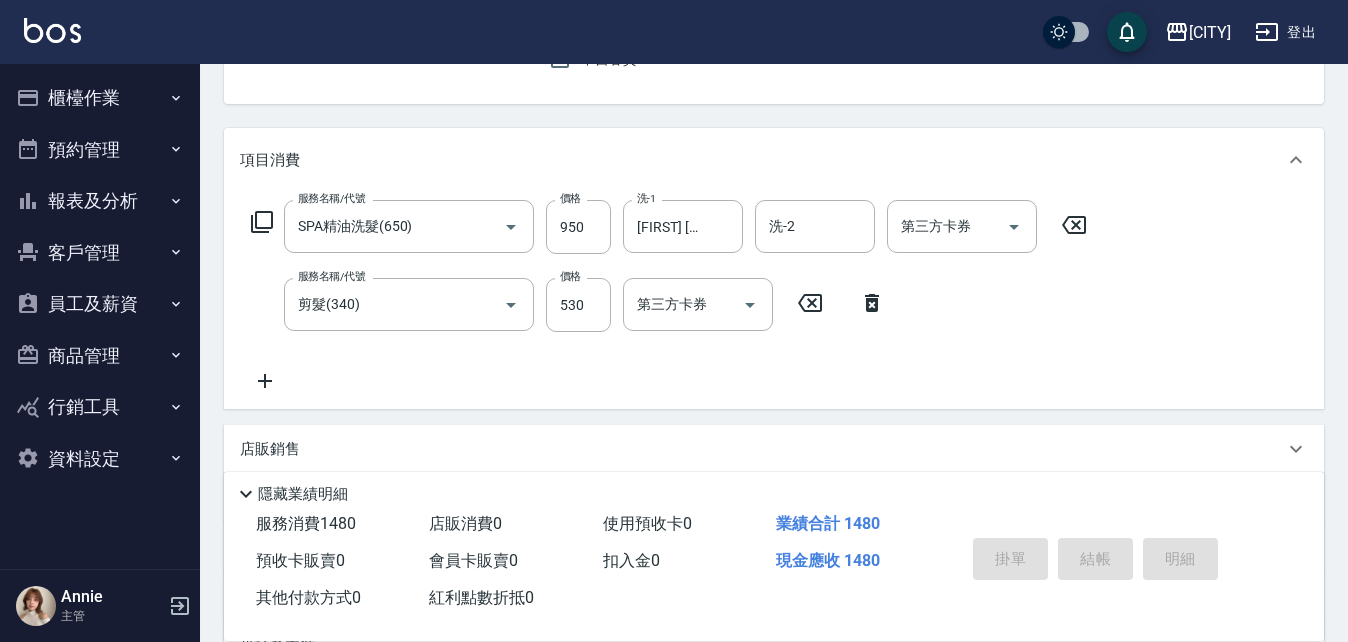 type on "2025/08/03 14:53" 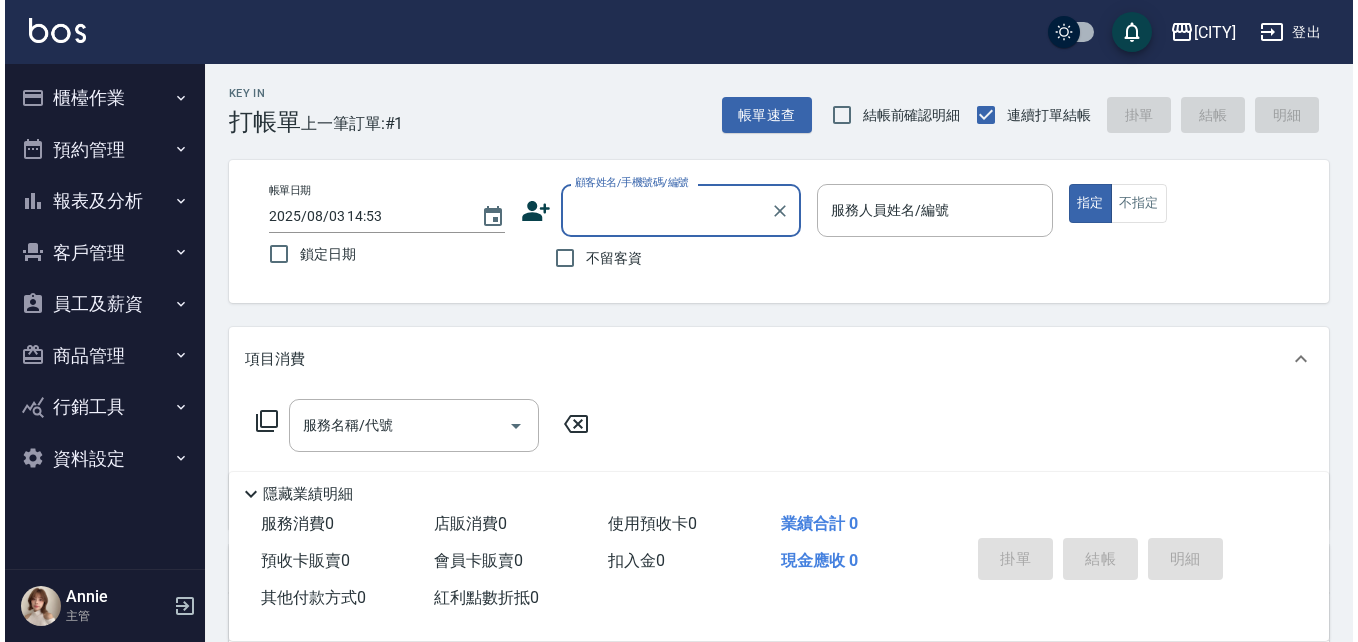 scroll, scrollTop: 0, scrollLeft: 0, axis: both 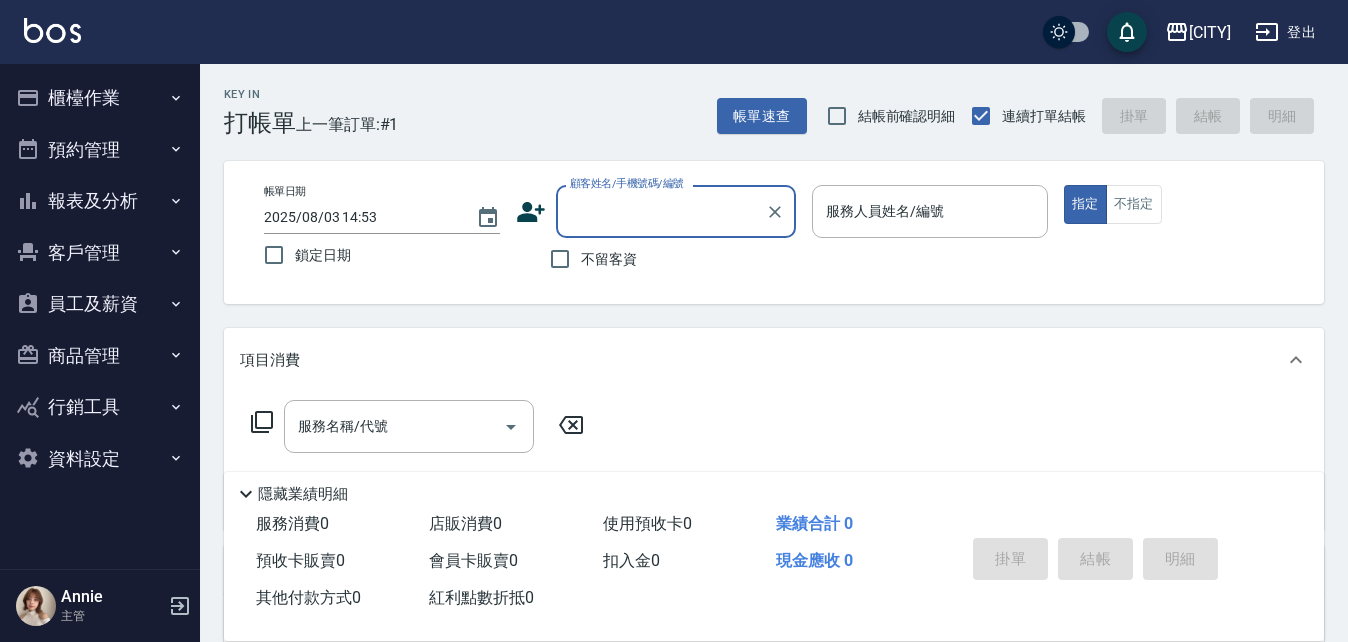 click 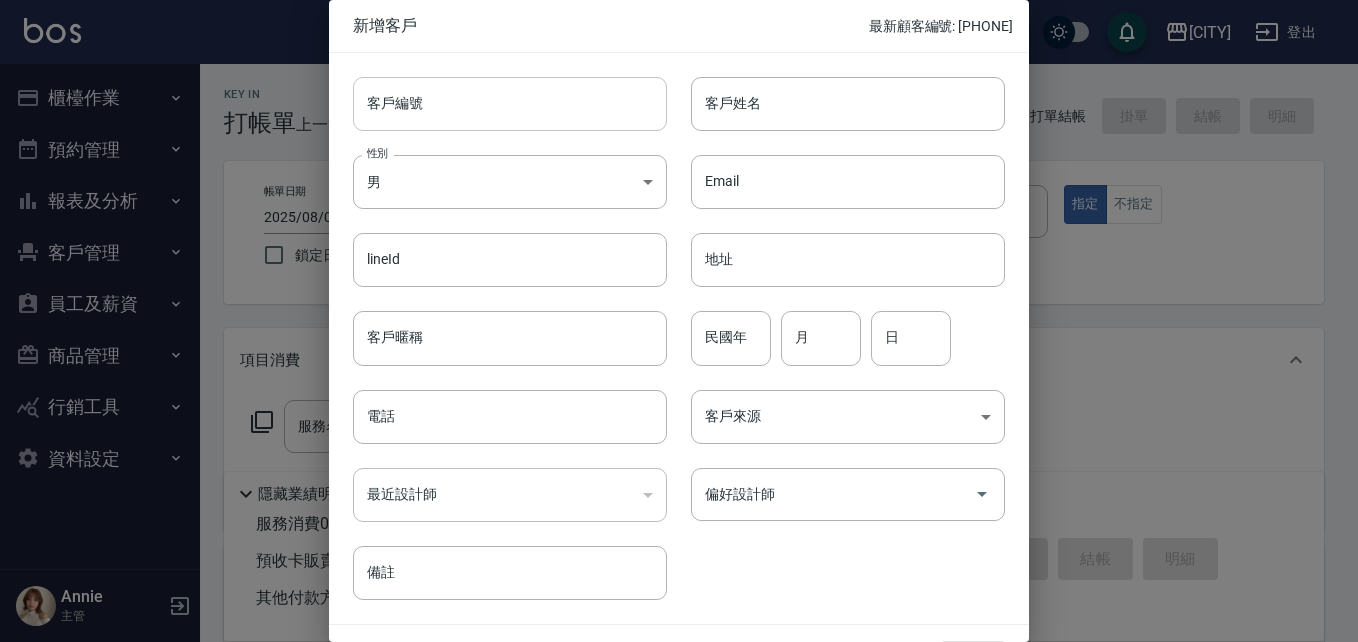 click on "客戶編號" at bounding box center (510, 104) 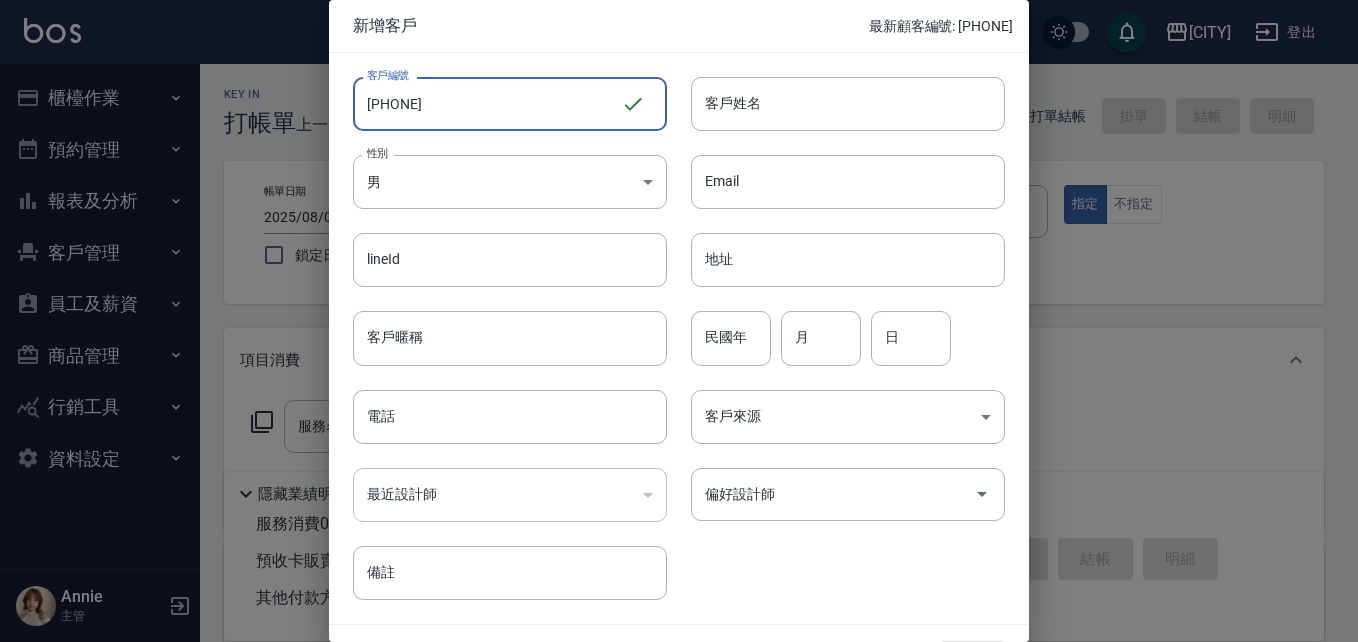 drag, startPoint x: 477, startPoint y: 116, endPoint x: 285, endPoint y: 118, distance: 192.01042 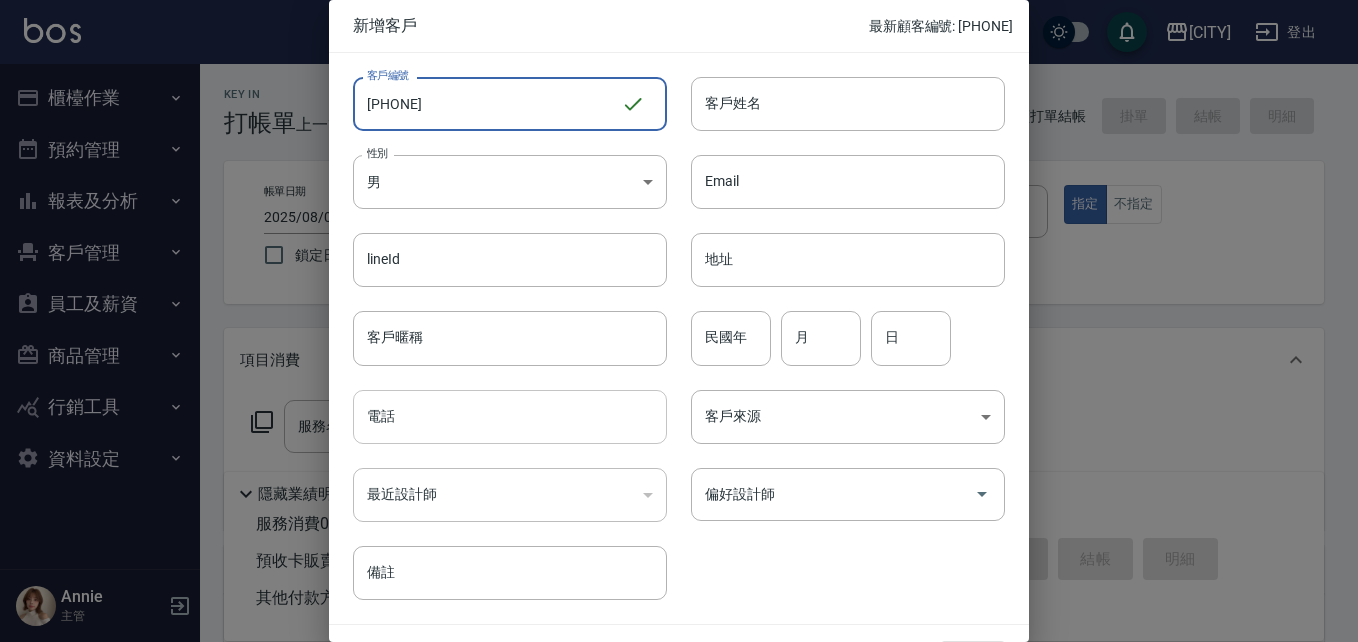 type on "[PHONE]" 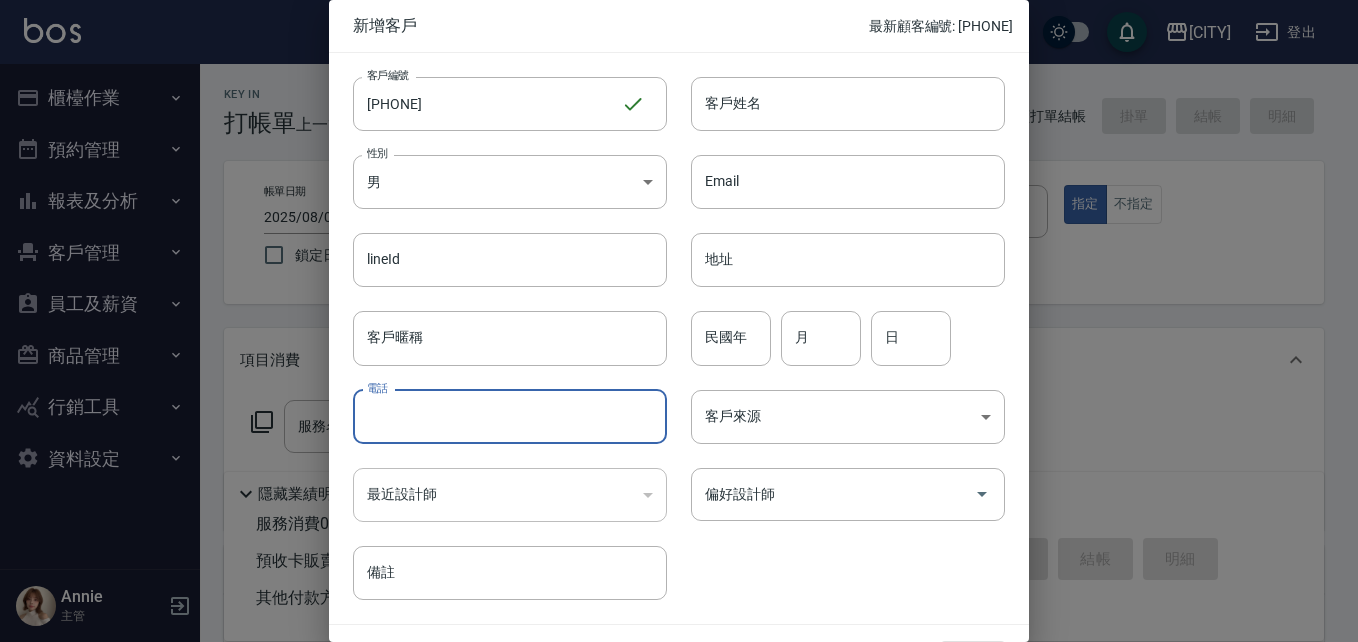 paste on "0919246228" 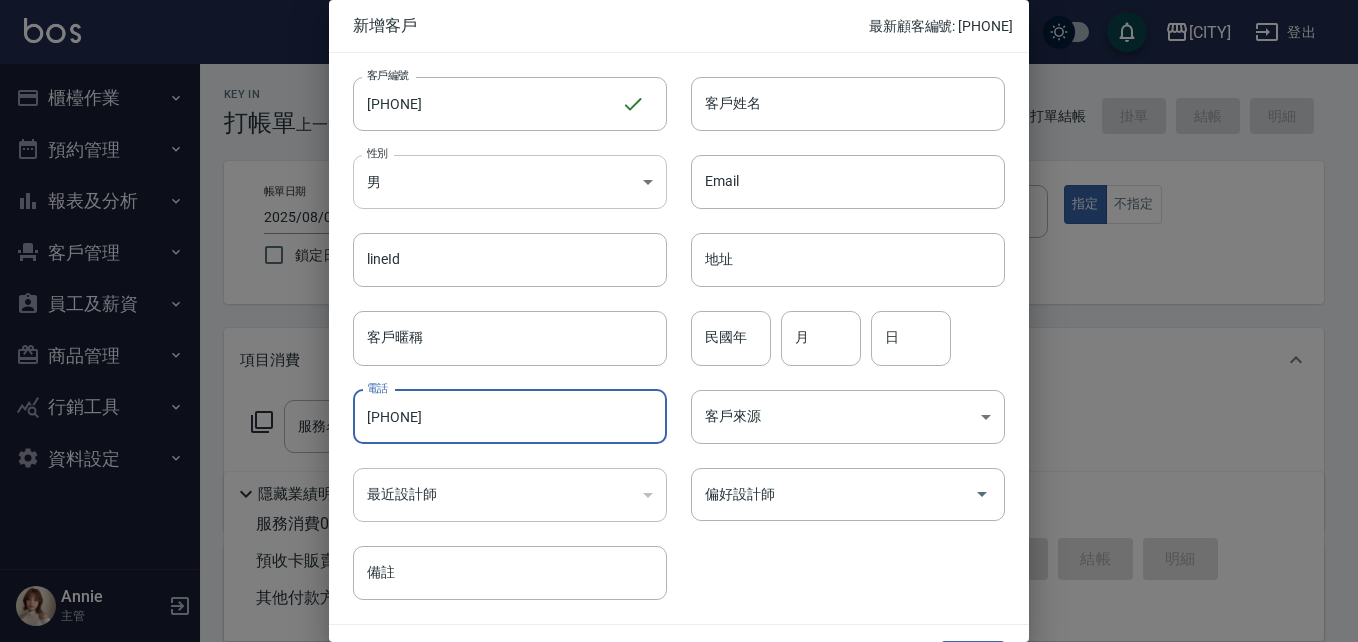 type on "0919246228" 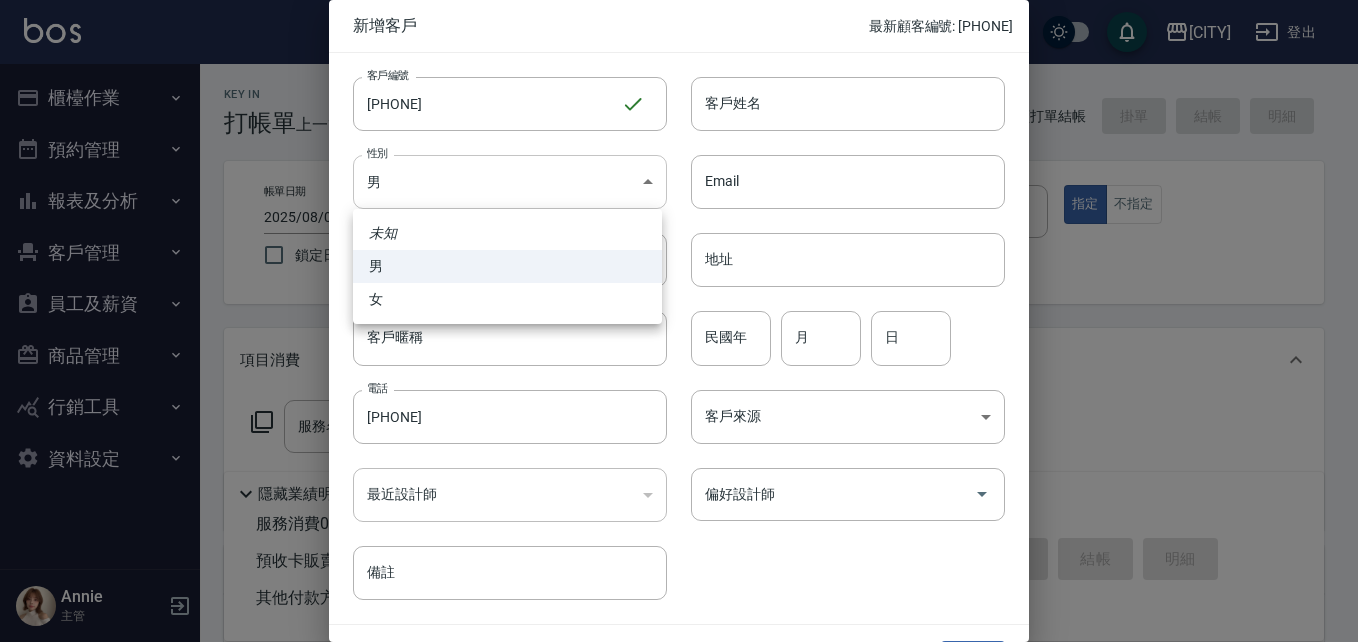 click on "燙髮L(12403) [NAME]" at bounding box center (679, 489) 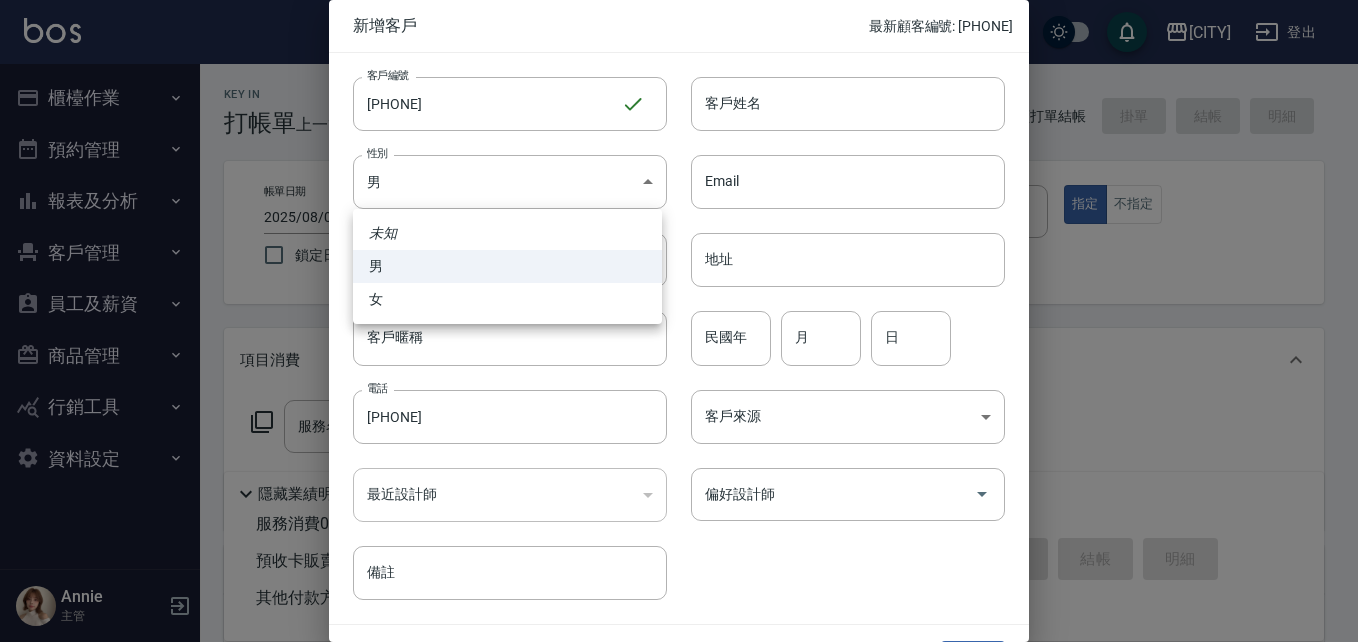click on "女" at bounding box center [507, 299] 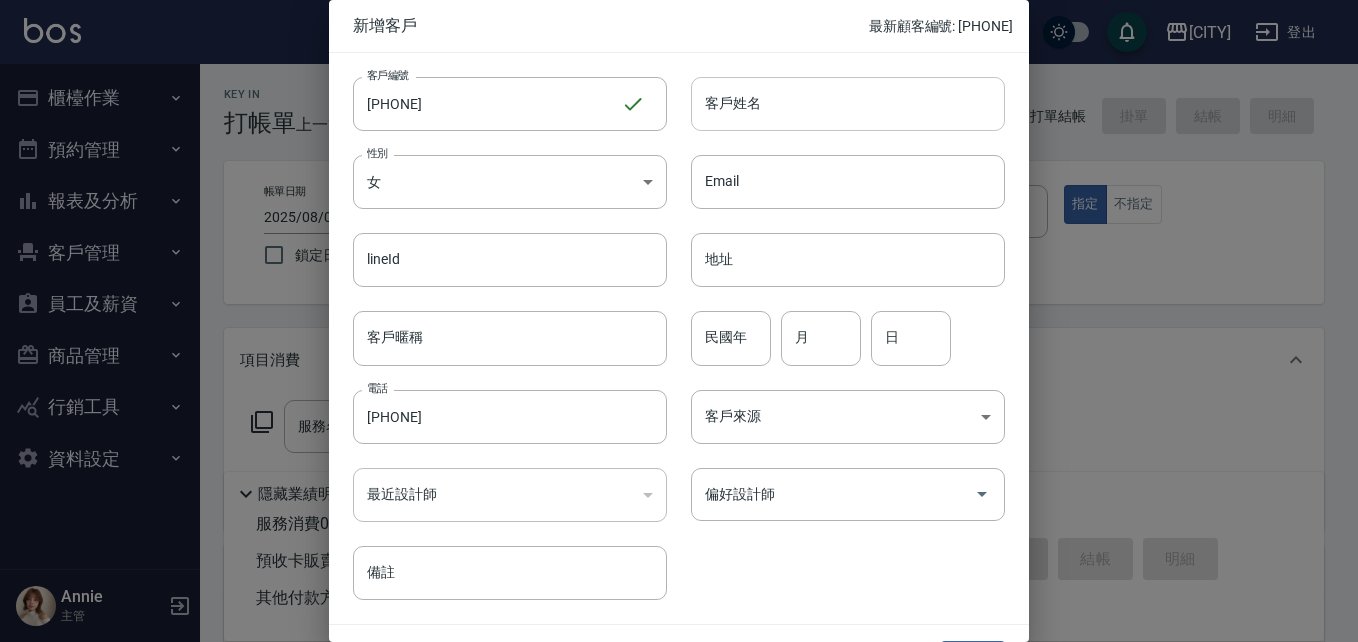 click on "客戶姓名" at bounding box center (848, 104) 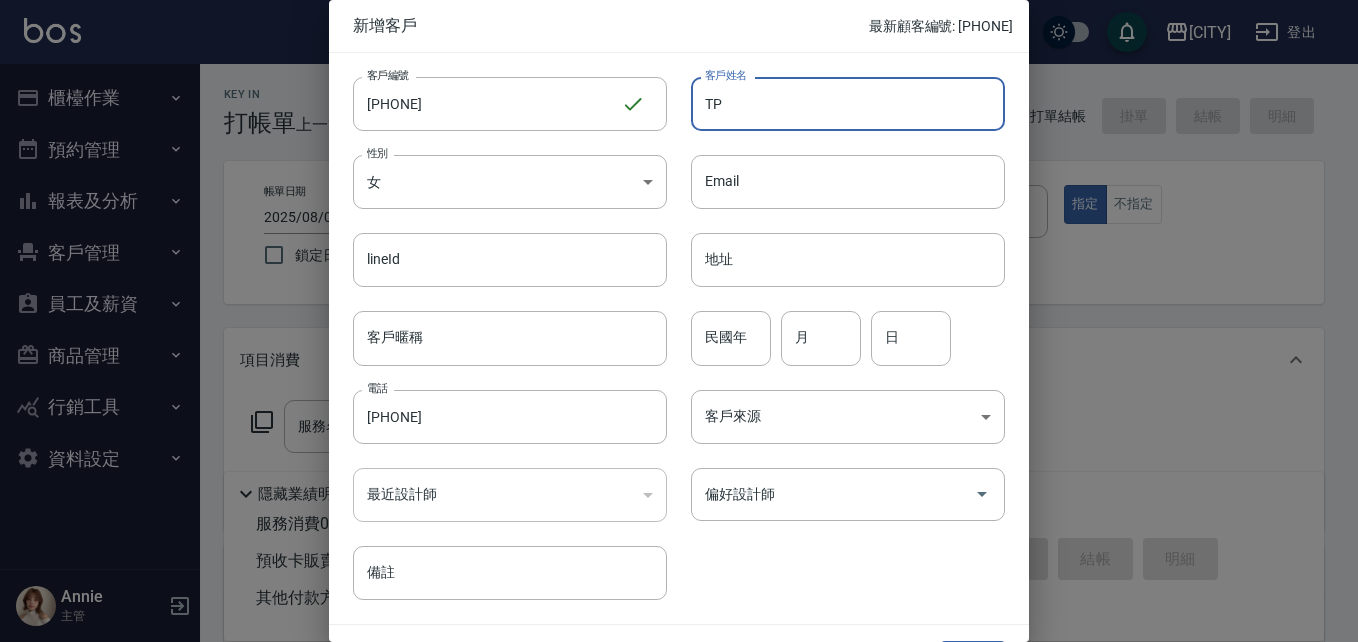 type on "T" 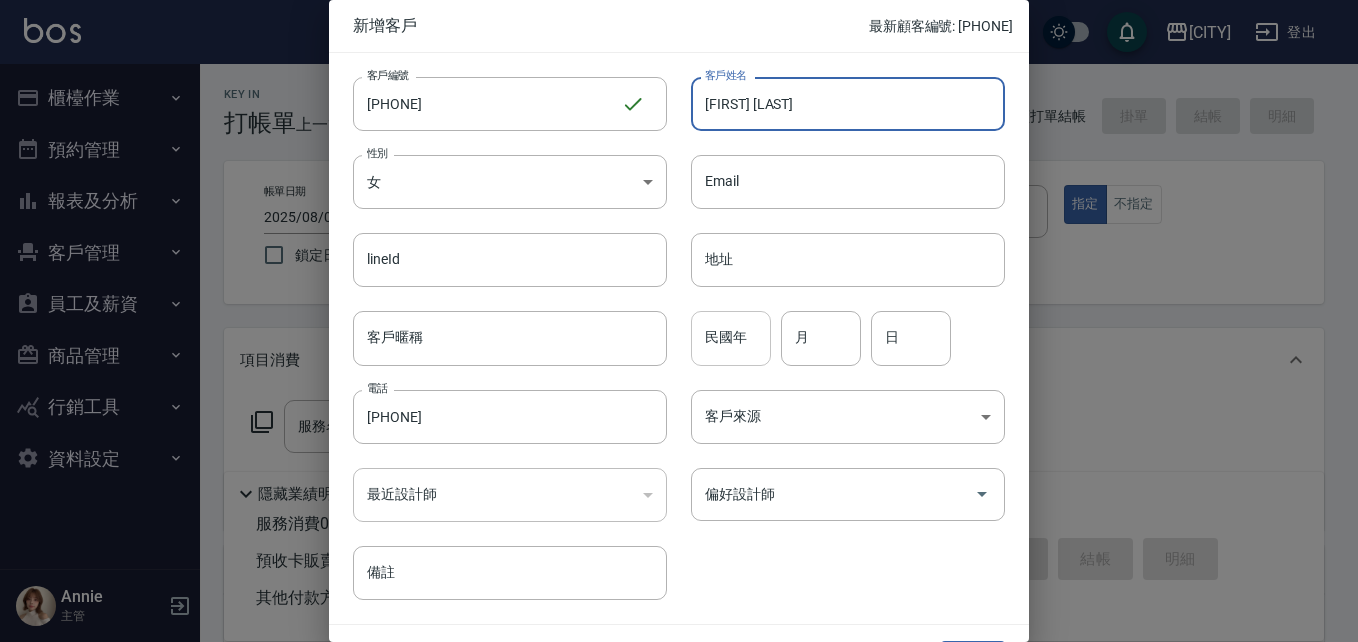 type on "陳致潔" 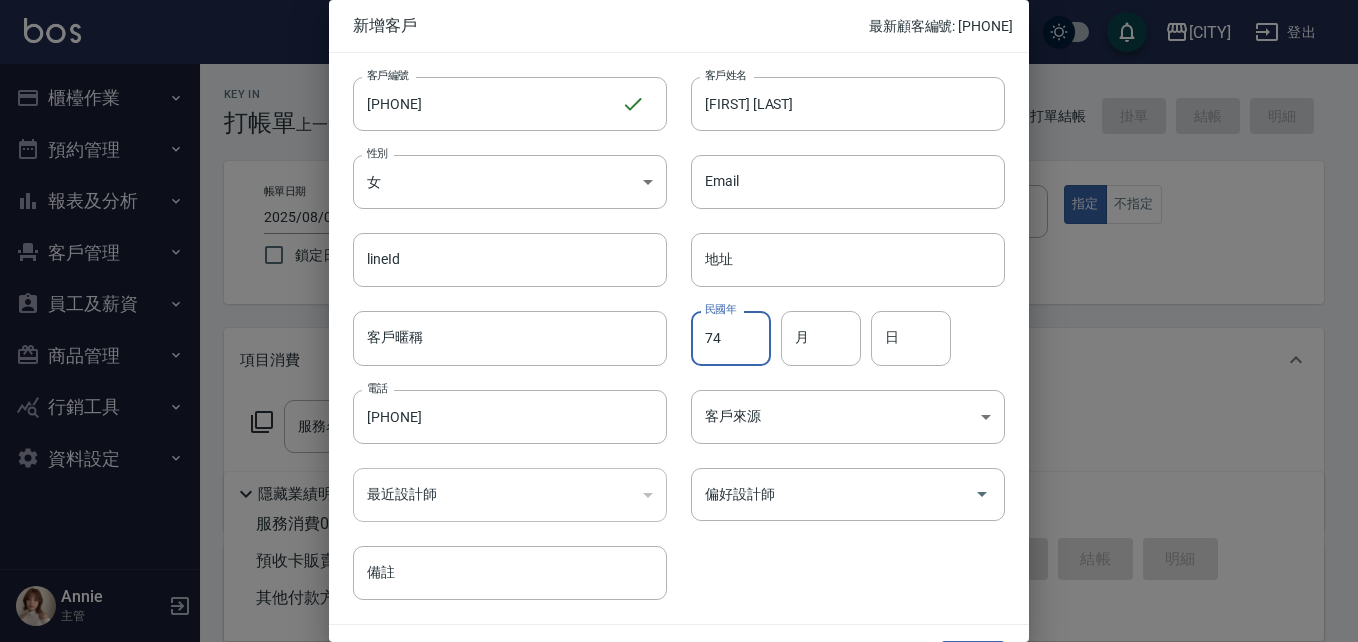 type on "74" 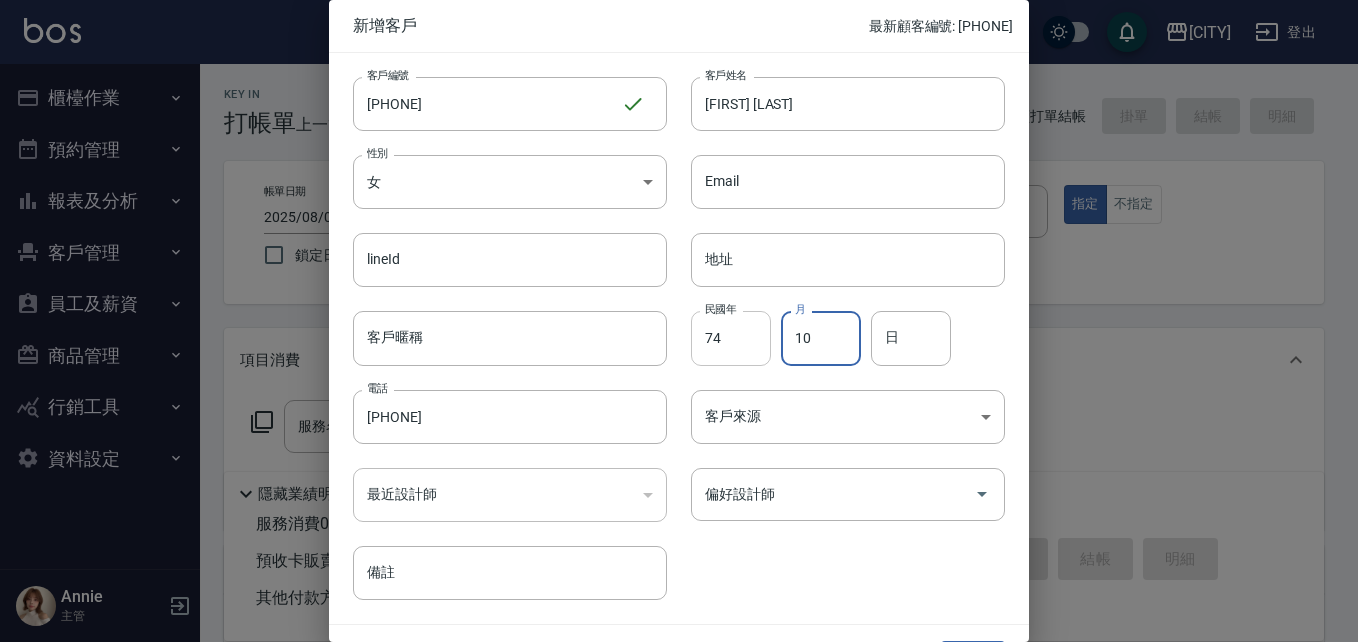 type on "10" 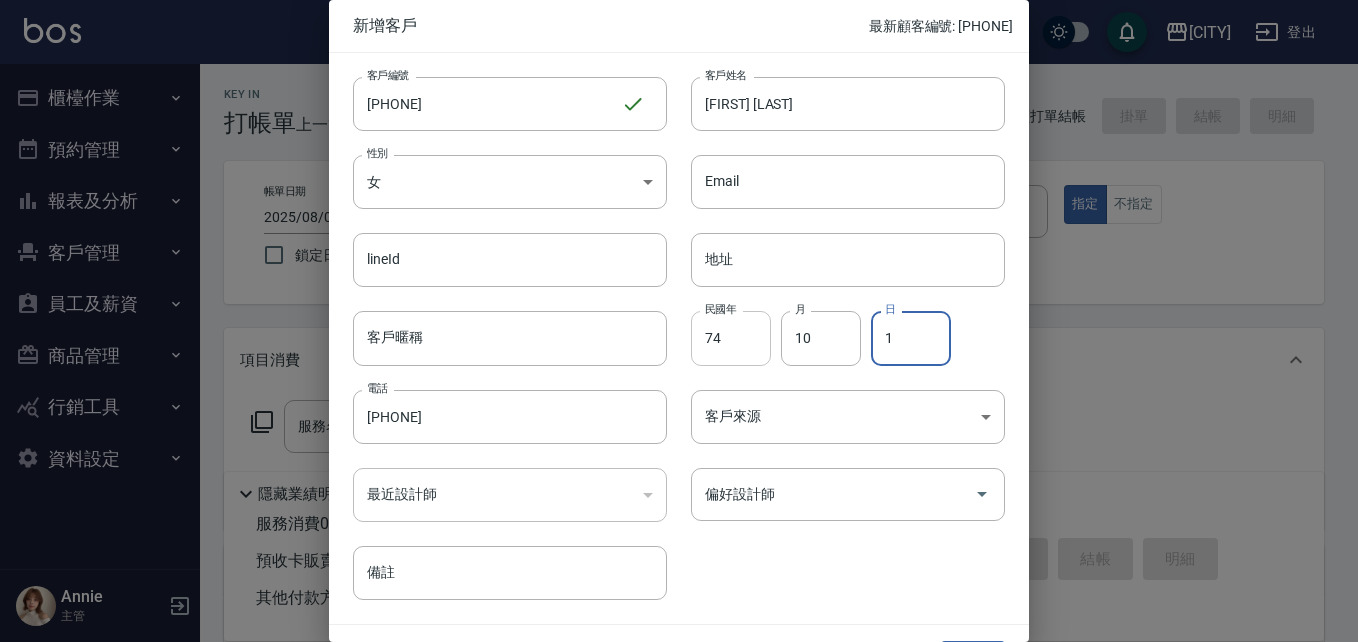 type on "1" 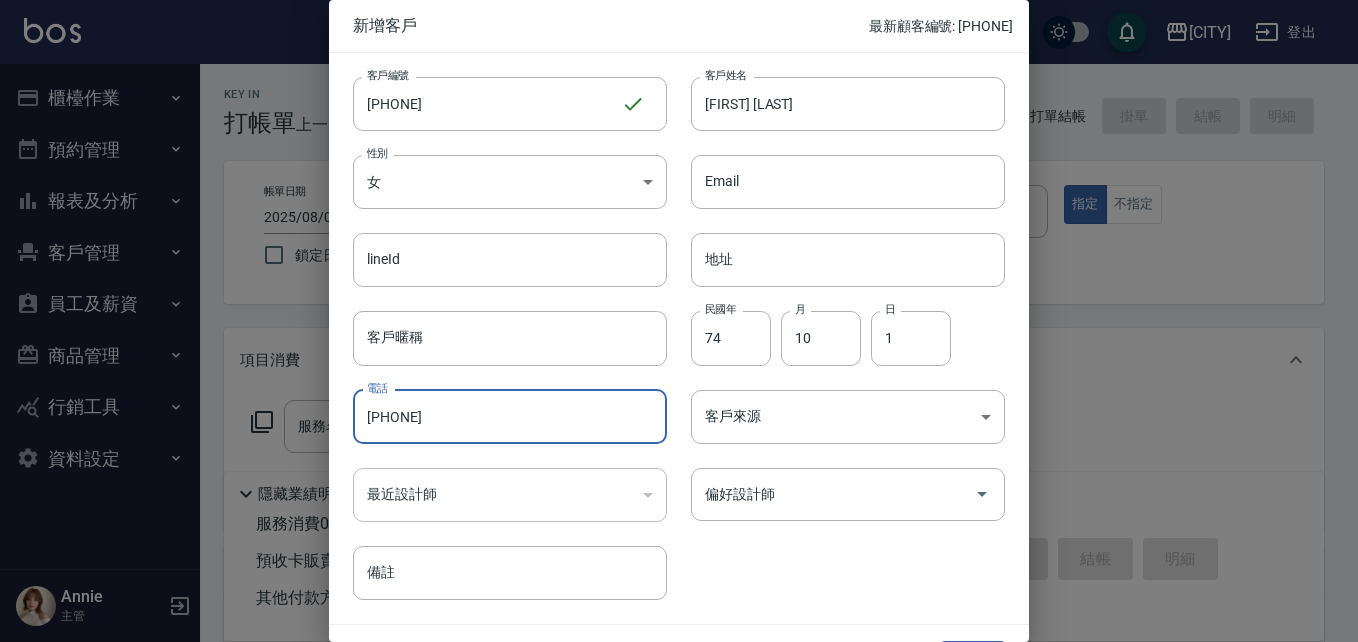 click on "民國年 74 民國年 月 10 月 日 1 日" at bounding box center [836, 326] 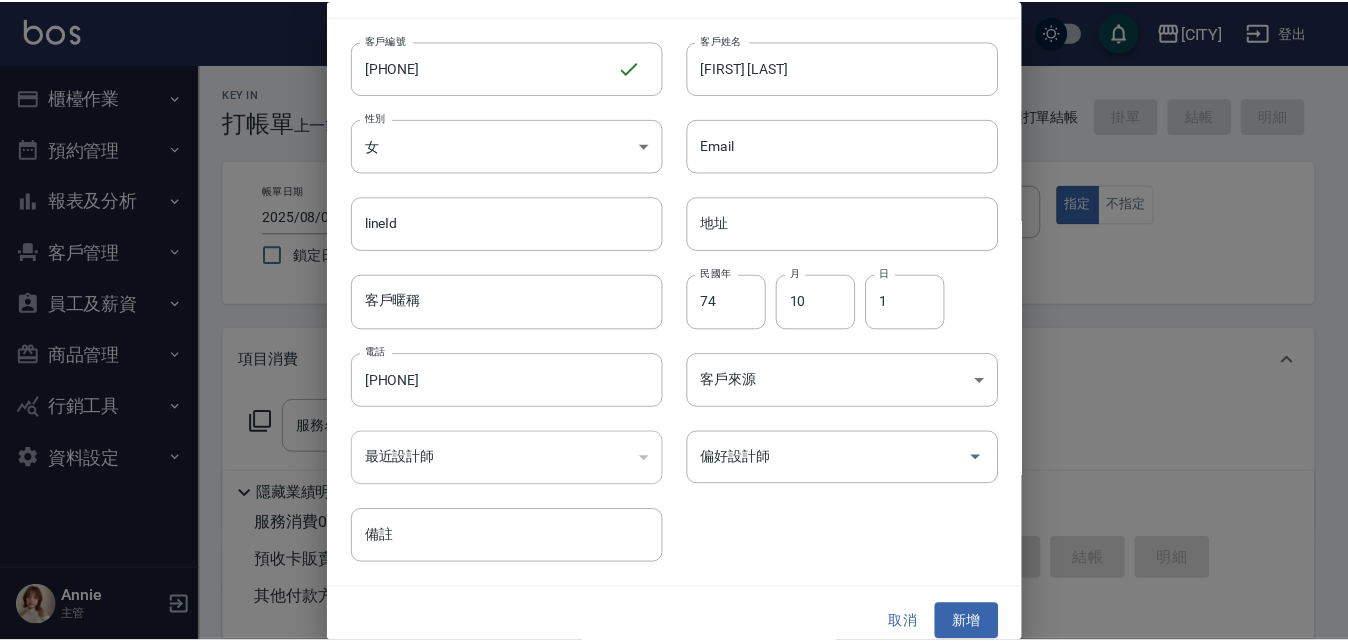 scroll, scrollTop: 51, scrollLeft: 0, axis: vertical 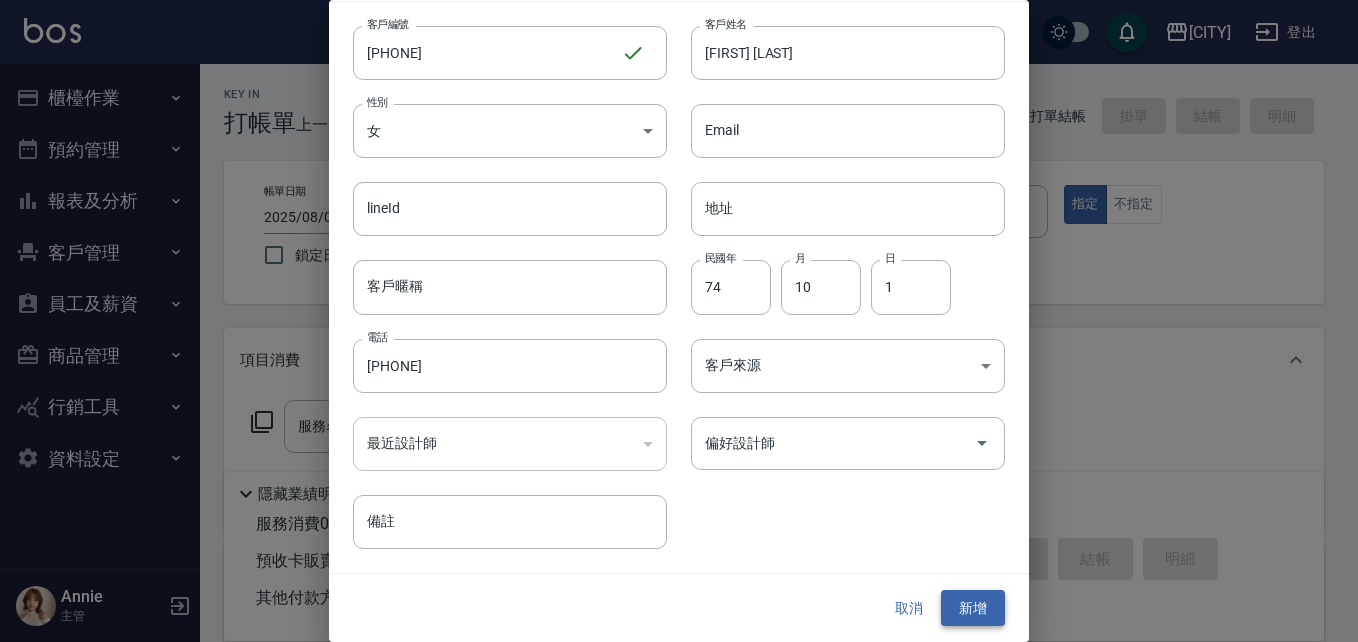 click on "新增" at bounding box center (973, 608) 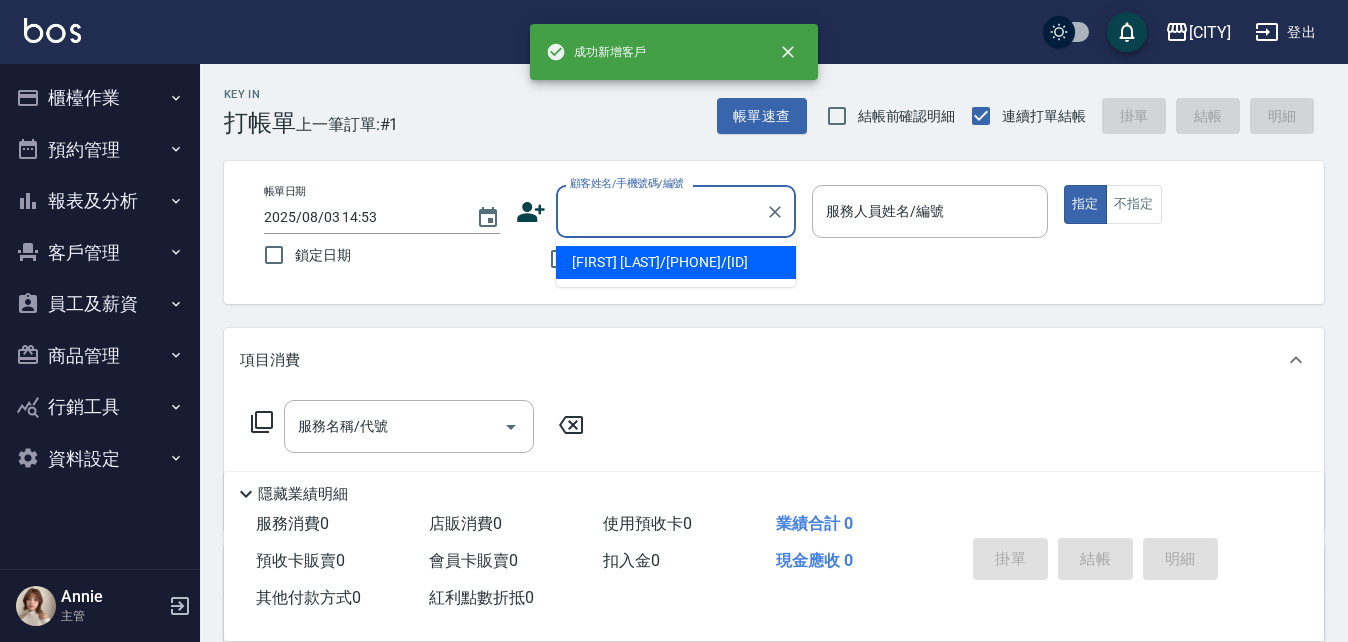 click on "顧客姓名/手機號碼/編號" at bounding box center [661, 211] 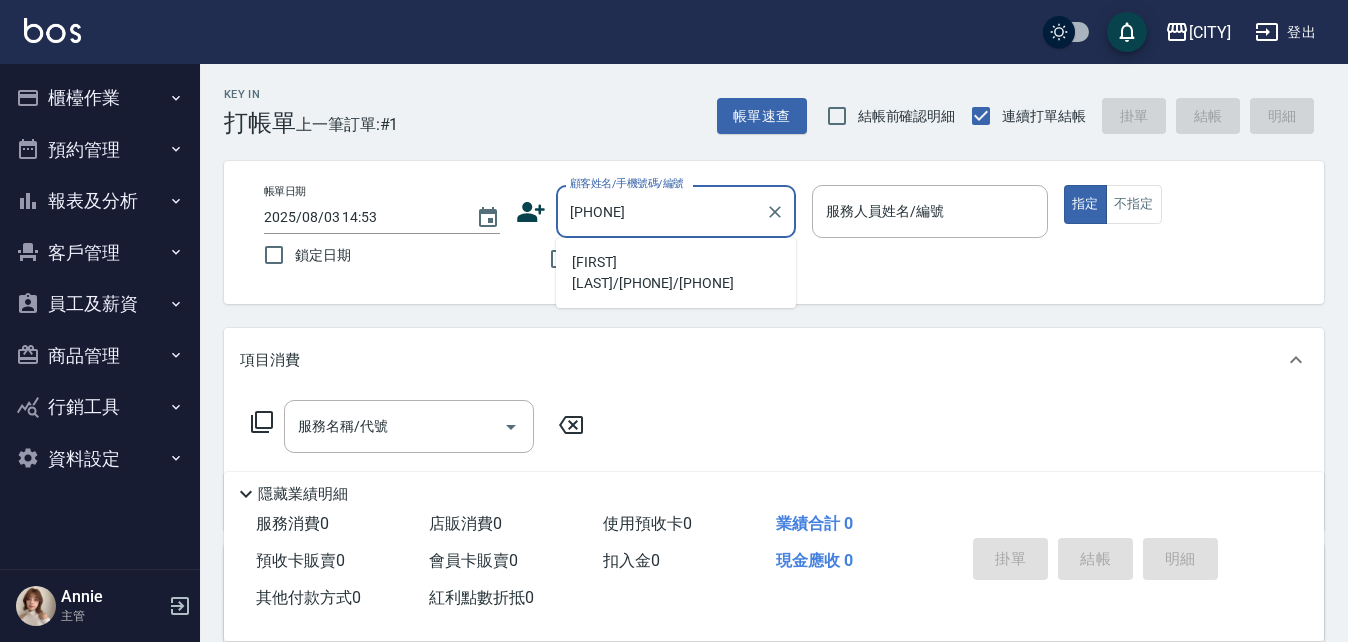 click on "[NAME]/[PHONE]/[PHONE]" at bounding box center (676, 273) 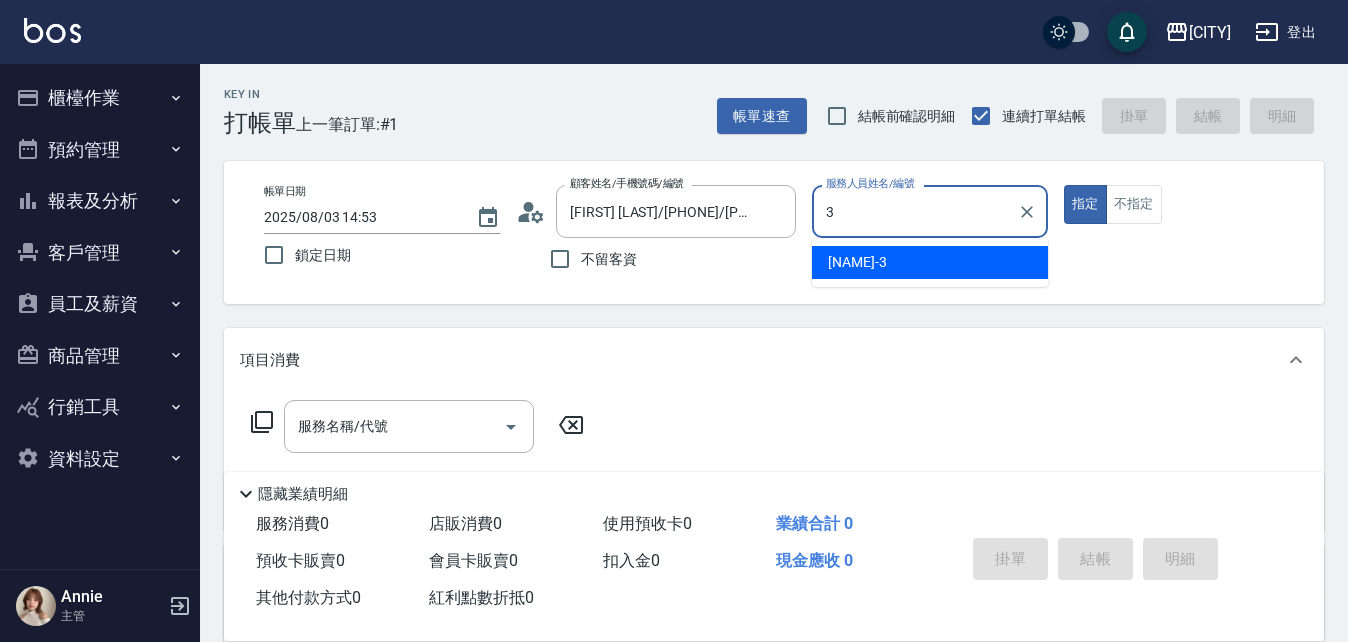 type on "黎黎-3" 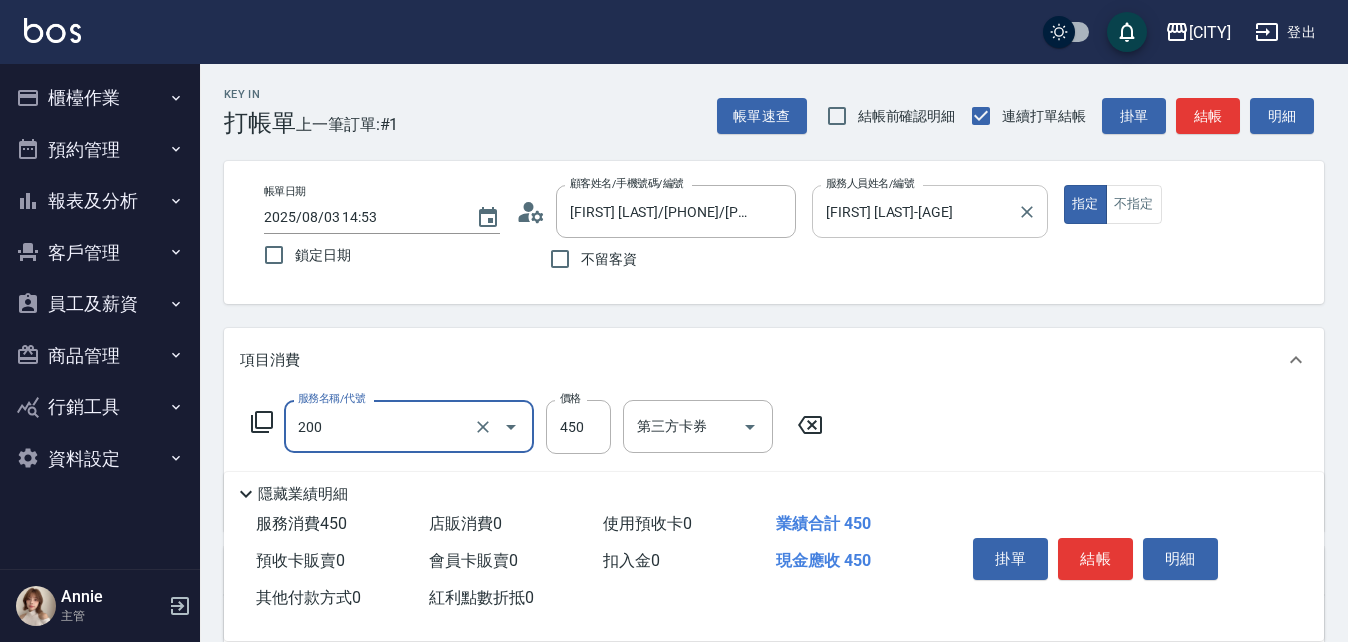 type on "有機洗髮(200)" 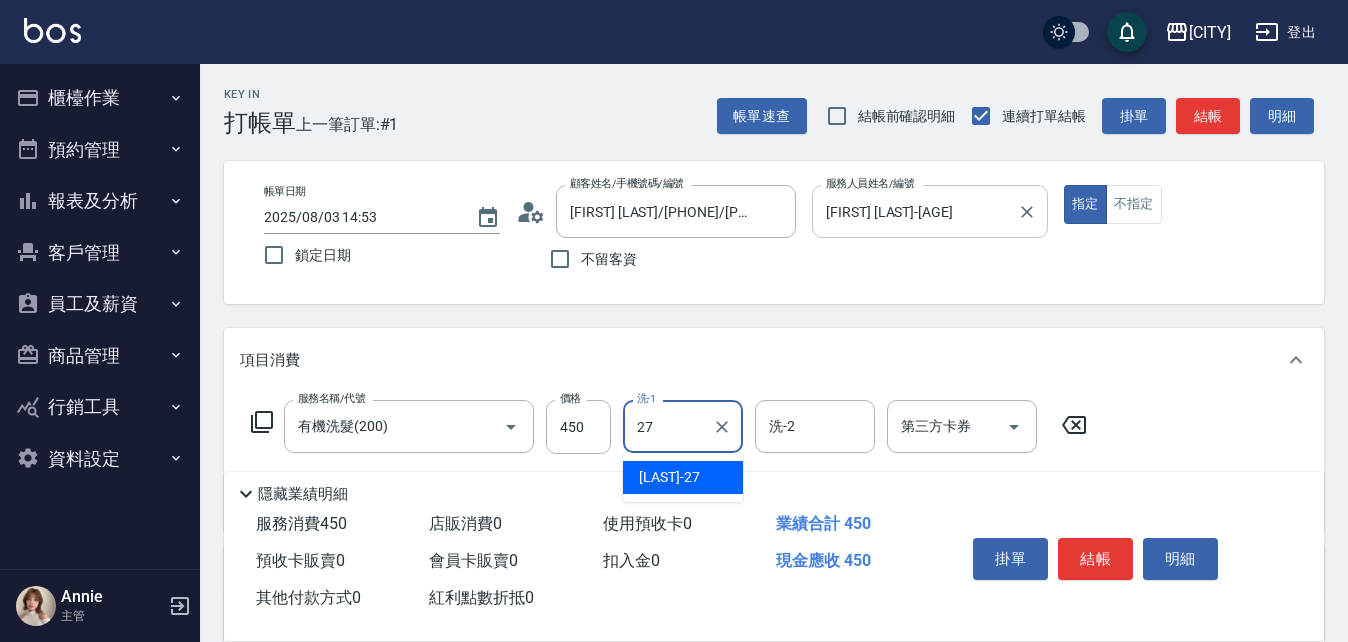 type on "陳韋均-27" 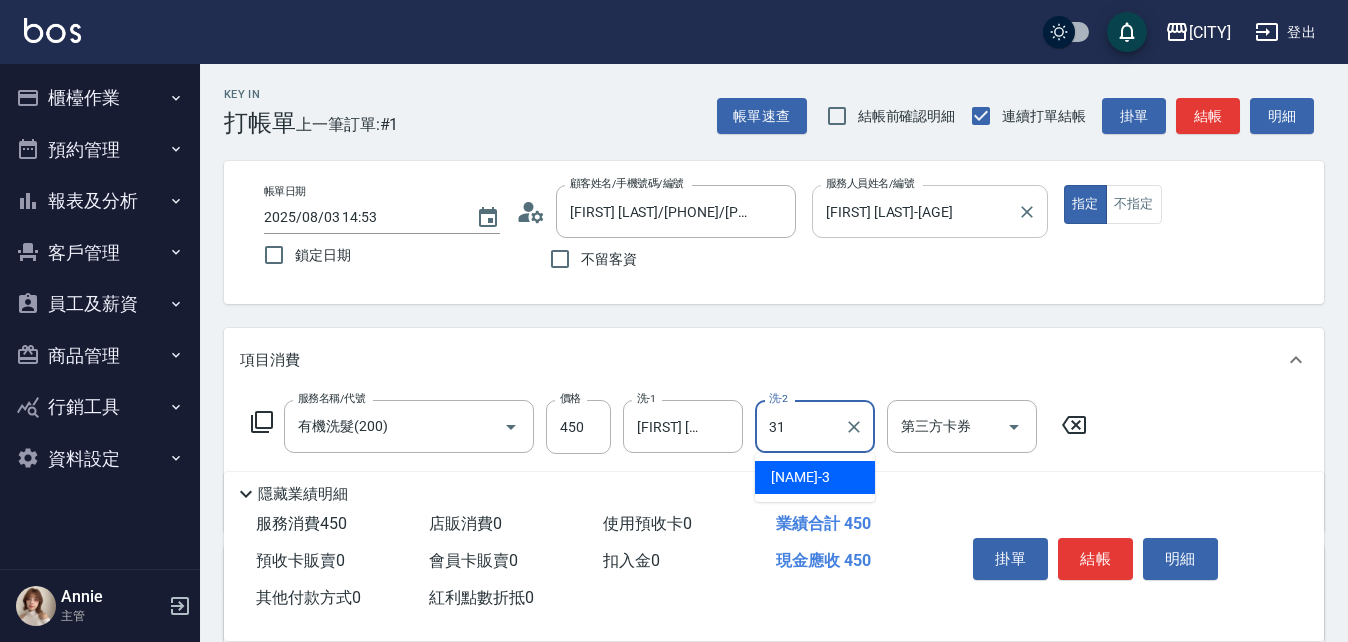 type on "[NAME]-31" 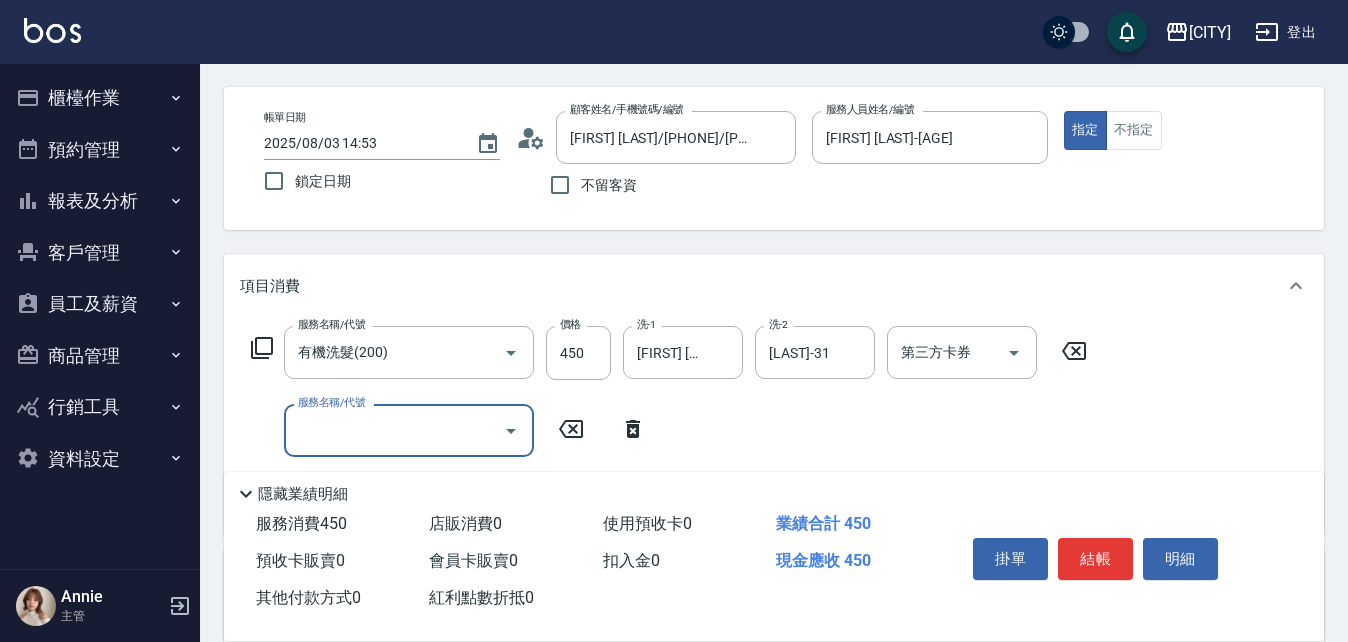 scroll, scrollTop: 200, scrollLeft: 0, axis: vertical 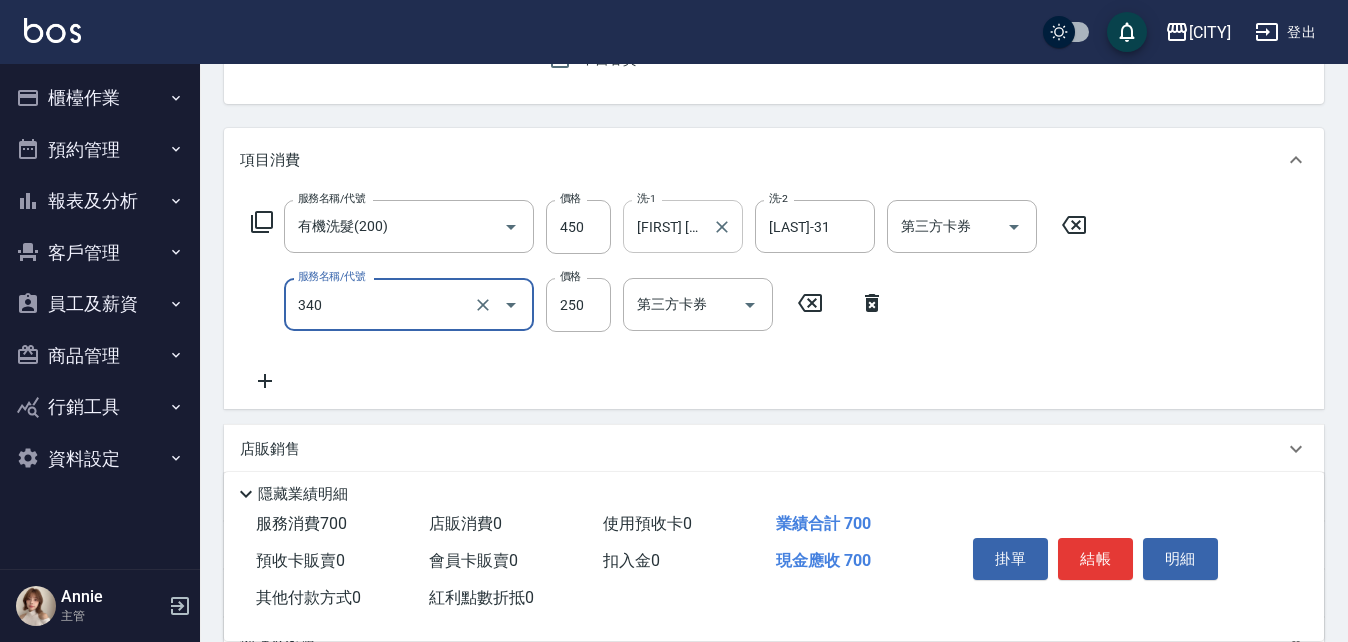 type on "剪髮(340)" 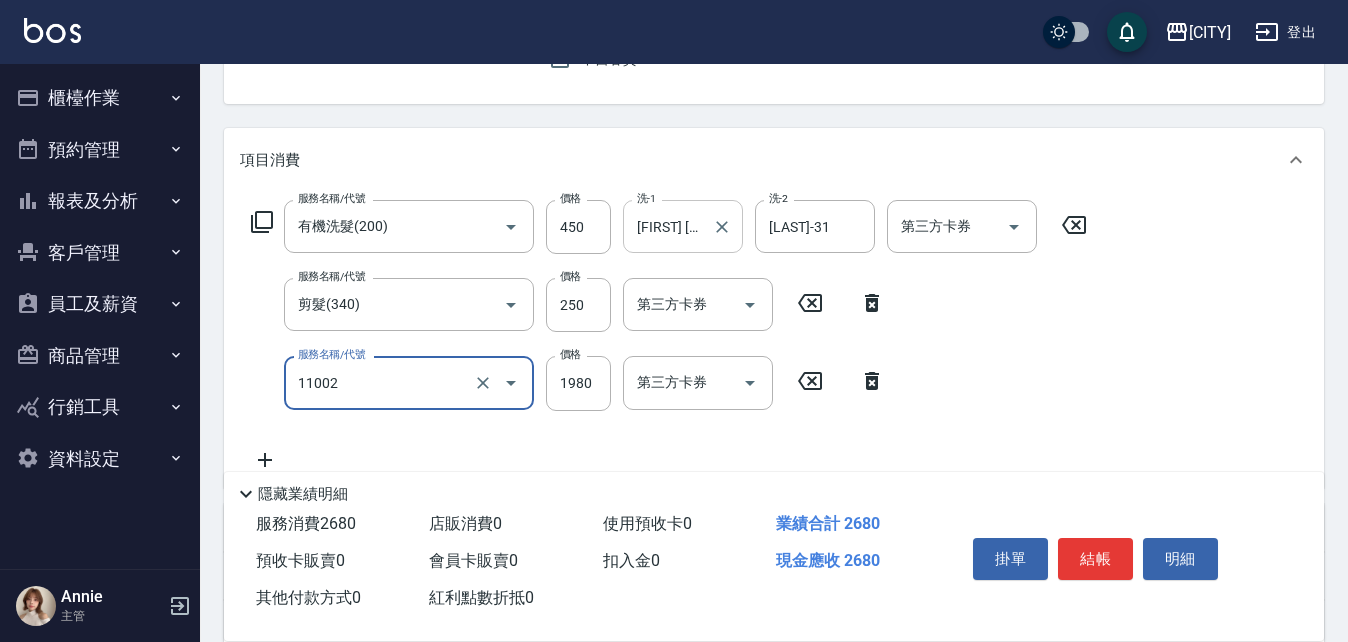 type on "染髮S(11002)" 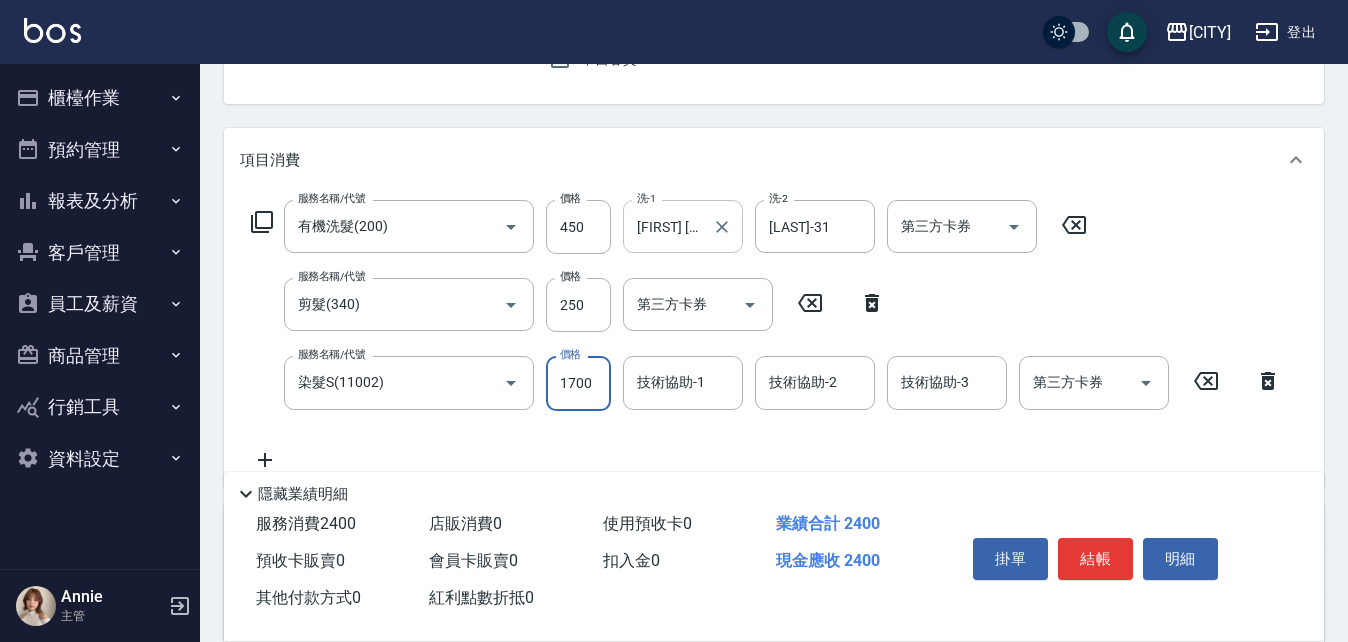 type on "1700" 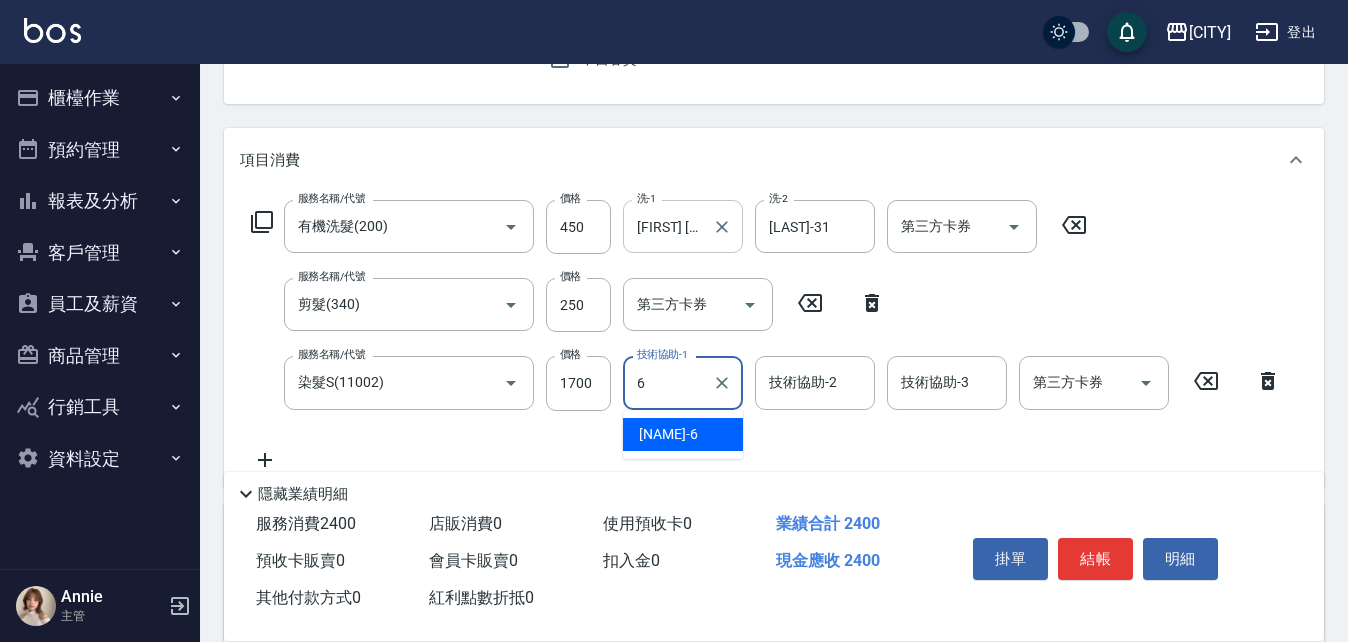 type on "Nia-6" 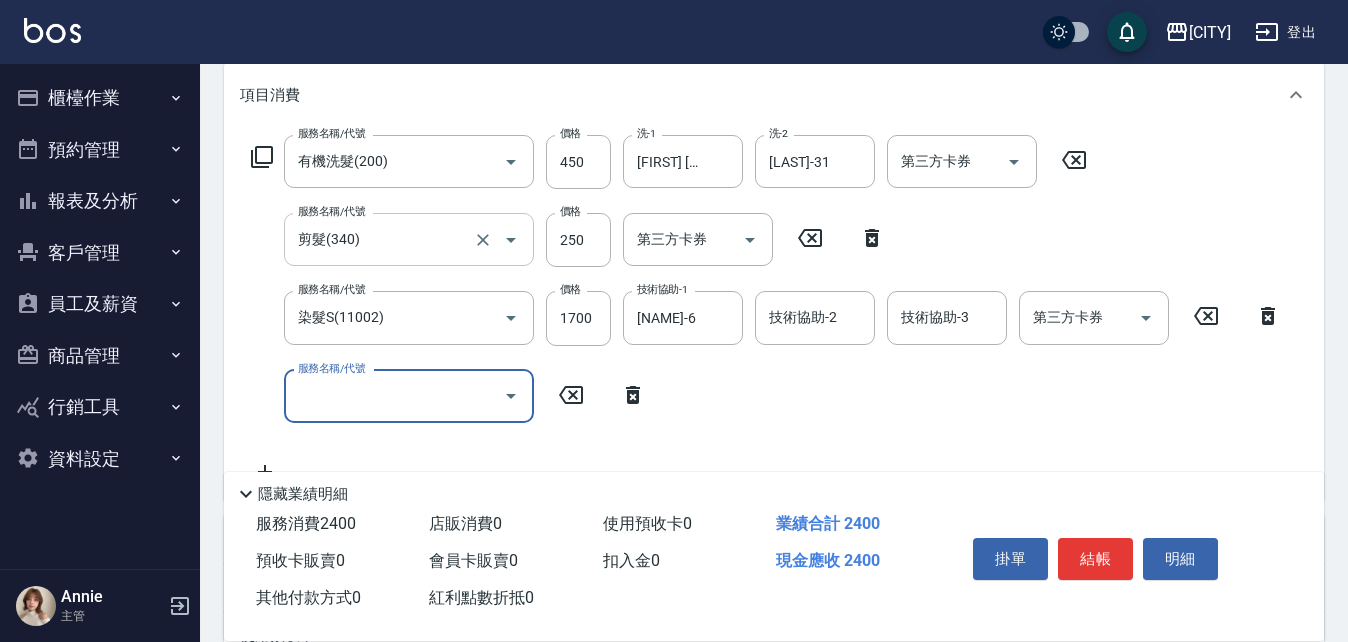 scroll, scrollTop: 300, scrollLeft: 0, axis: vertical 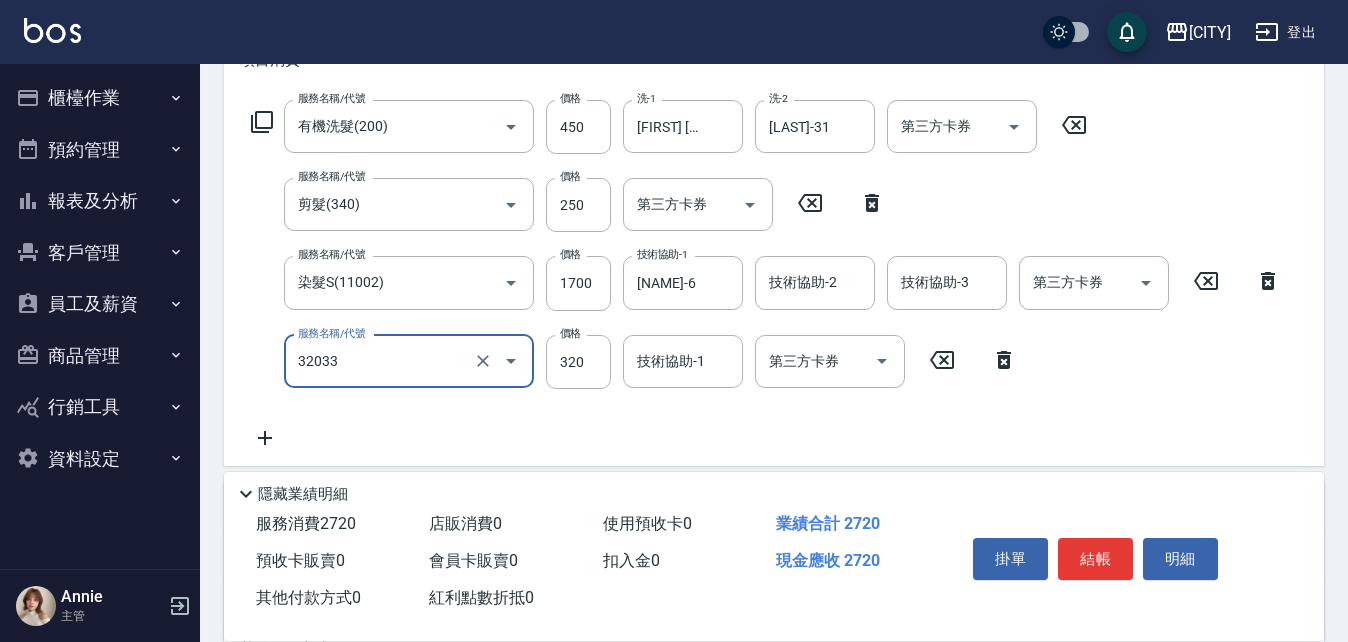 type on "頭皮隔離液(32033)" 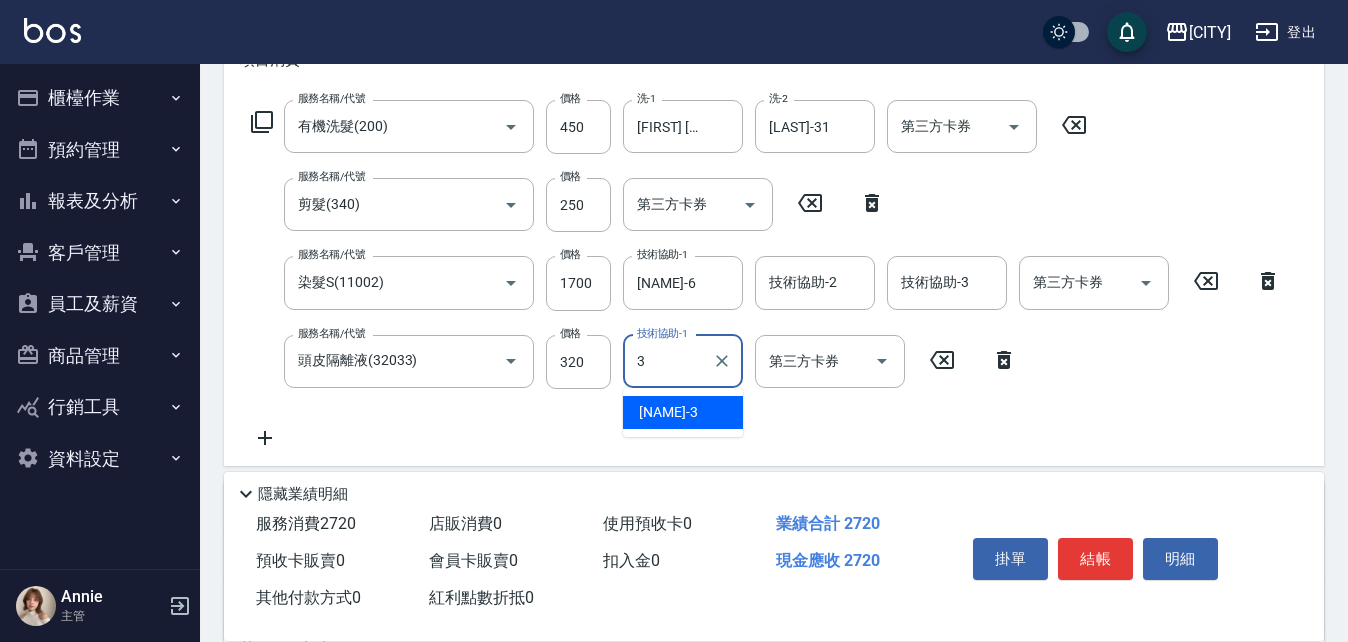 type on "黎黎-3" 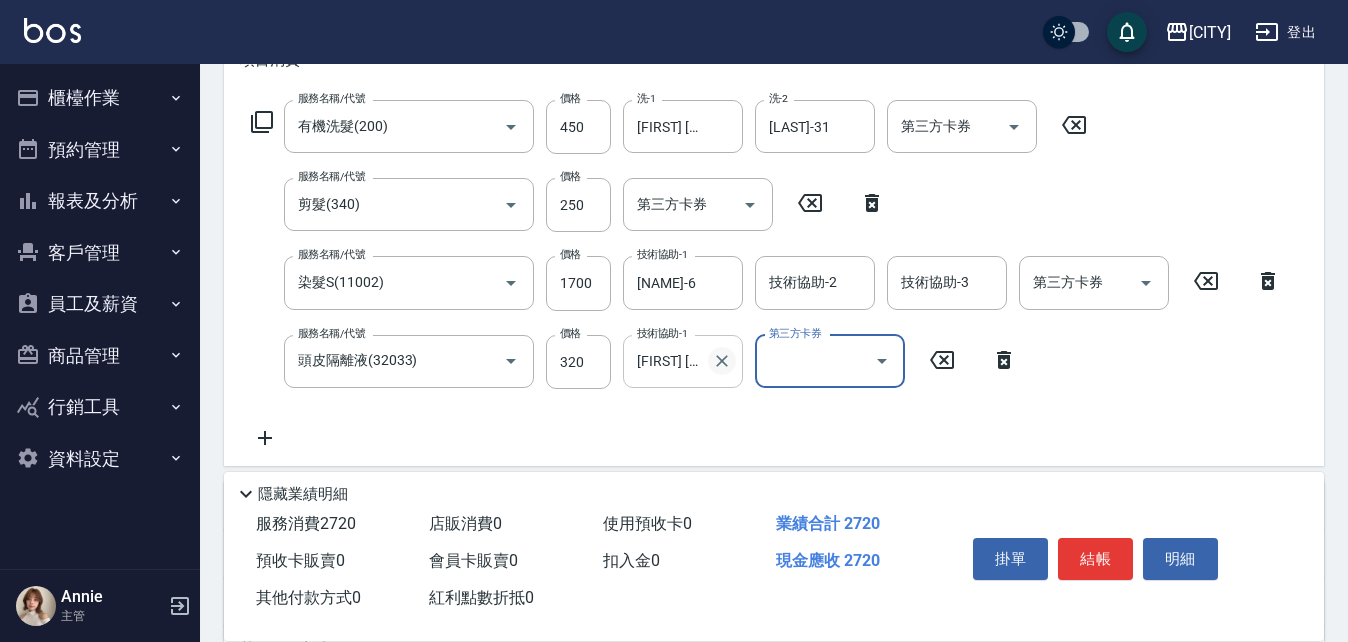 click 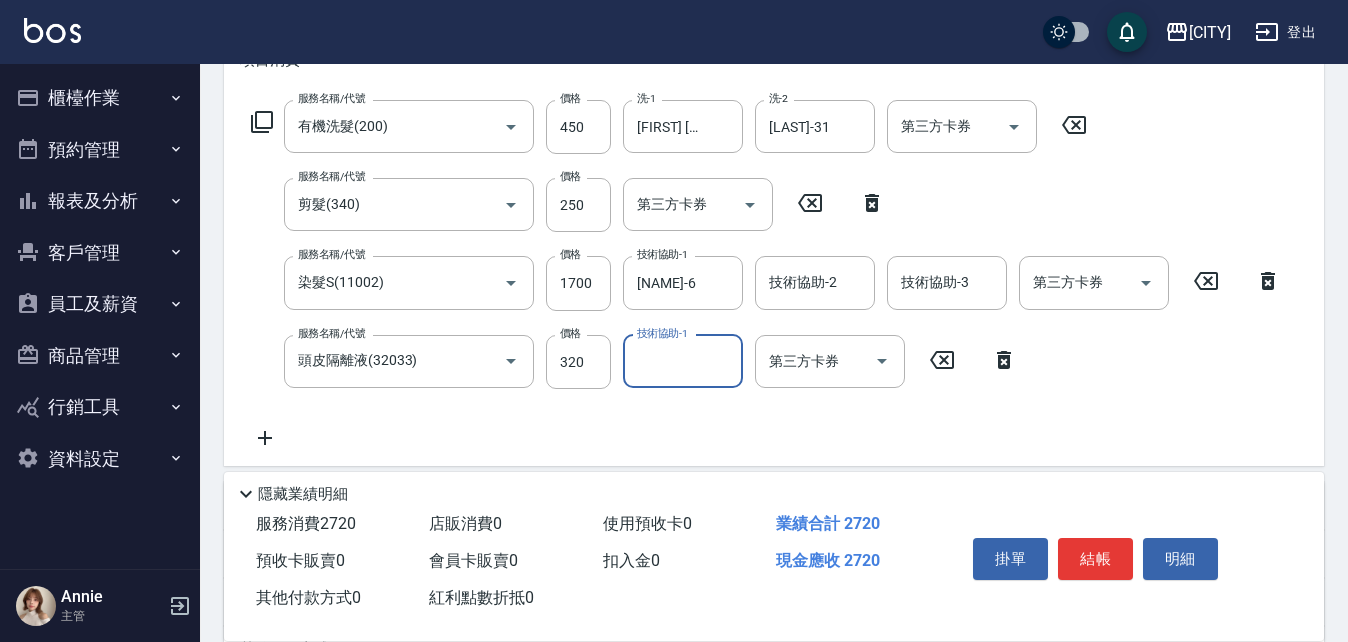 click on "服務名稱/代號 有機洗髮(200) 服務名稱/代號 價格 450 價格 洗-1 陳韋均-27 洗-1 洗-2 王品云-31 洗-2 第三方卡券 第三方卡券 服務名稱/代號 剪髮(340) 服務名稱/代號 價格 250 價格 第三方卡券 第三方卡券 服務名稱/代號 染髮S(11002) 服務名稱/代號 價格 1700 價格 技術協助-1 Nia-6 技術協助-1 技術協助-2 技術協助-2 技術協助-3 技術協助-3 第三方卡券 第三方卡券 服務名稱/代號 頭皮隔離液(32033) 服務名稱/代號 價格 320 價格 技術協助-1 技術協助-1 第三方卡券 第三方卡券" at bounding box center [766, 275] 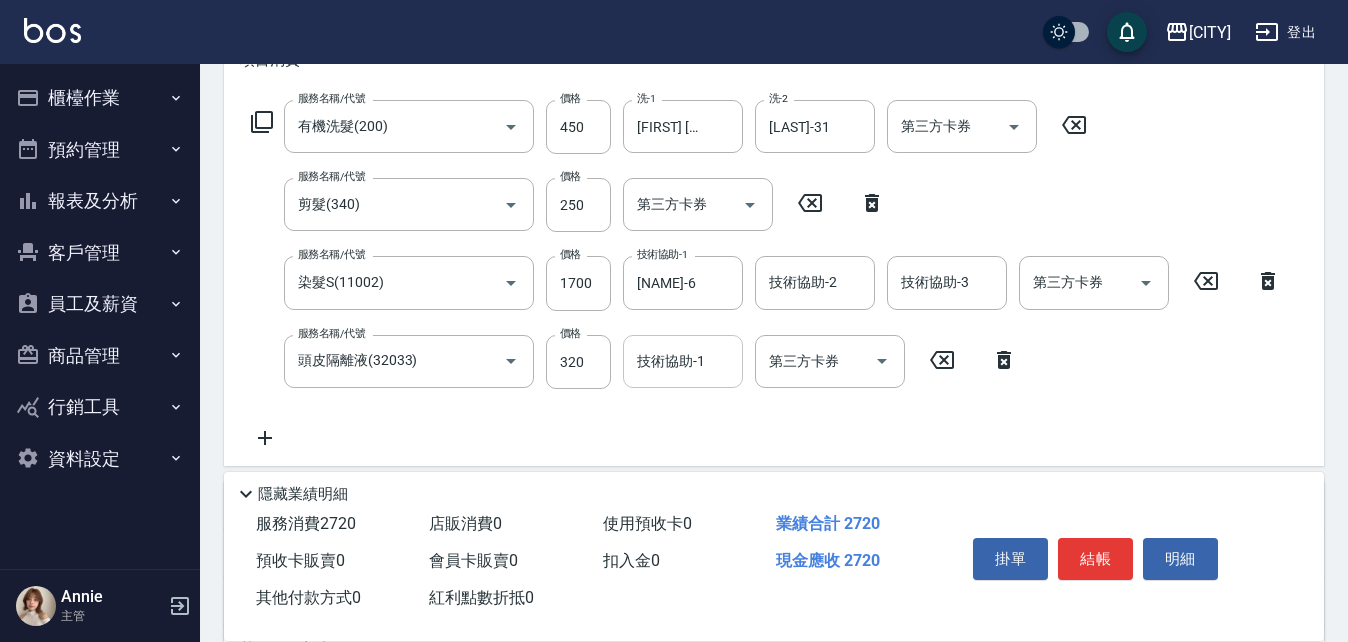 click 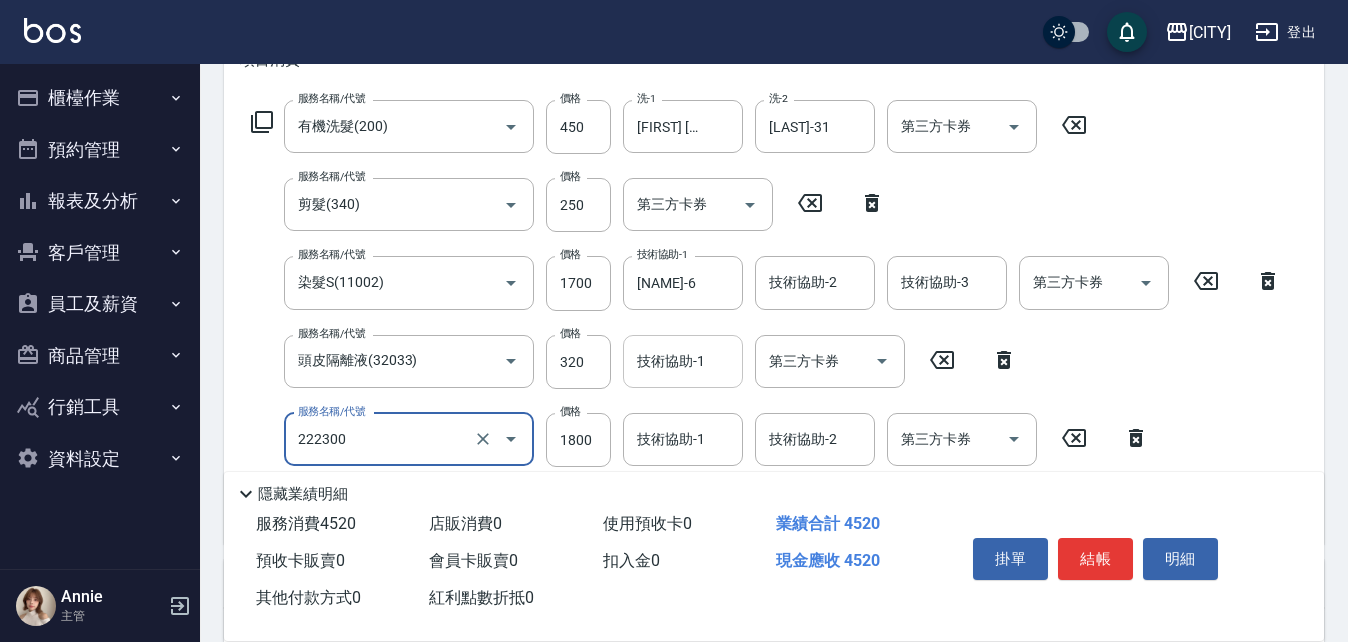 type on "結構三段式(222300)" 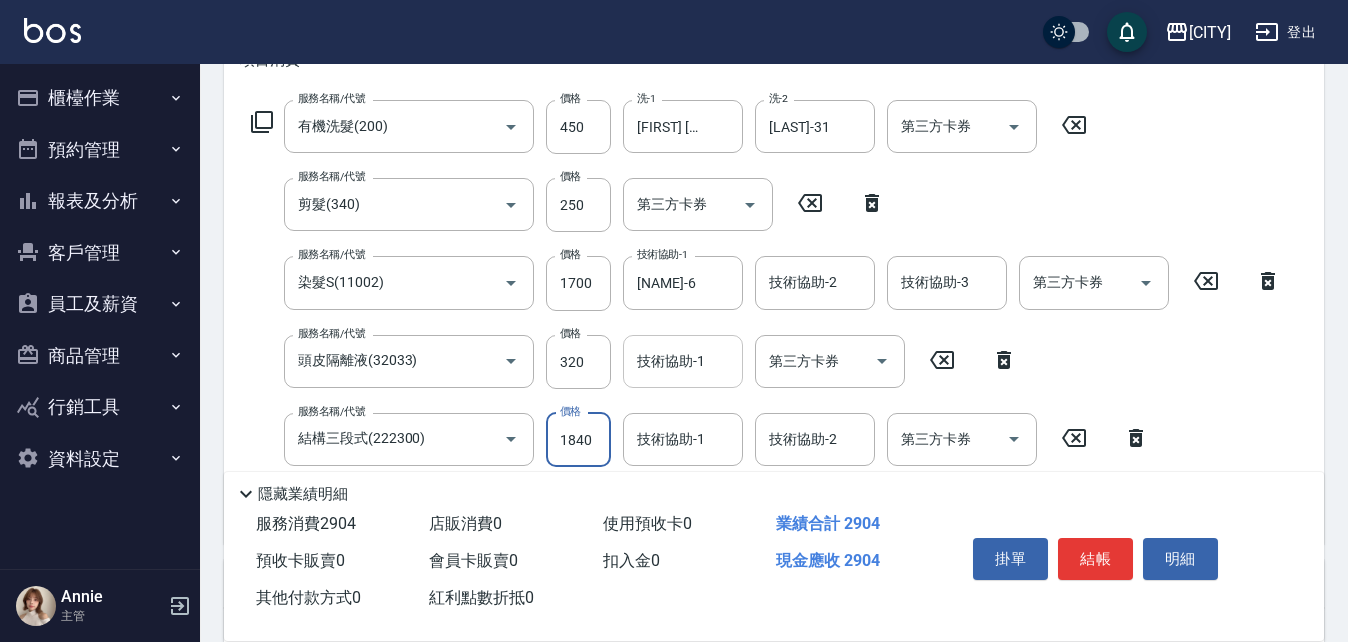 type on "1840" 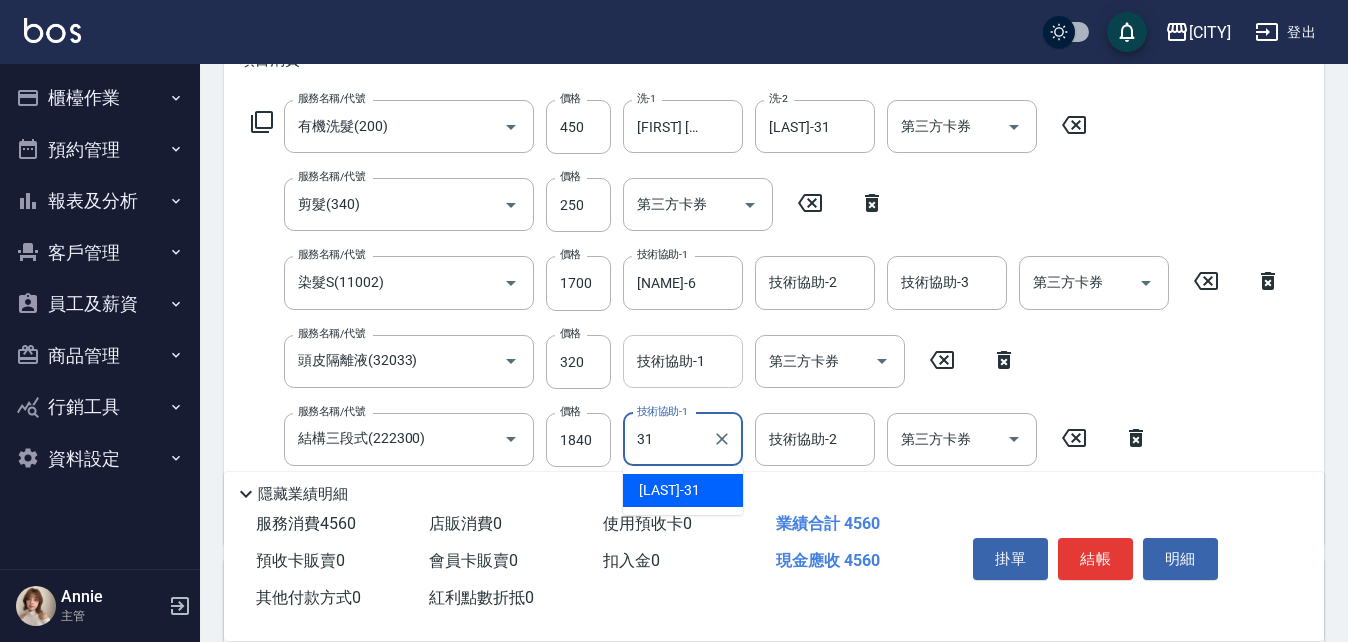 type on "王品云-31" 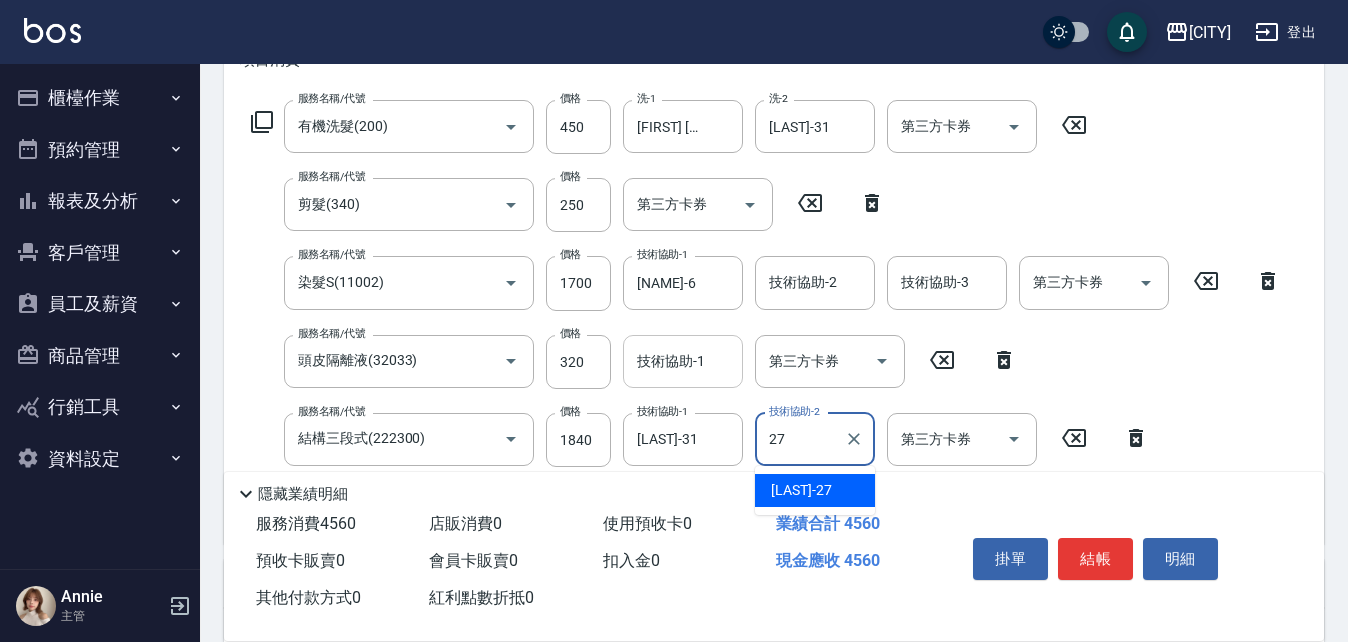 type on "陳韋均-27" 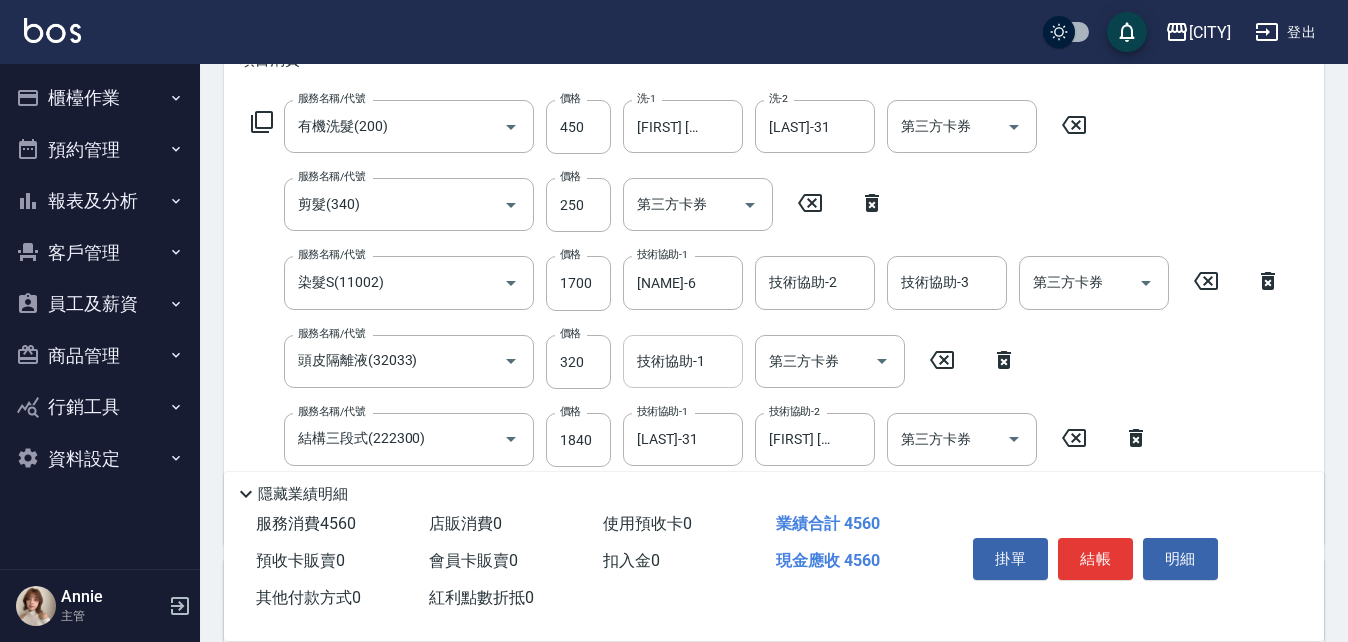 click on "服務名稱/代號 有機洗髮(200) 服務名稱/代號 價格 450 價格 洗-1 陳韋均-27 洗-1 洗-2 王品云-31 洗-2 第三方卡券 第三方卡券 服務名稱/代號 剪髮(340) 服務名稱/代號 價格 250 價格 第三方卡券 第三方卡券 服務名稱/代號 染髮S(11002) 服務名稱/代號 價格 1700 價格 技術協助-1 Nia-6 技術協助-1 技術協助-2 技術協助-2 技術協助-3 技術協助-3 第三方卡券 第三方卡券 服務名稱/代號 頭皮隔離液(32033) 服務名稱/代號 價格 320 價格 技術協助-1 技術協助-1 第三方卡券 第三方卡券 服務名稱/代號 結構三段式(222300) 服務名稱/代號 價格 1840 價格 技術協助-1 王品云-31 技術協助-1 技術協助-2 陳韋均-27 技術協助-2 第三方卡券 第三方卡券" at bounding box center [766, 314] 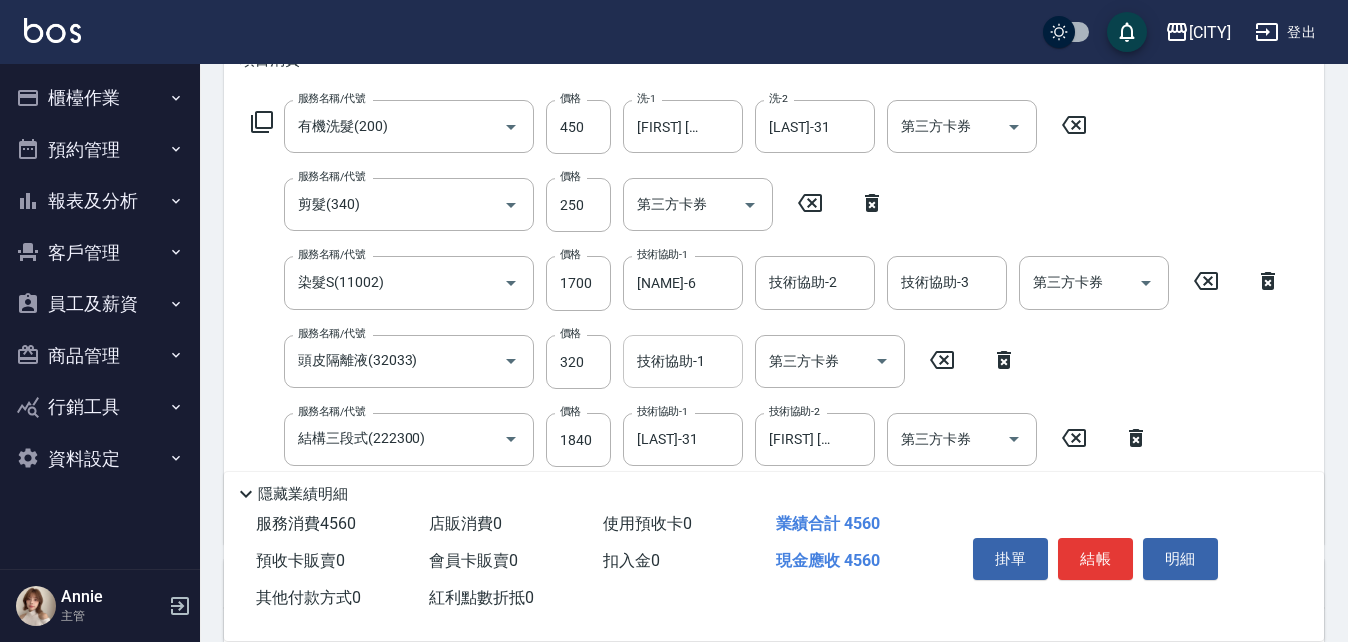 click on "技術協助-1 技術協助-1" at bounding box center (683, 361) 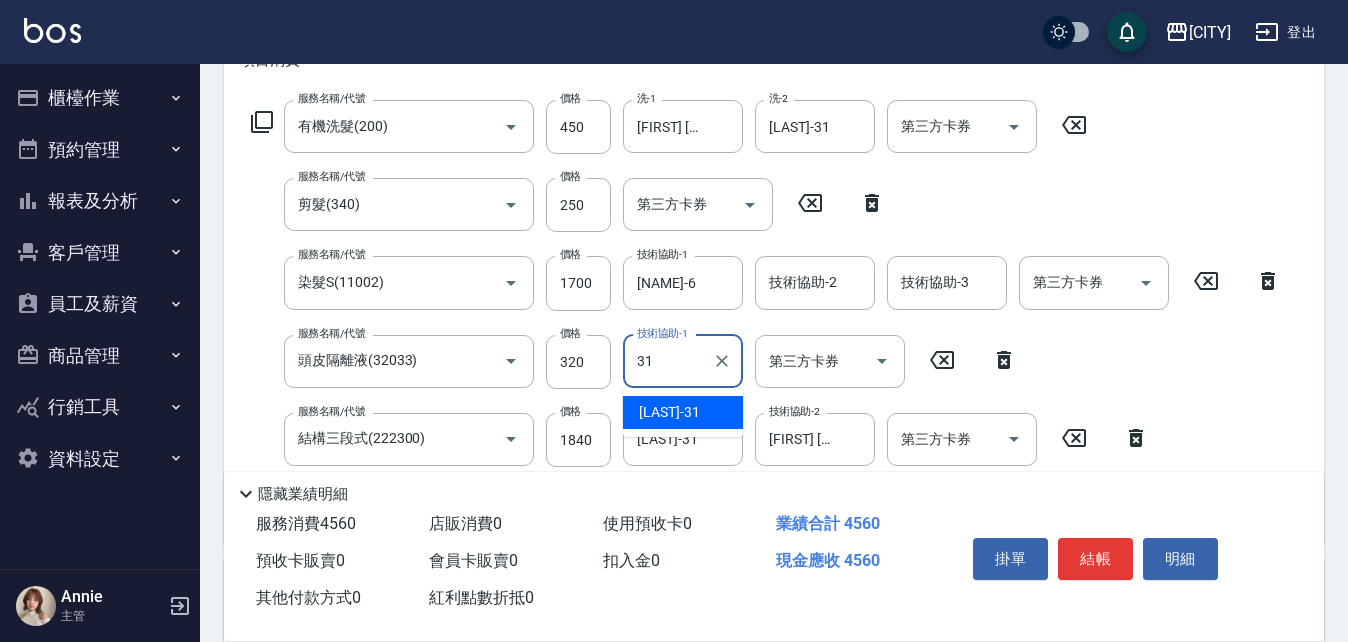 type on "王品云-31" 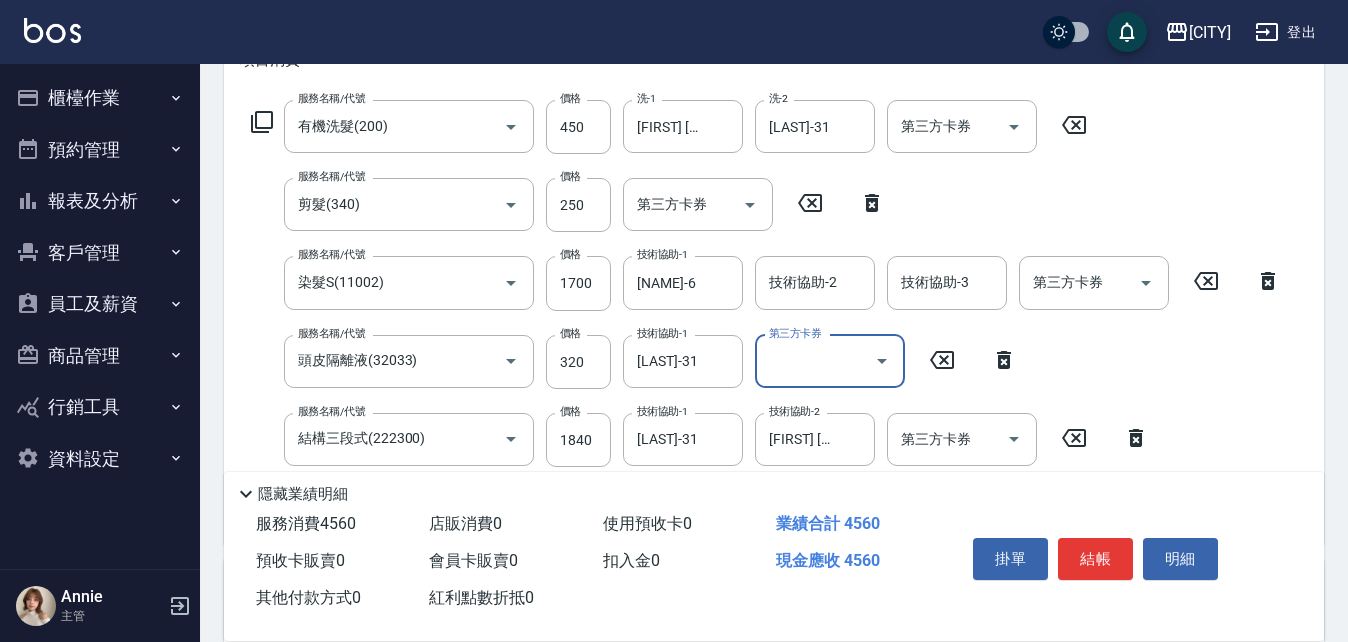 click on "服務名稱/代號 有機洗髮(200) 服務名稱/代號 價格 450 價格 洗-1 陳韋均-27 洗-1 洗-2 王品云-31 洗-2 第三方卡券 第三方卡券 服務名稱/代號 剪髮(340) 服務名稱/代號 價格 250 價格 第三方卡券 第三方卡券 服務名稱/代號 染髮S(11002) 服務名稱/代號 價格 1700 價格 技術協助-1 Nia-6 技術協助-1 技術協助-2 技術協助-2 技術協助-3 技術協助-3 第三方卡券 第三方卡券 服務名稱/代號 頭皮隔離液(32033) 服務名稱/代號 價格 320 價格 技術協助-1 王品云-31 技術協助-1 第三方卡券 第三方卡券 服務名稱/代號 結構三段式(222300) 服務名稱/代號 價格 1840 價格 技術協助-1 王品云-31 技術協助-1 技術協助-2 陳韋均-27 技術協助-2 第三方卡券 第三方卡券" at bounding box center (766, 314) 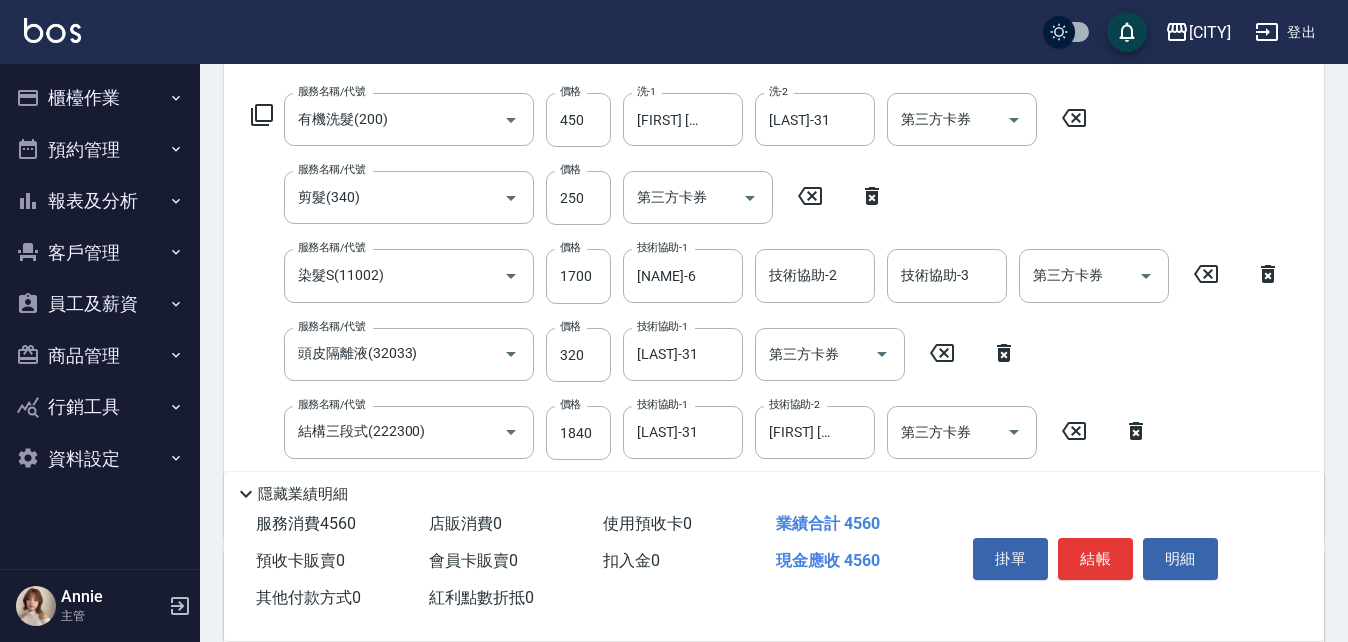 scroll, scrollTop: 300, scrollLeft: 0, axis: vertical 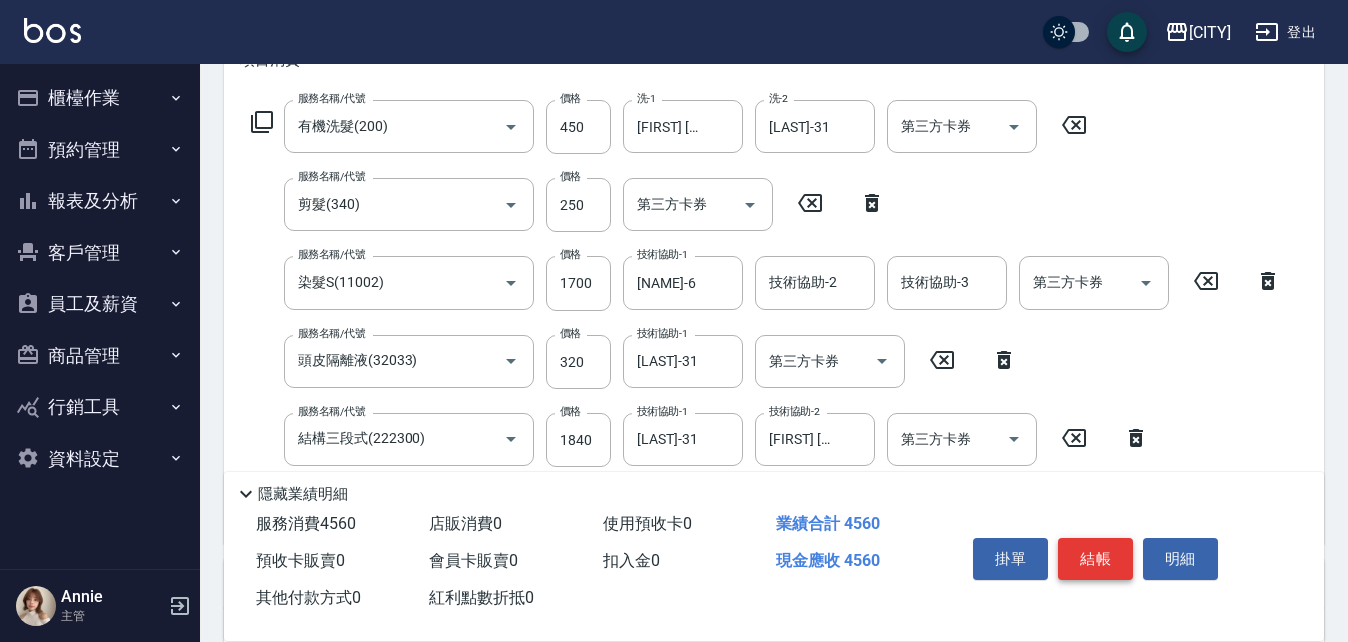 click on "結帳" at bounding box center [1095, 559] 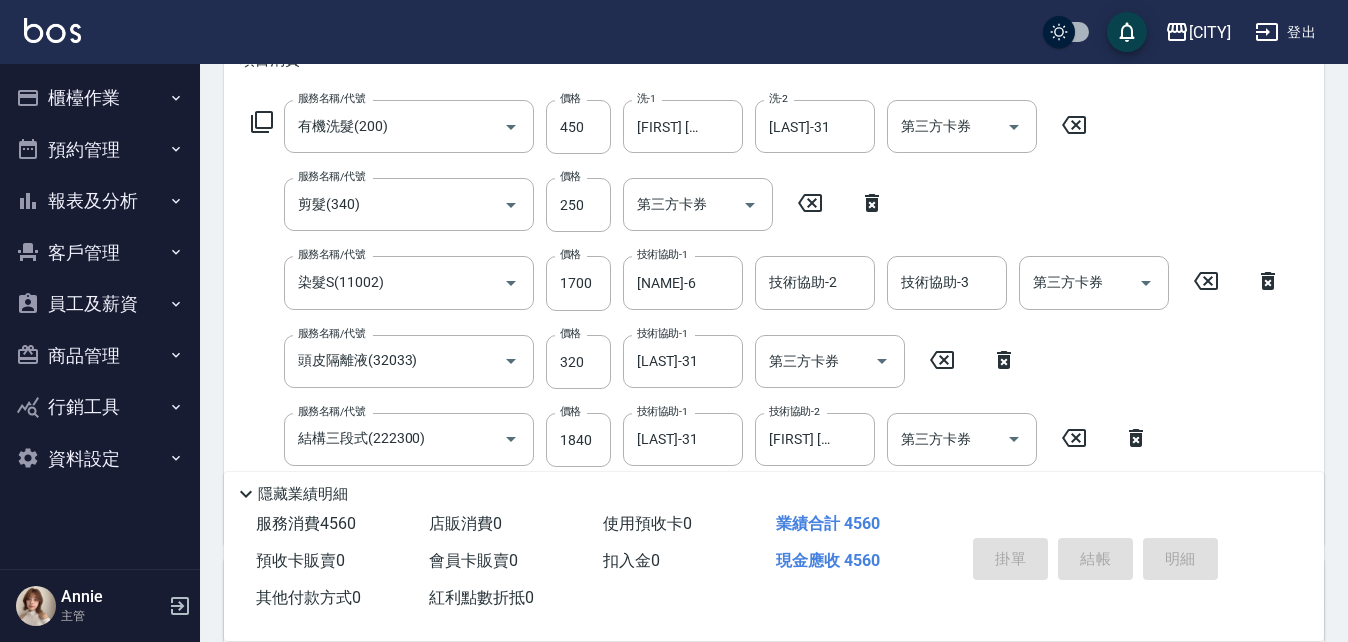 type on "2025/08/03 14:56" 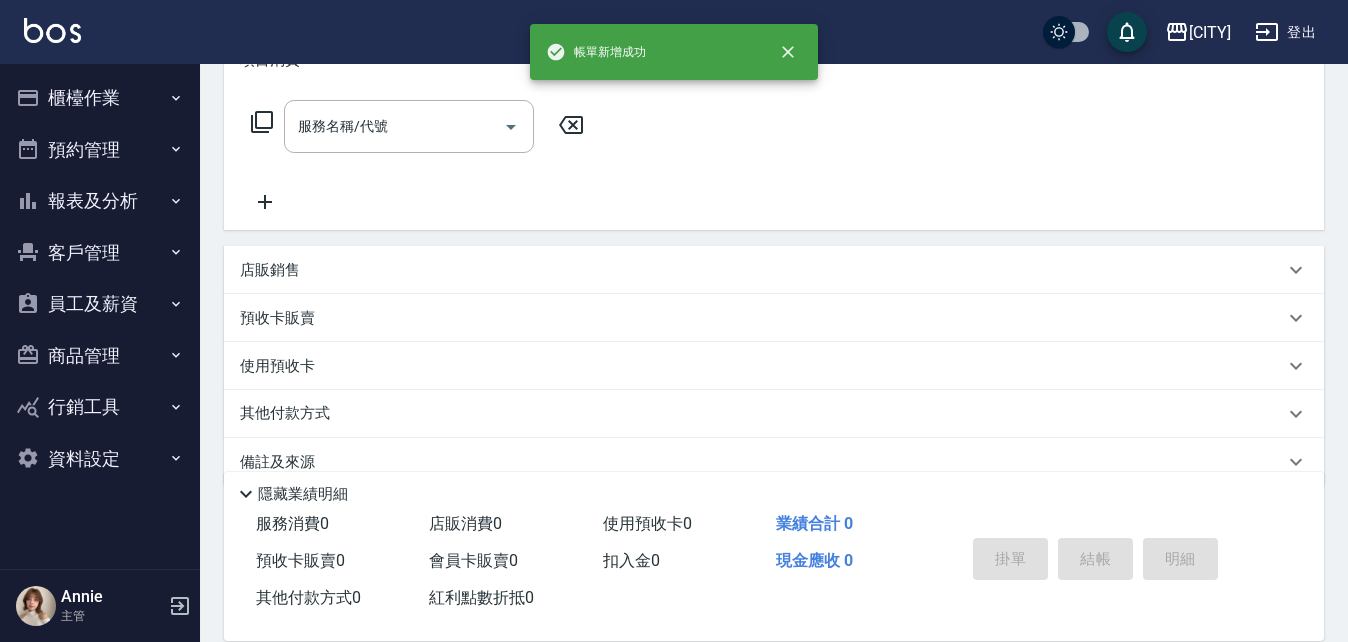 scroll, scrollTop: 0, scrollLeft: 0, axis: both 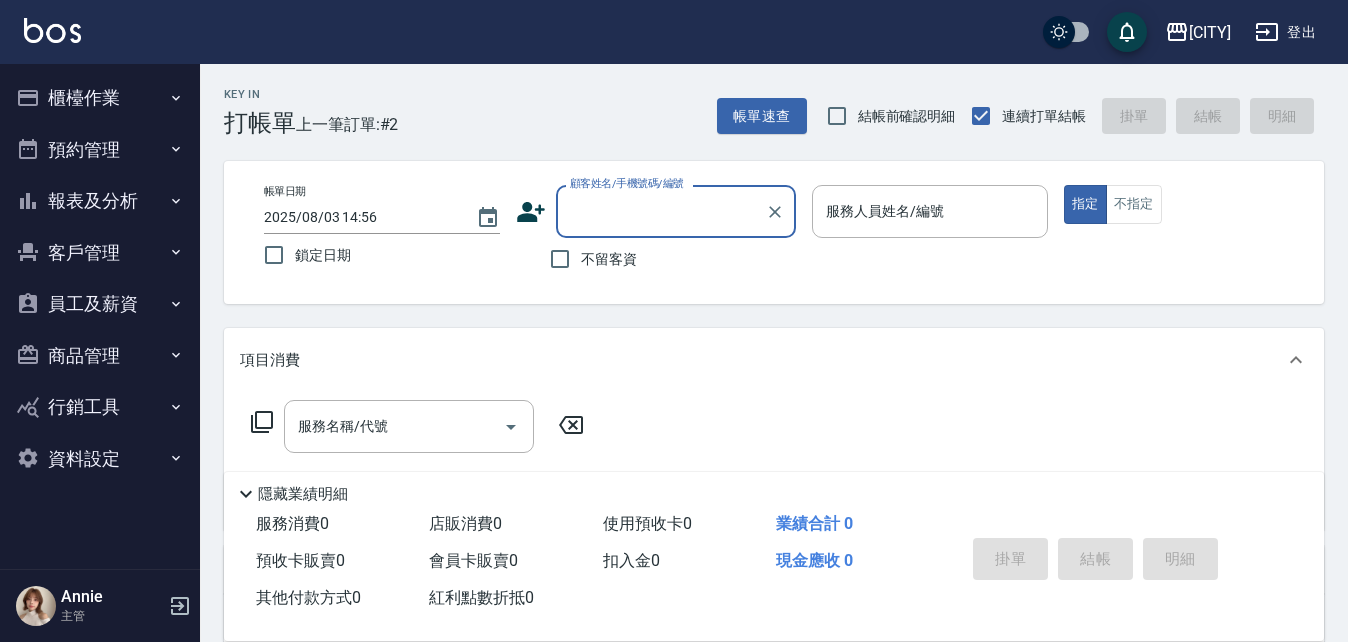 type on "ㄔ" 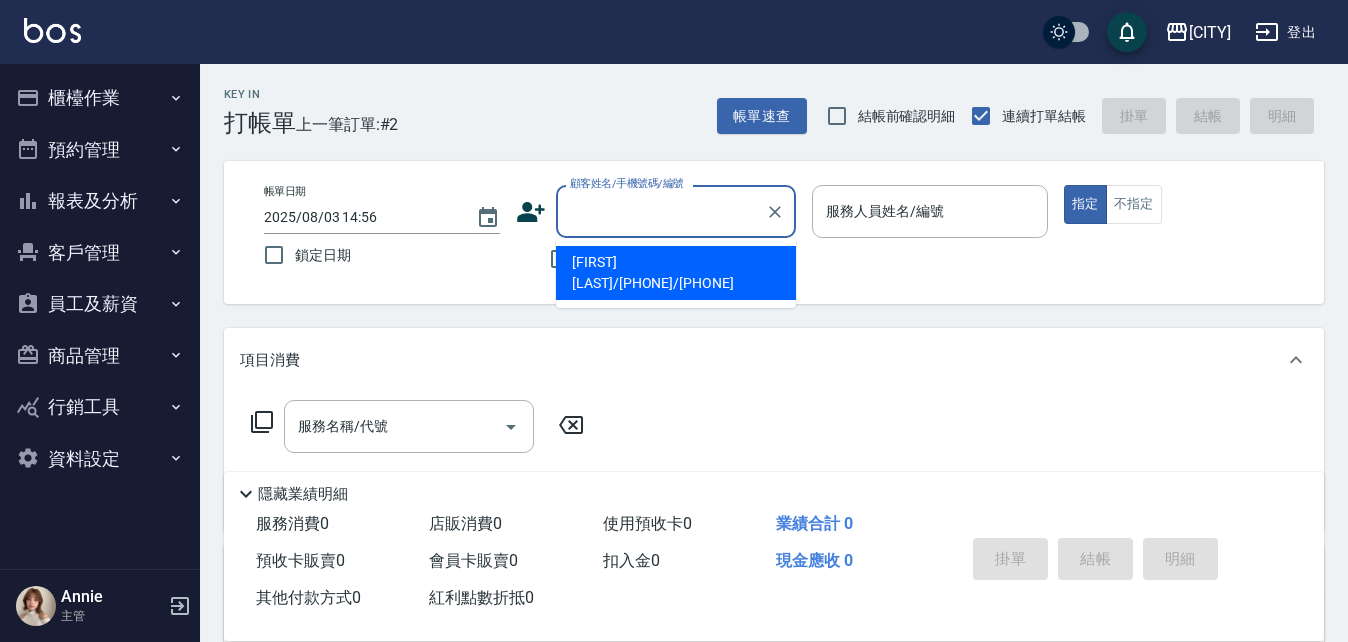 type on "R" 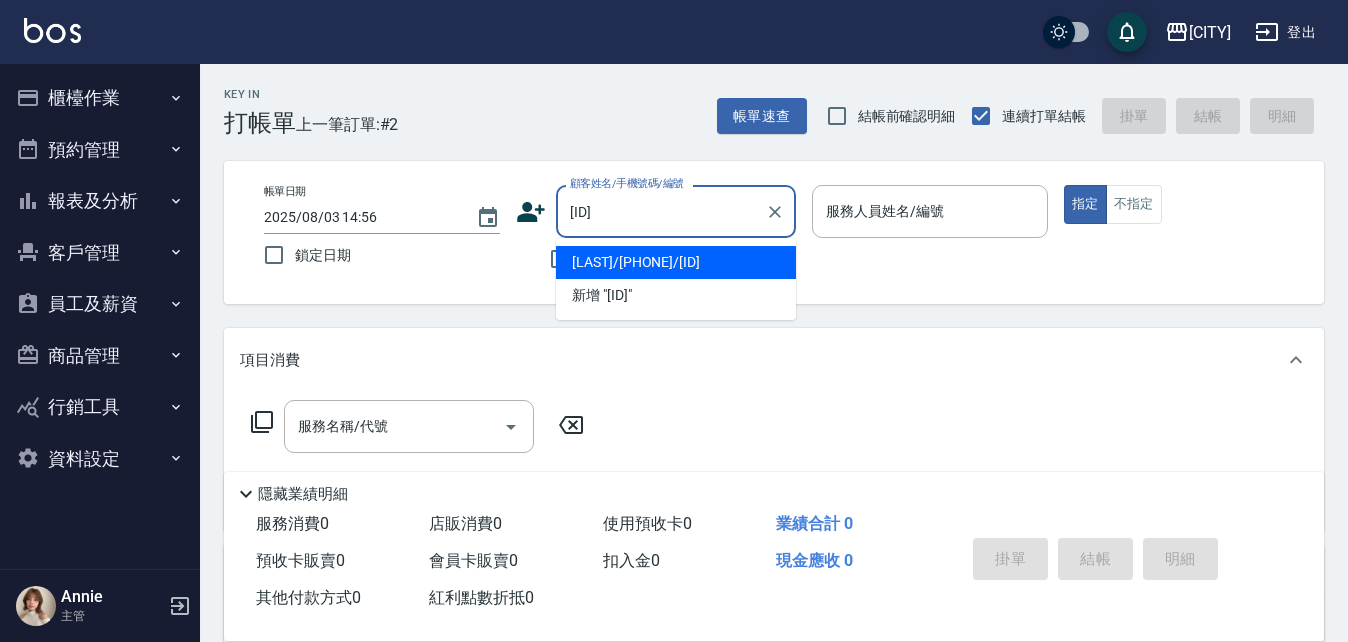 click on "李姿慧/0939797238/T83339" at bounding box center [676, 262] 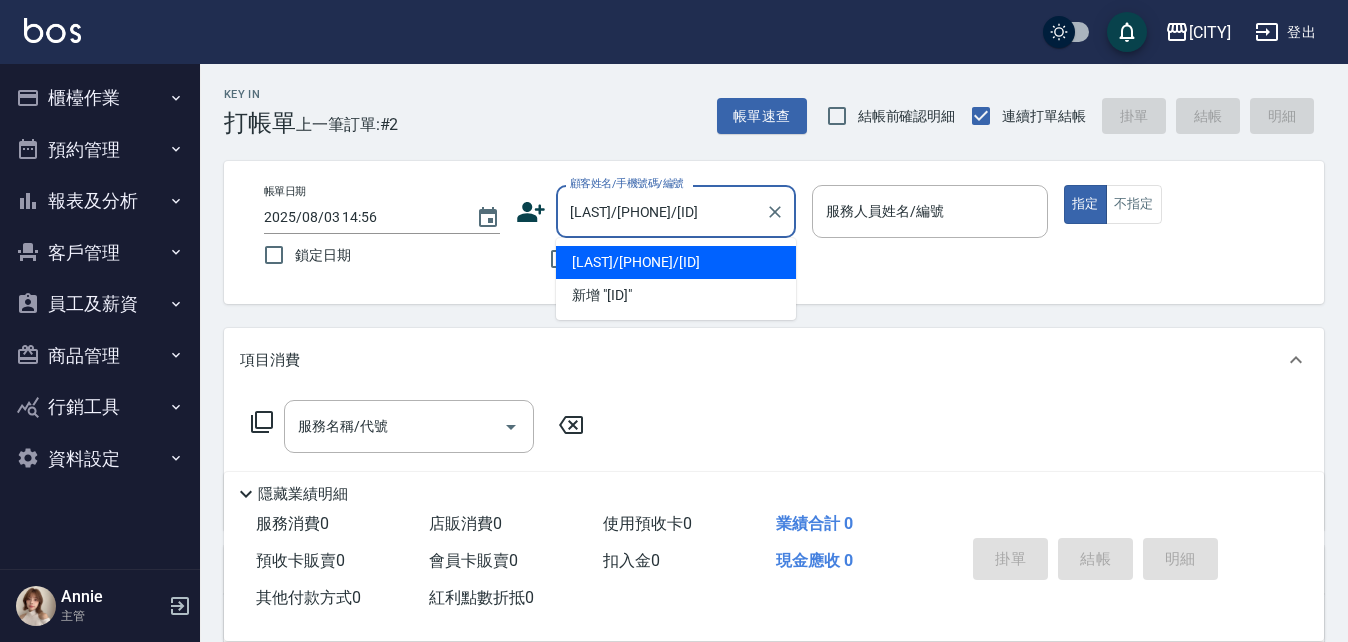 type on "Fanny-7" 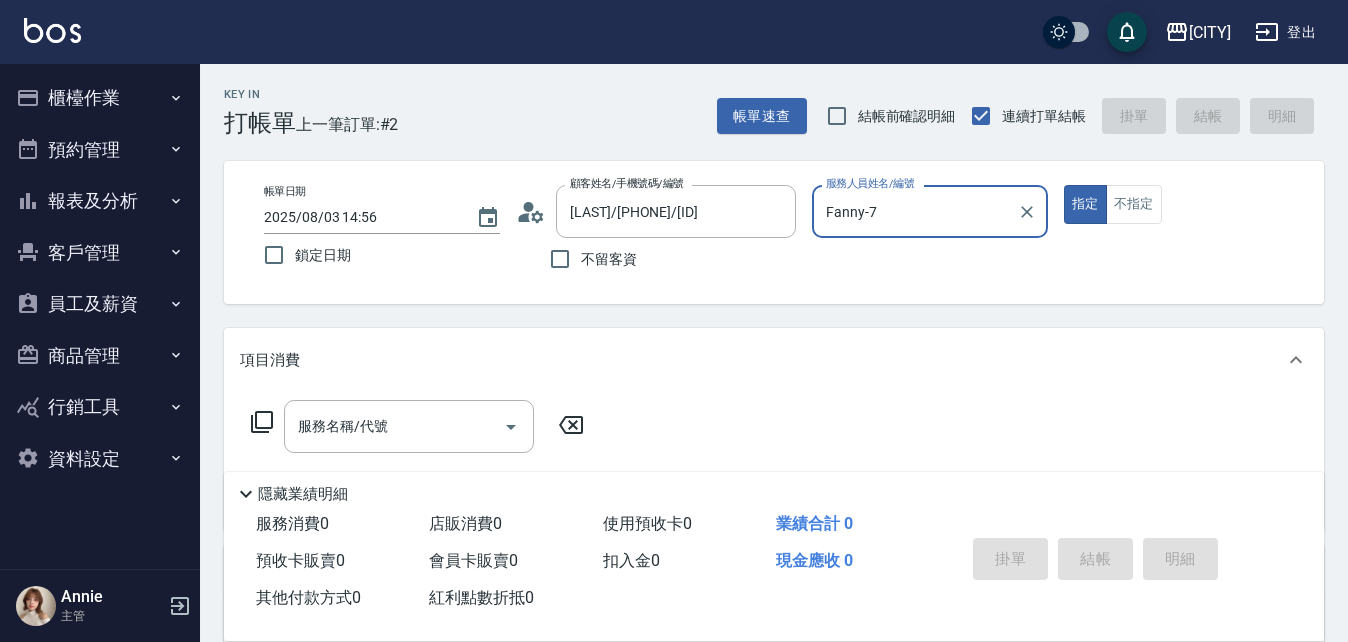 click on "指定" at bounding box center [1085, 204] 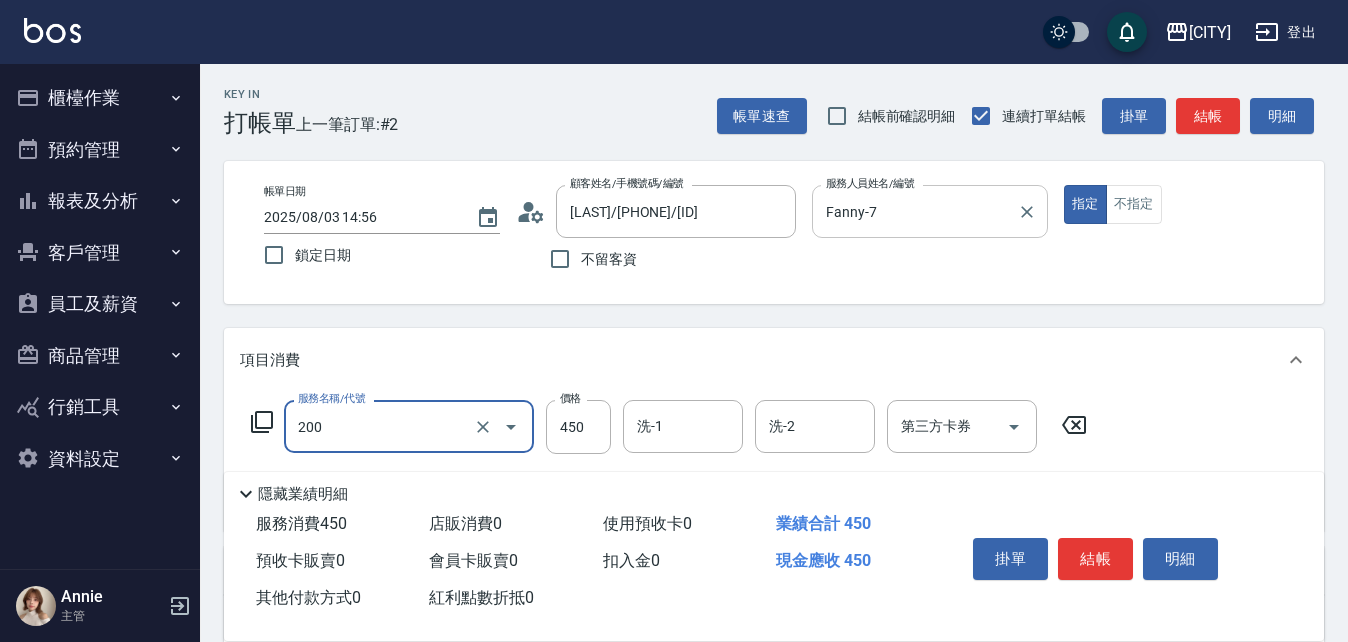 type on "有機洗髮(200)" 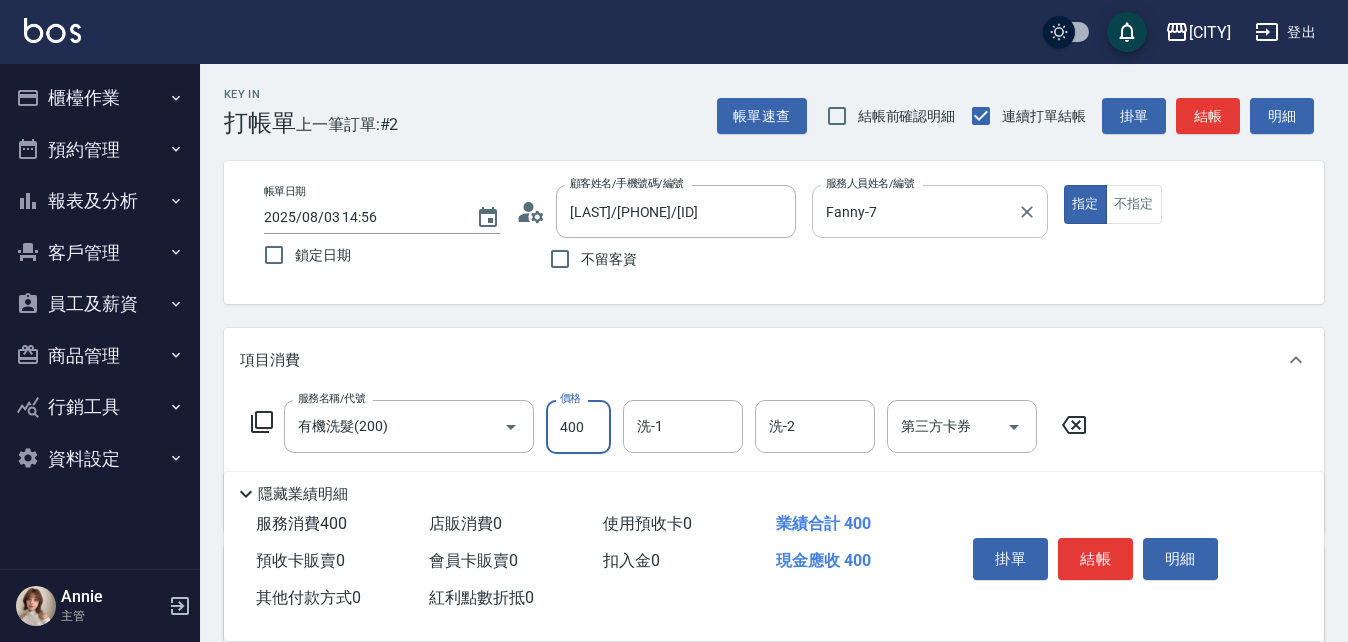 type on "400" 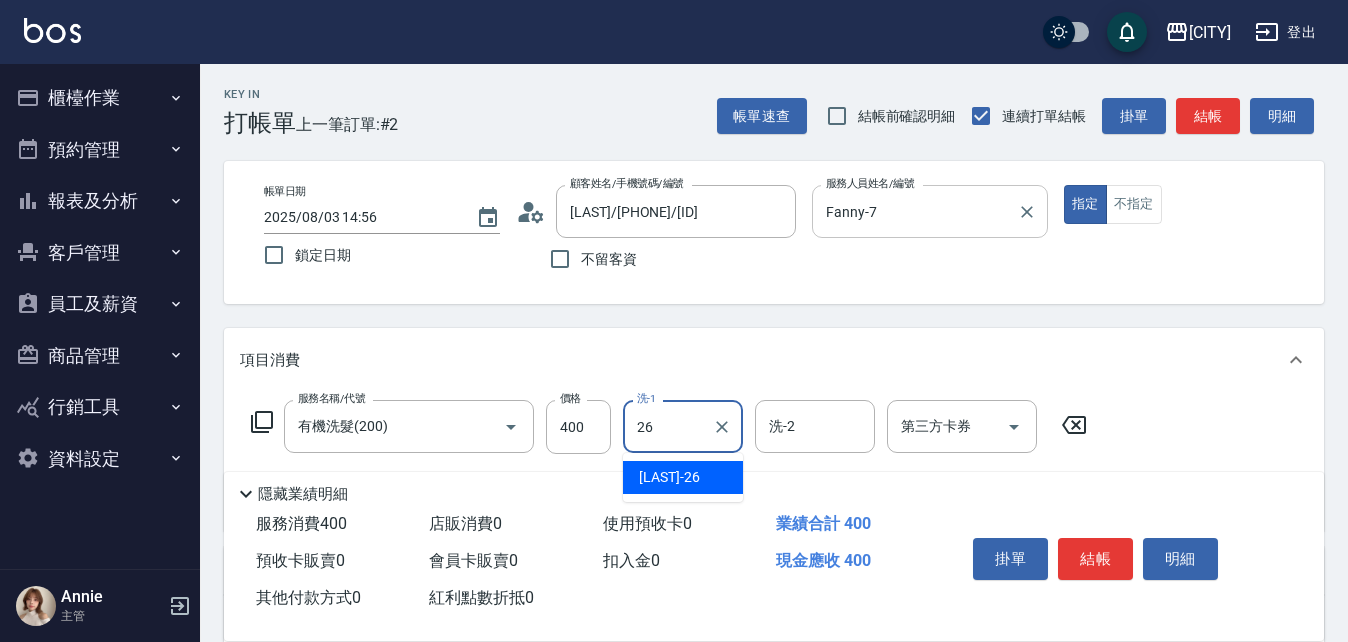 type on "[FIRST] [LAST]-[NUMBER]" 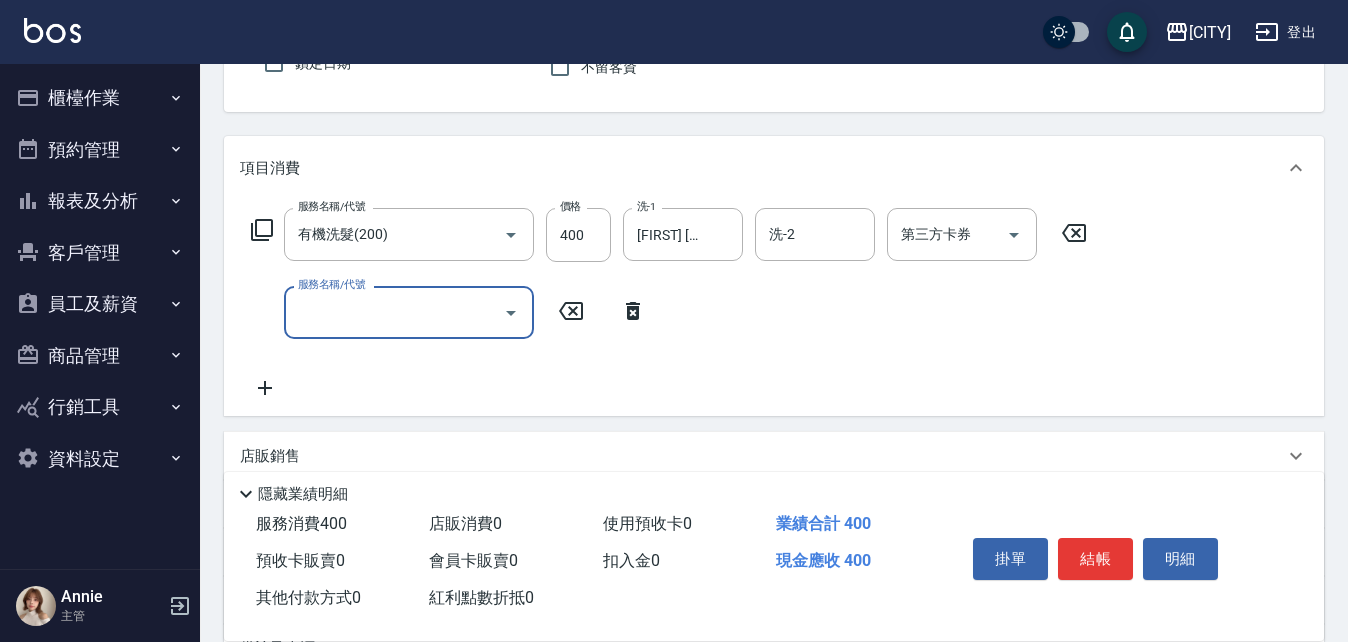 scroll, scrollTop: 200, scrollLeft: 0, axis: vertical 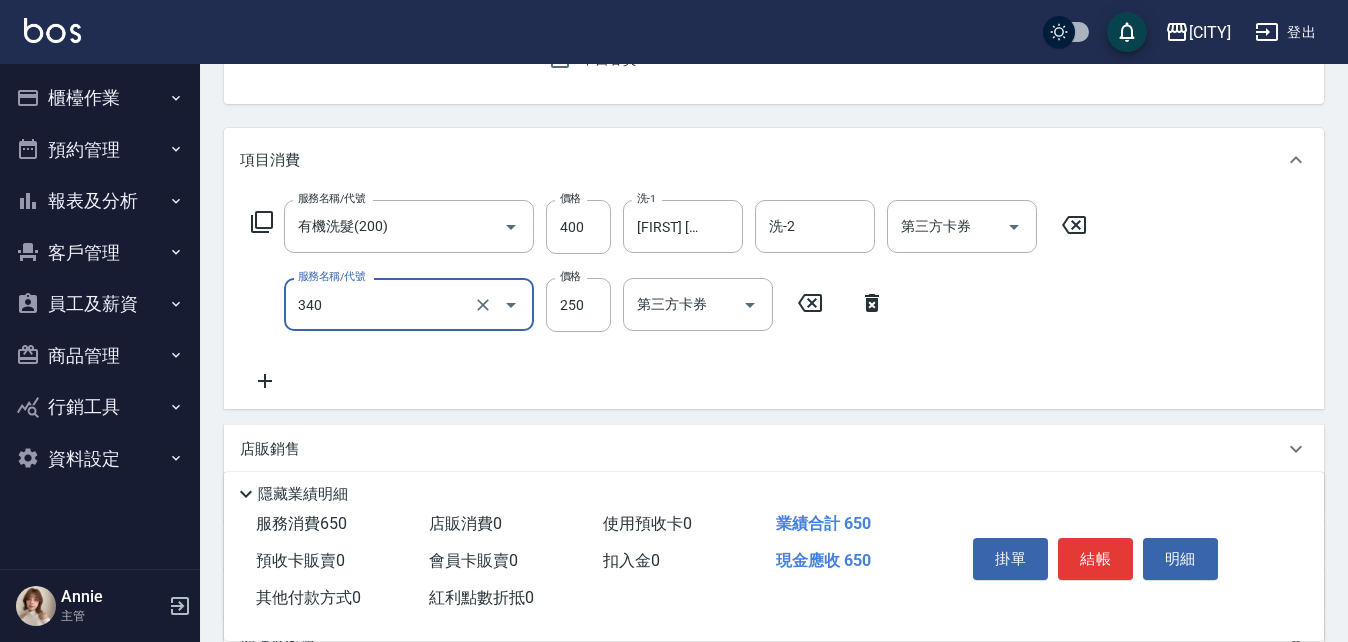 type on "剪髮(340)" 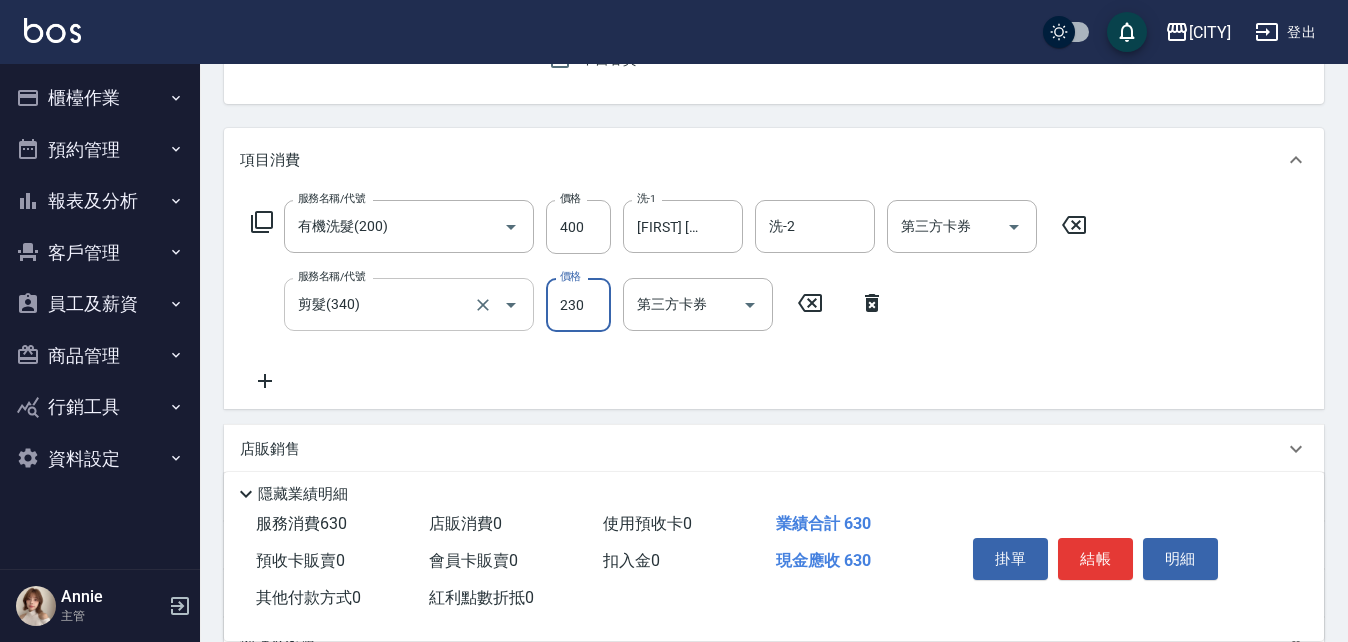 type on "230" 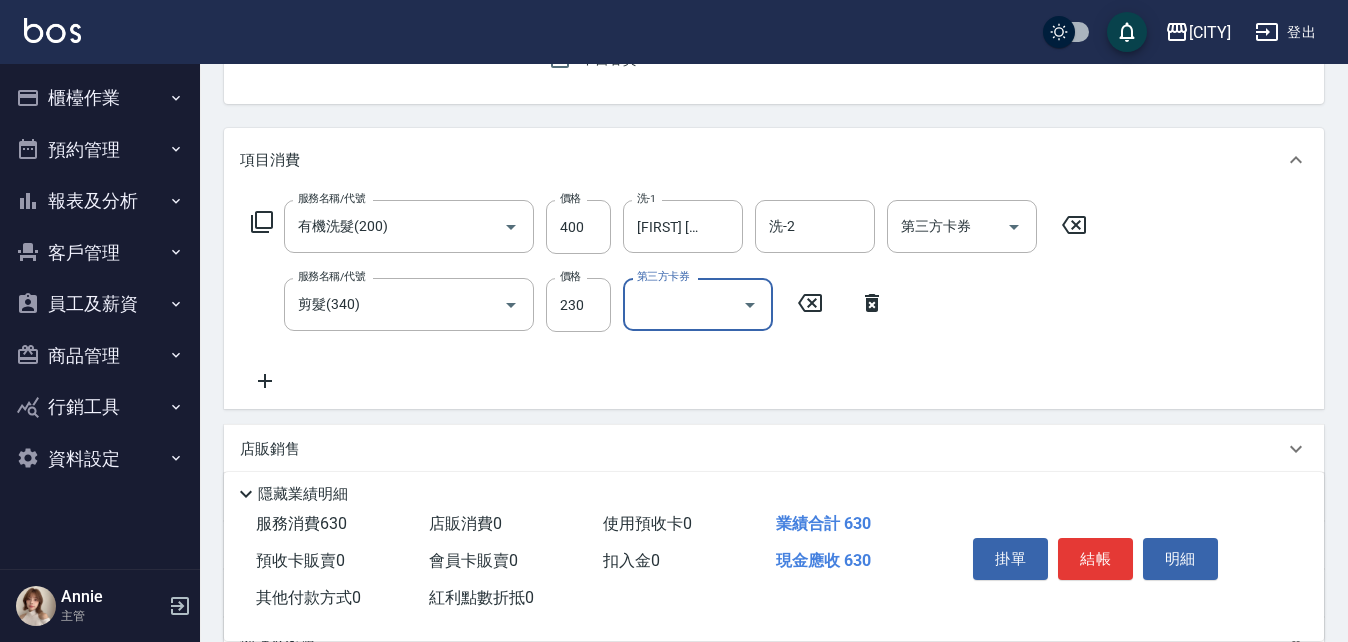 click on "服務名稱/代號 有機洗髮(200) 服務名稱/代號 價格 400 價格 洗-1 邱子芹-26 洗-1 洗-2 洗-2 第三方卡券 第三方卡券 服務名稱/代號 剪髮(340) 服務名稱/代號 價格 230 價格 第三方卡券 第三方卡券" at bounding box center (669, 296) 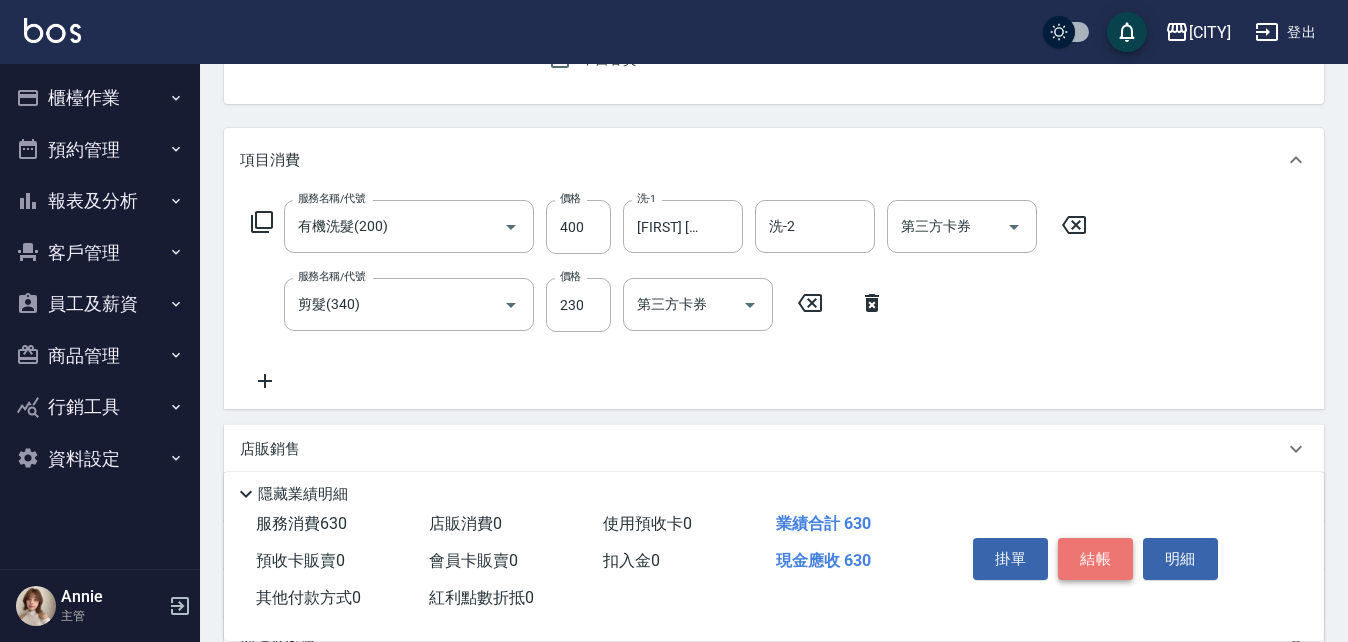 click on "結帳" at bounding box center [1095, 559] 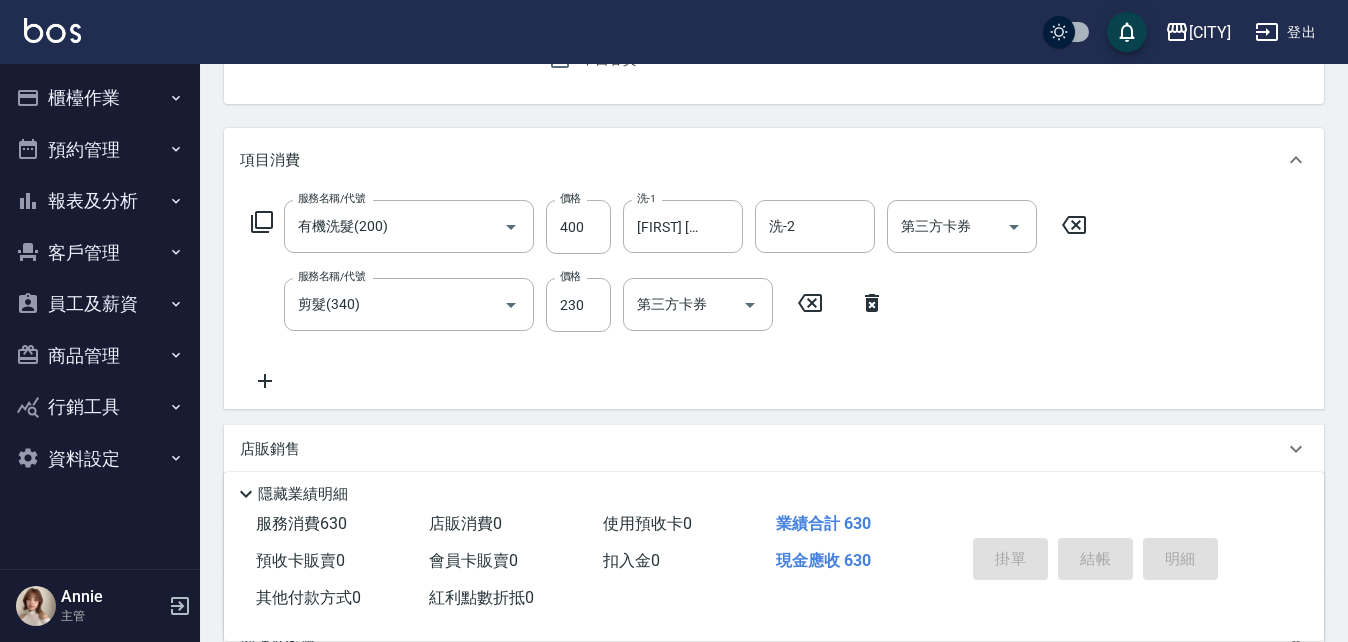 type 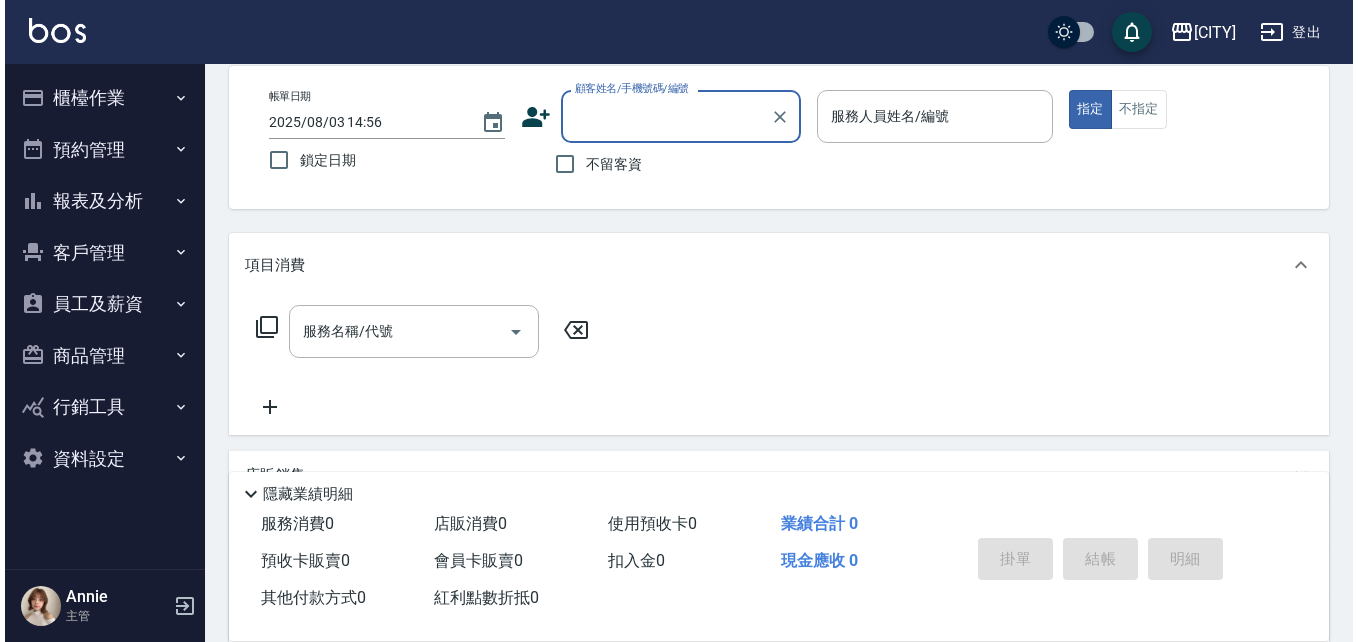 scroll, scrollTop: 0, scrollLeft: 0, axis: both 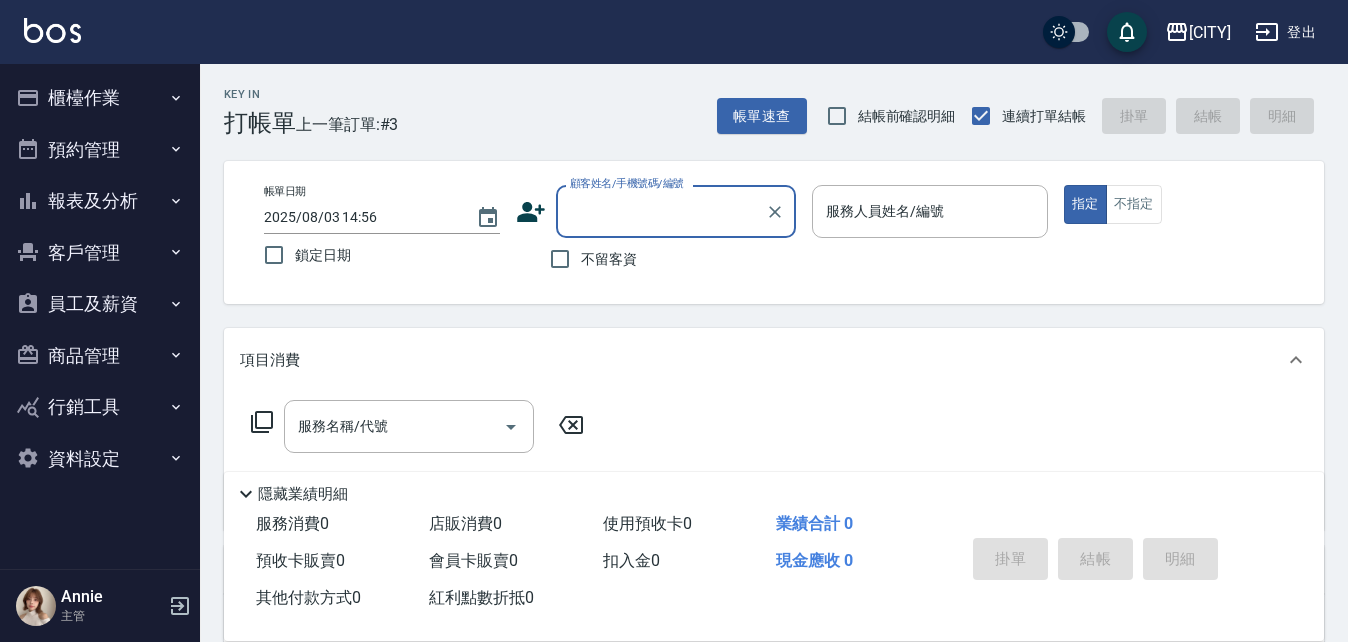 click 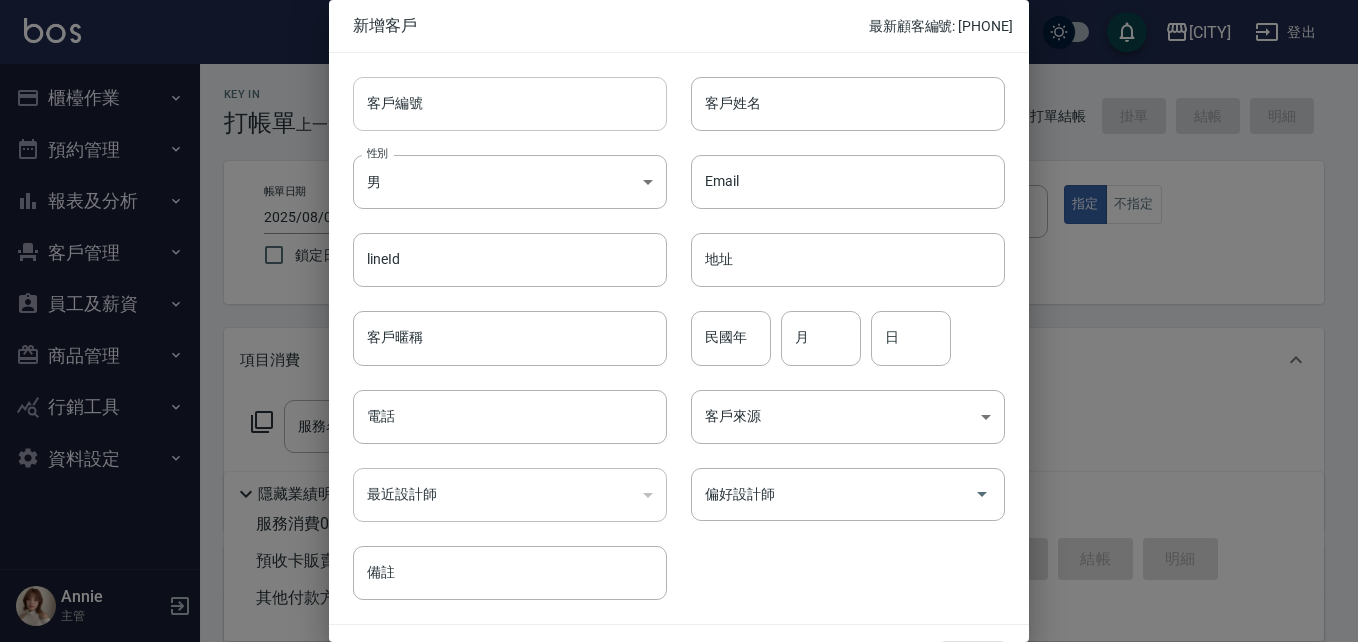 click on "客戶編號" at bounding box center (510, 104) 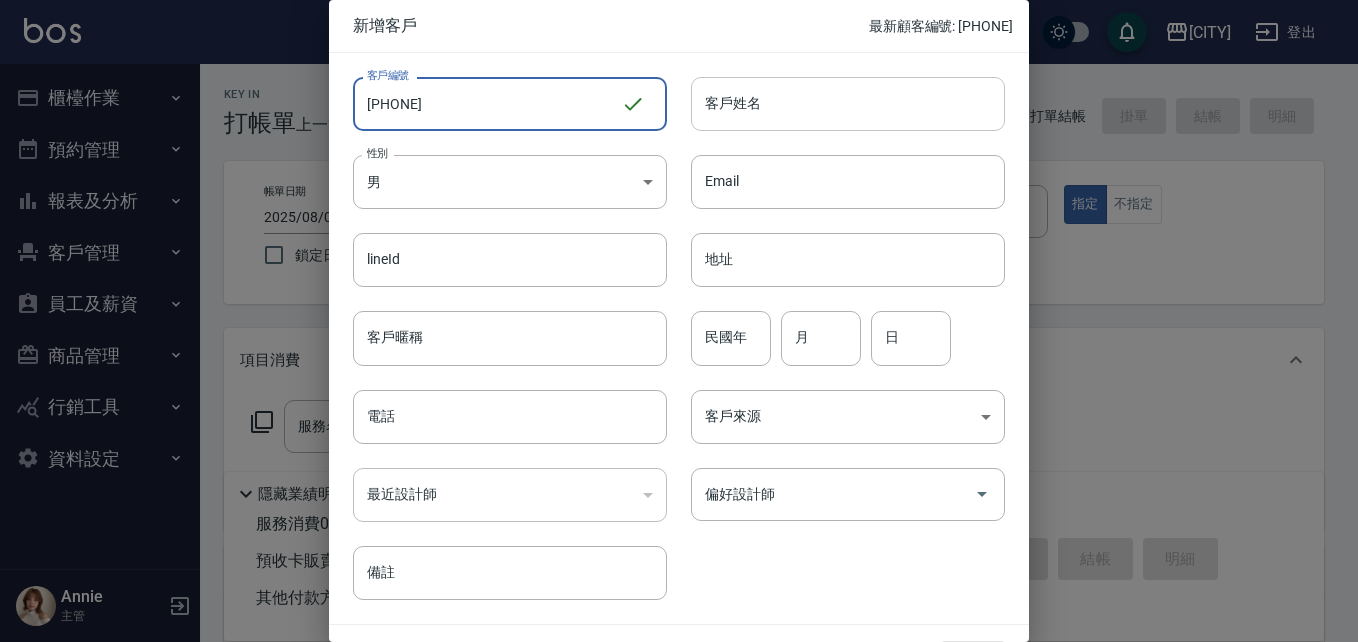 type on "[PHONE]" 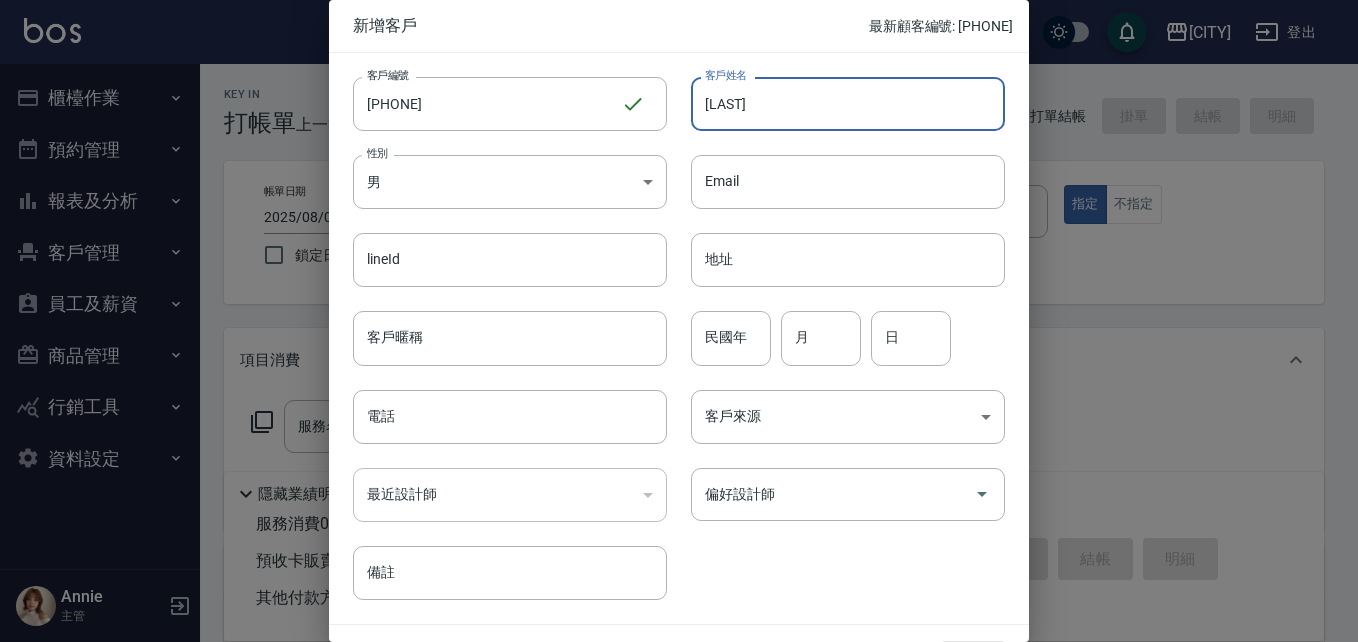 type on "X" 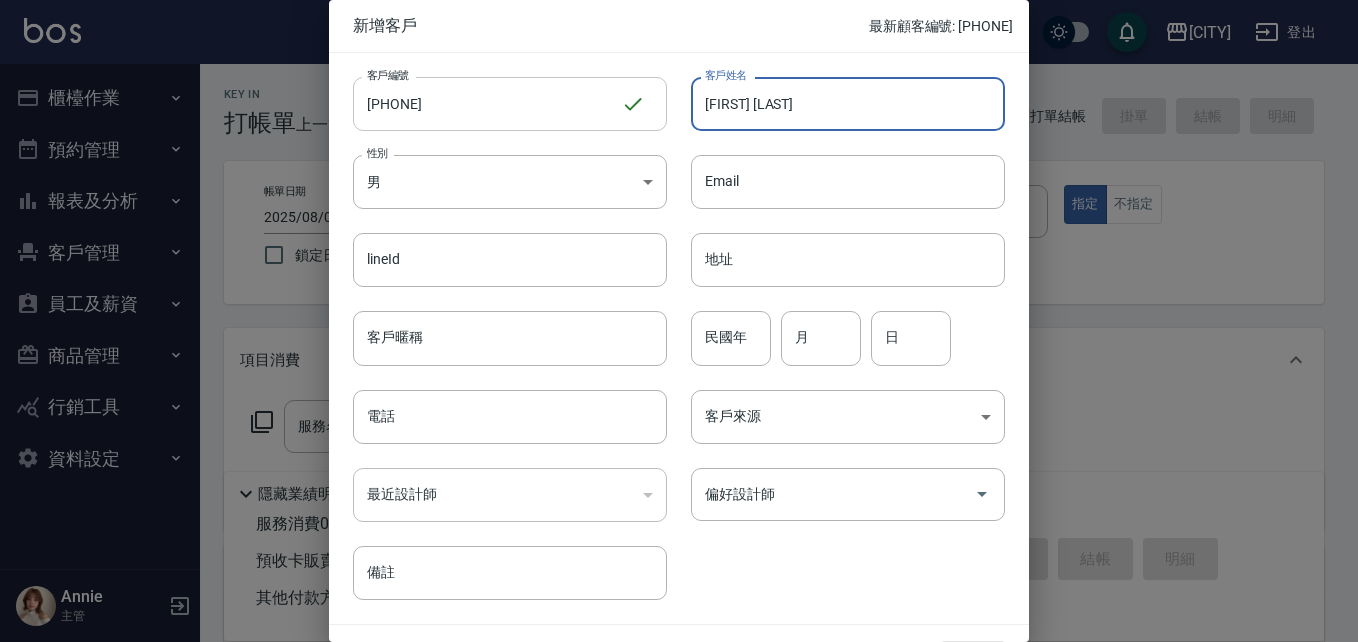 type on "[FIRST] [LAST]" 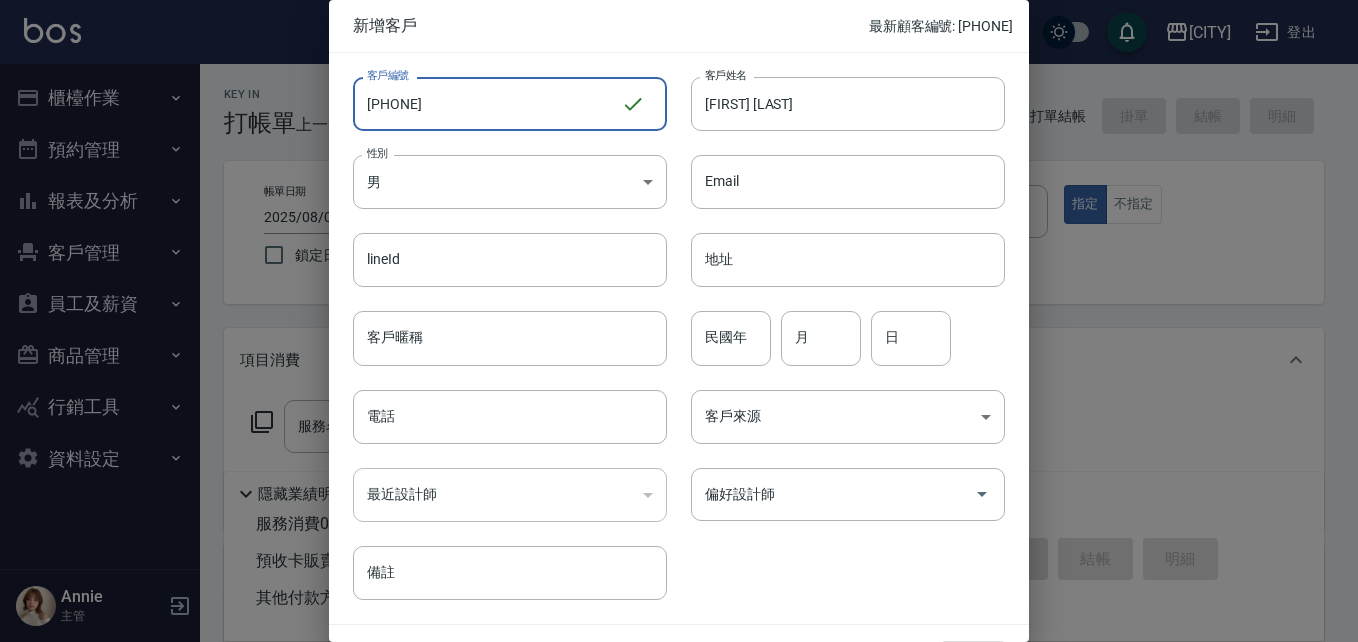 drag, startPoint x: 478, startPoint y: 109, endPoint x: 263, endPoint y: 104, distance: 215.05814 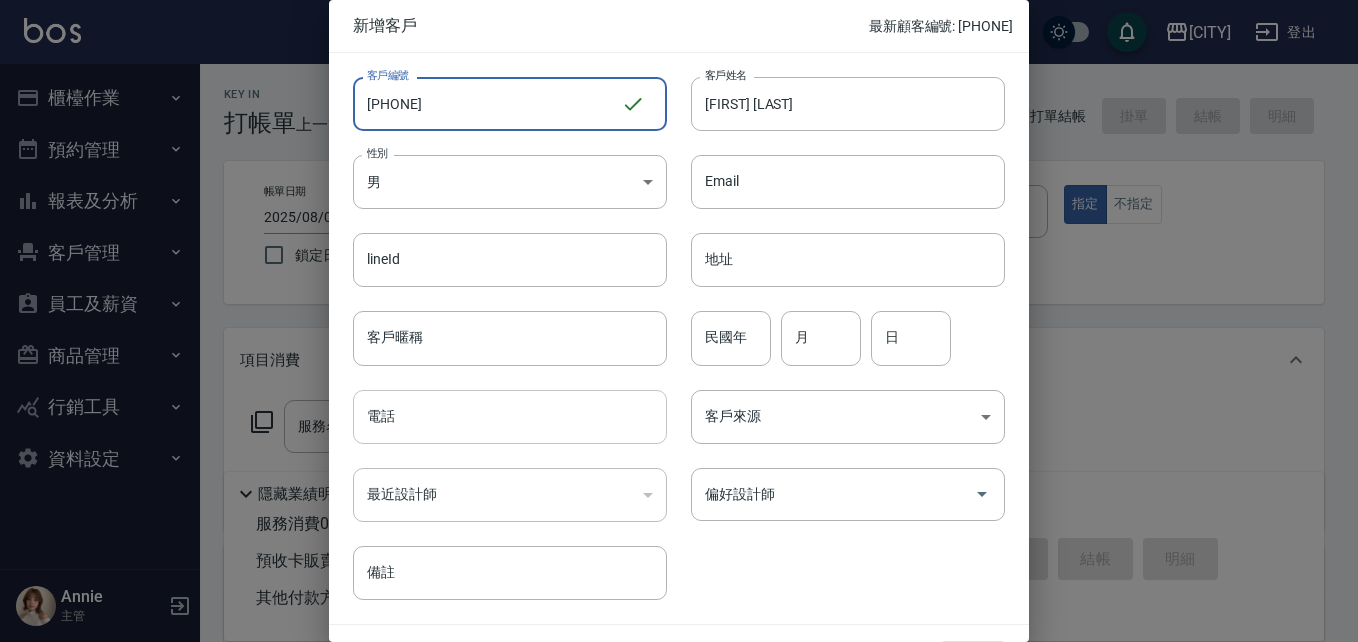 click on "電話" at bounding box center [510, 417] 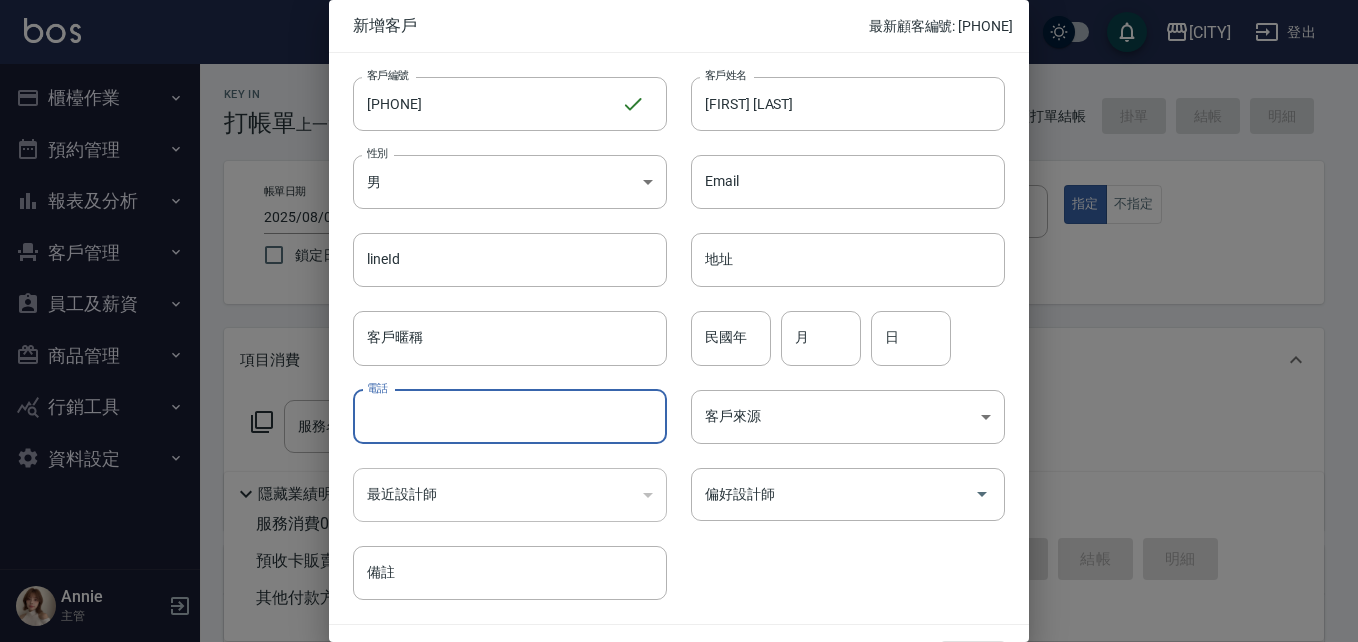 paste on "[PHONE]" 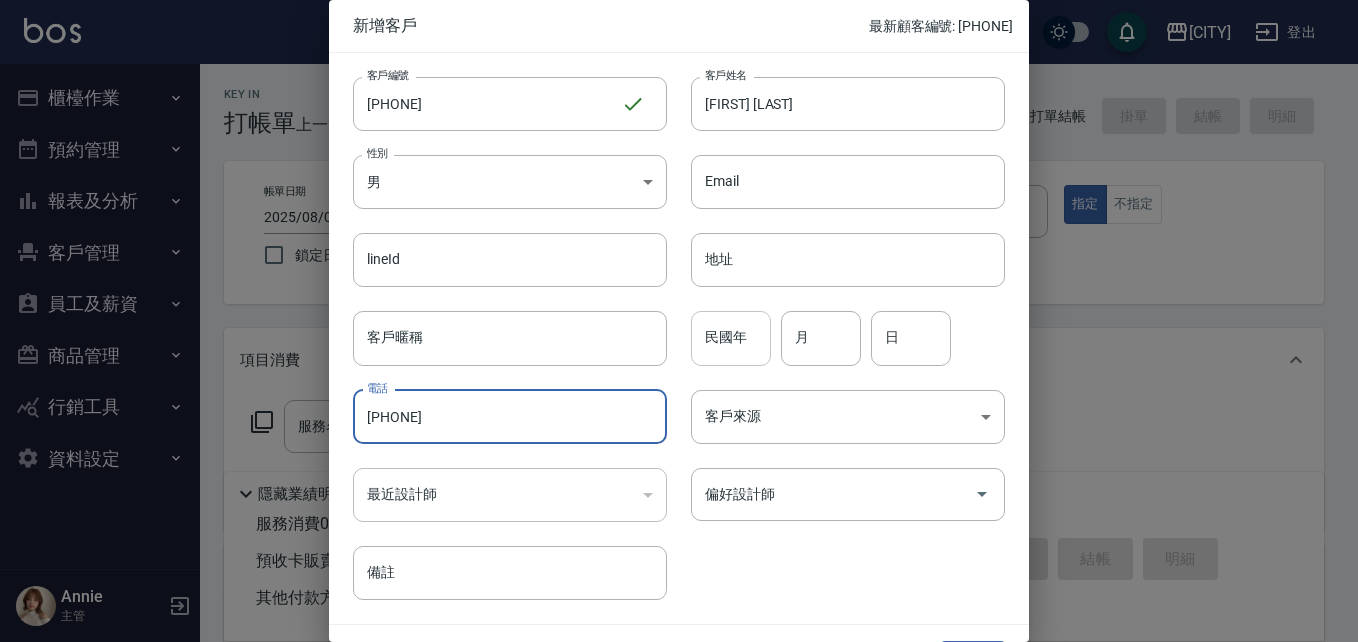 type on "[PHONE]" 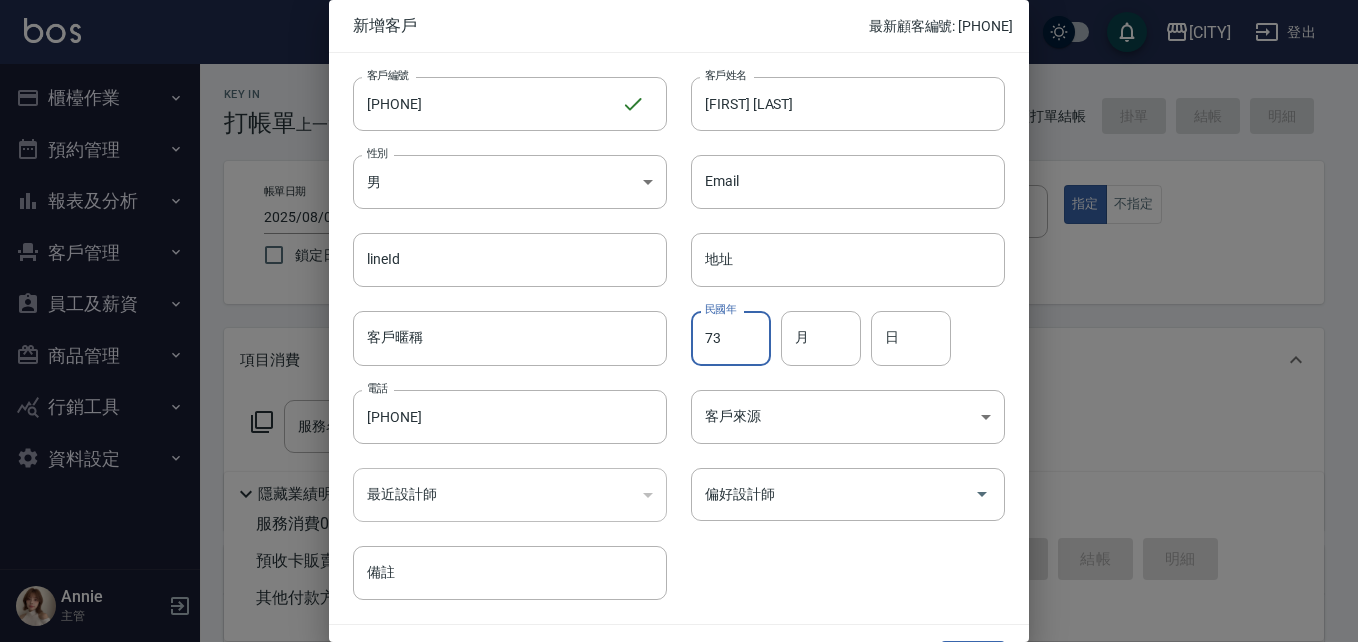 type on "73" 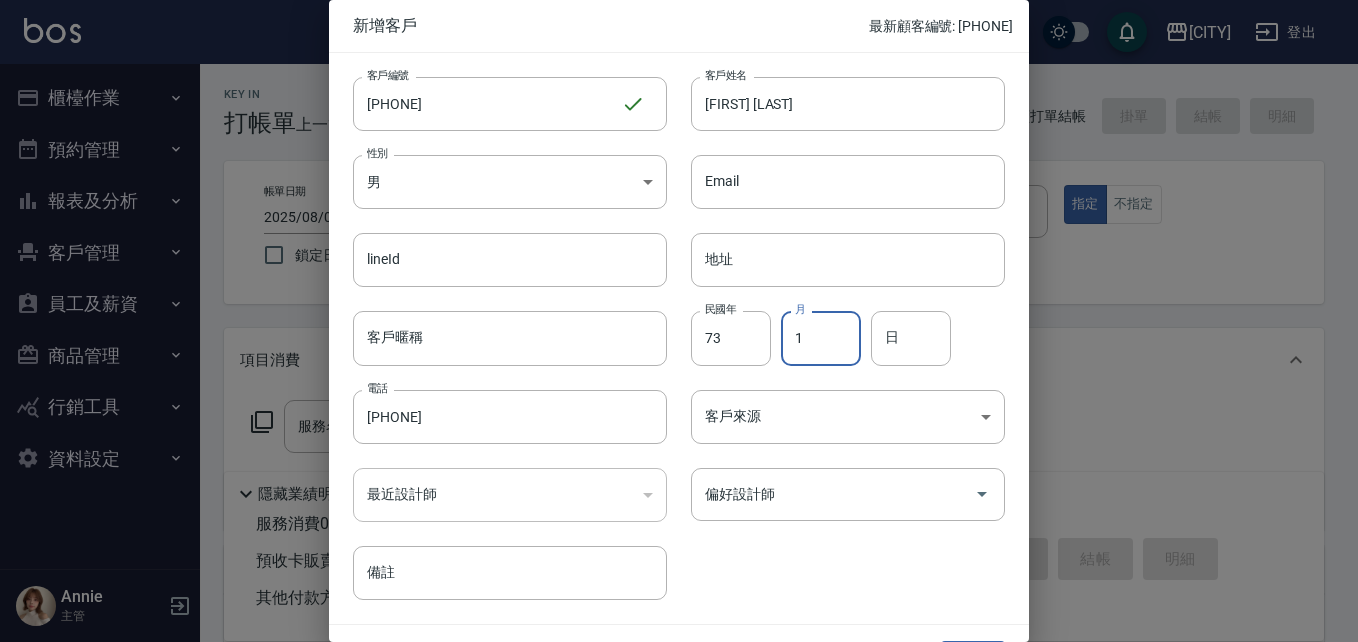type on "1" 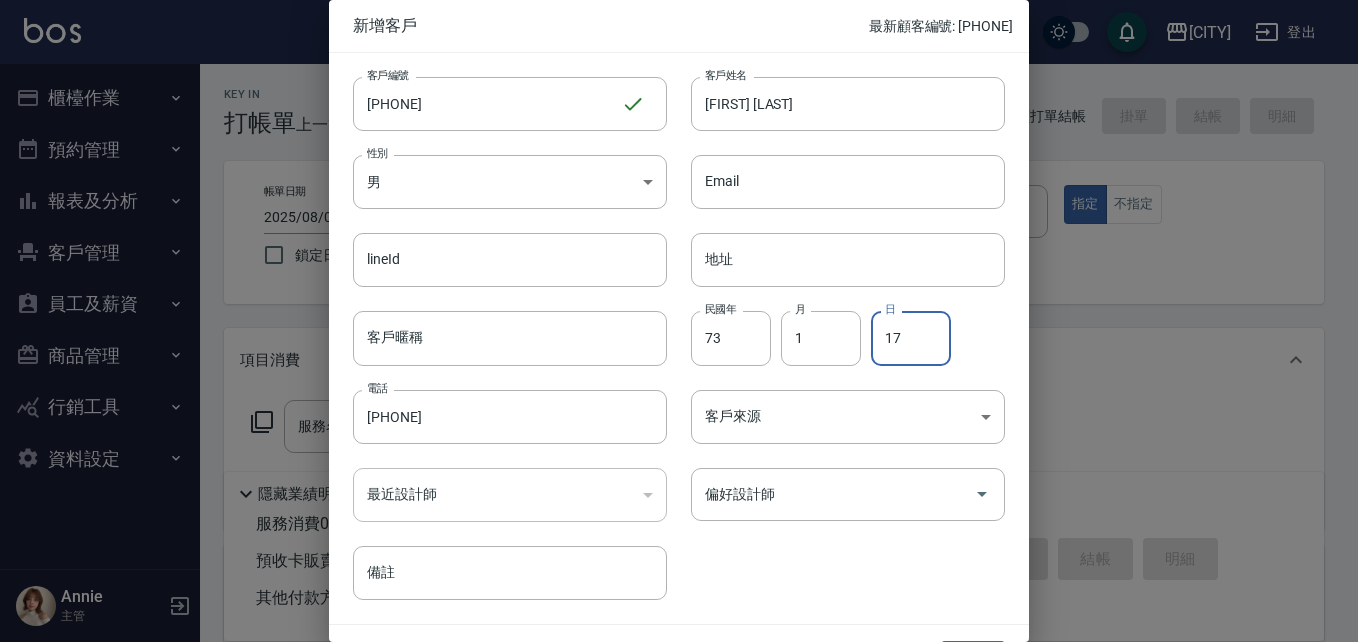 type on "17" 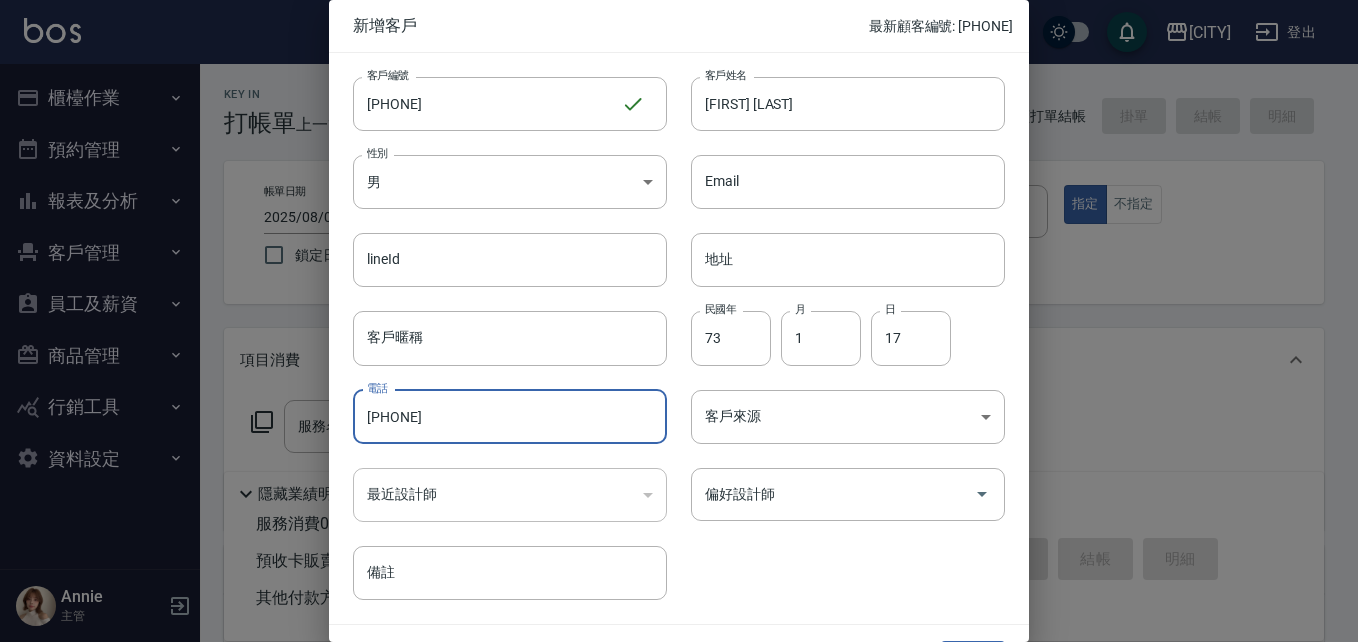 click on "客戶編號 0973252556 ​ 客戶編號 客戶姓名 林振新 客戶姓名 性別 男 MALE 性別 Email Email lineId lineId 地址 地址 客戶暱稱 客戶暱稱 民國年 73 民國年 月 1 月 日 17 日 電話 0973252556 電話 客戶來源 ​ 客戶來源 最近設計師 ​ 最近設計師 偏好設計師 偏好設計師 備註 備註" at bounding box center [667, 326] 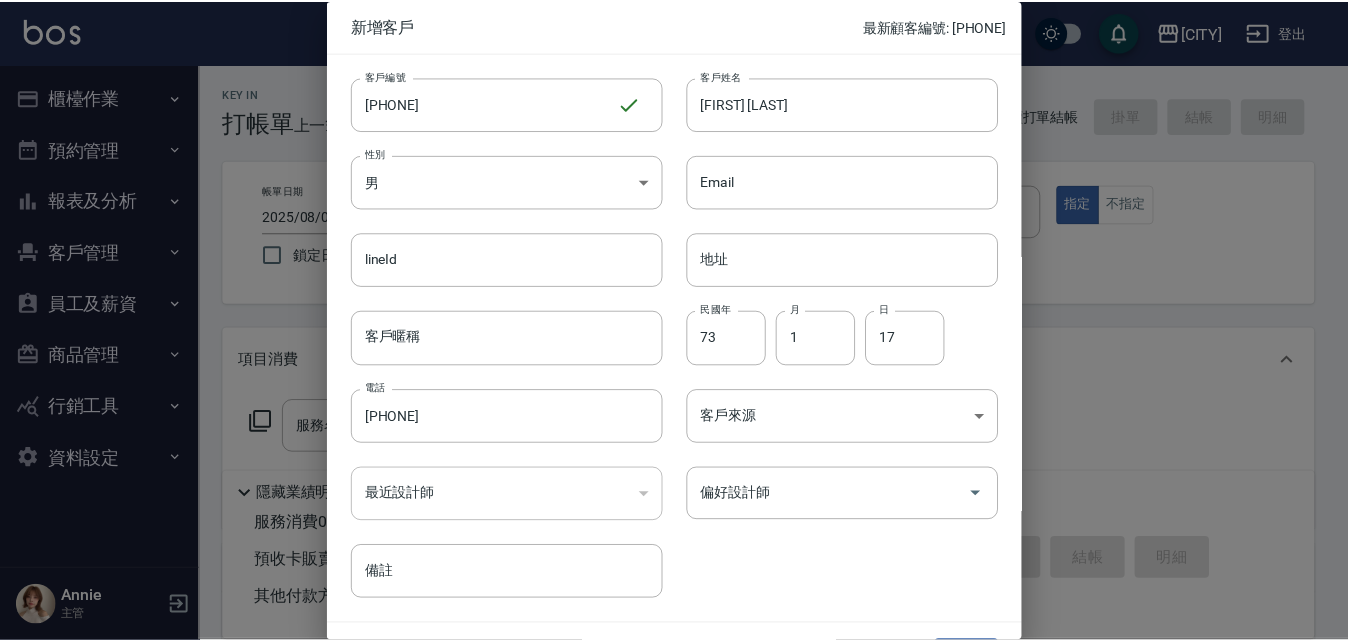 scroll, scrollTop: 51, scrollLeft: 0, axis: vertical 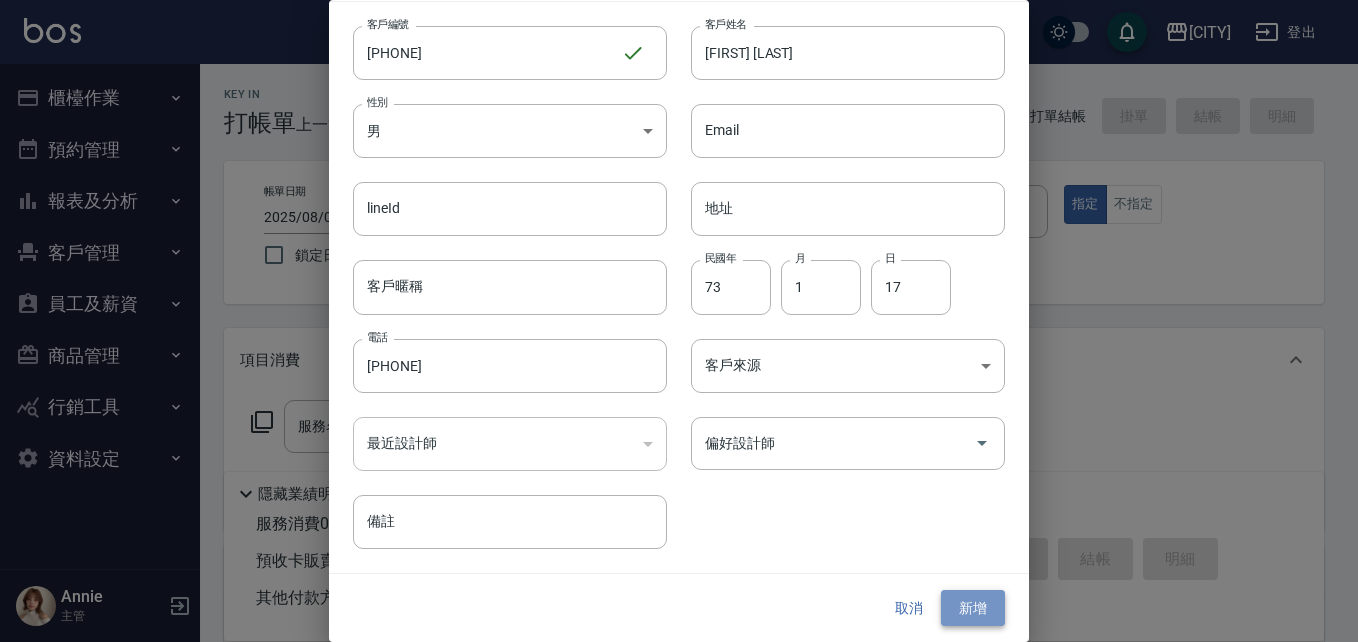 click on "新增" at bounding box center [973, 608] 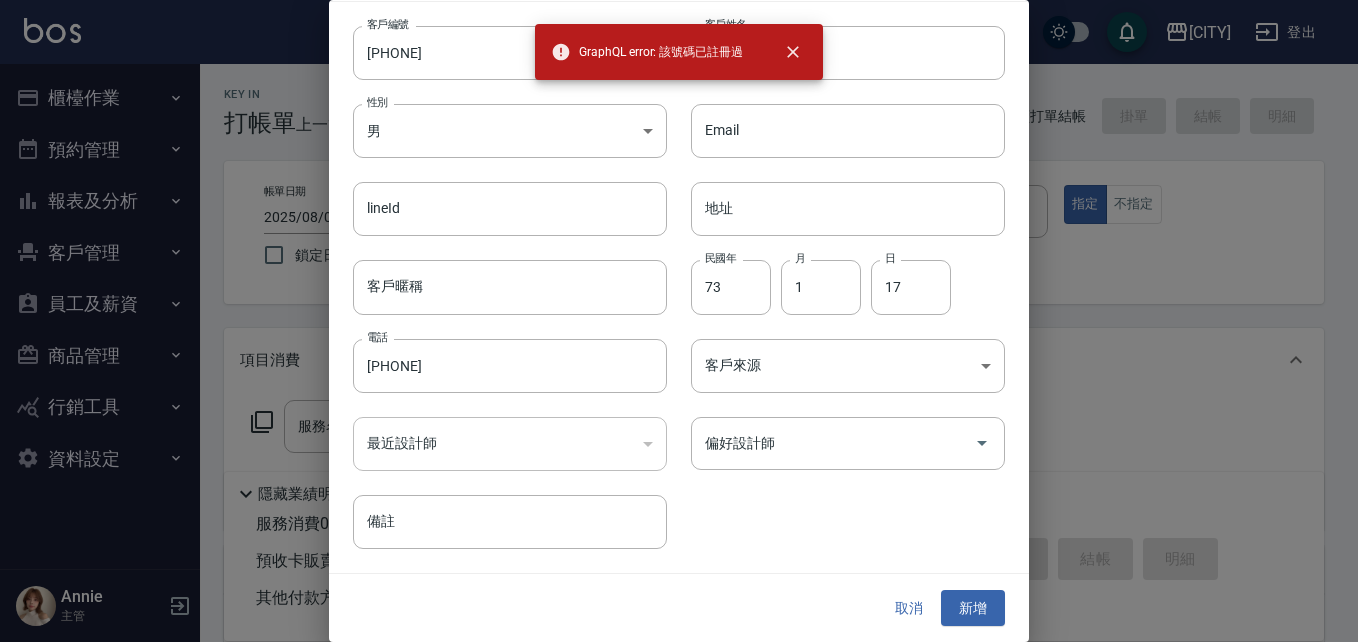 click on "取消" at bounding box center [909, 608] 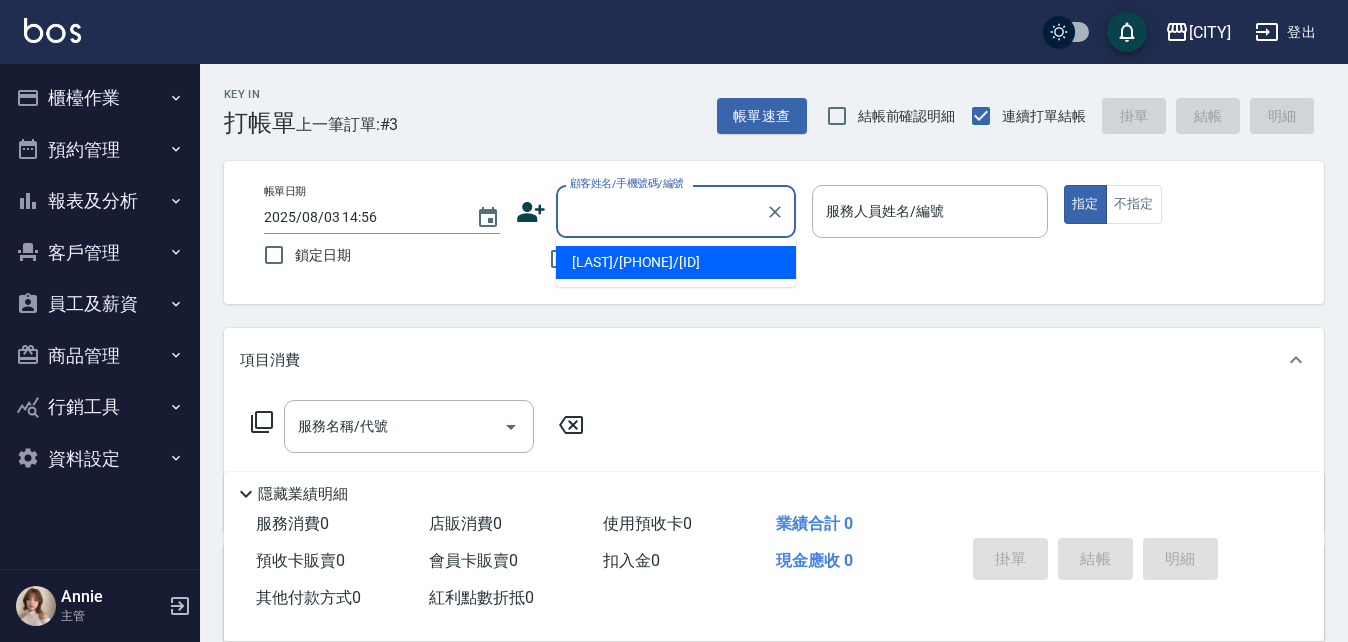 click on "顧客姓名/手機號碼/編號" at bounding box center [661, 211] 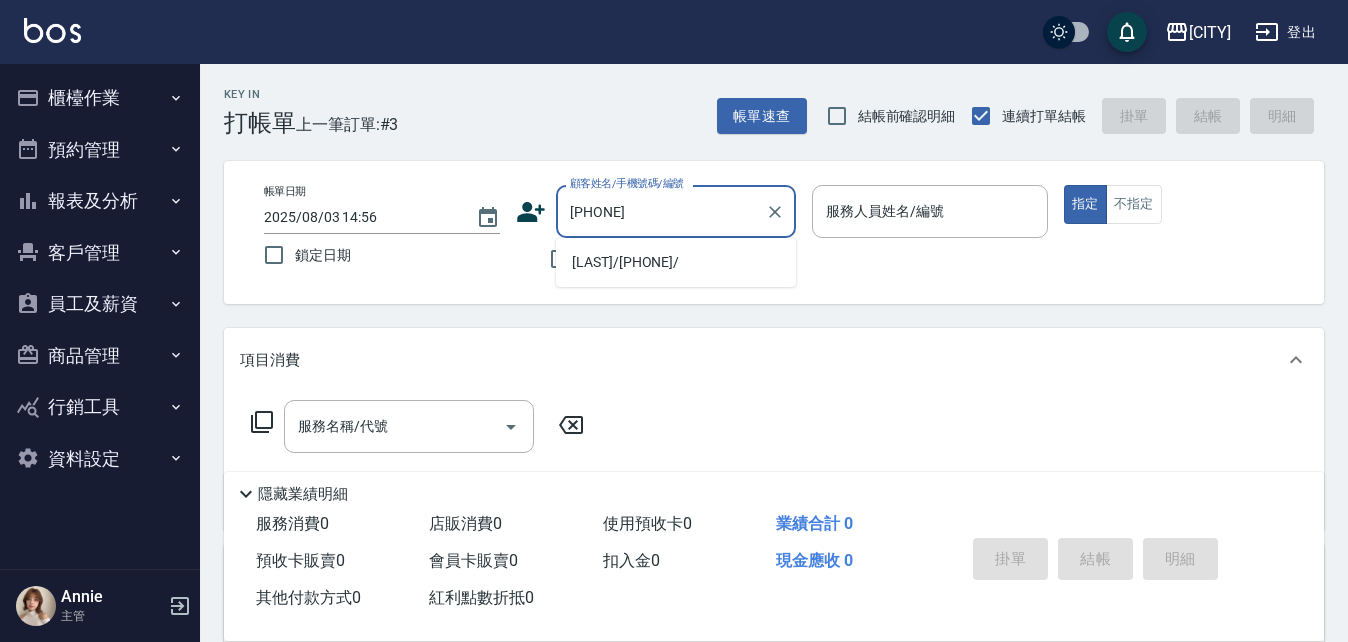 click on "[FIRST] [LAST]/[PHONE]/" at bounding box center [676, 262] 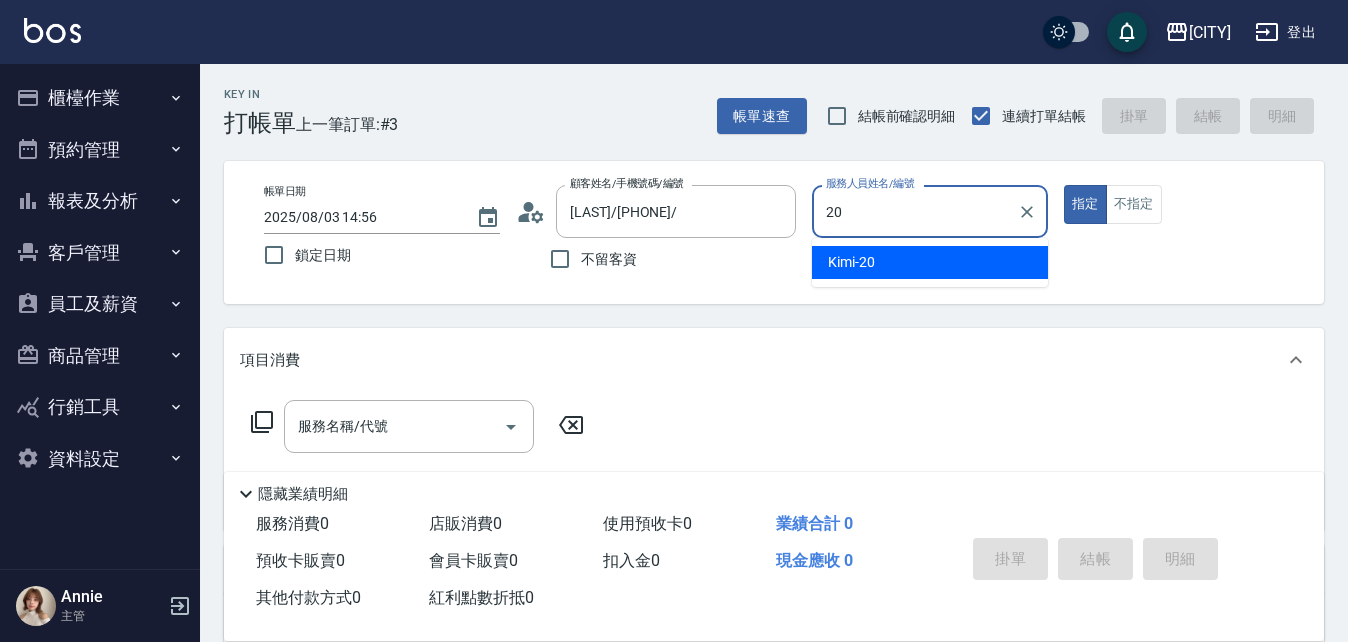 type on "[FIRST]-[NUMBER]" 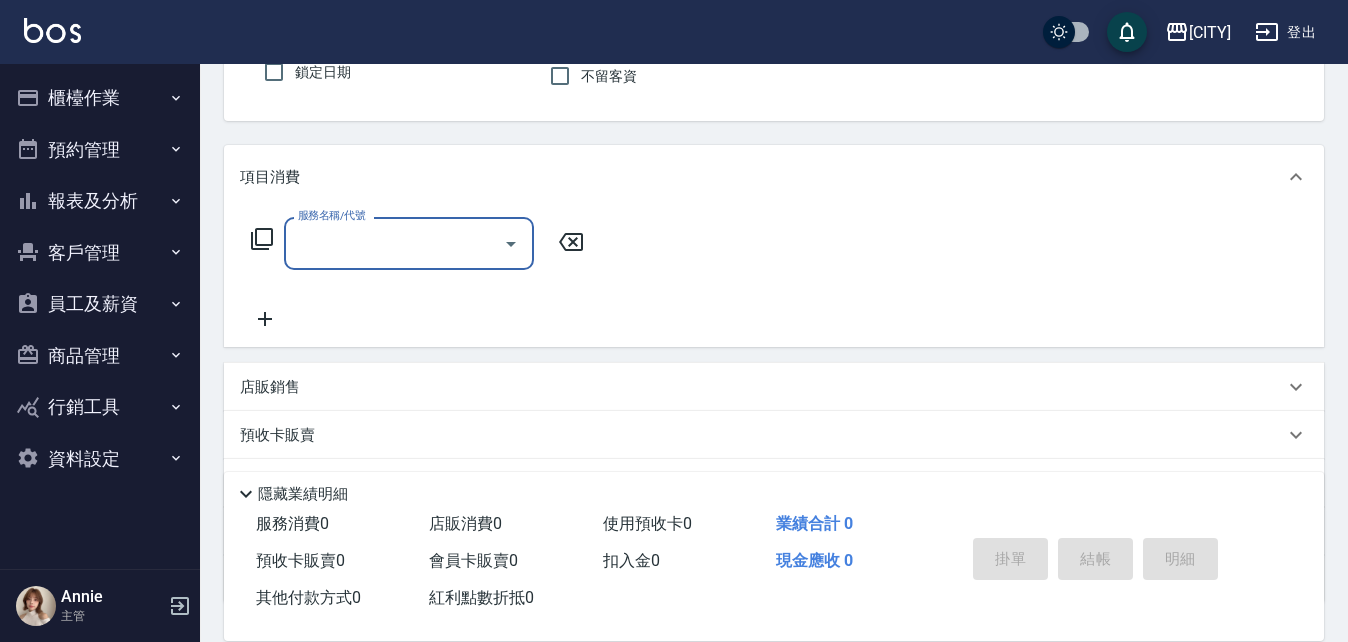 scroll, scrollTop: 200, scrollLeft: 0, axis: vertical 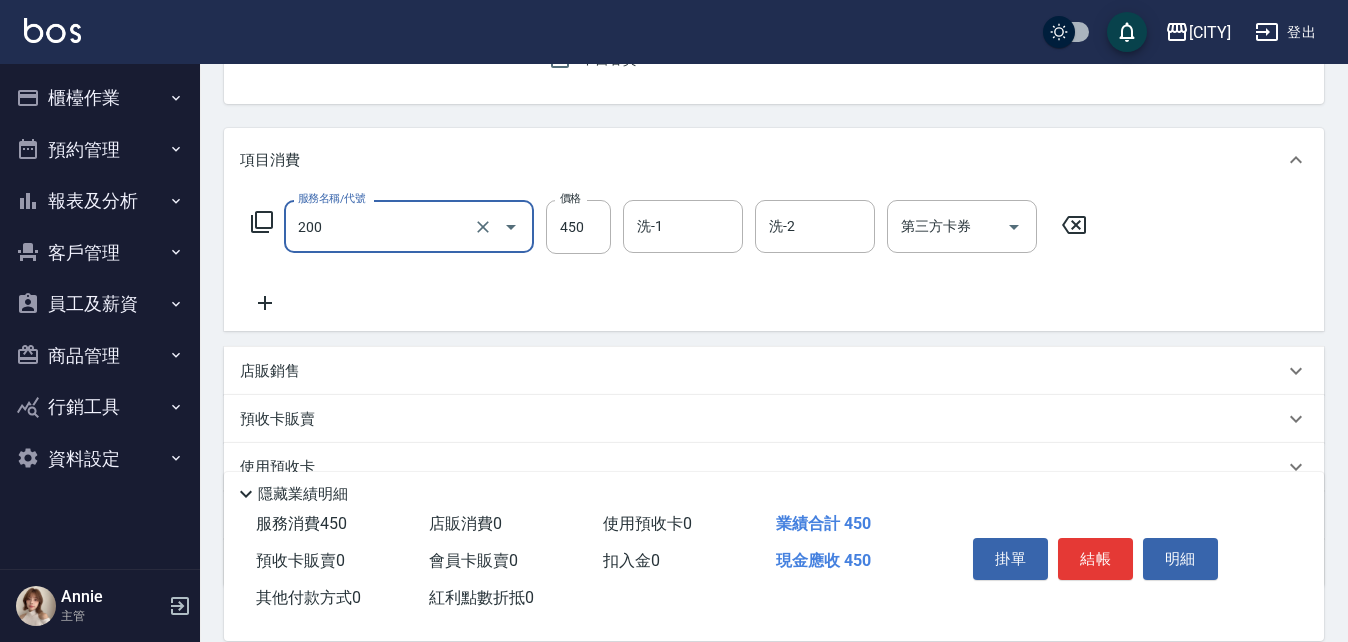 type on "有機洗髮(200)" 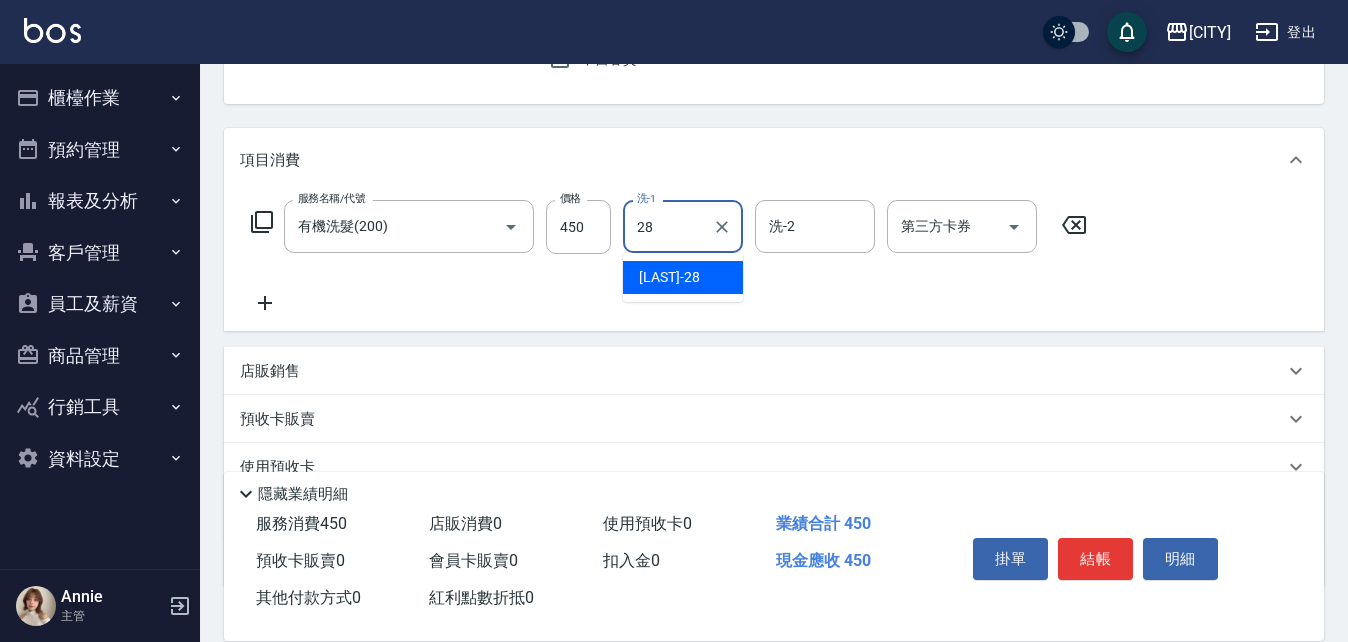 type on "[FIRST] [LAST]-[NUMBER]" 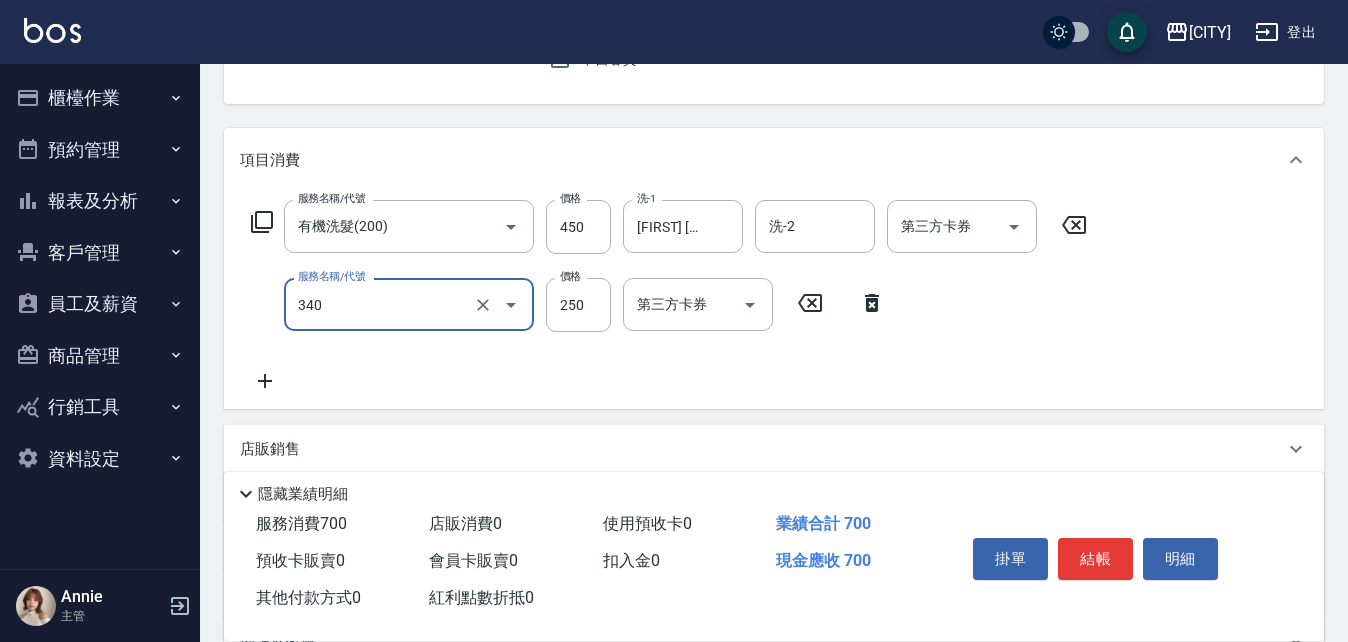 type on "剪髮(340)" 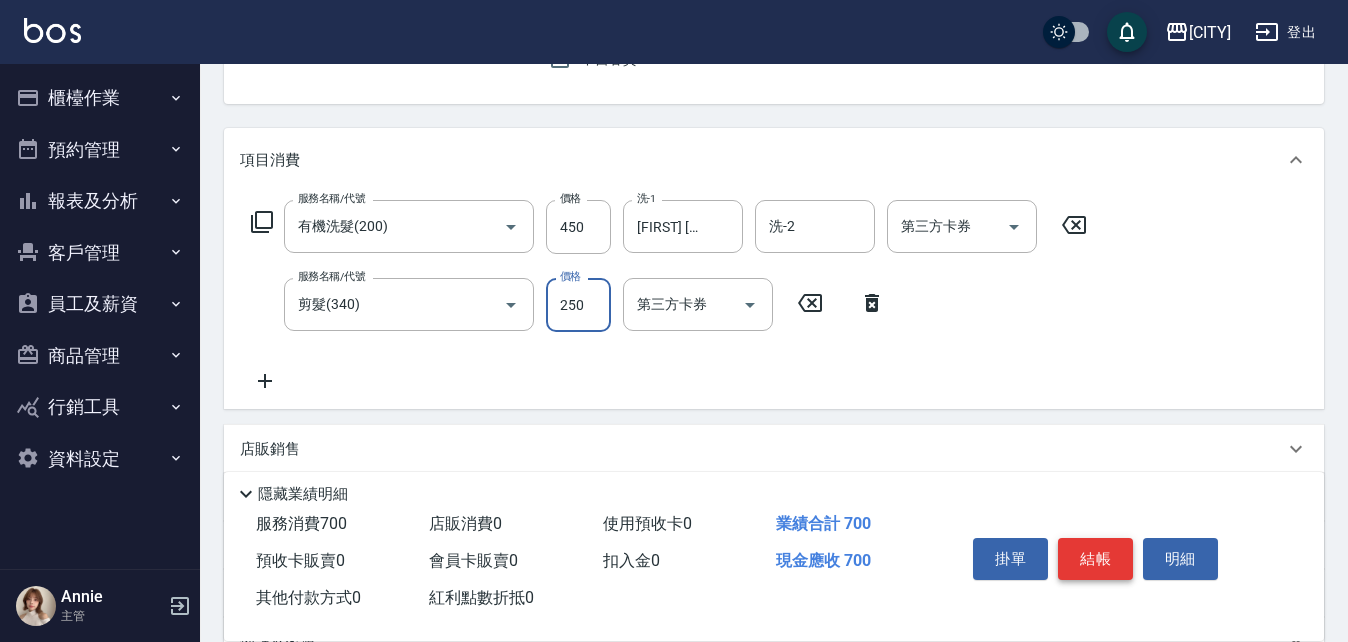 click on "結帳" at bounding box center [1095, 559] 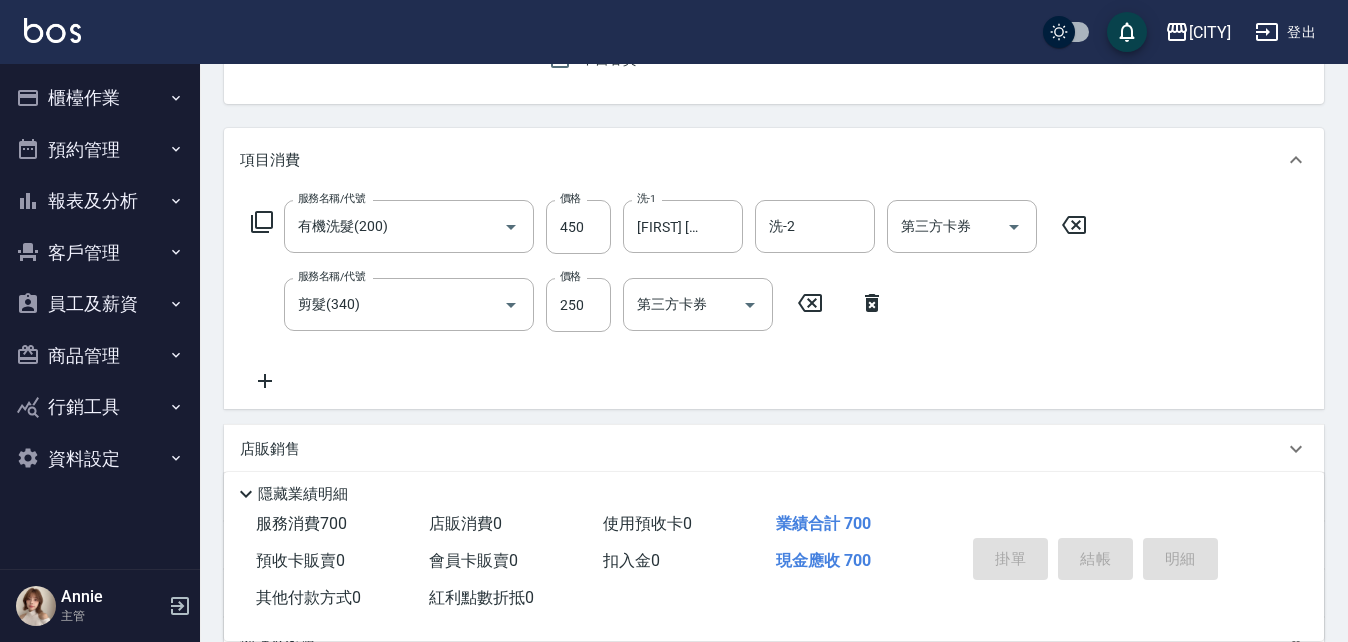 type on "2025/08/03 14:58" 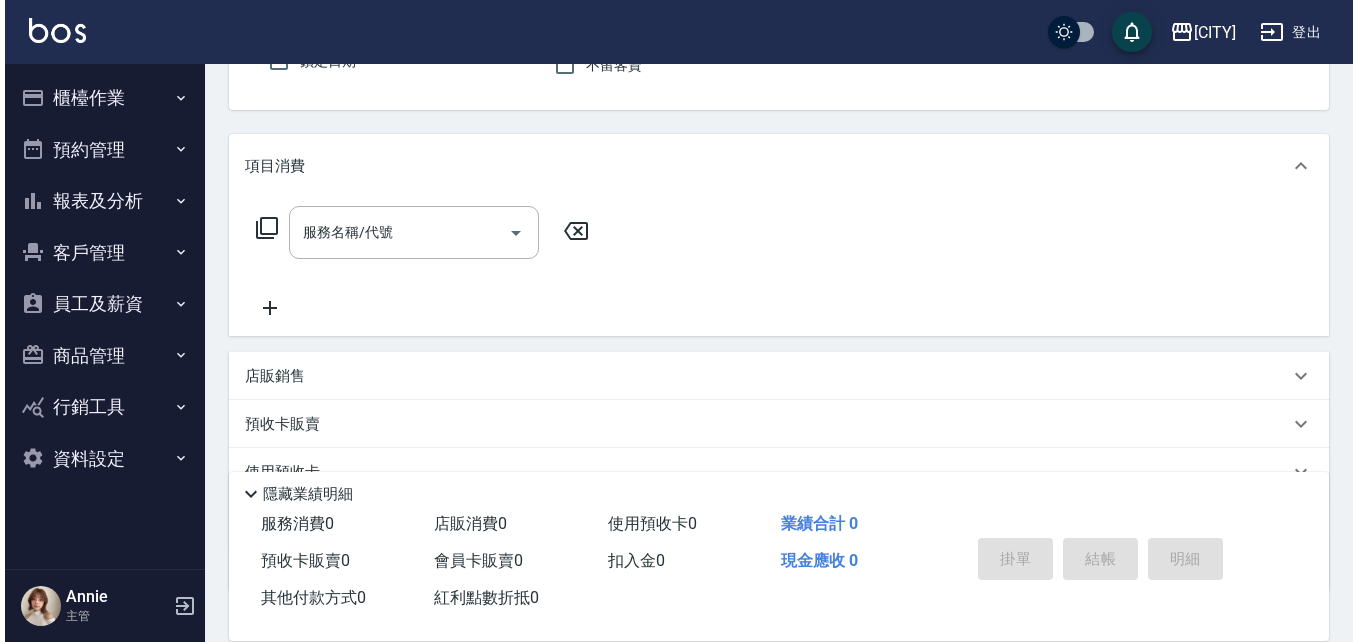 scroll, scrollTop: 0, scrollLeft: 0, axis: both 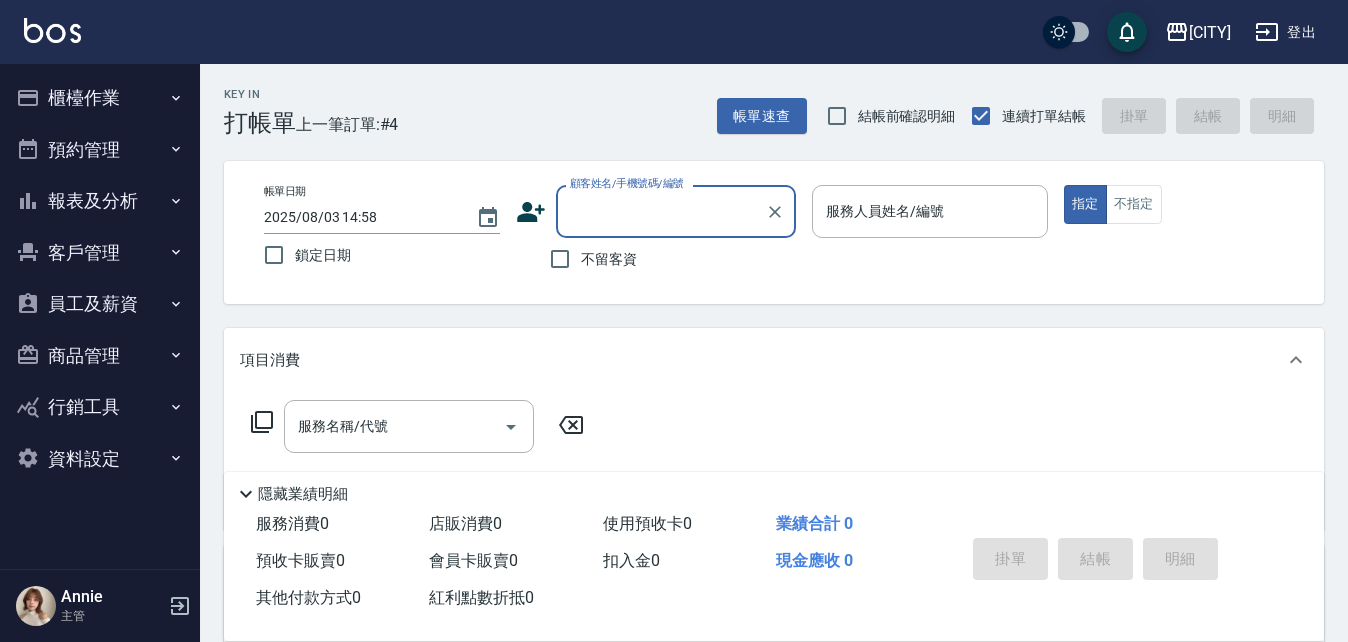 click on "顧客姓名/手機號碼/編號" at bounding box center (661, 211) 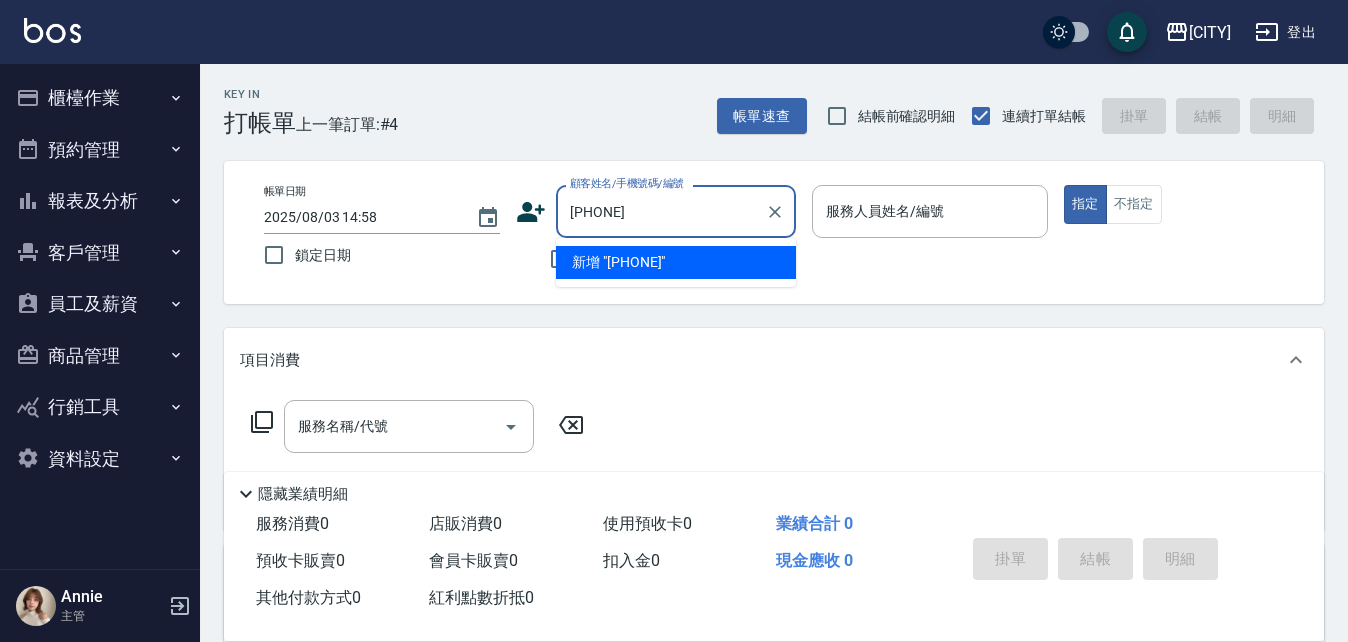 type on "[PHONE]" 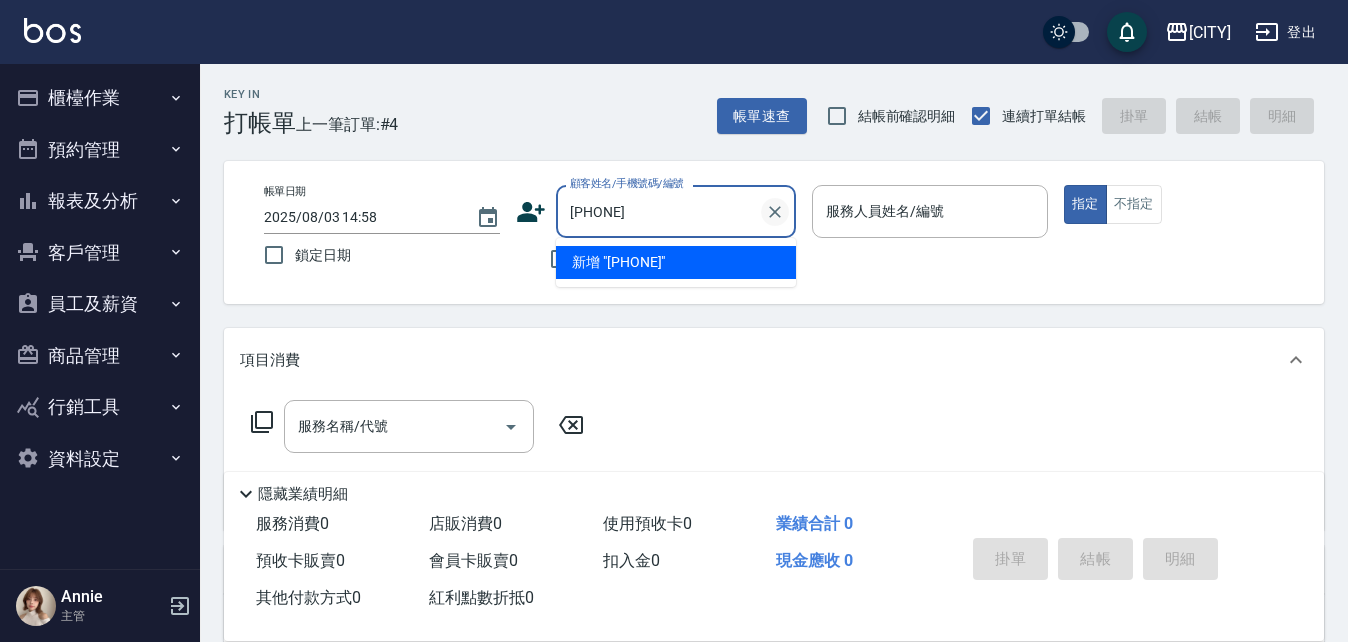 click 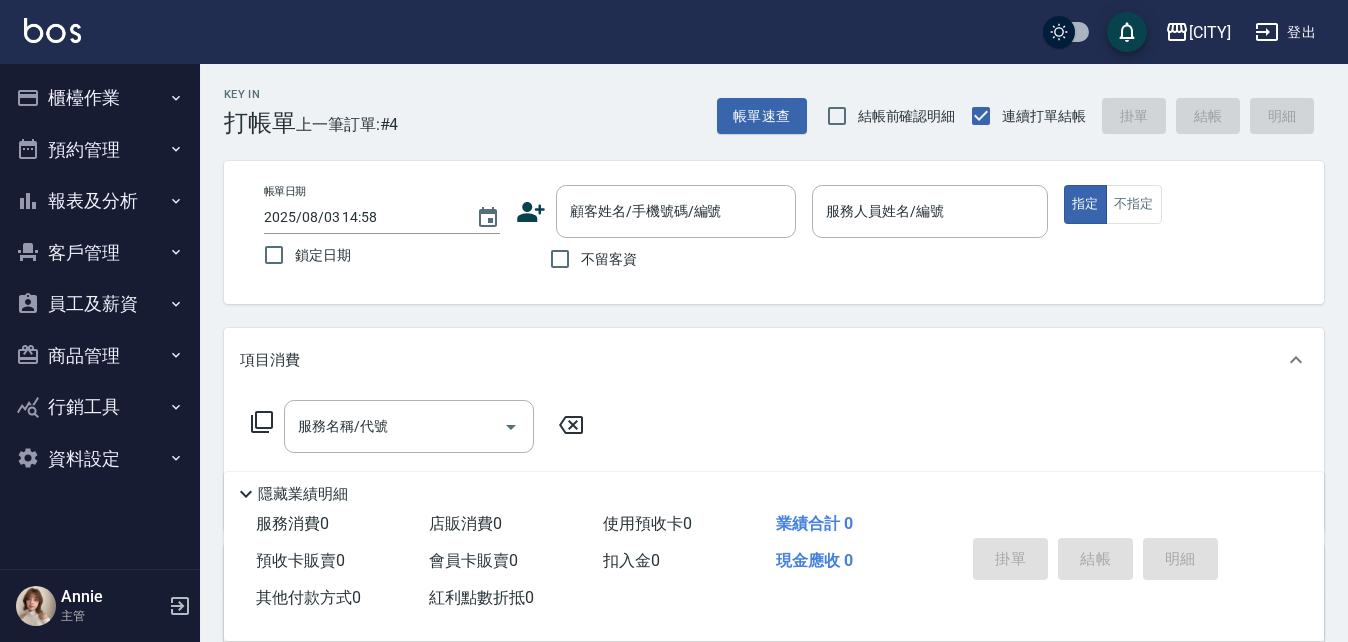 click 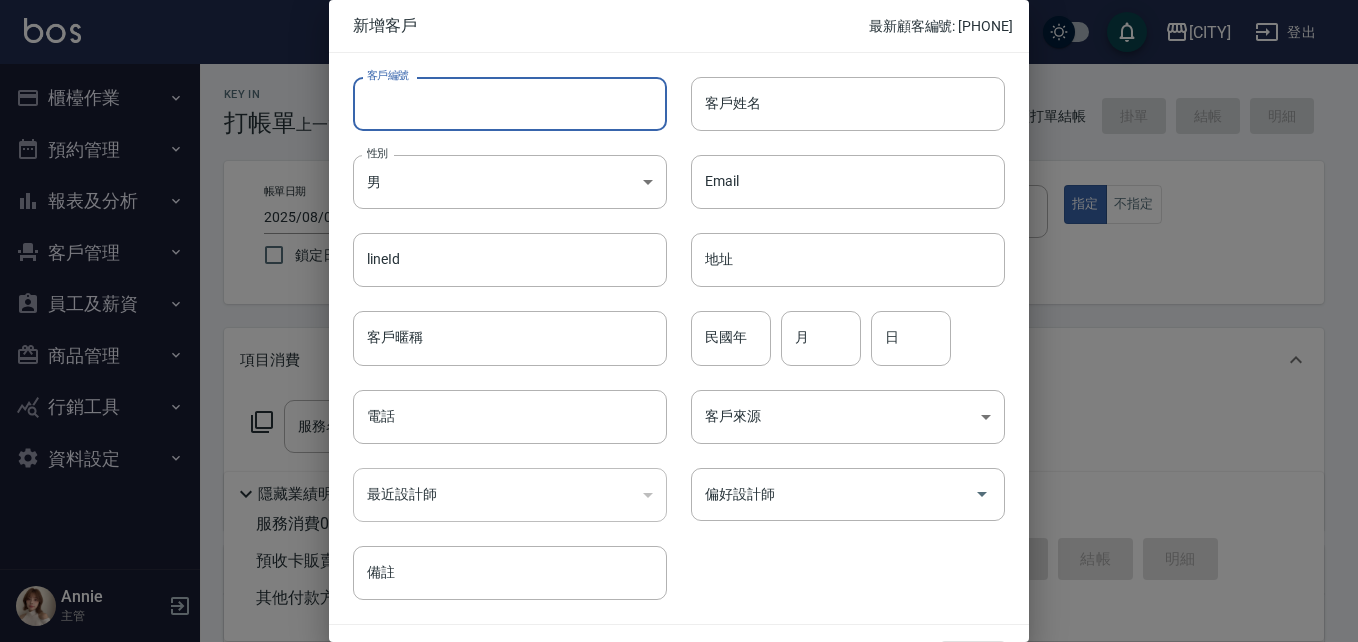 click on "客戶編號" at bounding box center (510, 104) 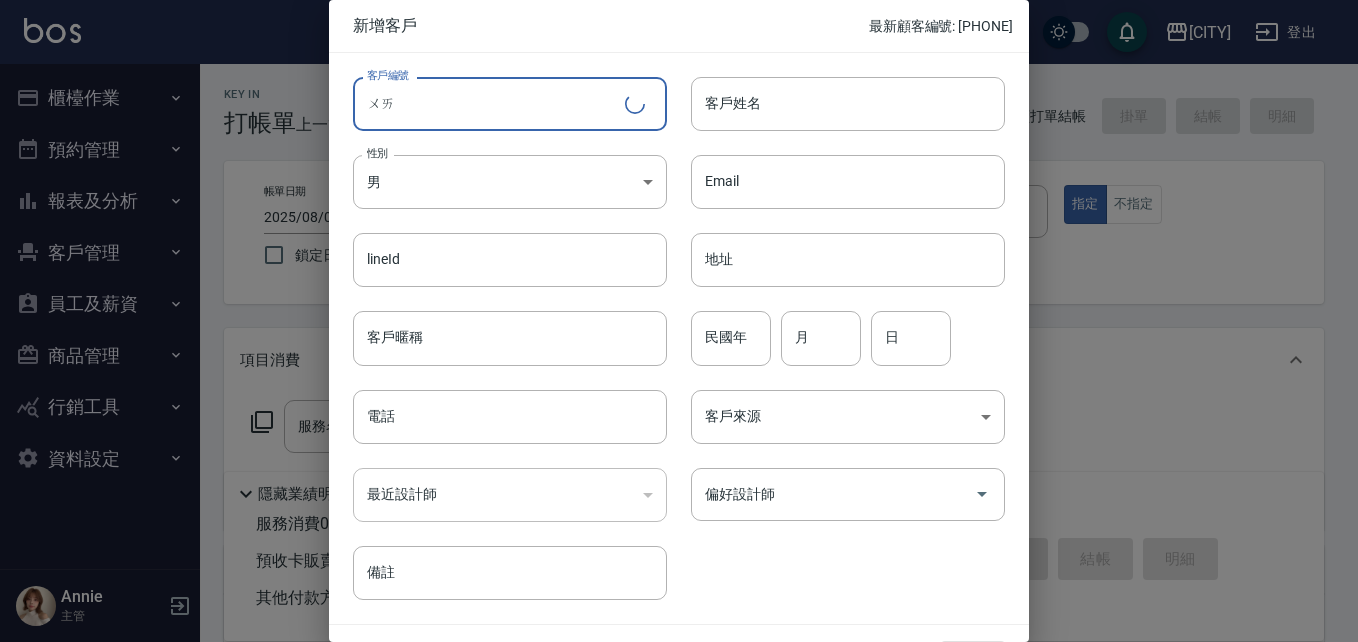 type on "外" 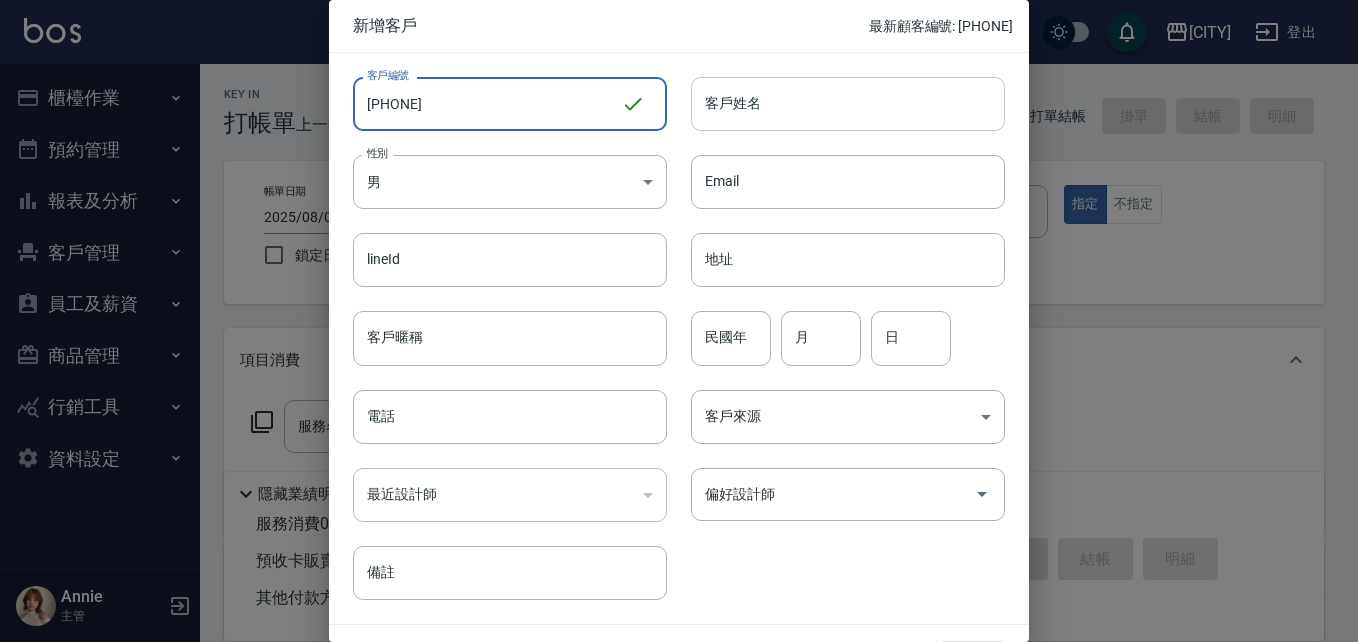 type on "[PHONE]" 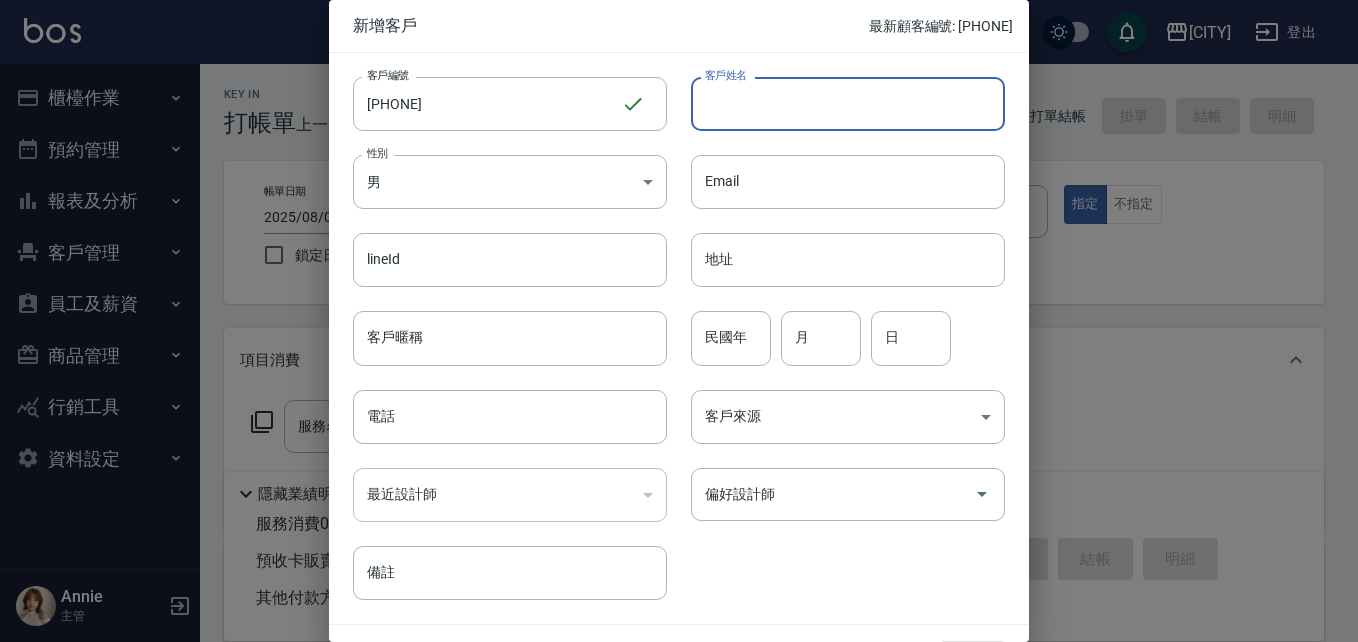 click on "客戶姓名" at bounding box center (848, 104) 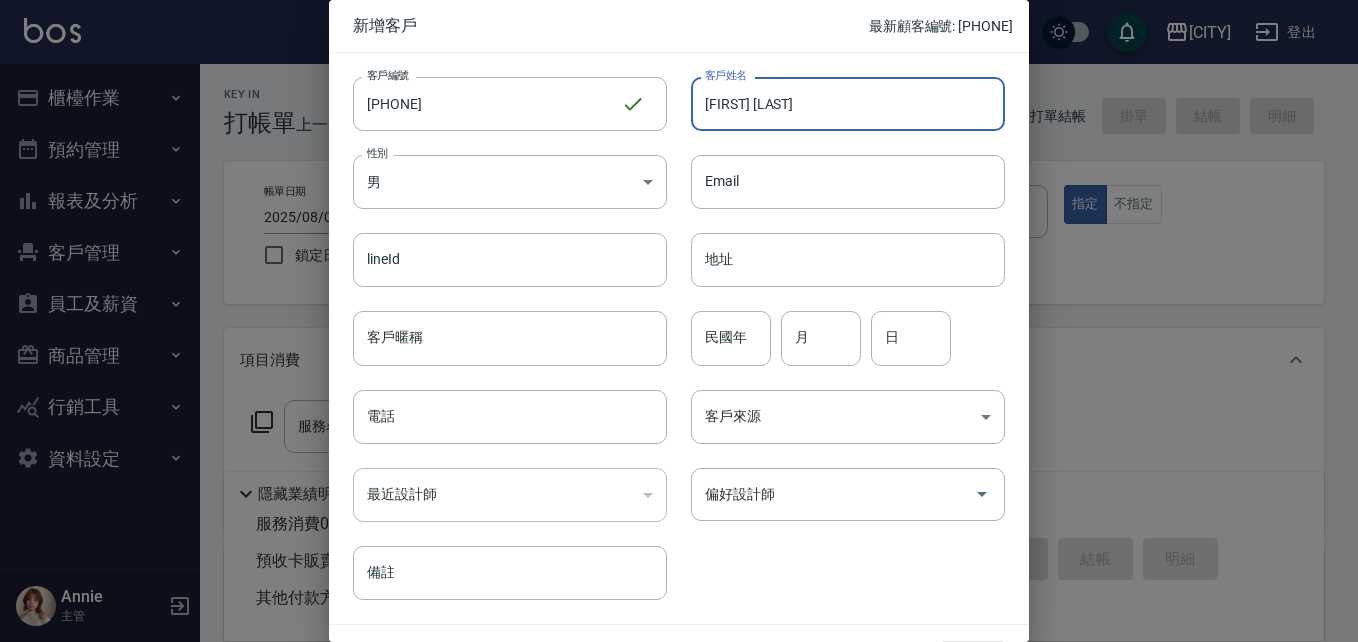 type on "[FIRST] [LAST]" 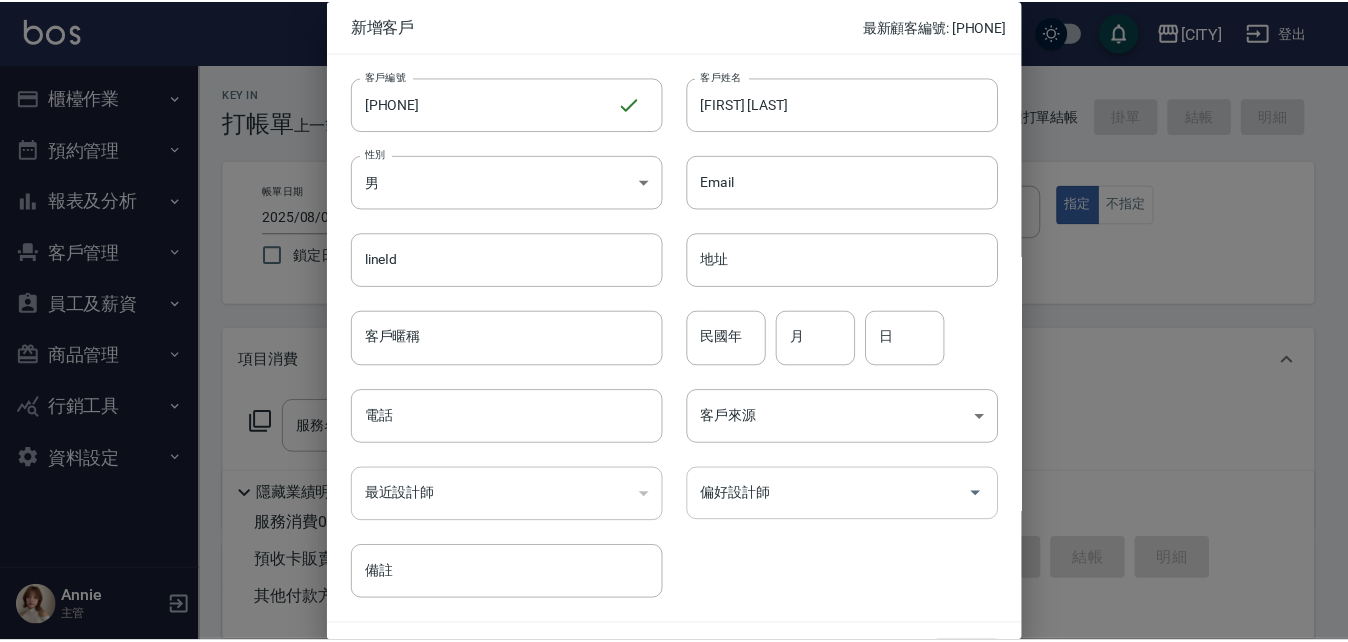 scroll, scrollTop: 51, scrollLeft: 0, axis: vertical 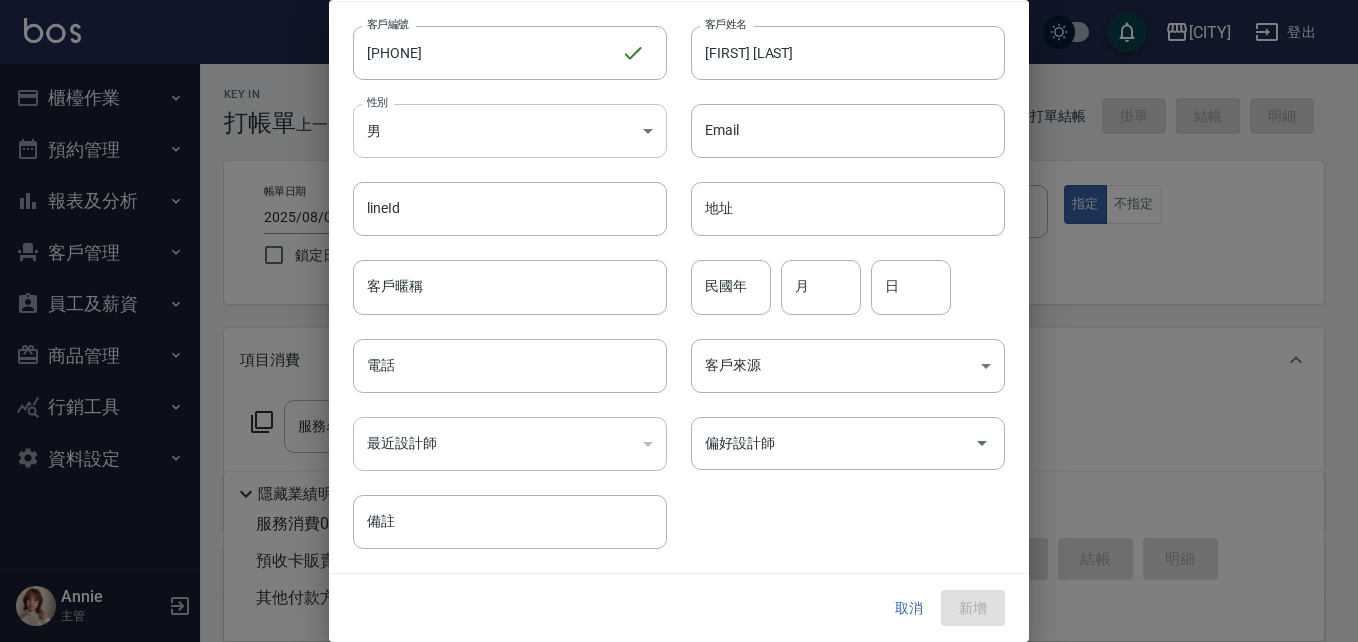 click on "上越府中 登出 櫃檯作業 打帳單 帳單列表 掛單列表 營業儀表板 現金收支登錄 材料自購登錄 每日結帳 排班表 現場電腦打卡 預約管理 預約管理 單日預約紀錄 單週預約紀錄 報表及分析 報表目錄 消費分析儀表板 店家區間累計表 店家日報表 店家排行榜 互助日報表 互助月報表 互助排行榜 互助點數明細 互助業績報表 全店業績分析表 每日業績分析表 營業統計分析表 營業項目月分析表 設計師業績表 設計師日報表 設計師業績分析表 設計師業績月報表 設計師抽成報表 設計師排行榜 商品銷售排行榜 商品消耗明細 商品進銷貨報表 商品庫存表 商品庫存盤點表 會員卡銷售報表 服務扣項明細表 單一服務項目查詢 店販抽成明細 店販分類抽成明細 顧客入金餘額表 顧客卡券餘額表 每日非現金明細 每日收支明細 收支分類明細表 收支匯款表 非現金明細對帳單 費用分析表 [FIRST]" at bounding box center [679, 489] 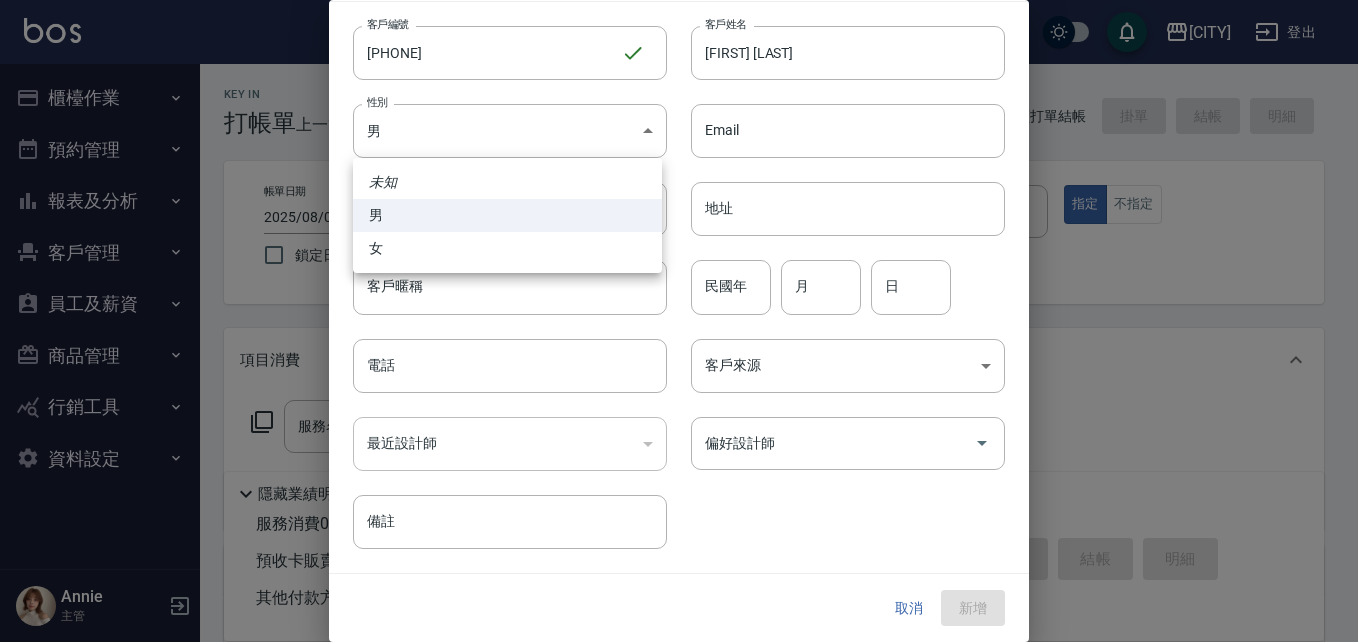 click at bounding box center (679, 321) 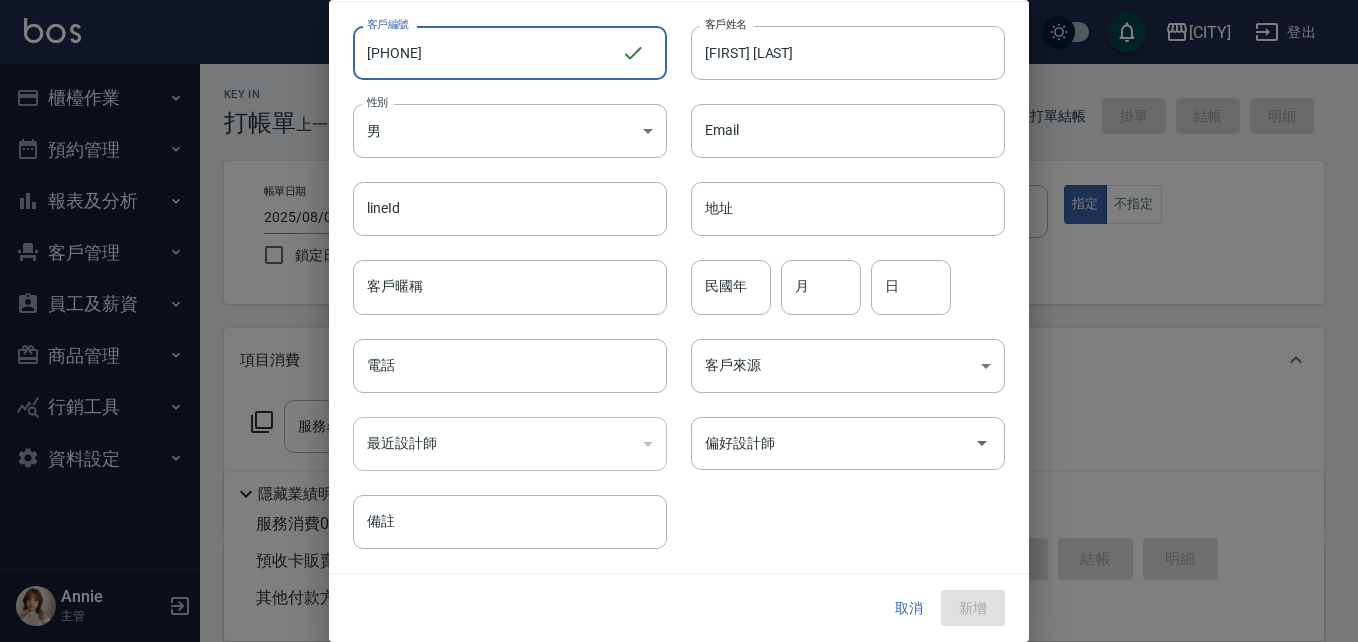 drag, startPoint x: 419, startPoint y: 52, endPoint x: 356, endPoint y: 46, distance: 63.28507 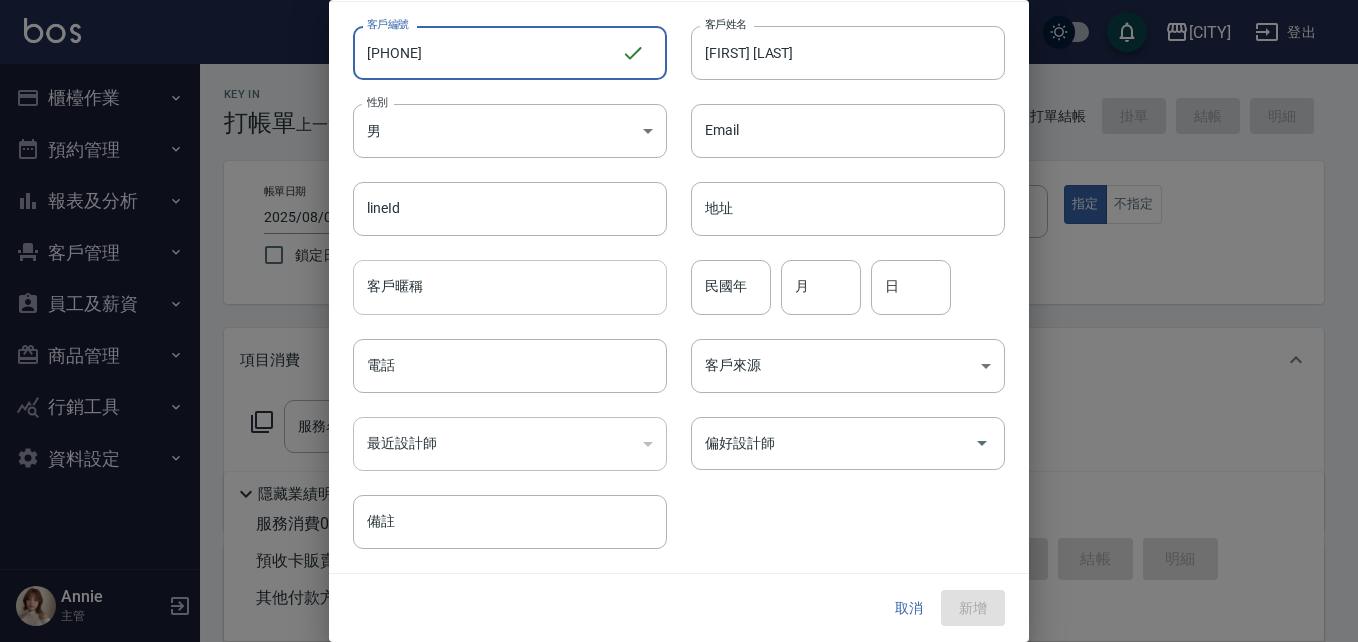 click on "客戶暱稱" at bounding box center (510, 287) 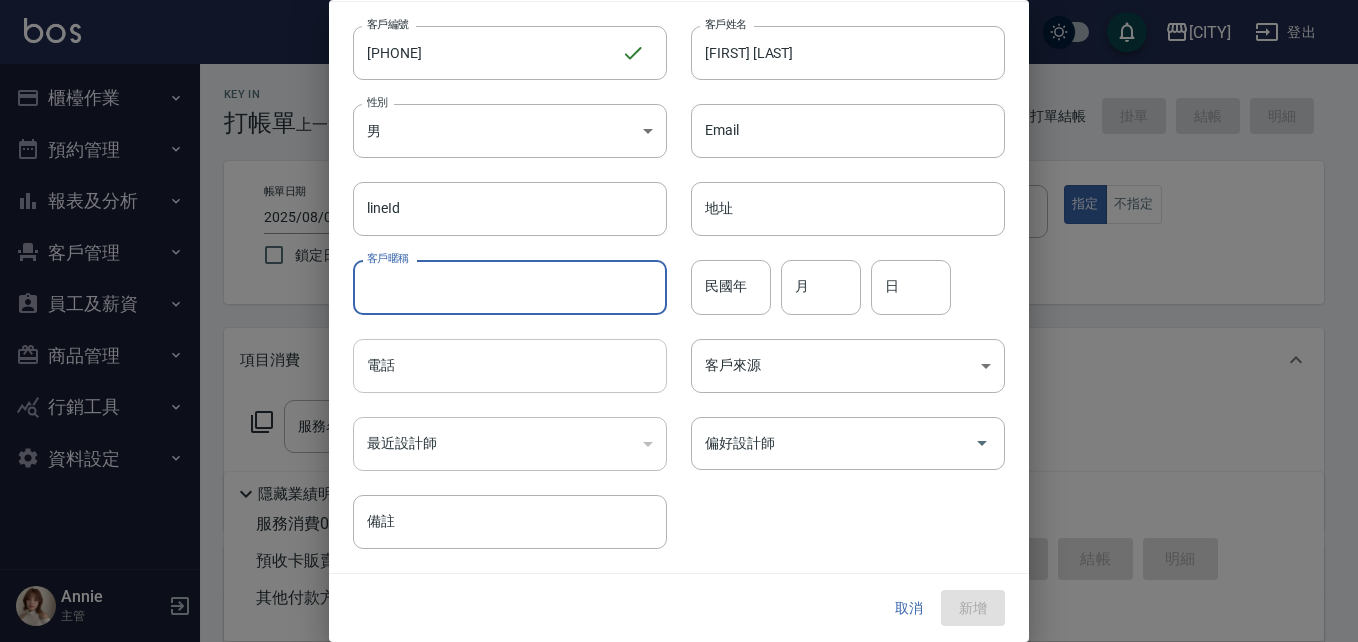 click on "電話 電話" at bounding box center (510, 366) 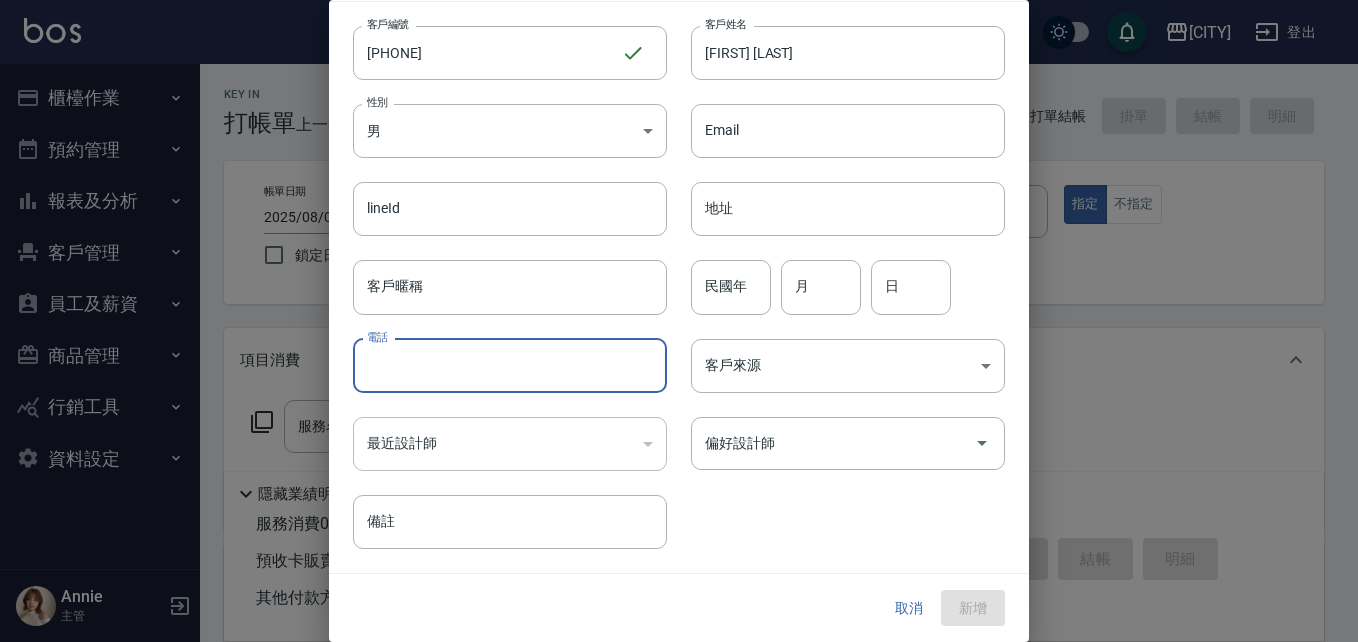 paste on "[PHONE]" 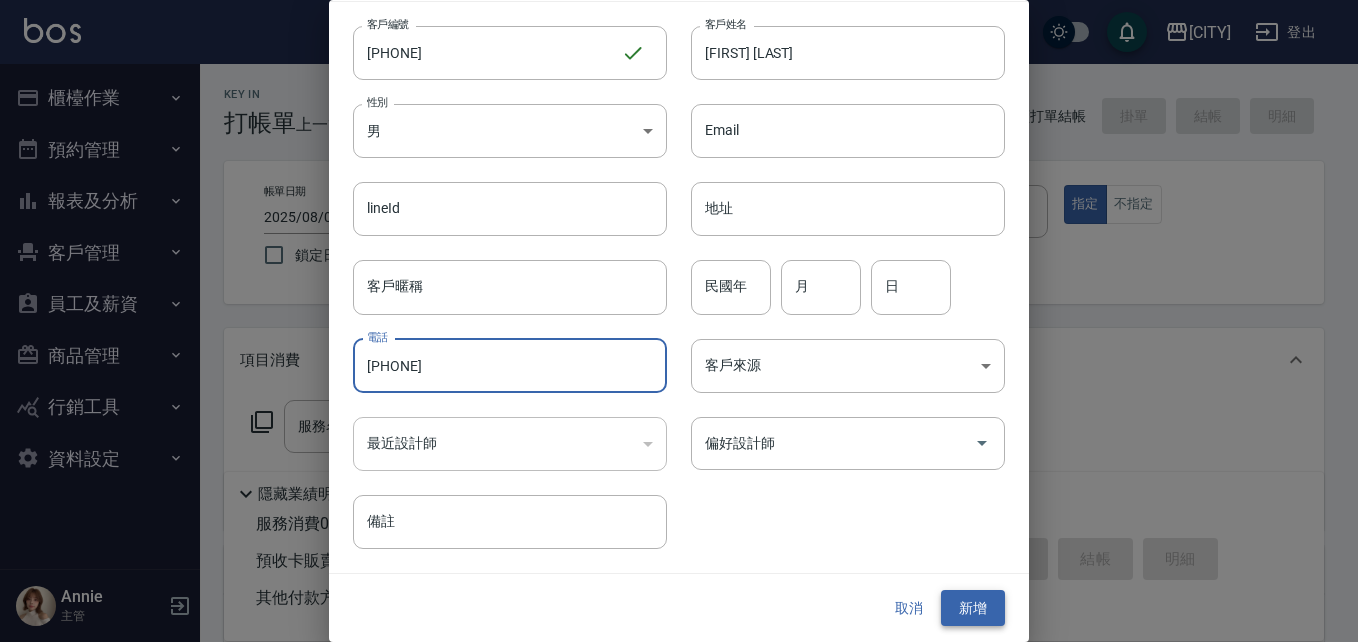 type on "[PHONE]" 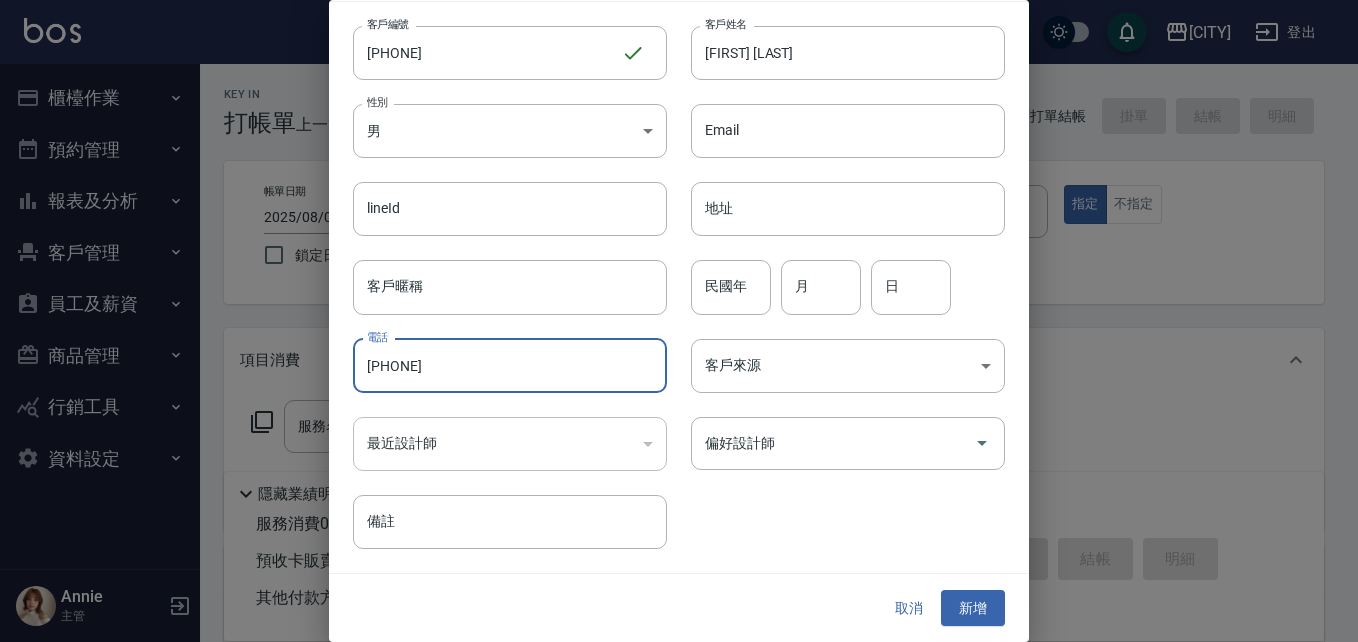 click on "新增" at bounding box center (973, 608) 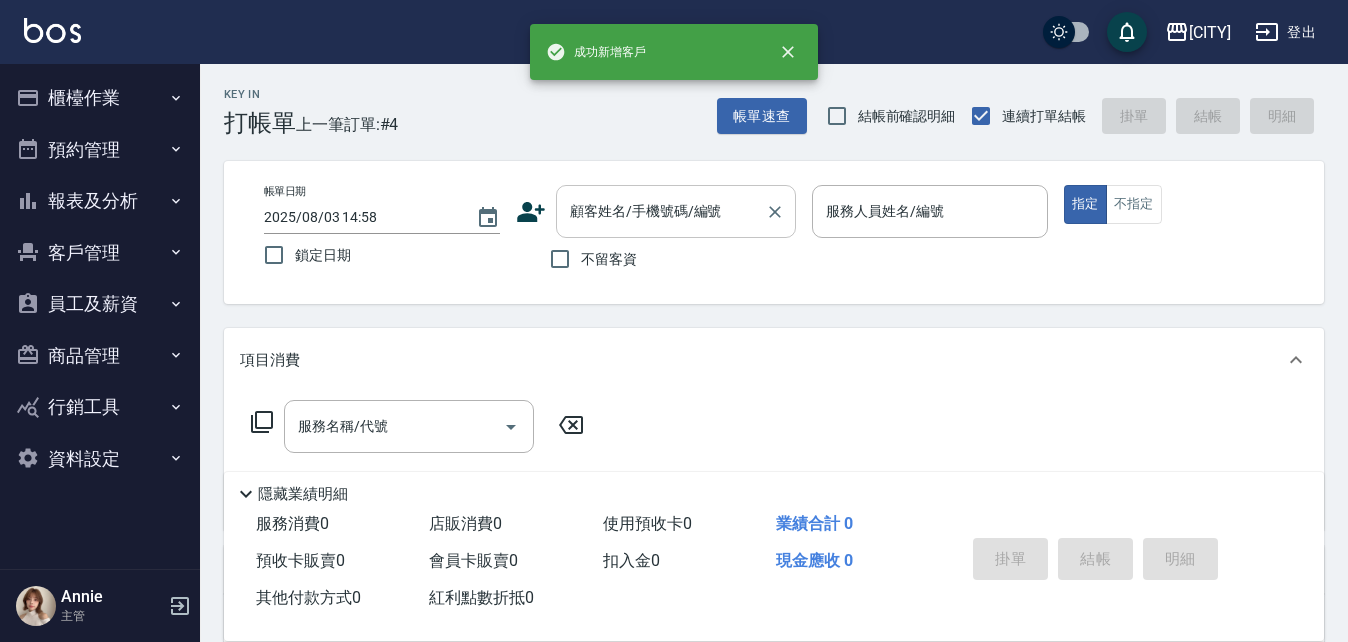 click on "顧客姓名/手機號碼/編號" at bounding box center [661, 211] 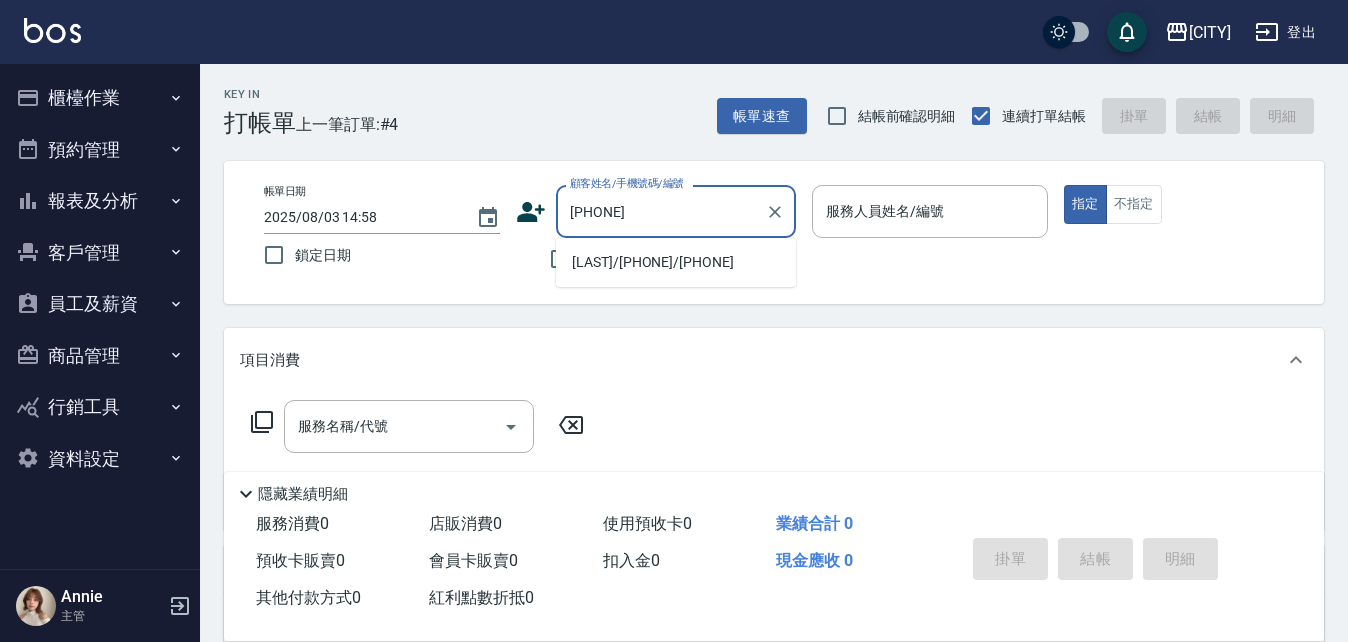 click on "[FIRST] [LAST]/[PHONE]/[PHONE]" at bounding box center (676, 262) 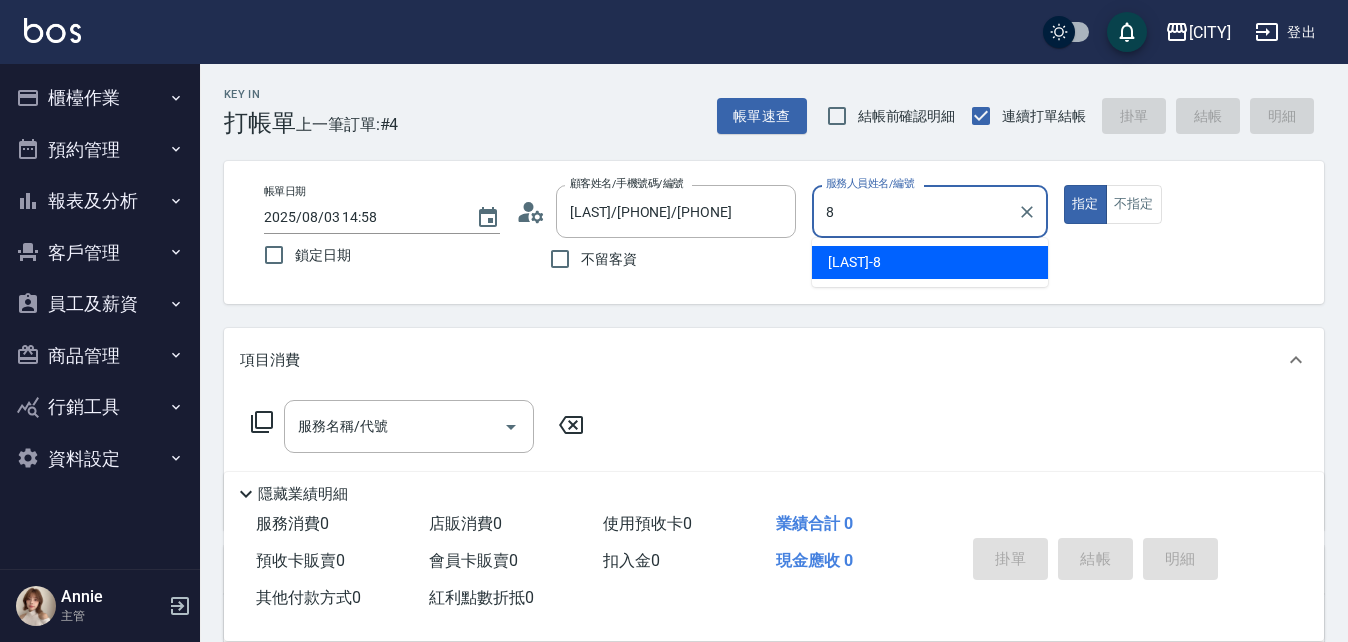 type on "[FIRST]-[NUMBER]" 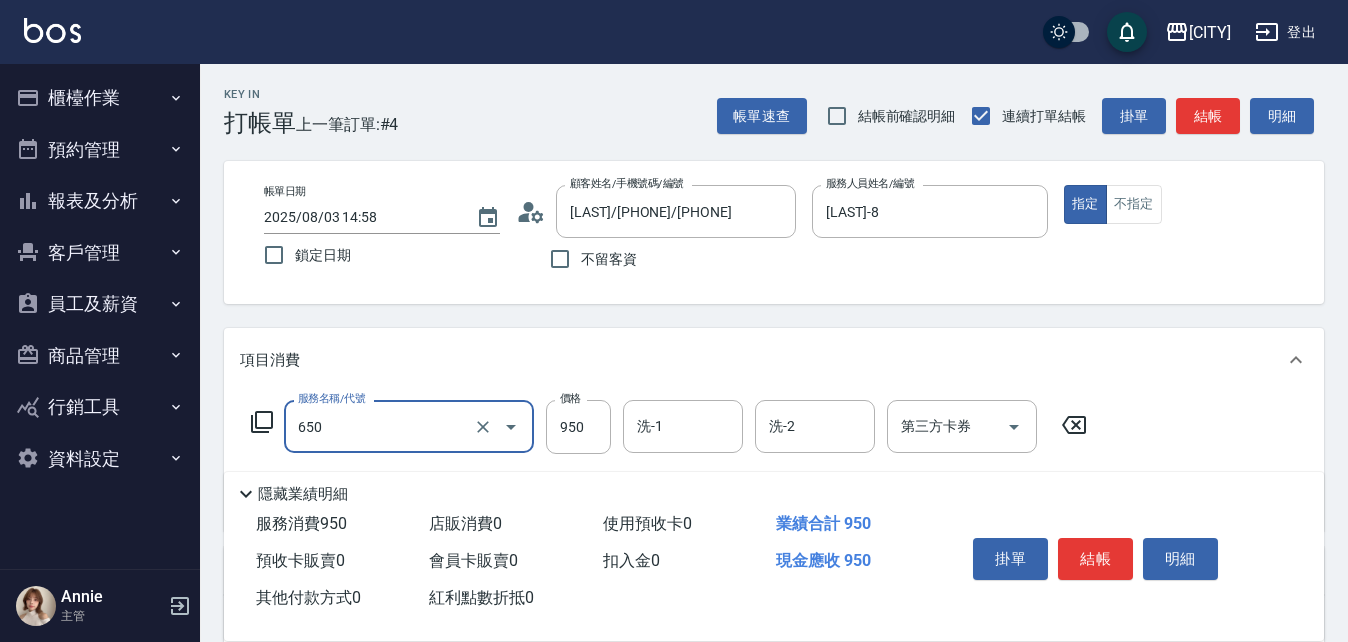 type on "SPA精油洗髮(650)" 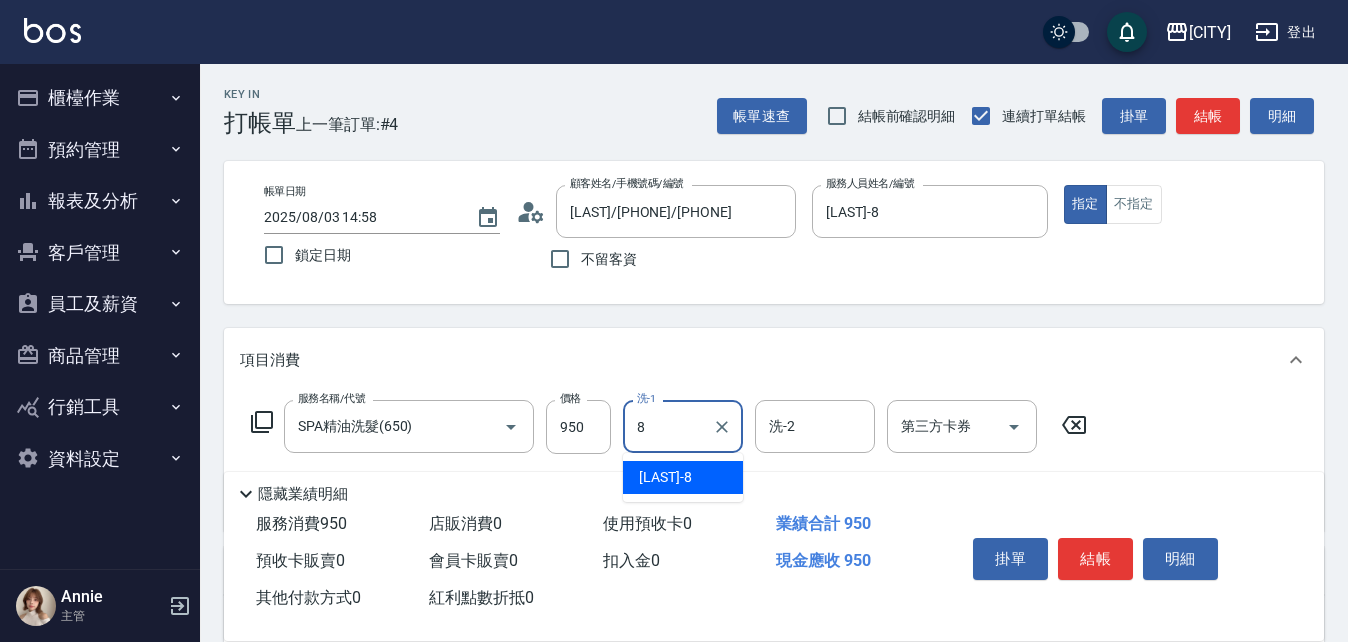 type on "[FIRST]-[NUMBER]" 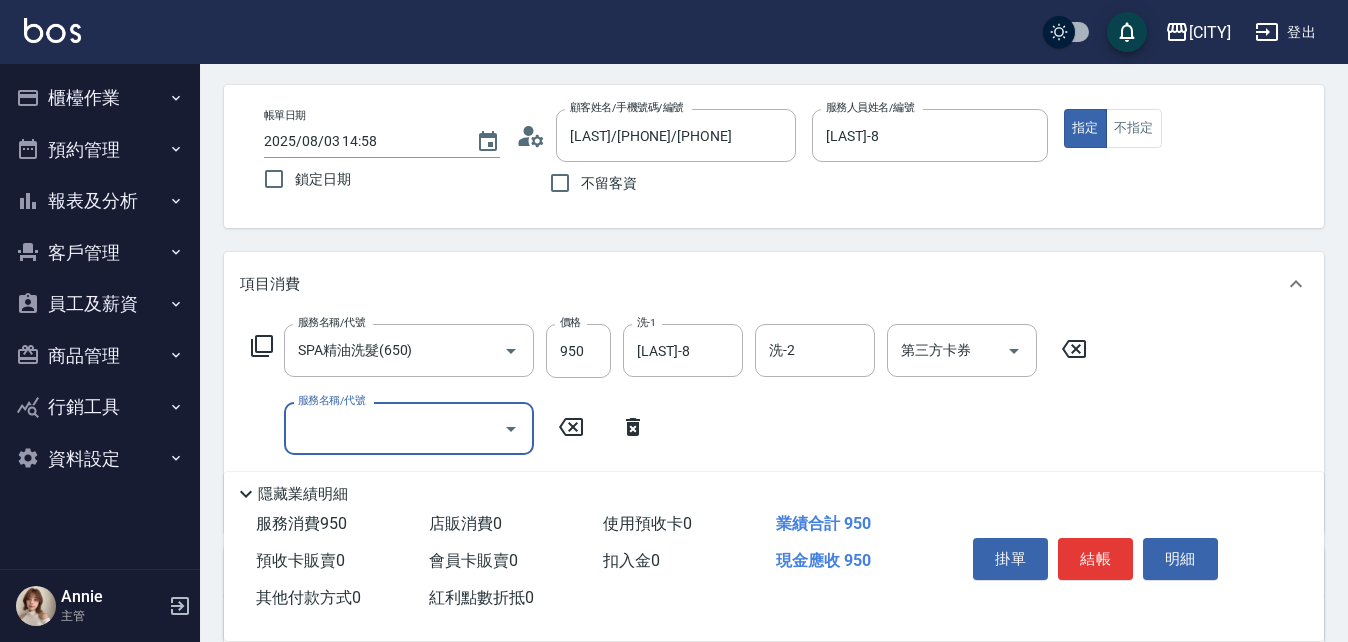 scroll, scrollTop: 200, scrollLeft: 0, axis: vertical 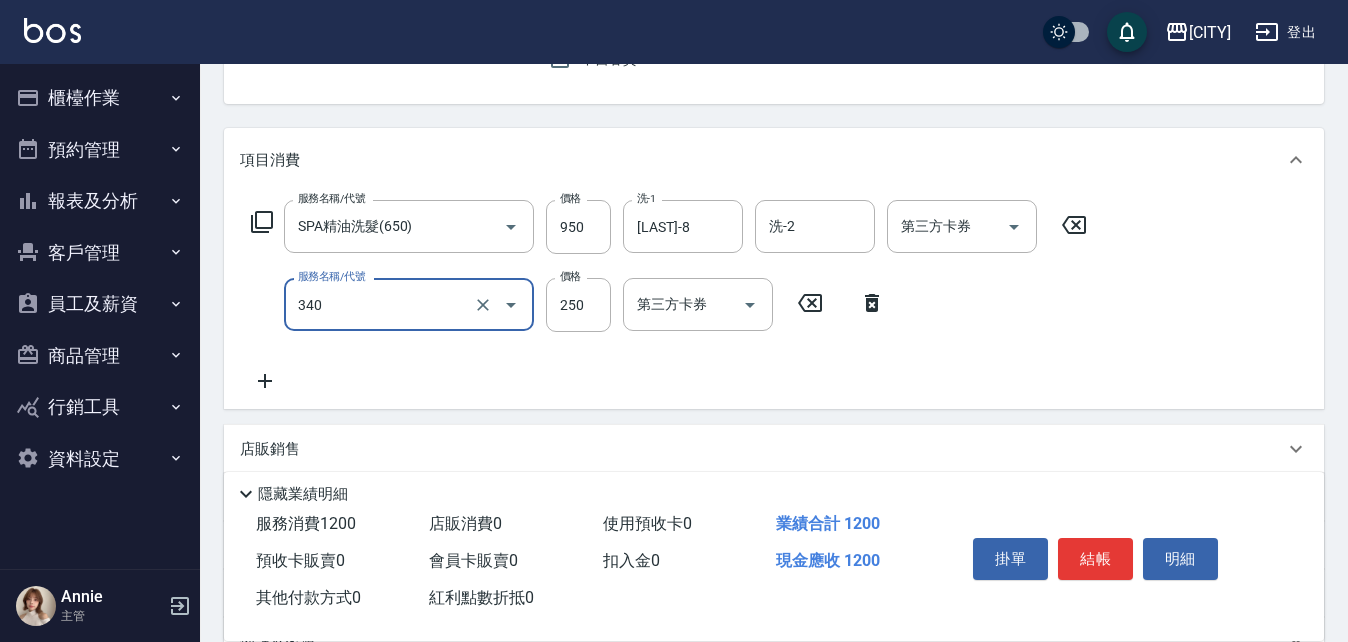 type on "剪髮(340)" 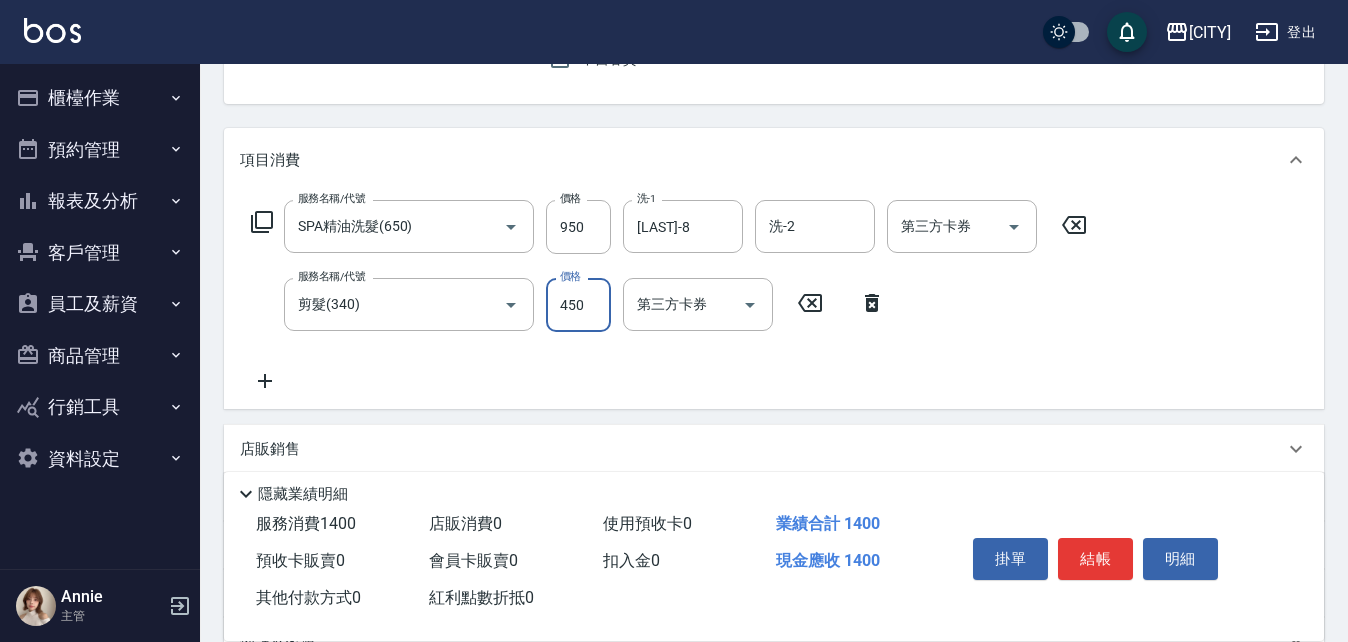 type on "450" 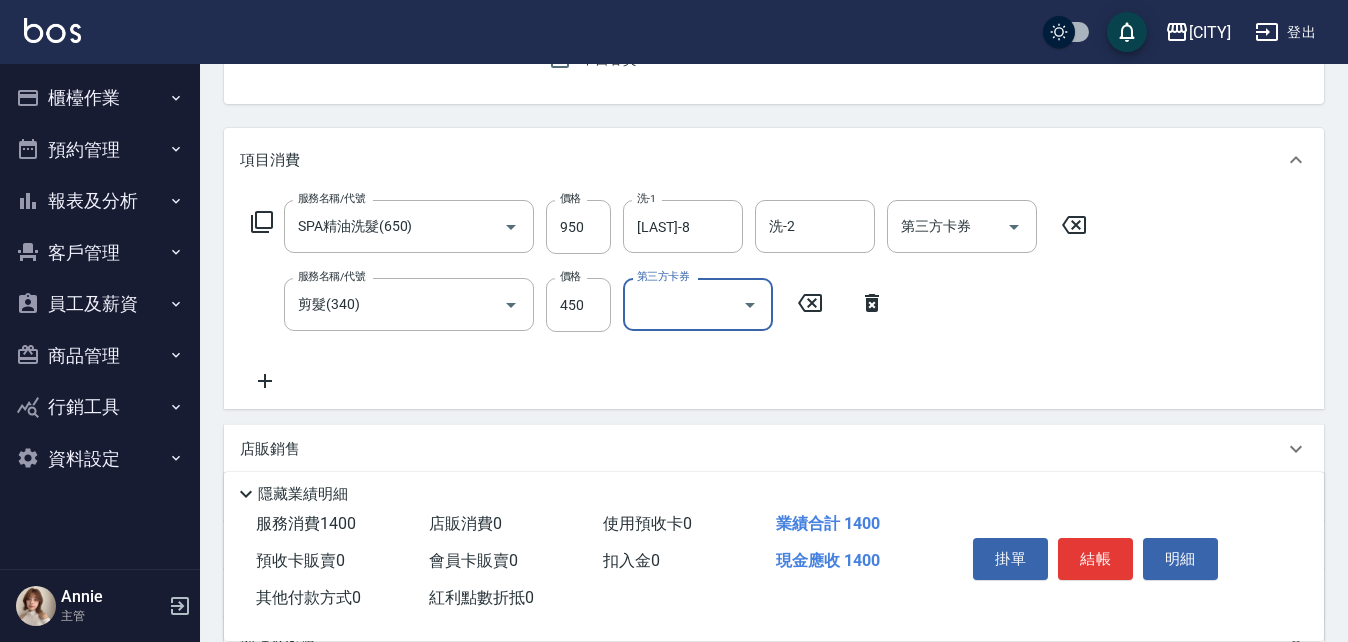 click on "服務名稱/代號 SPA精油洗髮(650) 服務名稱/代號 價格 950 價格 洗-1 江驊侑-8 洗-1 洗-2 洗-2 第三方卡券 第三方卡券 服務名稱/代號 剪髮(340) 服務名稱/代號 價格 450 價格 第三方卡券 第三方卡券" at bounding box center [669, 296] 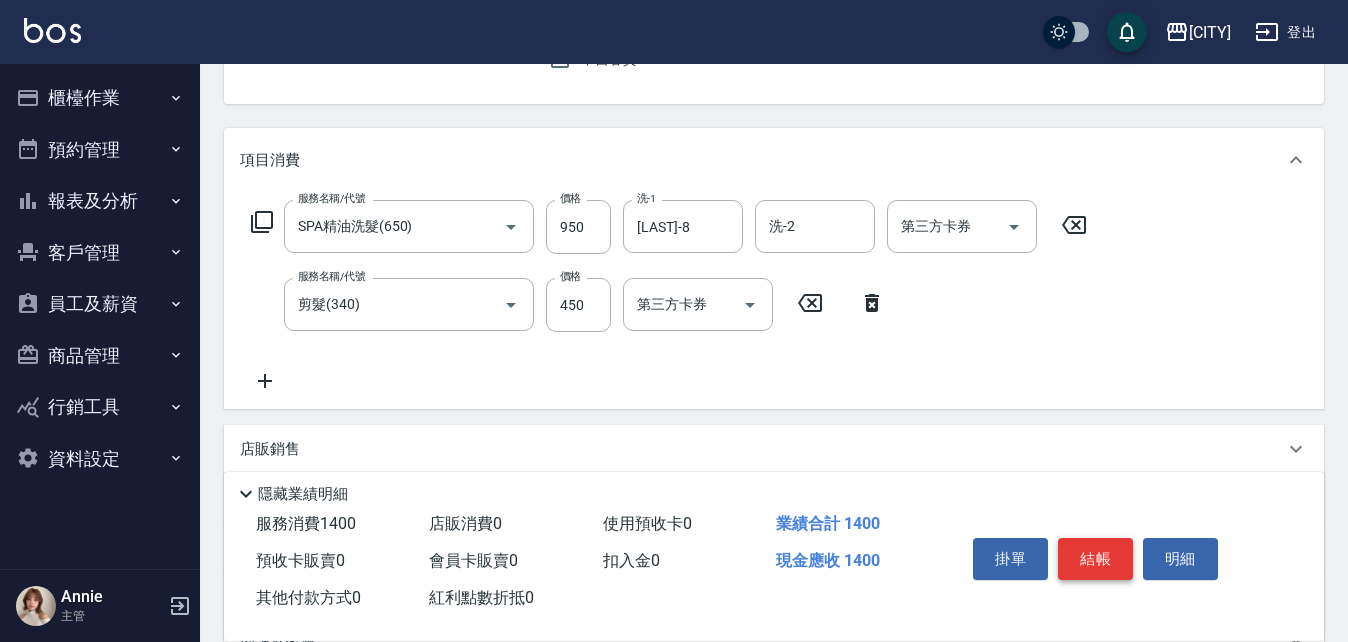 click on "結帳" at bounding box center (1095, 559) 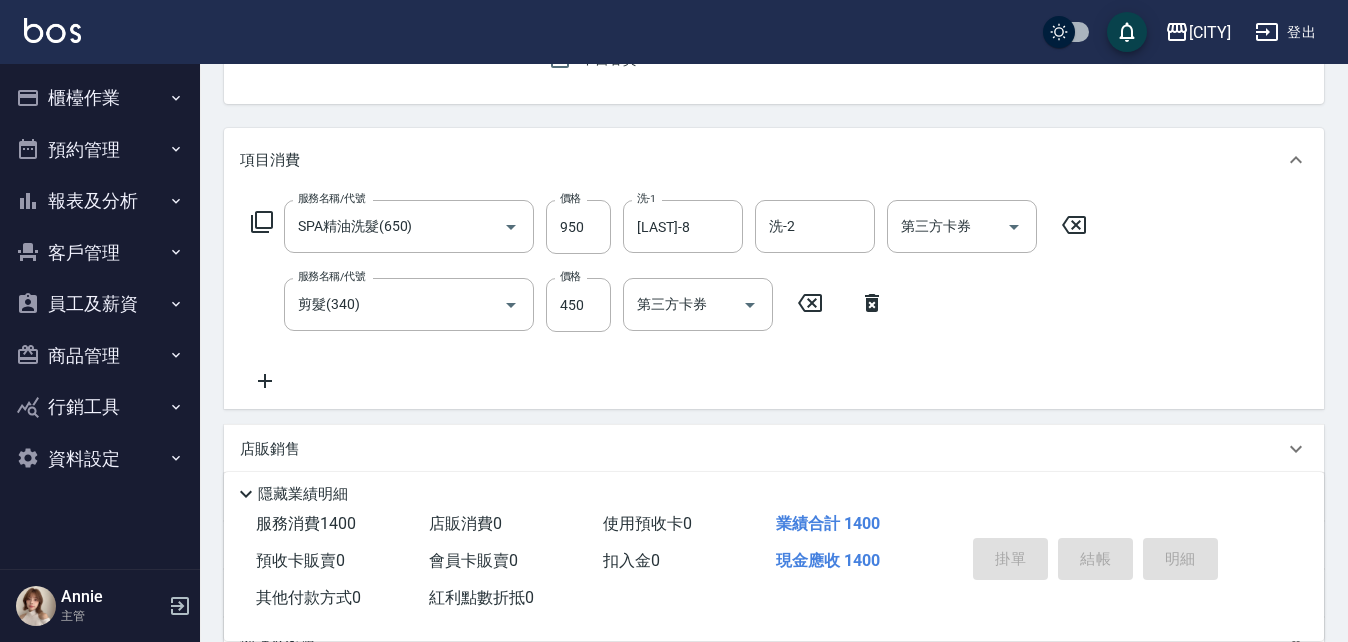type on "2025/08/03 15:13" 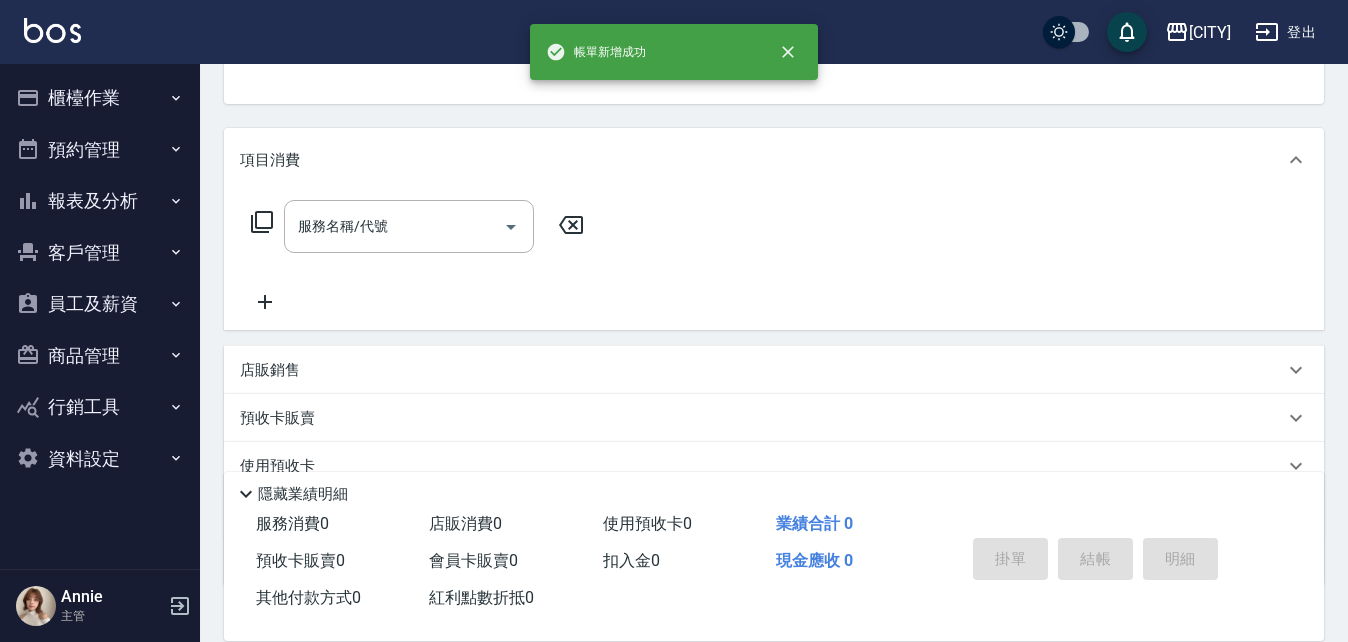 scroll, scrollTop: 194, scrollLeft: 0, axis: vertical 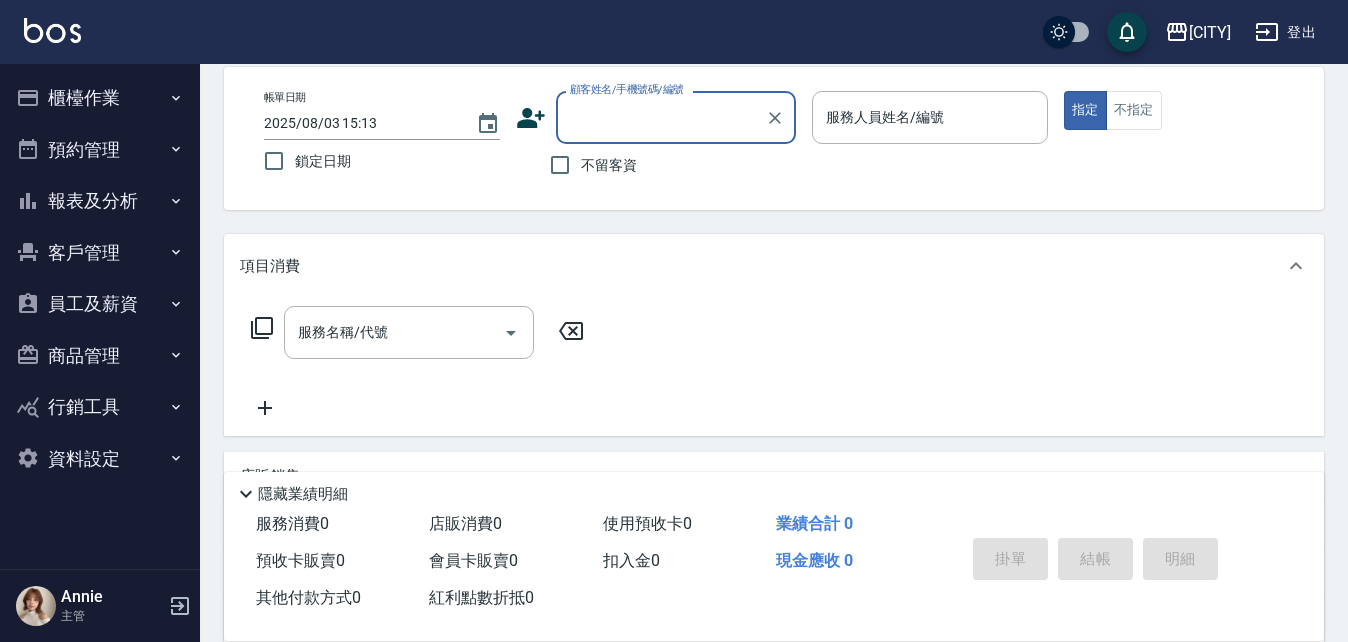 type on "ㄔ" 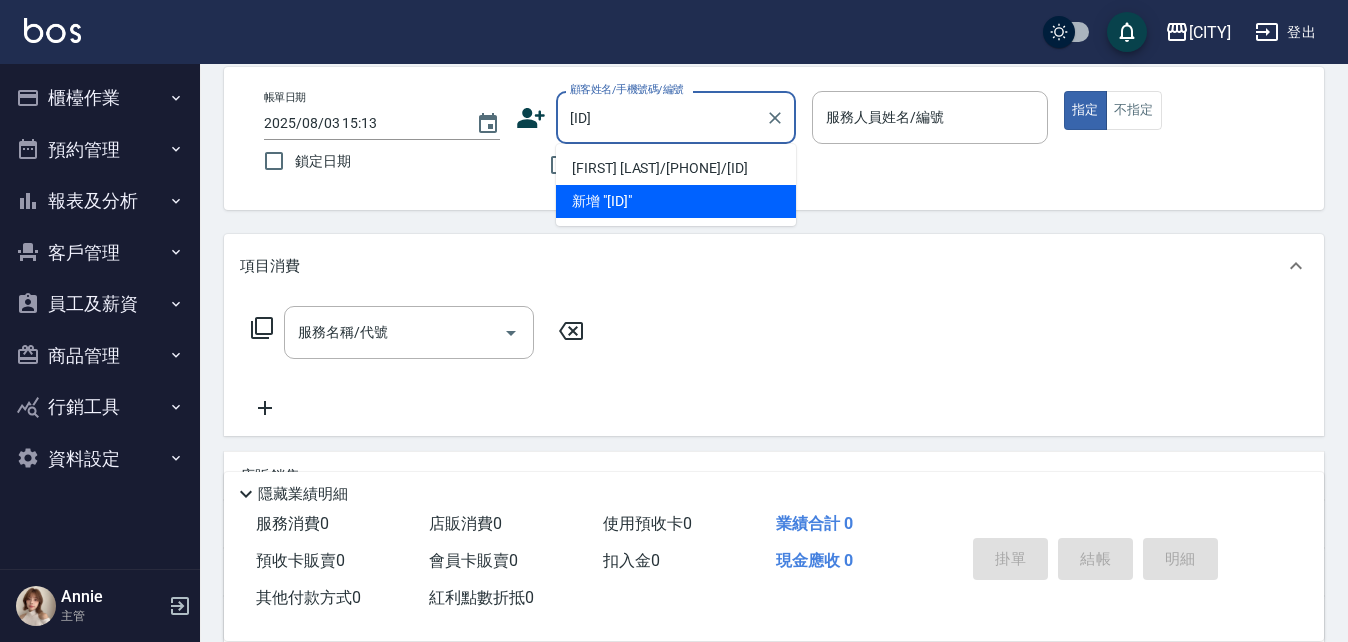 click on "[FIRST] [LAST]/​[PHONE]/[ID]" at bounding box center [676, 168] 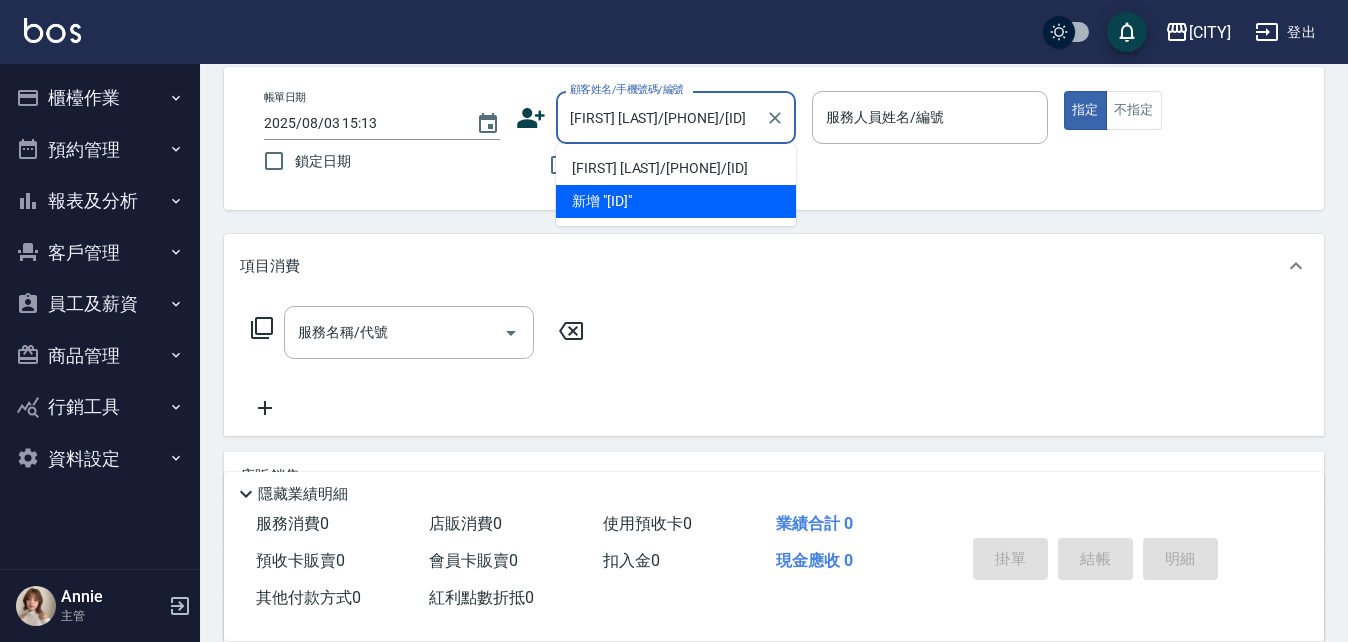 type on "Annie -1" 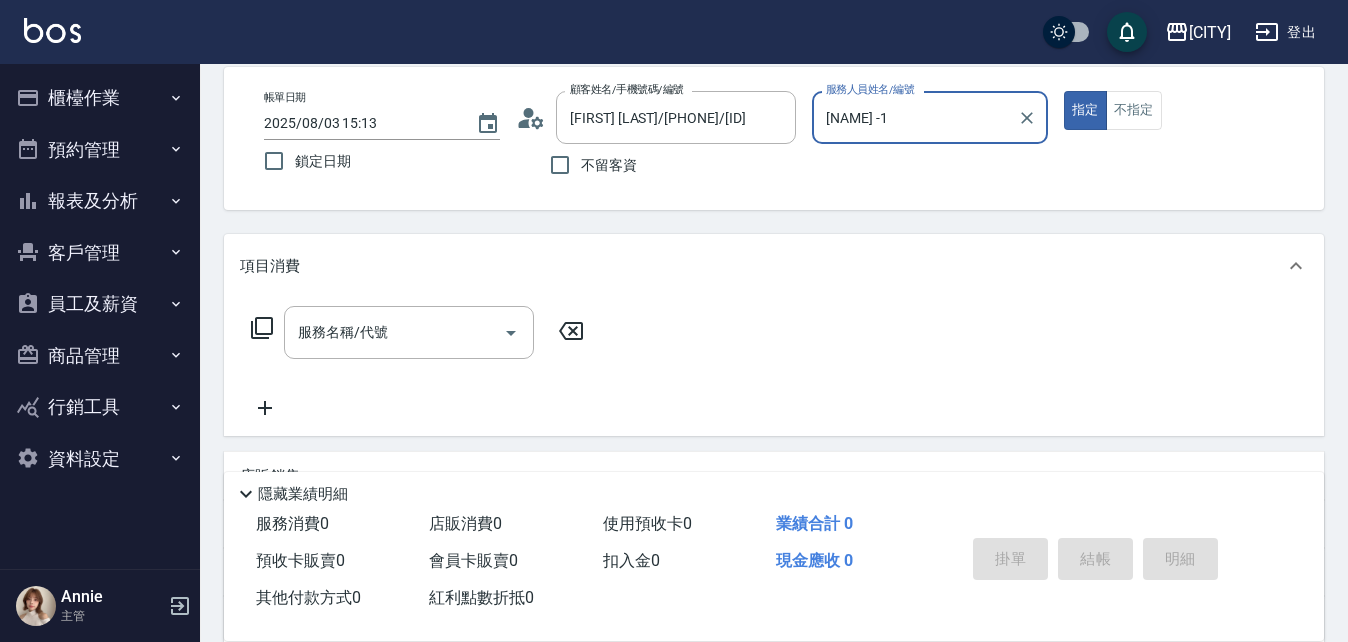 click on "指定" at bounding box center [1085, 110] 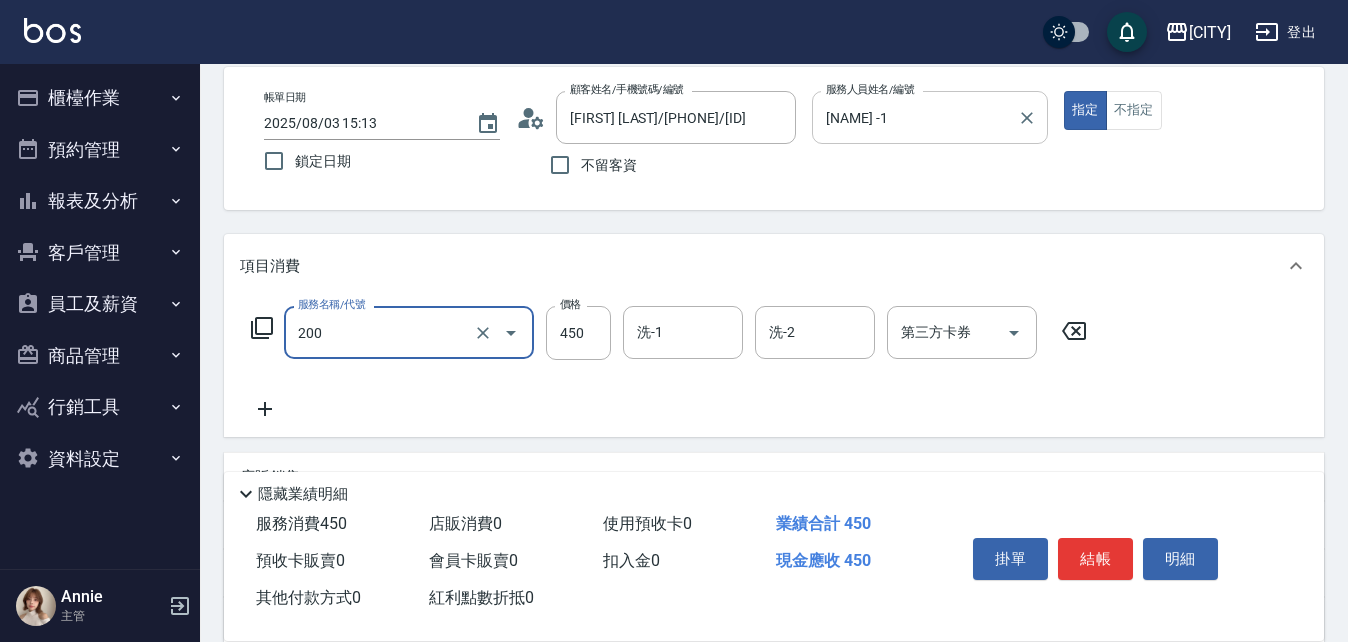 type on "有機洗髮(200)" 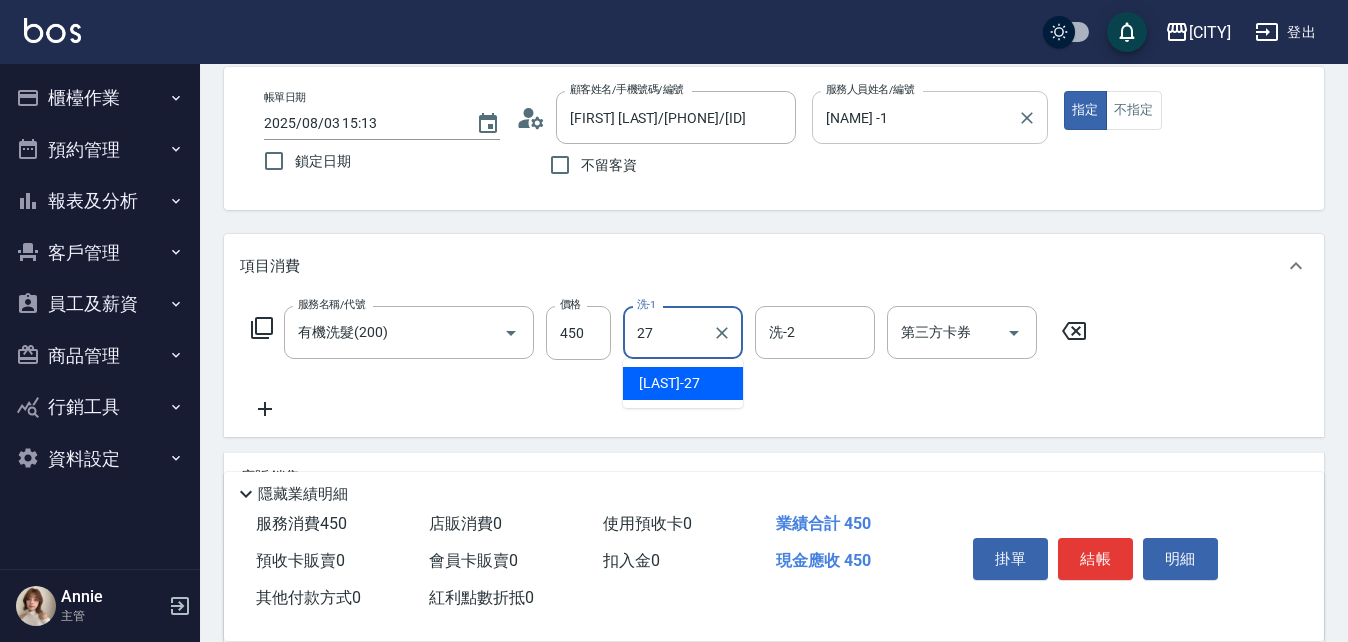 type on "[FIRST] [LAST]-[NUMBER]" 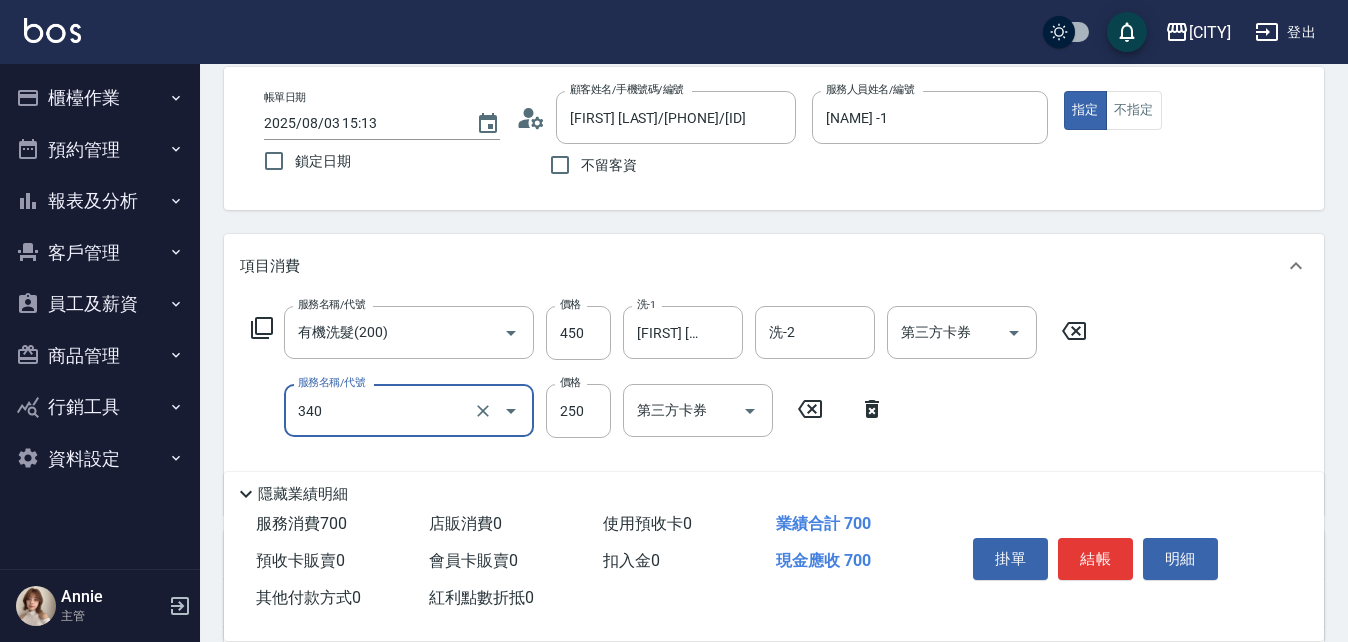 type on "剪髮(340)" 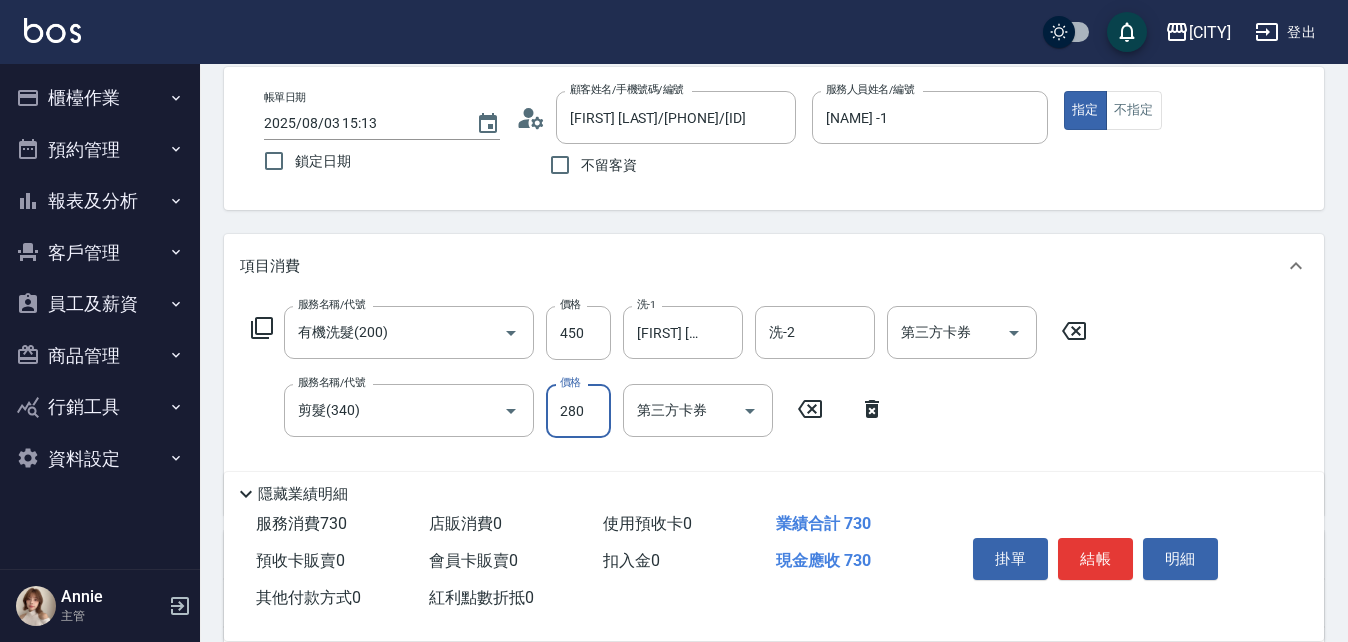 type on "280" 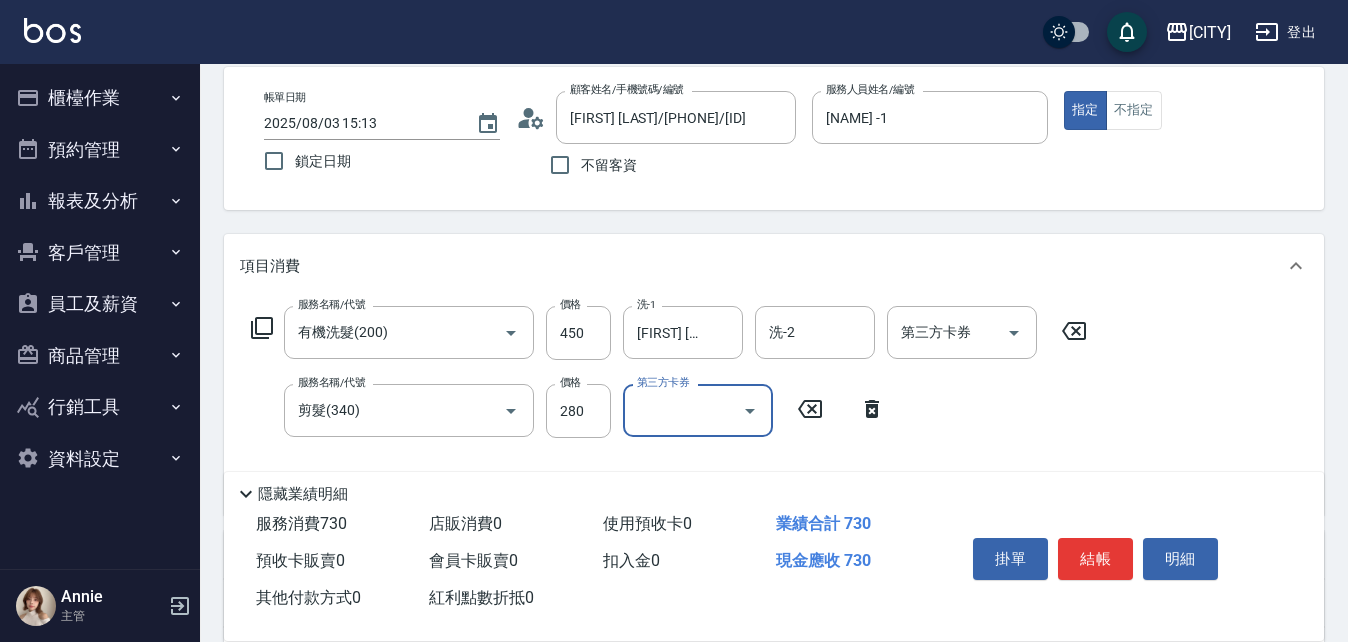 click on "服務名稱/代號 有機洗髮(200) 服務名稱/代號 價格 450 價格 洗-1 陳韋均-27 洗-1 洗-2 洗-2 第三方卡券 第三方卡券 服務名稱/代號 剪髮(340) 服務名稱/代號 價格 280 價格 第三方卡券 第三方卡券" at bounding box center [669, 402] 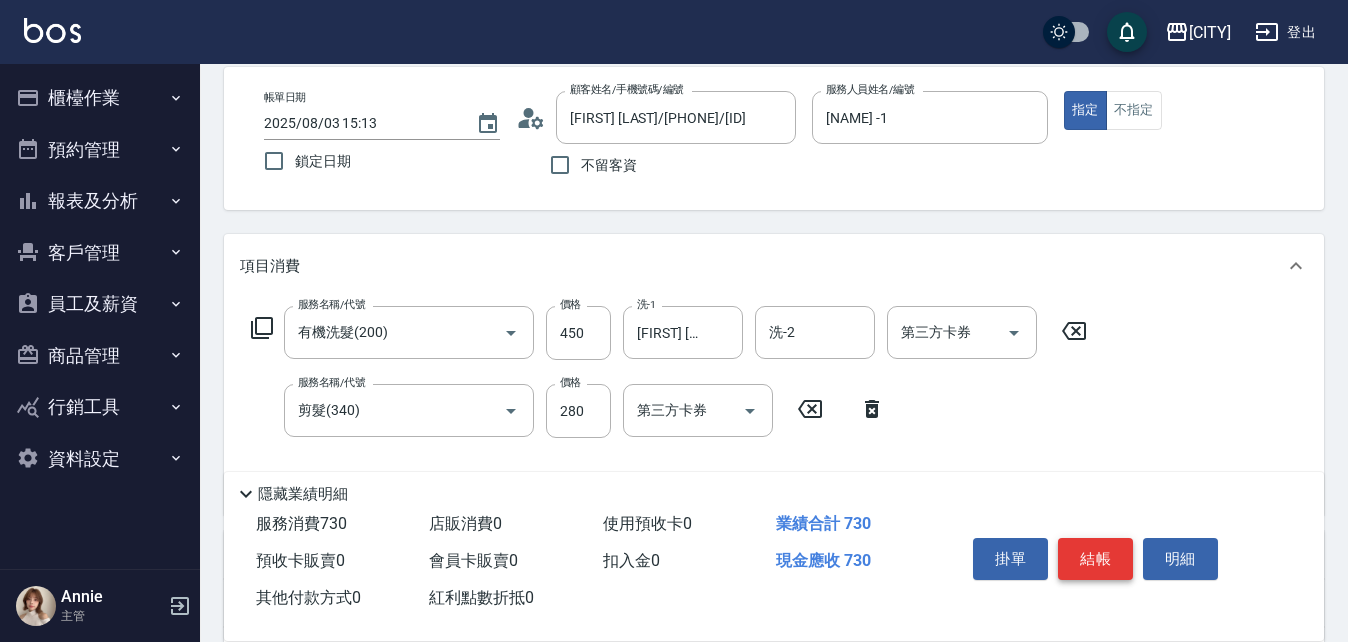 click on "結帳" at bounding box center [1095, 559] 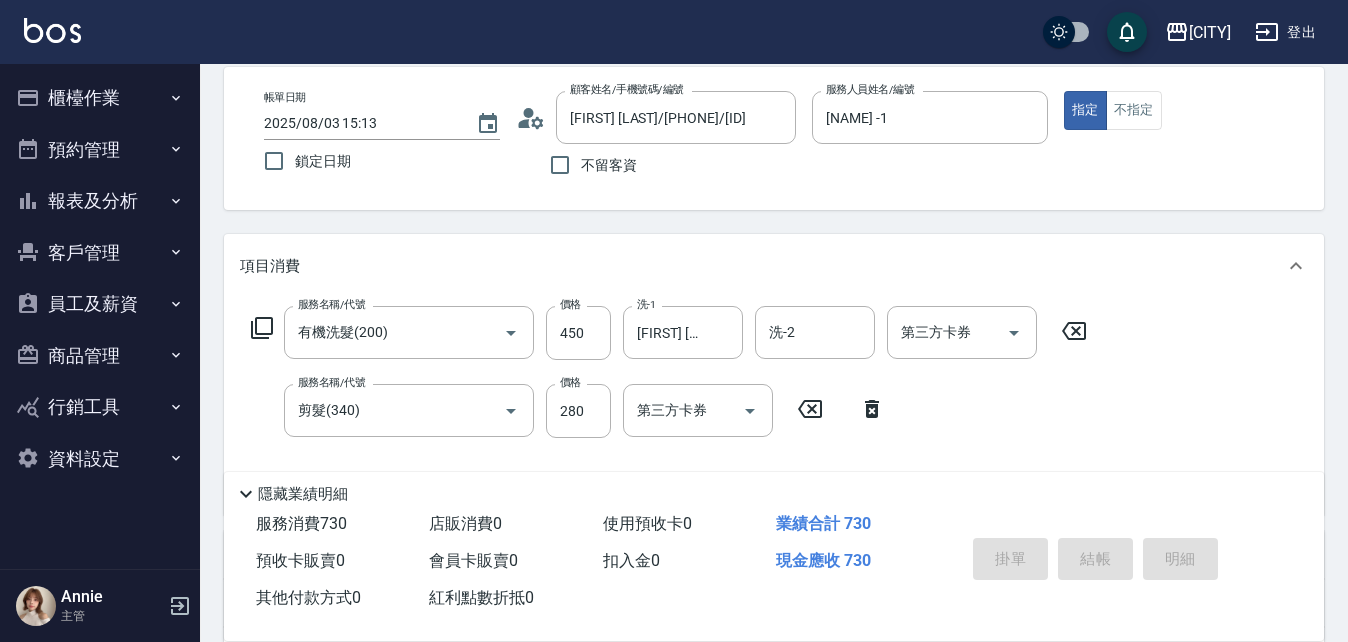type on "2025/08/03 15:14" 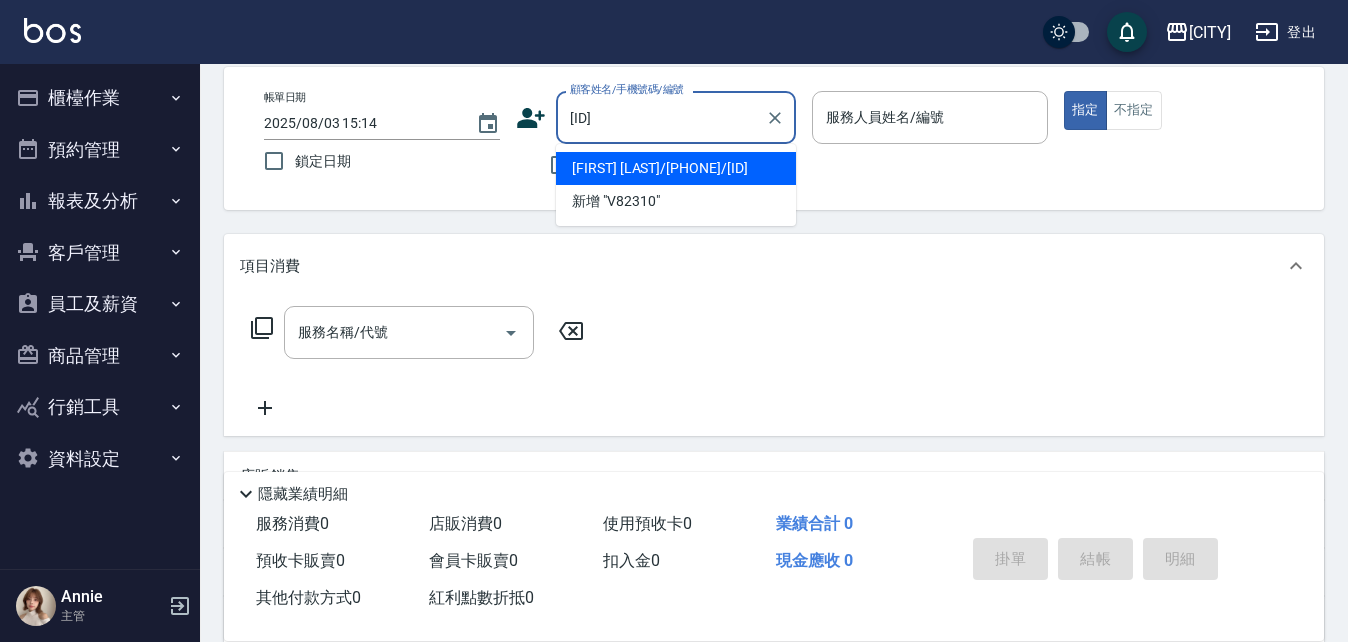 click on "[FIRST] [LAST]/[PHONE]/[CODE]" at bounding box center (676, 168) 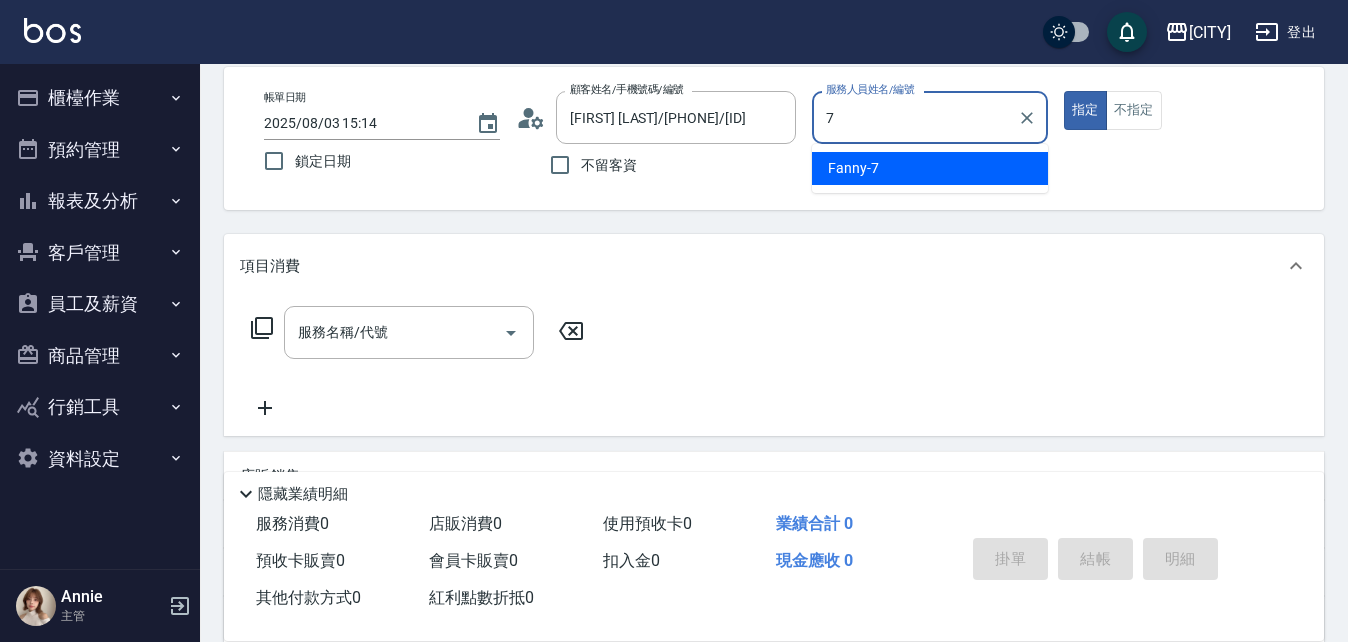 type on "Fanny-7" 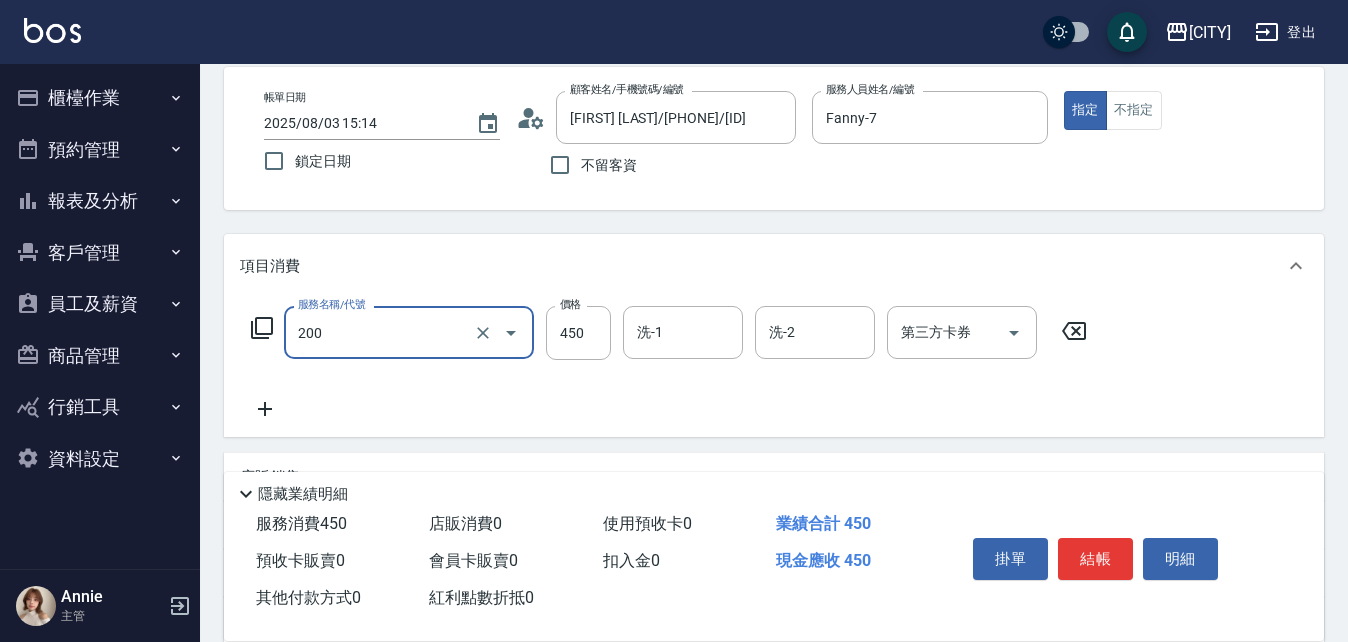 type on "有機洗髮(200)" 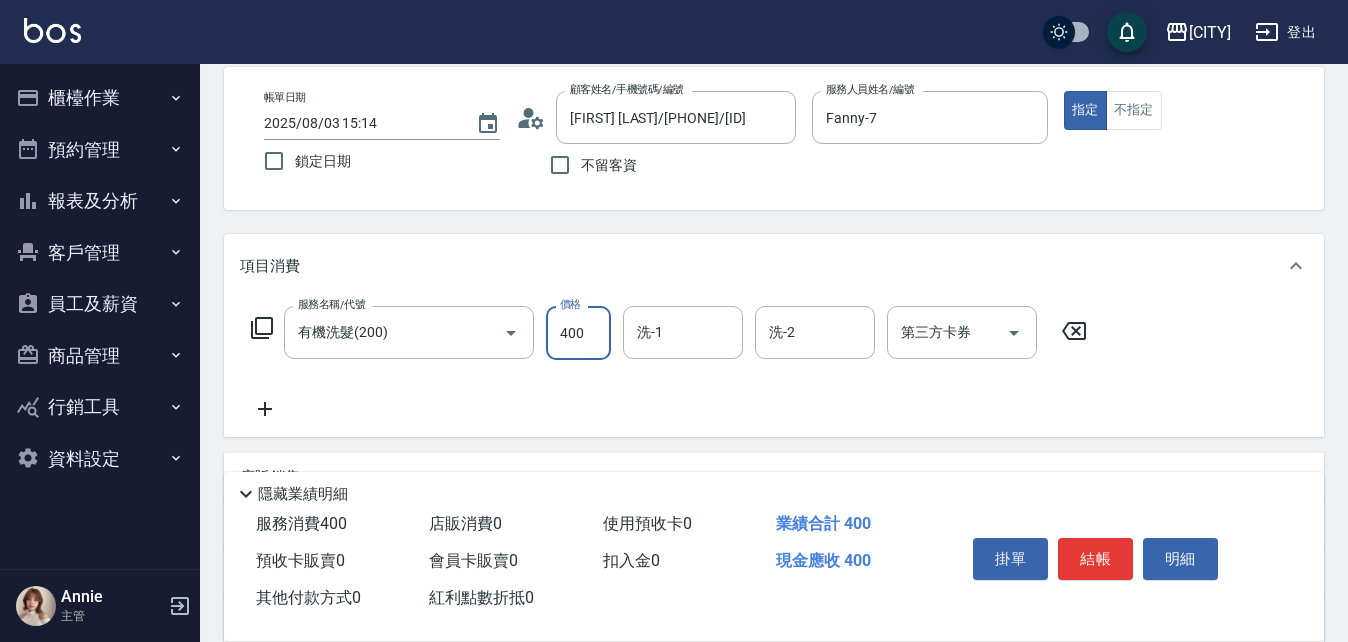 type on "400" 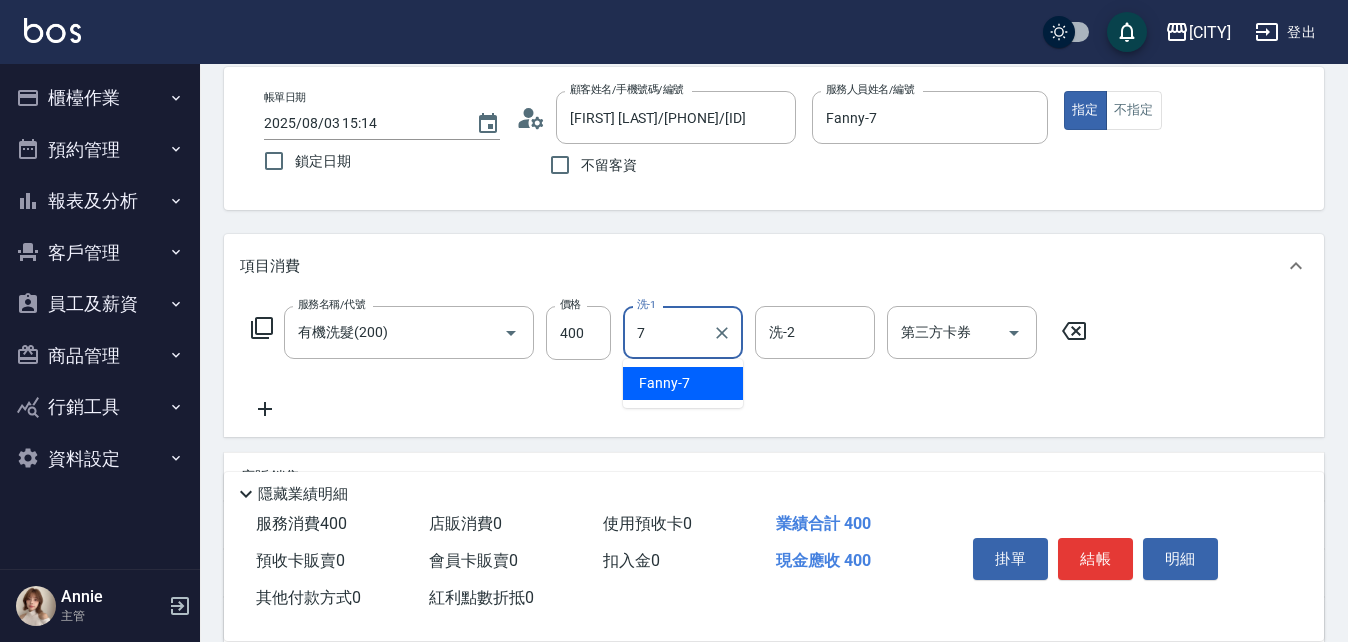 type on "Fanny-7" 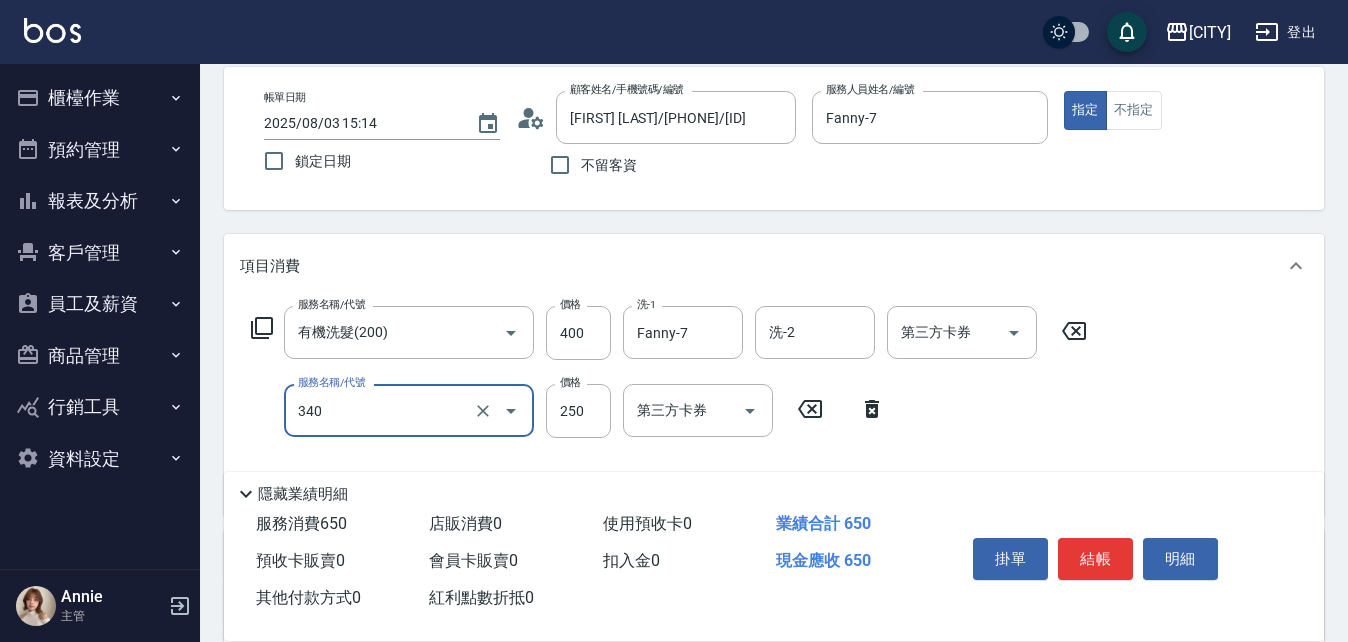 type on "剪髮(340)" 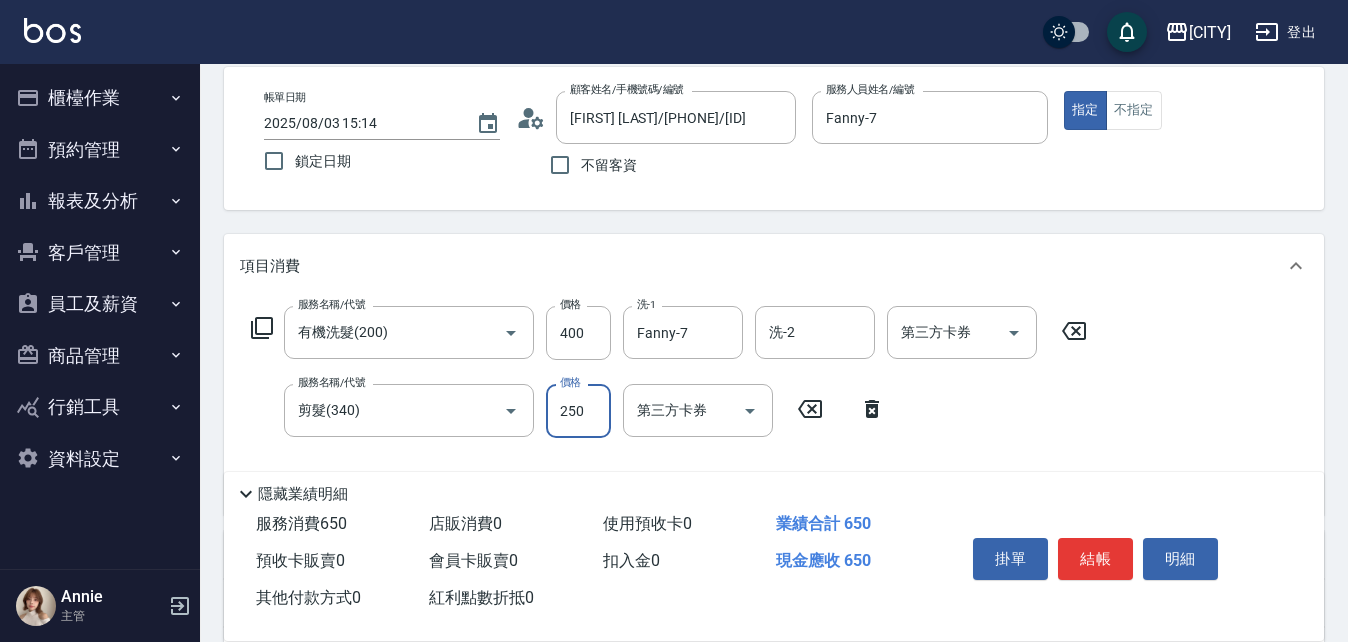 click on "服務名稱/代號 有機洗髮(200) 服務名稱/代號 價格 400 價格 洗-1 Fanny-7 洗-1 洗-2 洗-2 第三方卡券 第三方卡券 服務名稱/代號 剪髮(340) 服務名稱/代號 價格 250 價格 第三方卡券 第三方卡券" at bounding box center (669, 402) 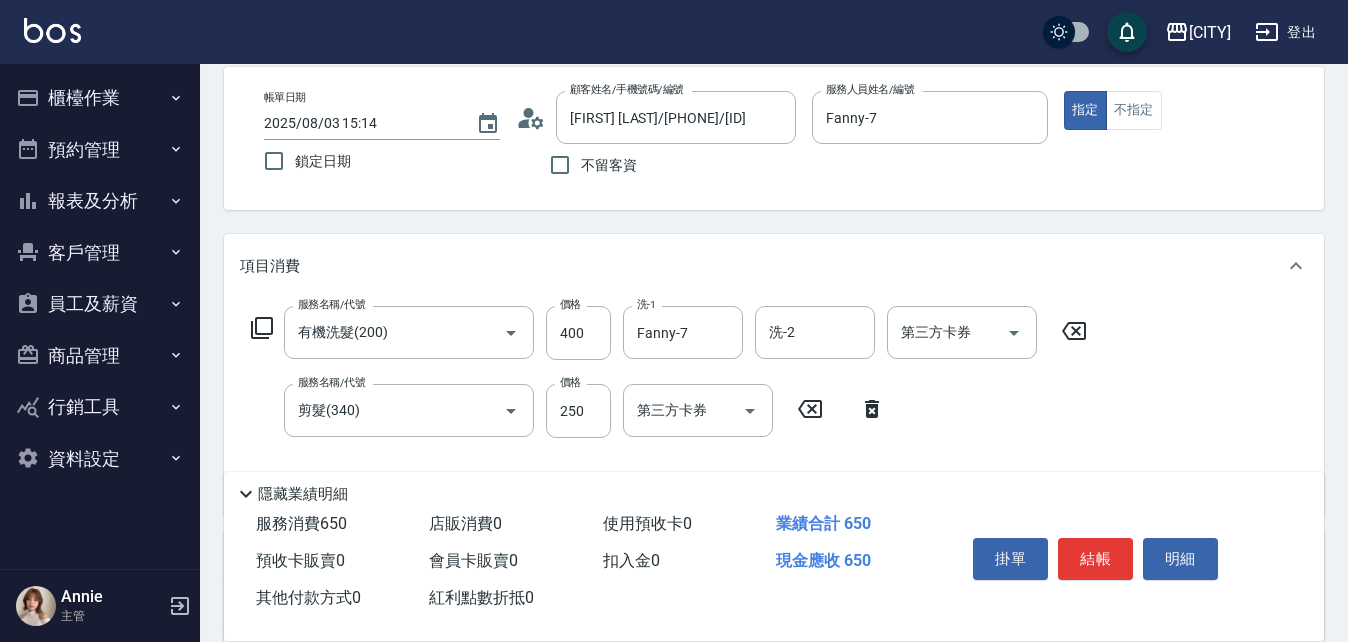 click on "服務名稱/代號 有機洗髮(200) 服務名稱/代號 價格 400 價格 洗-1 Fanny-7 洗-1 洗-2 洗-2 第三方卡券 第三方卡券 服務名稱/代號 剪髮(340) 服務名稱/代號 價格 250 價格 第三方卡券 第三方卡券" at bounding box center [669, 402] 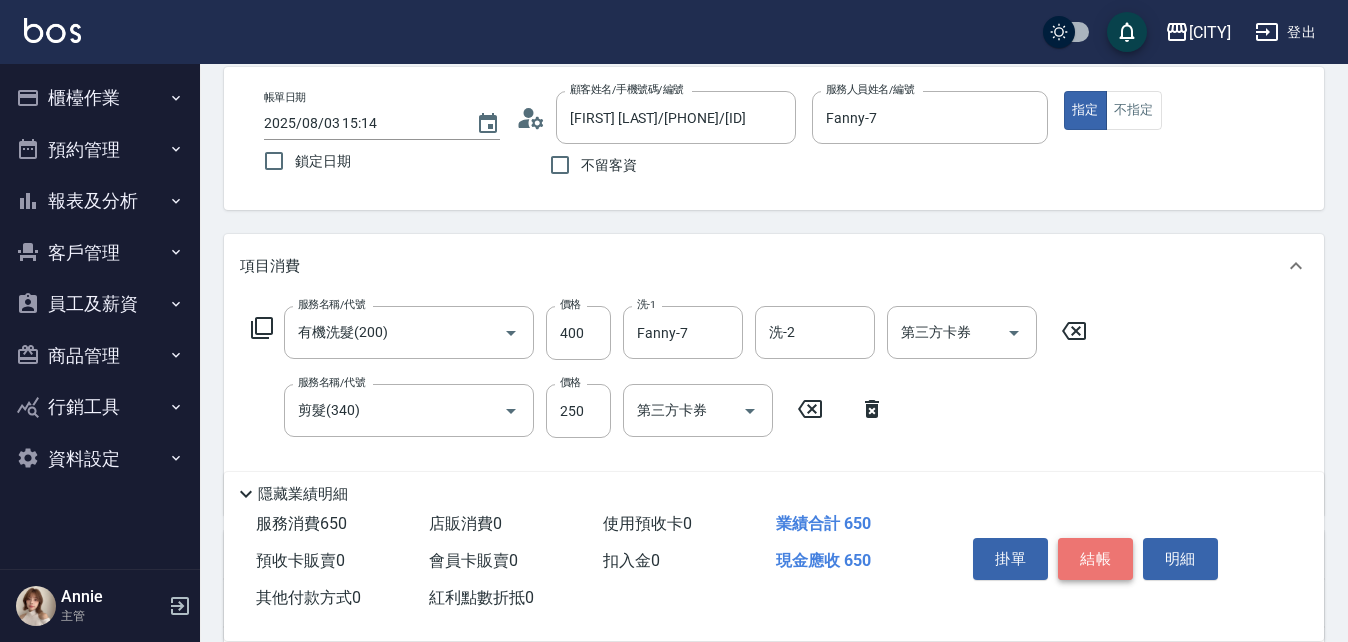 click on "結帳" at bounding box center [1095, 559] 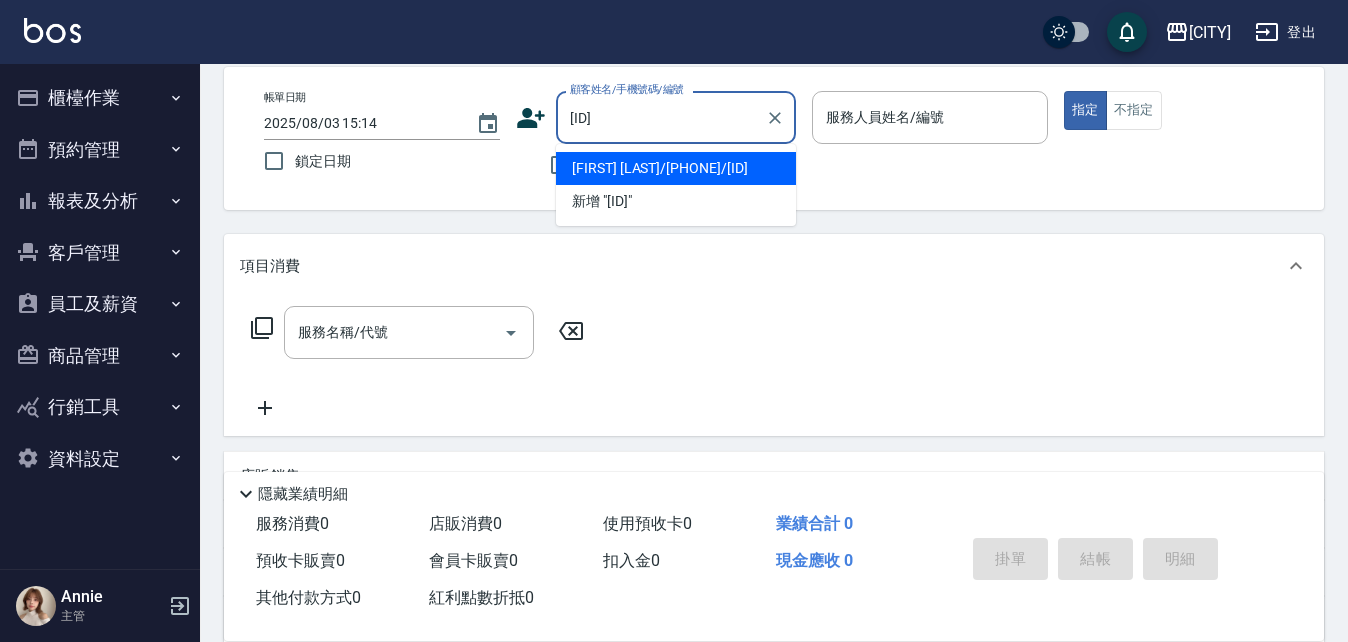 click on "[FIRST] [LAST]/​[PHONE]/[ID]" at bounding box center (676, 168) 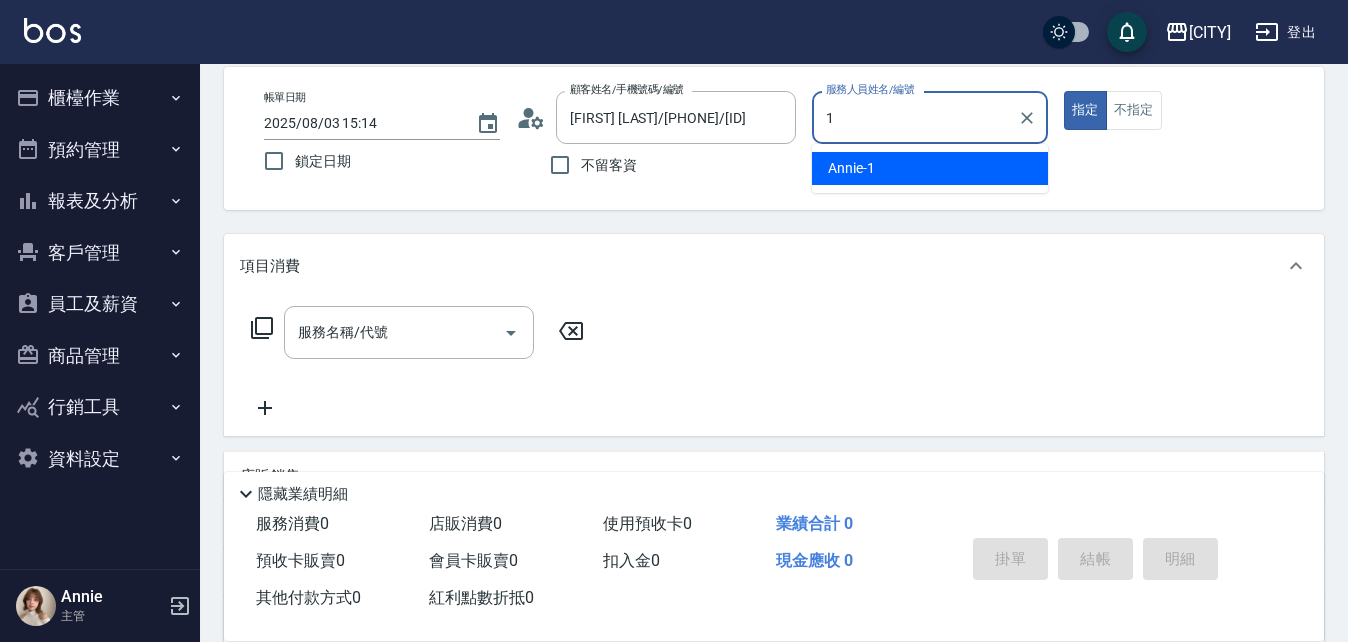 type on "Annie -1" 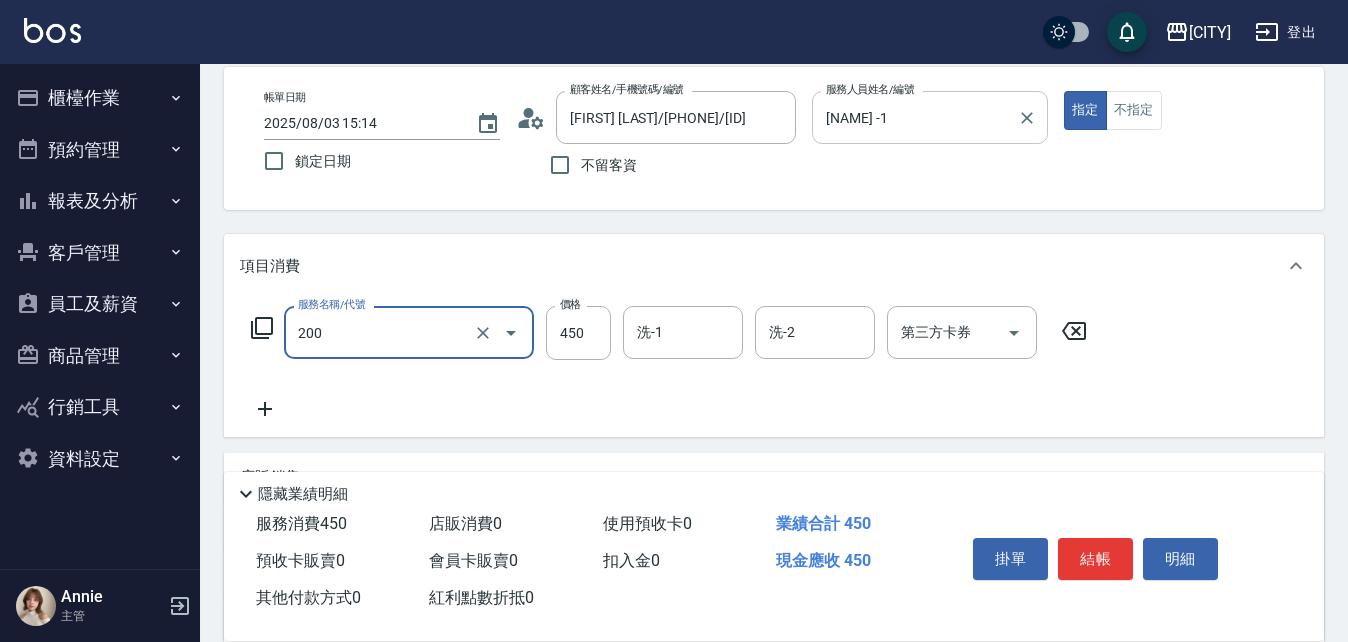 type on "有機洗髮(200)" 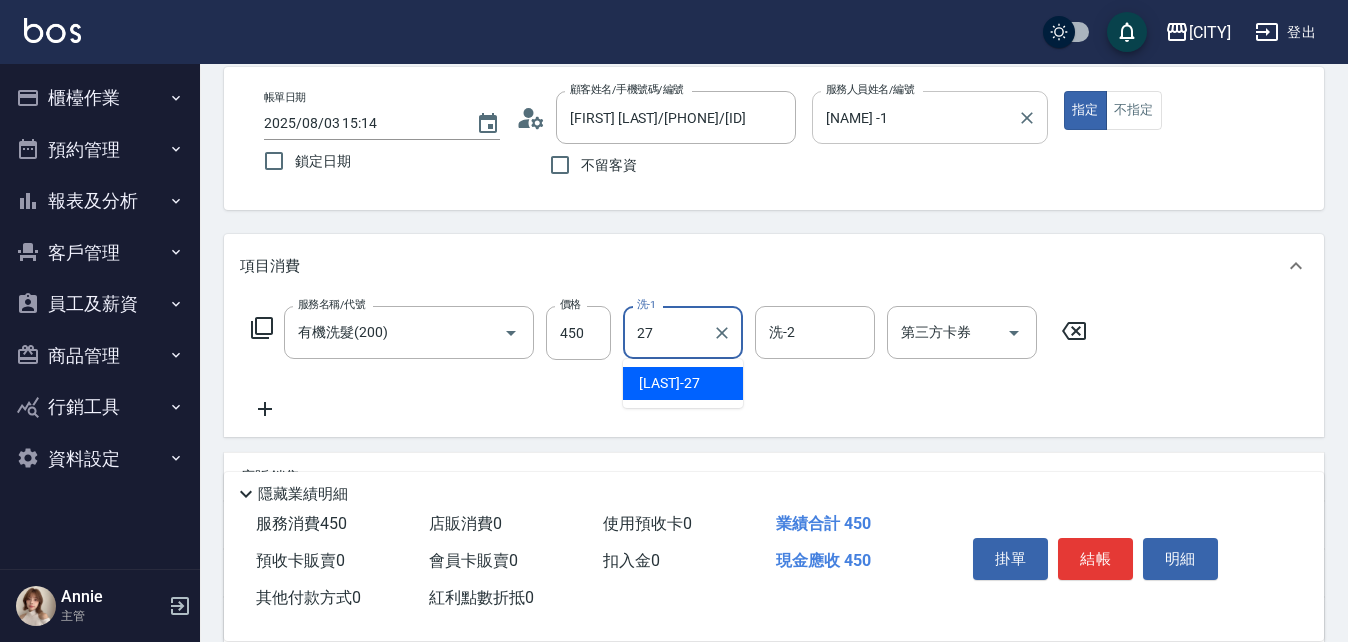 type on "[FIRST] [LAST]-[NUMBER]" 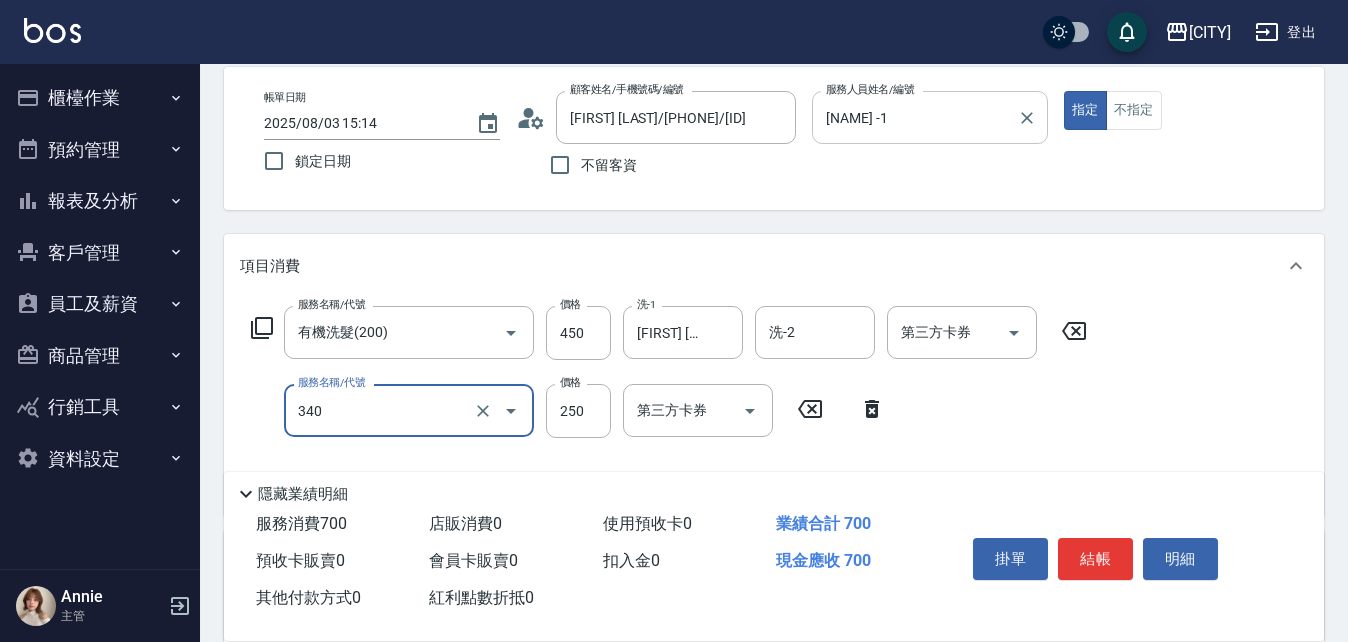 type on "剪髮(340)" 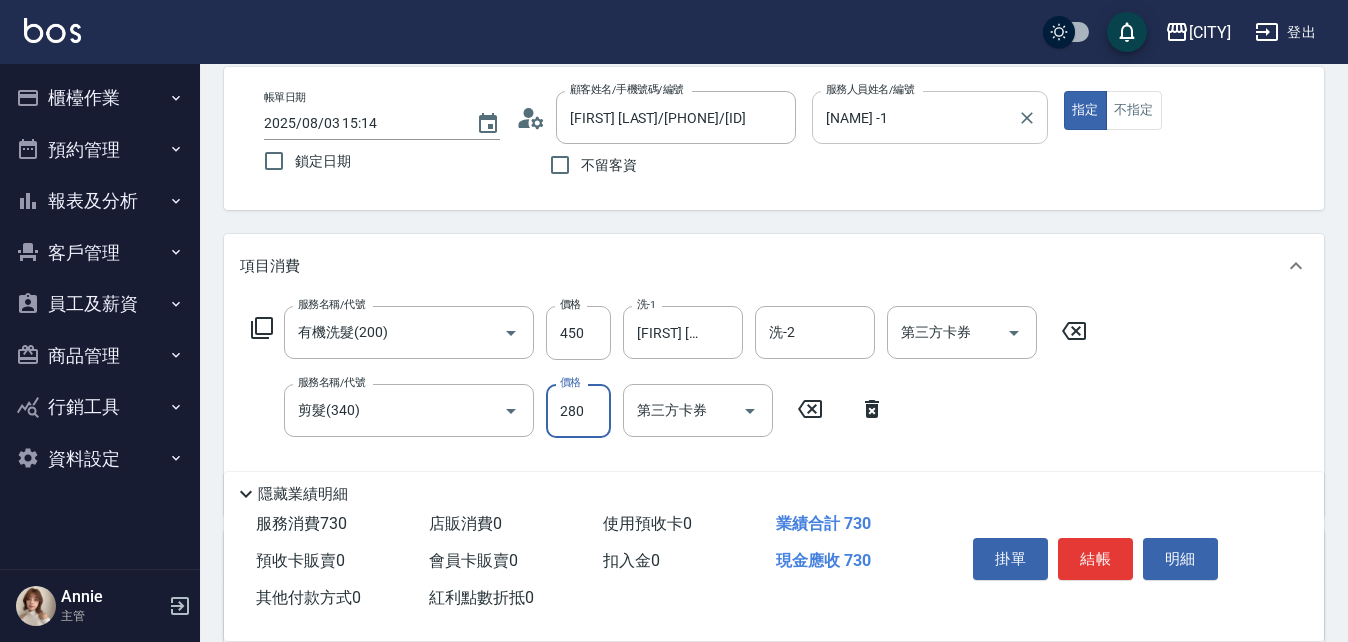 type on "280" 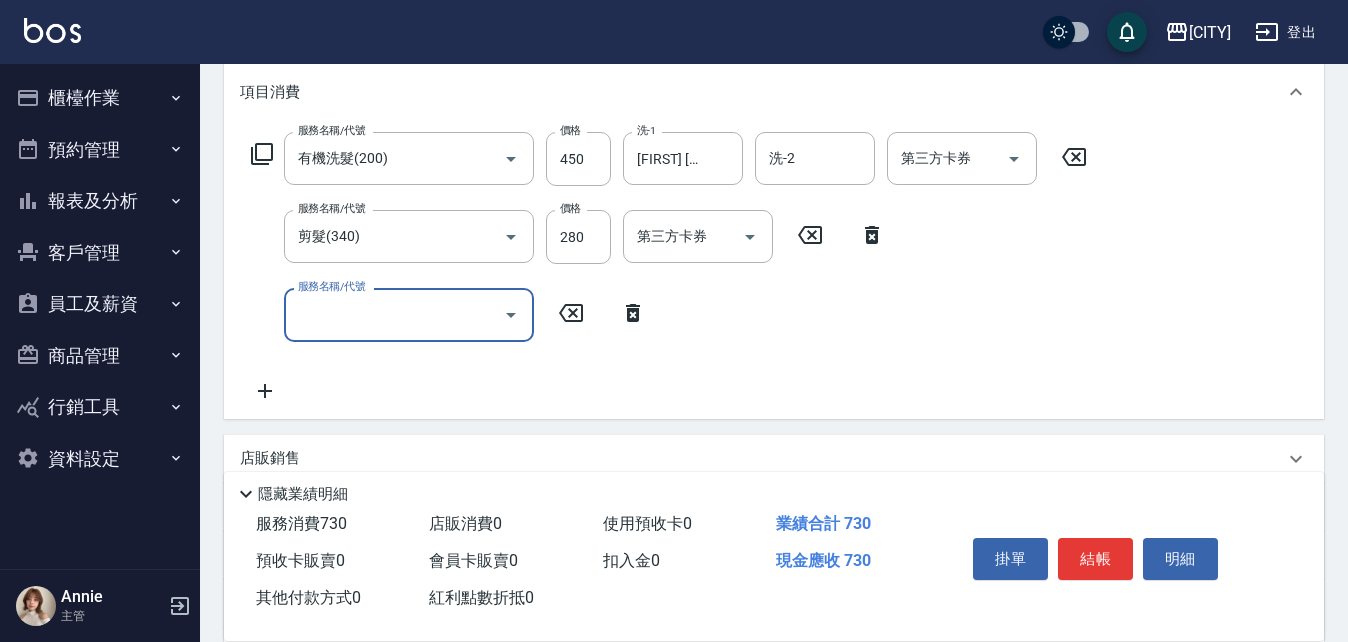scroll, scrollTop: 294, scrollLeft: 0, axis: vertical 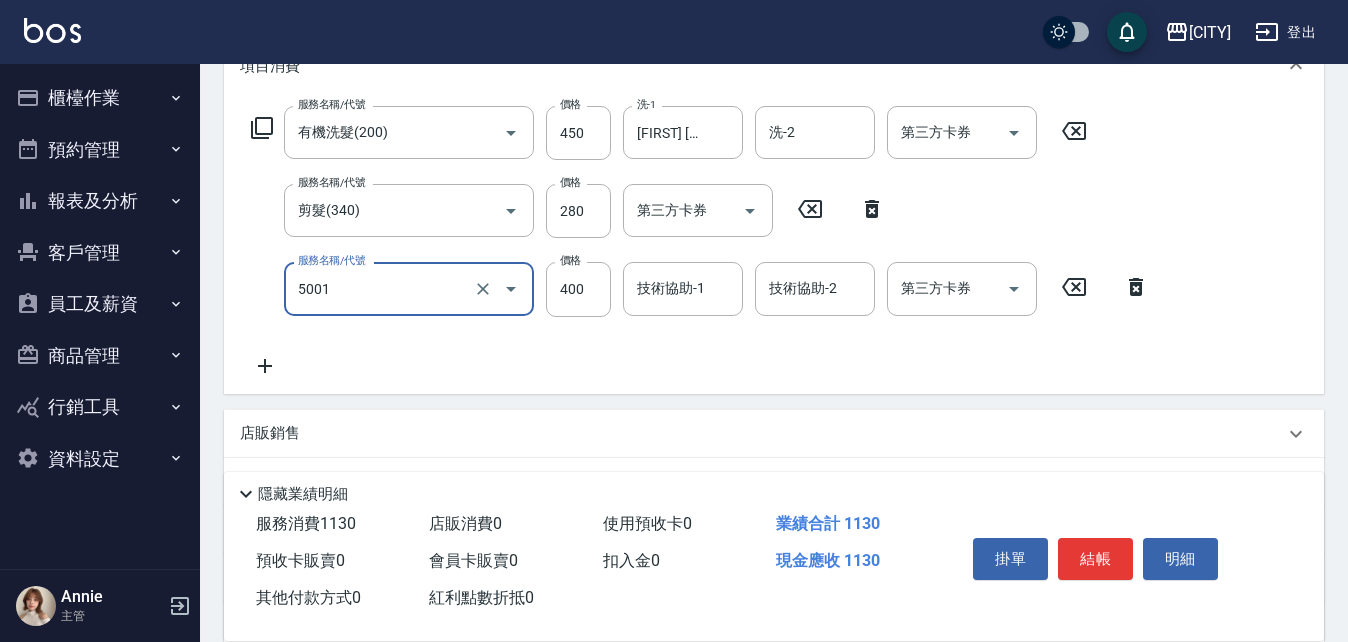 type on "側邊壓貼(5001)" 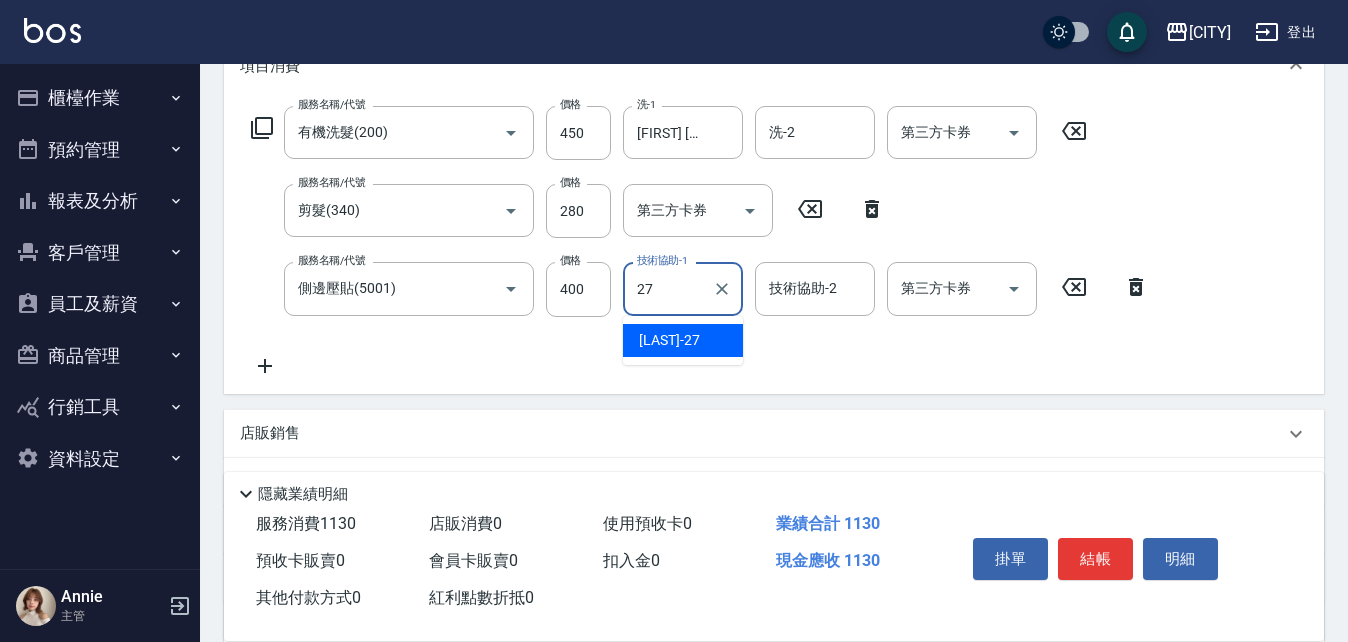 type on "[FIRST] [LAST]-[NUMBER]" 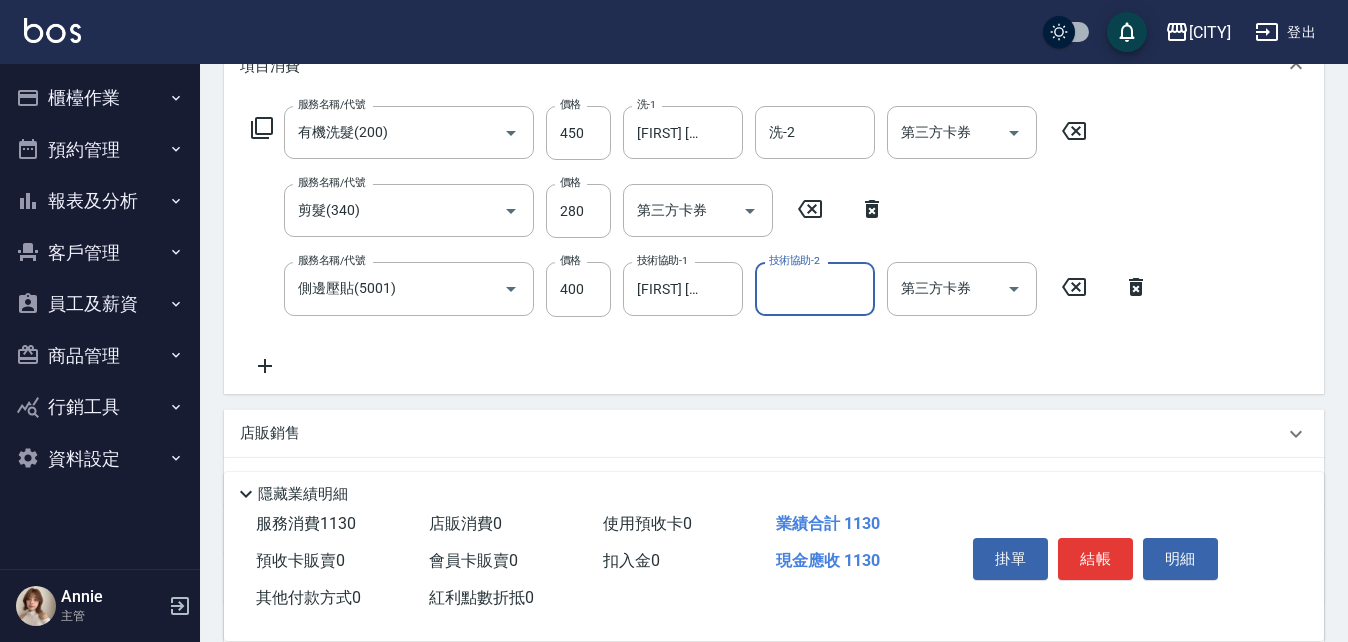 click on "服務名稱/代號 有機洗髮(200) 服務名稱/代號 價格 450 價格 洗-1 陳韋均-27 洗-1 洗-2 洗-2 第三方卡券 第三方卡券 服務名稱/代號 剪髮(340) 服務名稱/代號 價格 280 價格 第三方卡券 第三方卡券 服務名稱/代號 側邊壓貼(5001) 服務名稱/代號 價格 400 價格 技術協助-1 陳韋均-27 技術協助-1 技術協助-2 技術協助-2 第三方卡券 第三方卡券" at bounding box center (700, 241) 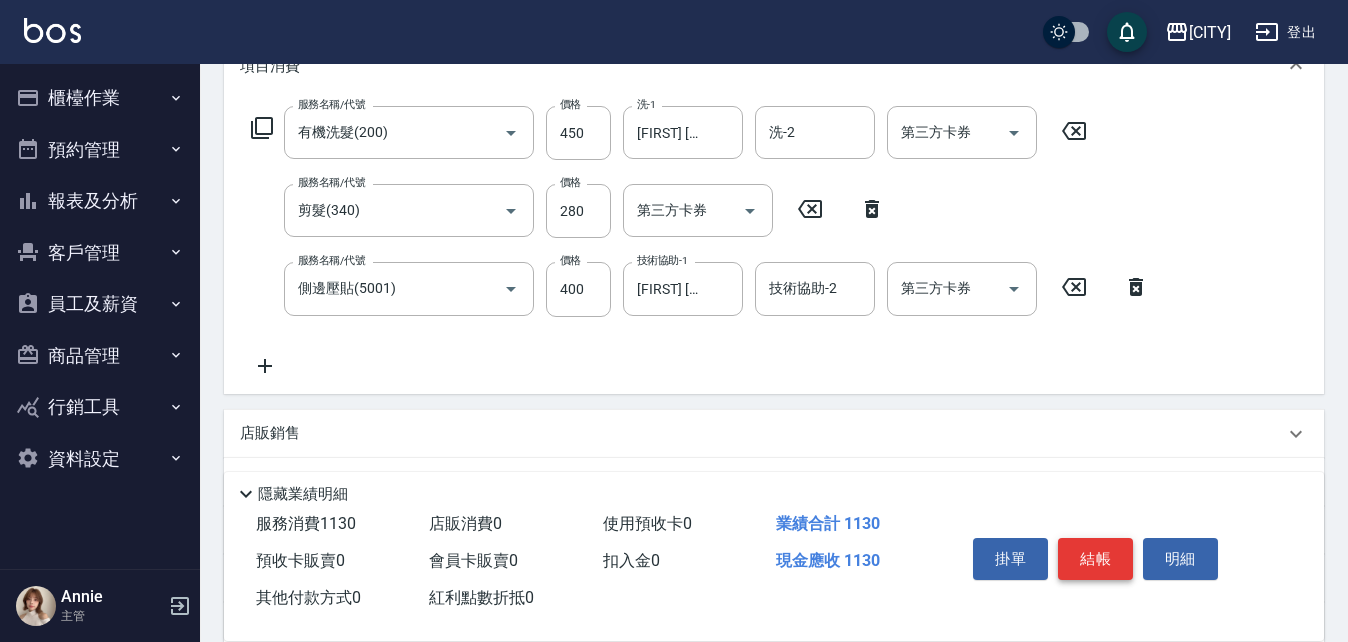 click on "結帳" at bounding box center [1095, 559] 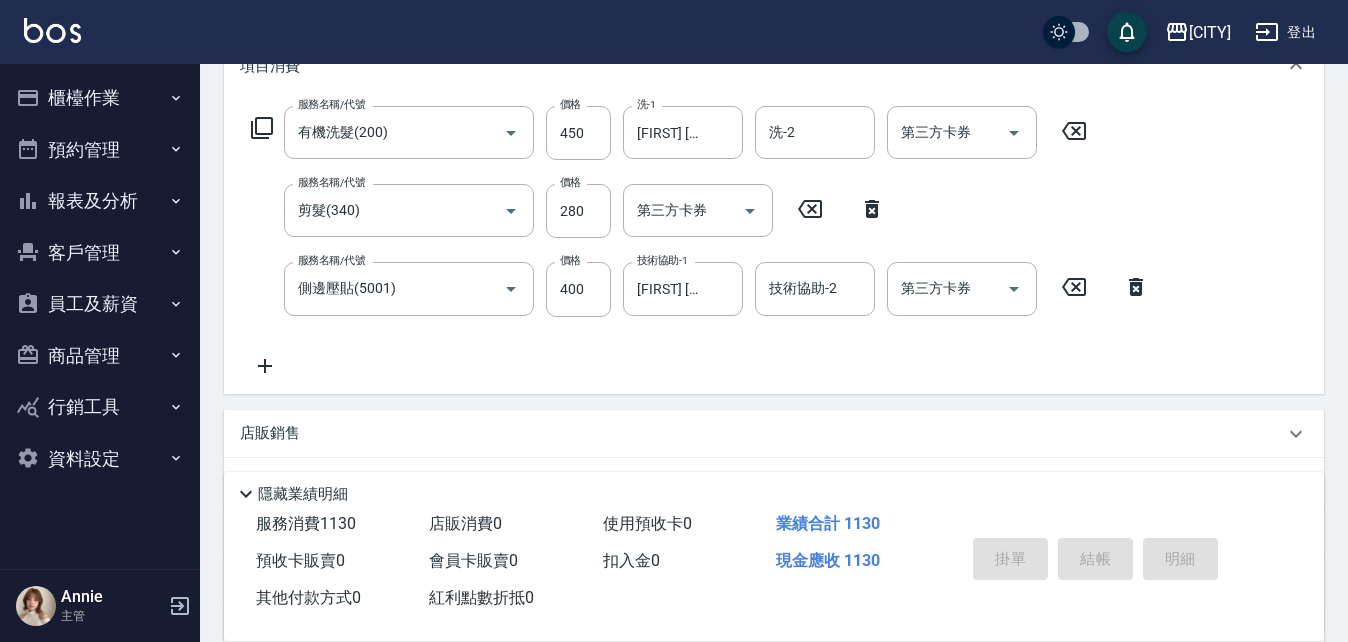 type on "2025/08/03 15:15" 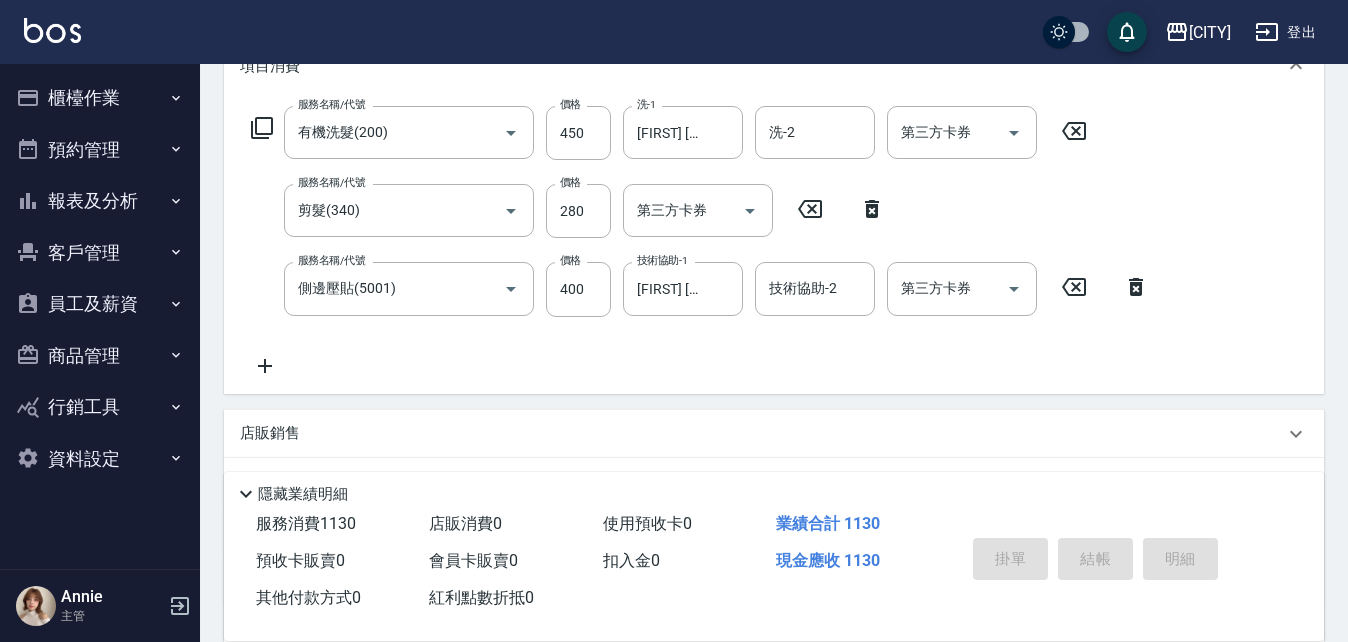 type 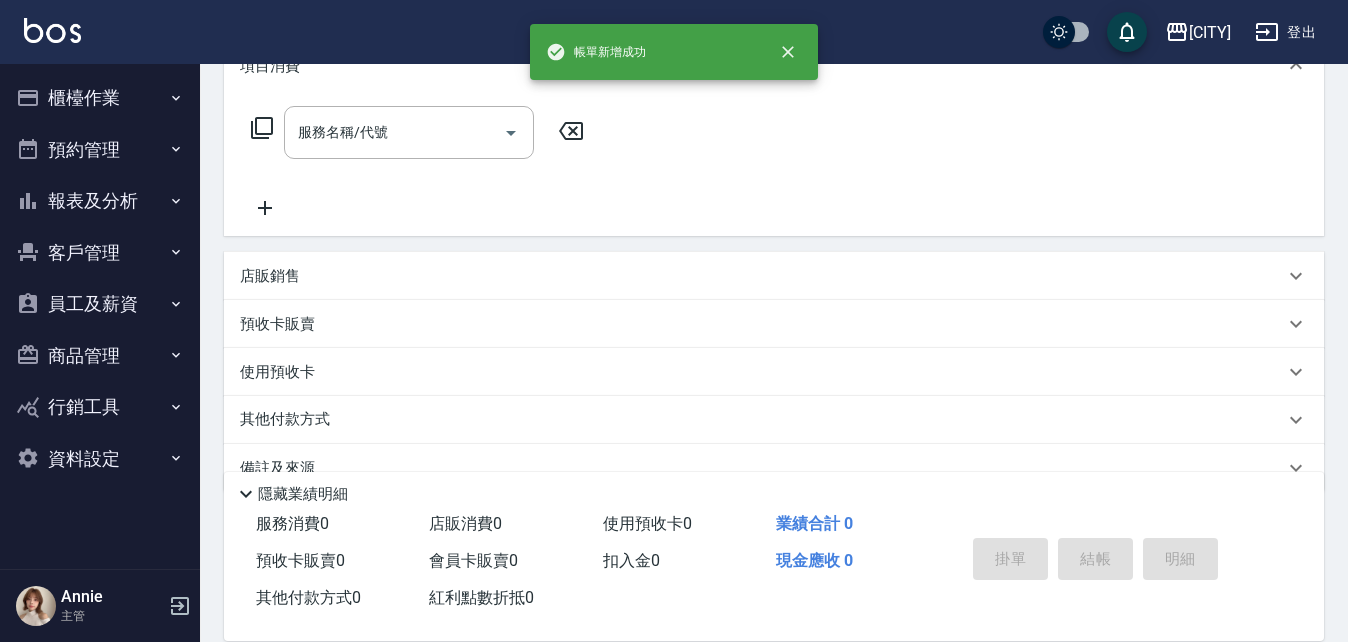 scroll, scrollTop: 0, scrollLeft: 0, axis: both 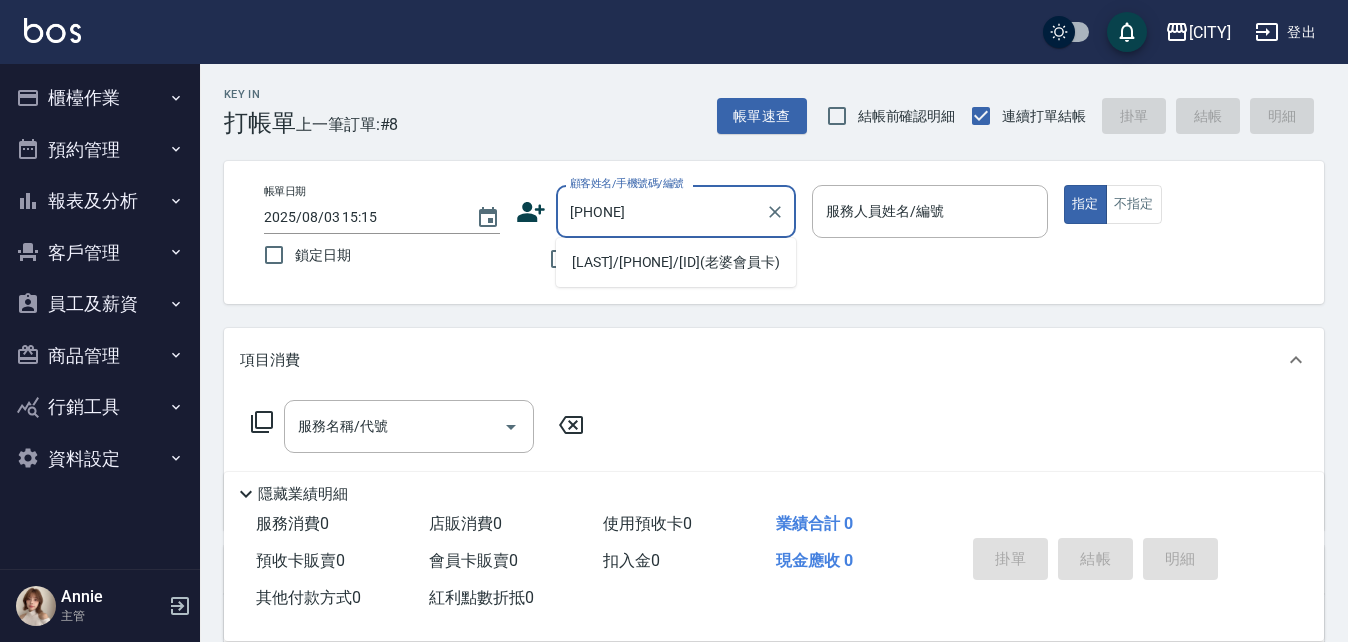 click on "[FIRST] [LAST]/[PHONE]/[CODE](老婆會員卡)" at bounding box center (676, 262) 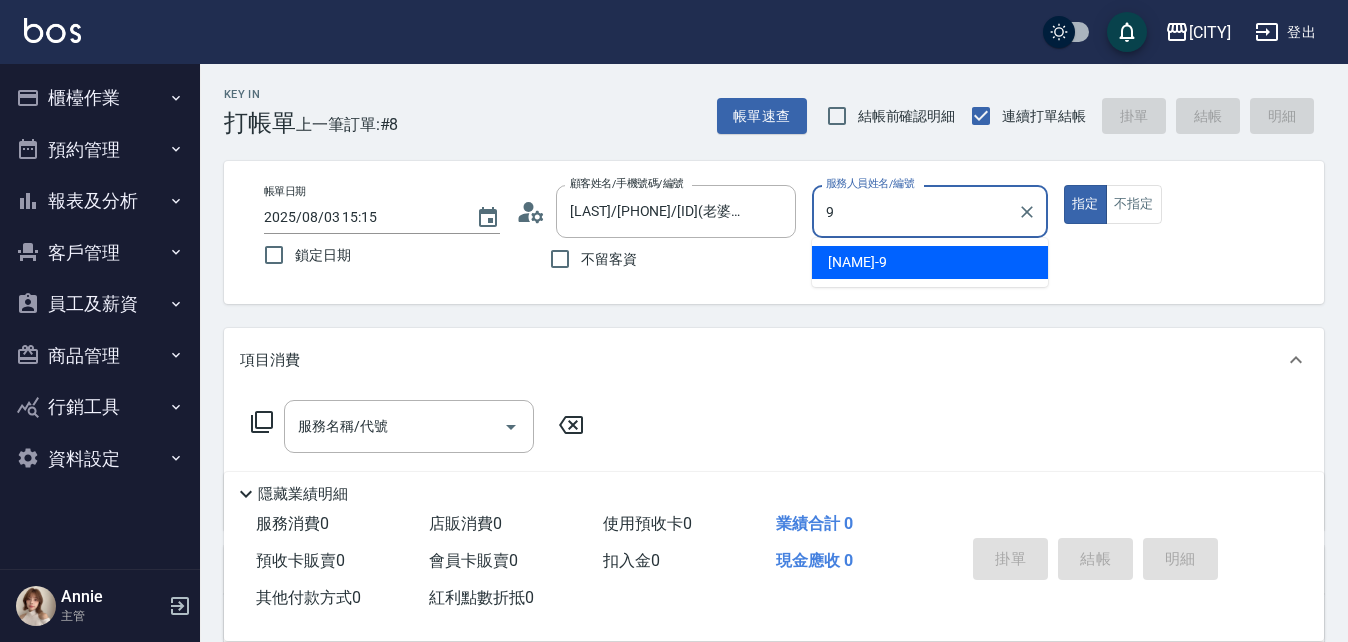type on "[FIRST]-[NUMBER]" 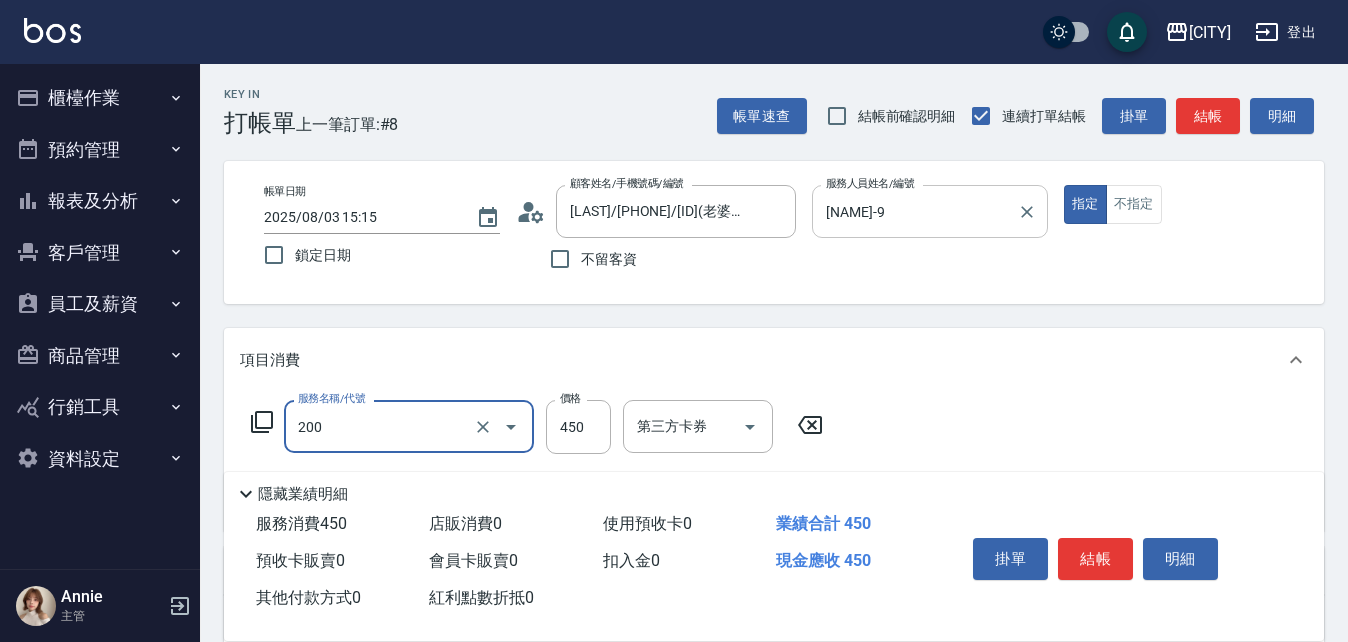 type on "有機洗髮(200)" 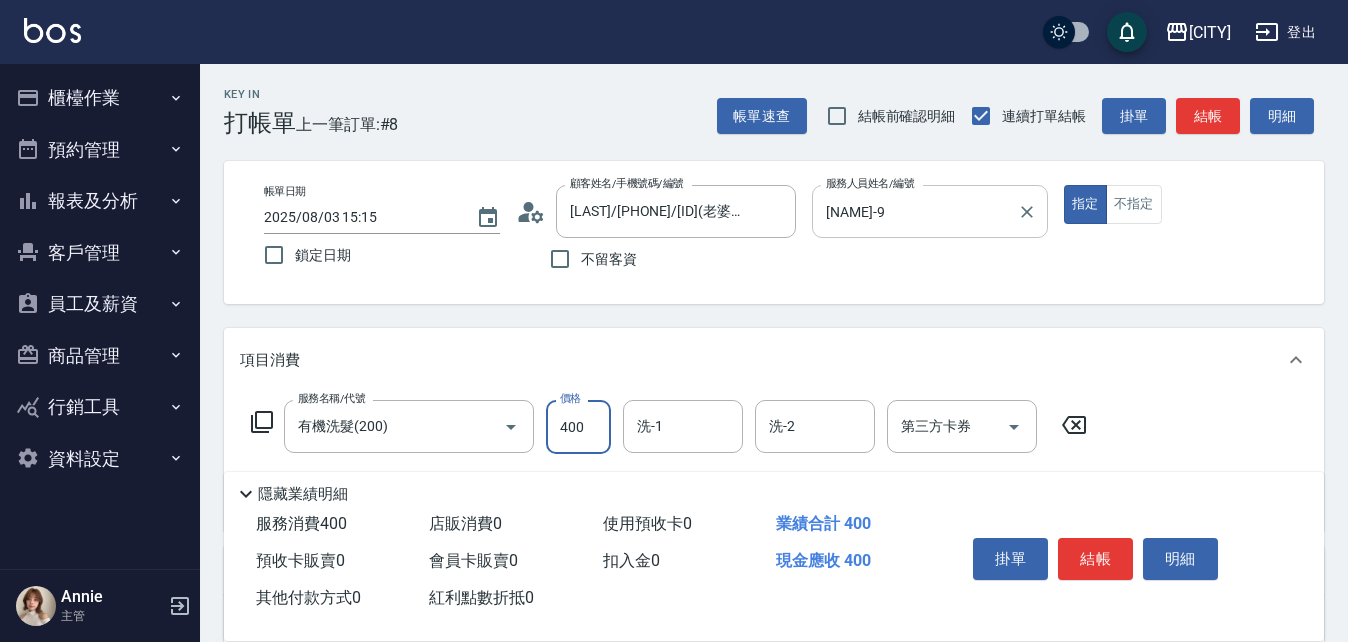 type on "400" 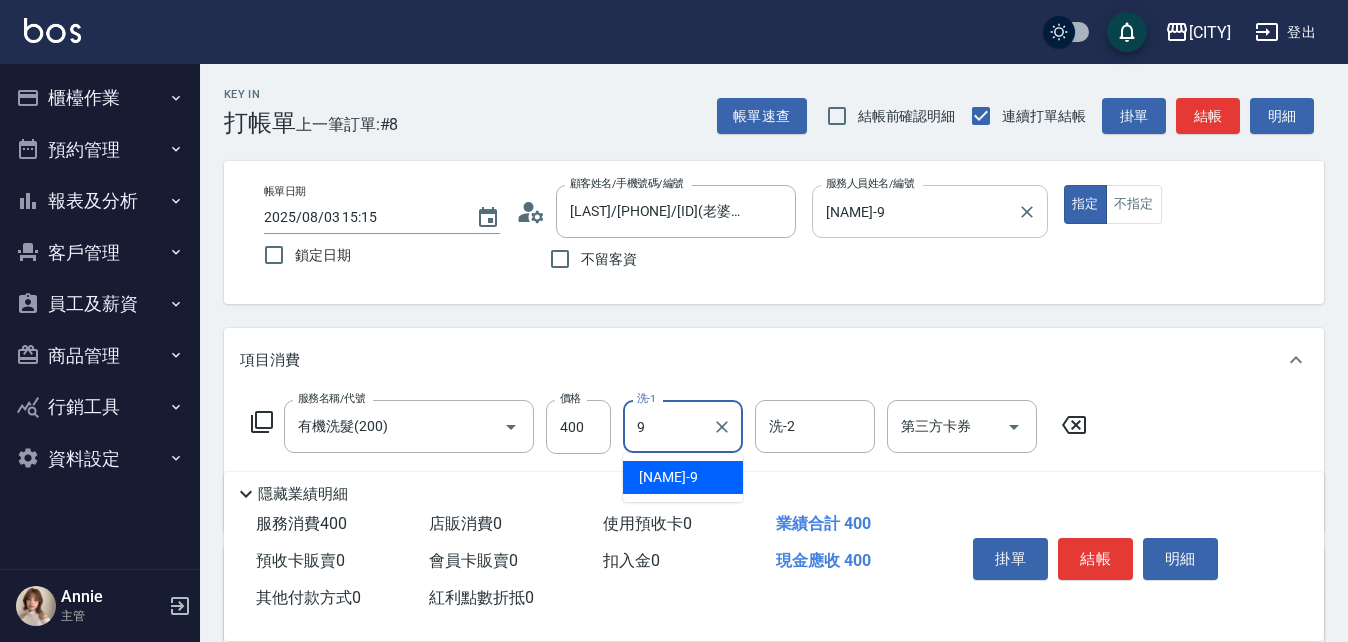 type on "[FIRST]-[NUMBER]" 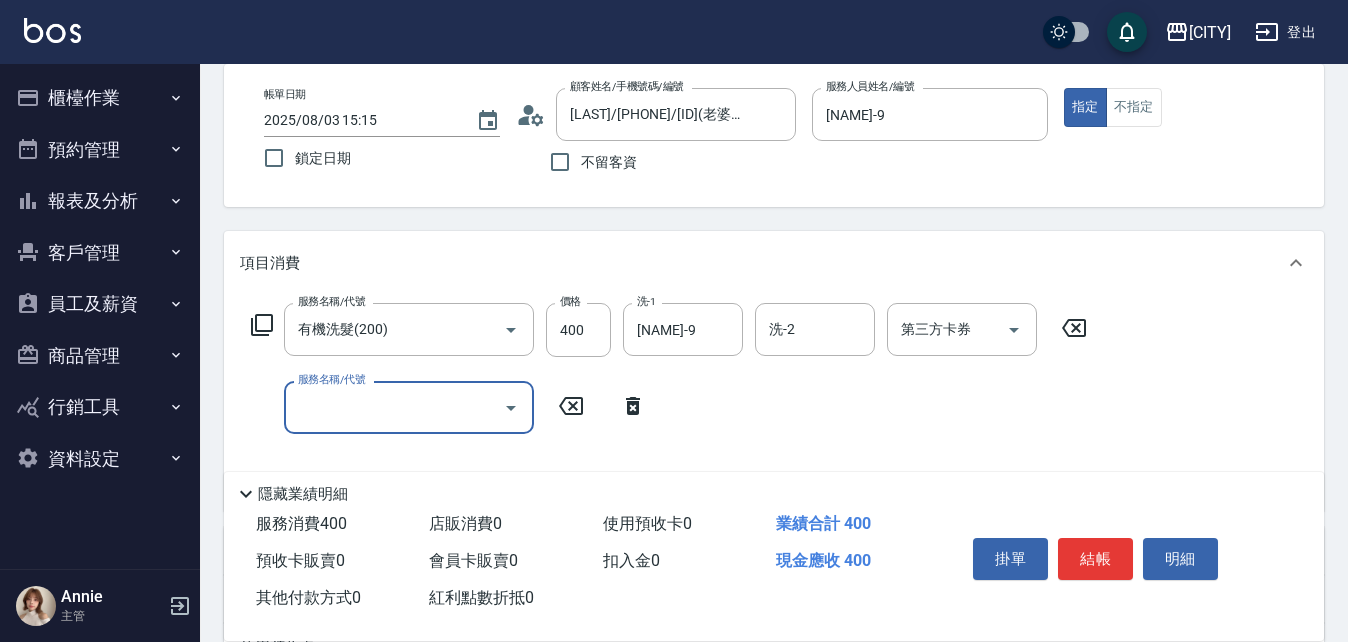 scroll, scrollTop: 200, scrollLeft: 0, axis: vertical 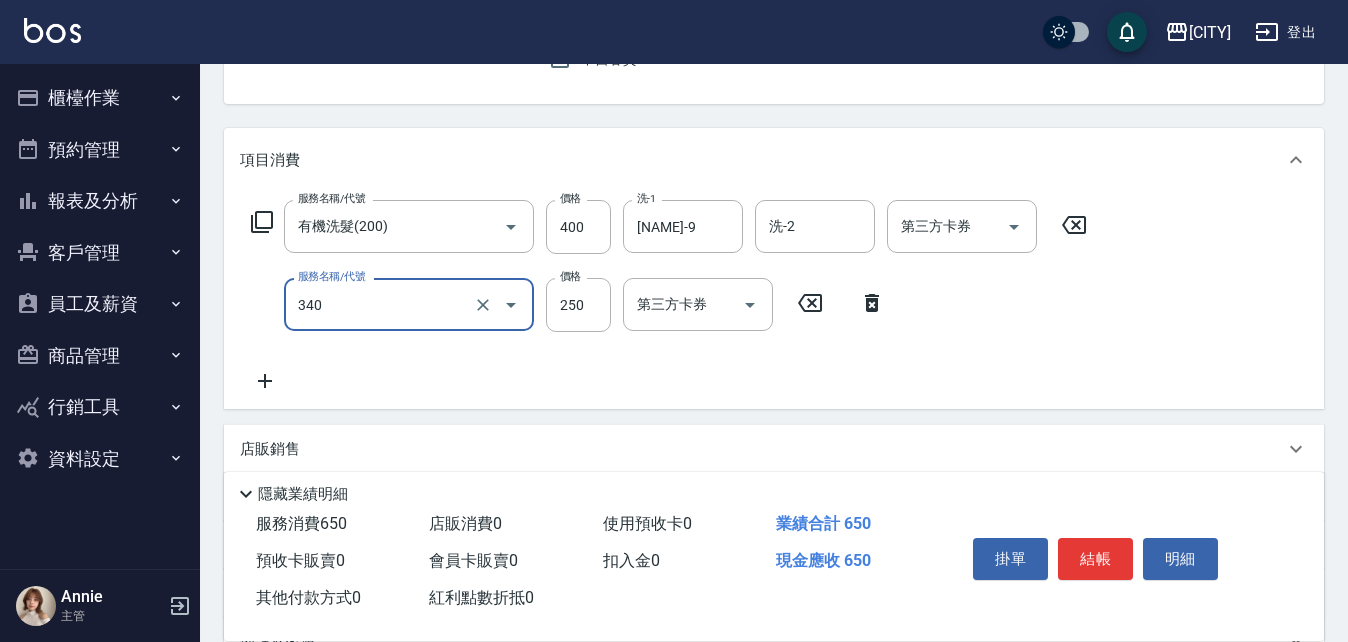 type on "剪髮(340)" 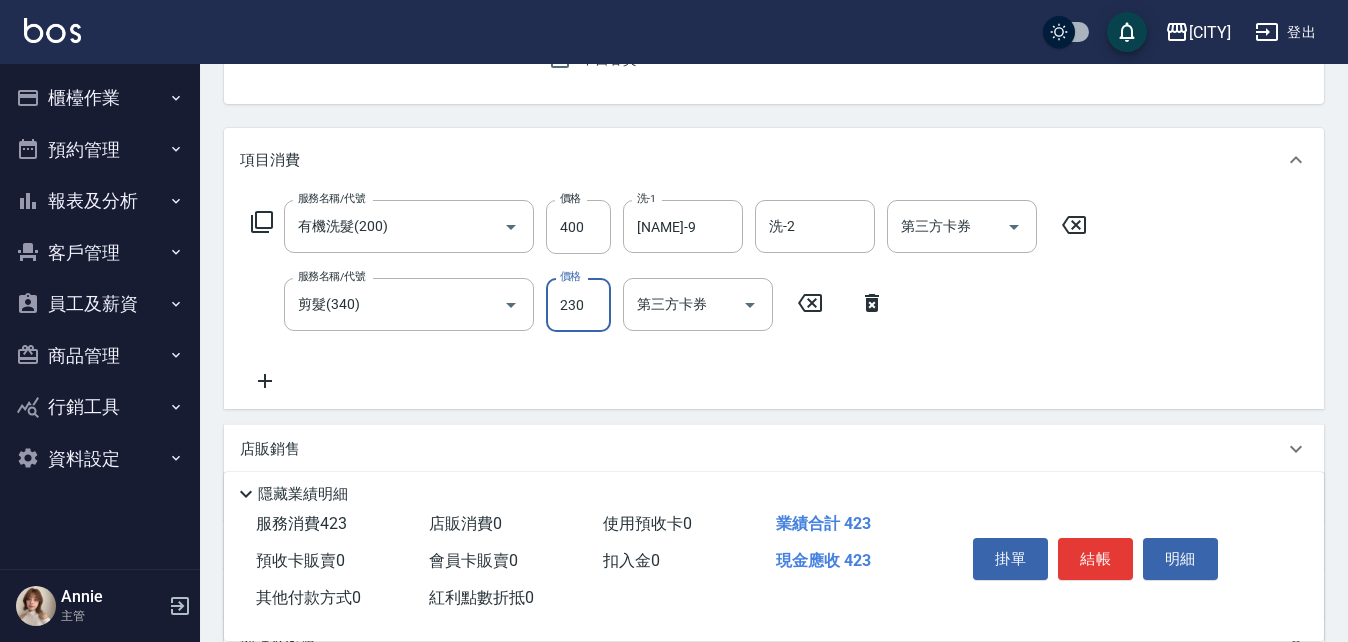 type on "230" 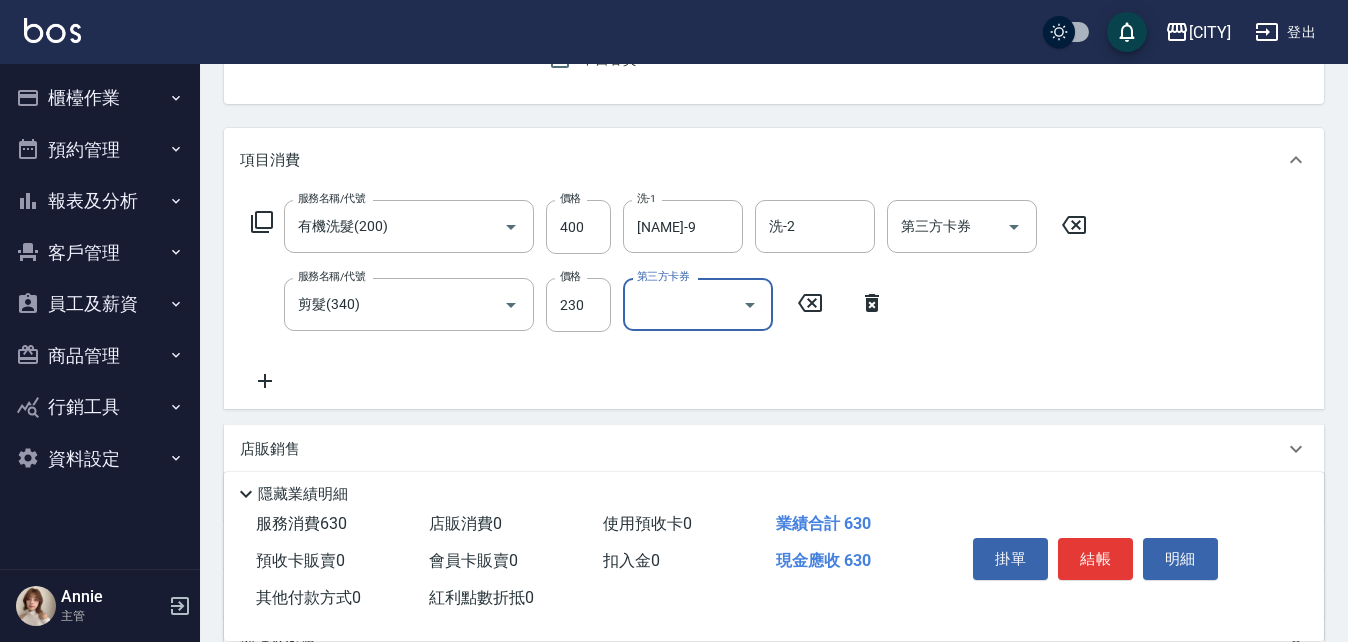 click on "服務名稱/代號 有機洗髮(200) 服務名稱/代號 價格 400 價格 洗-1 David-9 洗-1 洗-2 洗-2 第三方卡券 第三方卡券 服務名稱/代號 剪髮(340) 服務名稱/代號 價格 230 價格 第三方卡券 第三方卡券" at bounding box center [669, 296] 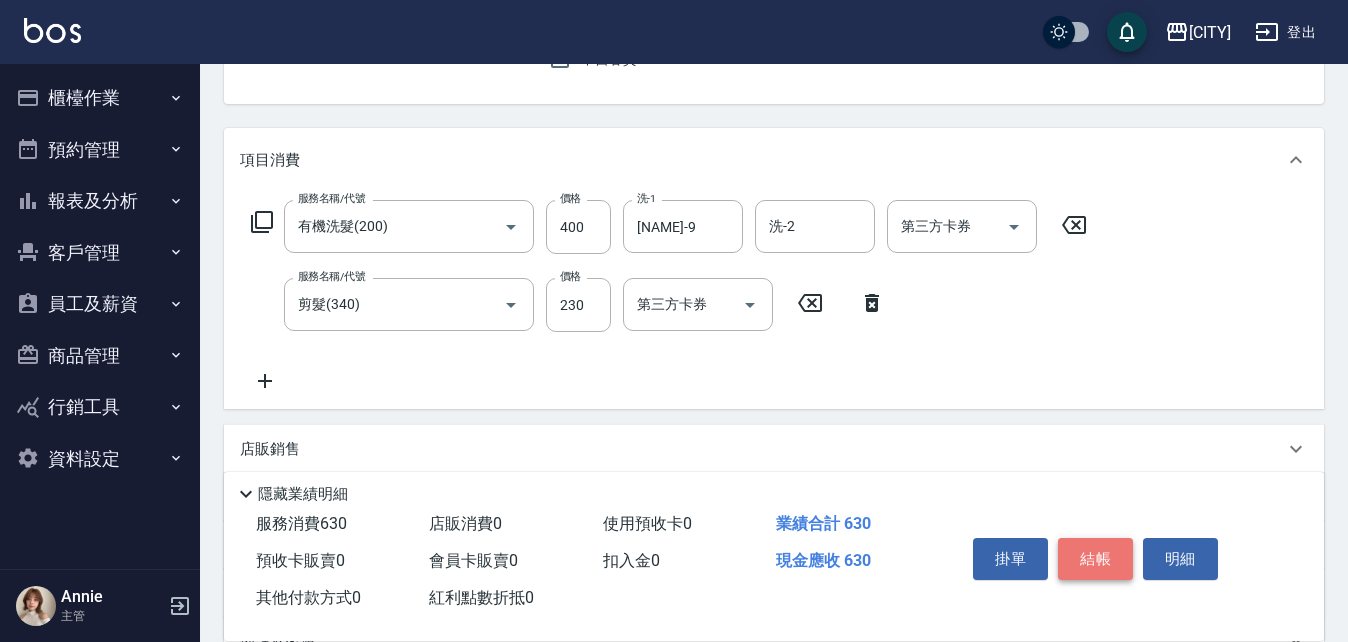 click on "結帳" at bounding box center [1095, 559] 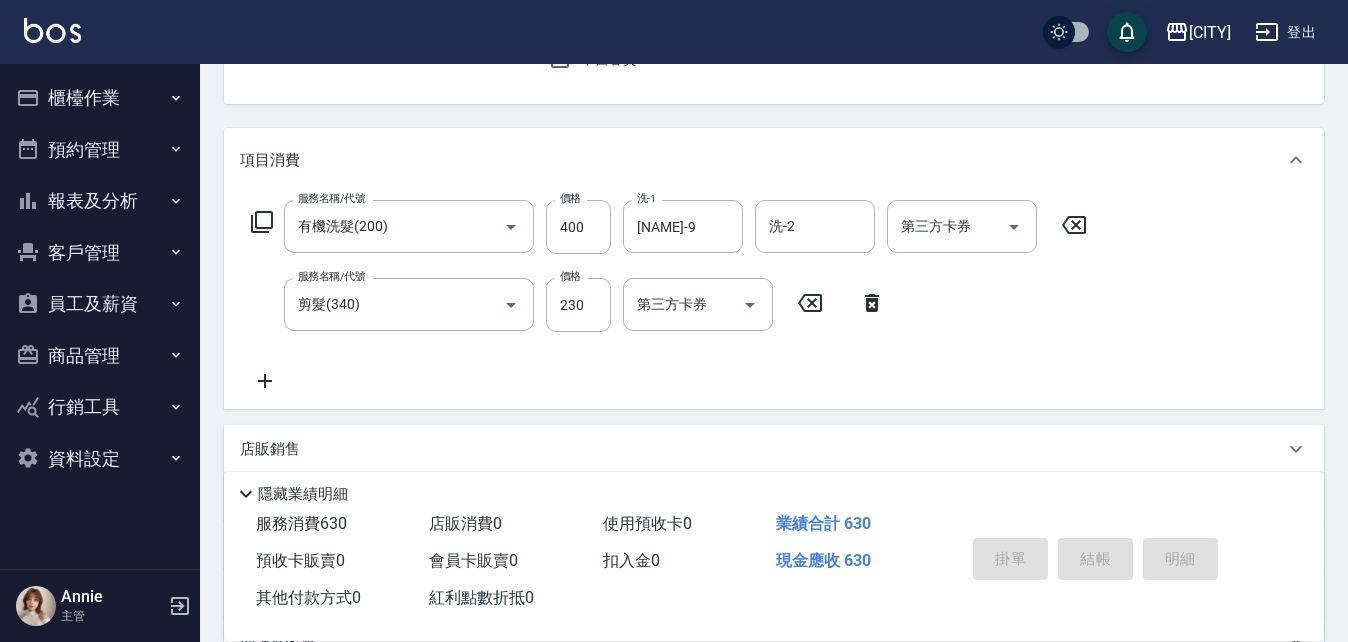 type 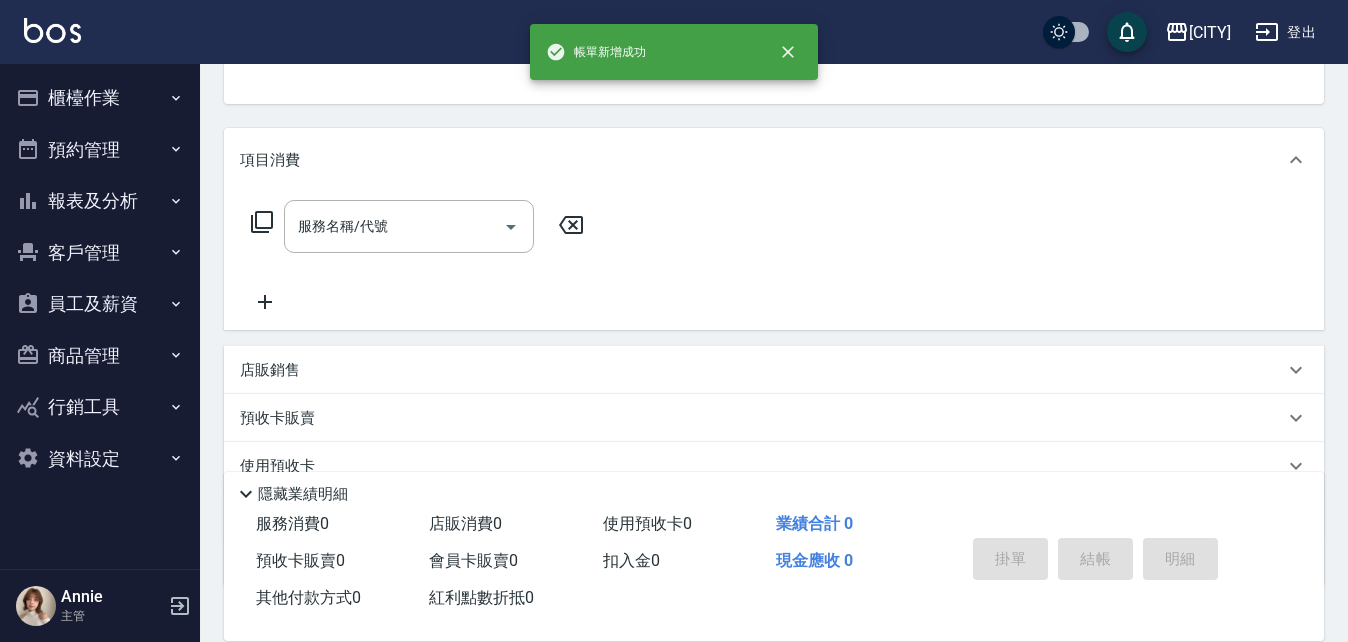 scroll, scrollTop: 194, scrollLeft: 0, axis: vertical 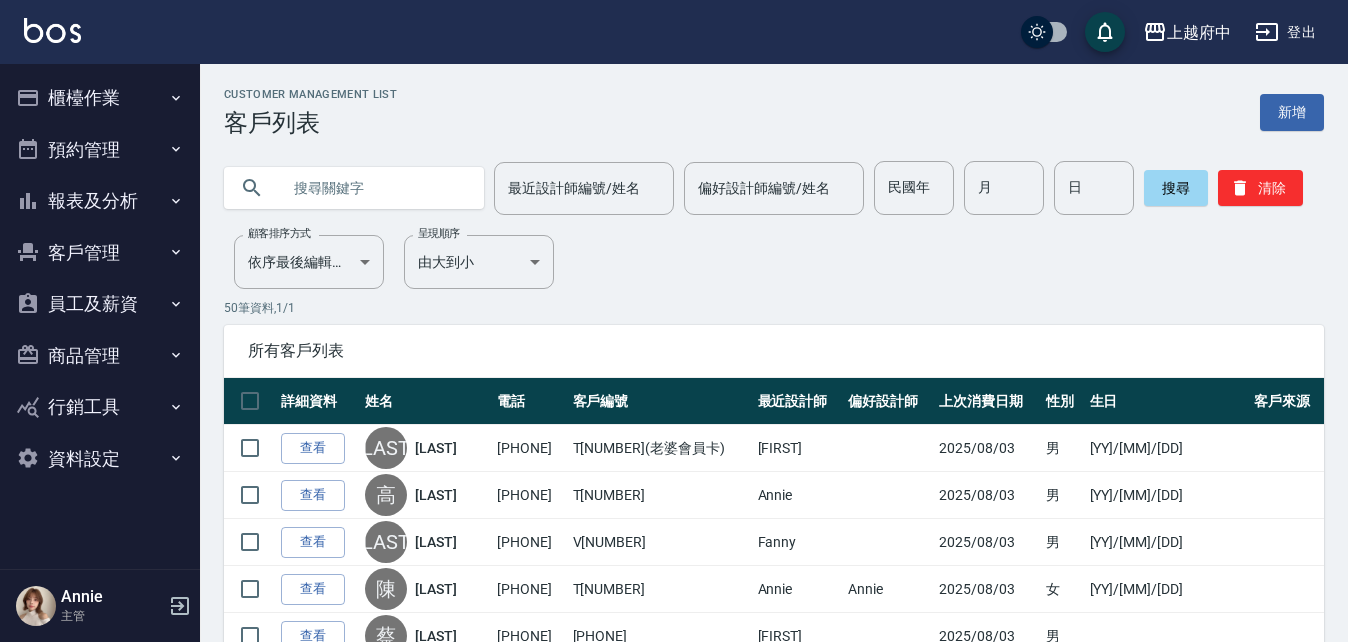 click at bounding box center [374, 188] 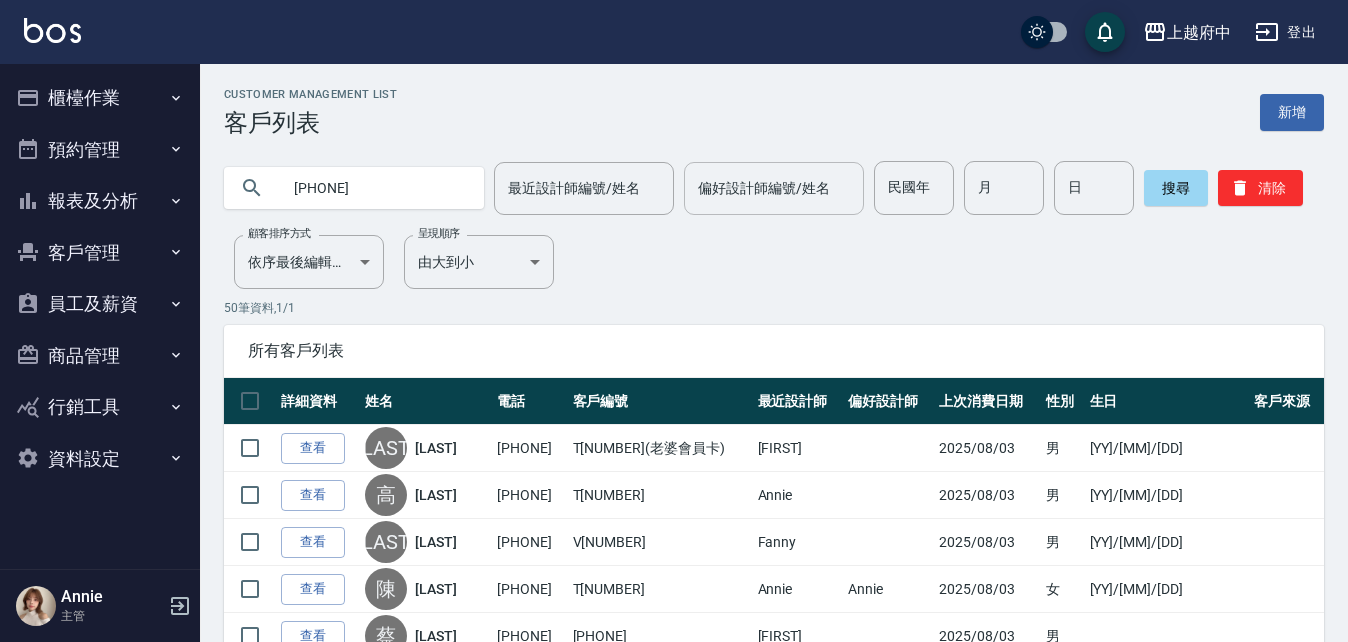 type on "0983015242" 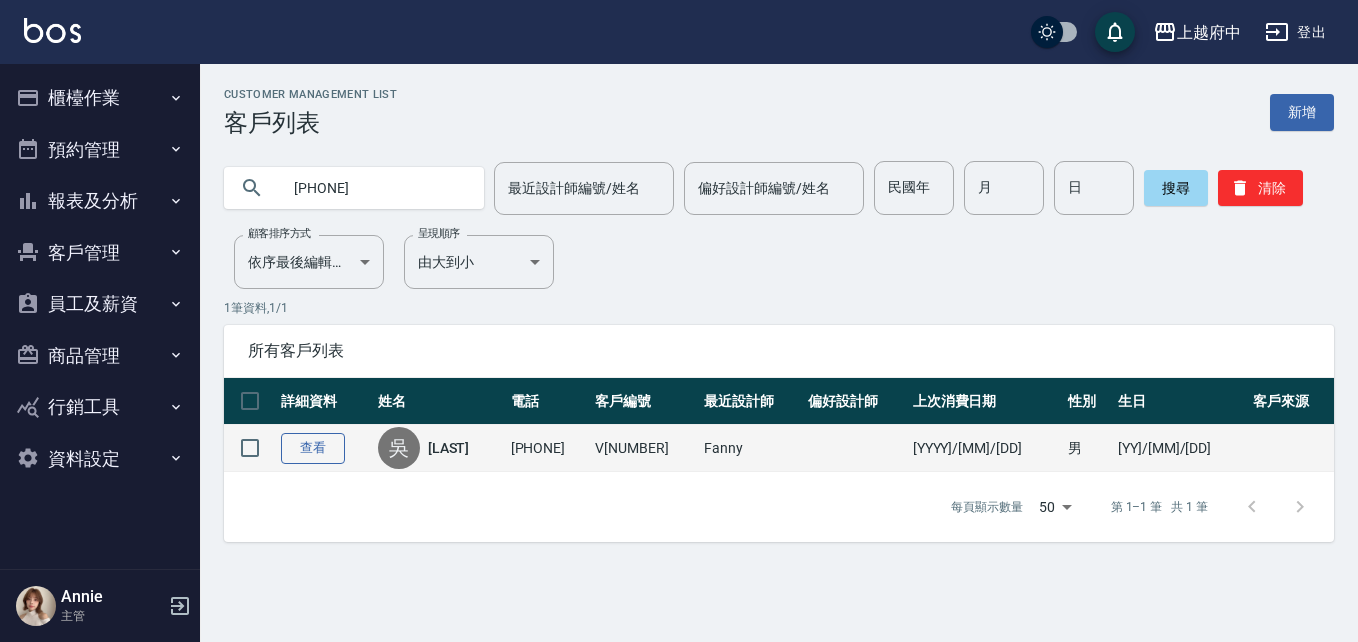 click on "查看" at bounding box center (313, 448) 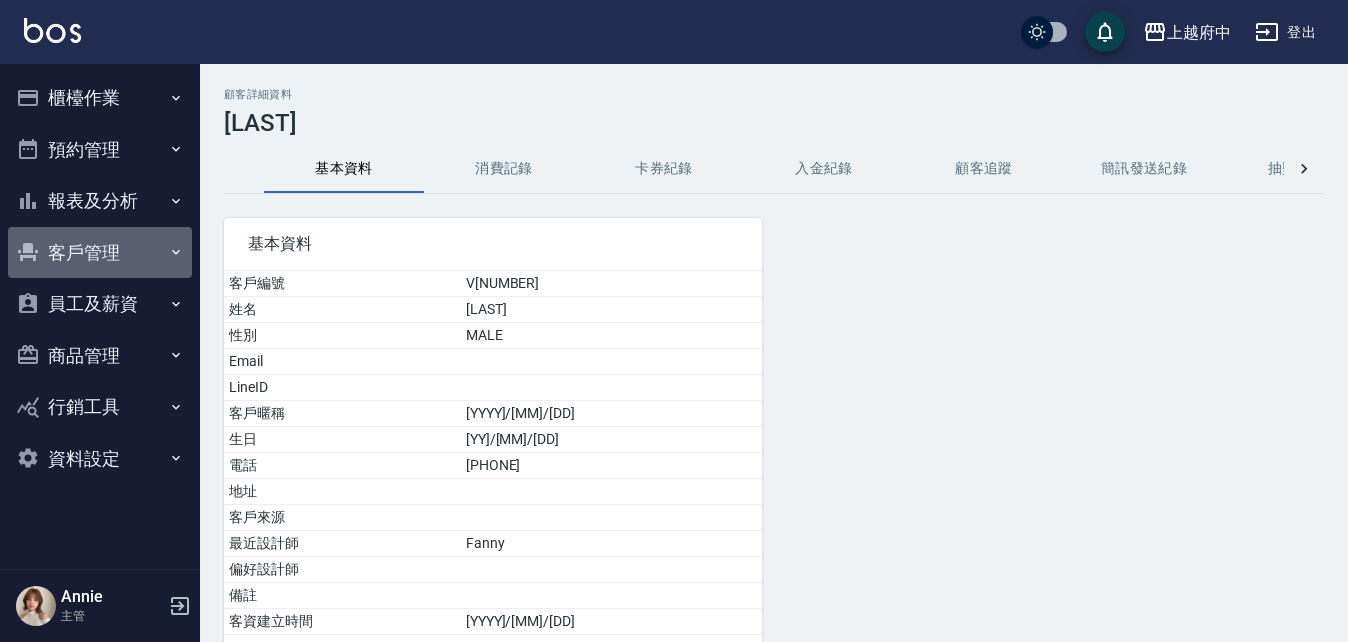 click on "客戶管理" at bounding box center [100, 253] 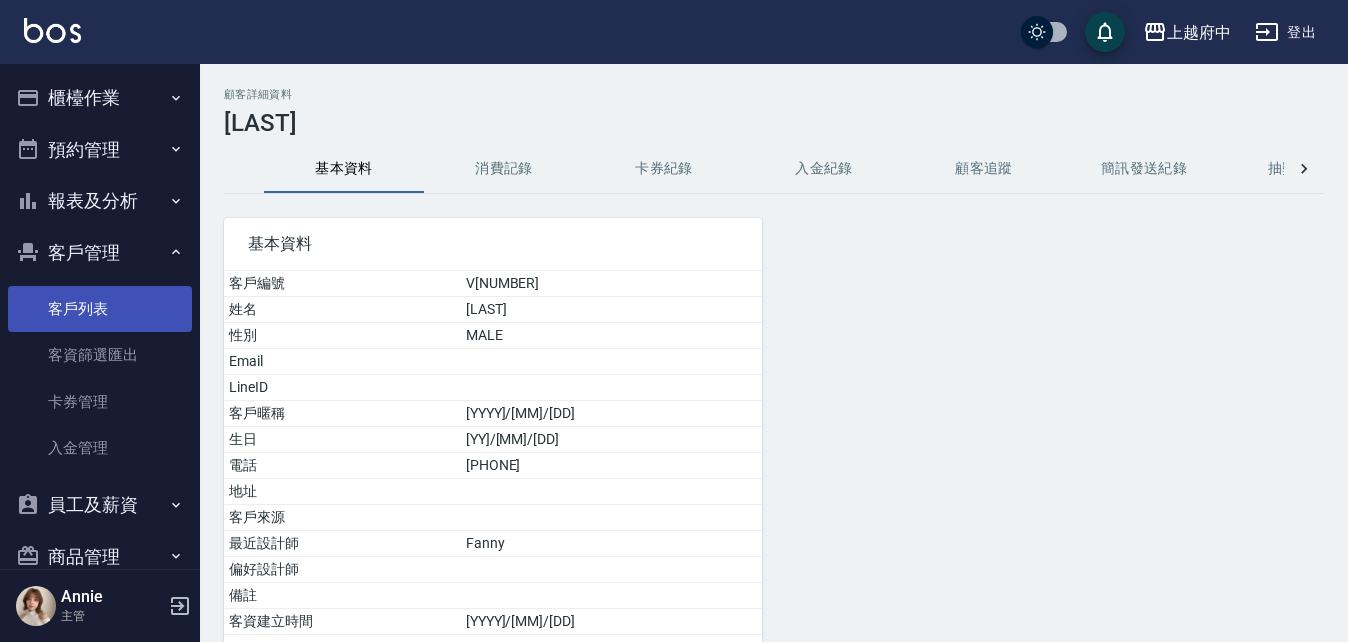 click on "客戶列表" at bounding box center (100, 309) 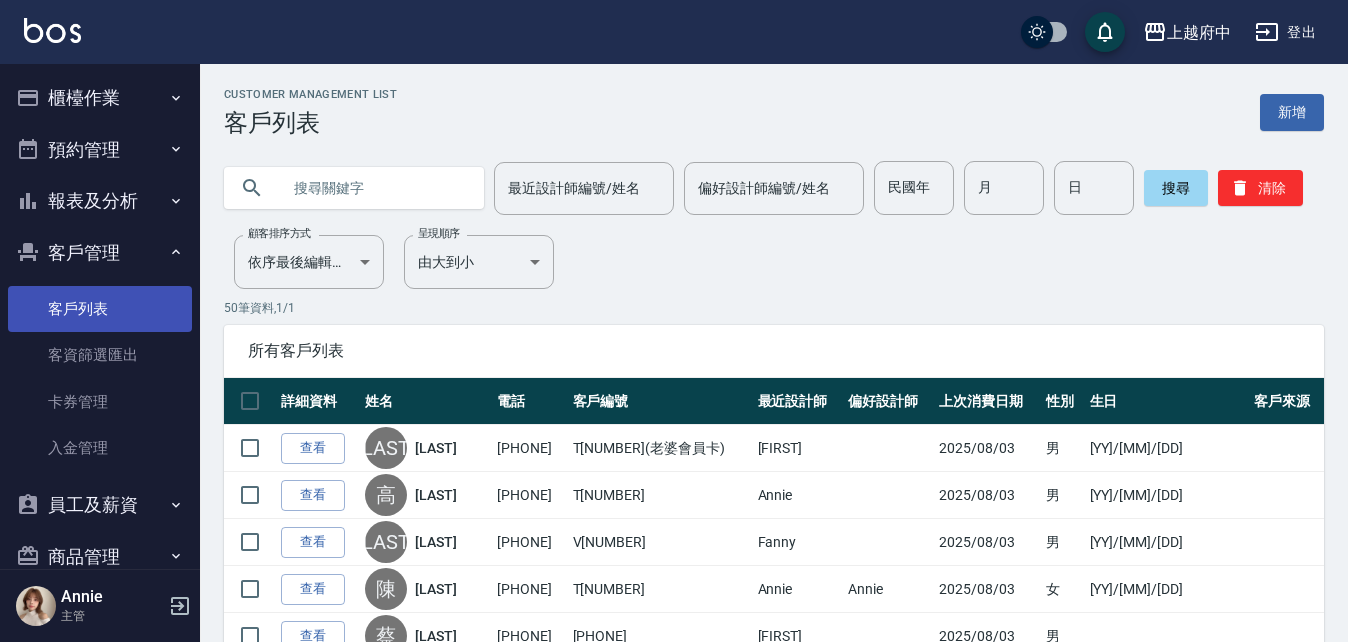 click on "客戶列表" at bounding box center [100, 309] 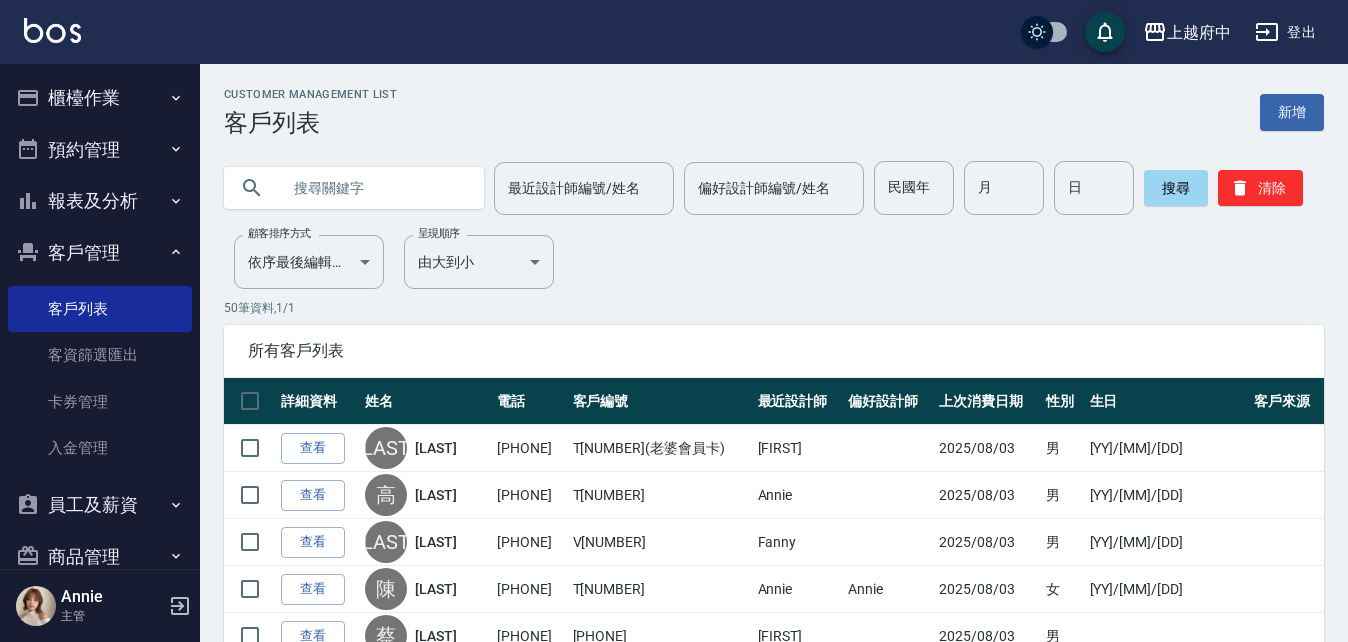 click at bounding box center (374, 188) 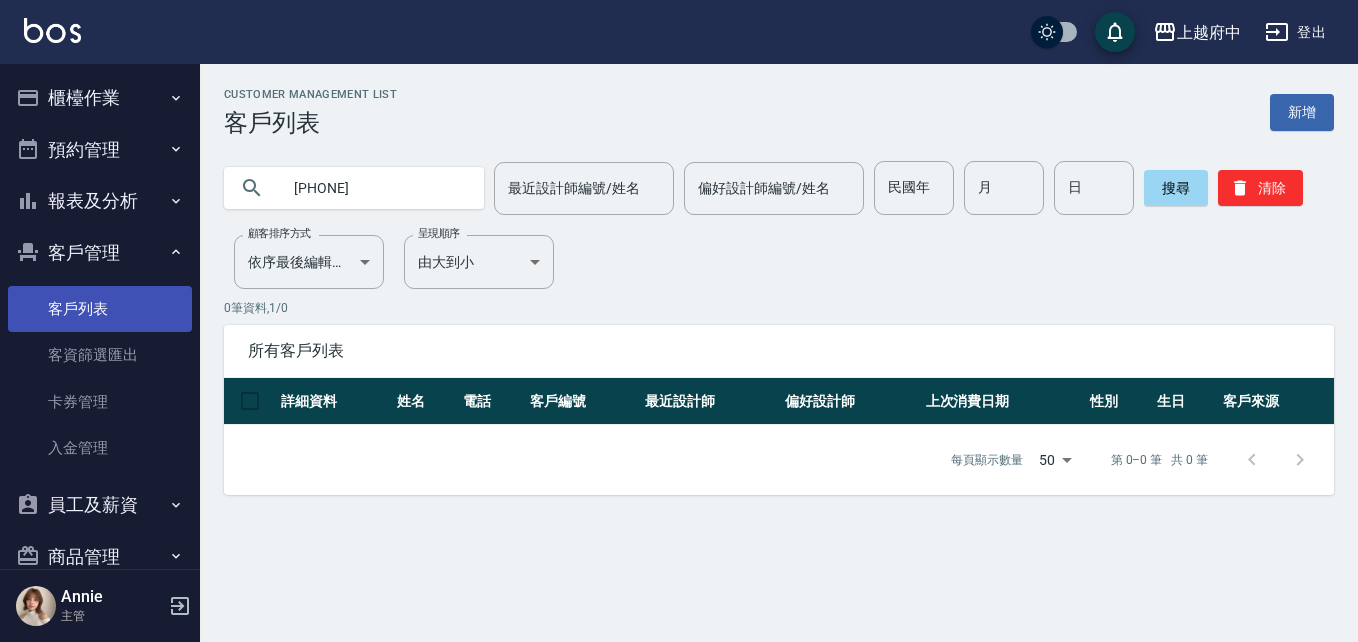 click on "客戶列表" at bounding box center (100, 309) 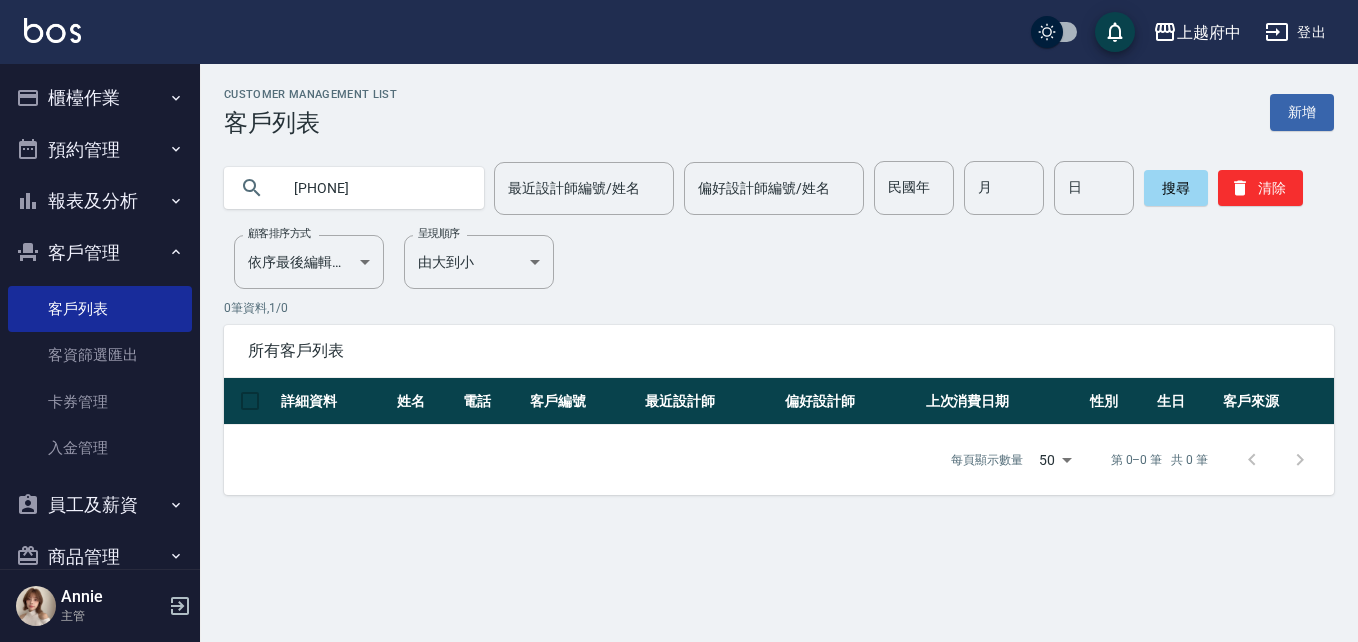 drag, startPoint x: 385, startPoint y: 191, endPoint x: 222, endPoint y: 187, distance: 163.04907 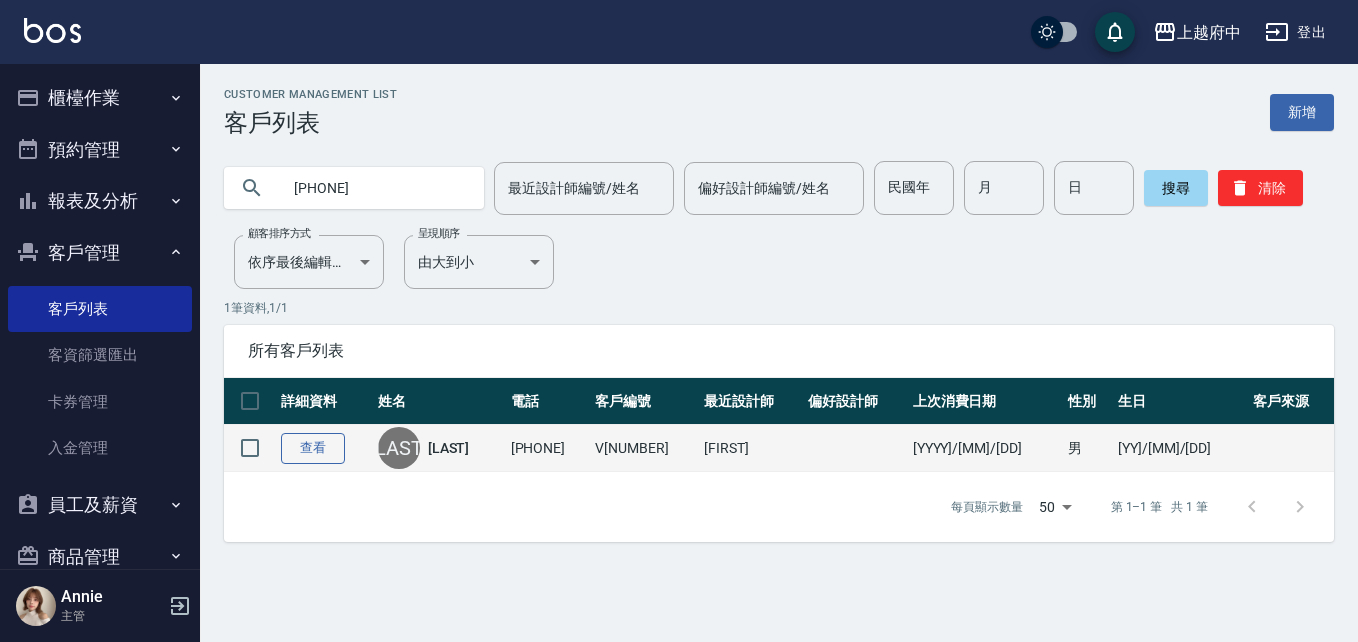 click on "查看" at bounding box center [313, 448] 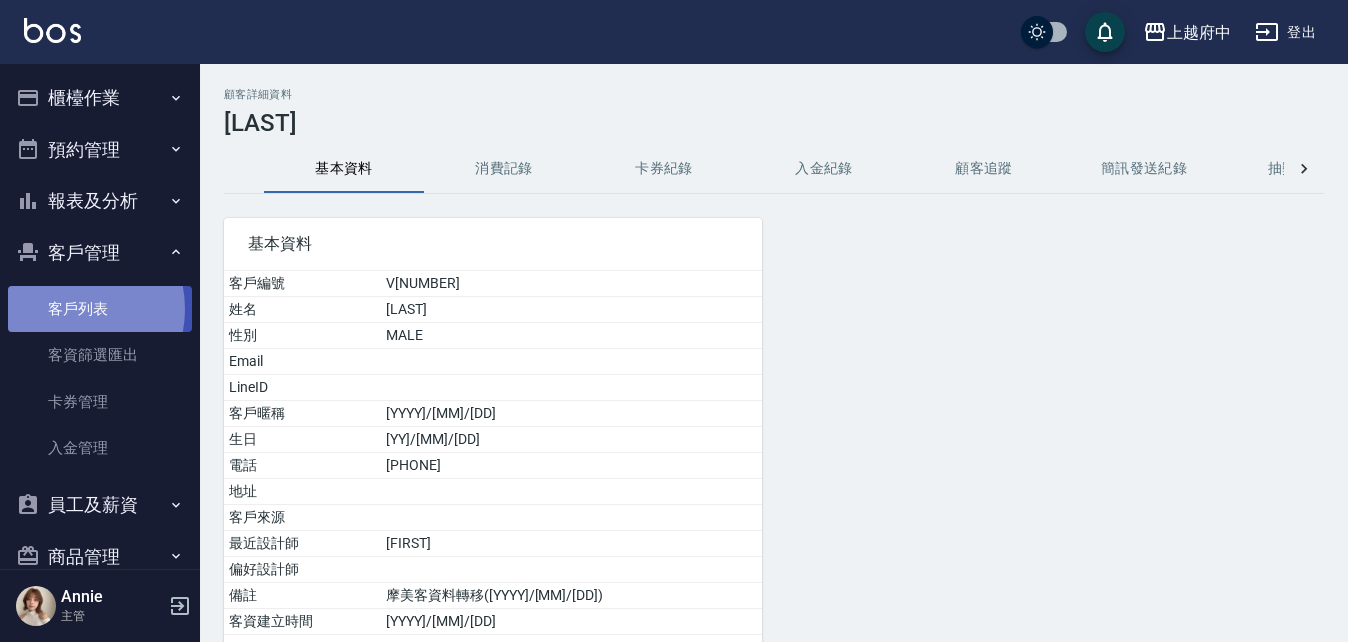 click on "客戶列表" at bounding box center (100, 309) 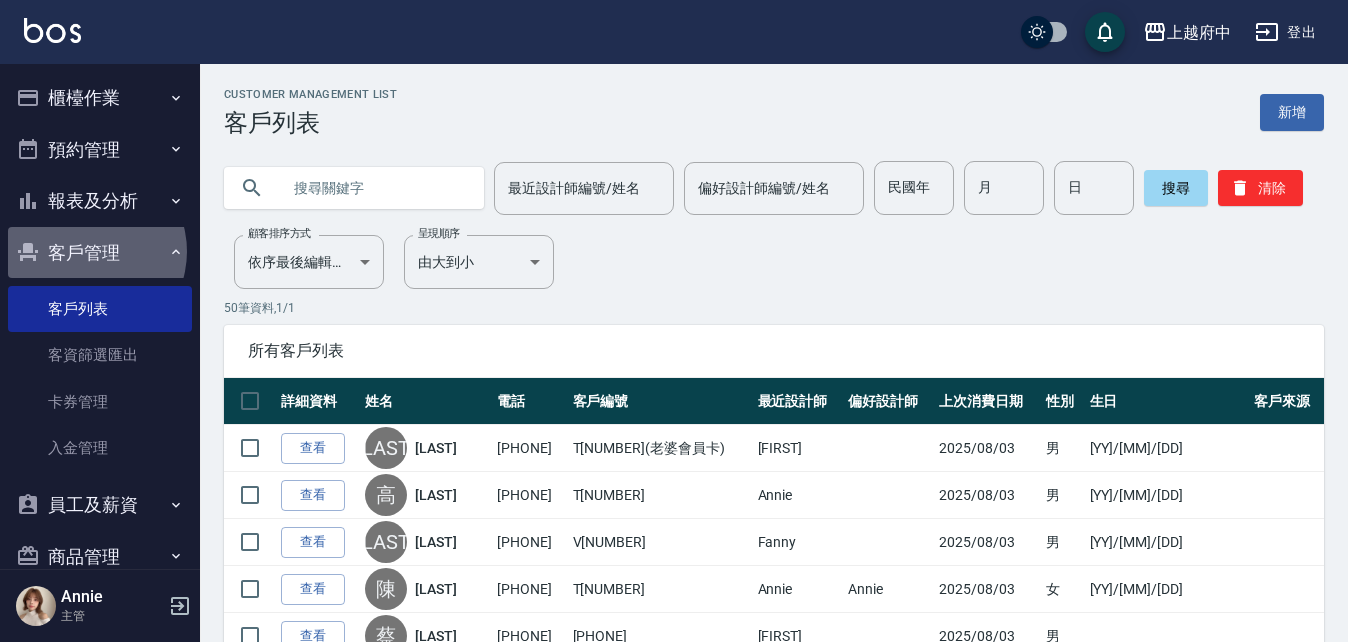 drag, startPoint x: 85, startPoint y: 251, endPoint x: 102, endPoint y: 208, distance: 46.238514 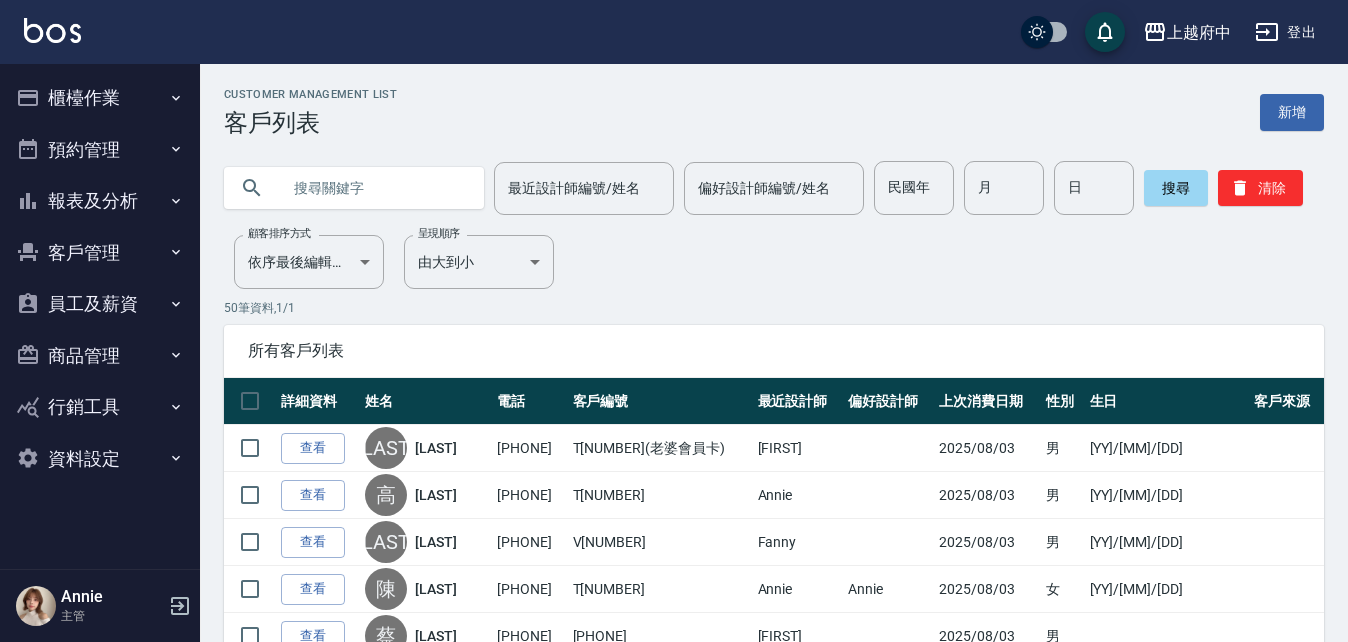 click on "櫃檯作業" at bounding box center (100, 98) 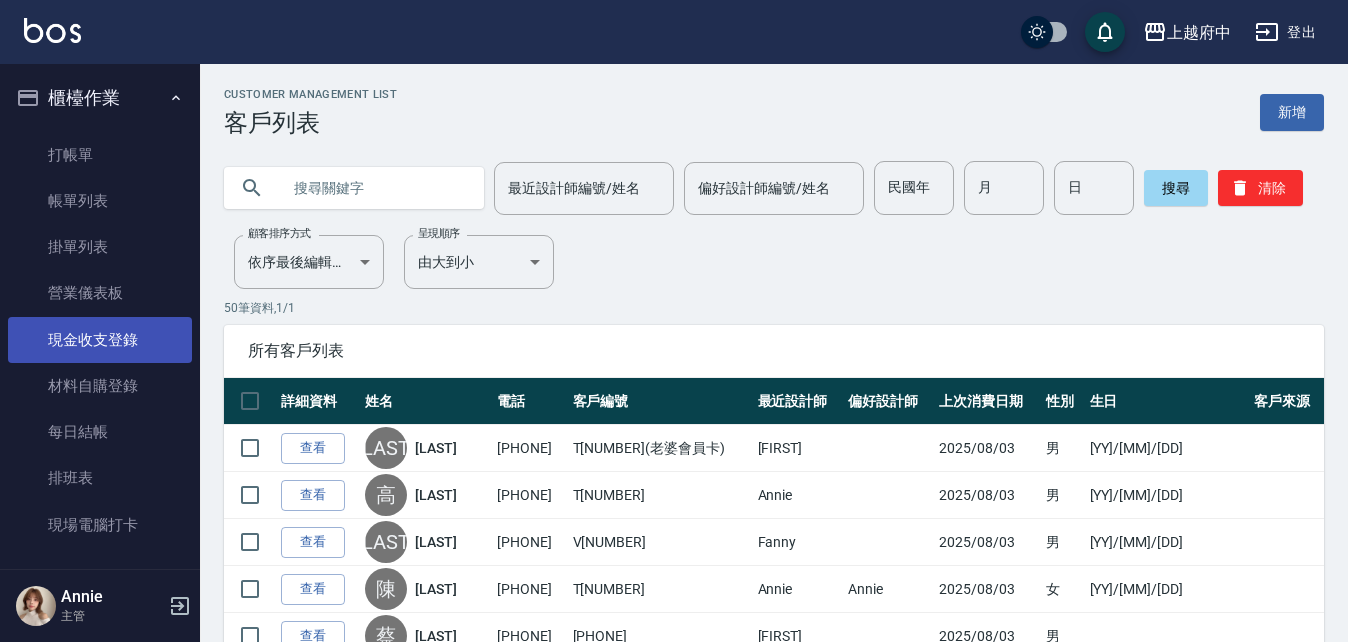 click on "現金收支登錄" at bounding box center [100, 340] 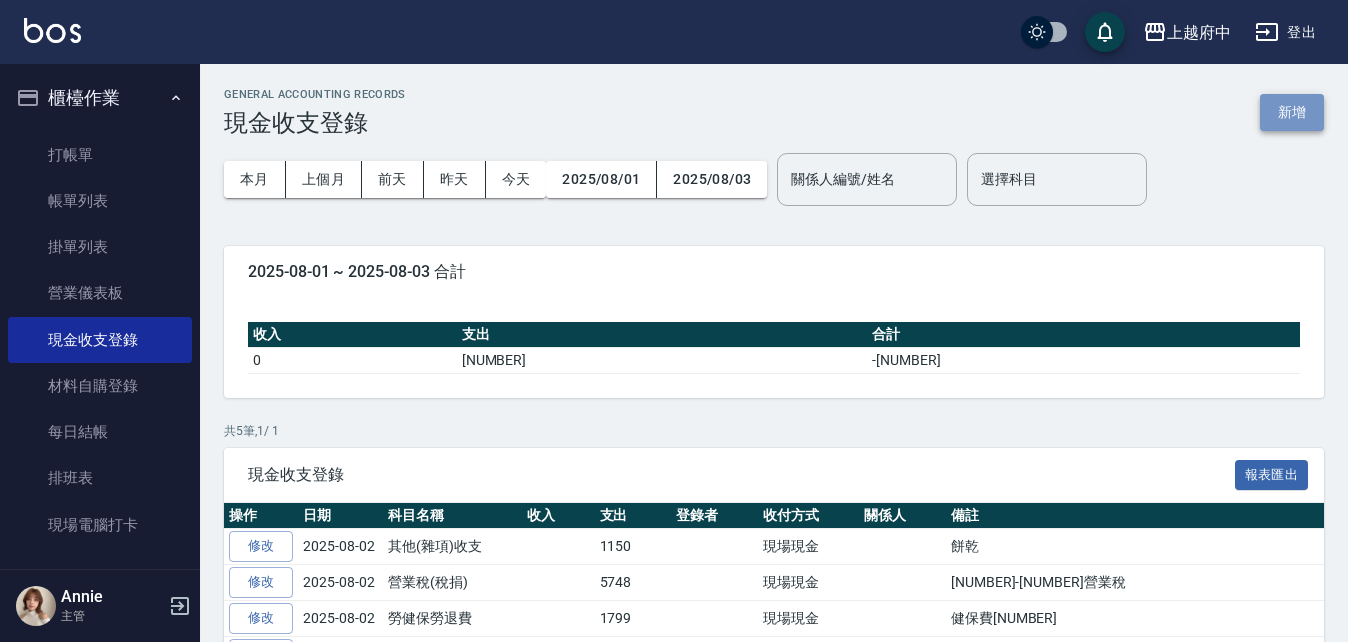 click on "新增" at bounding box center (1292, 112) 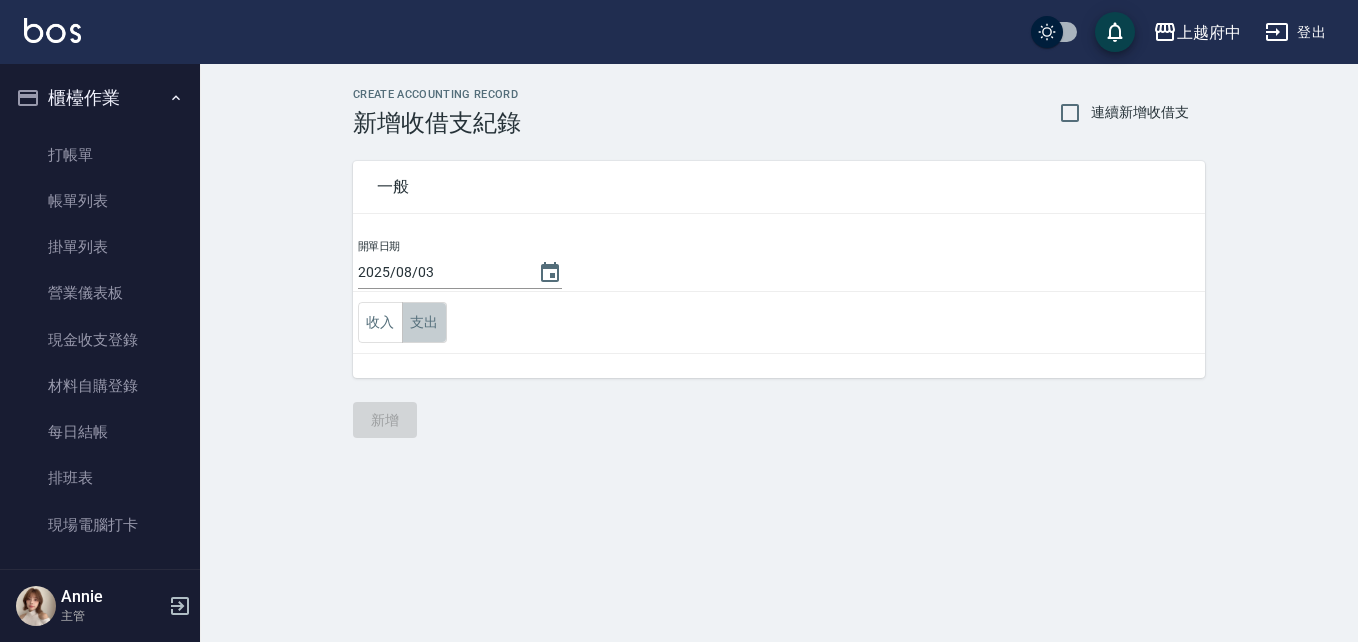 click on "支出" at bounding box center (424, 322) 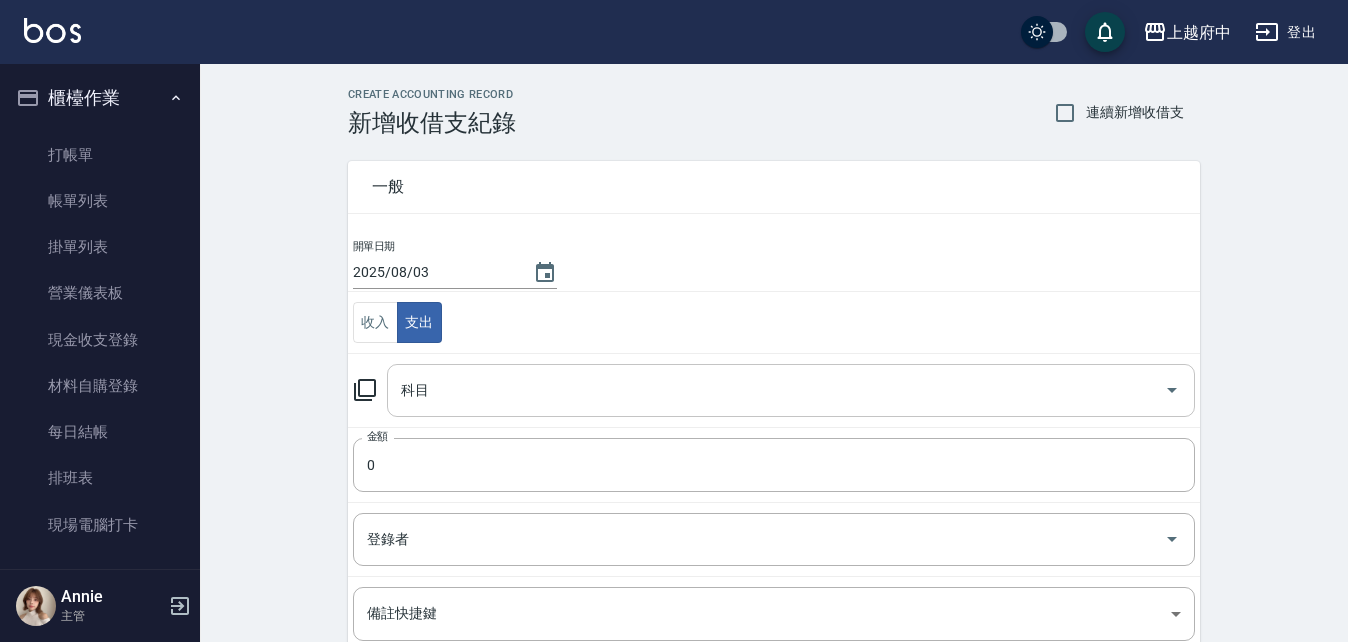 click on "科目" at bounding box center [776, 390] 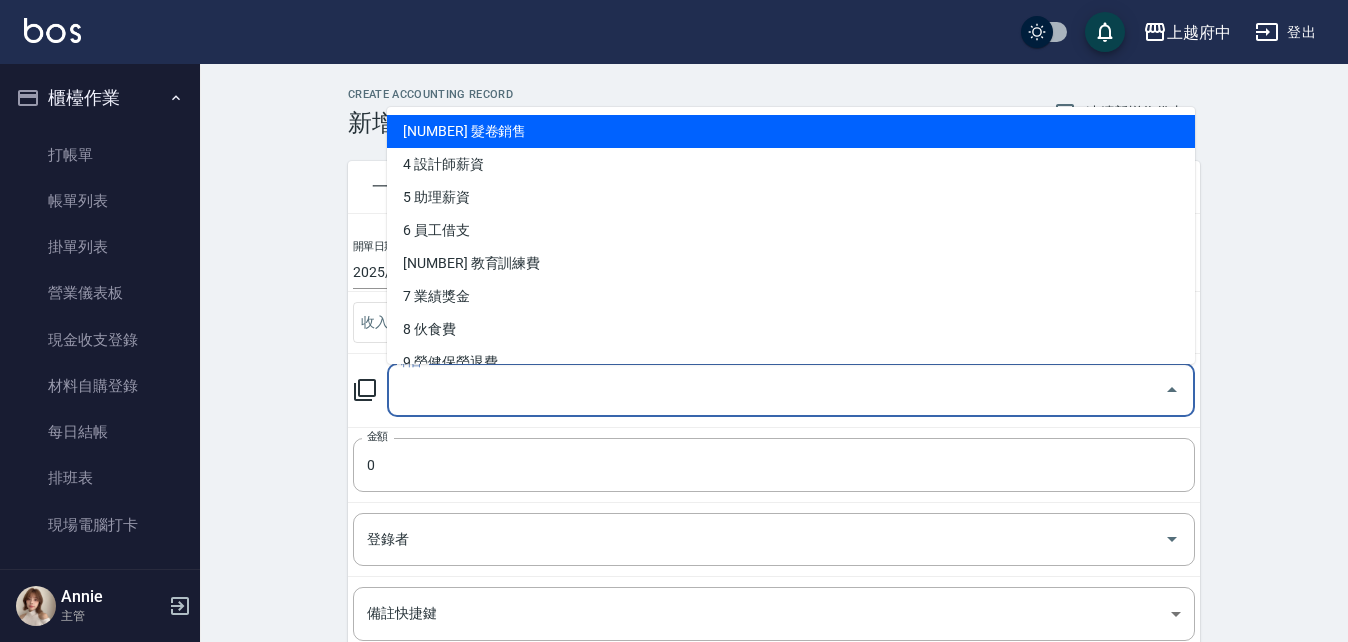 scroll, scrollTop: 200, scrollLeft: 0, axis: vertical 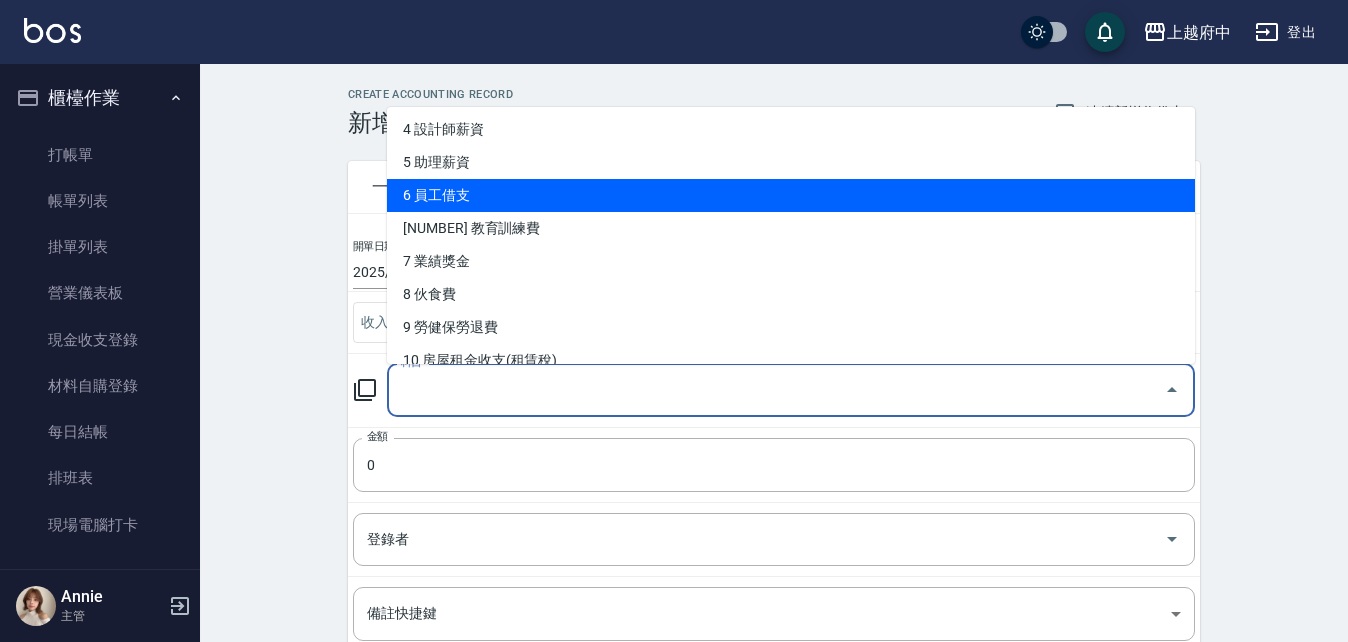 click on "6 員工借支" at bounding box center [791, 195] 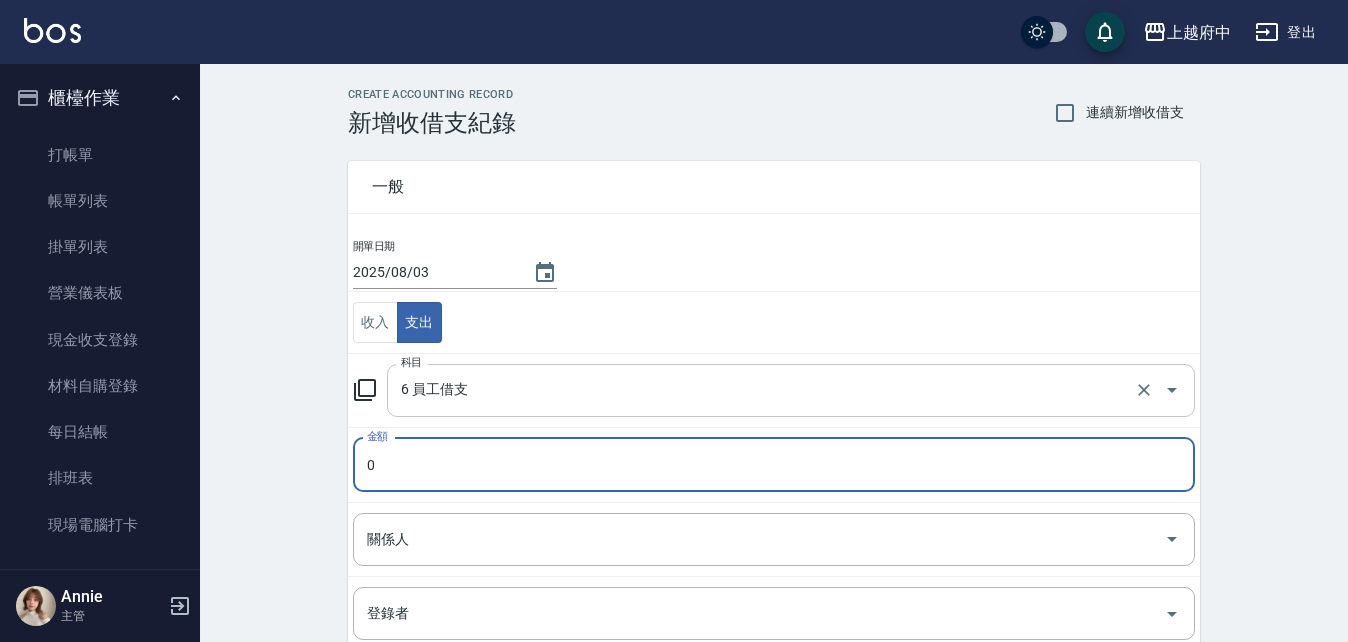 scroll, scrollTop: 100, scrollLeft: 0, axis: vertical 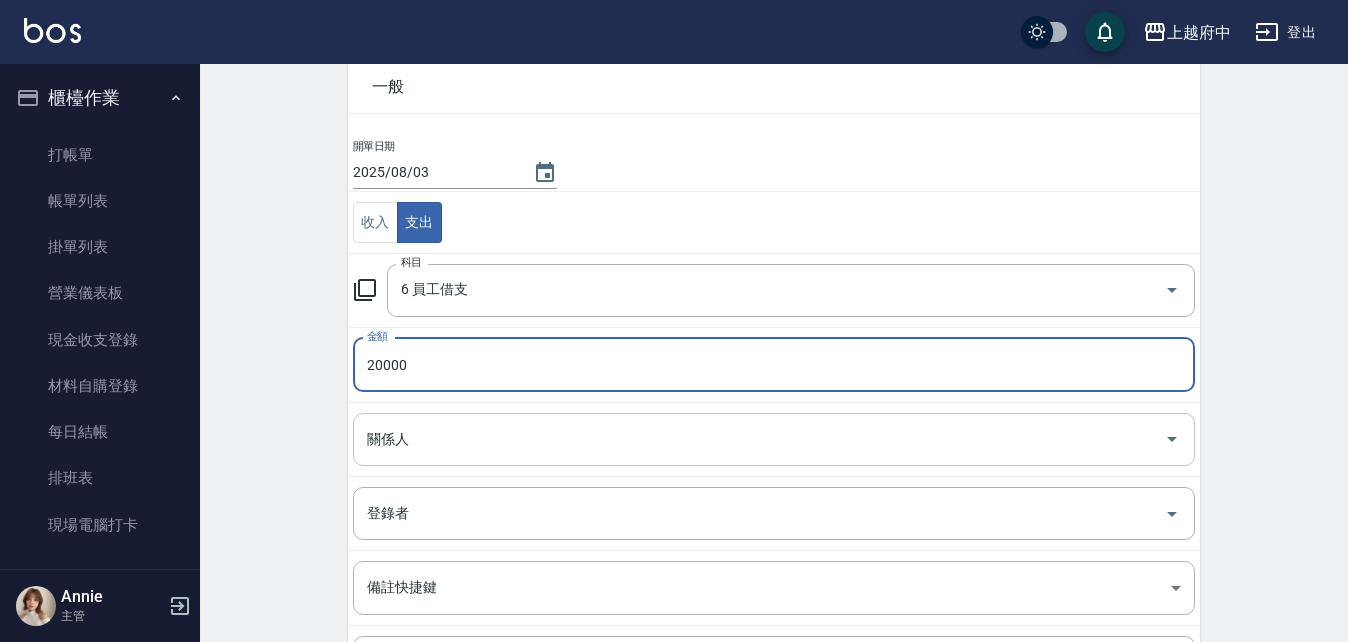 type on "20000" 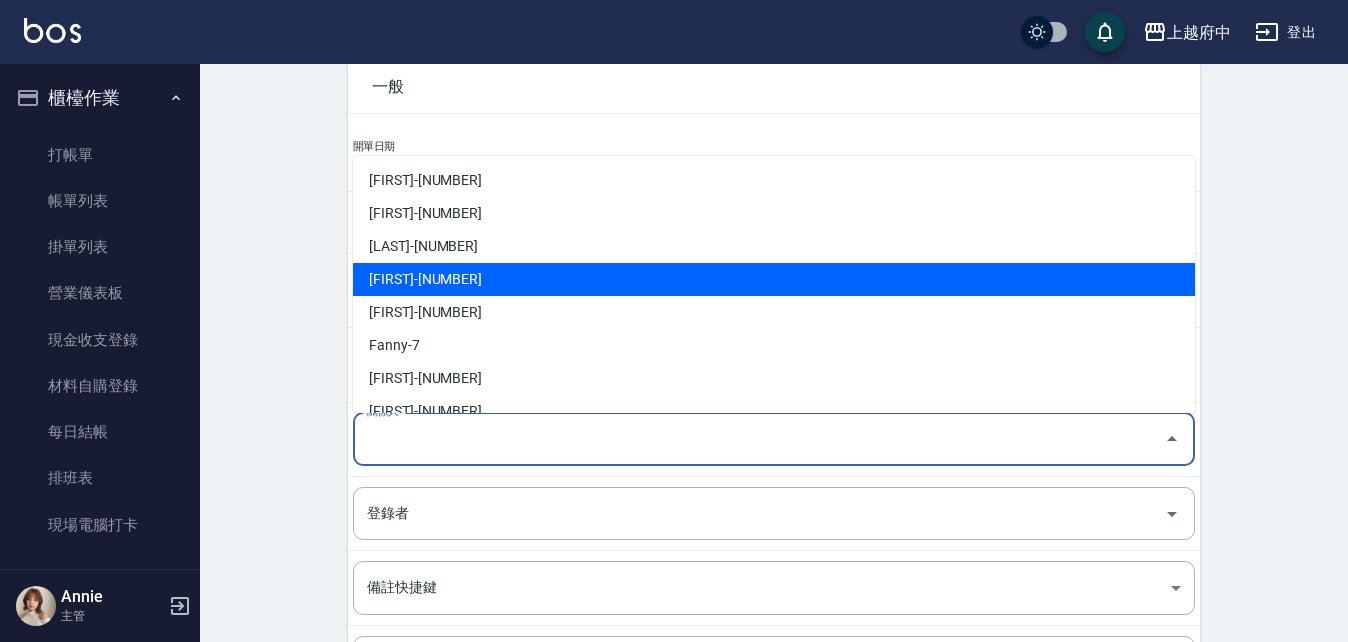 click on "Gary-5" at bounding box center [774, 279] 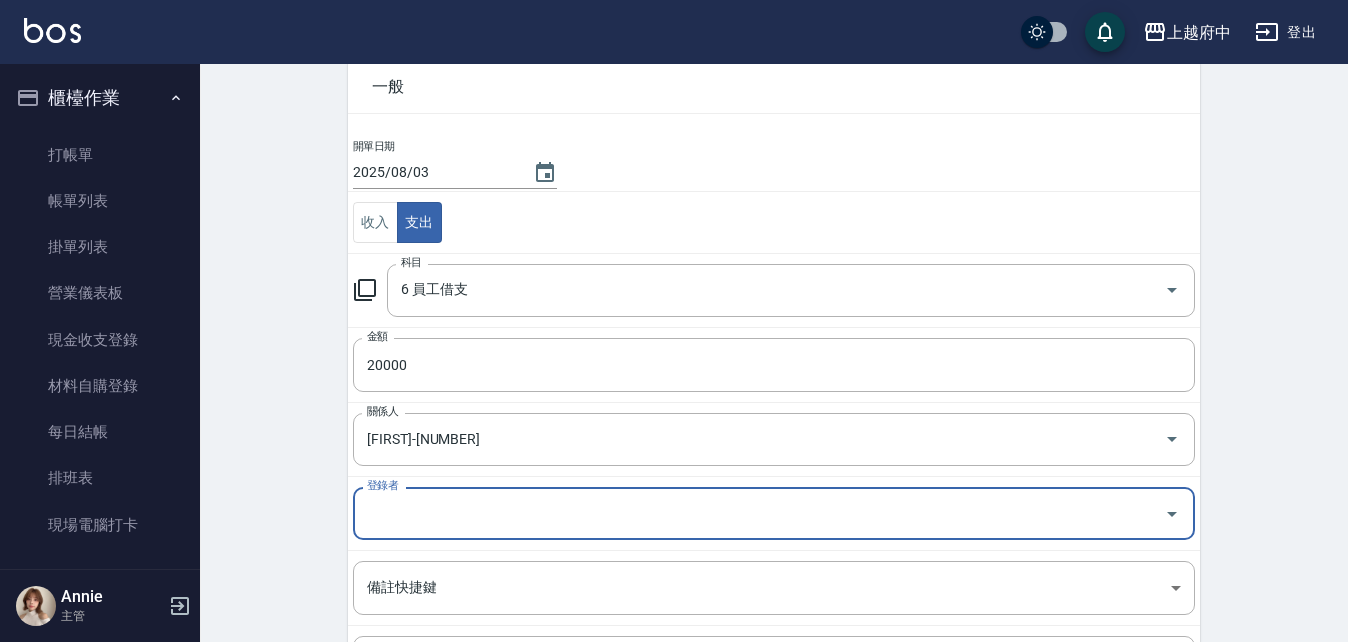 click on "CREATE ACCOUNTING RECORD 新增收借支紀錄 連續新增收借支 一般 開單日期 2025/08/03 收入 支出 科目 6 員工借支 科目 金額 20000 金額 關係人 Gary-5 關係人 登錄者 登錄者 備註快捷鍵 ​ 備註快捷鍵 備註 x 備註 新增" at bounding box center [774, 410] 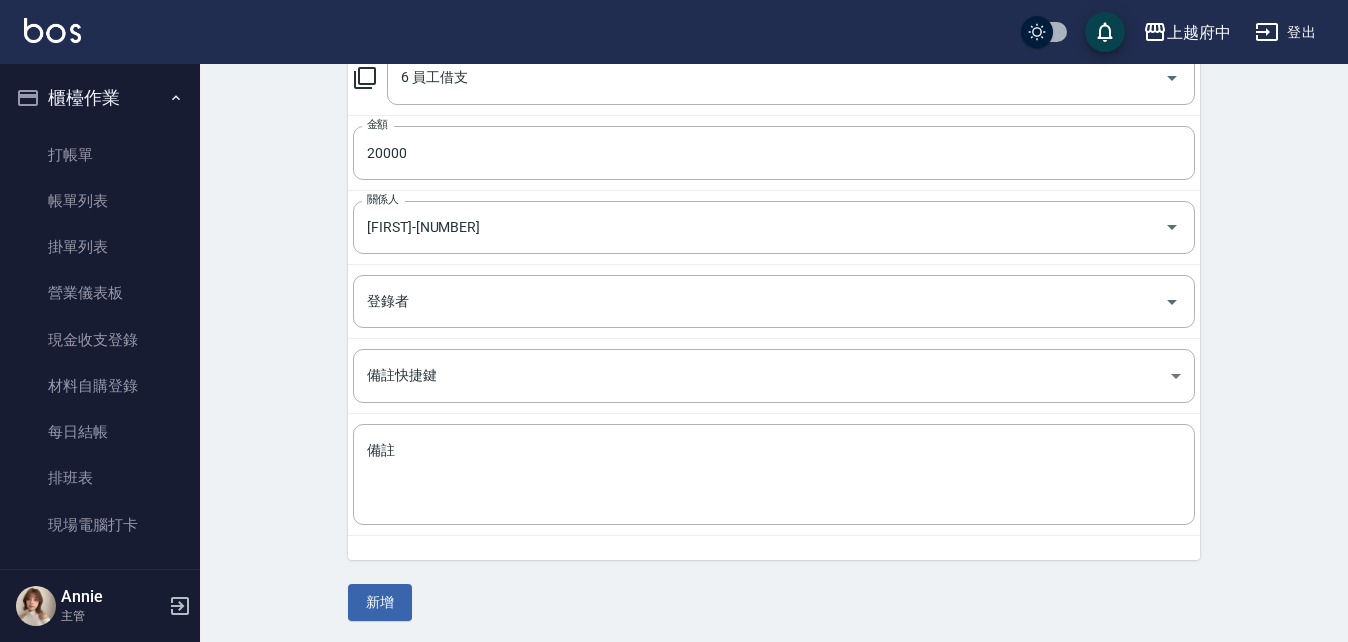 scroll, scrollTop: 315, scrollLeft: 0, axis: vertical 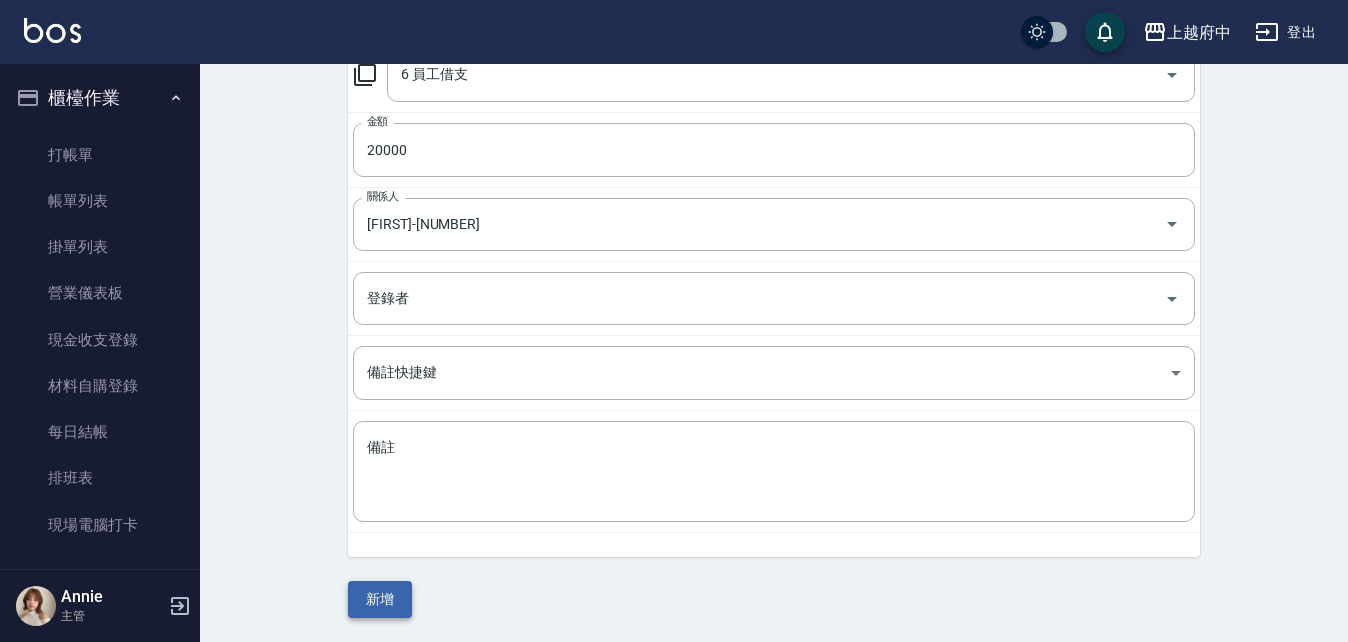 click on "新增" at bounding box center [380, 599] 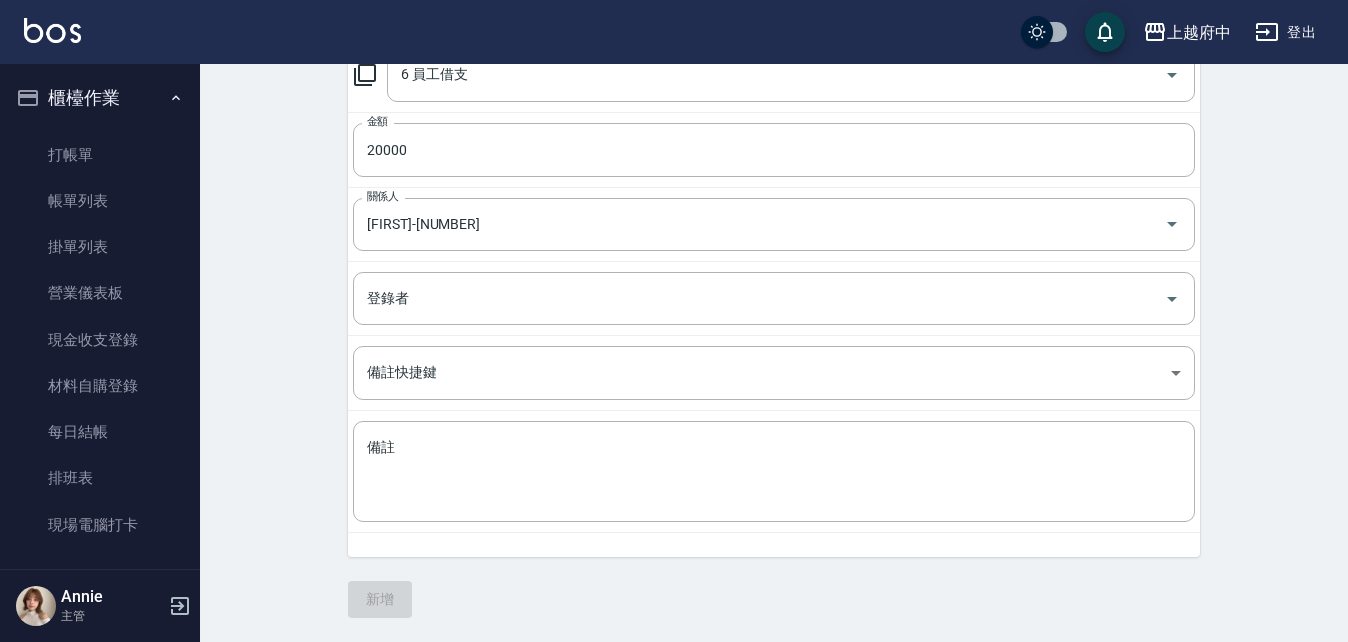 scroll, scrollTop: 0, scrollLeft: 0, axis: both 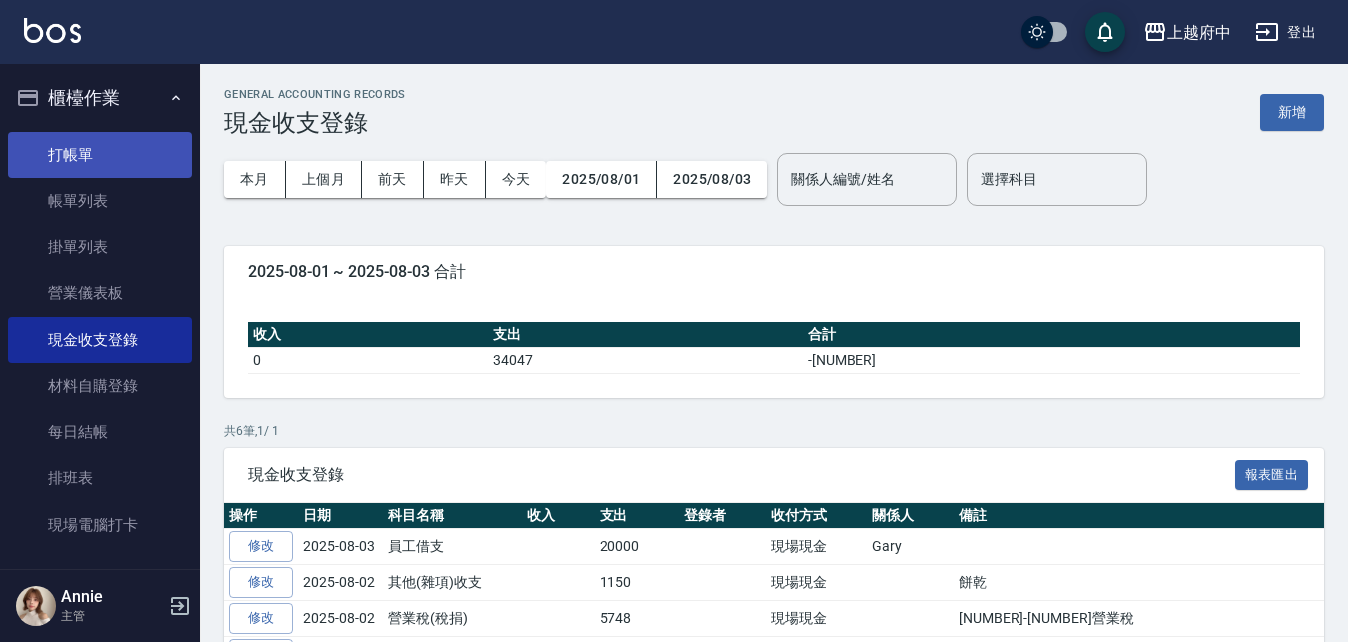 click on "打帳單" at bounding box center [100, 155] 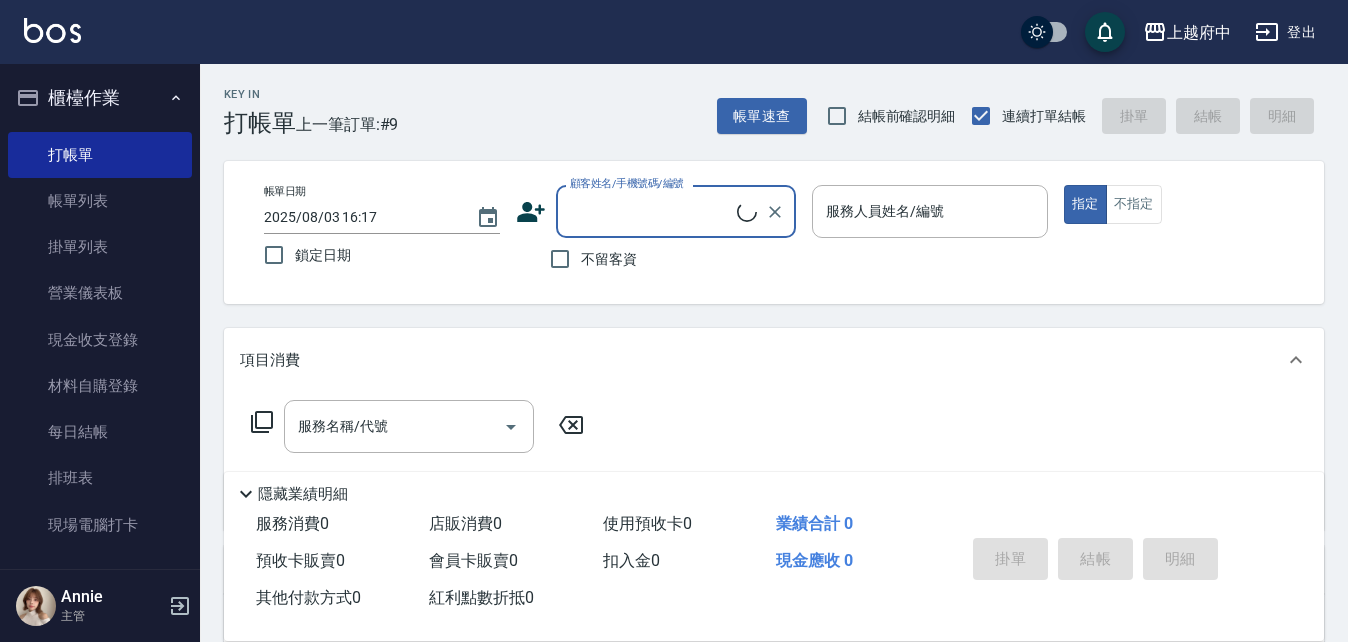 click on "櫃檯作業" at bounding box center (100, 98) 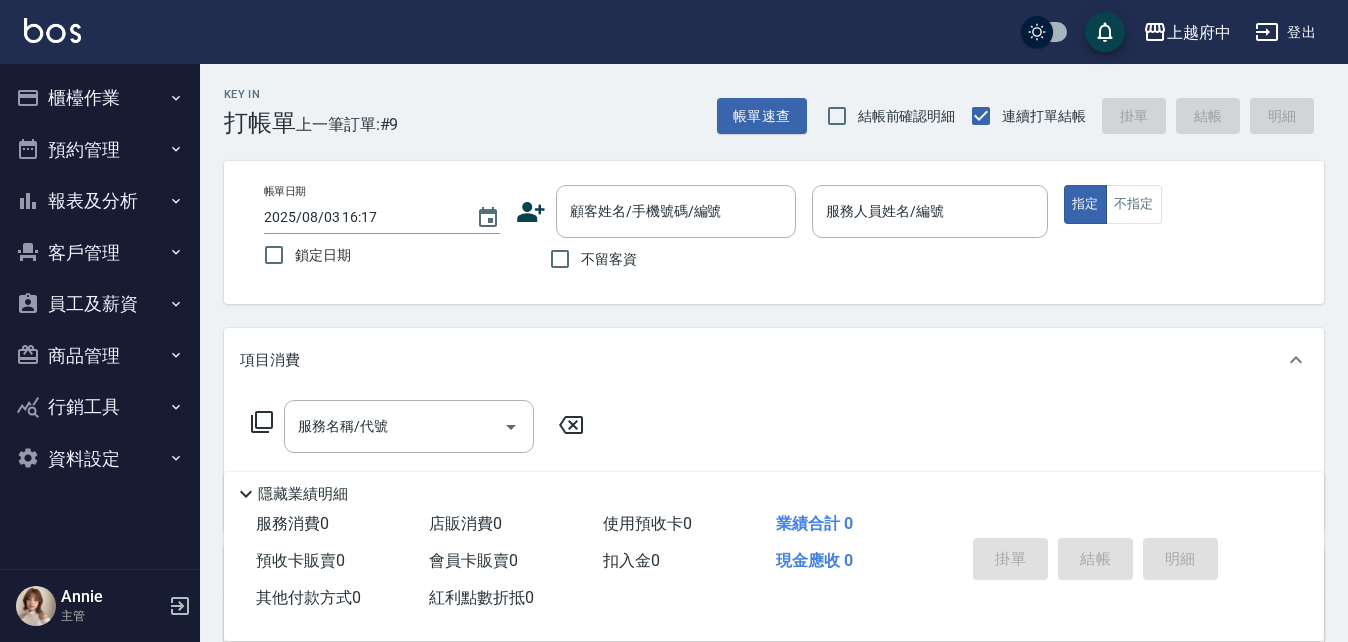 click on "客戶管理" at bounding box center (100, 253) 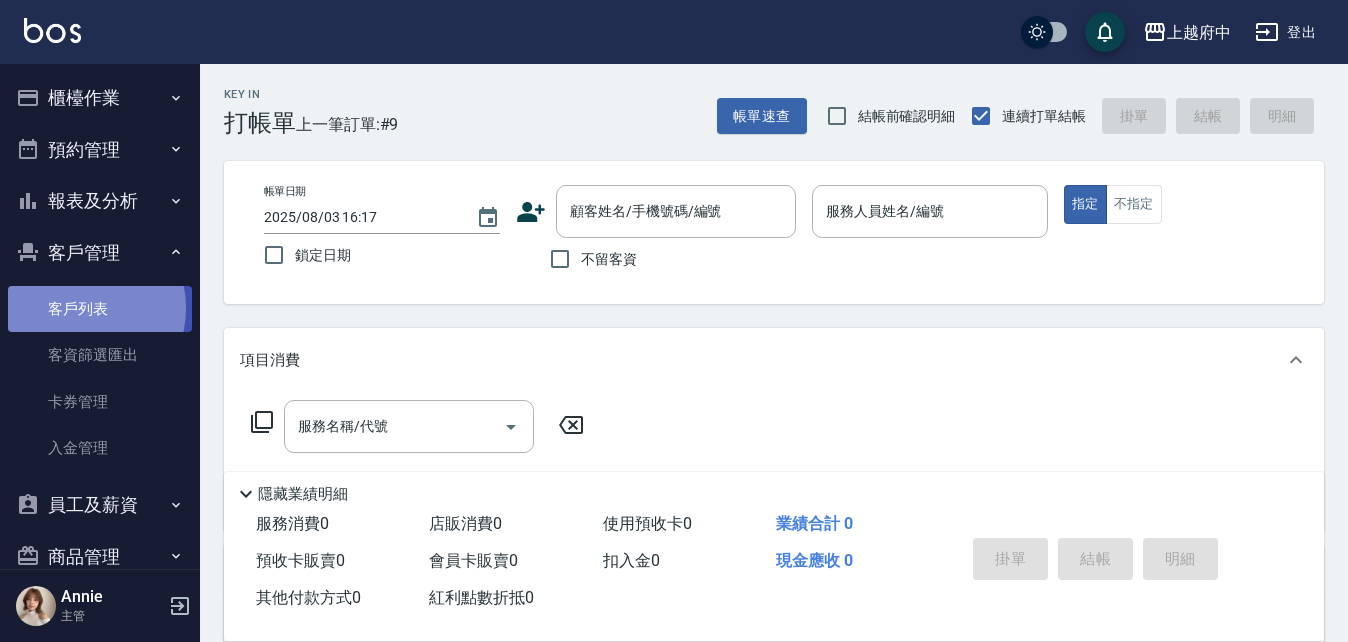 click on "客戶列表" at bounding box center [100, 309] 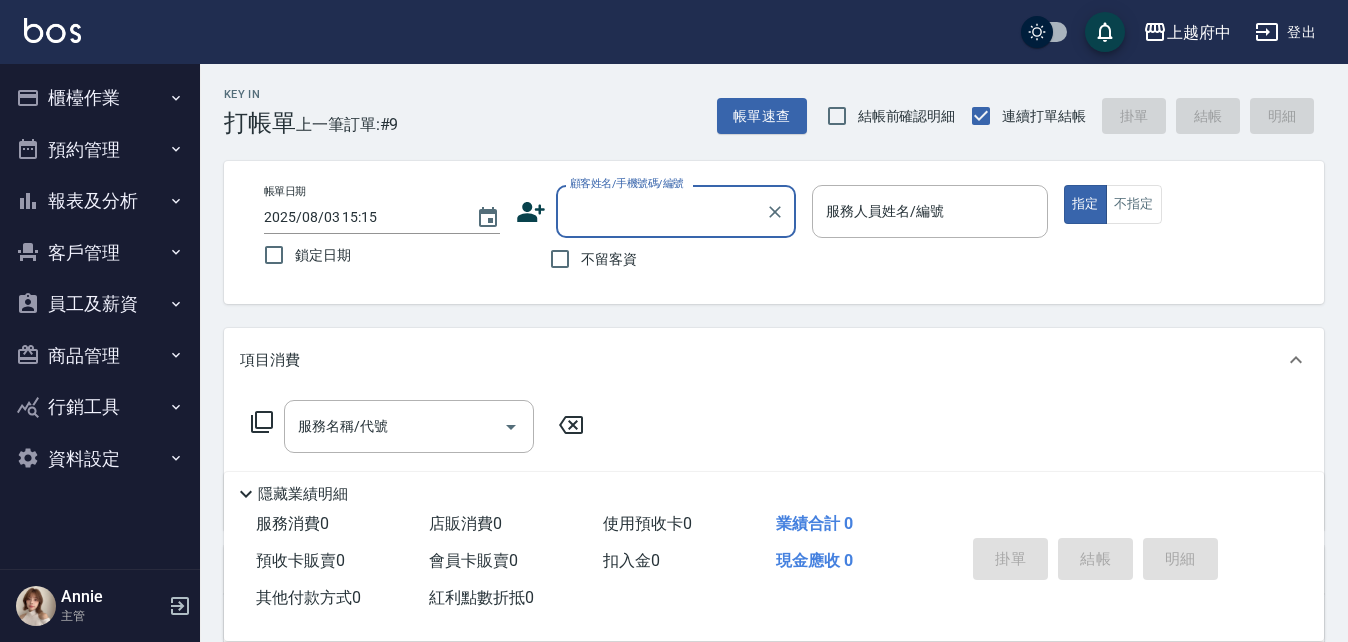 scroll, scrollTop: 0, scrollLeft: 0, axis: both 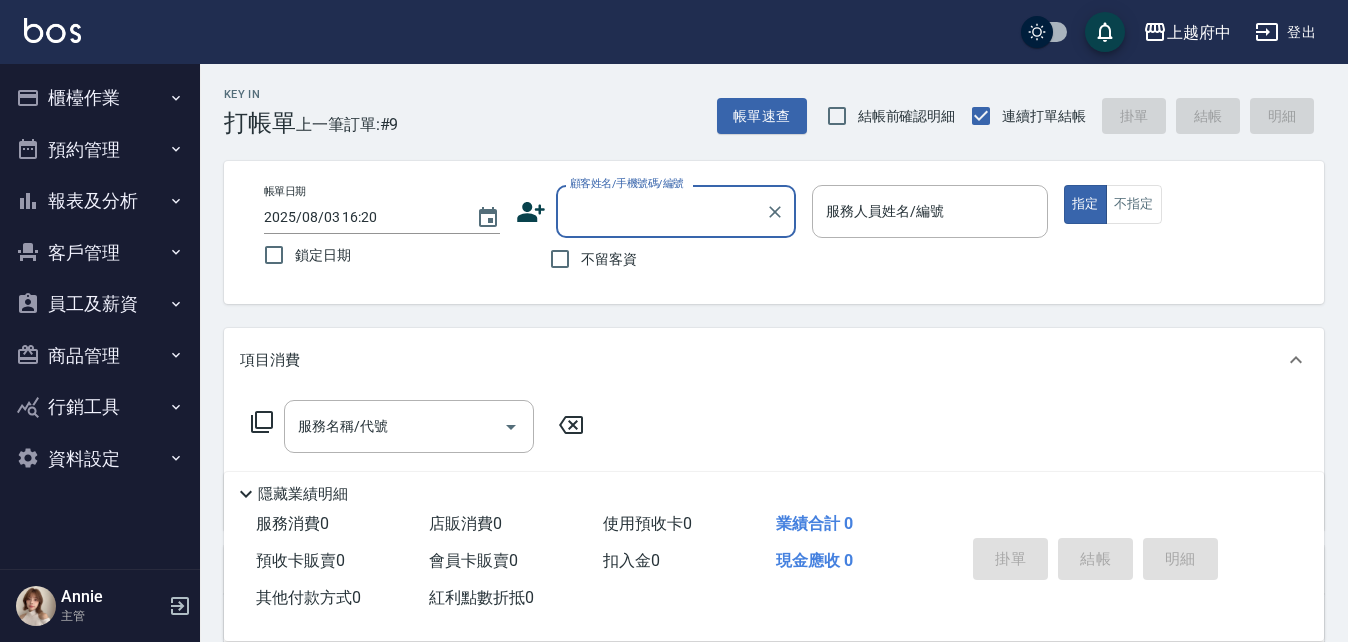 click 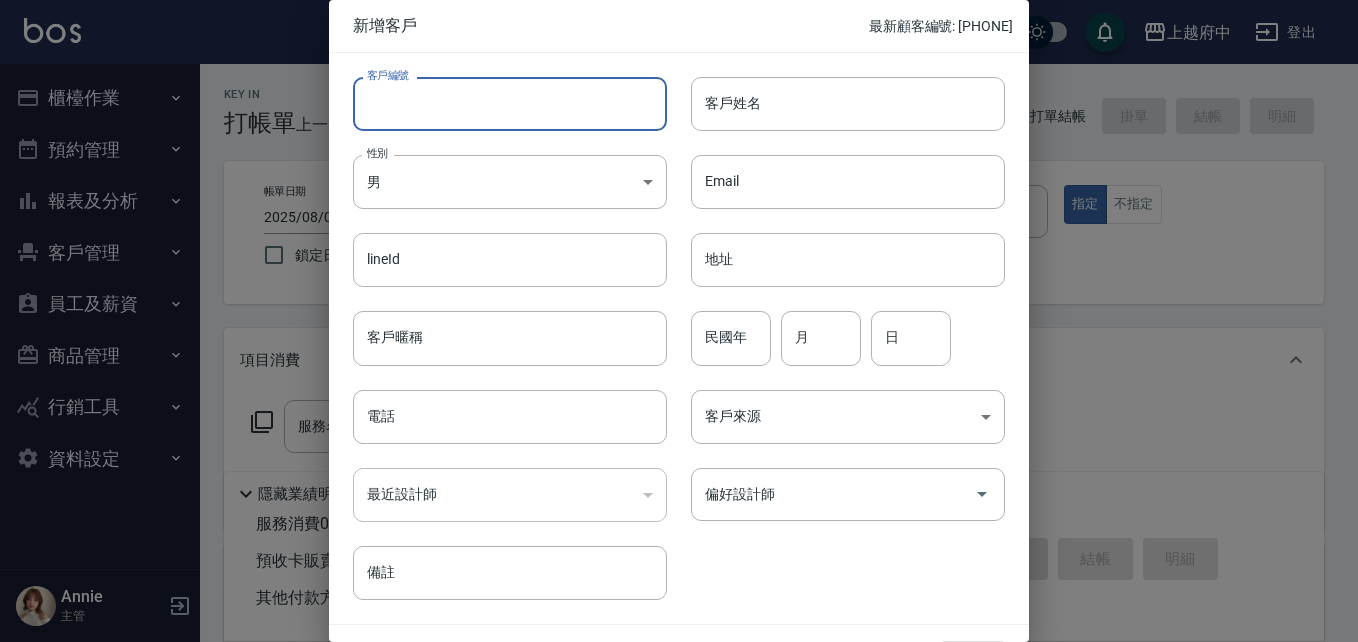 click on "客戶編號" at bounding box center (510, 104) 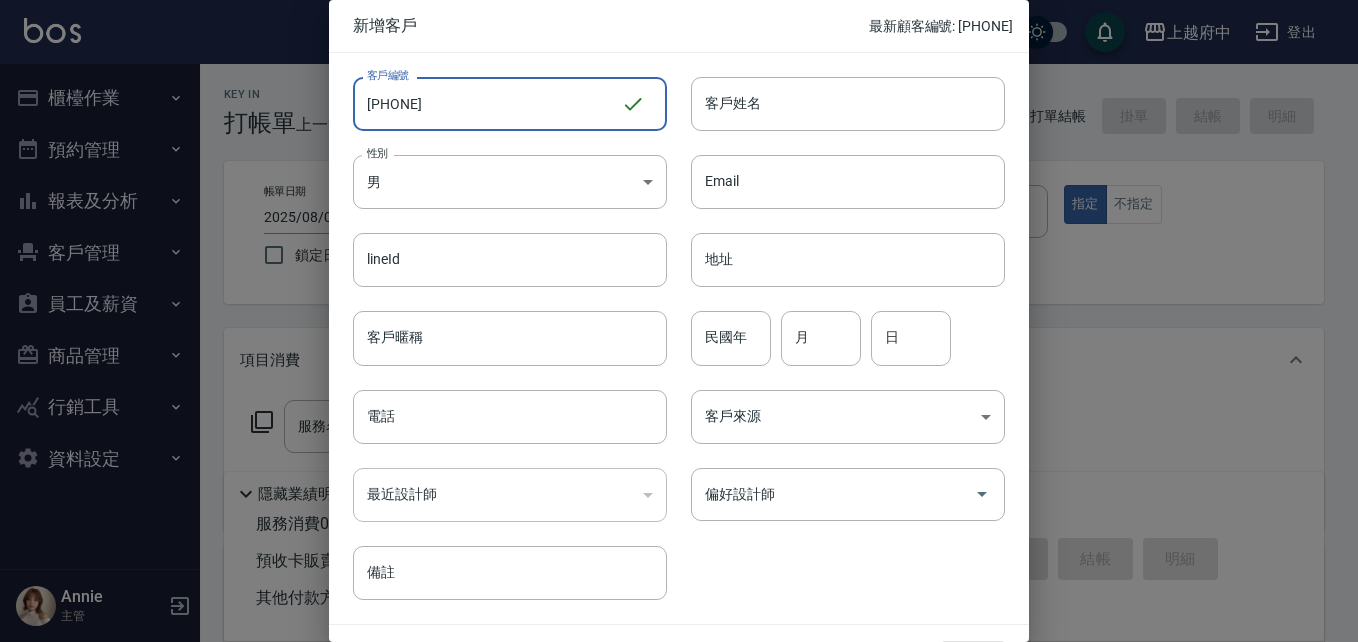 drag, startPoint x: 482, startPoint y: 105, endPoint x: 307, endPoint y: 99, distance: 175.10283 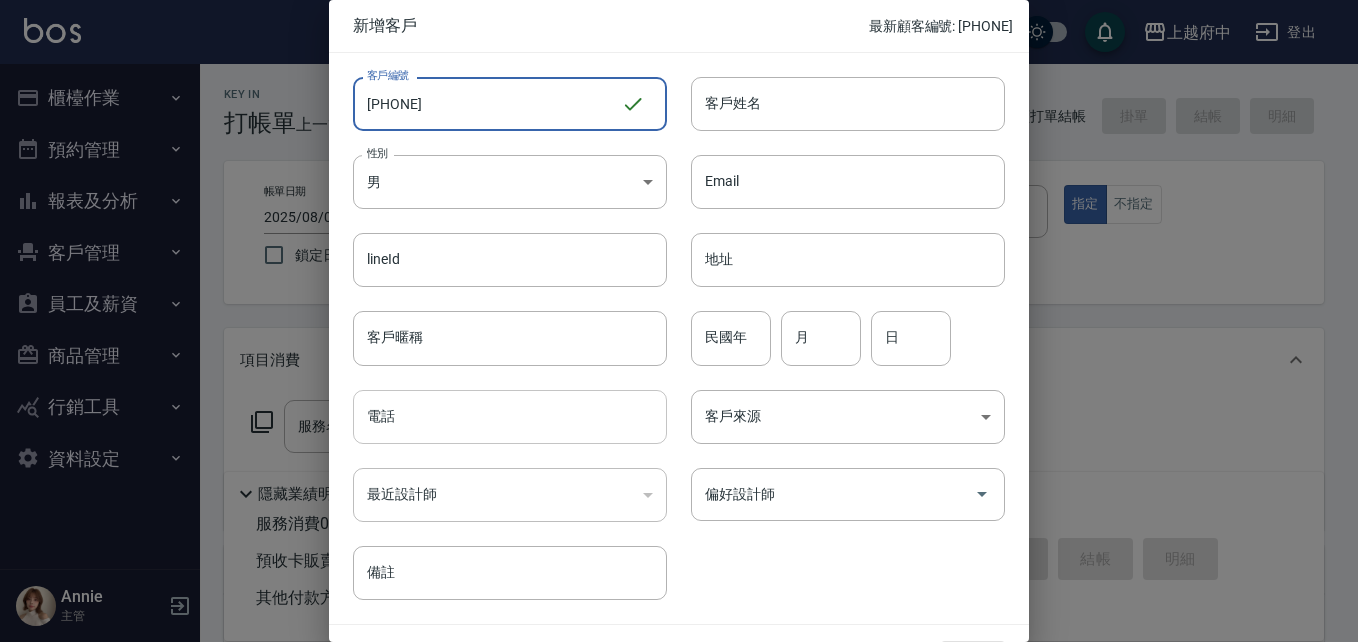 type on "[PHONE]" 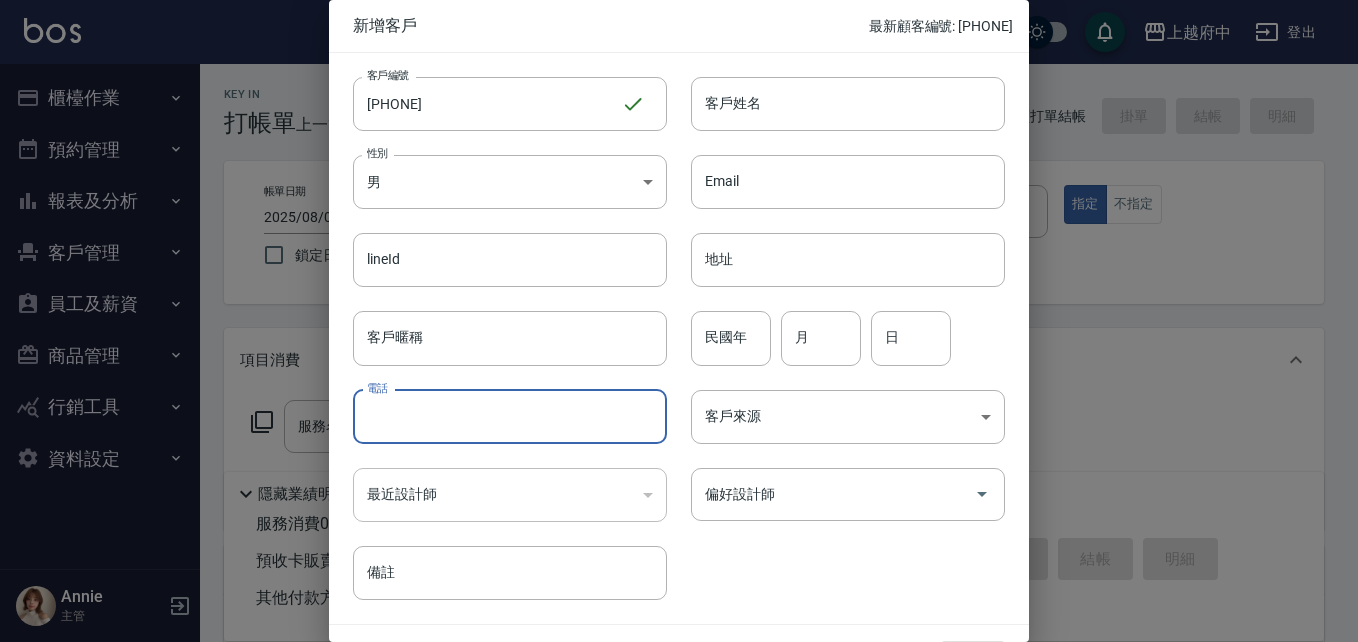 paste on "[PHONE]" 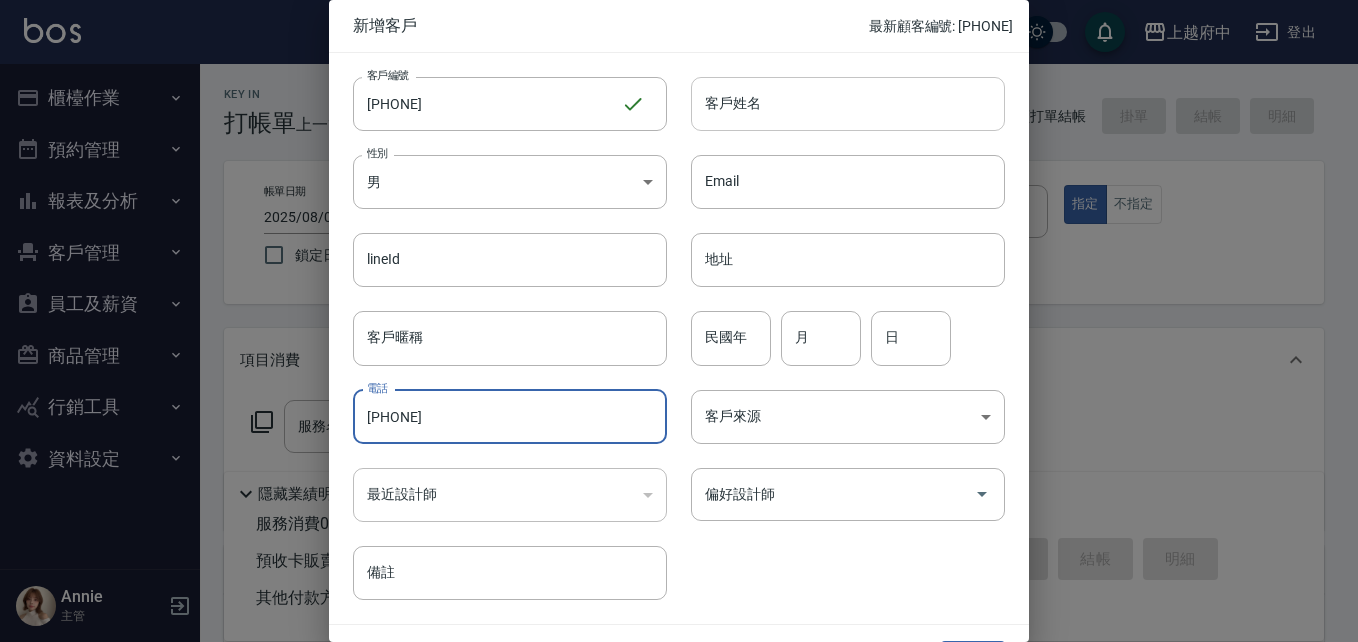 type on "[PHONE]" 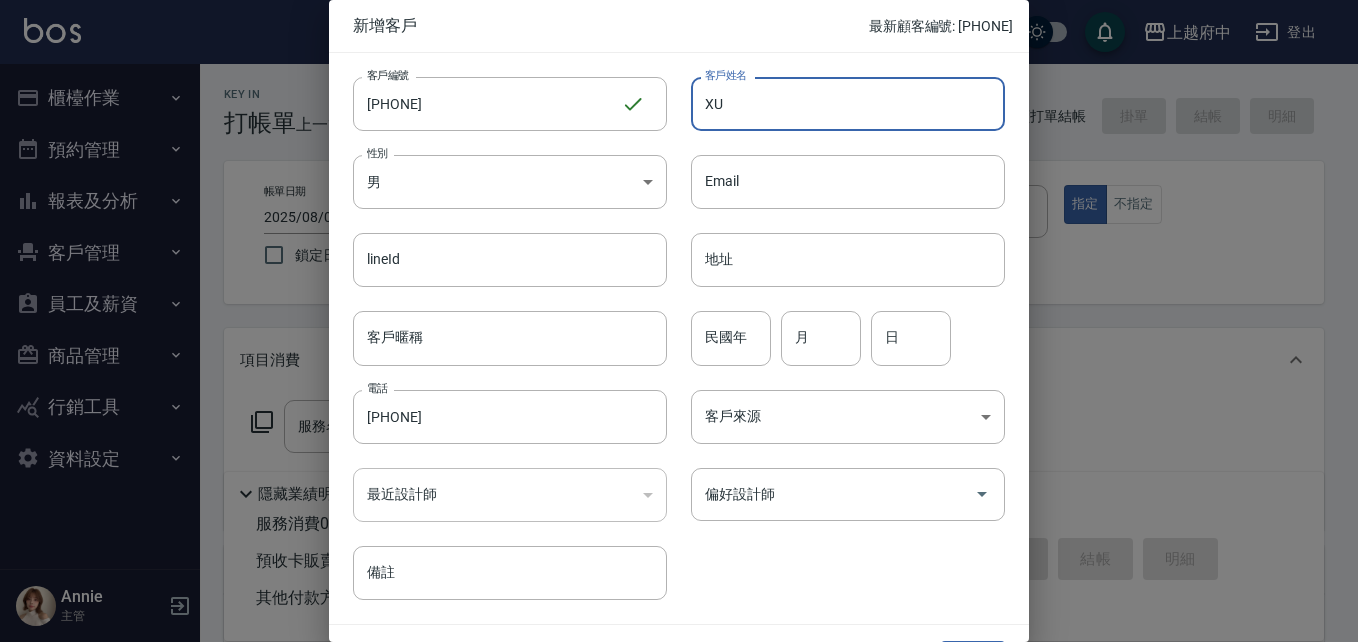 type on "X" 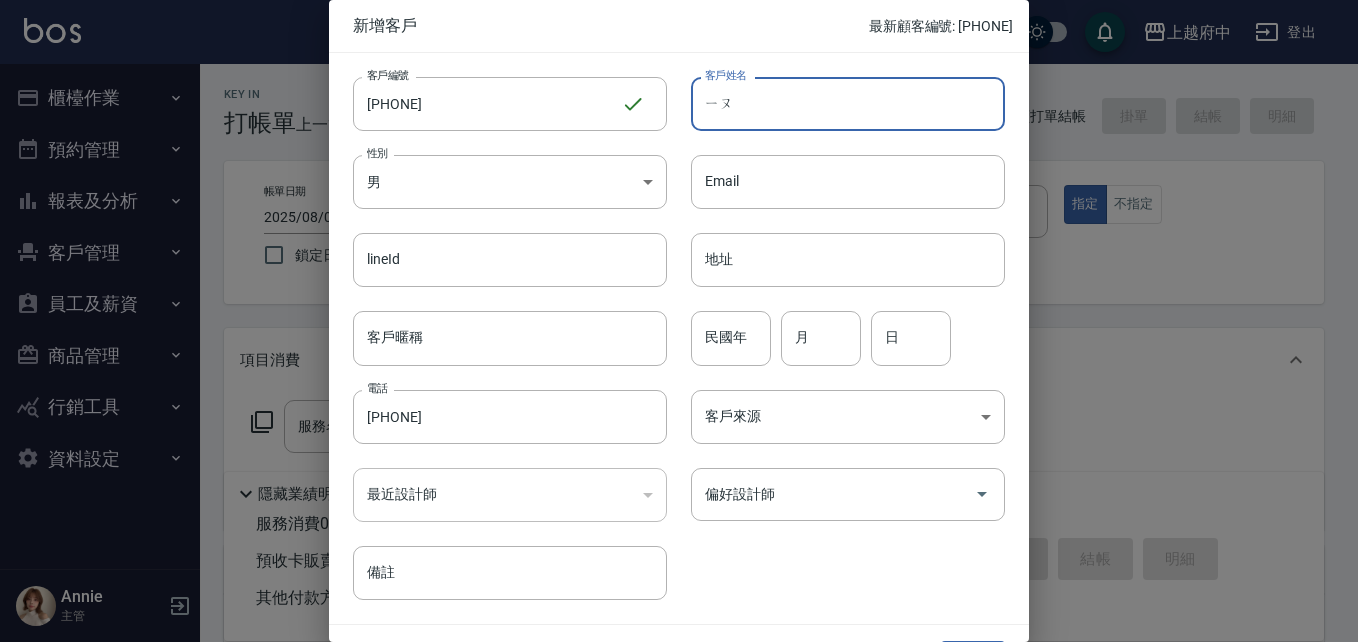 type on "由" 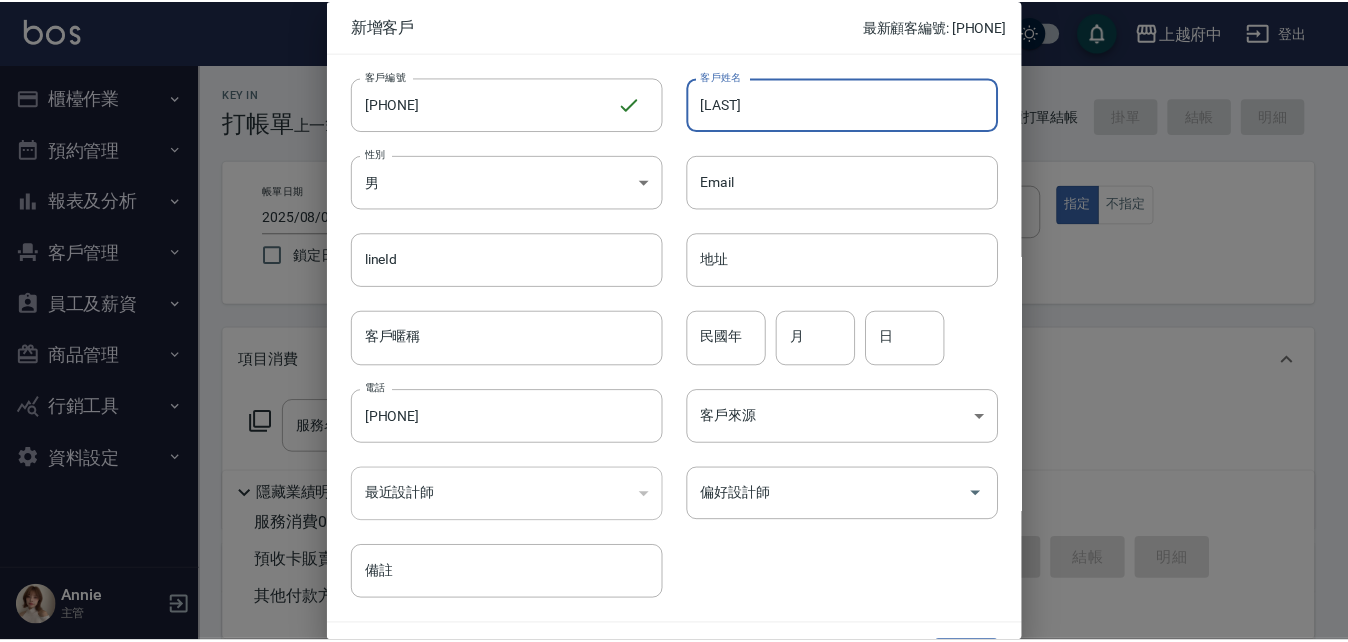 scroll, scrollTop: 51, scrollLeft: 0, axis: vertical 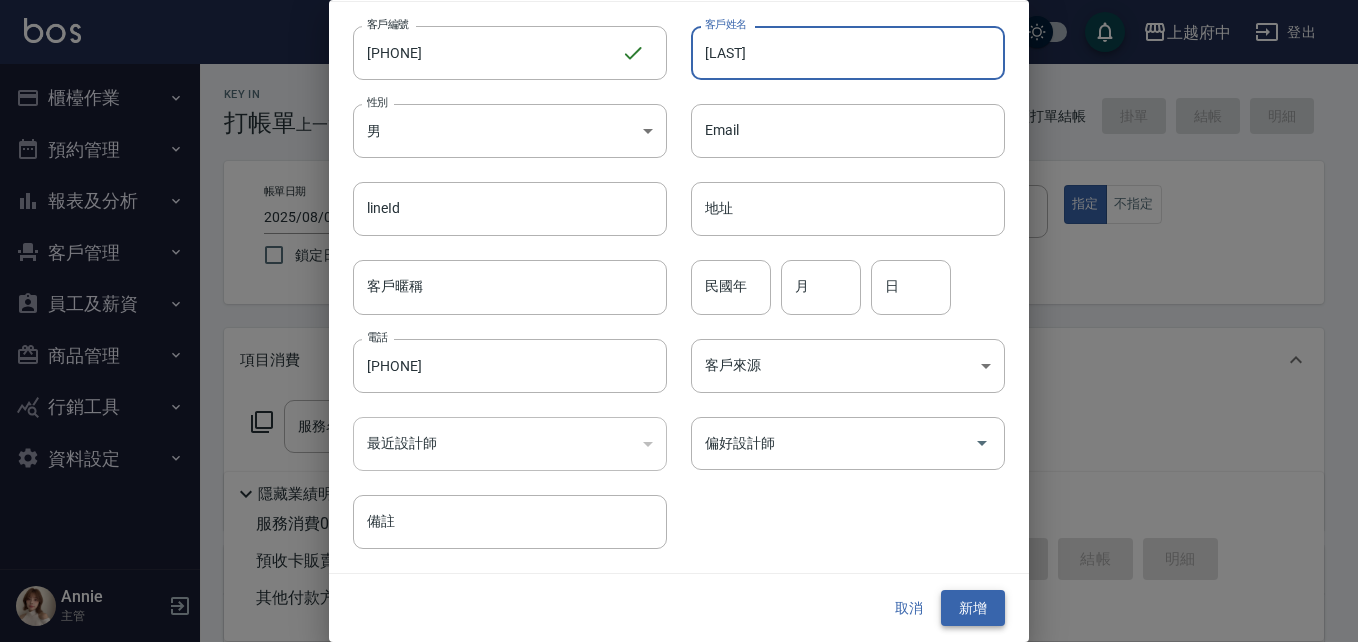 type on "[LAST]" 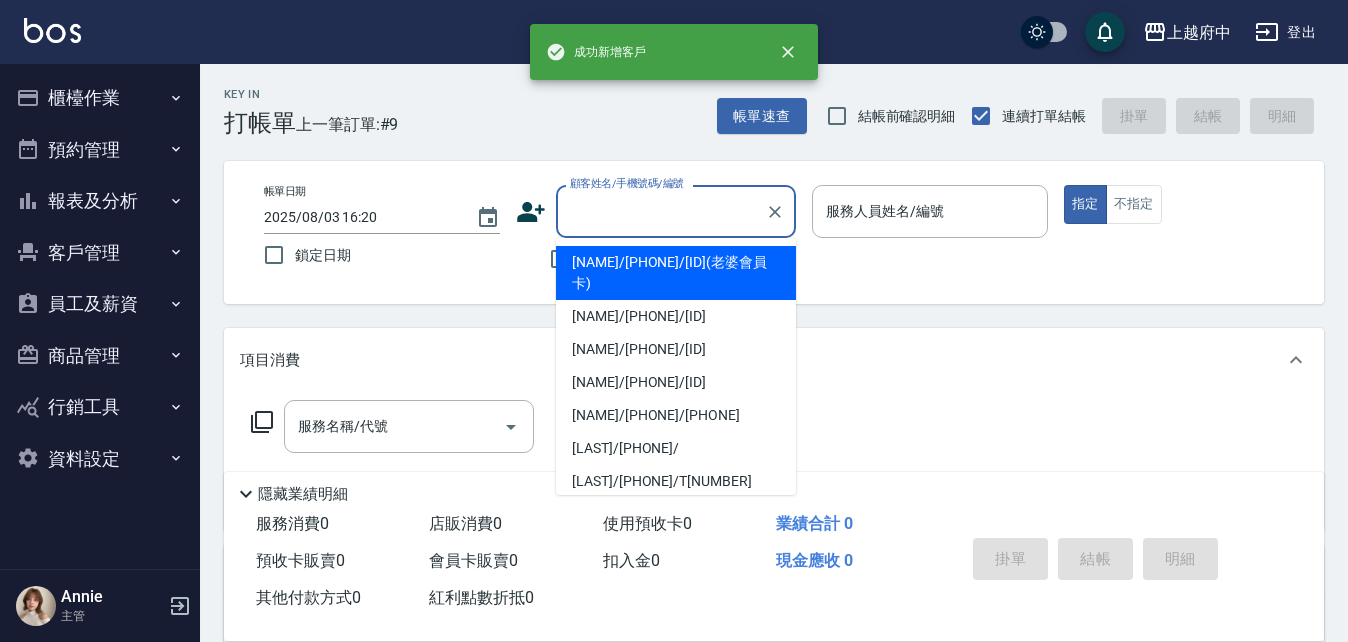 click on "顧客姓名/手機號碼/編號" at bounding box center (661, 211) 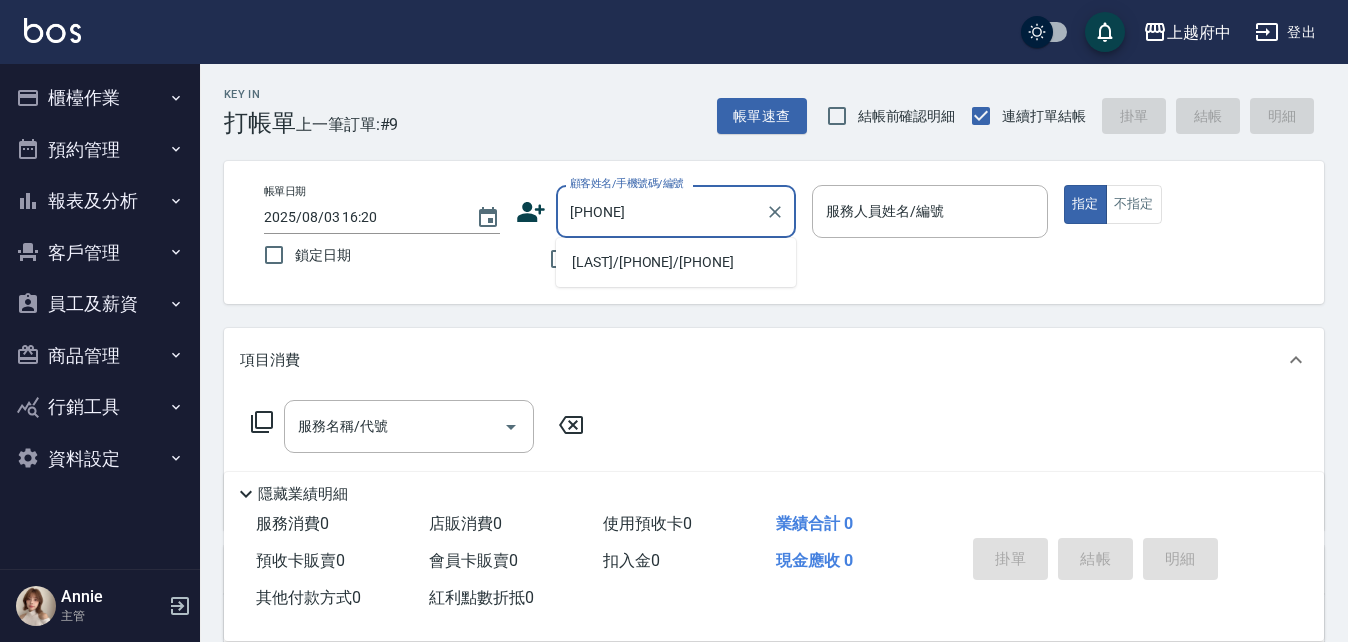 click on "[LAST]/[PHONE]/[PHONE]" at bounding box center [676, 262] 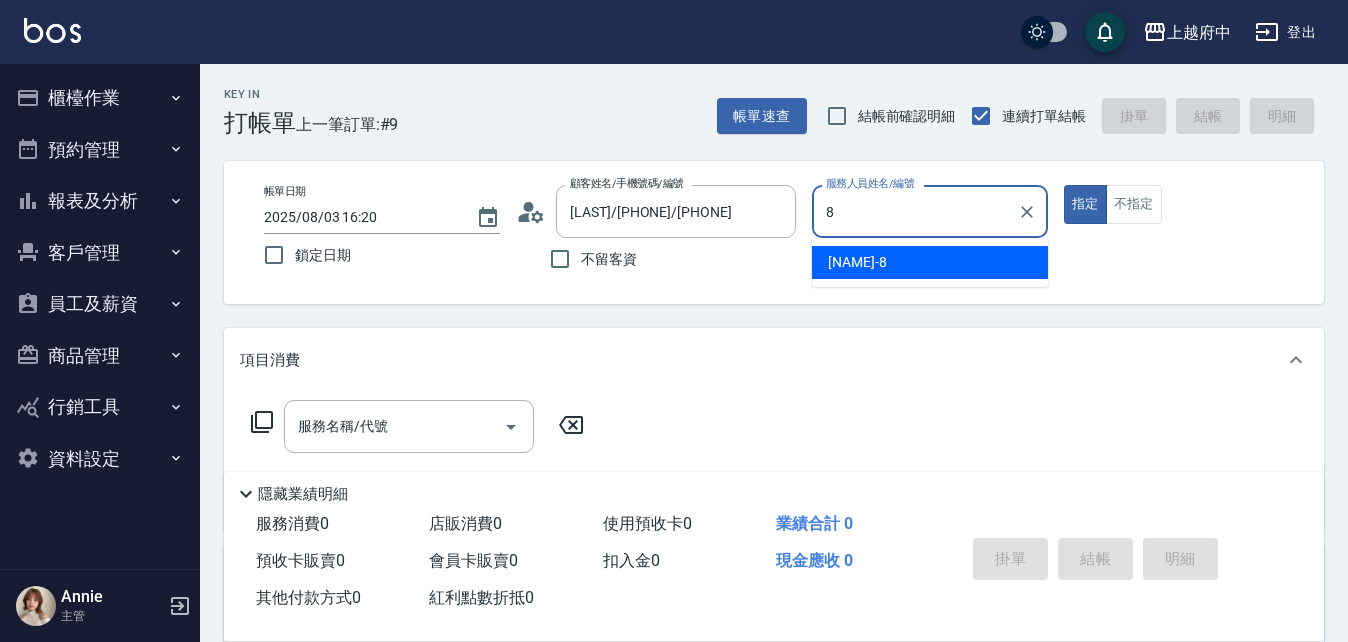 type on "[NAME]-8" 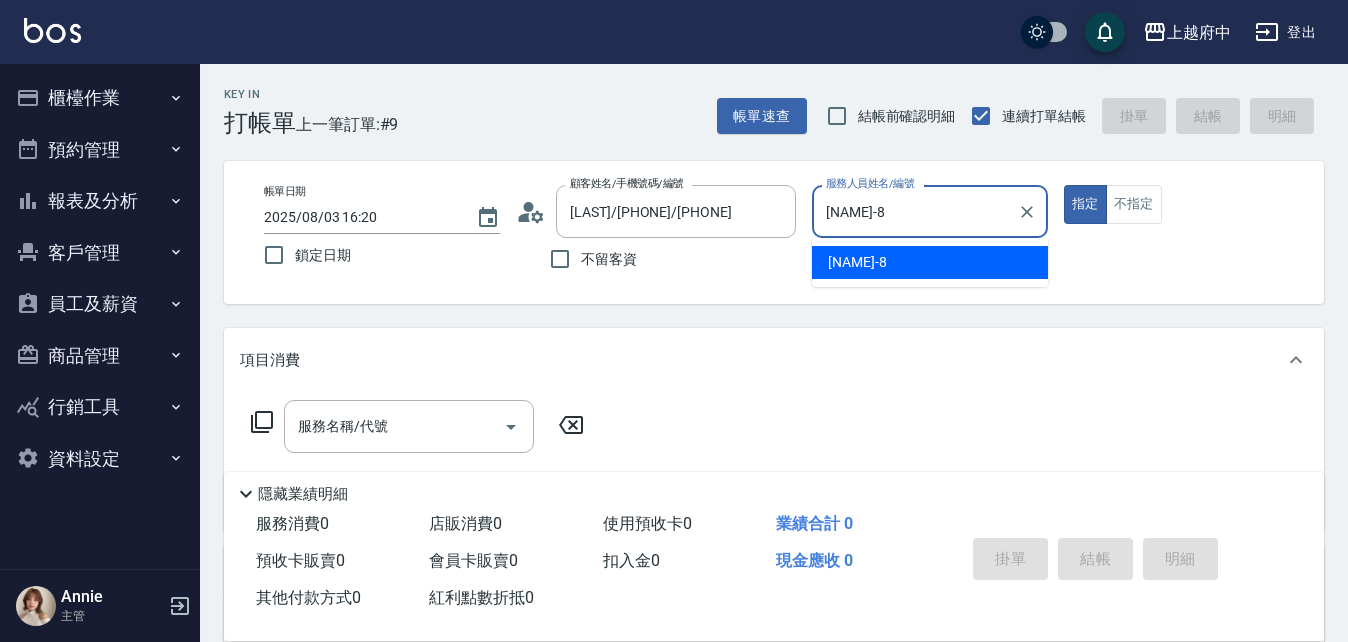 type on "true" 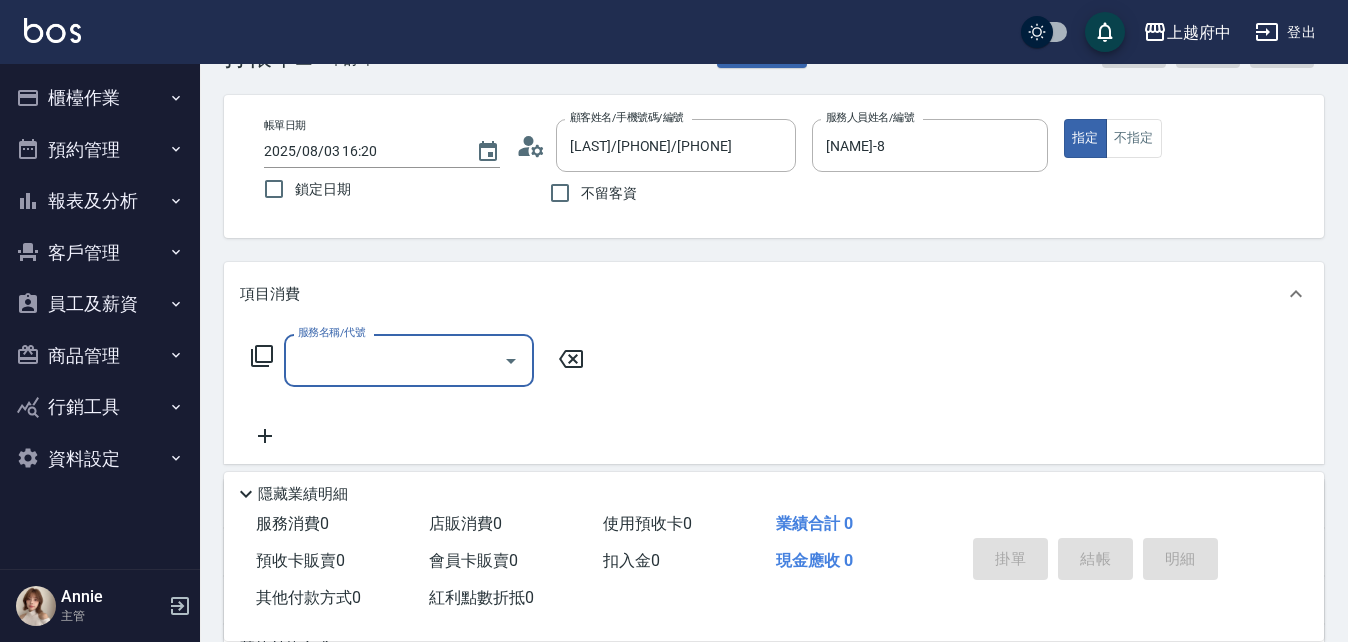 scroll, scrollTop: 100, scrollLeft: 0, axis: vertical 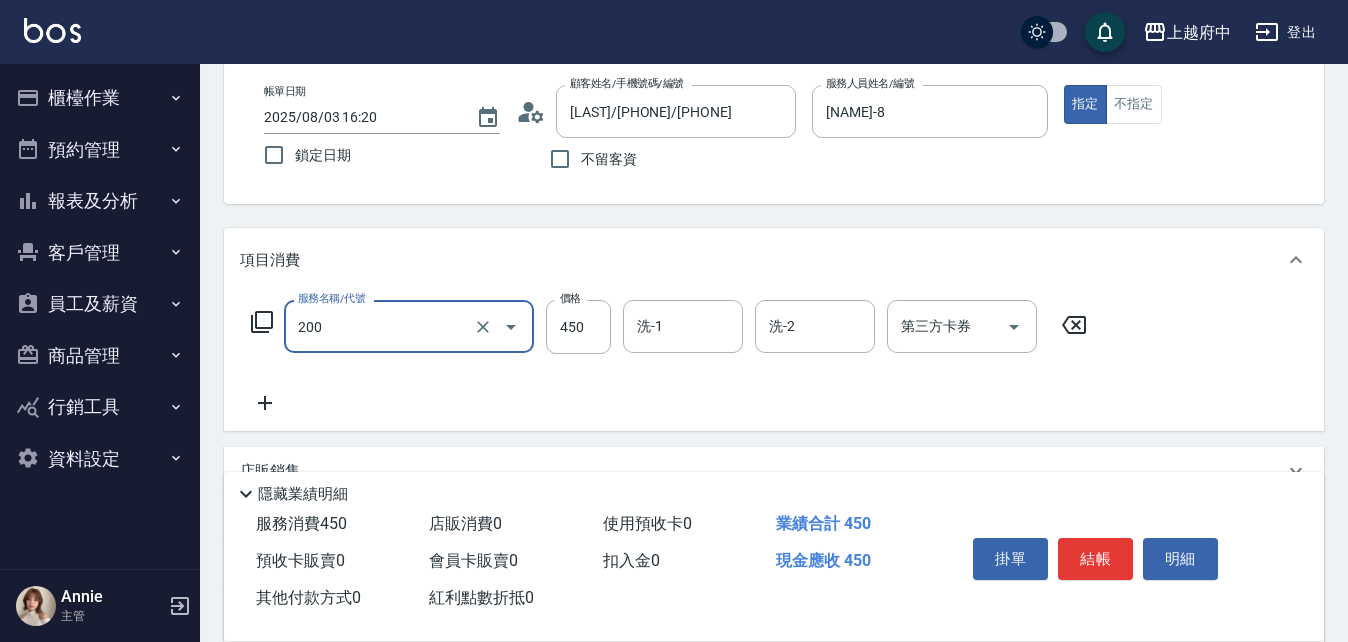 type on "有機洗髮(200)" 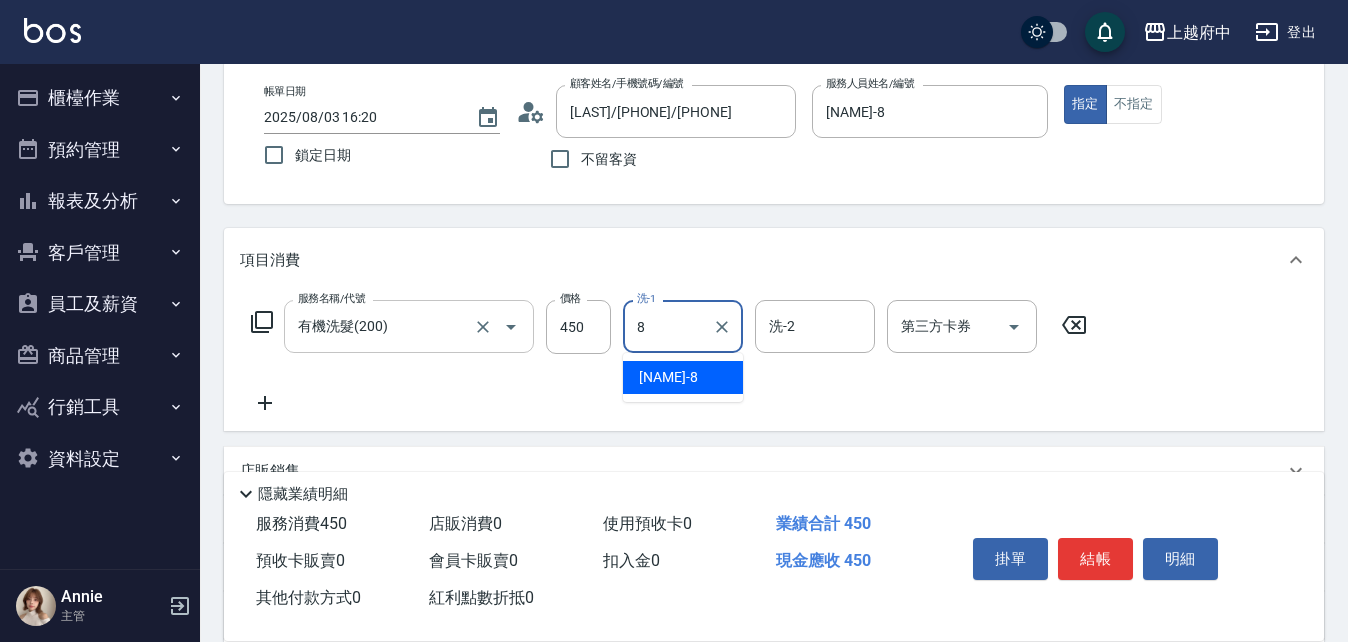 type on "[NAME]-8" 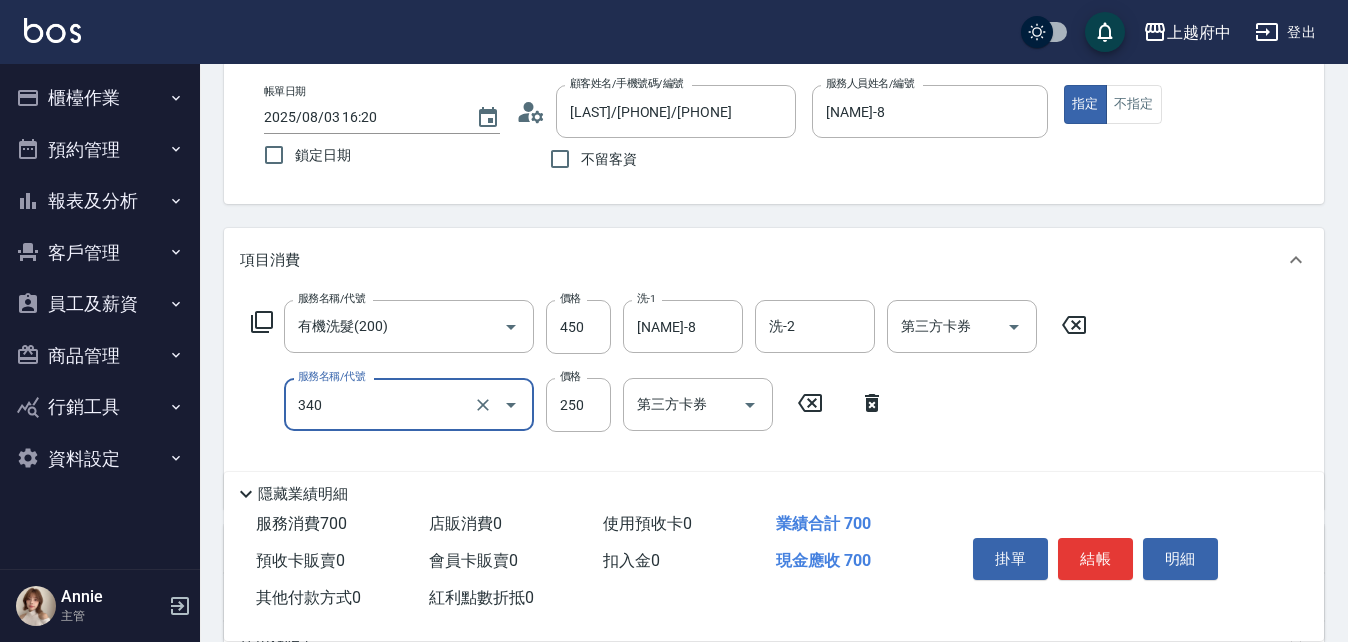 type on "剪髮(340)" 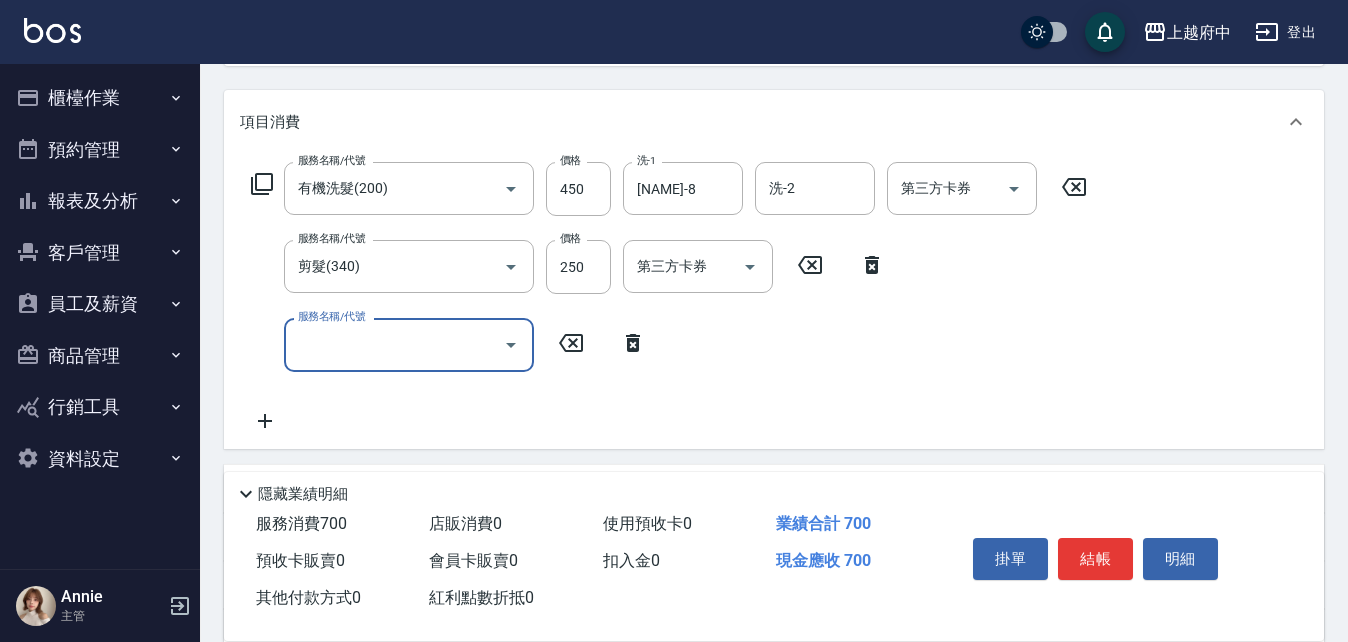 scroll, scrollTop: 300, scrollLeft: 0, axis: vertical 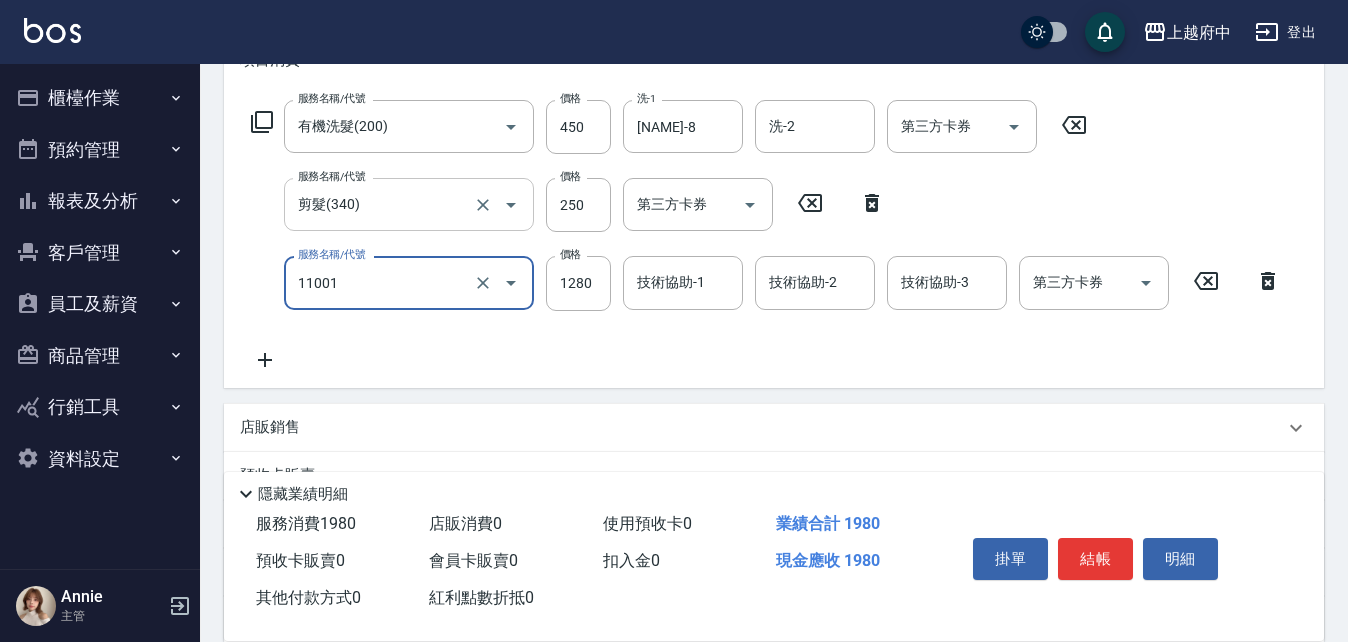 type on "燙髮S(11001)" 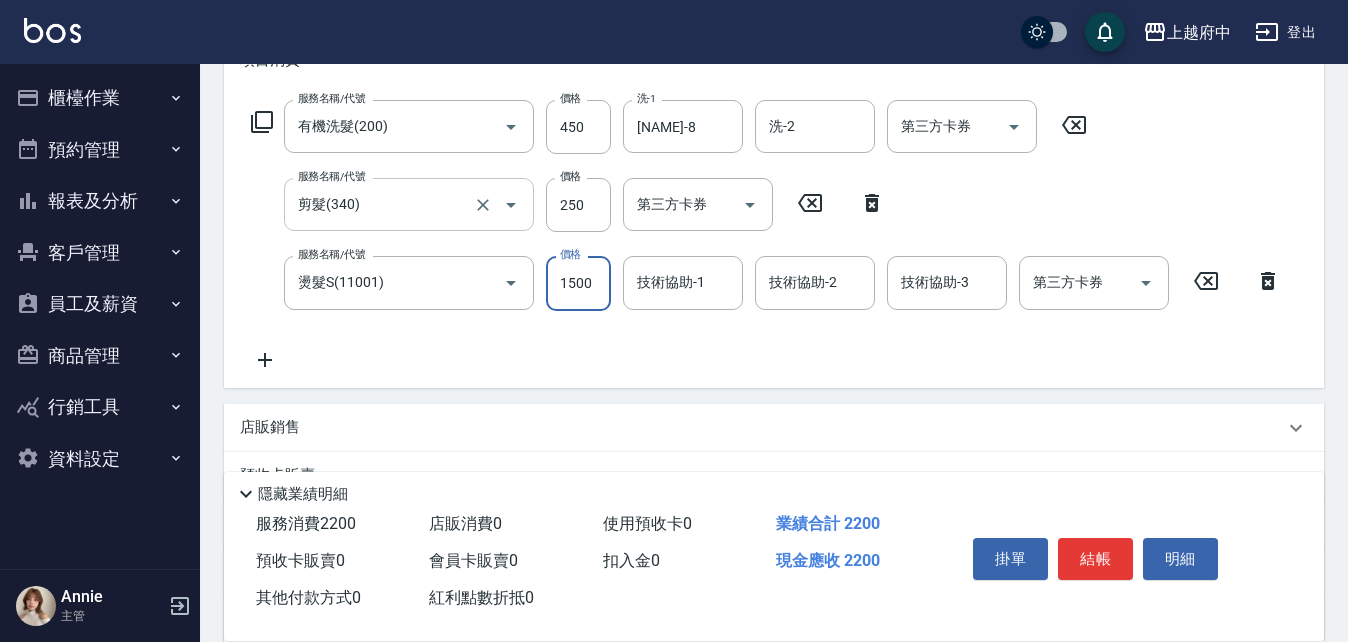 type on "1500" 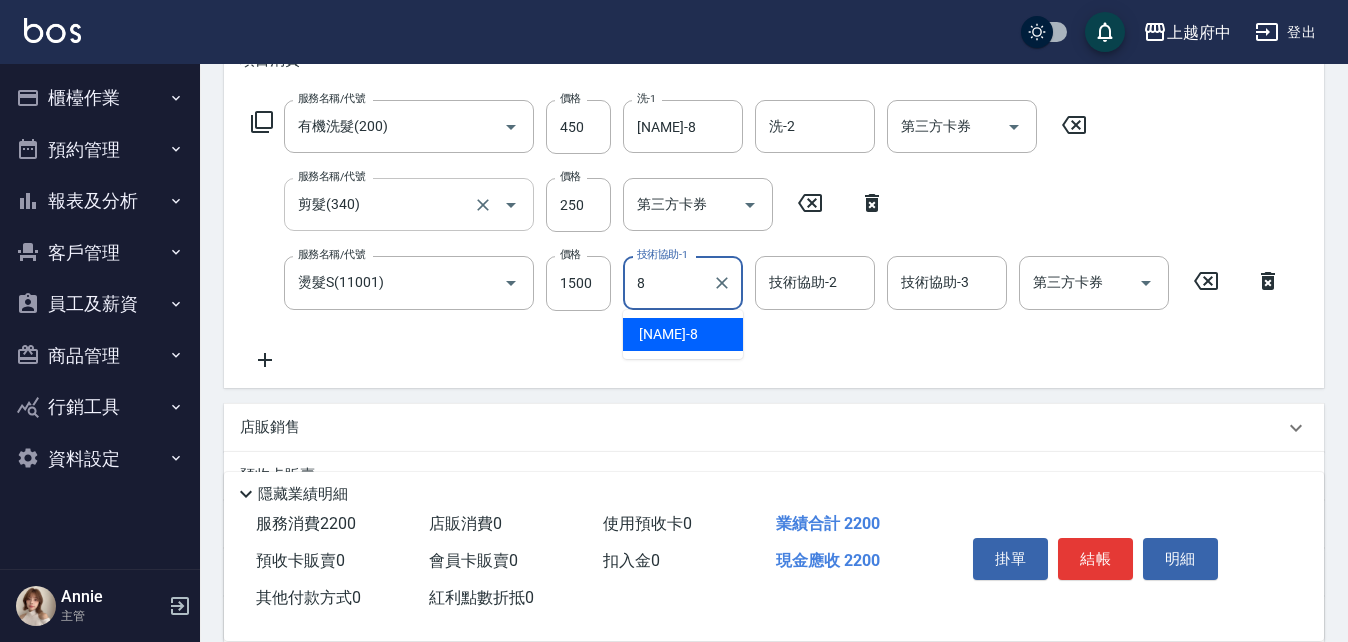 type on "[NAME]-8" 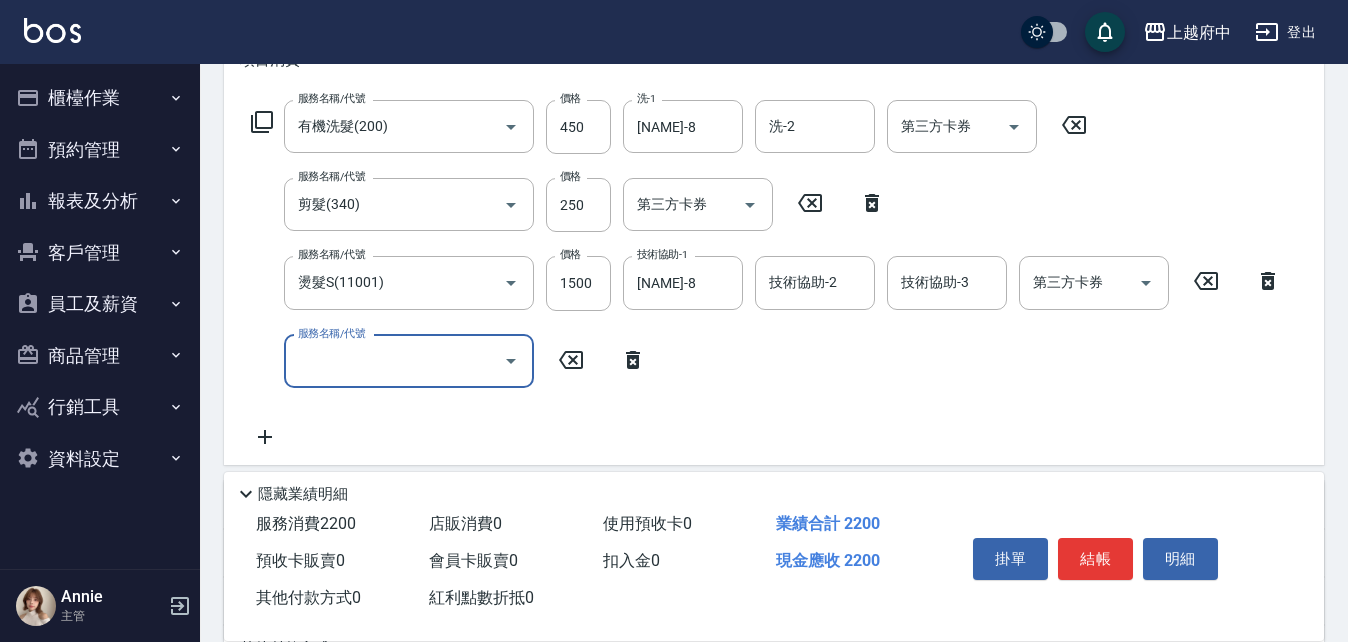 click 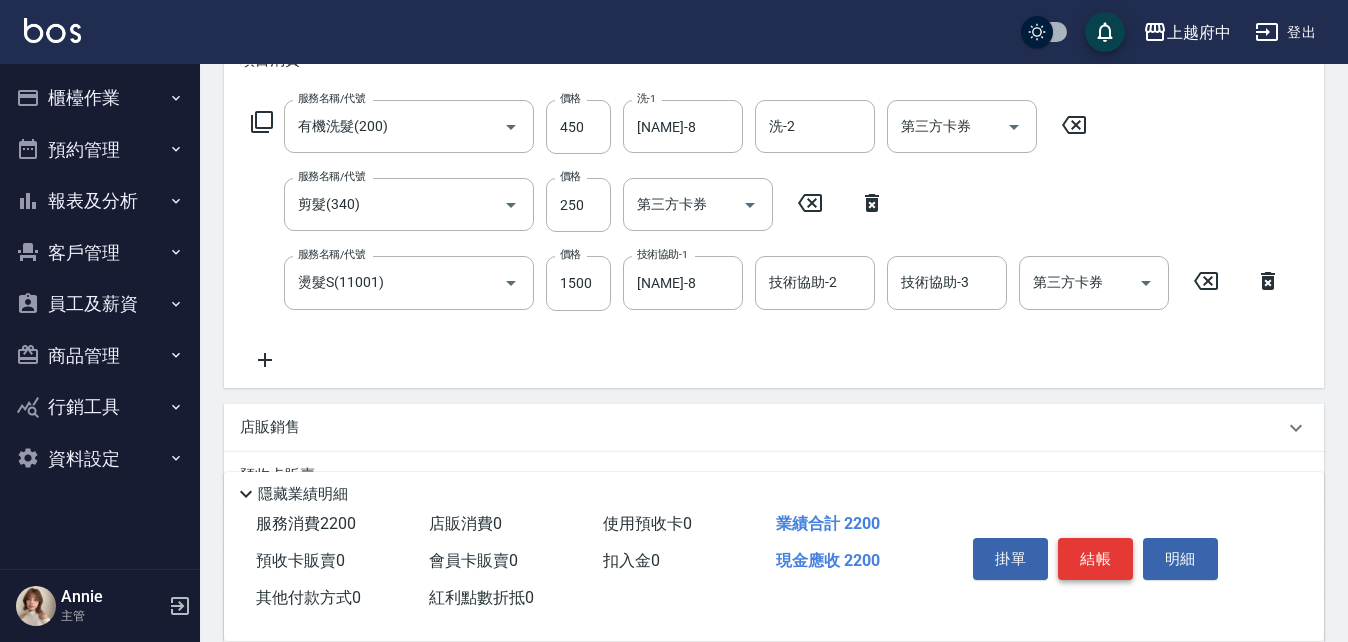 click on "結帳" at bounding box center (1095, 559) 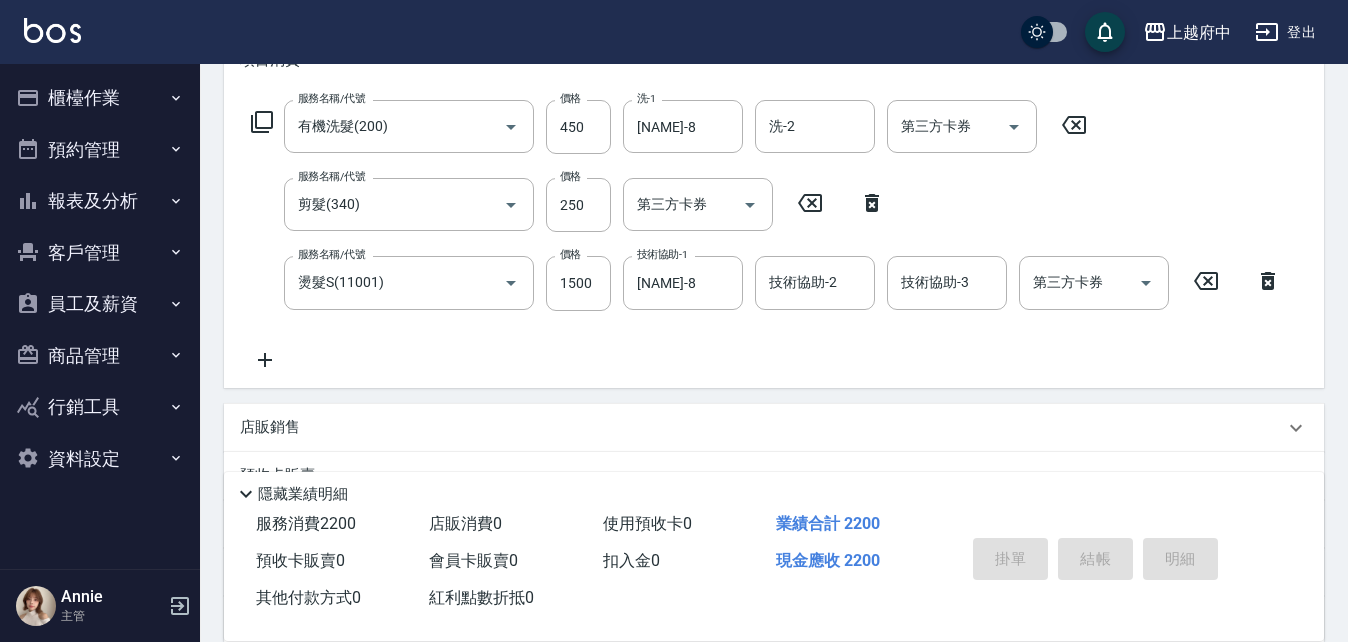 type on "[DATE] [TIME]" 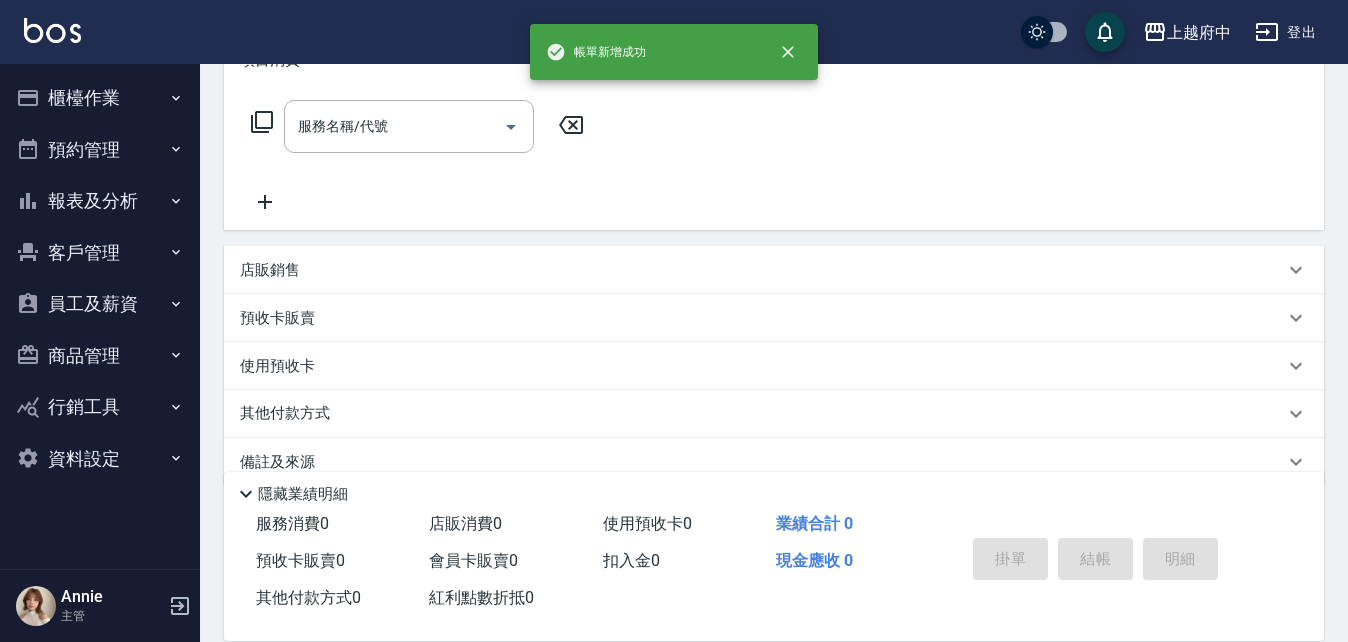 scroll, scrollTop: 0, scrollLeft: 0, axis: both 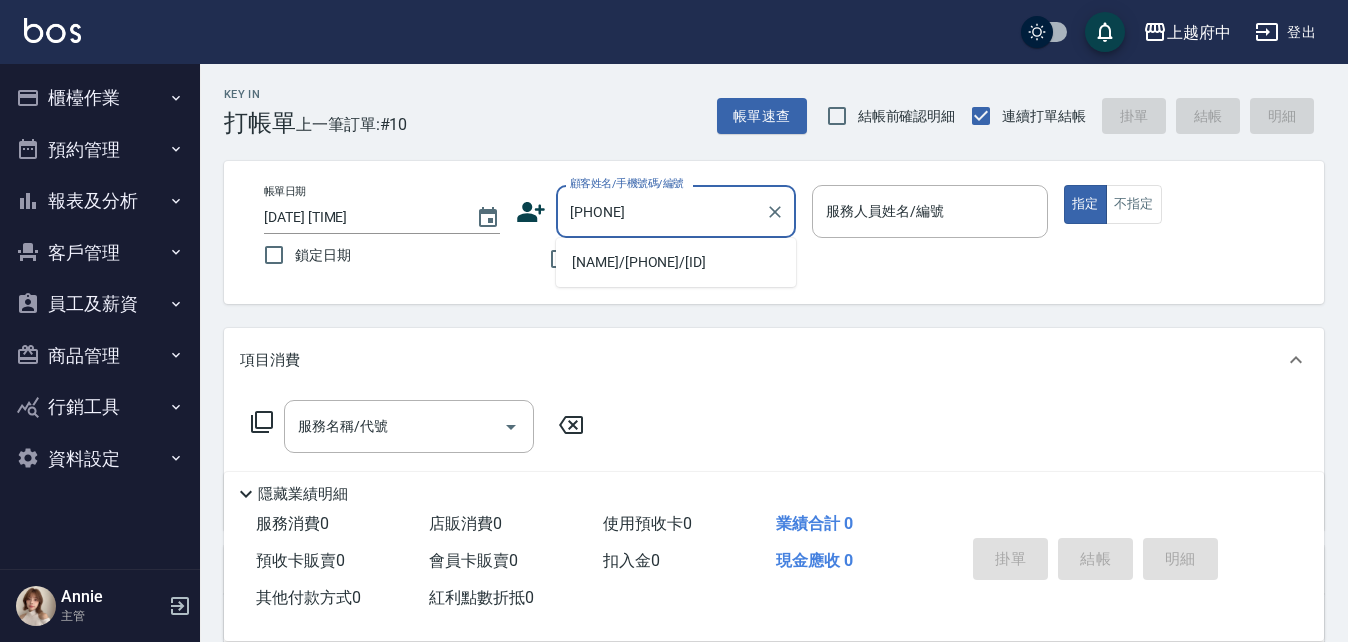 click on "[NAME]/[PHONE]/[ID]" at bounding box center [676, 262] 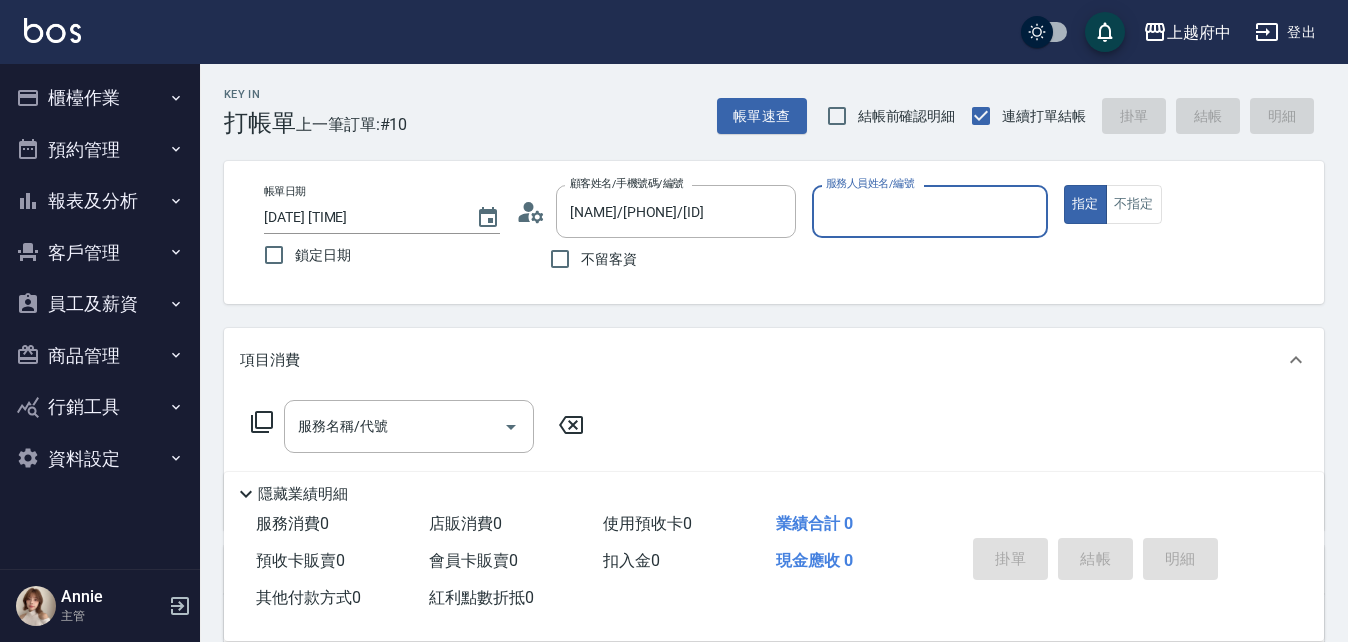 type on "[NAME] -1" 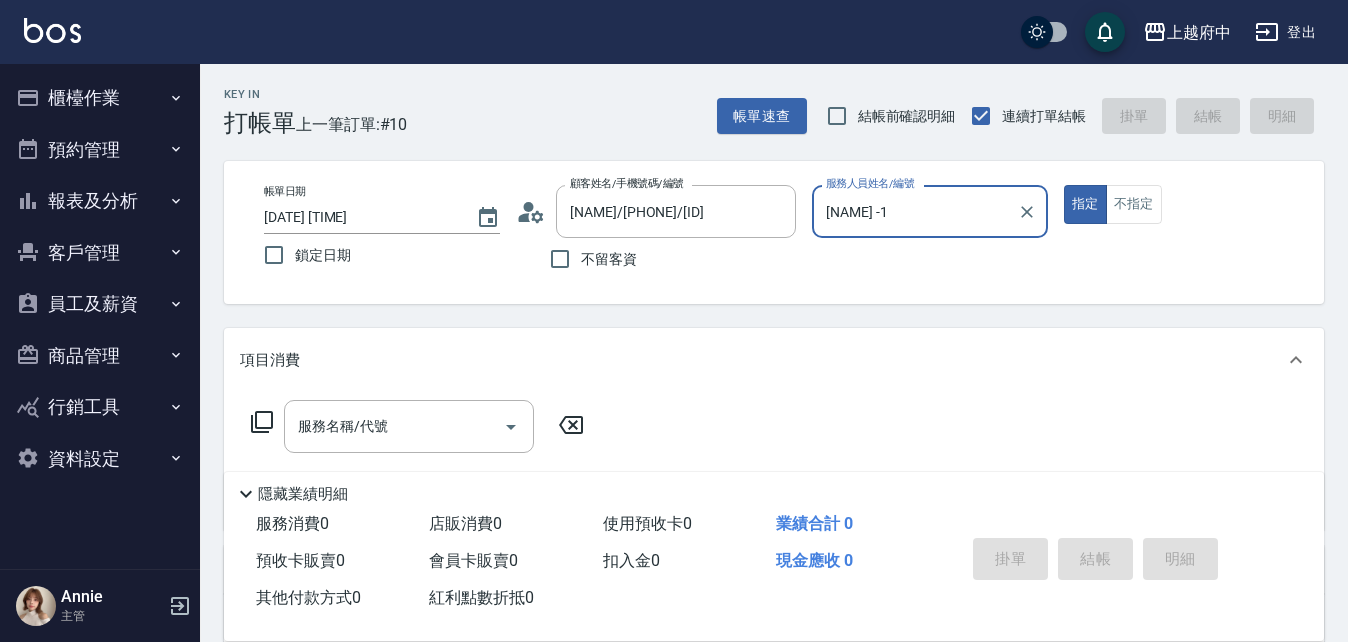 click on "指定" at bounding box center [1085, 204] 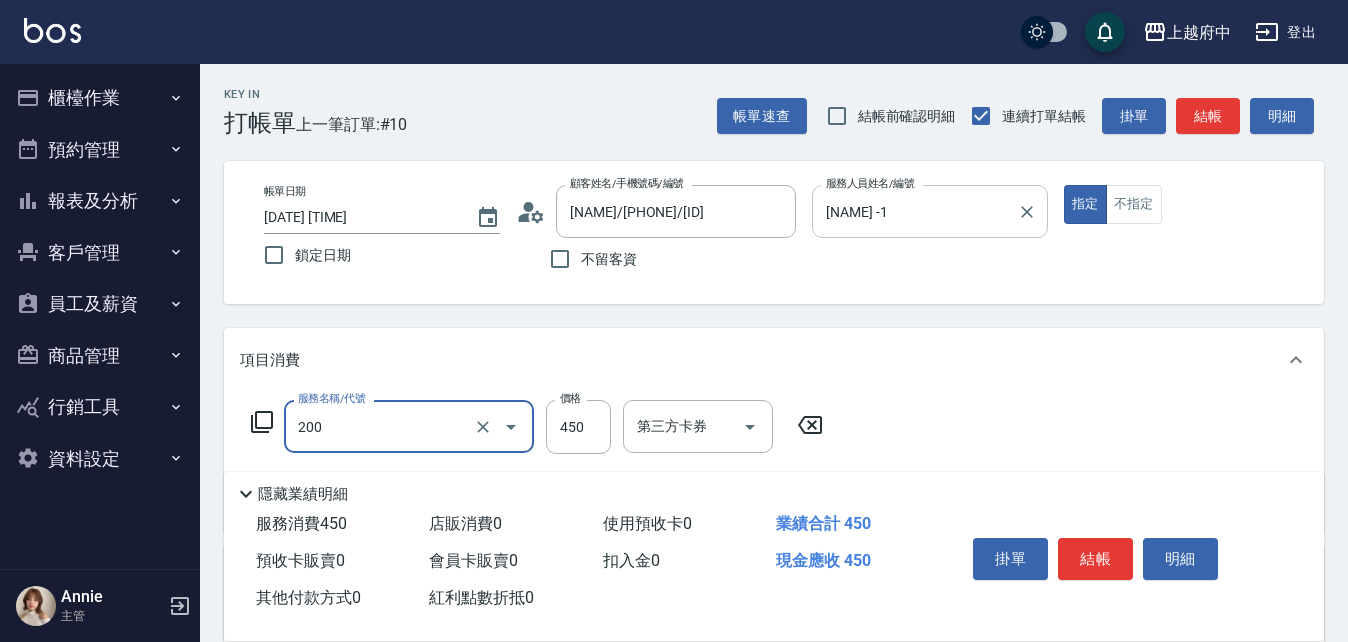 type on "有機洗髮(200)" 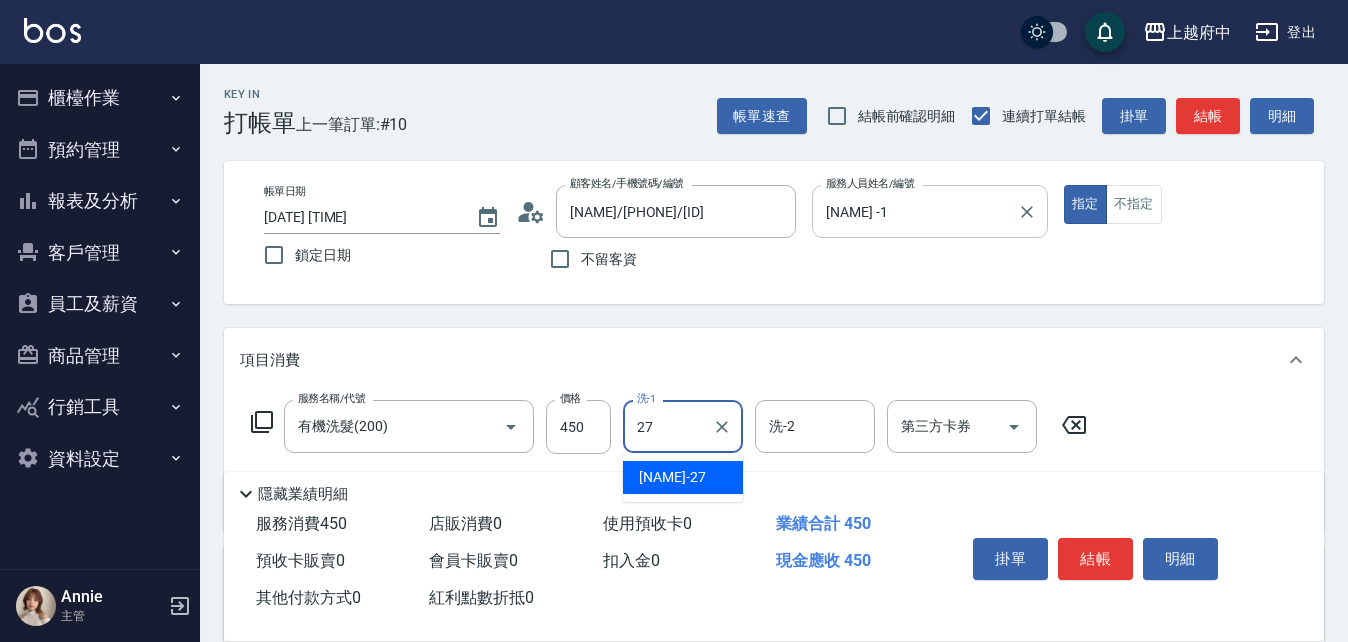type on "[NAME]-27" 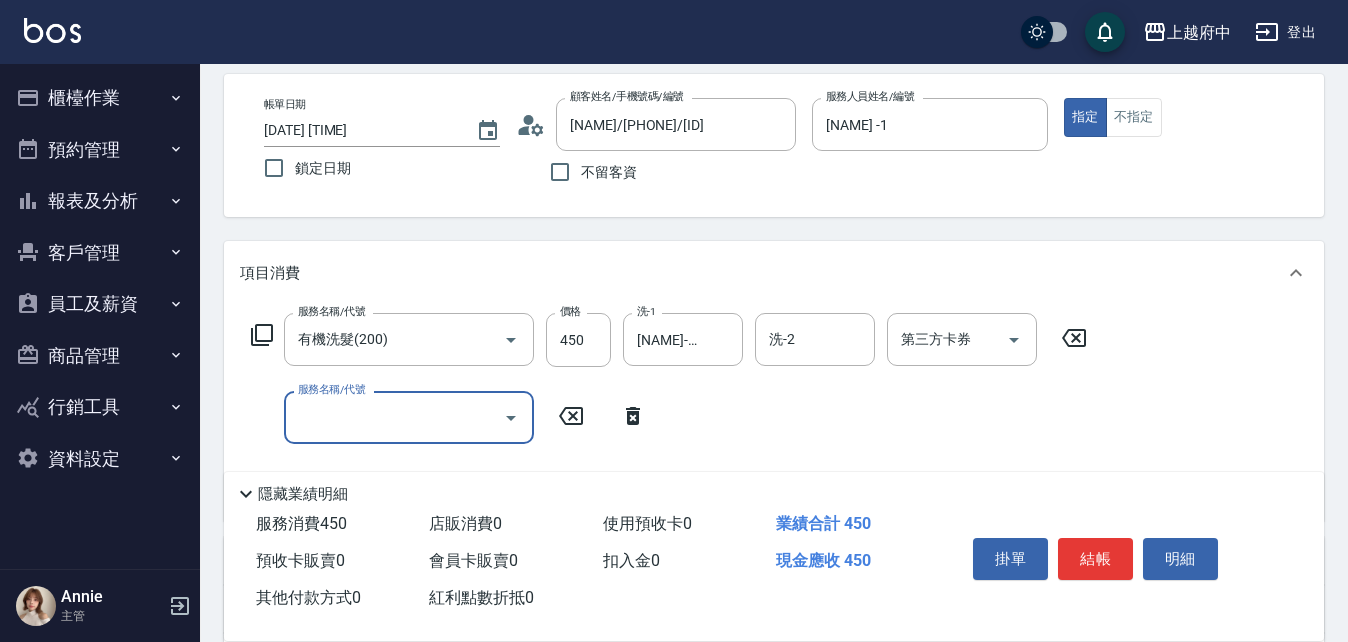 scroll, scrollTop: 200, scrollLeft: 0, axis: vertical 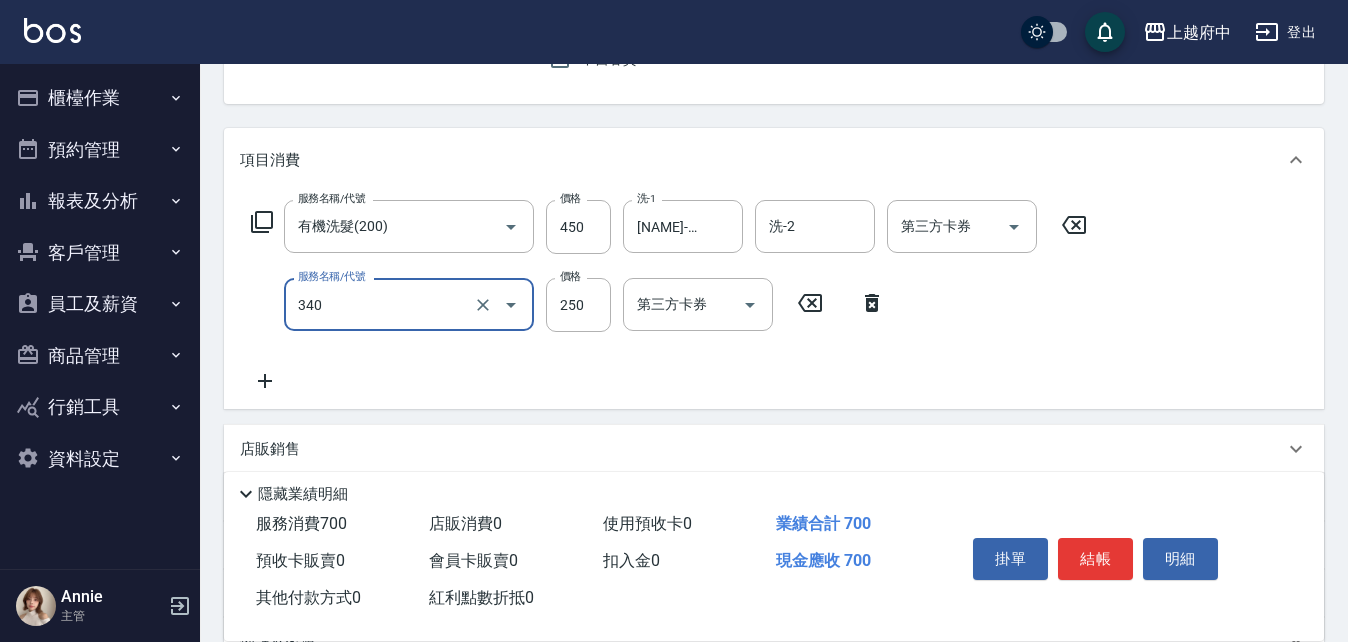 type on "剪髮(340)" 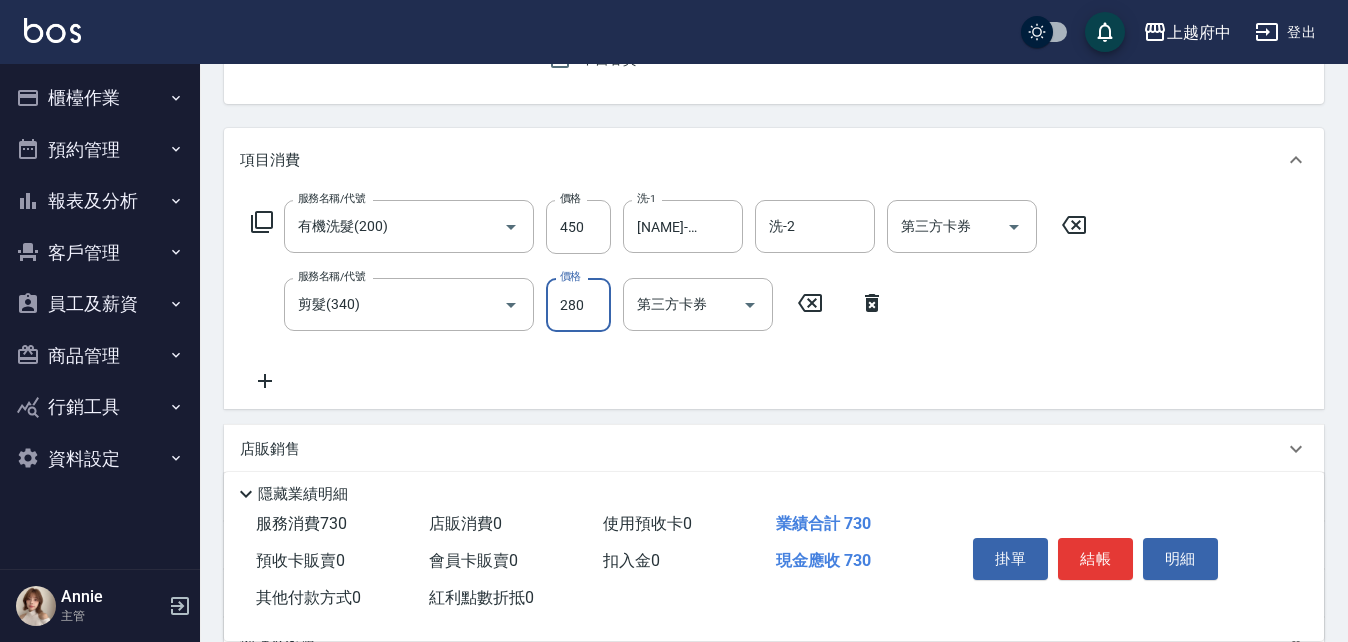 type on "280" 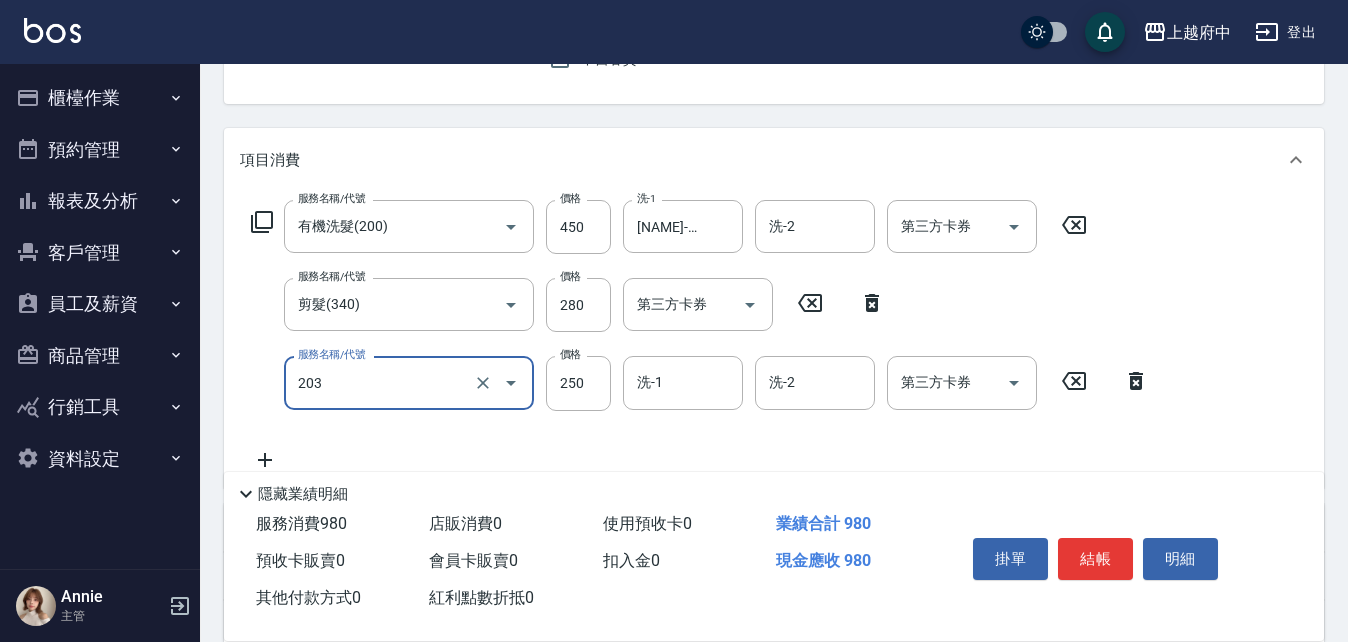 type on "升級滋養護髮(203)" 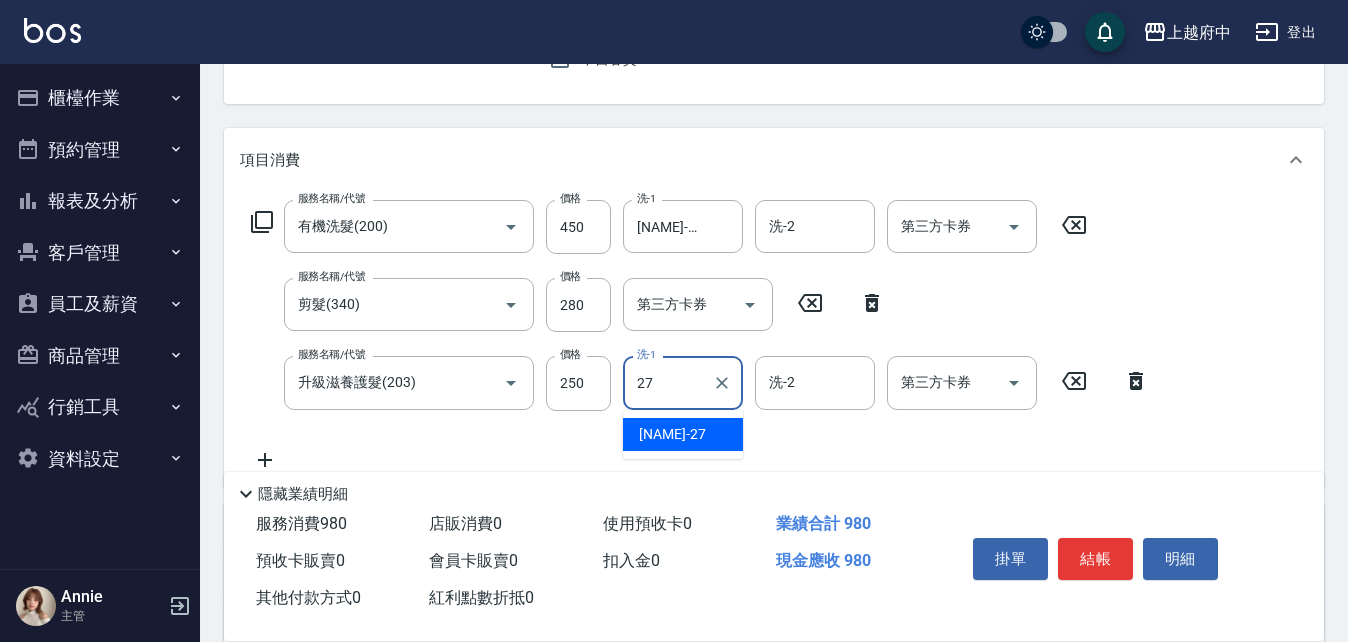 type on "[NAME]-27" 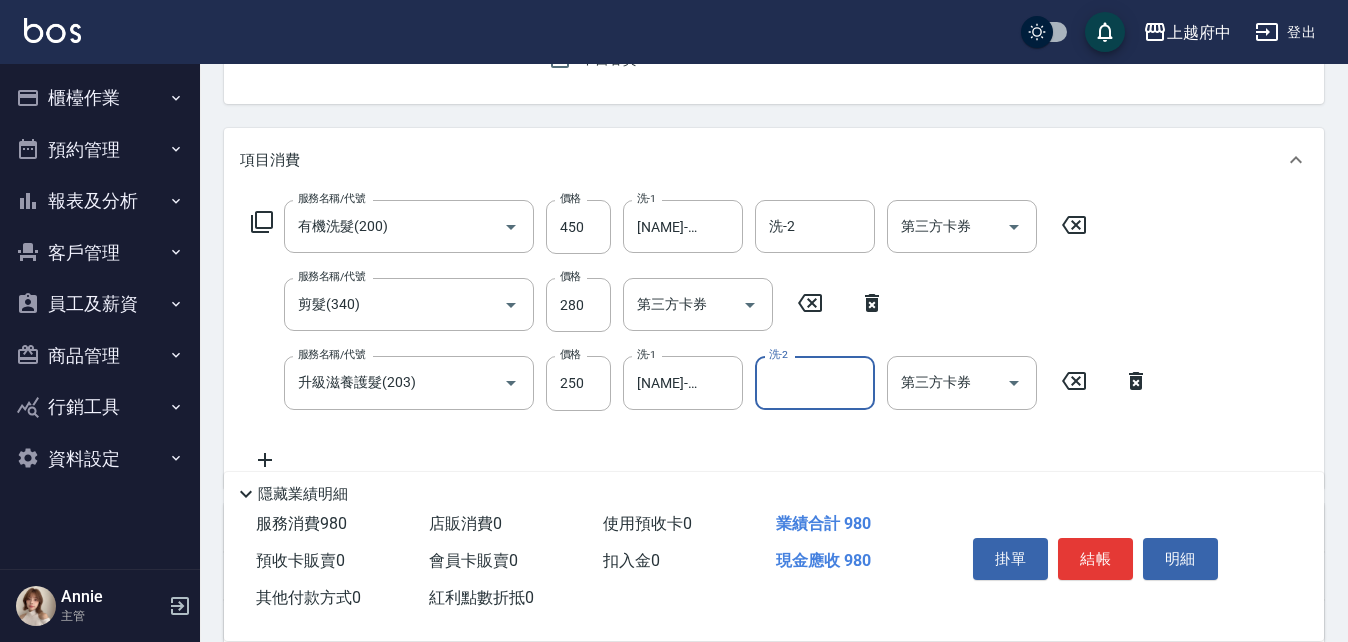 click on "服務名稱/代號 有機洗髮(200) 服務名稱/代號 價格 450 價格 洗-1 [LAST]-[NUMBER] 洗-1 洗-2 洗-2 第三方卡券 第三方卡券 服務名稱/代號 剪髮(340) 服務名稱/代號 價格 280 價格 第三方卡券 第三方卡券 服務名稱/代號 升級滋養護髮(203) 服務名稱/代號 價格 250 價格 洗-1 [LAST]-[NUMBER] 洗-1 洗-2 洗-2 第三方卡券 第三方卡券" at bounding box center [700, 335] 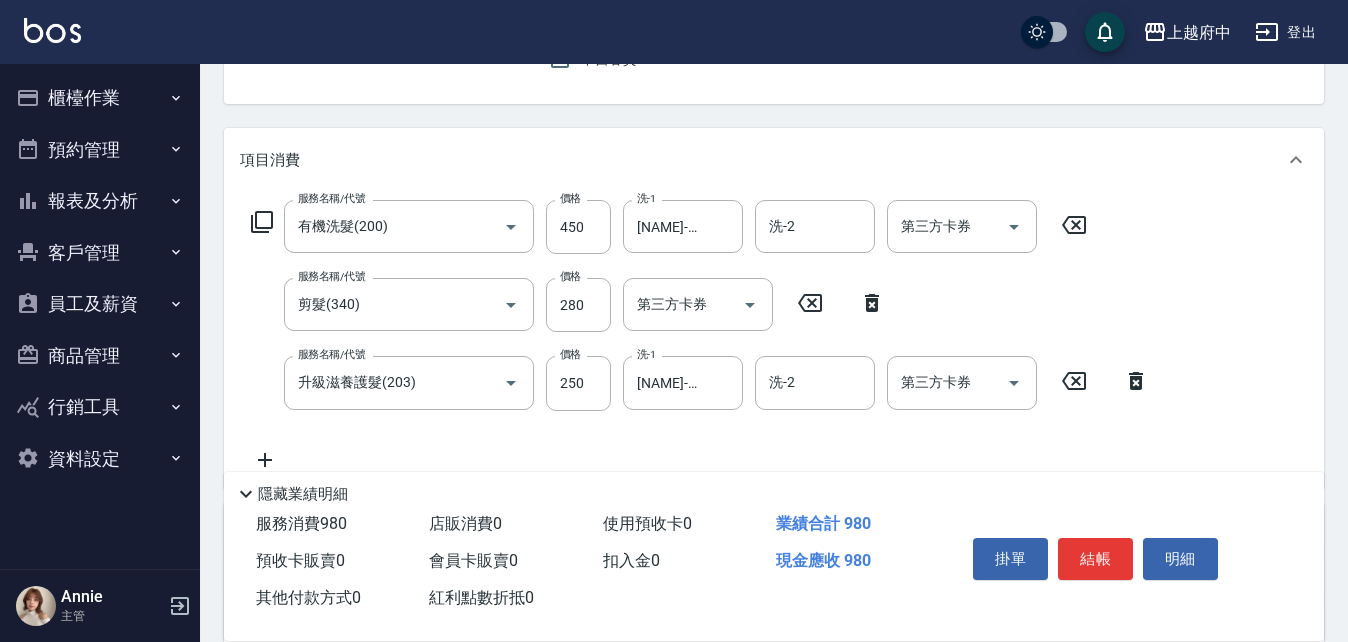 click on "服務名稱/代號 有機洗髮(200) 服務名稱/代號 價格 450 價格 洗-1 [LAST]-[NUMBER] 洗-1 洗-2 洗-2 第三方卡券 第三方卡券 服務名稱/代號 剪髮(340) 服務名稱/代號 價格 280 價格 第三方卡券 第三方卡券 服務名稱/代號 升級滋養護髮(203) 服務名稱/代號 價格 250 價格 洗-1 [LAST]-[NUMBER] 洗-1 洗-2 洗-2 第三方卡券 第三方卡券" at bounding box center [700, 335] 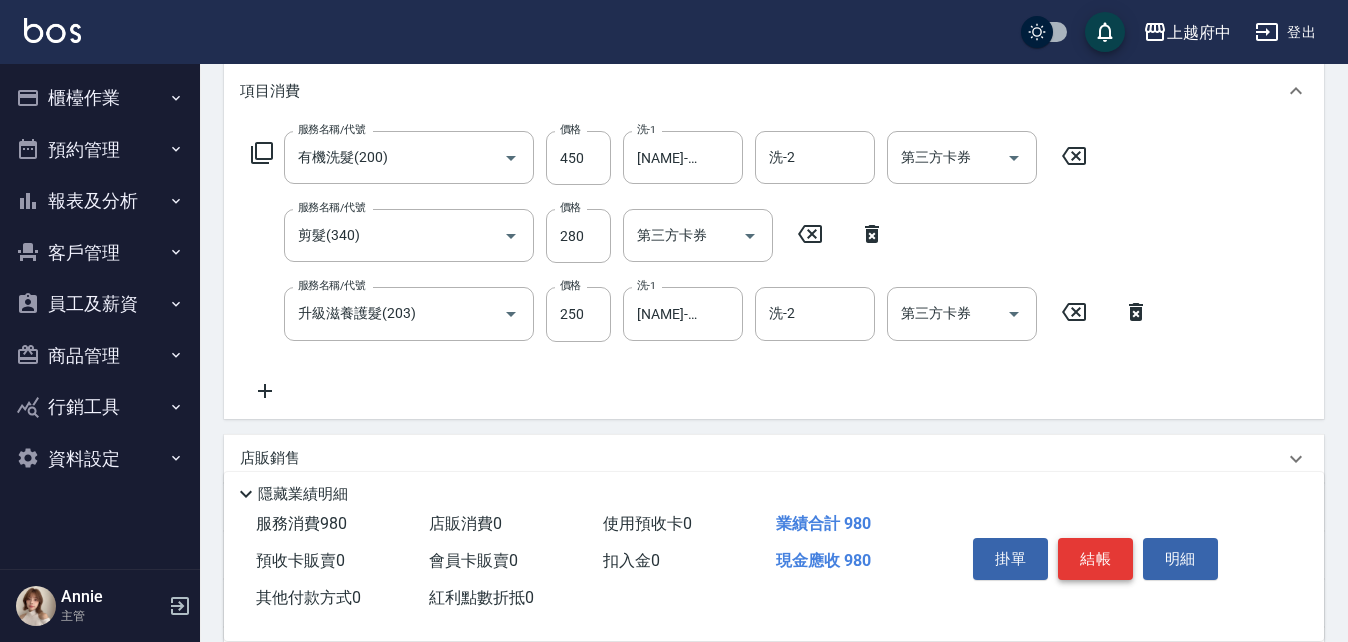 scroll, scrollTop: 300, scrollLeft: 0, axis: vertical 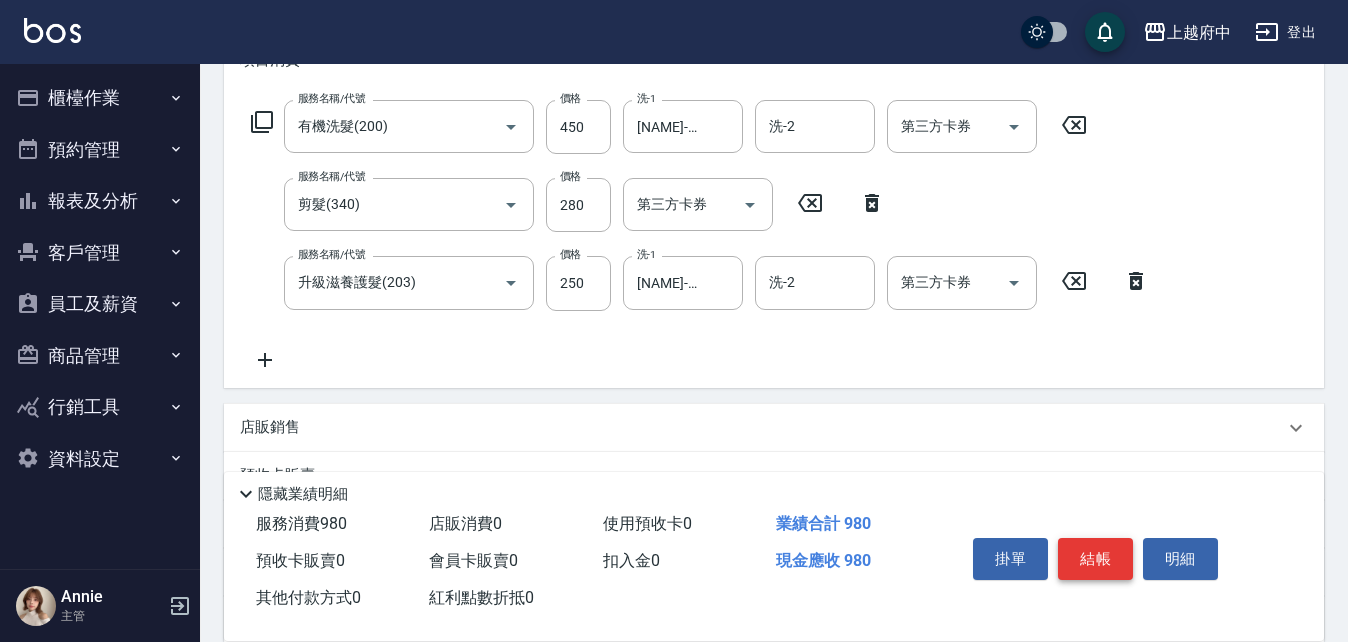 click on "結帳" at bounding box center (1095, 559) 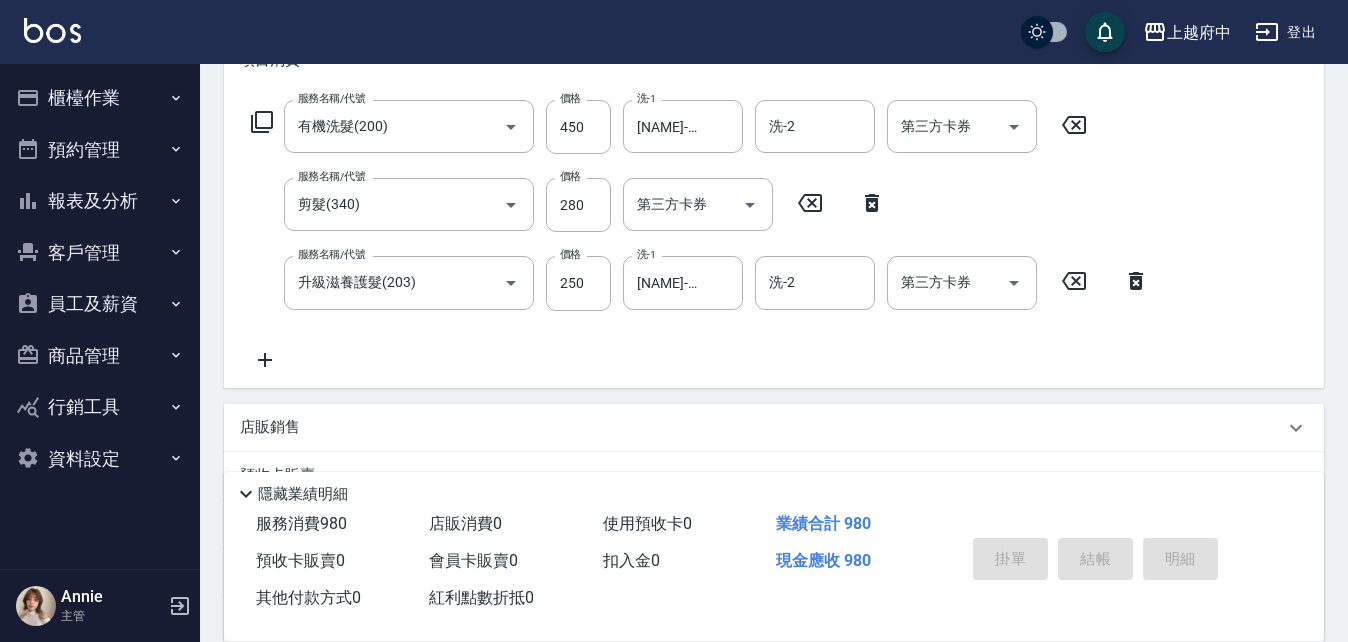 type on "2025/08/03 16:24" 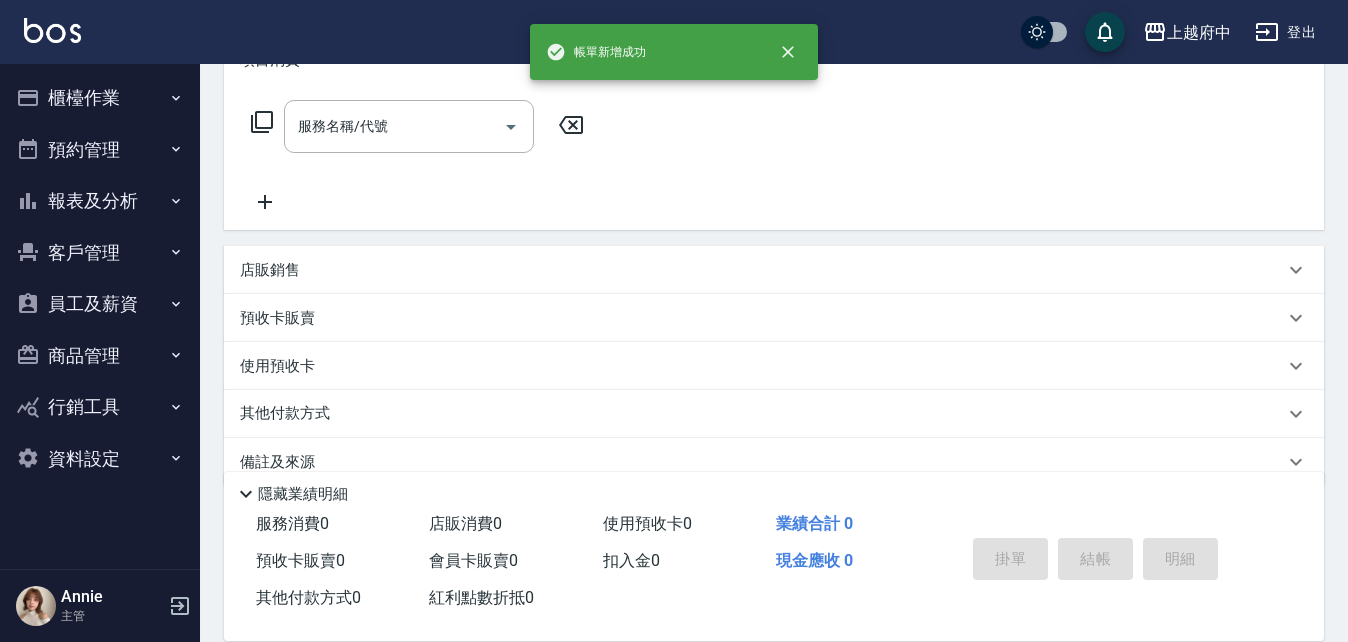 scroll, scrollTop: 0, scrollLeft: 0, axis: both 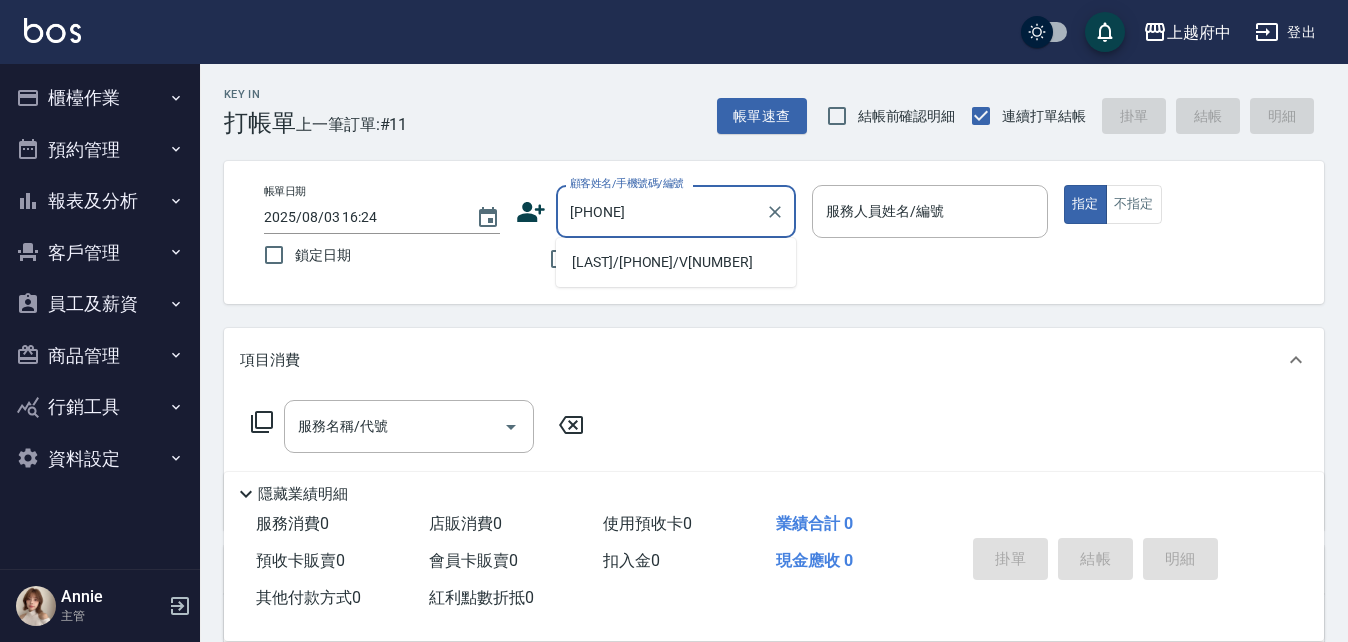 click on "[LAST]/[PHONE]/V[NUMBER]" at bounding box center (676, 262) 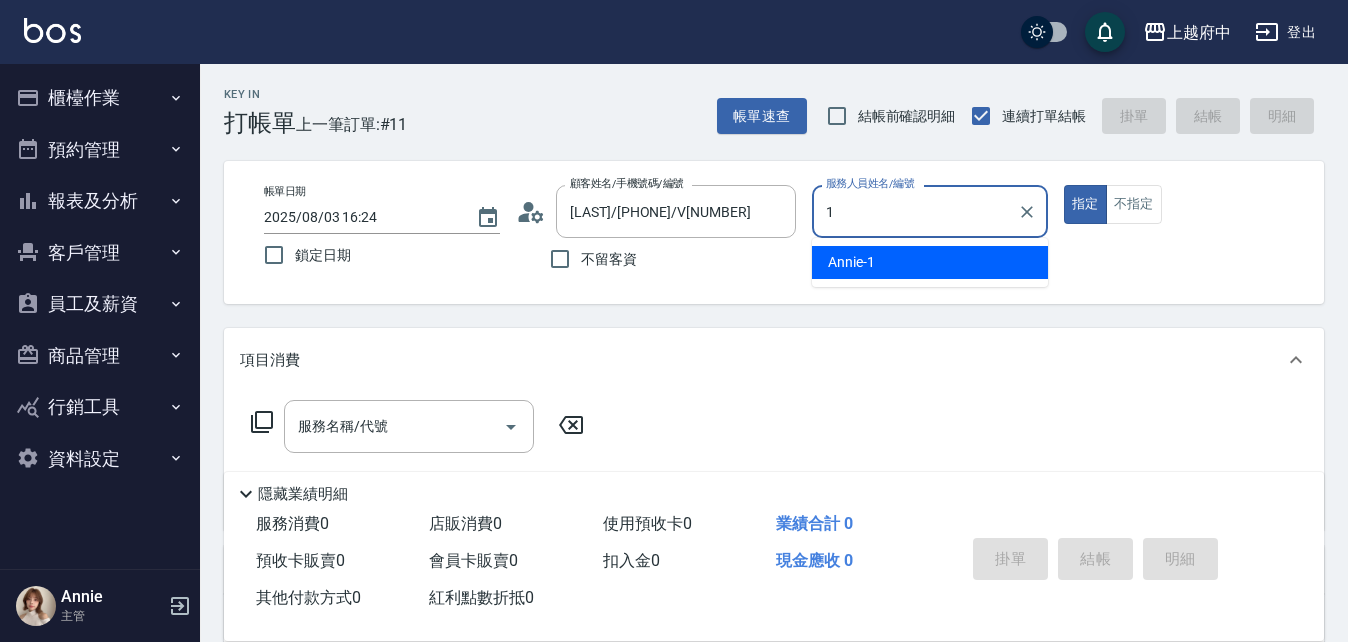 type on "[NAME] -1" 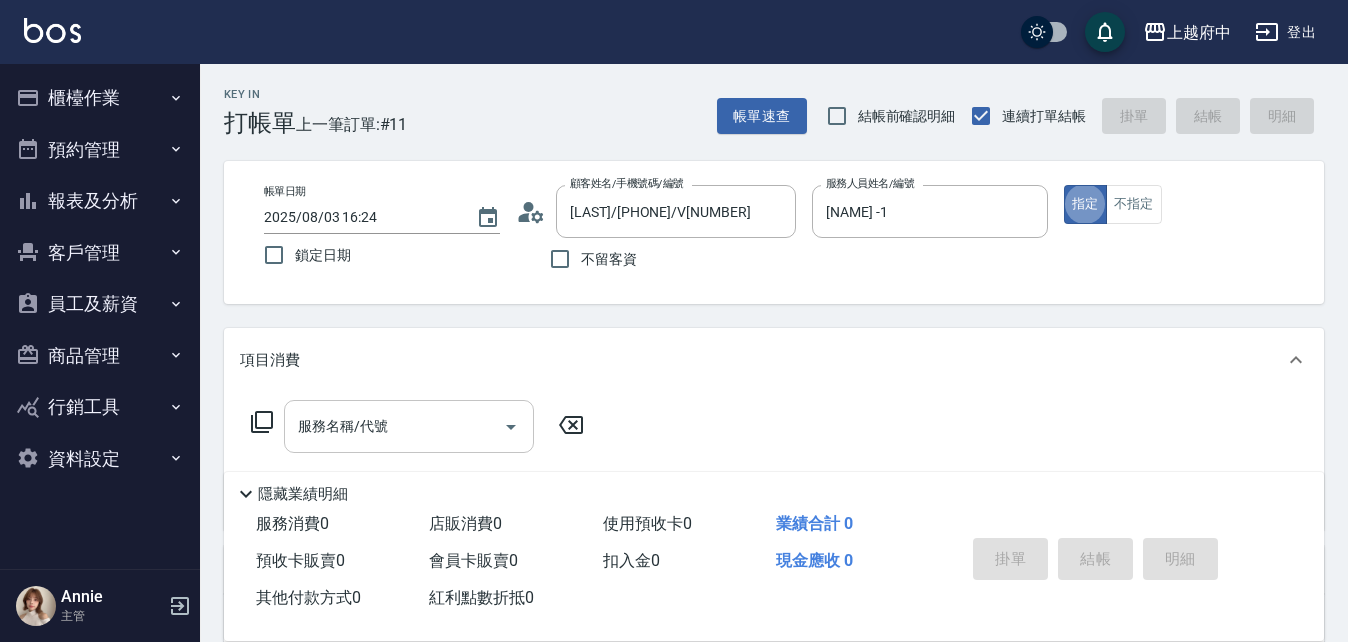 click on "服務名稱/代號" at bounding box center [394, 426] 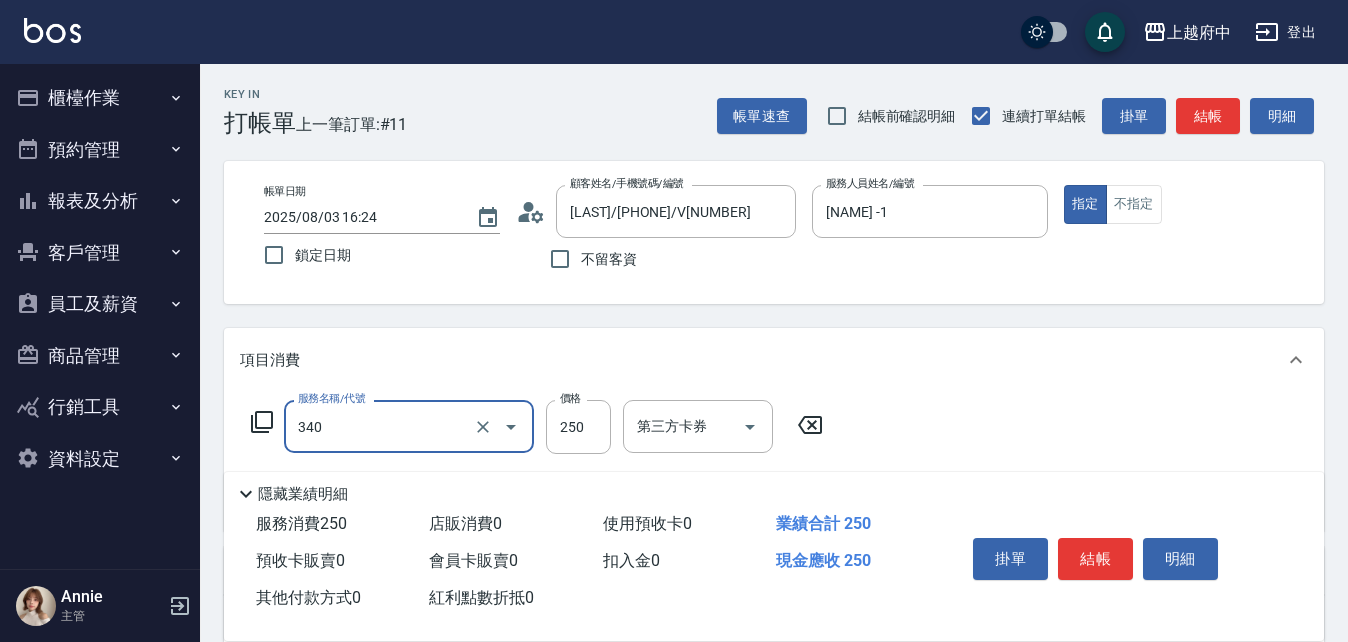 type on "剪髮(340)" 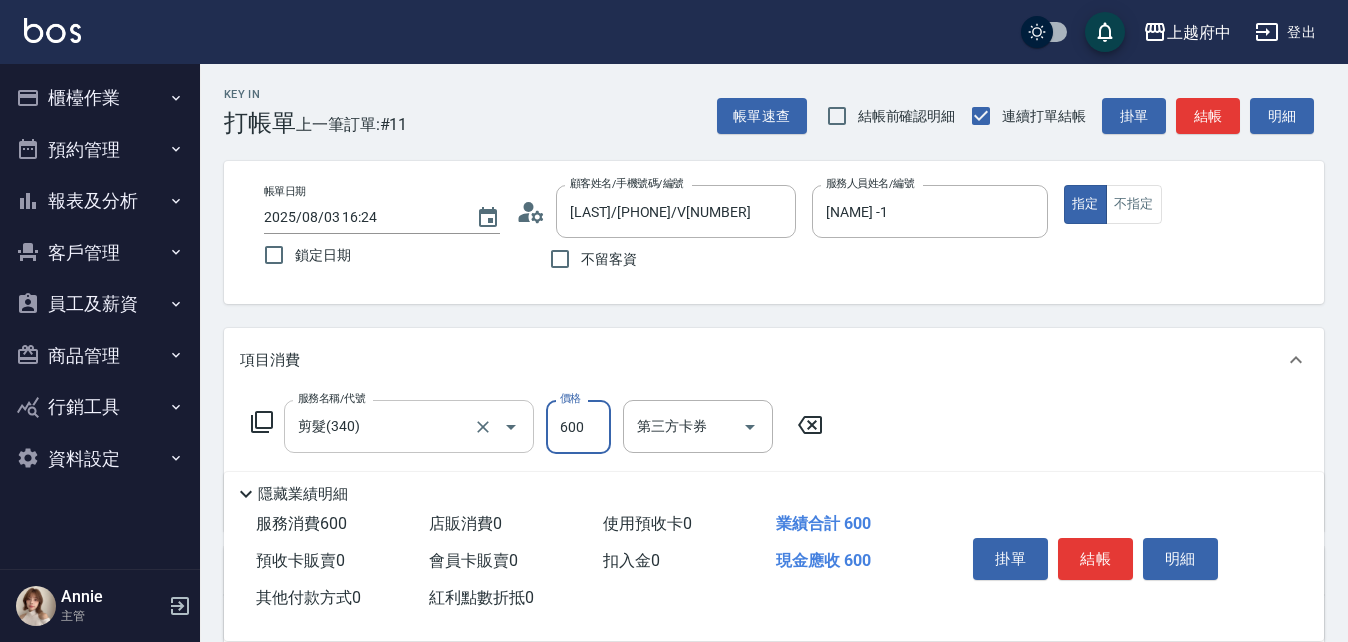 type on "600" 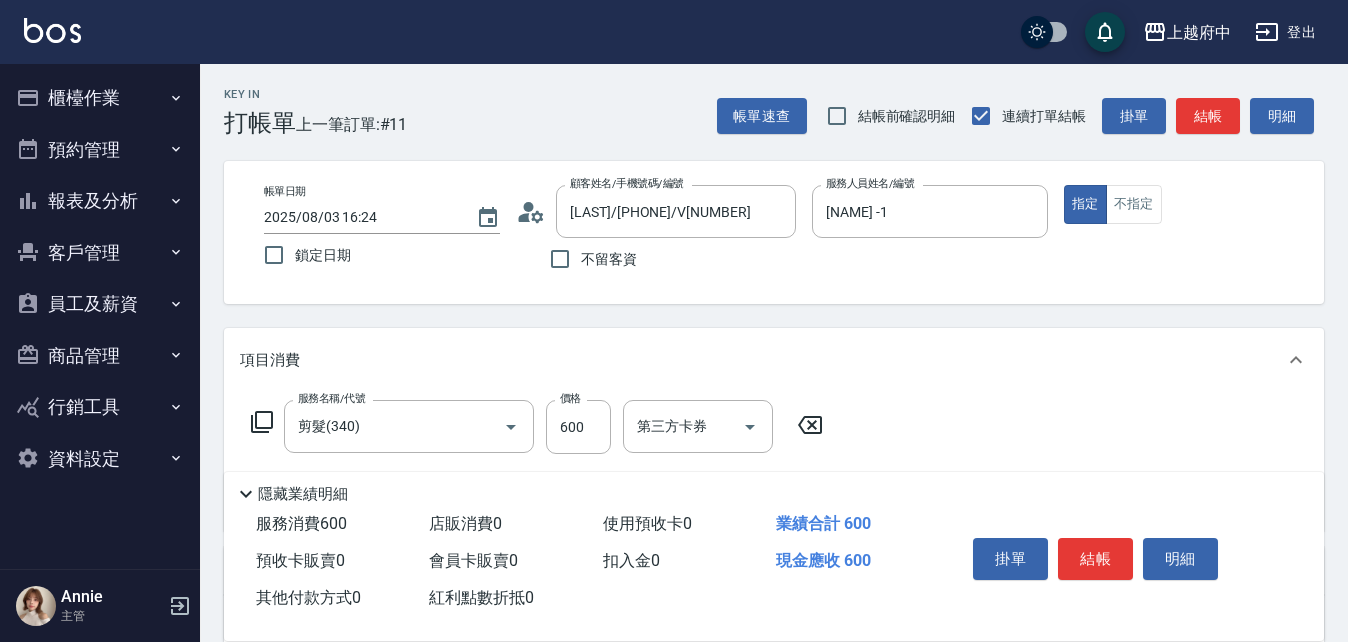 click on "服務名稱/代號 剪髮(340) 服務名稱/代號 價格 600 價格 第三方卡券 第三方卡券" at bounding box center [774, 461] 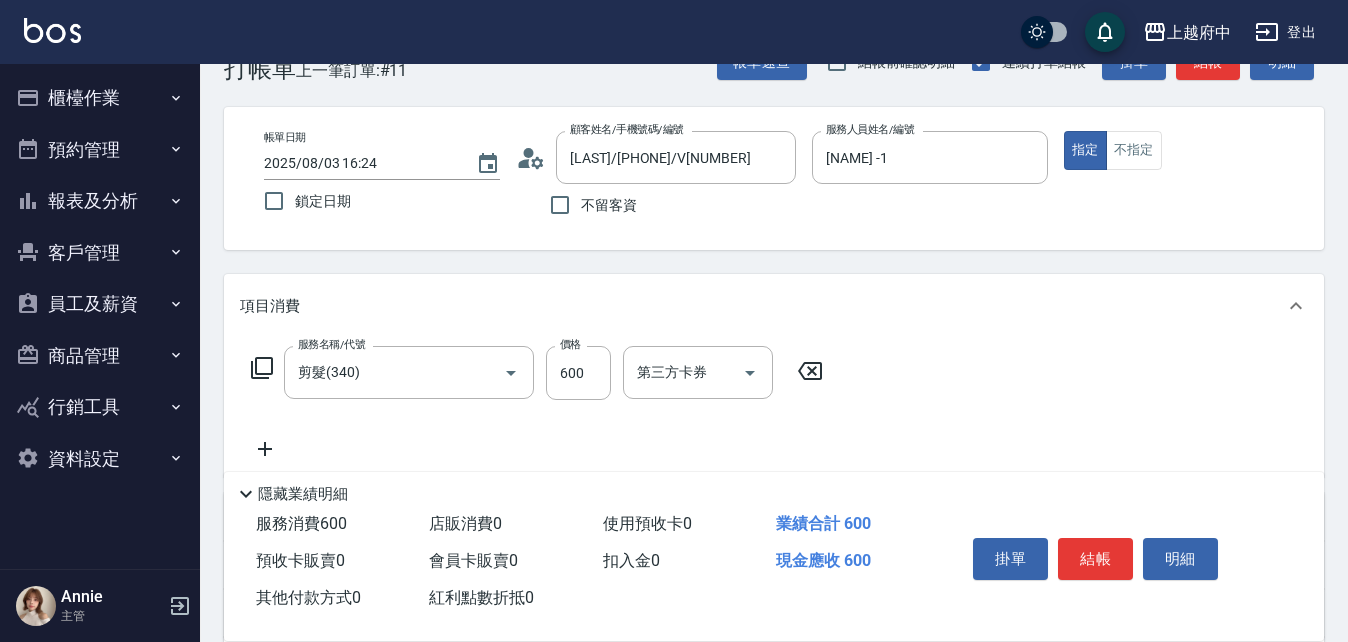 scroll, scrollTop: 100, scrollLeft: 0, axis: vertical 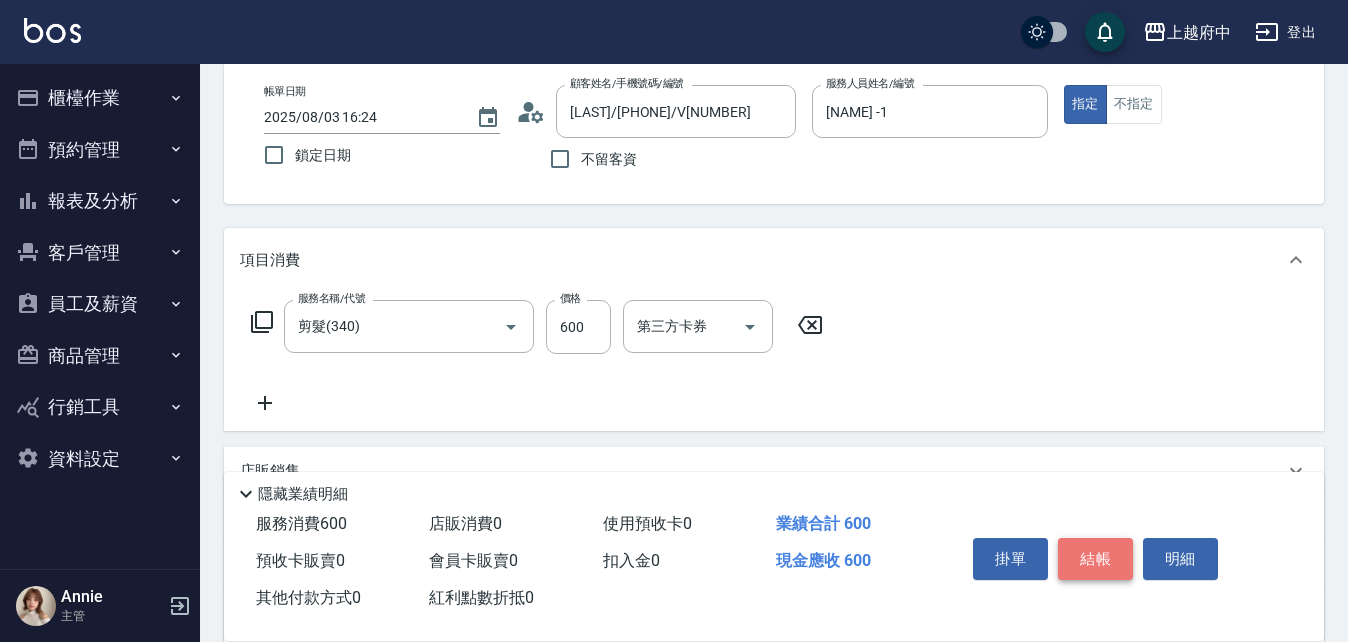 click on "結帳" at bounding box center (1095, 559) 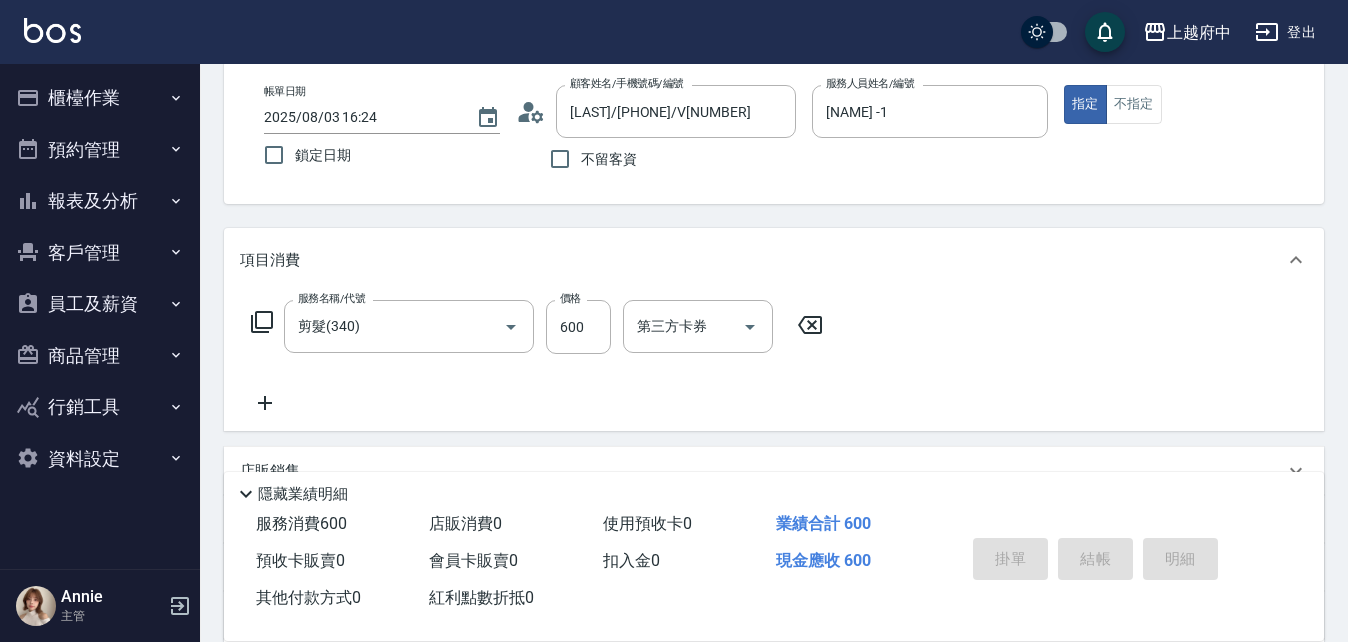 type on "[DATE] [TIME]" 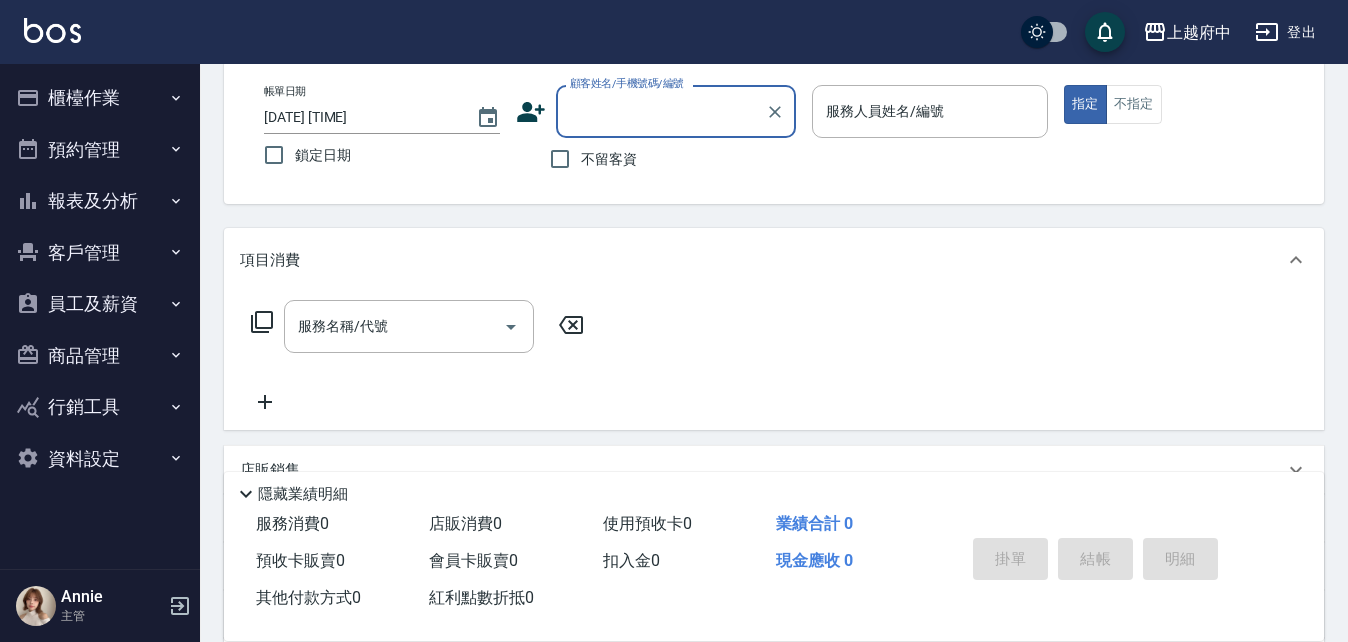 type on "ㄒ" 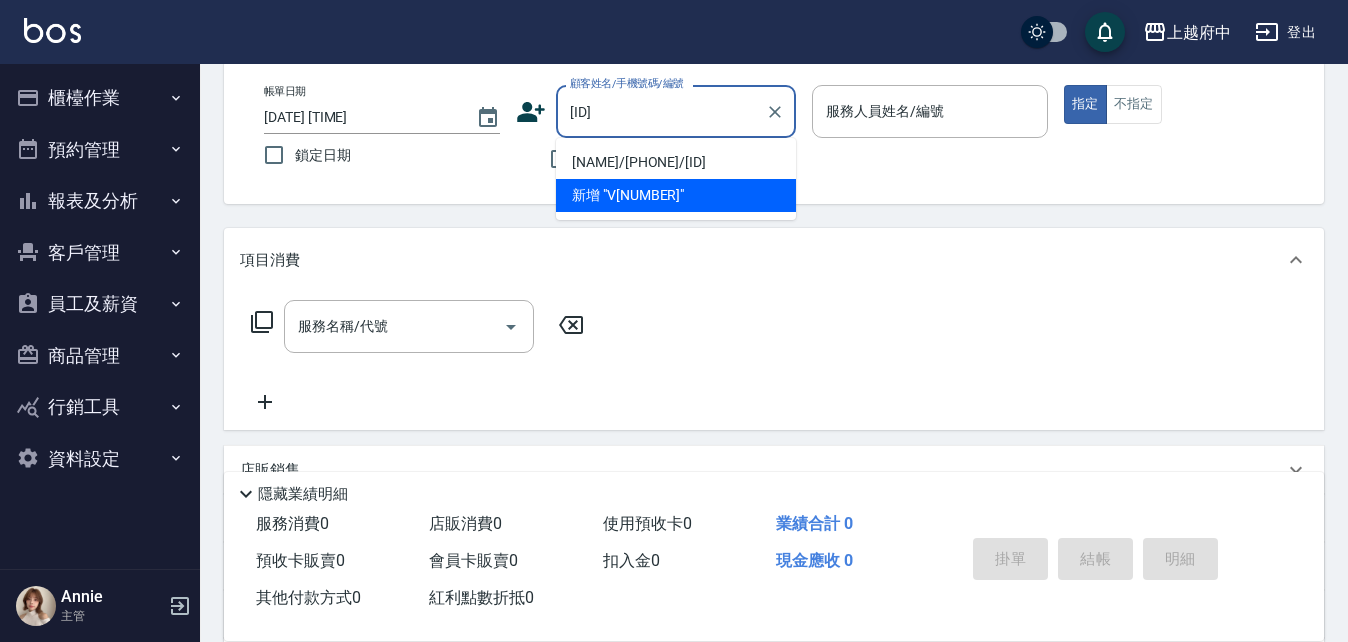 click on "[NAME]/[PHONE]/[ID]" at bounding box center [676, 162] 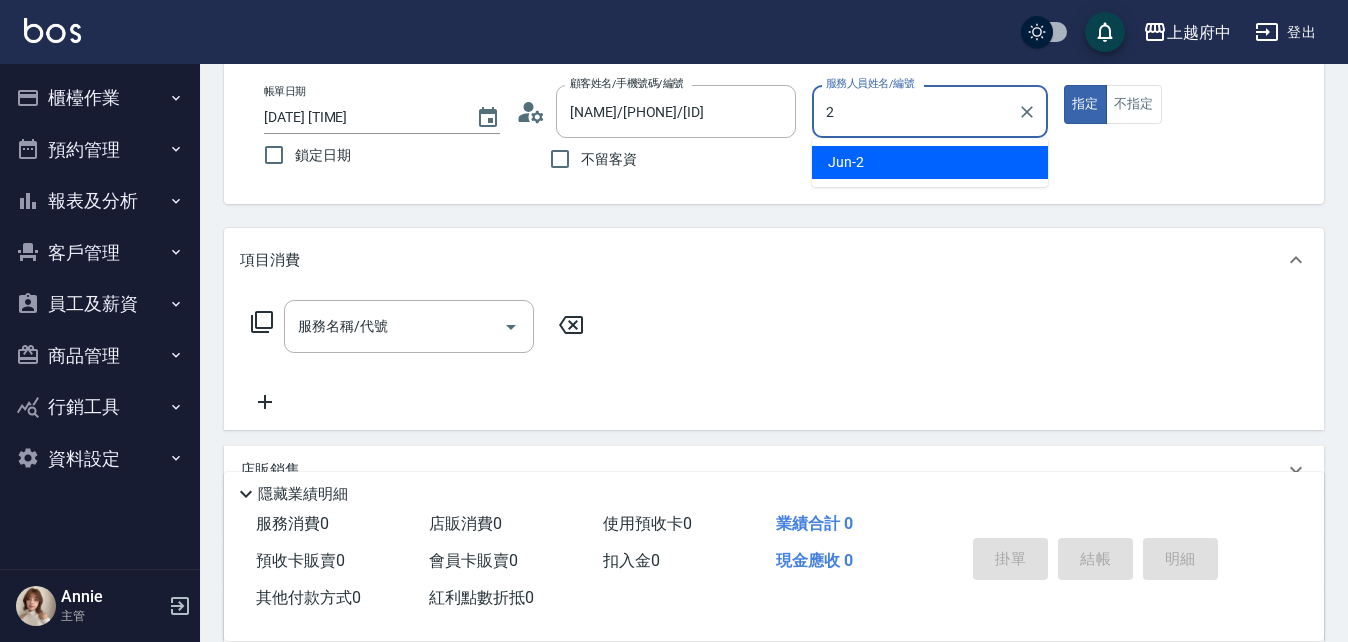 type on "[NAME]-2" 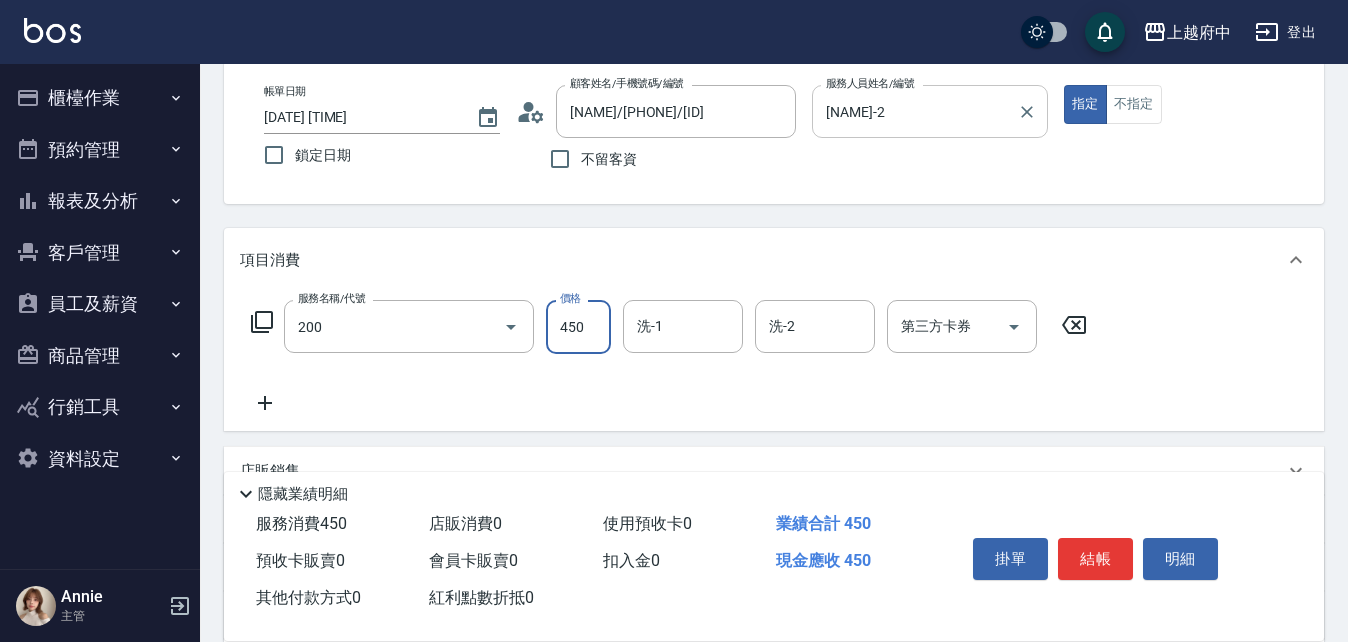 type on "有機洗髮(200)" 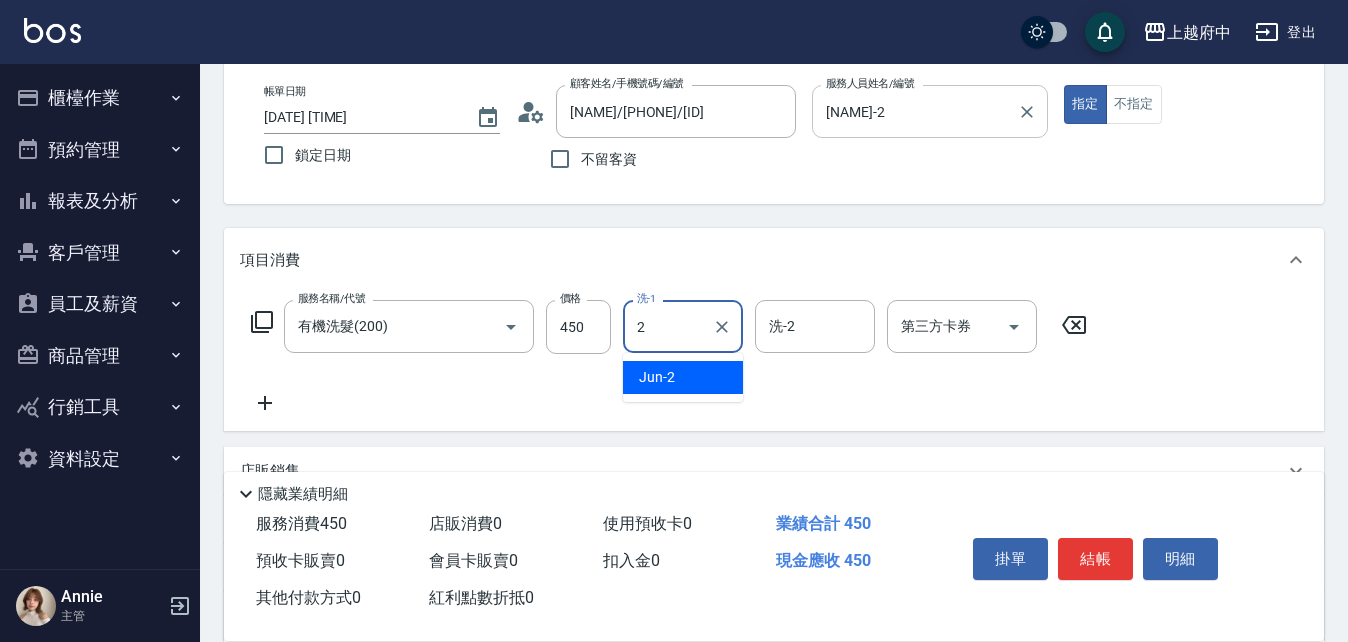 type on "[NAME]-2" 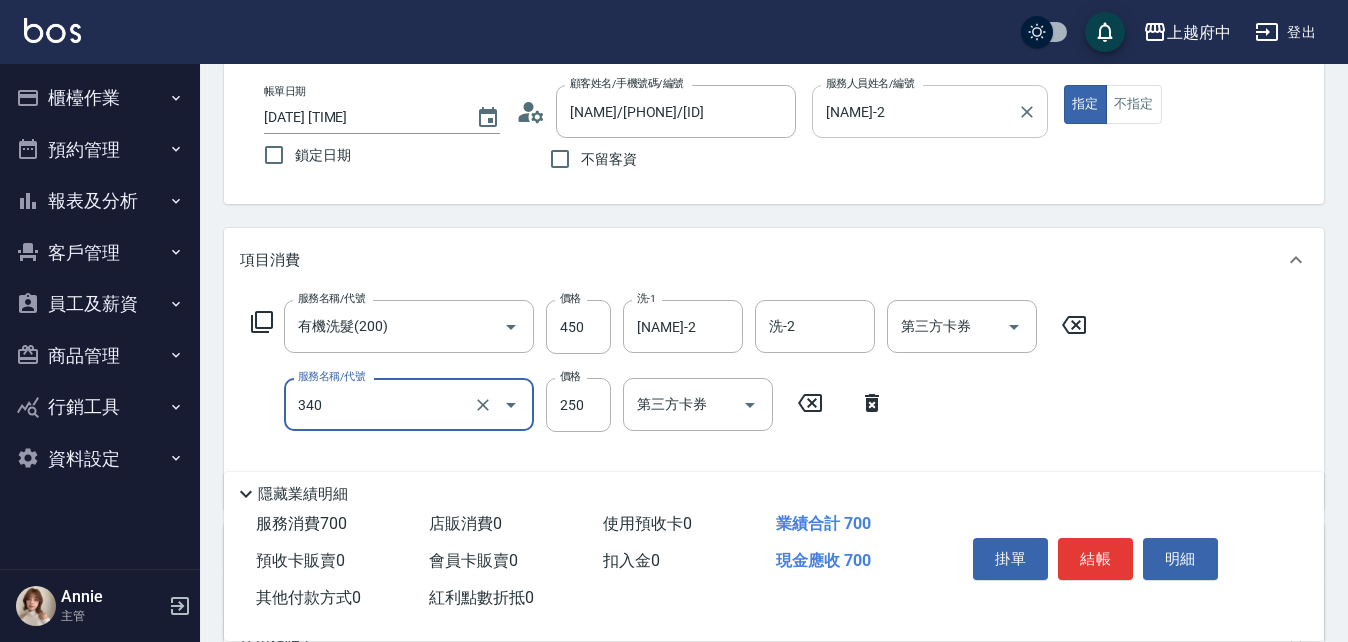 type on "剪髮(340)" 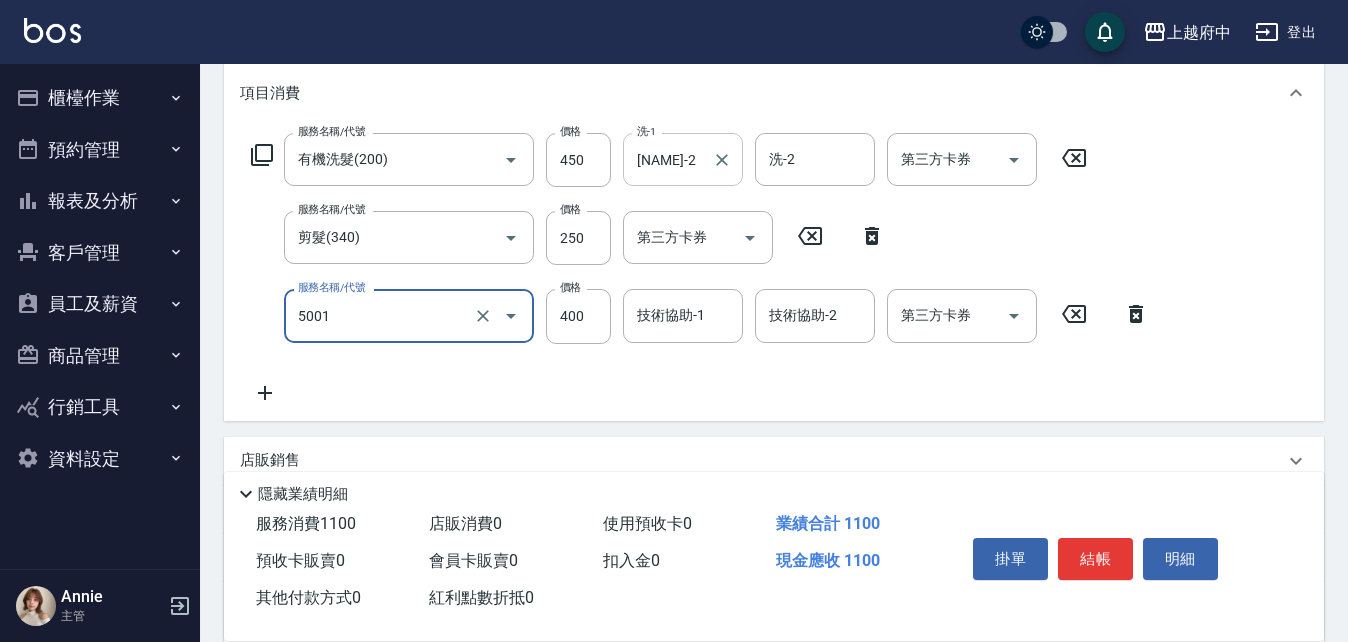 scroll, scrollTop: 300, scrollLeft: 0, axis: vertical 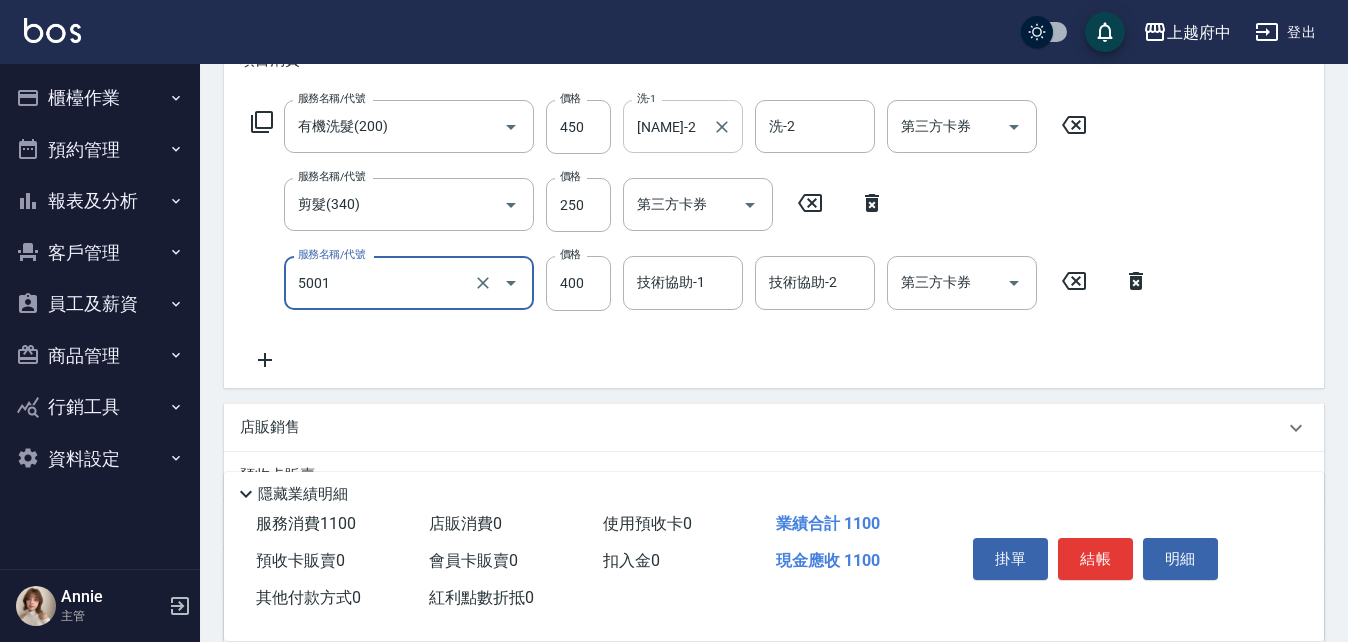 type on "側邊壓貼(5001)" 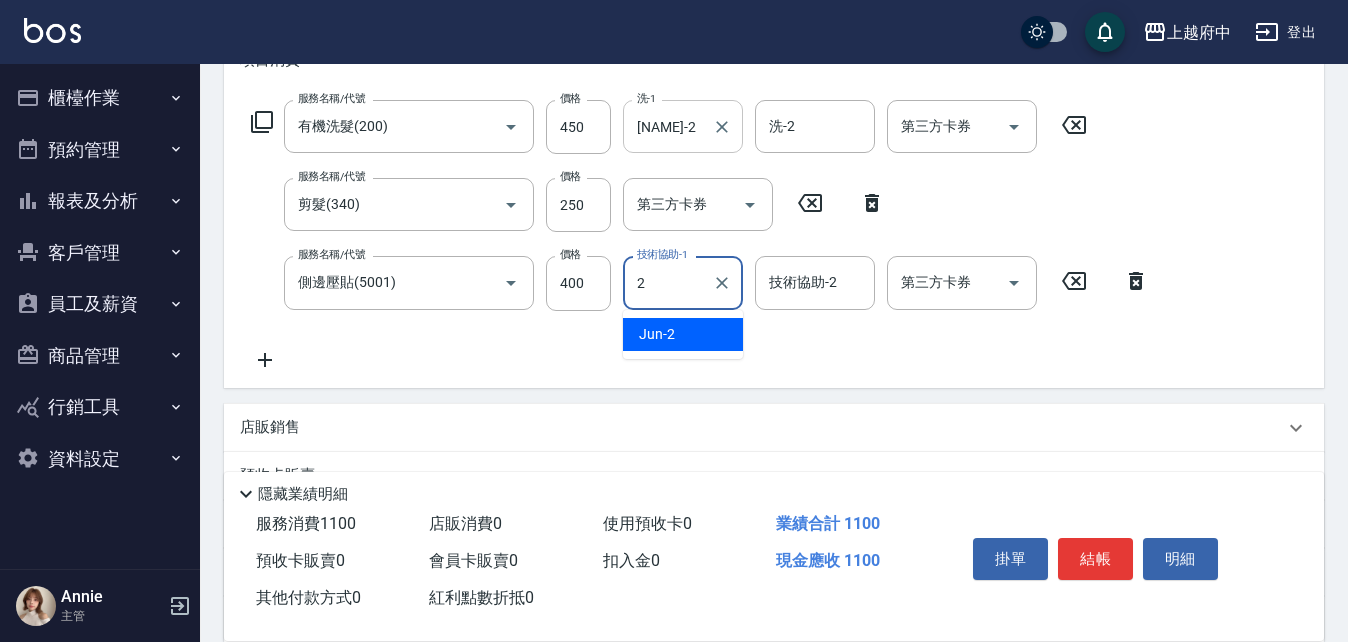 type on "[NAME]-2" 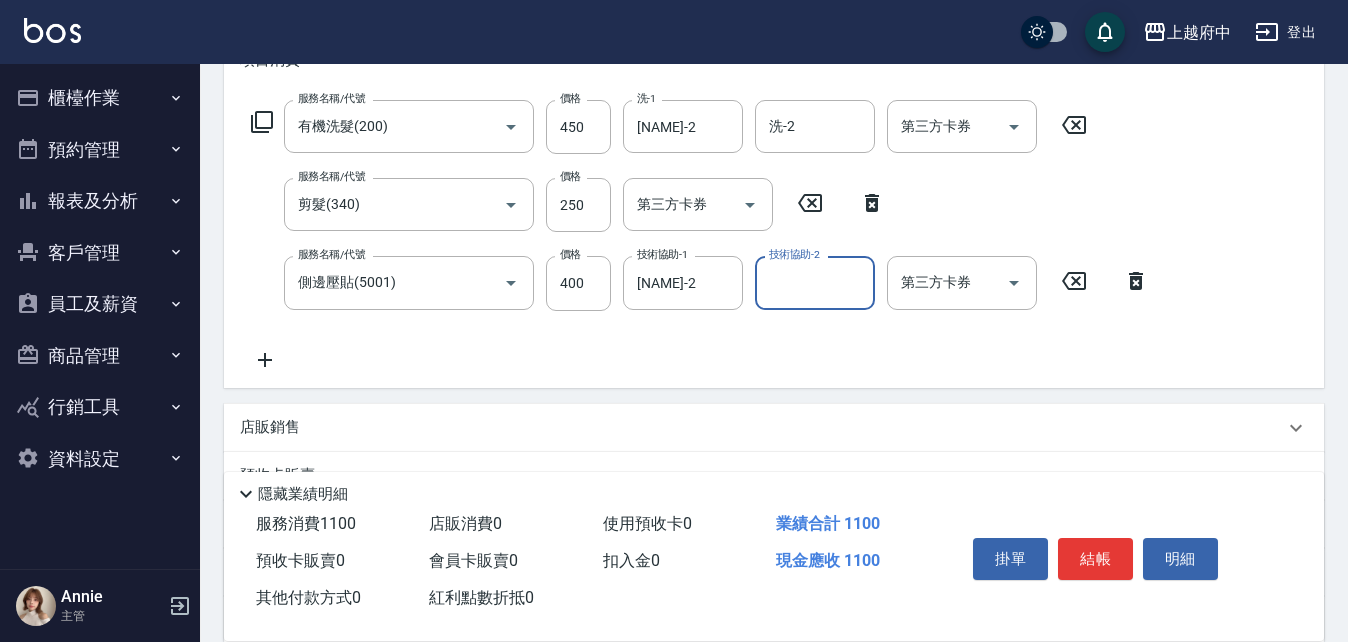 click on "服務名稱/代號 有機洗髮(200) 服務名稱/代號 價格 450 價格 洗-1 [LAST]-[NUMBER] 洗-1 洗-2 洗-2 第三方卡券 第三方卡券 服務名稱/代號 剪髮(340) 服務名稱/代號 價格 250 價格 第三方卡券 第三方卡券 服務名稱/代號 側邊壓貼(5001) 服務名稱/代號 價格 400 價格 技術協助-1 [LAST]-[NUMBER] 技術協助-1 技術協助-2 技術協助-2 第三方卡券 第三方卡券" at bounding box center (700, 235) 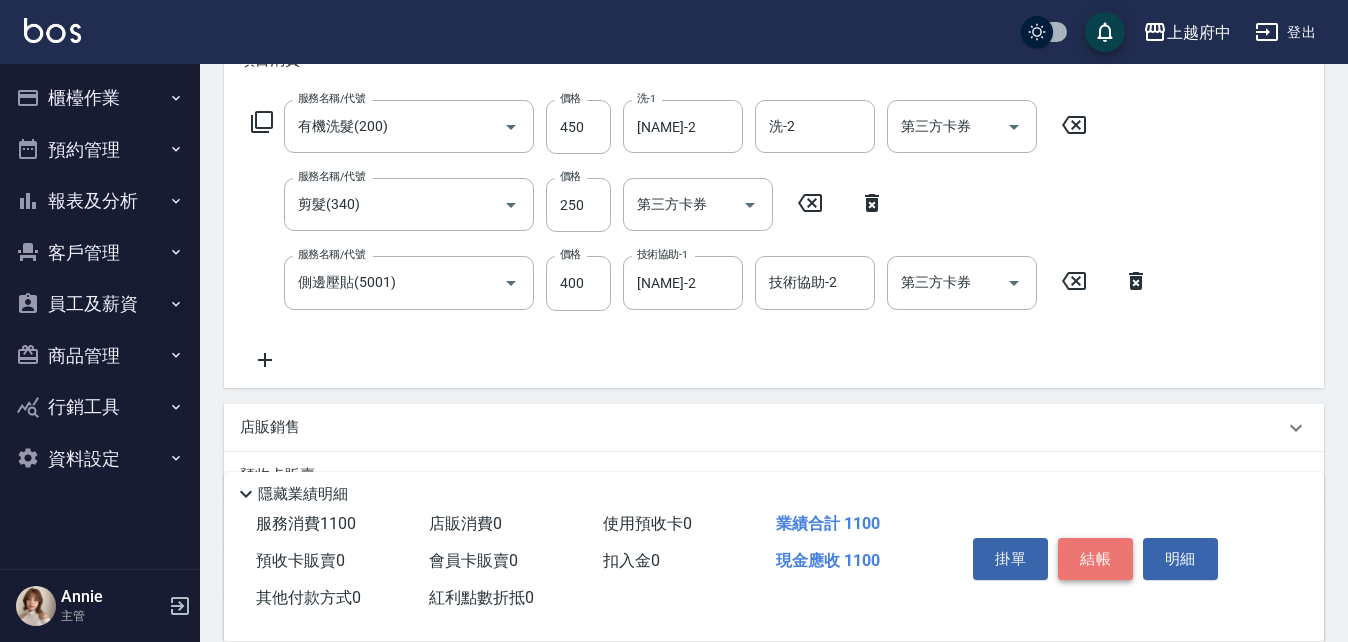 click on "結帳" at bounding box center (1095, 559) 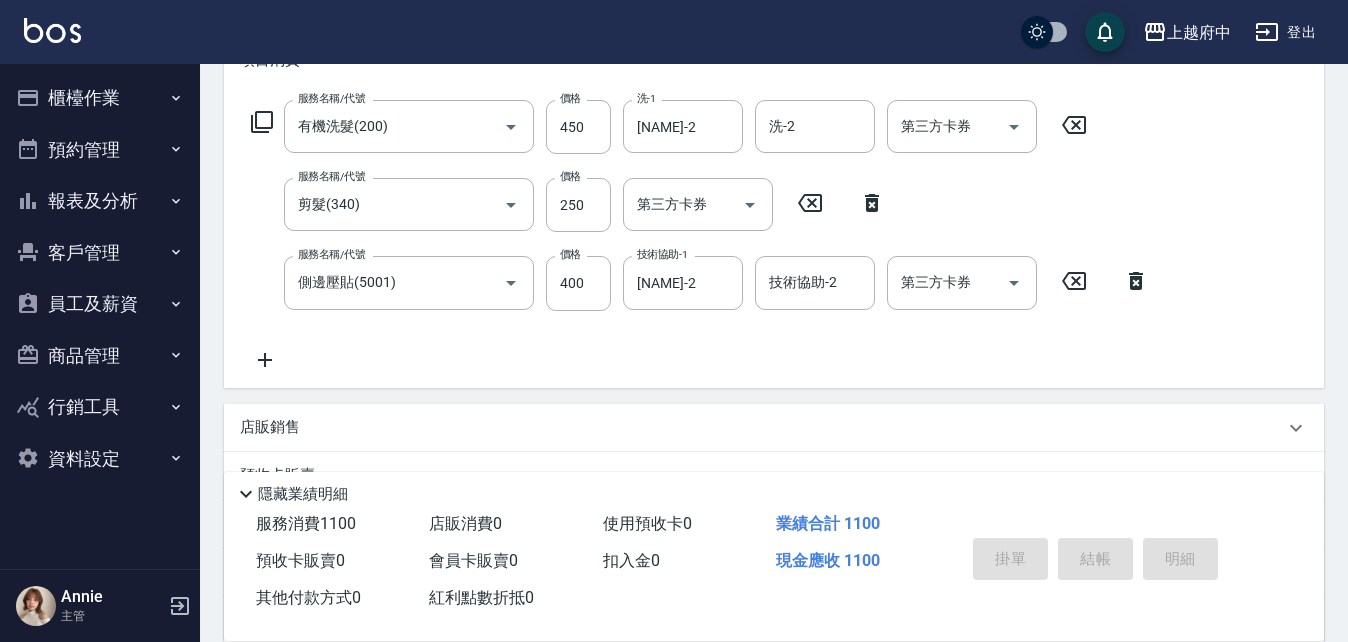 type on "2025/08/03 16:27" 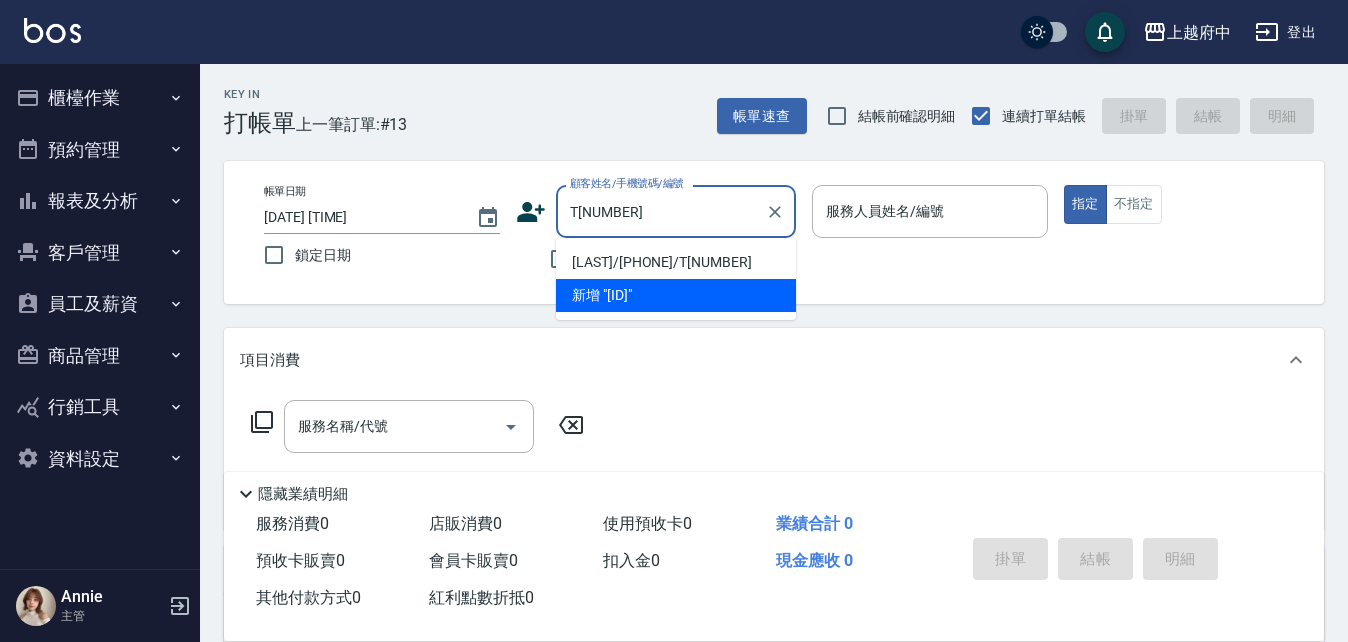 click on "莊斐婷/0970670586/T81730" at bounding box center (676, 262) 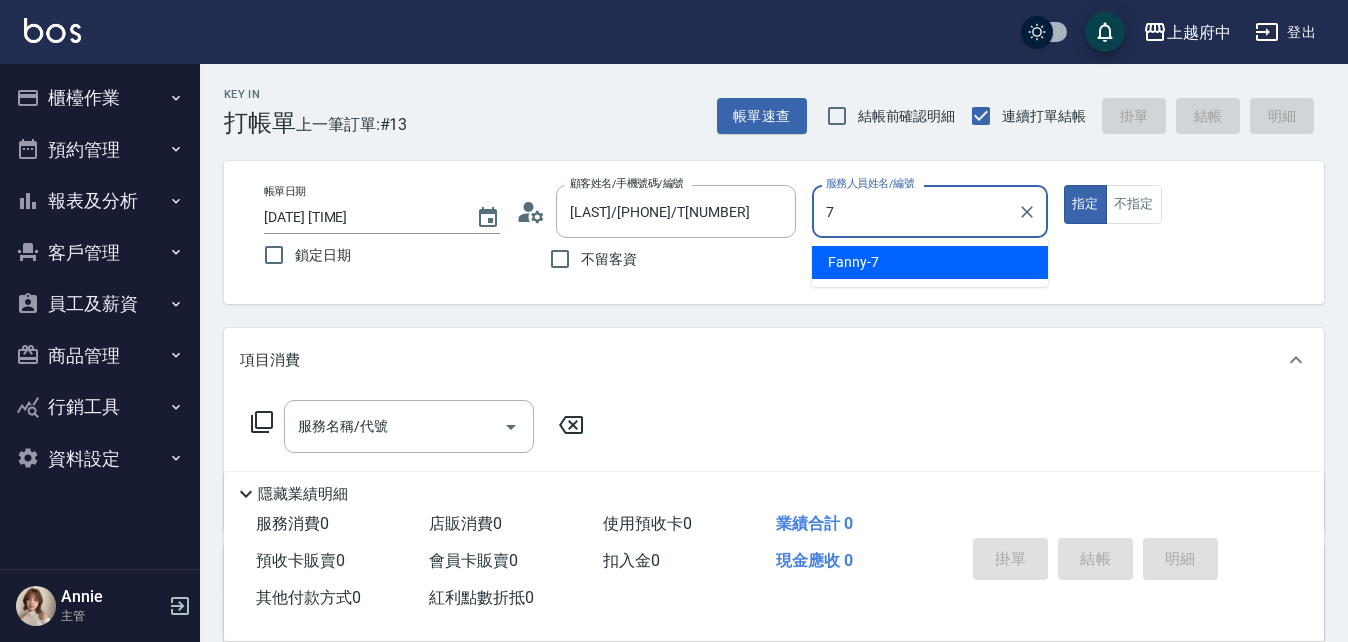 type on "Fanny-7" 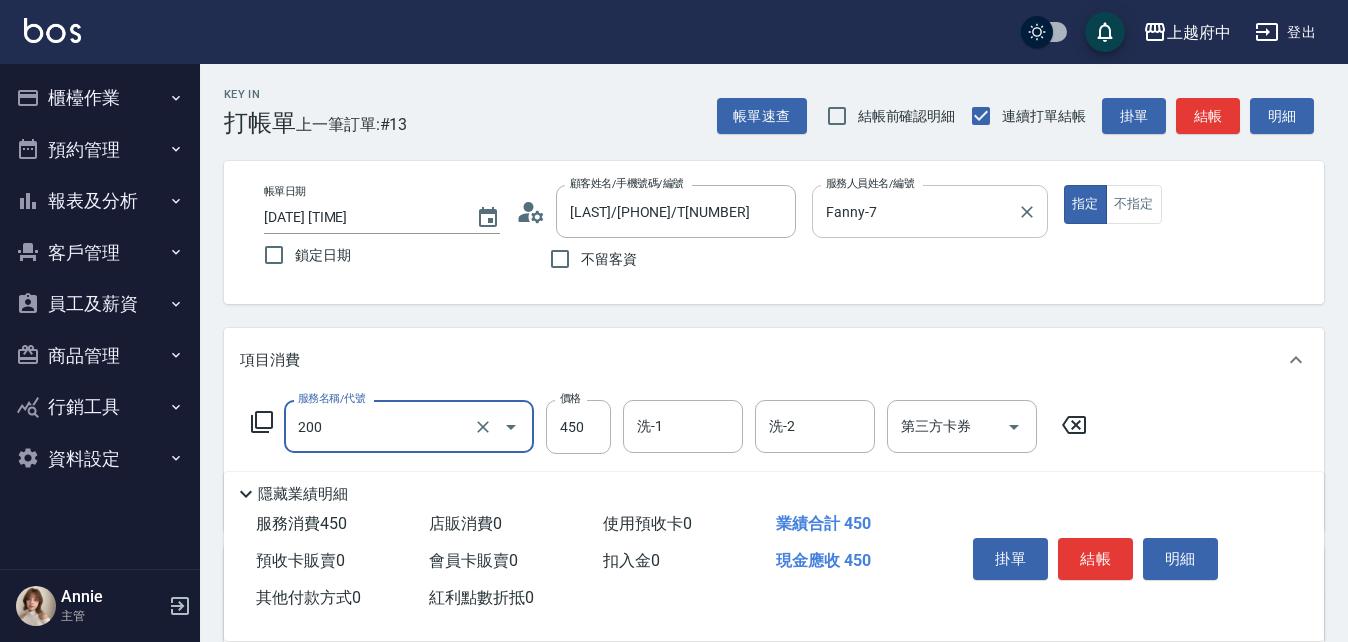 type on "有機洗髮(200)" 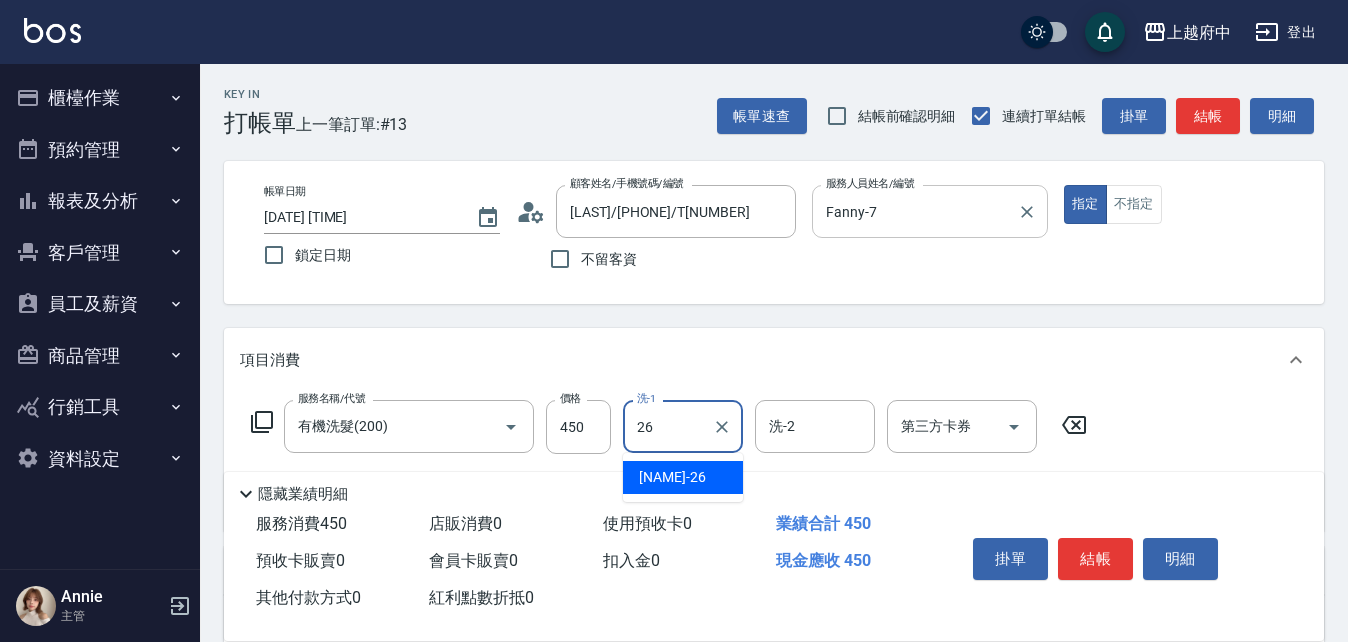 type on "邱子芹-26" 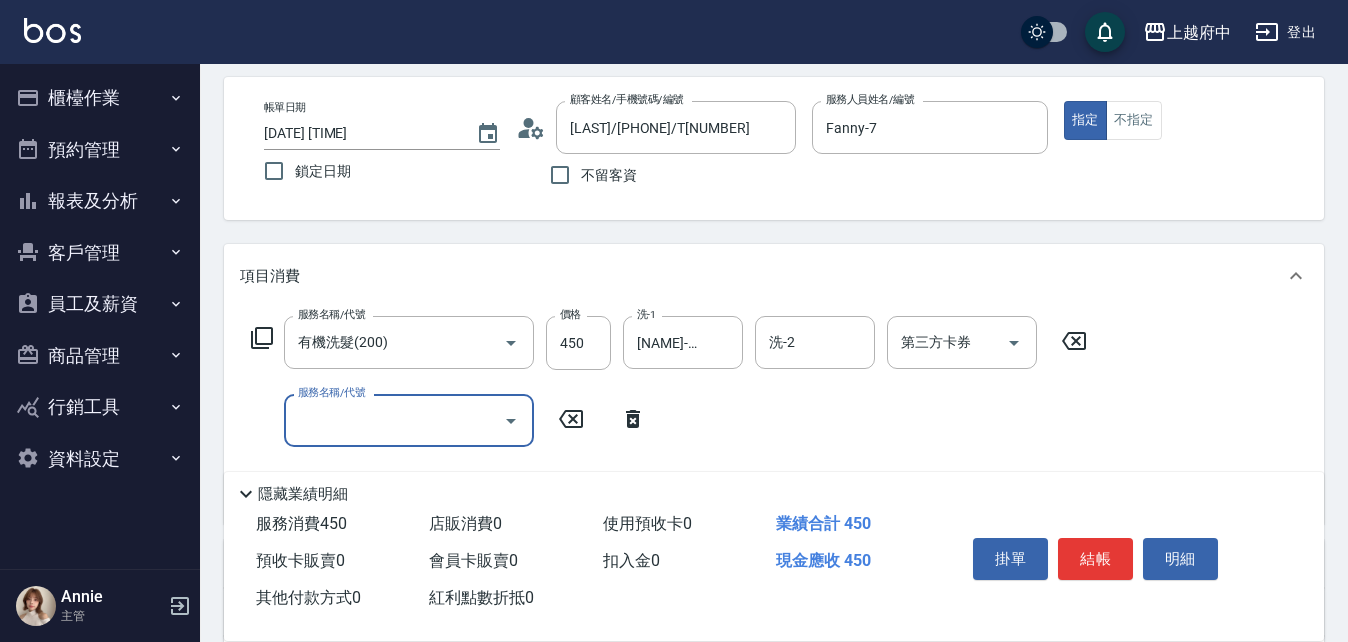 scroll, scrollTop: 200, scrollLeft: 0, axis: vertical 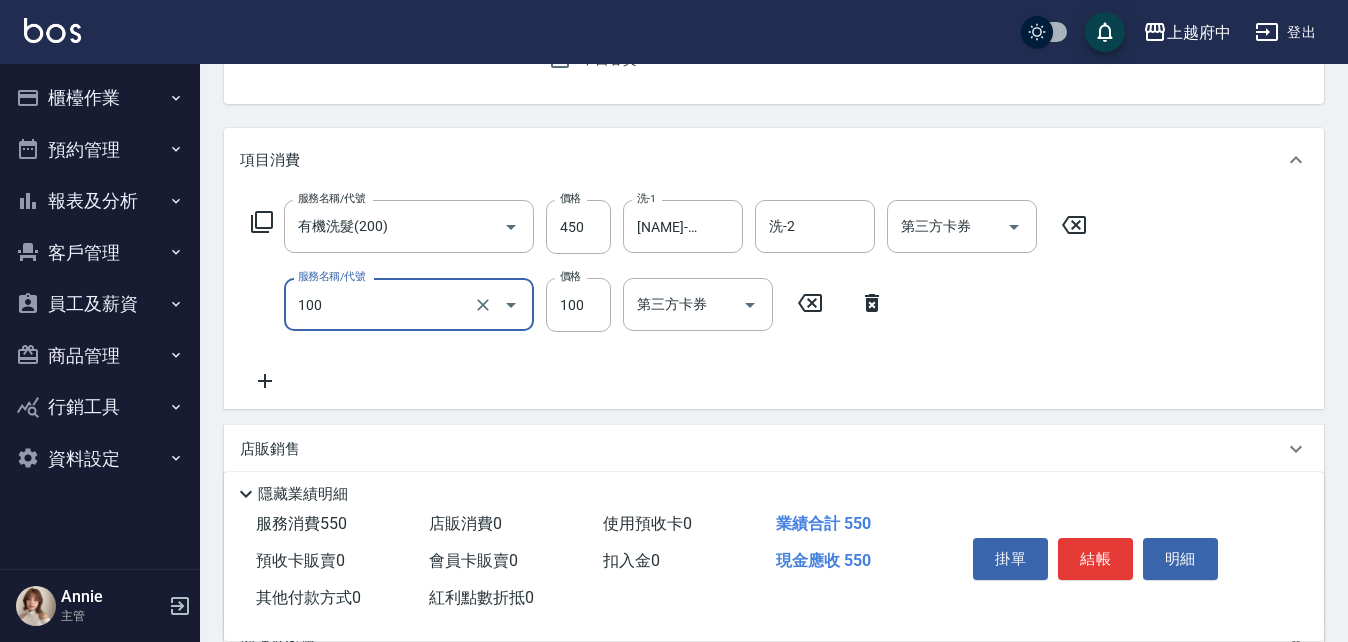 type on "造型/修劉海(100)" 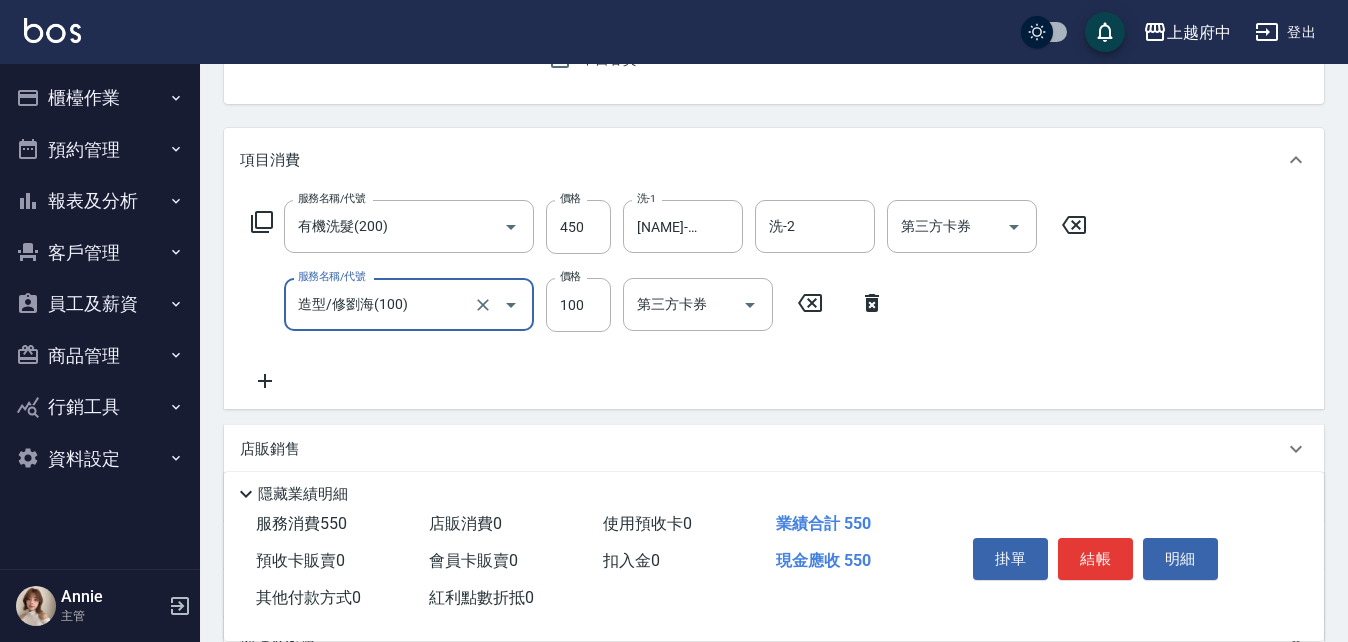 click on "服務名稱/代號 有機洗髮(200) 服務名稱/代號 價格 450 價格 洗-1 邱子芹-26 洗-1 洗-2 洗-2 第三方卡券 第三方卡券 服務名稱/代號 造型/修劉海(100) 服務名稱/代號 價格 100 價格 第三方卡券 第三方卡券" at bounding box center (669, 296) 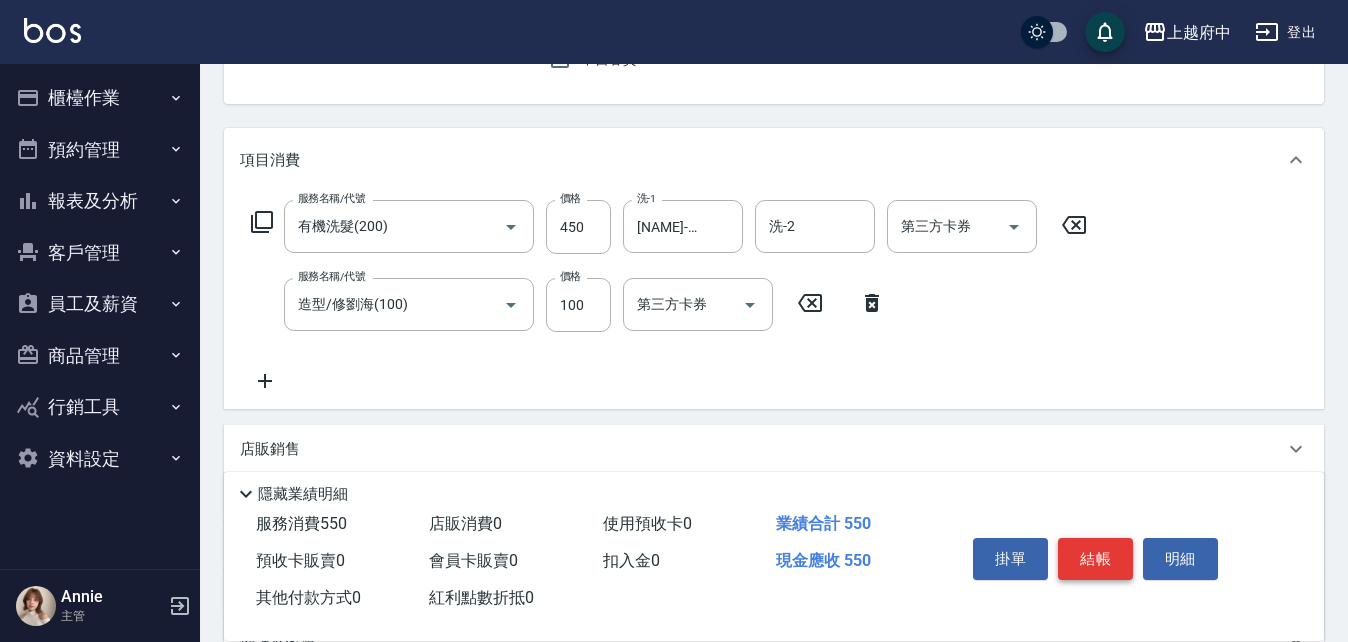 click on "結帳" at bounding box center [1095, 559] 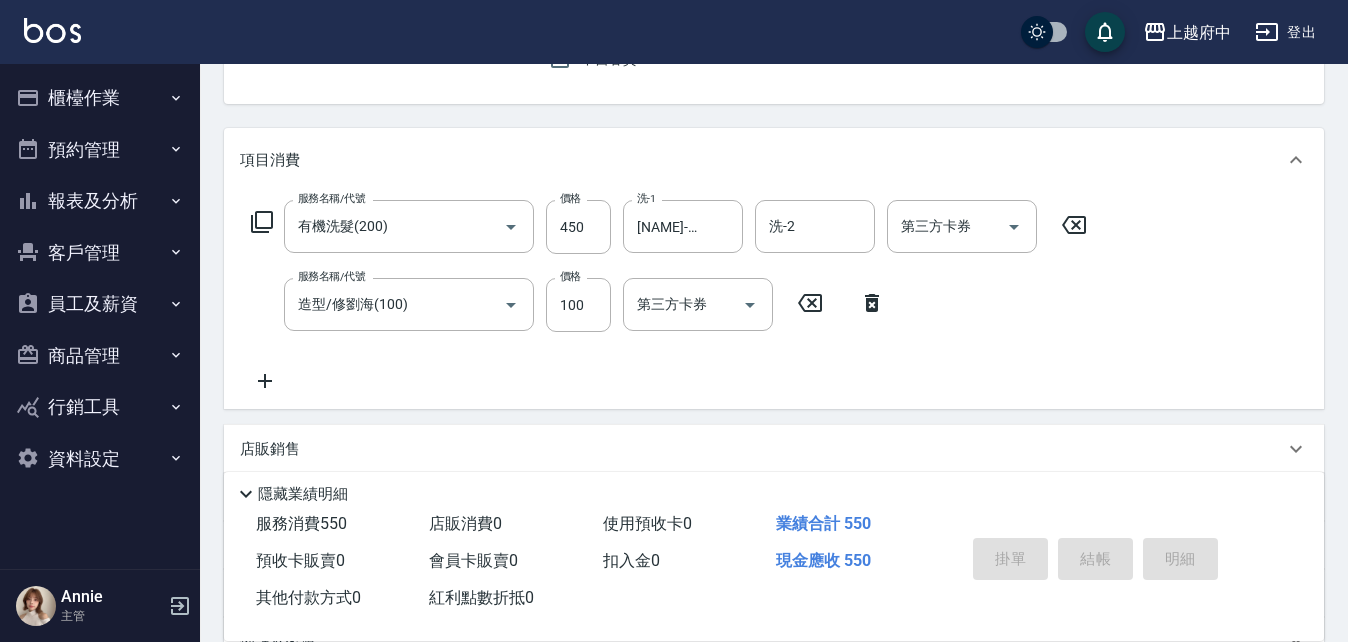 type 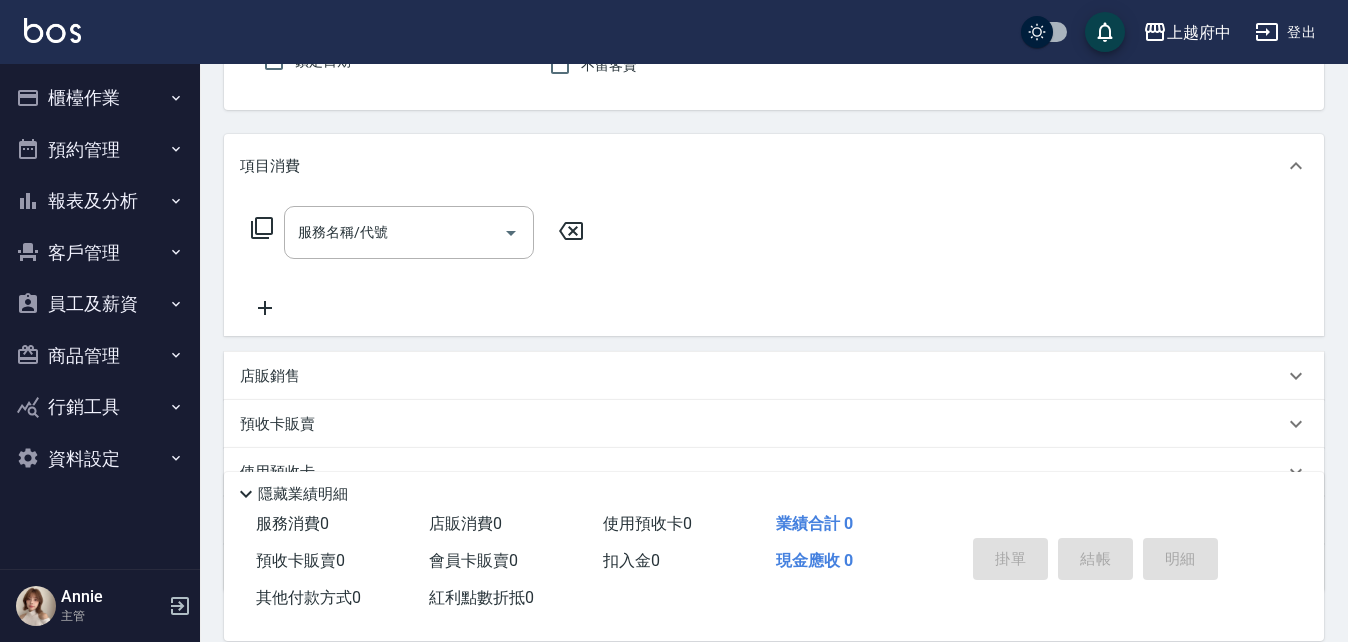 scroll, scrollTop: 0, scrollLeft: 0, axis: both 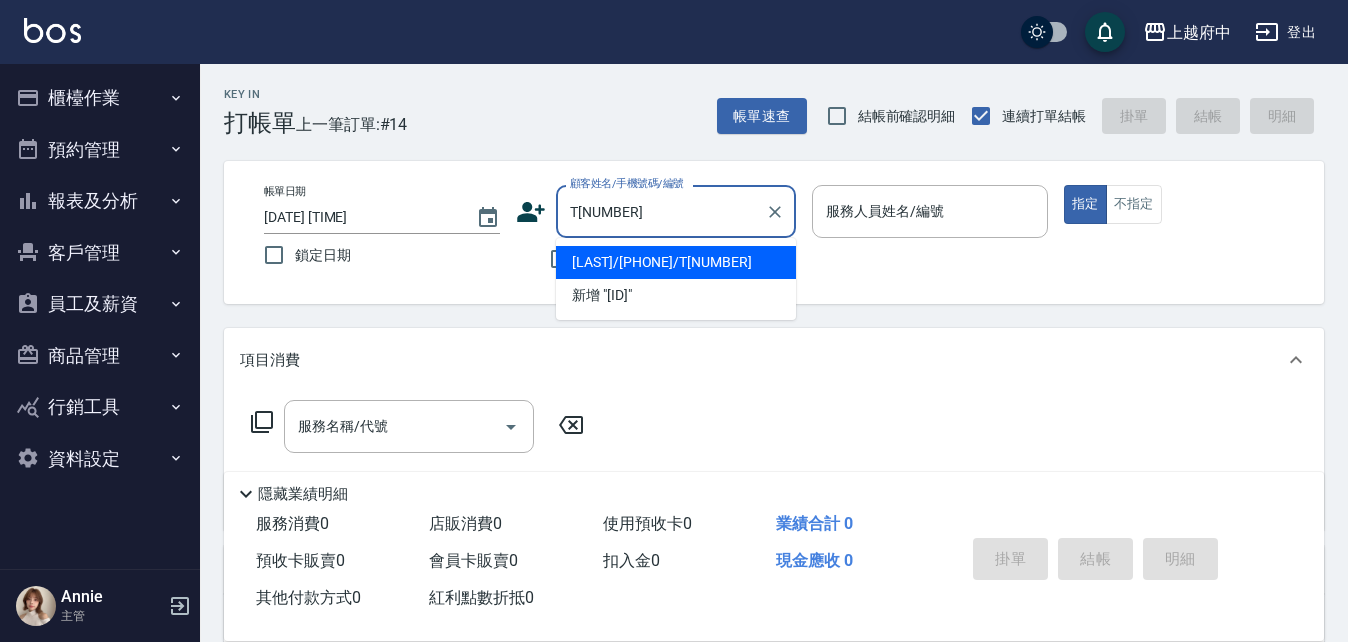click on "[NAME]/[PHONE]/[ID]" at bounding box center (676, 262) 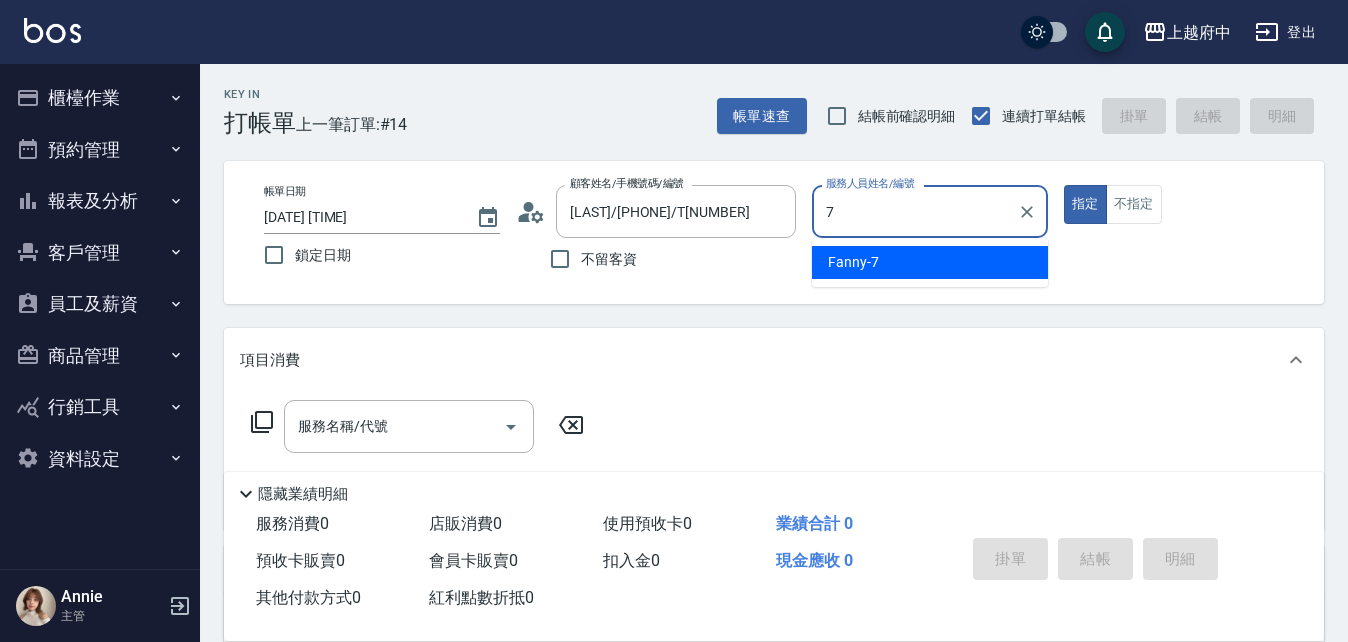 type on "Fanny-7" 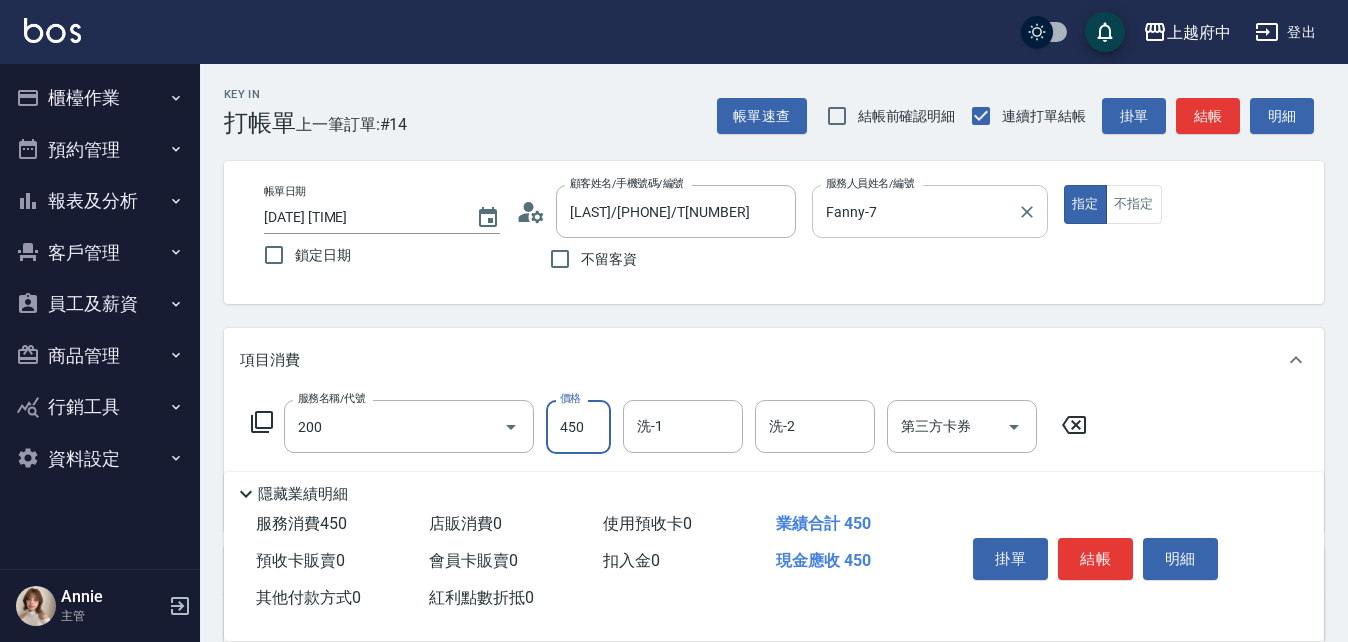 type on "有機洗髮(200)" 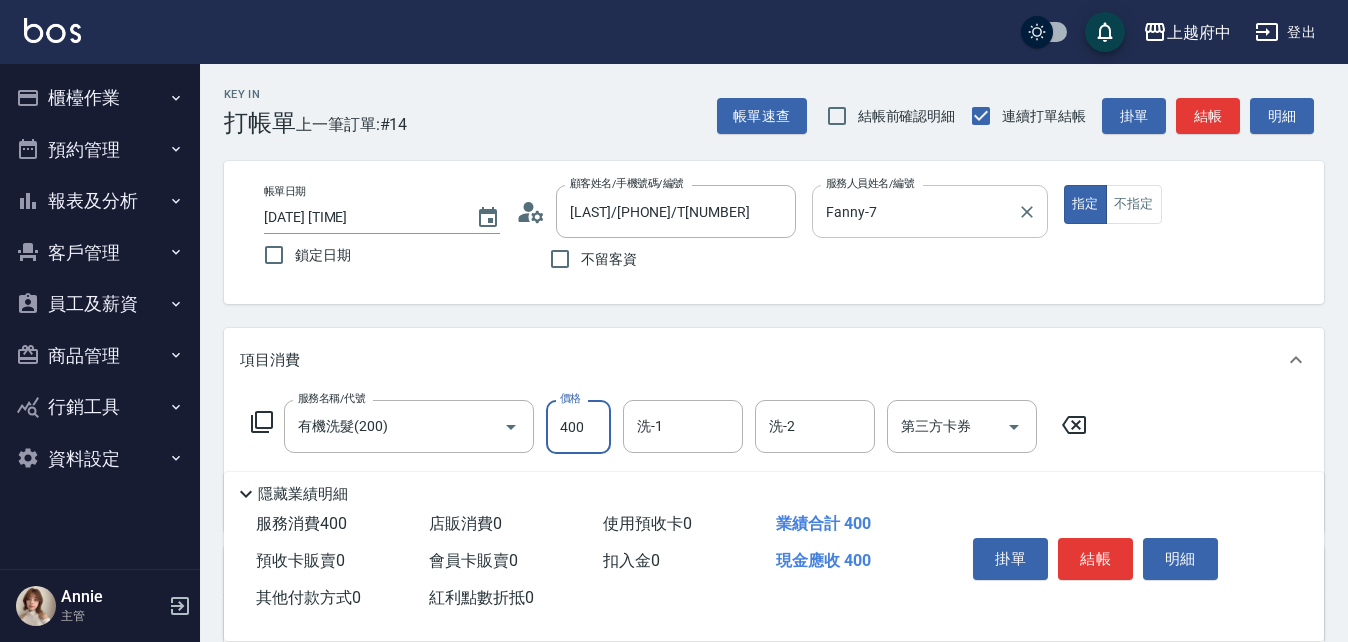 type on "400" 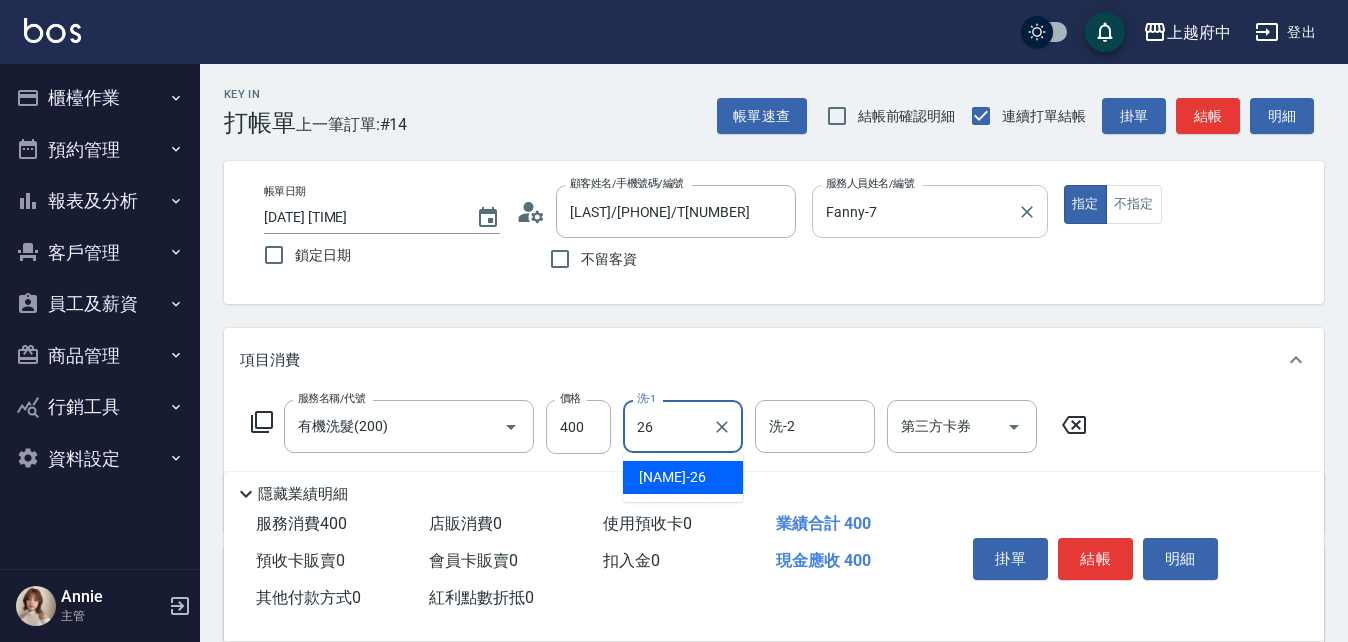 type on "邱子芹-26" 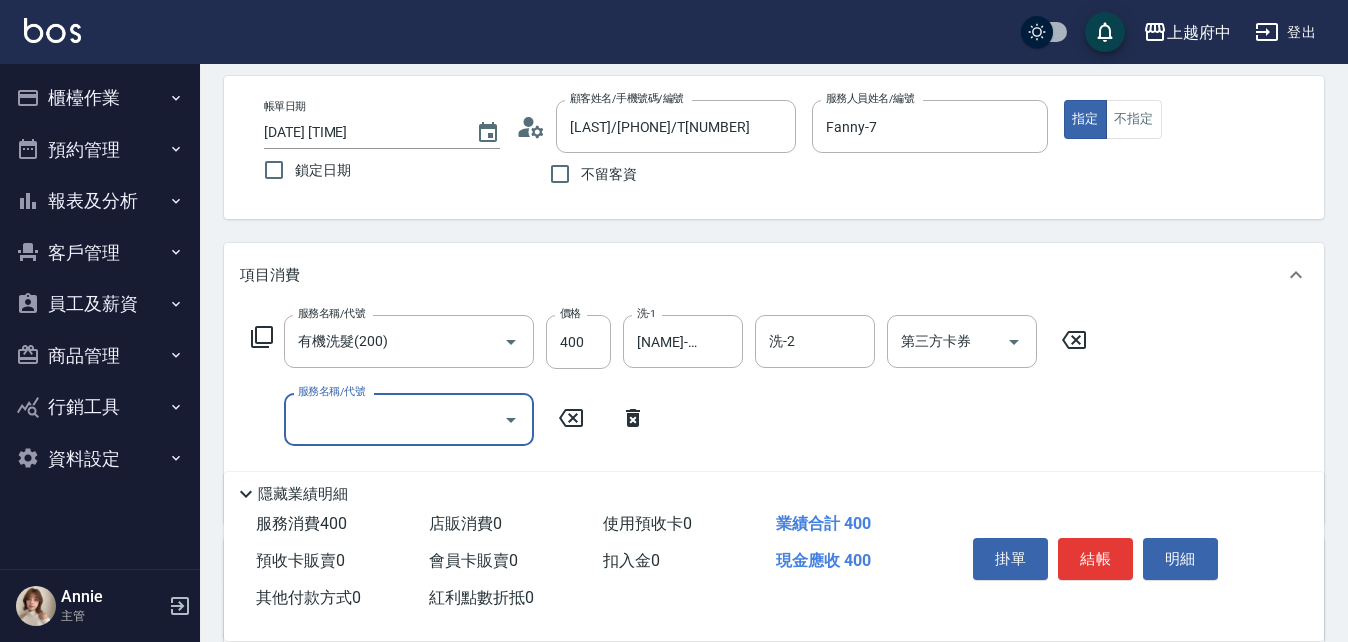 scroll, scrollTop: 200, scrollLeft: 0, axis: vertical 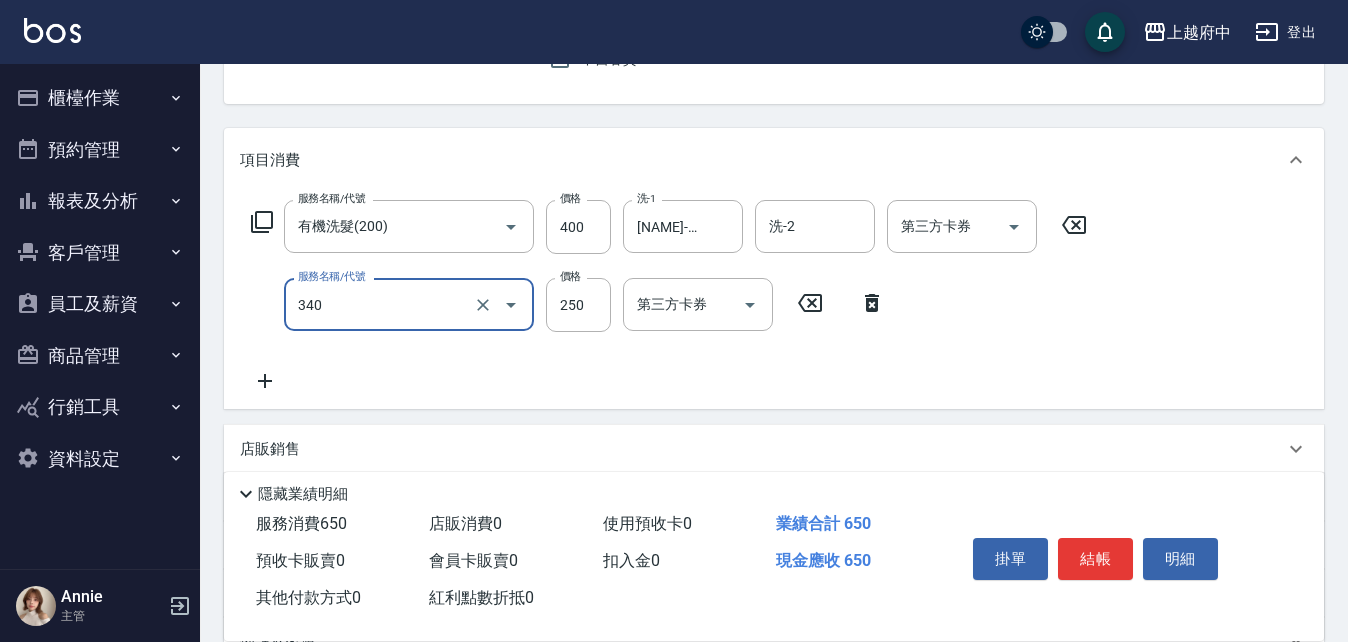 type on "剪髮(340)" 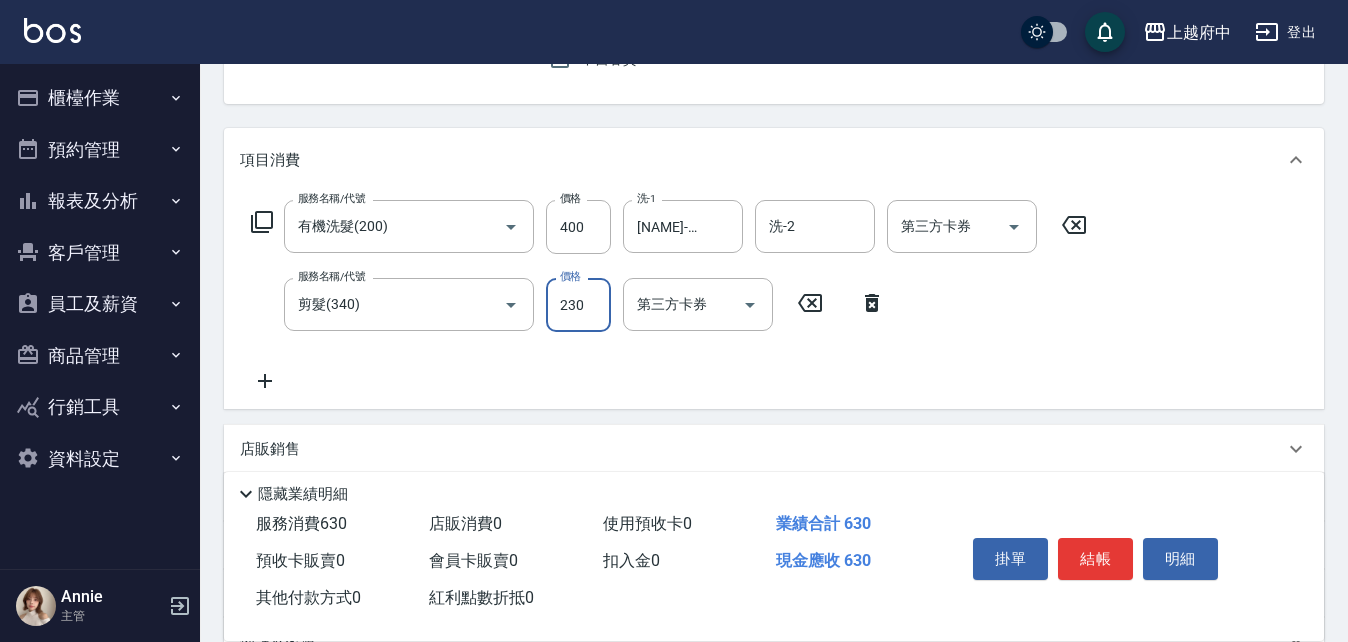 type on "230" 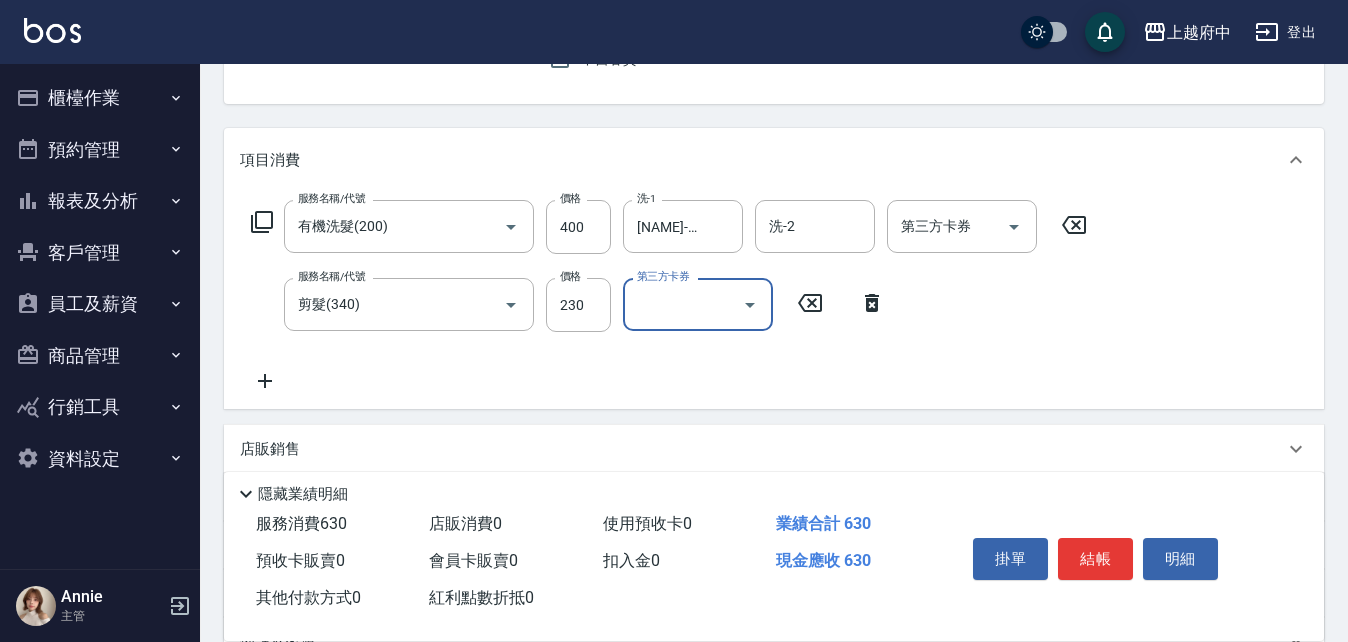 click on "服務名稱/代號 有機洗髮(200) 服務名稱/代號 價格 400 價格 洗-1 邱子芹-26 洗-1 洗-2 洗-2 第三方卡券 第三方卡券 服務名稱/代號 剪髮(340) 服務名稱/代號 價格 230 價格 第三方卡券 第三方卡券" at bounding box center [669, 296] 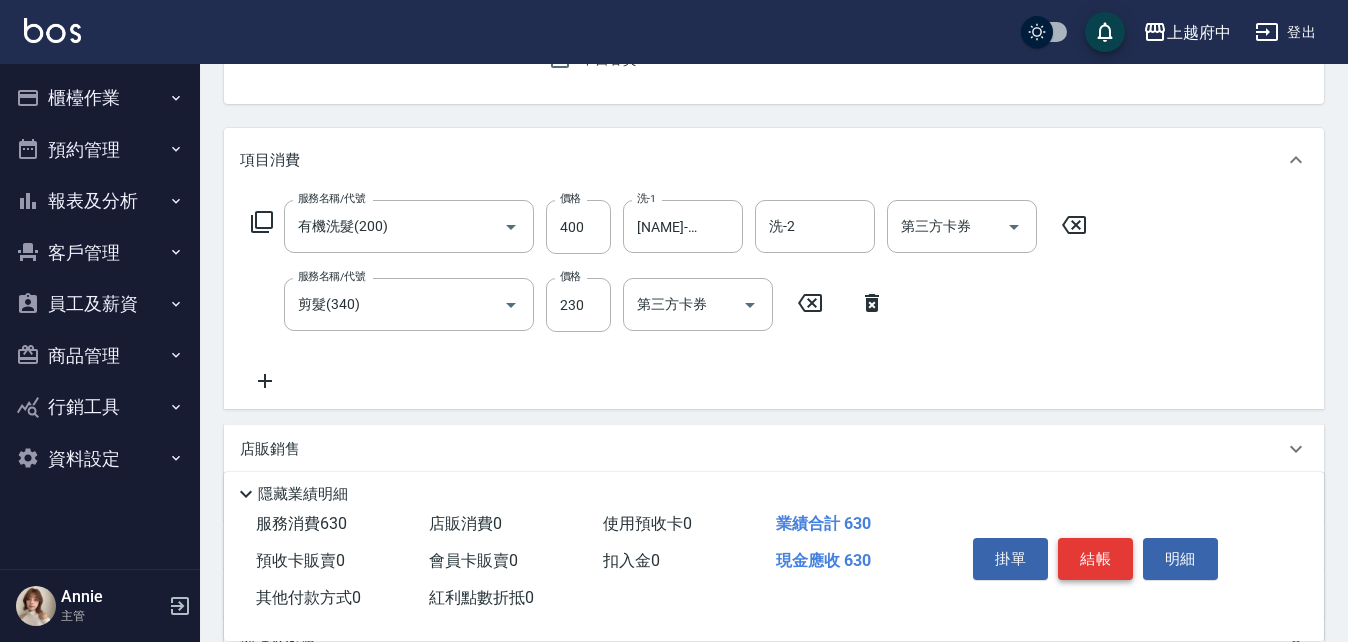 click on "結帳" at bounding box center [1095, 559] 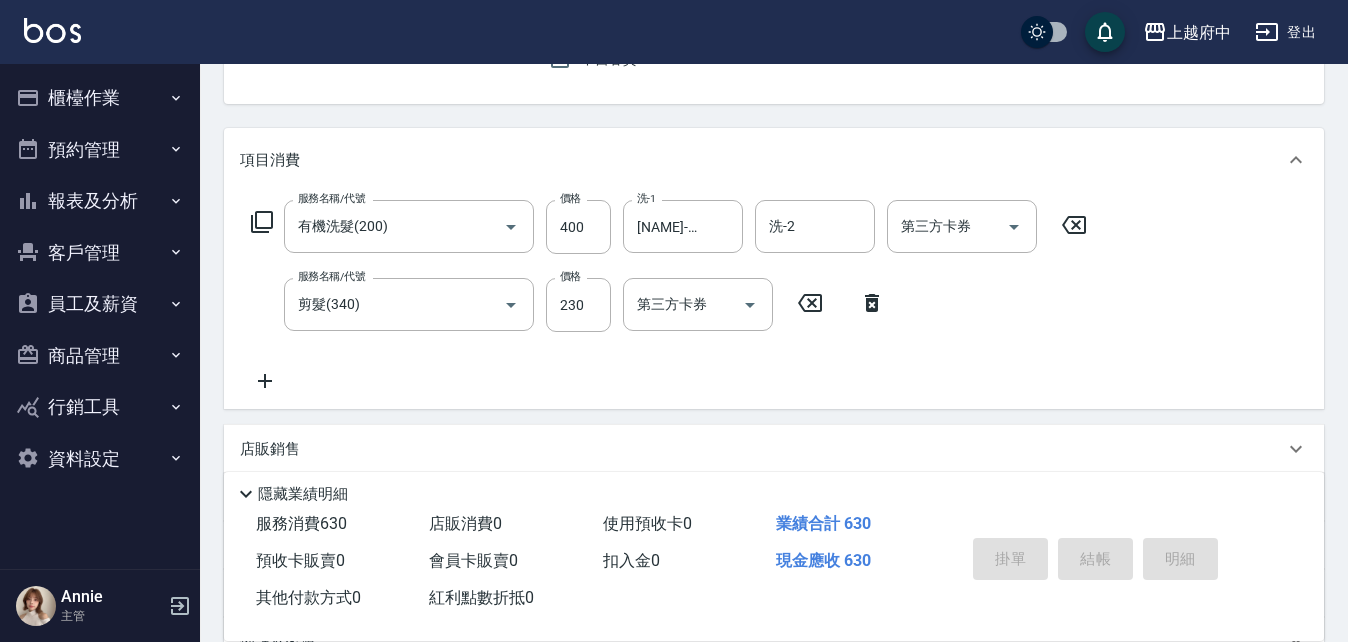 type on "2025/08/03 16:28" 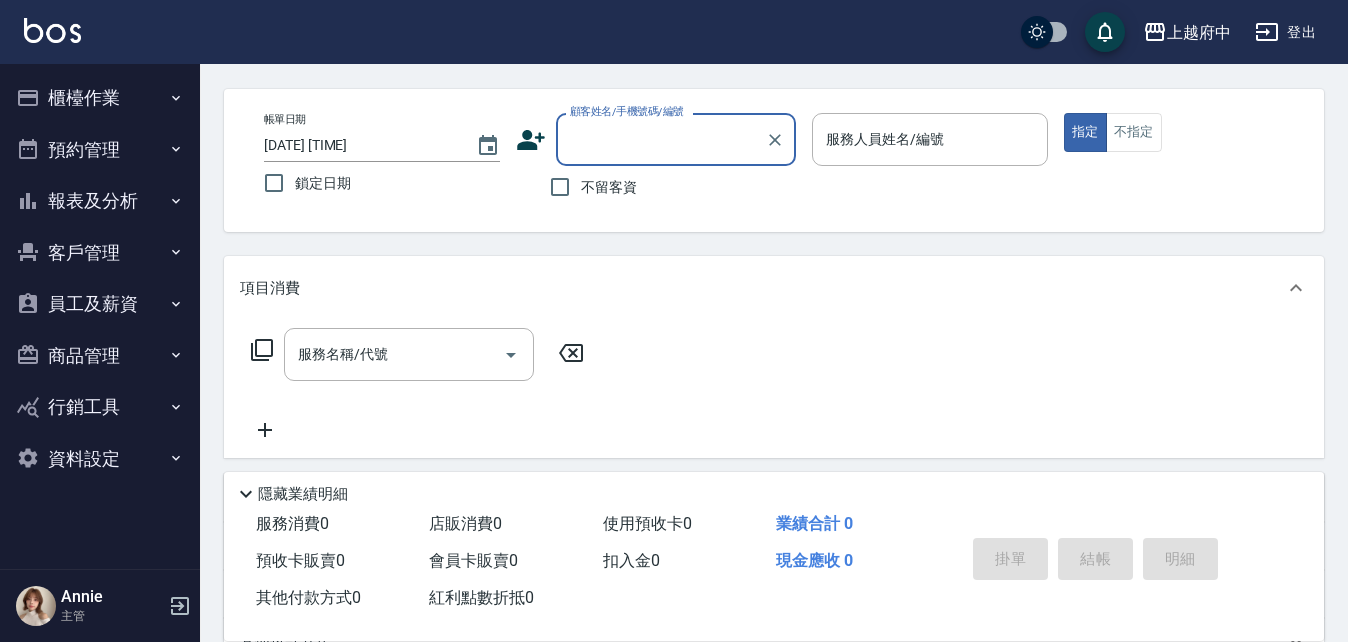 scroll, scrollTop: 0, scrollLeft: 0, axis: both 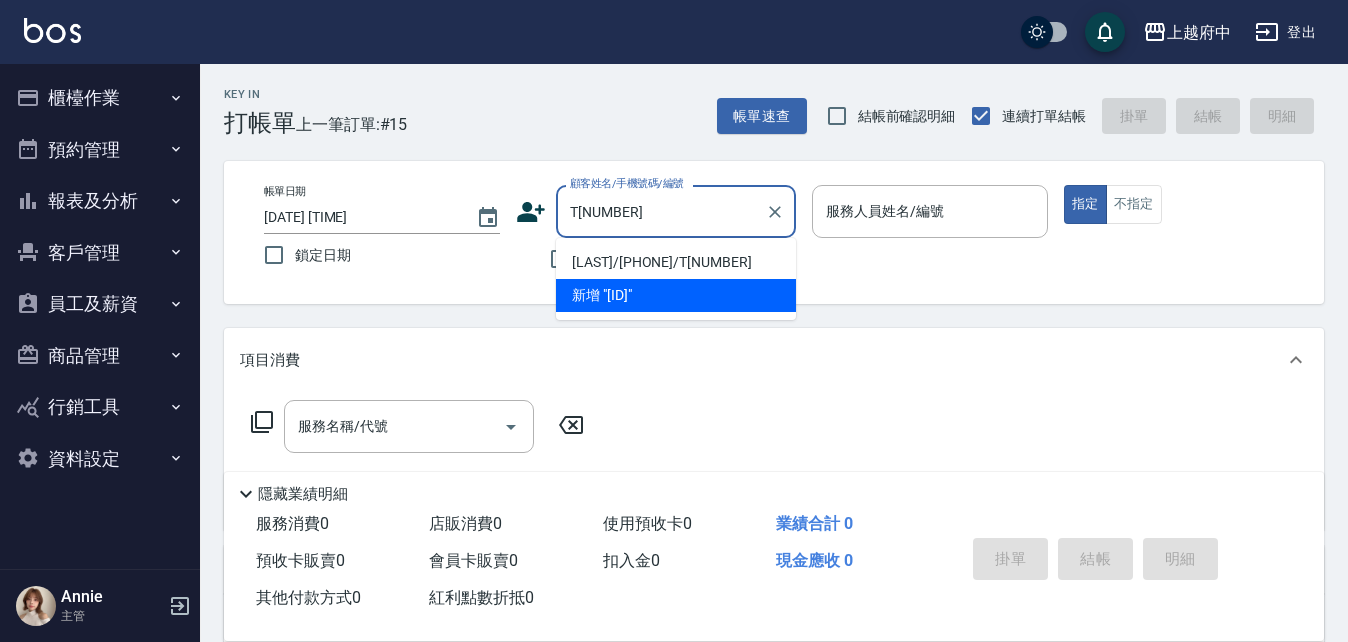 click on "[NAME]/[PHONE]/[ID]" at bounding box center (676, 262) 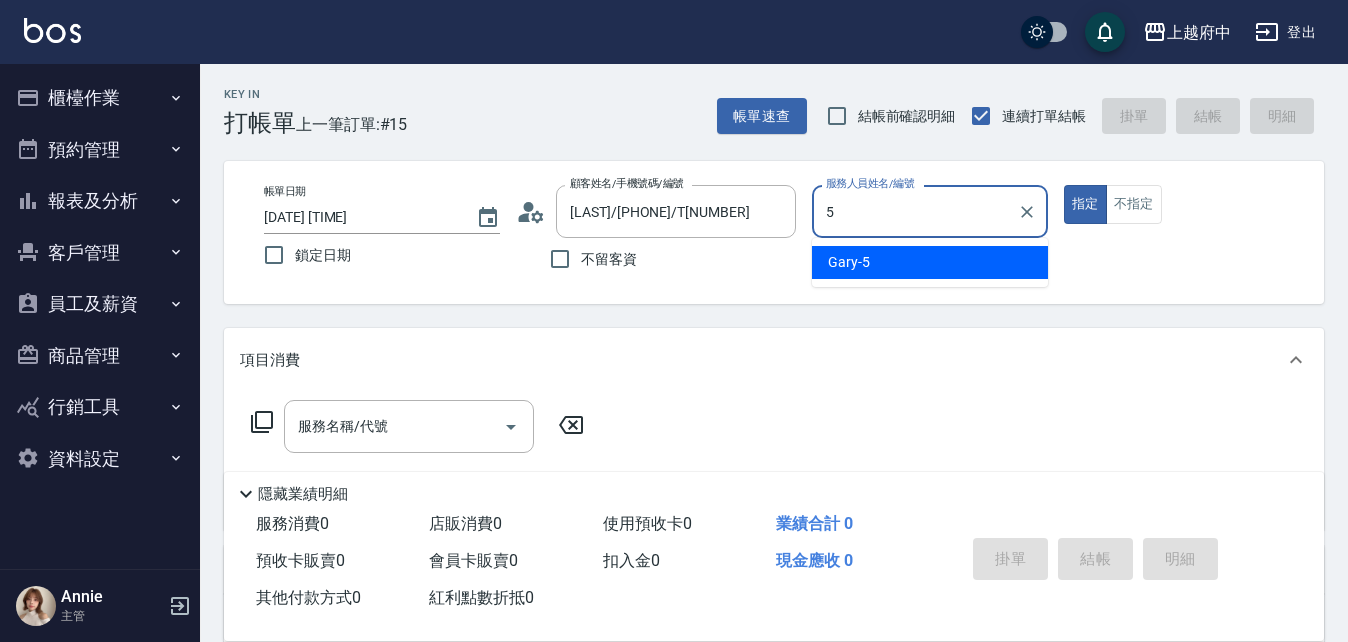 type on "Gary-5" 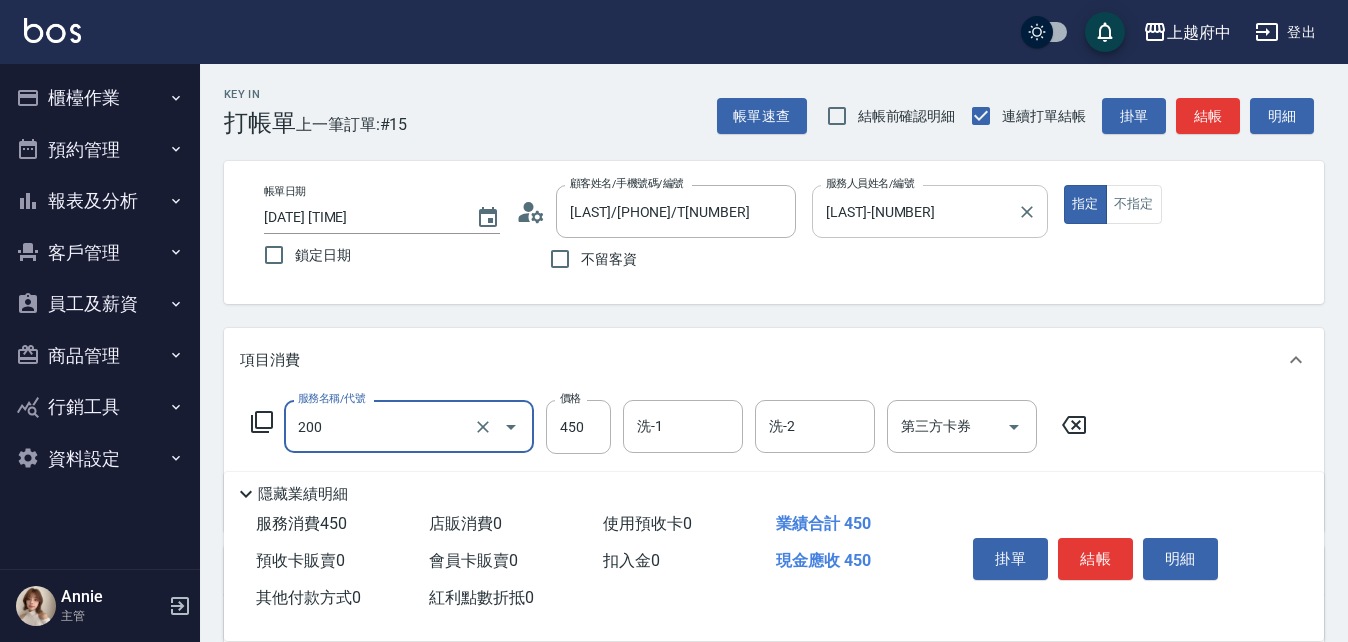type on "有機洗髮(200)" 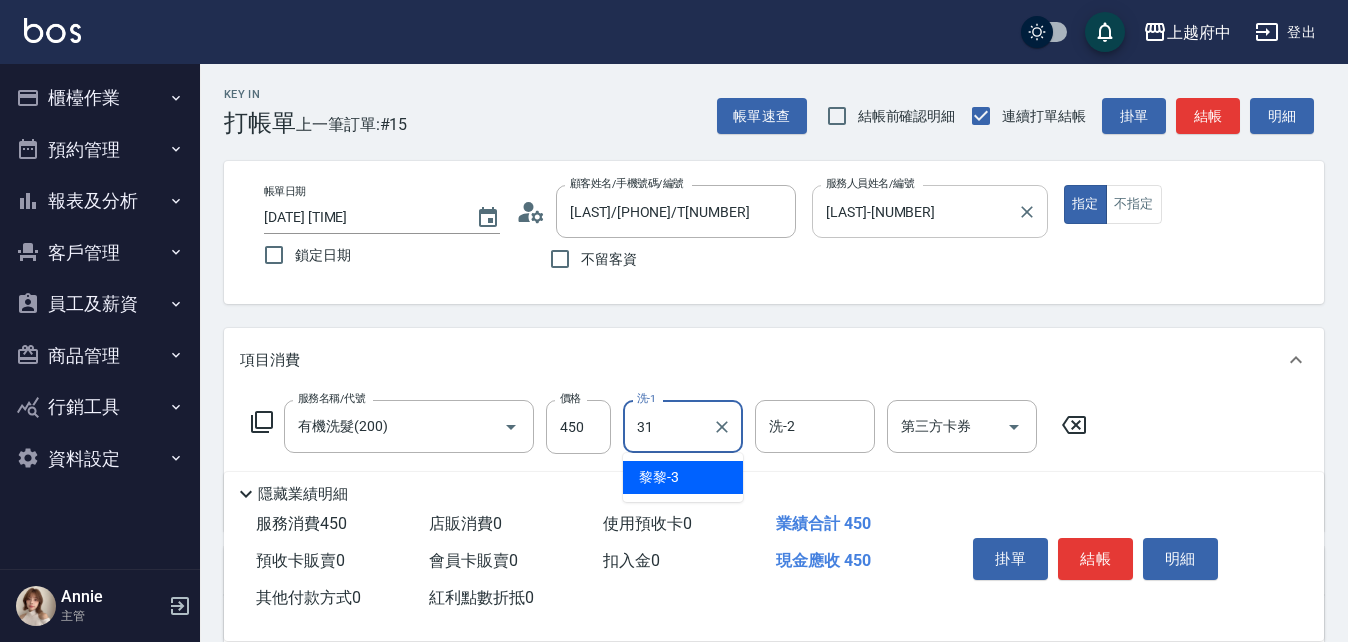 type on "[NAME]-31" 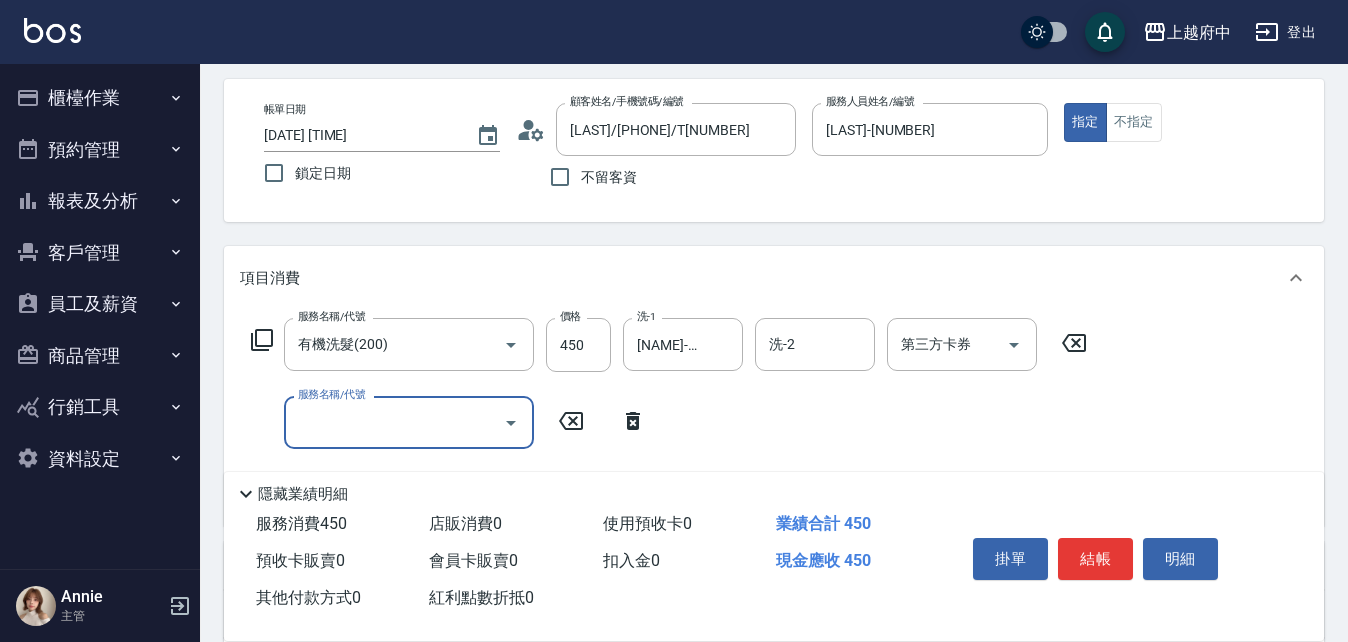 scroll, scrollTop: 200, scrollLeft: 0, axis: vertical 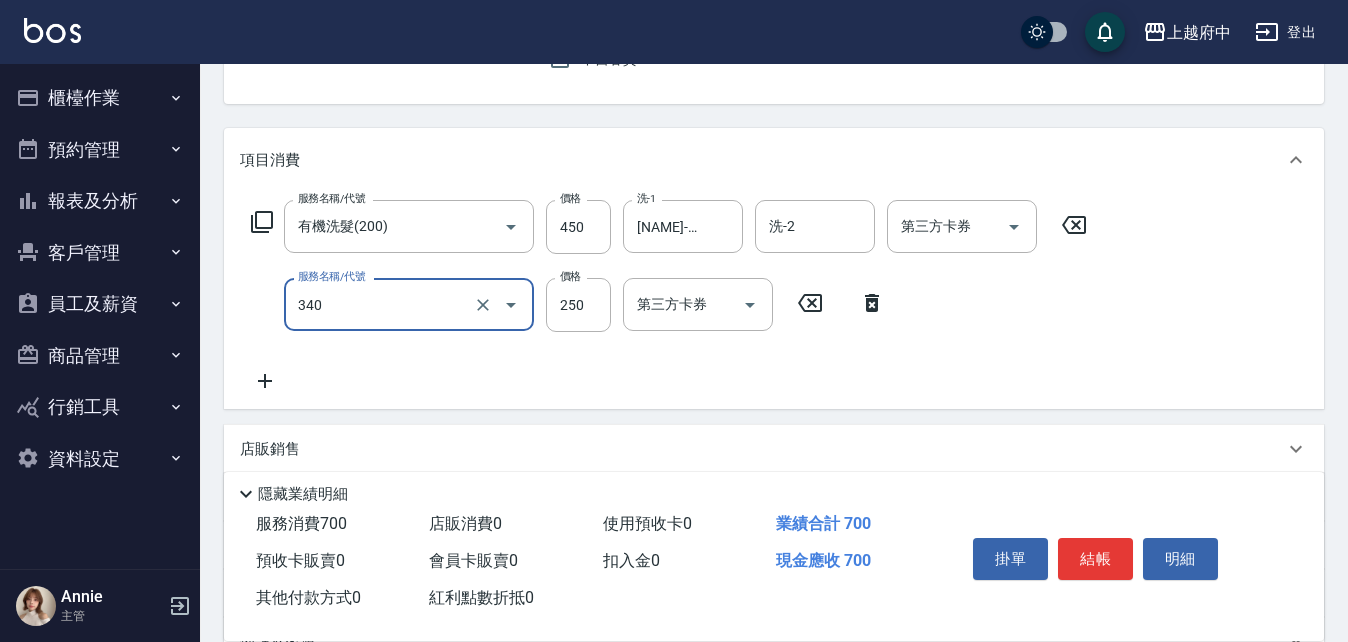 type on "剪髮(340)" 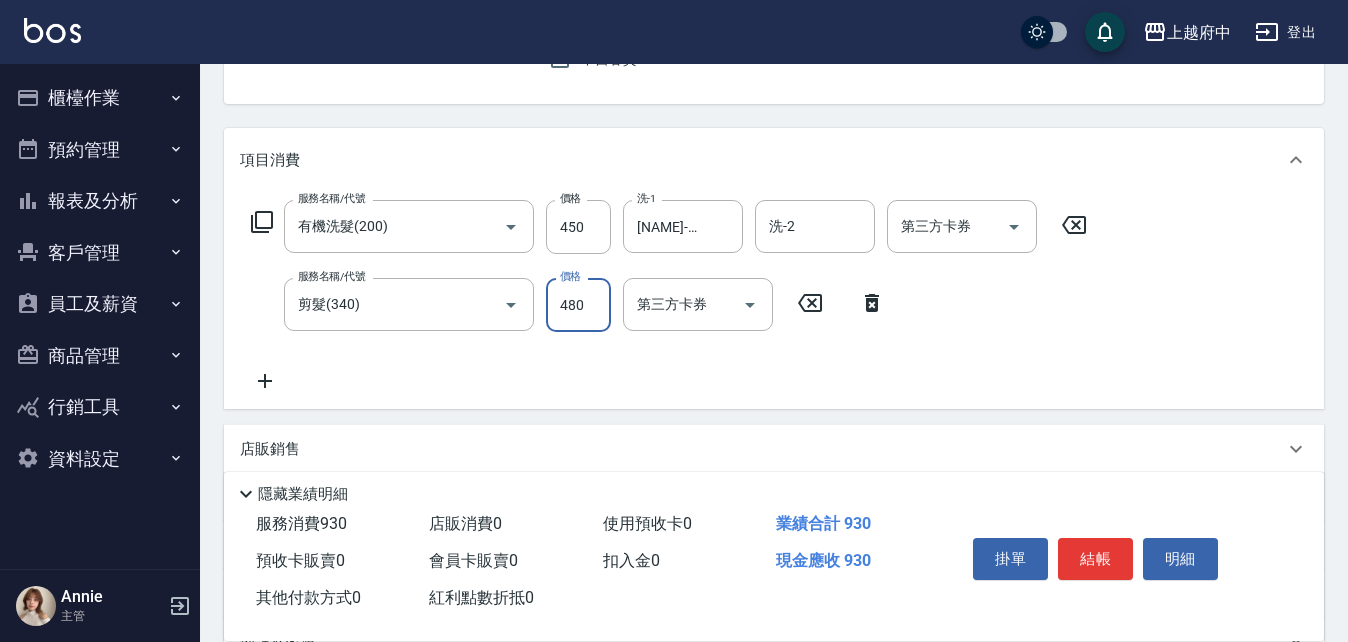 type on "480" 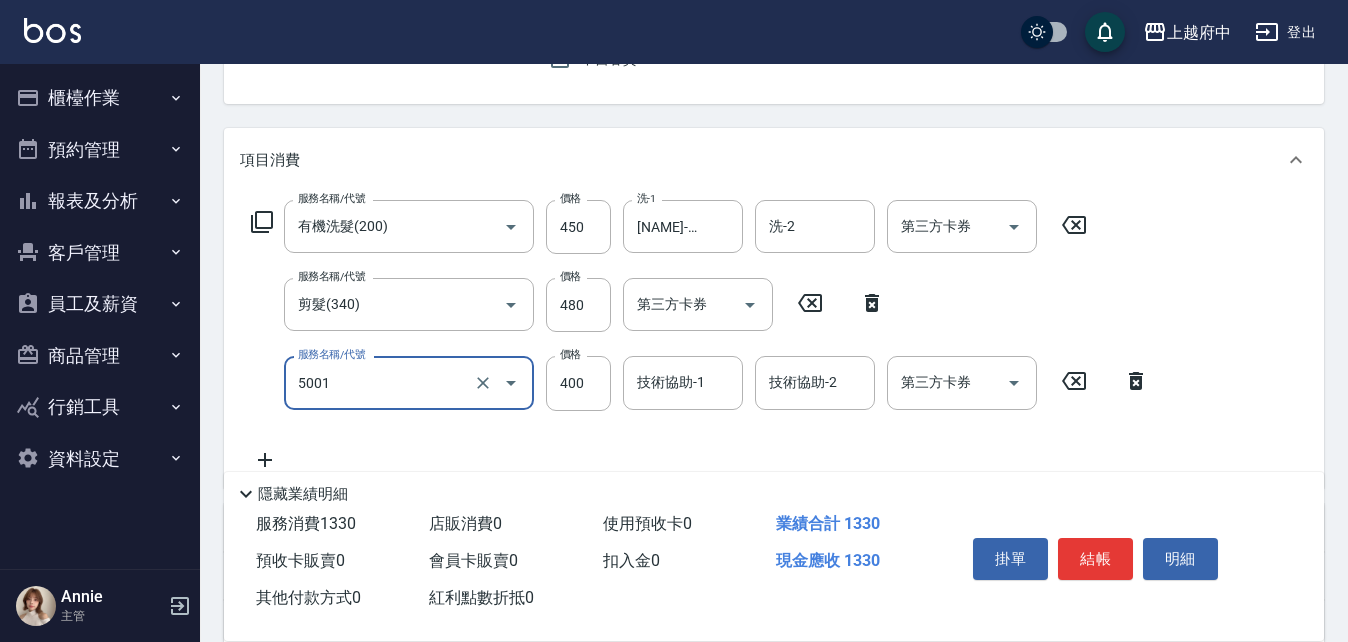 type on "側邊壓貼(5001)" 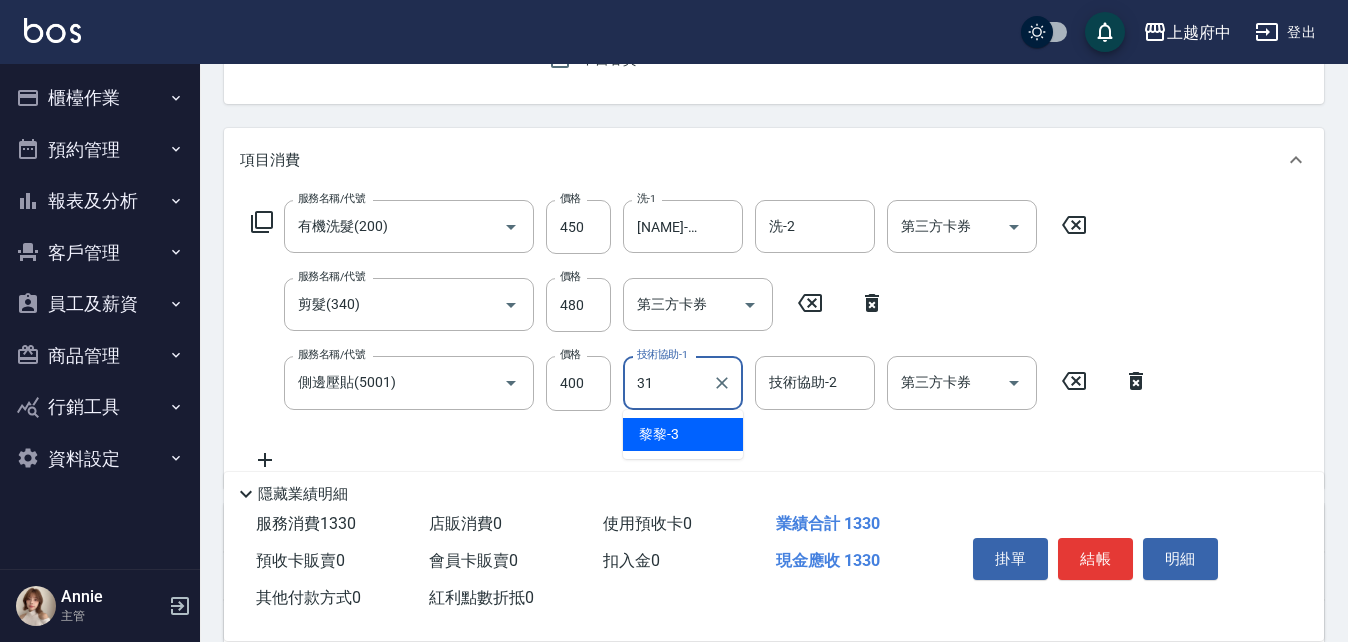 type on "[NAME]-31" 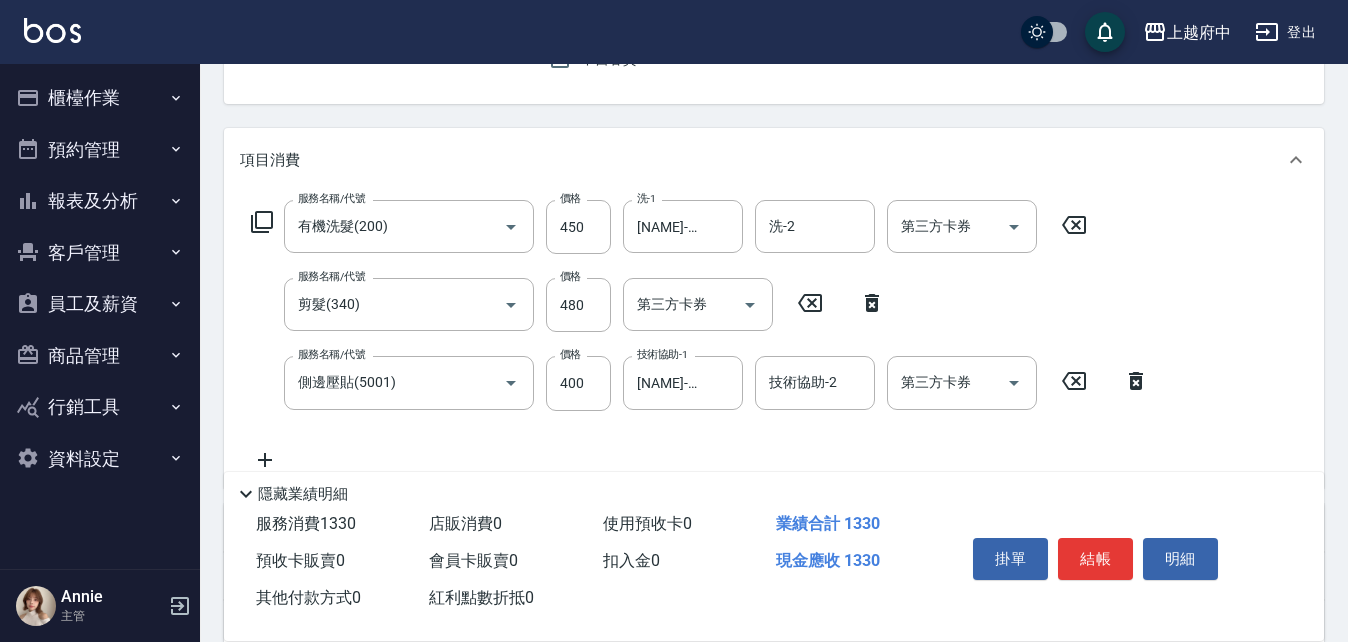 click on "服務名稱/代號 有機洗髮(200) 服務名稱/代號 價格 450 價格 洗-1 王品云-31 洗-1 洗-2 洗-2 第三方卡券 第三方卡券 服務名稱/代號 剪髮(340) 服務名稱/代號 價格 480 價格 第三方卡券 第三方卡券 服務名稱/代號 側邊壓貼(5001) 服務名稱/代號 價格 400 價格 技術協助-1 王品云-31 技術協助-1 技術協助-2 技術協助-2 第三方卡券 第三方卡券" at bounding box center (700, 335) 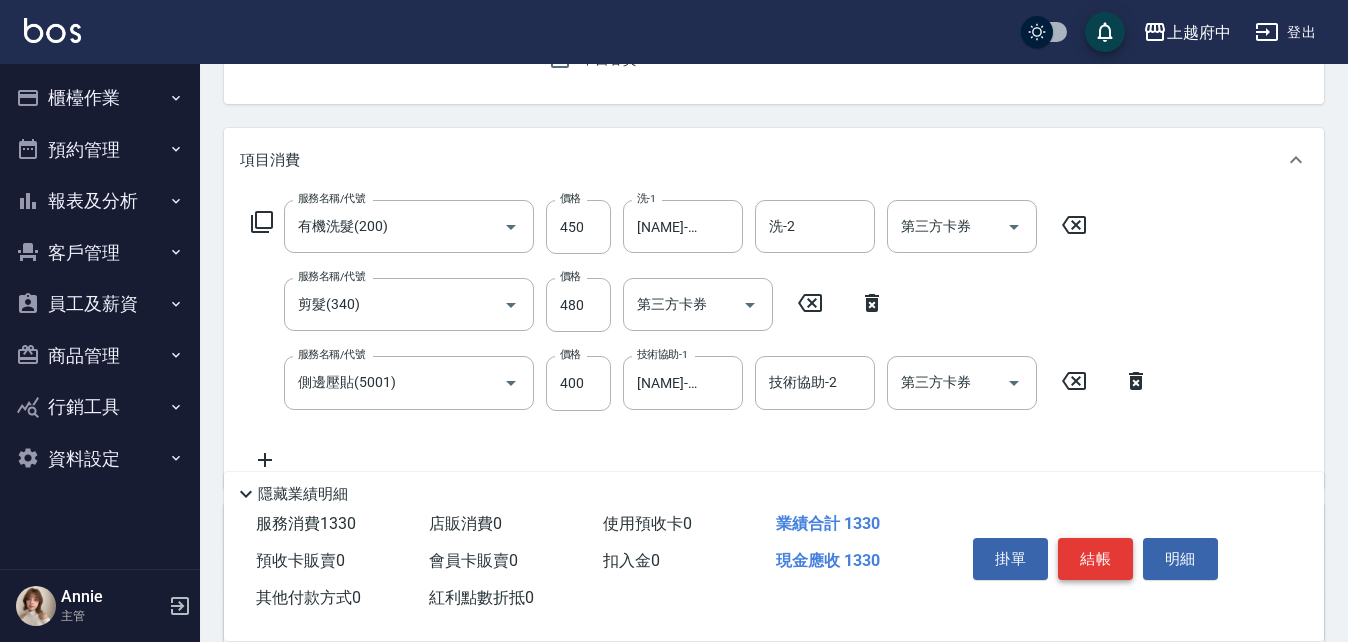 click on "結帳" at bounding box center (1095, 559) 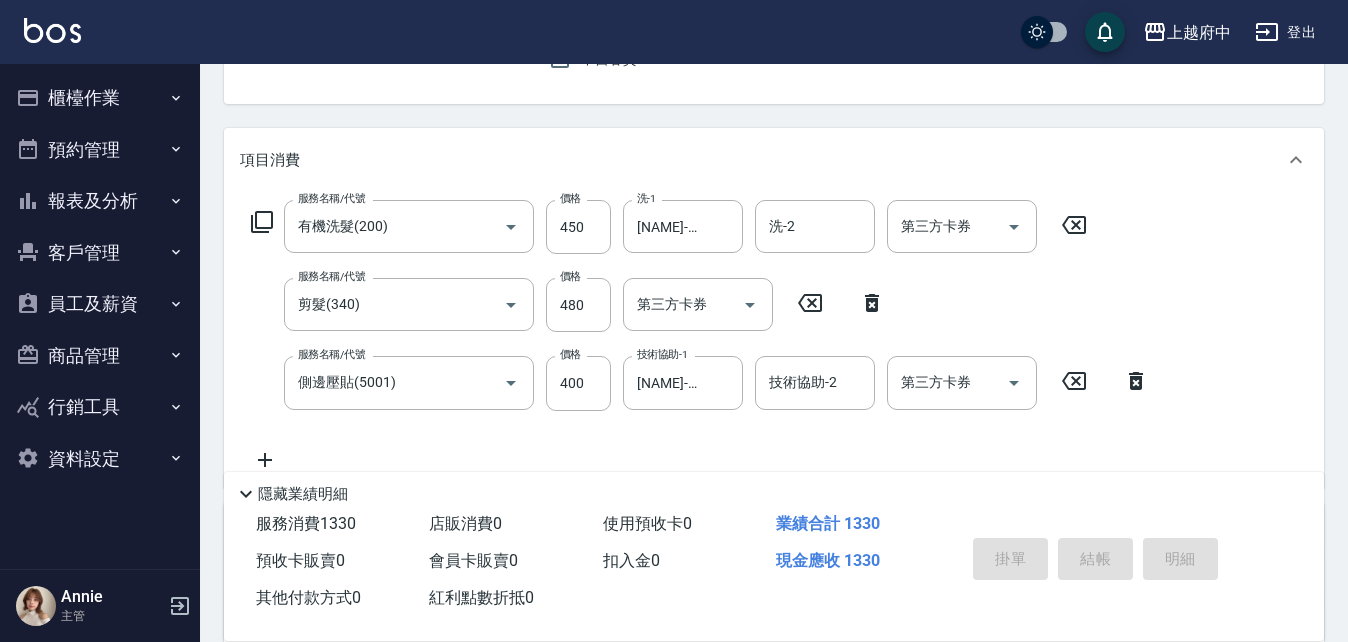 type 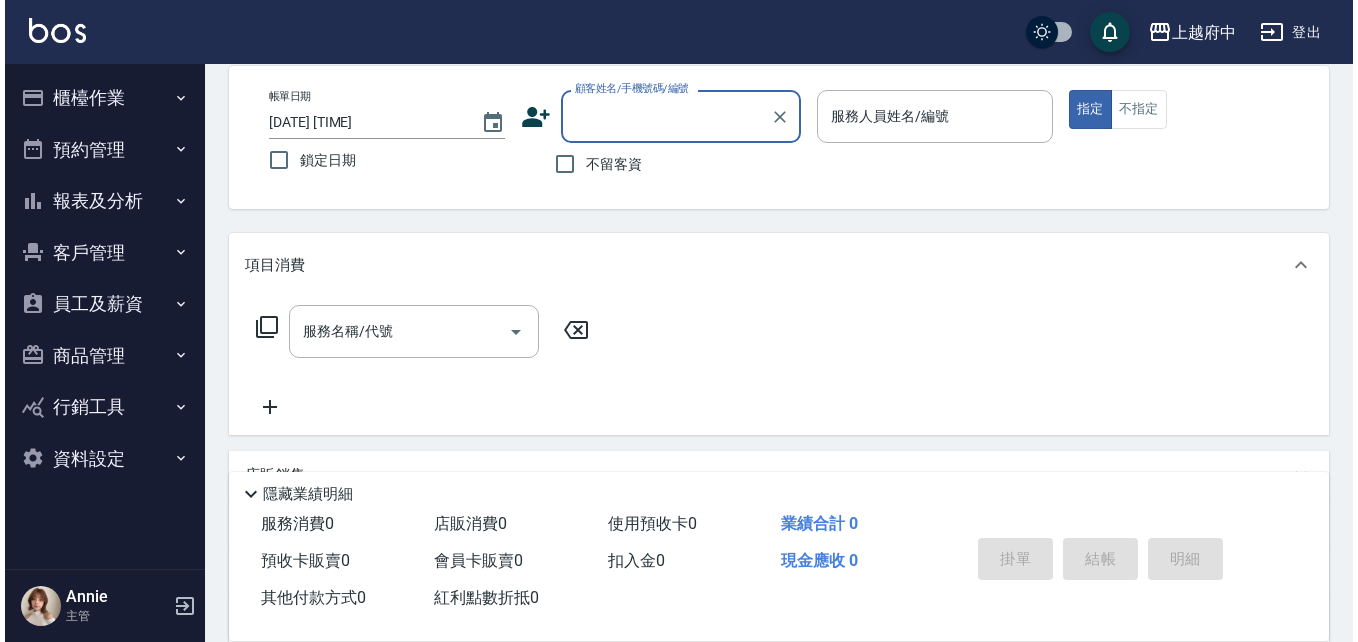 scroll, scrollTop: 0, scrollLeft: 0, axis: both 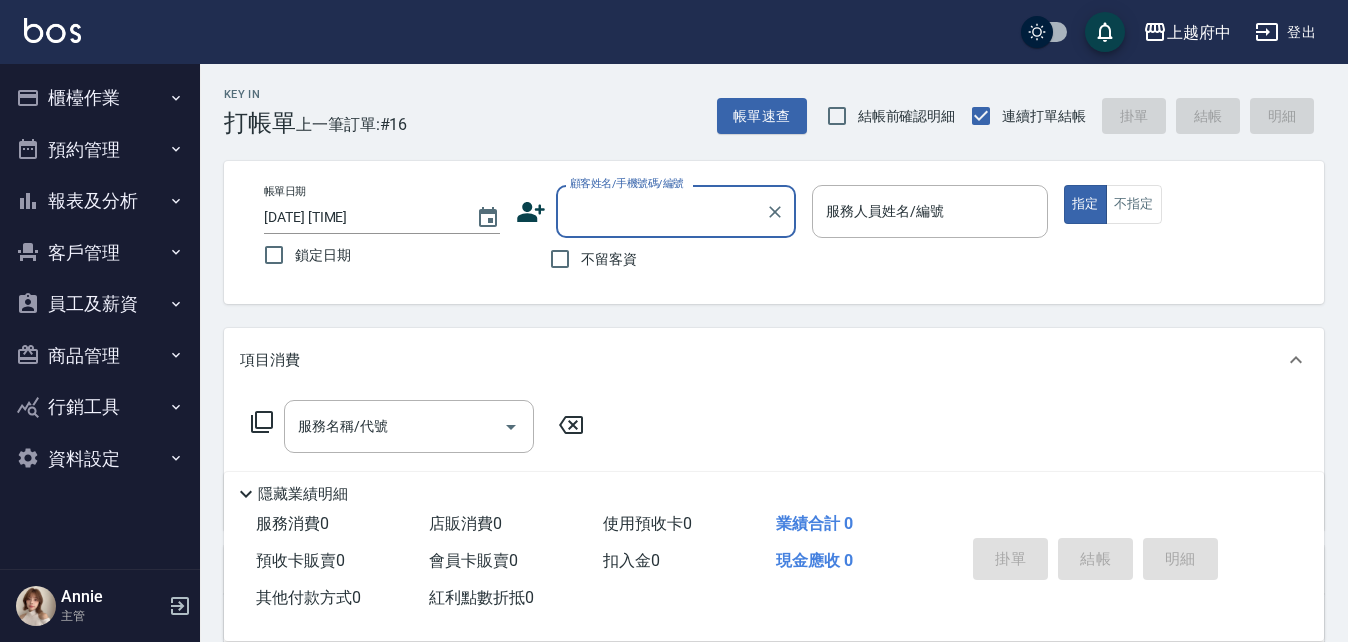 click 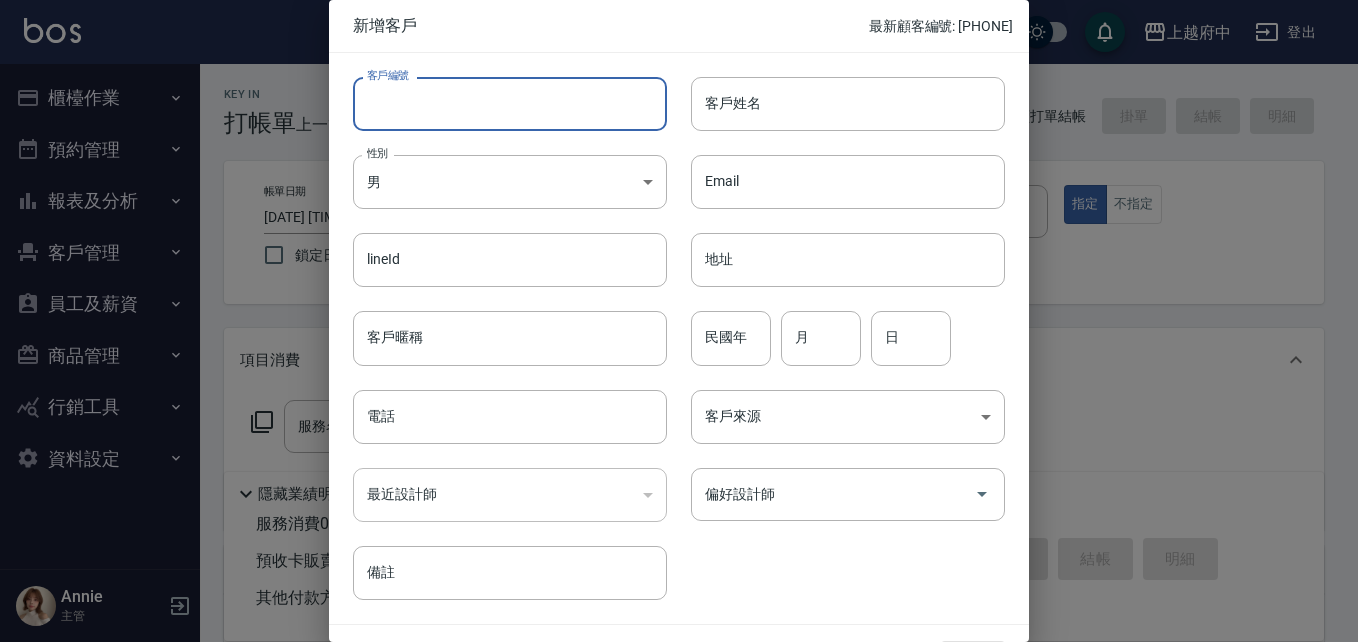 click on "客戶編號" at bounding box center [510, 104] 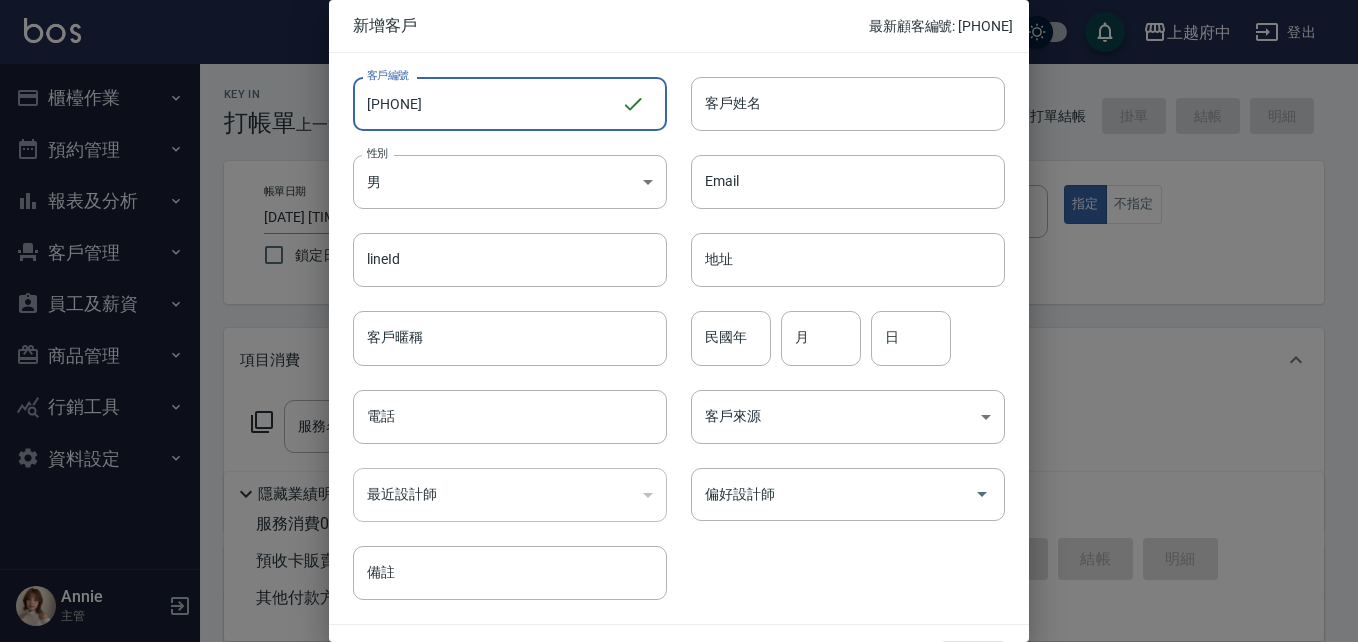 type on "0919616071" 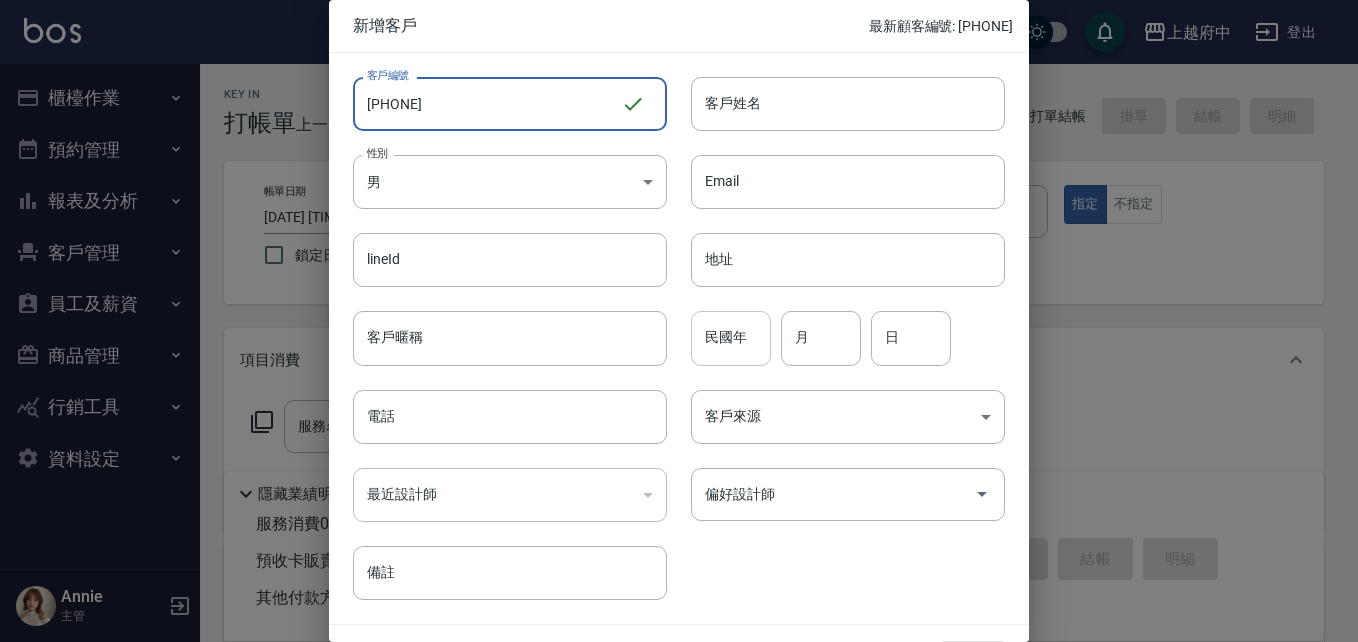 click on "民國年" at bounding box center (731, 338) 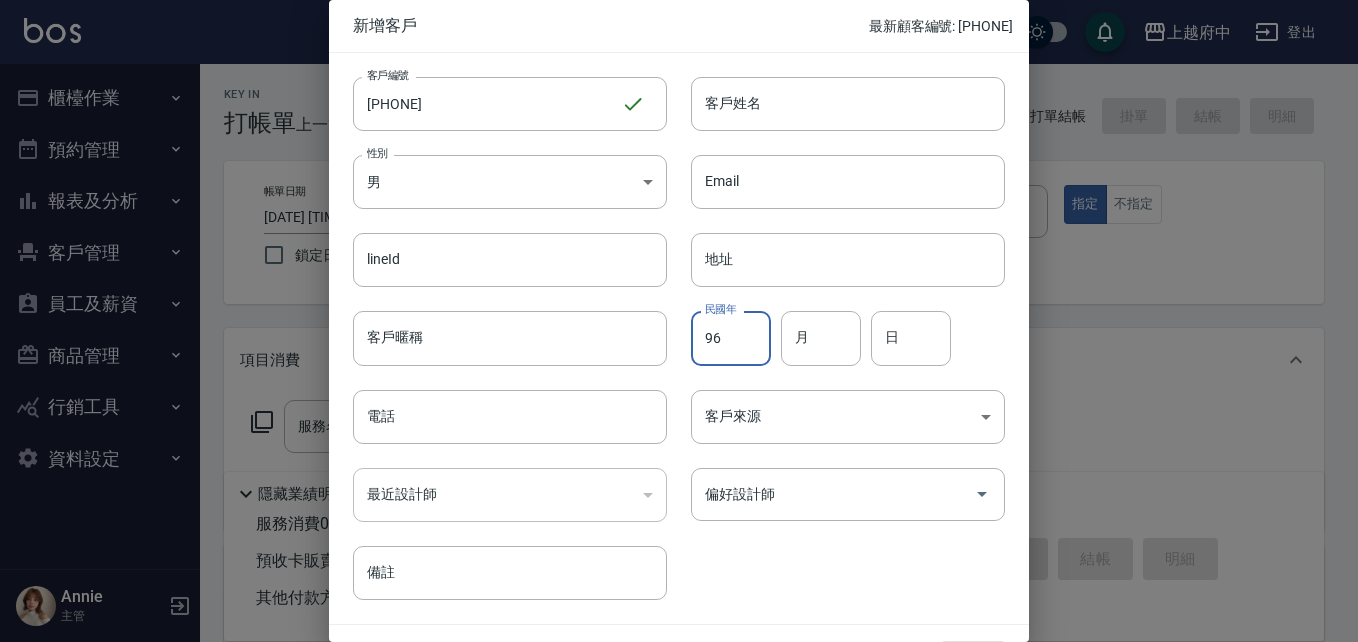 type on "96" 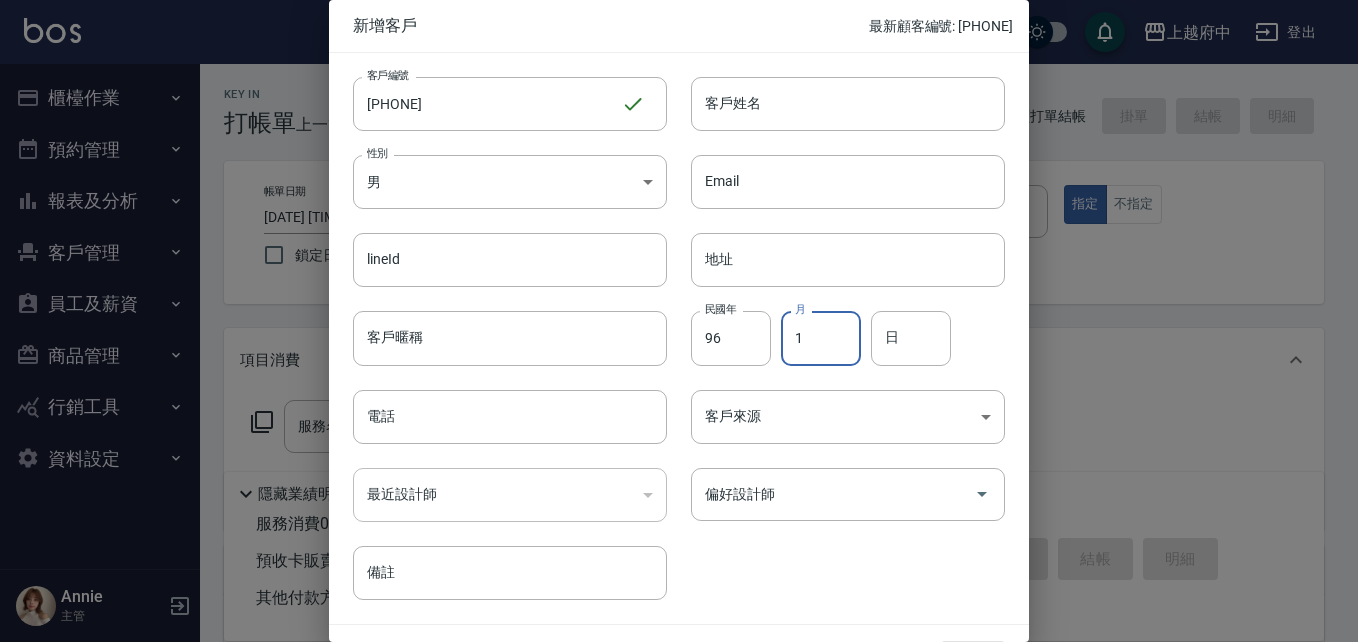 click on "1" at bounding box center (821, 338) 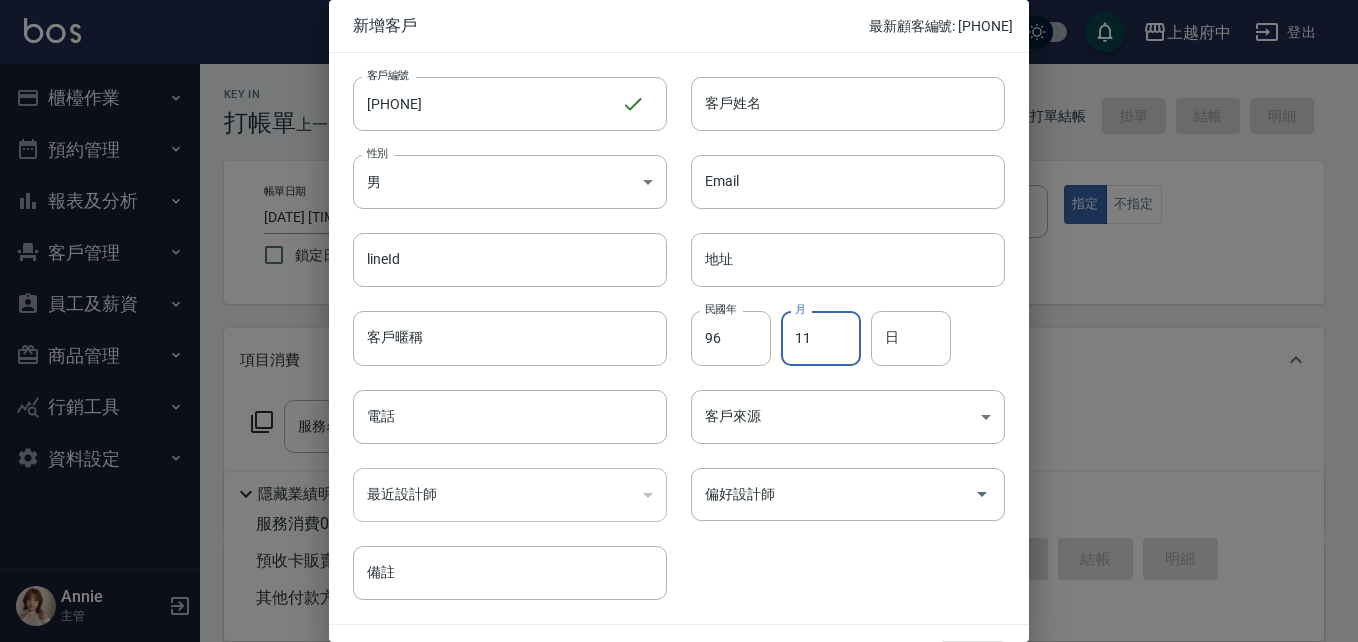 type on "11" 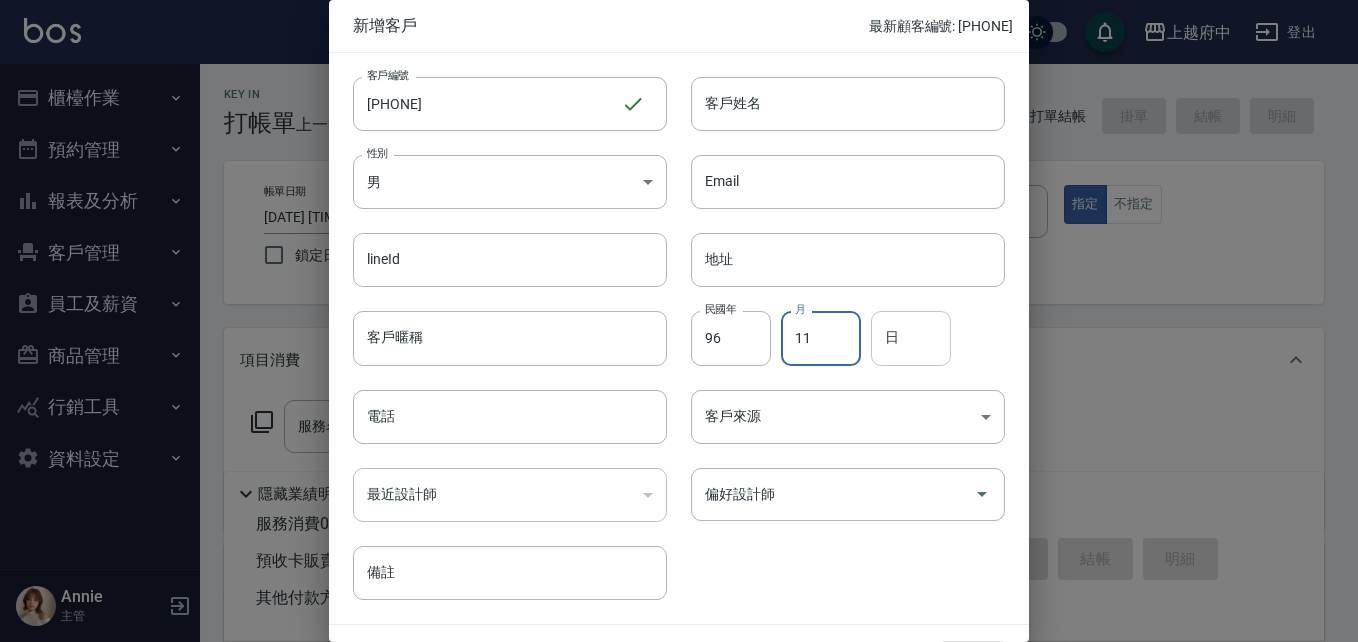 click on "日" at bounding box center [911, 338] 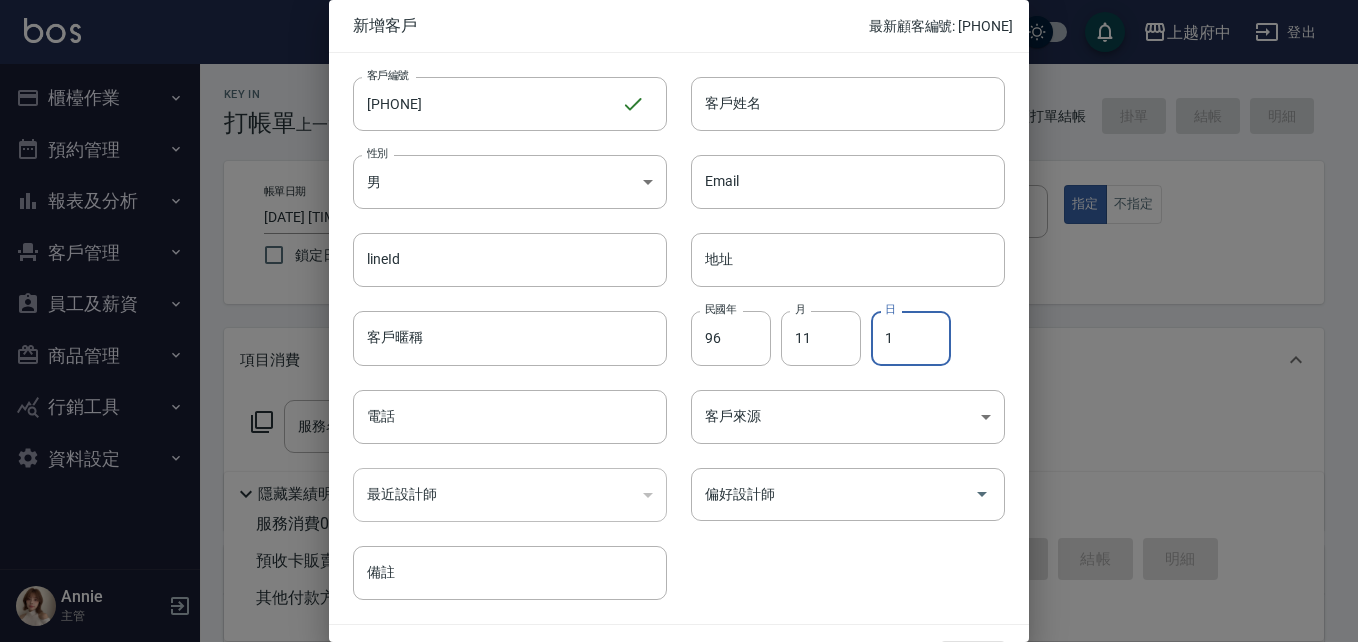 type on "1" 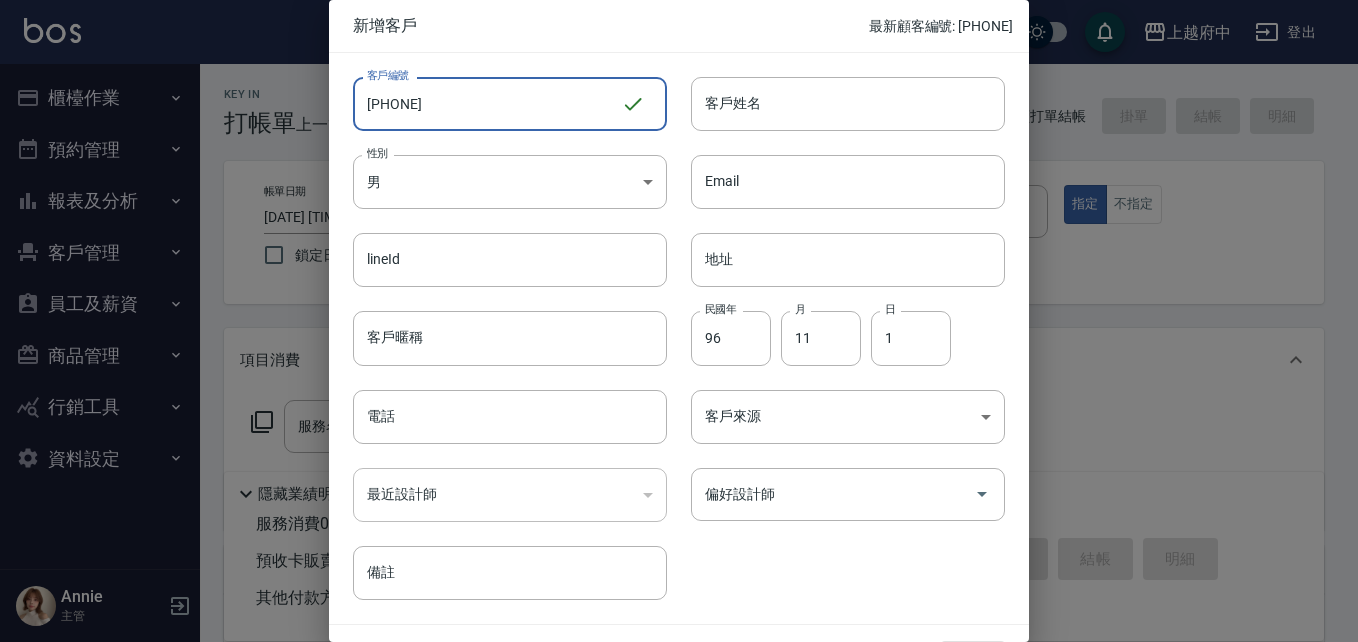 drag, startPoint x: 464, startPoint y: 106, endPoint x: 296, endPoint y: 84, distance: 169.43436 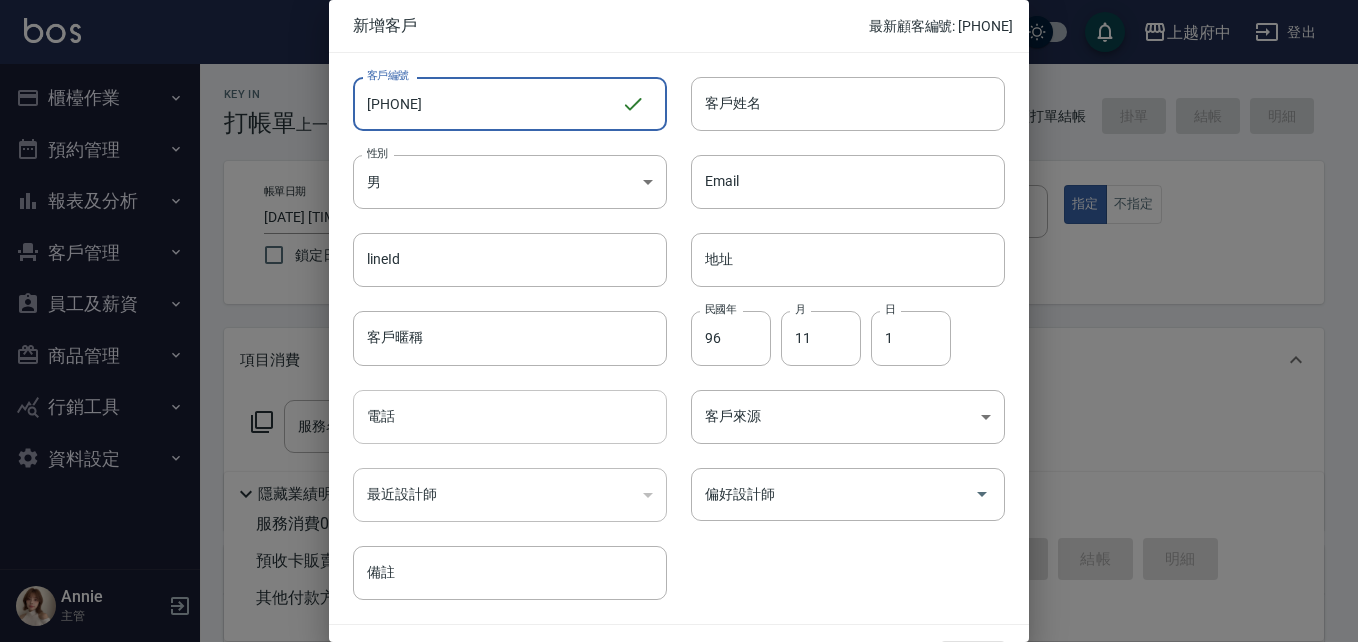 click on "電話" at bounding box center (510, 417) 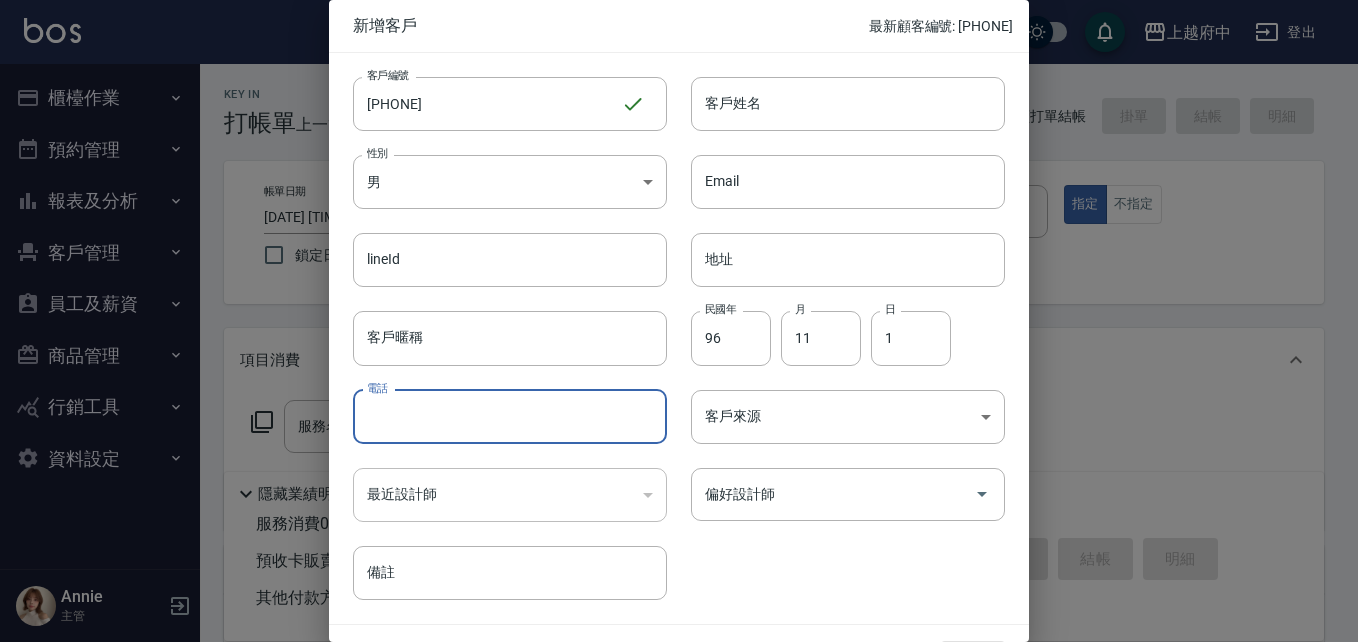paste on "0919616071" 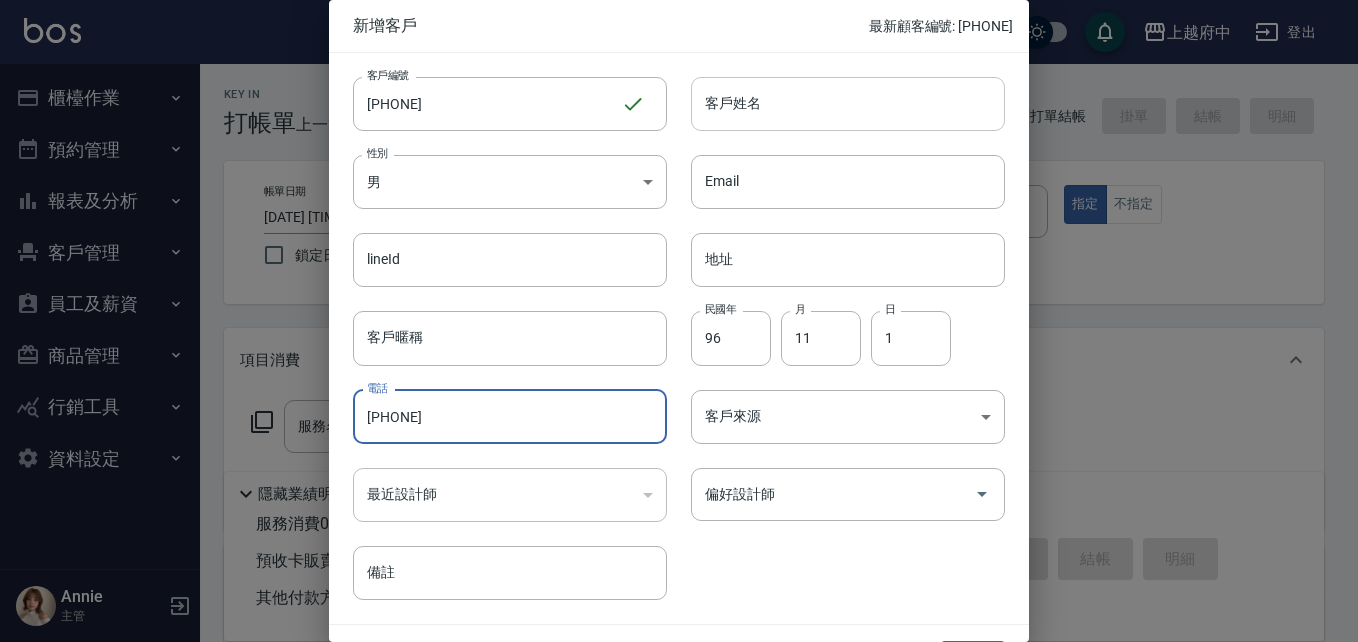 type on "0919616071" 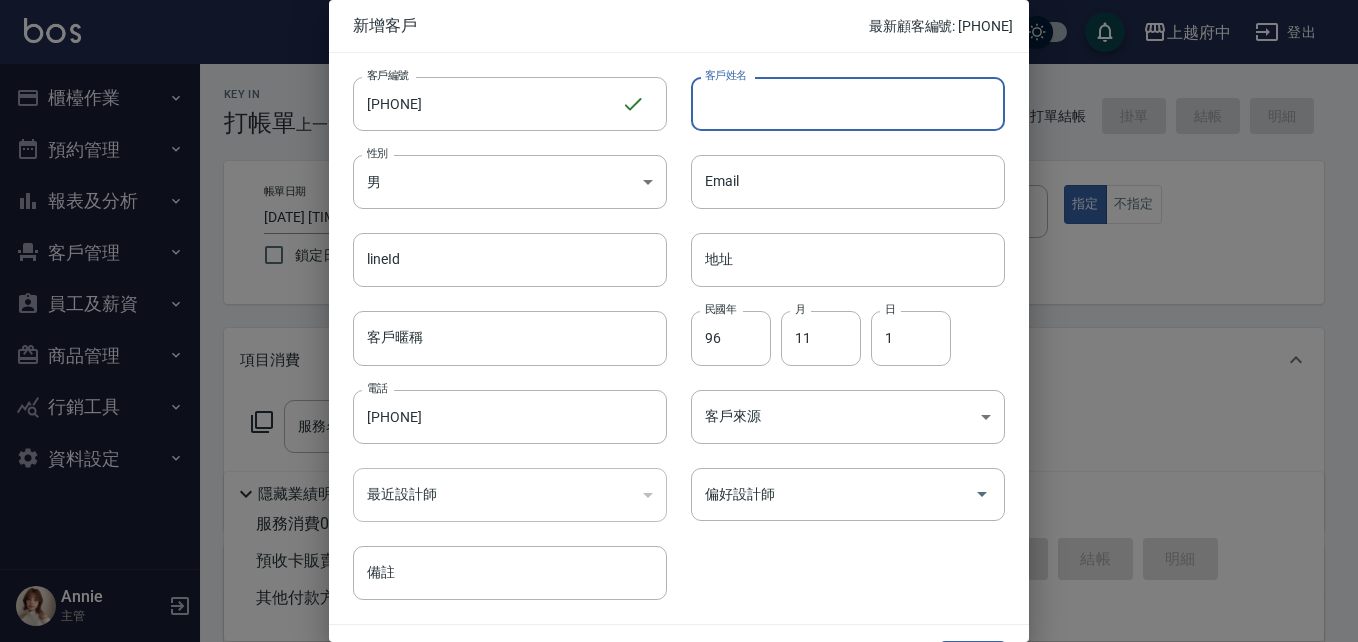 paste on "Charles" 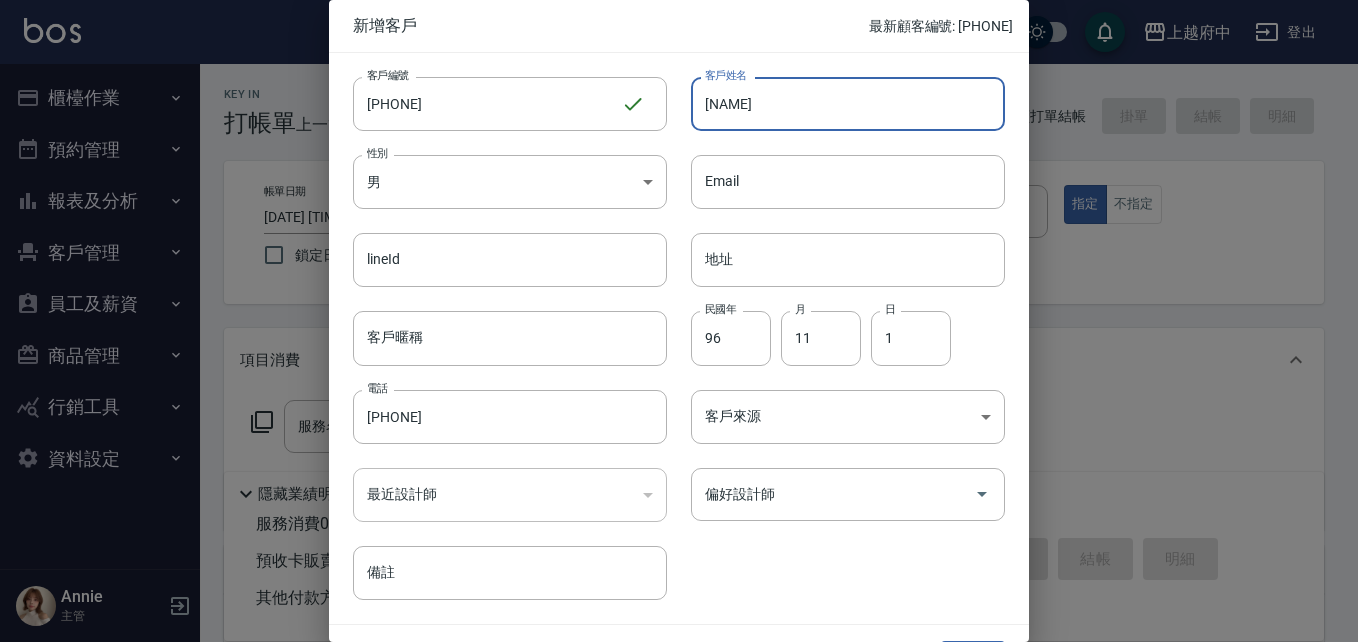type on "Charles" 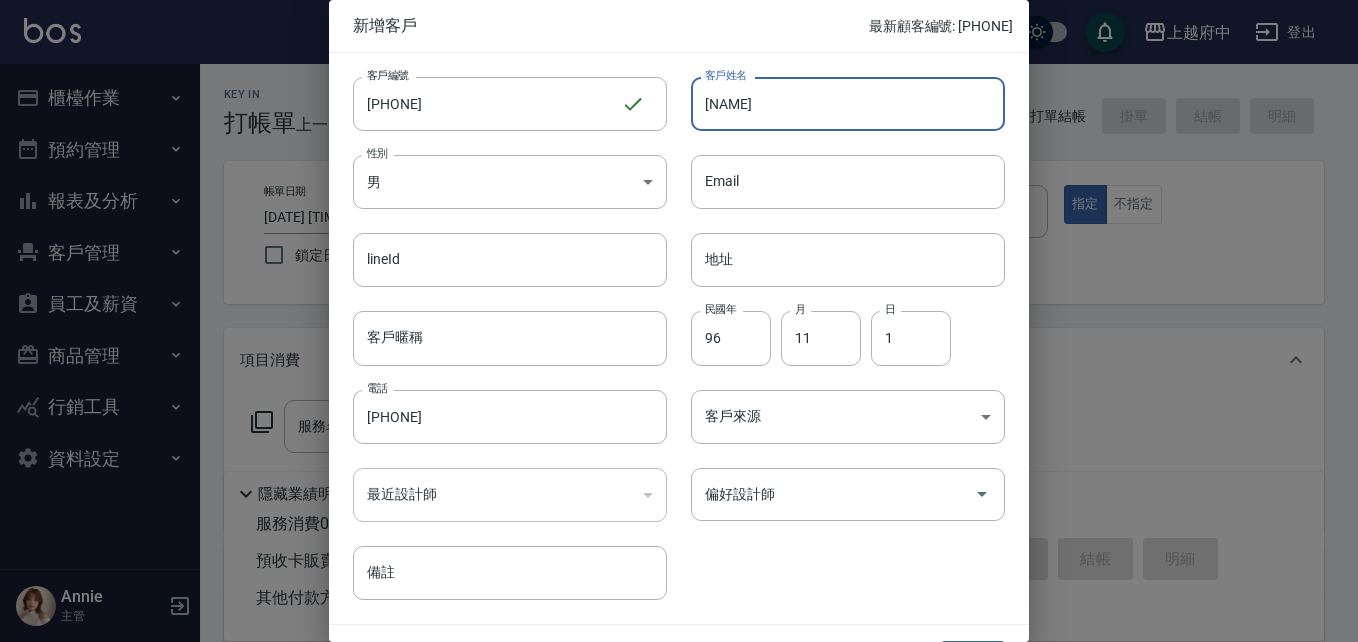 drag, startPoint x: 776, startPoint y: 113, endPoint x: 668, endPoint y: 107, distance: 108.16654 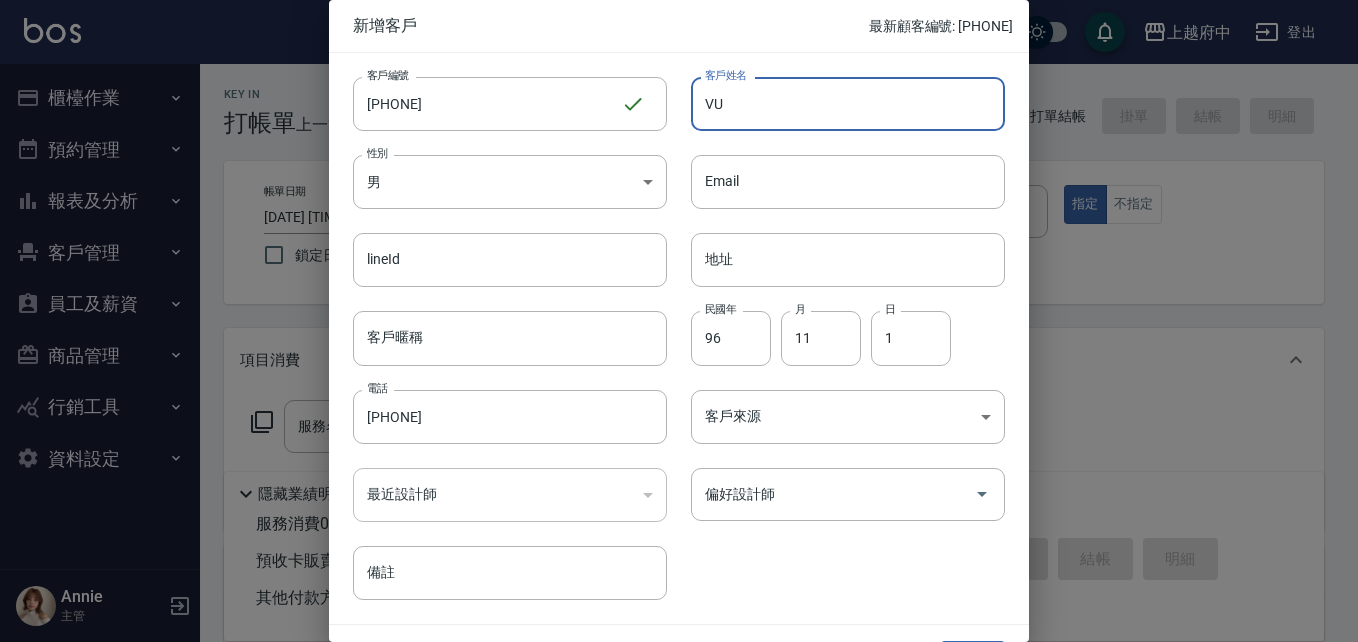 type on "V" 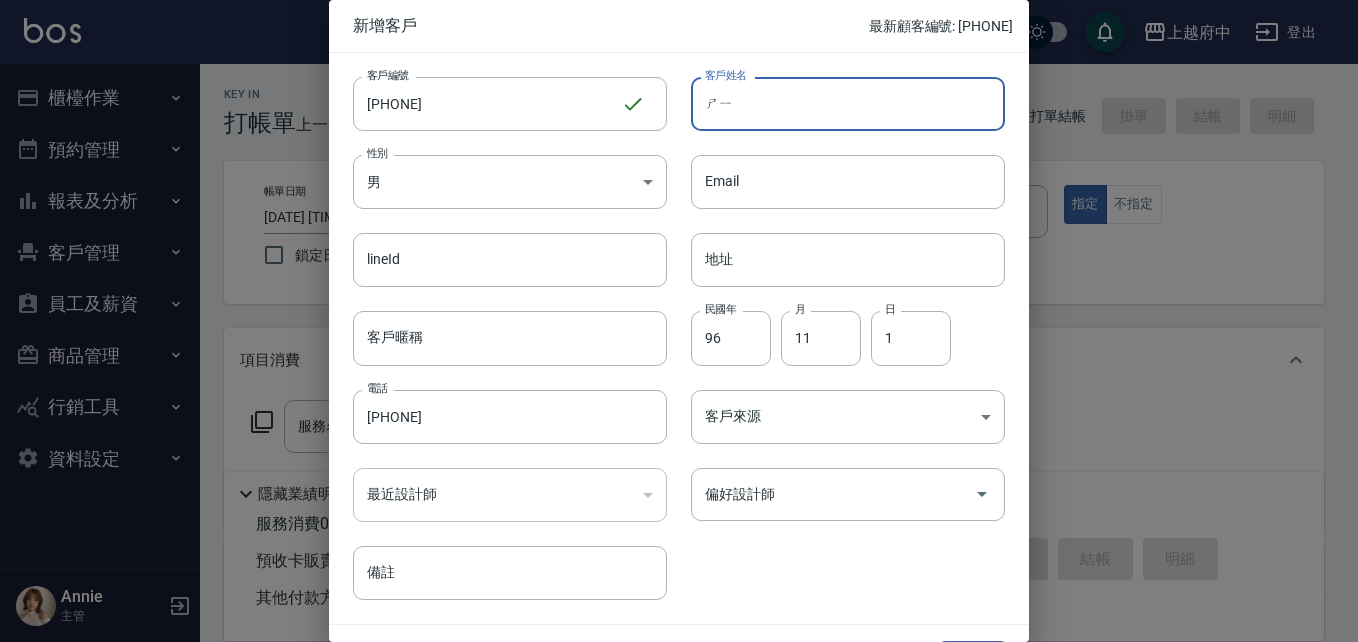 type on "ㄕ" 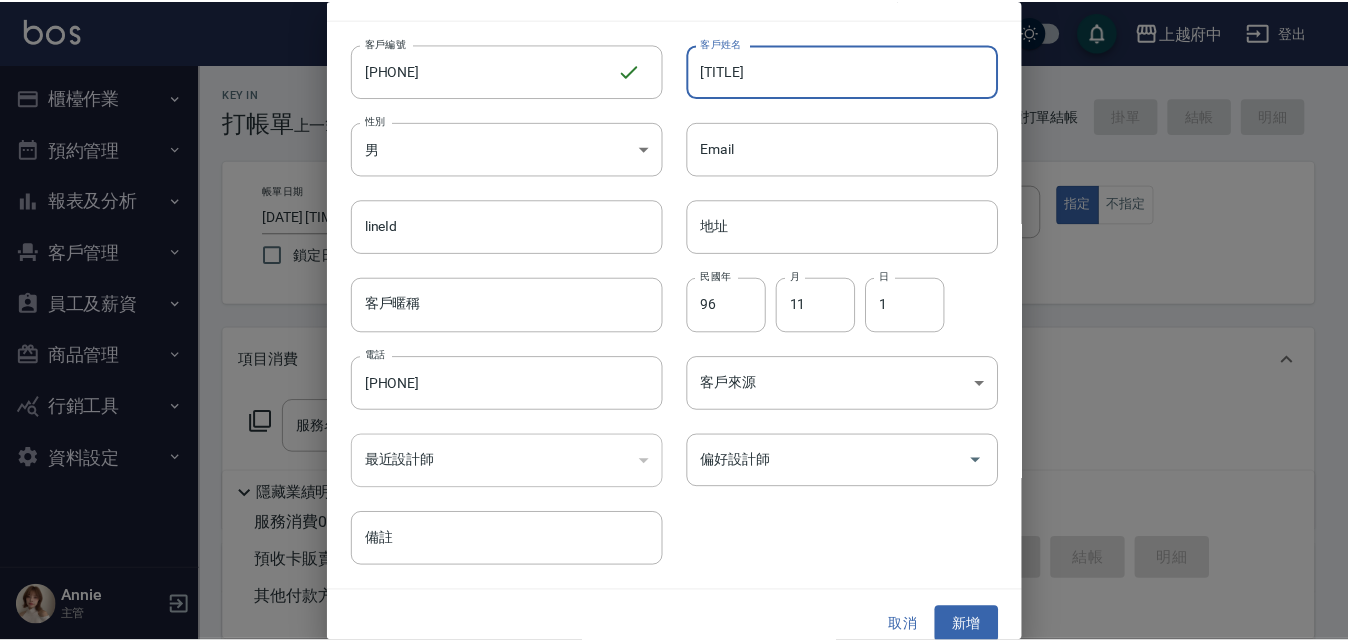 scroll, scrollTop: 51, scrollLeft: 0, axis: vertical 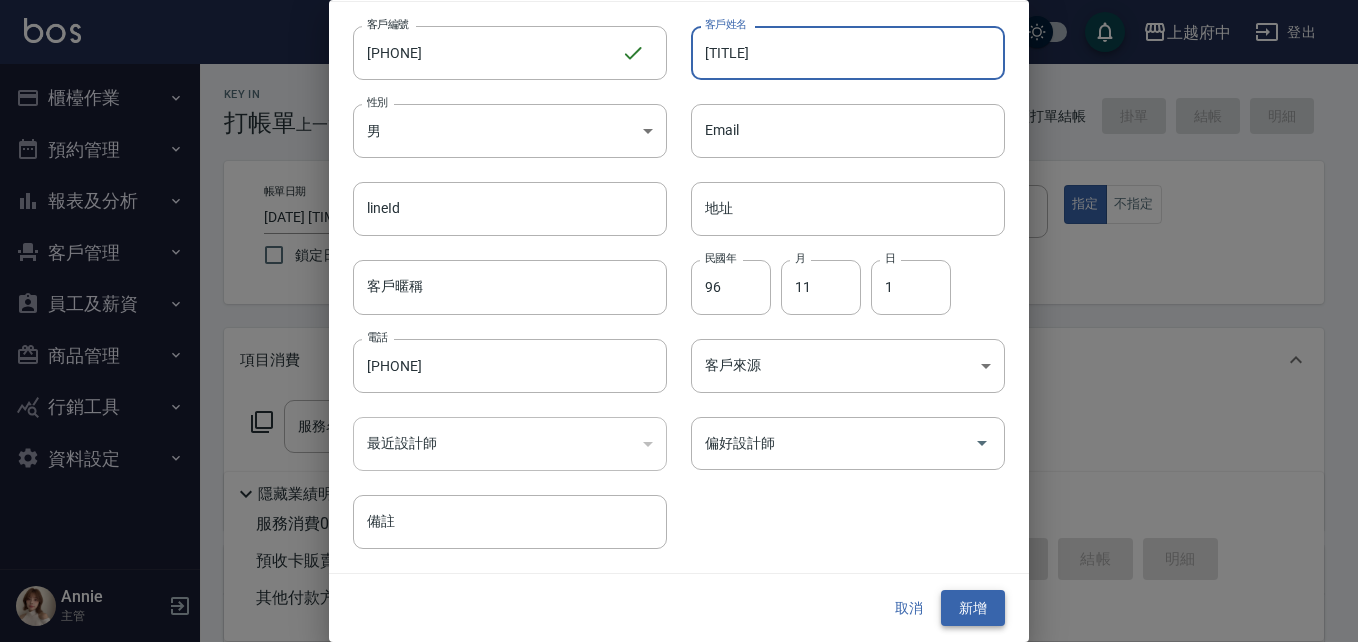 type on "先生" 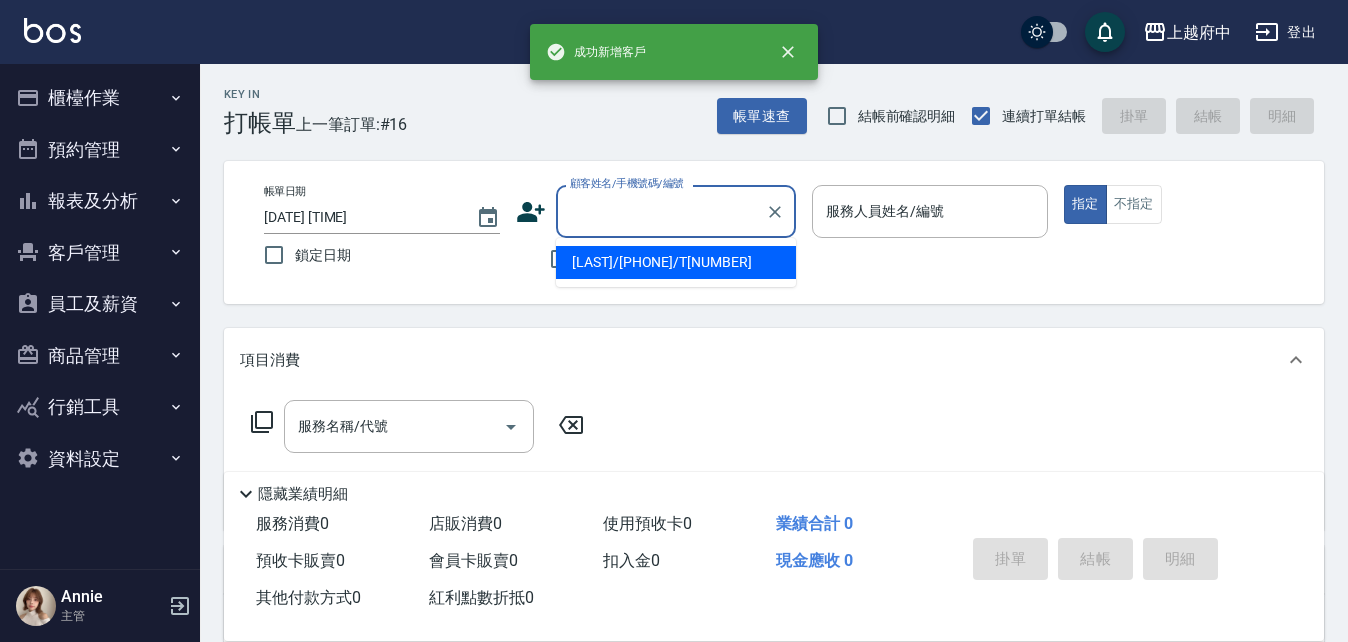 click on "顧客姓名/手機號碼/編號" at bounding box center (661, 211) 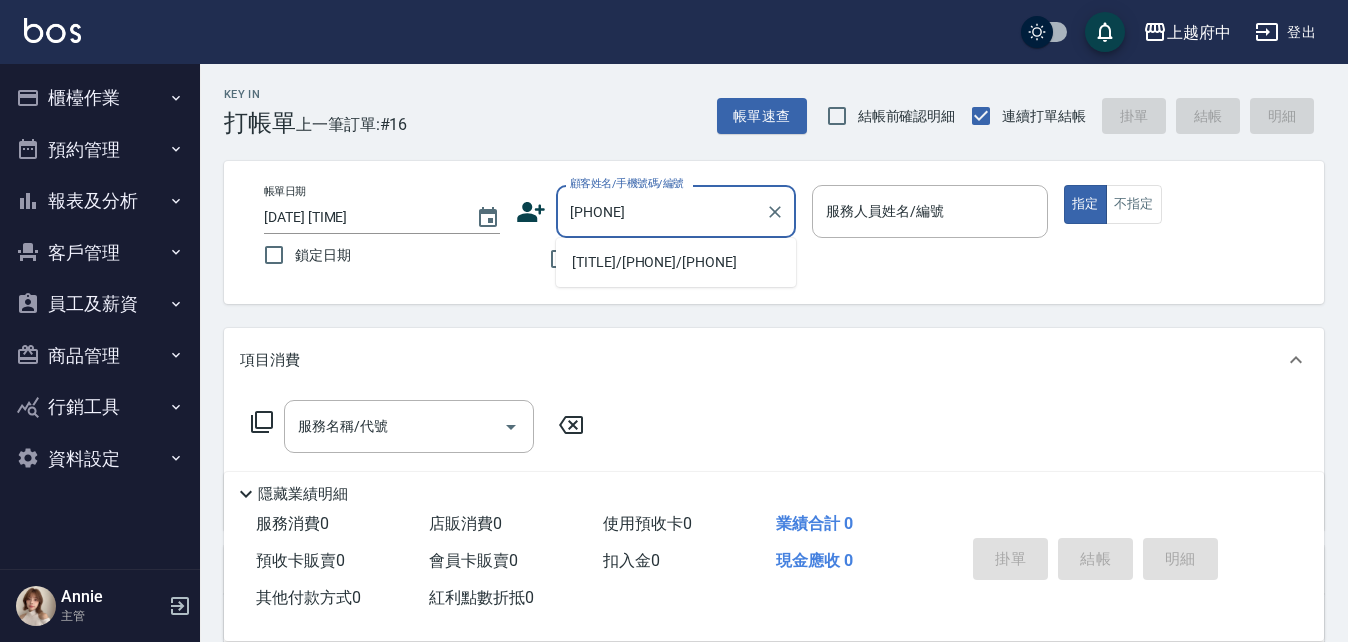 click on "[NAME]/[PHONE]/[PHONE]" at bounding box center (676, 262) 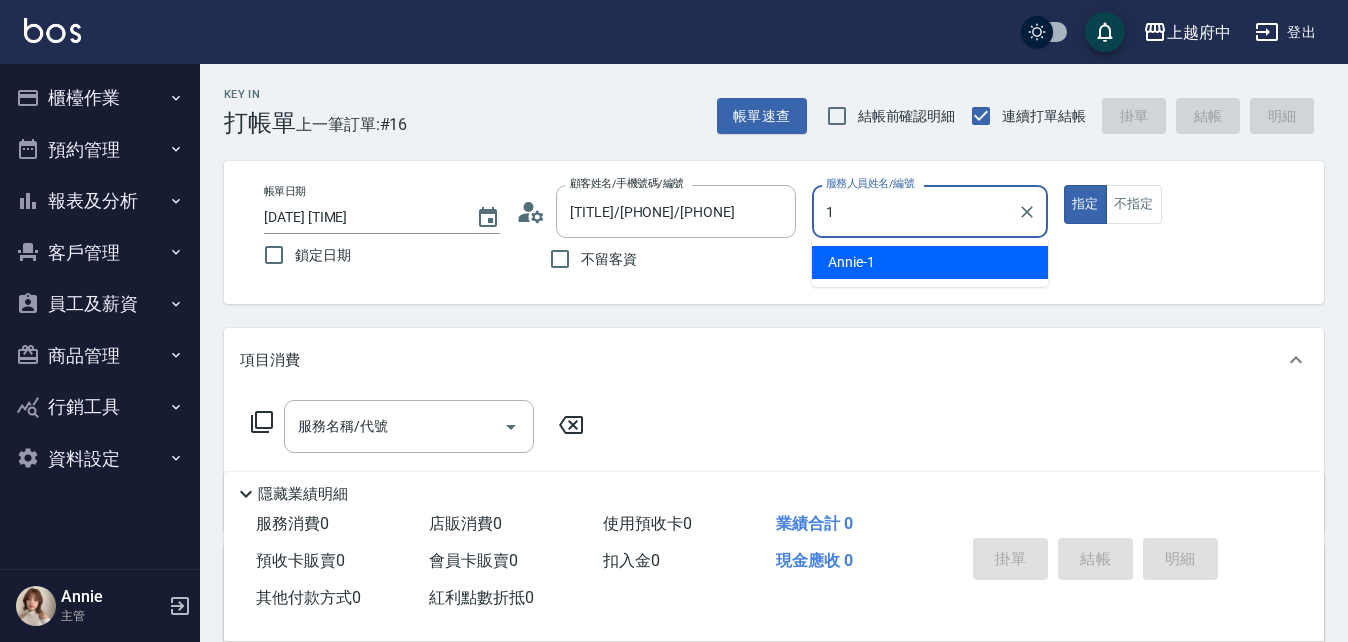 type on "Annie -1" 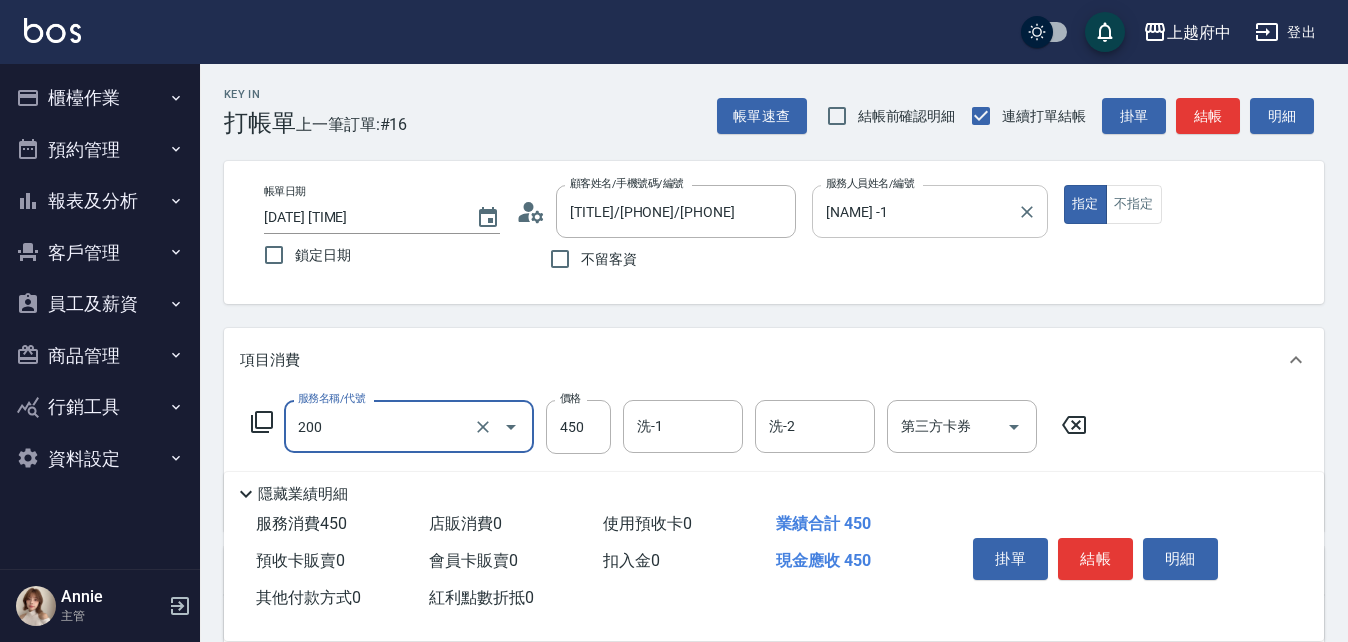 type on "有機洗髮(200)" 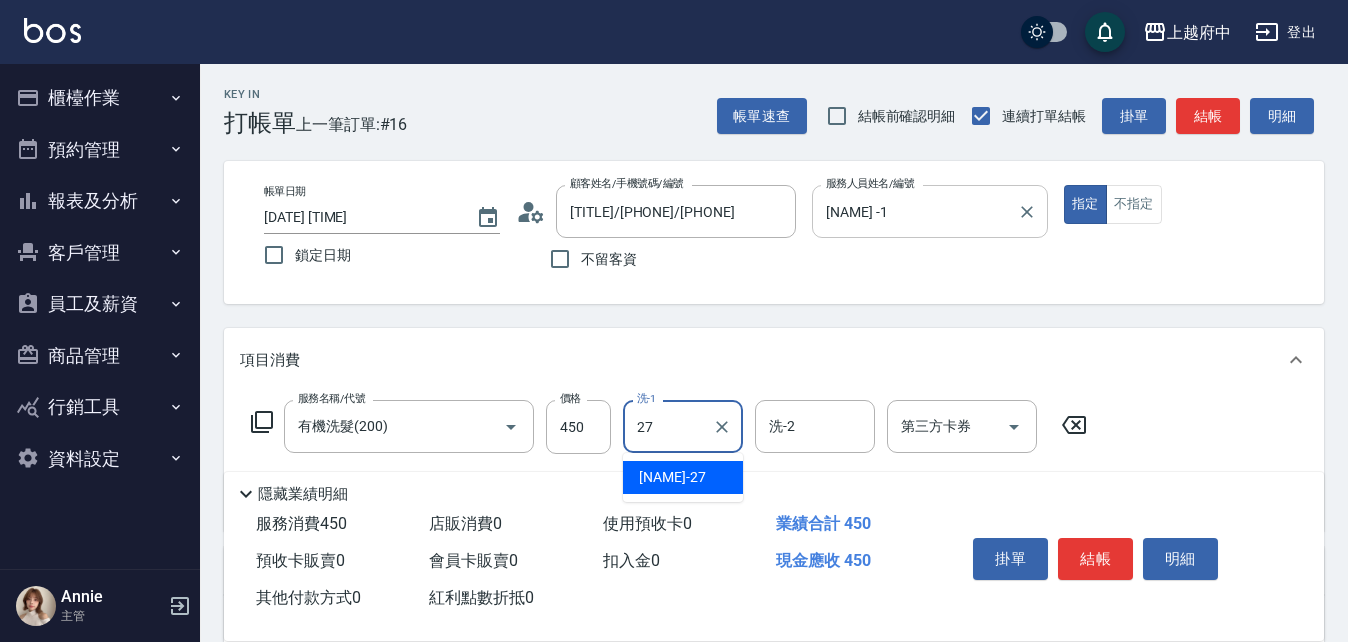 type on "陳韋均-27" 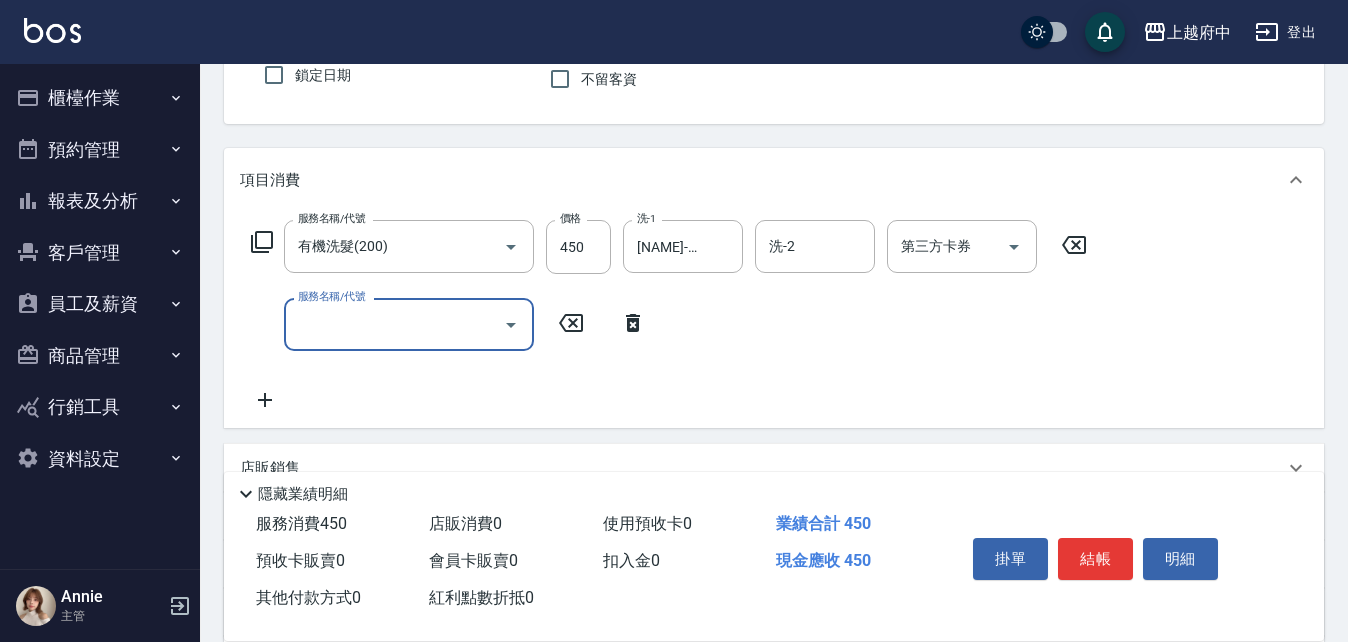scroll, scrollTop: 200, scrollLeft: 0, axis: vertical 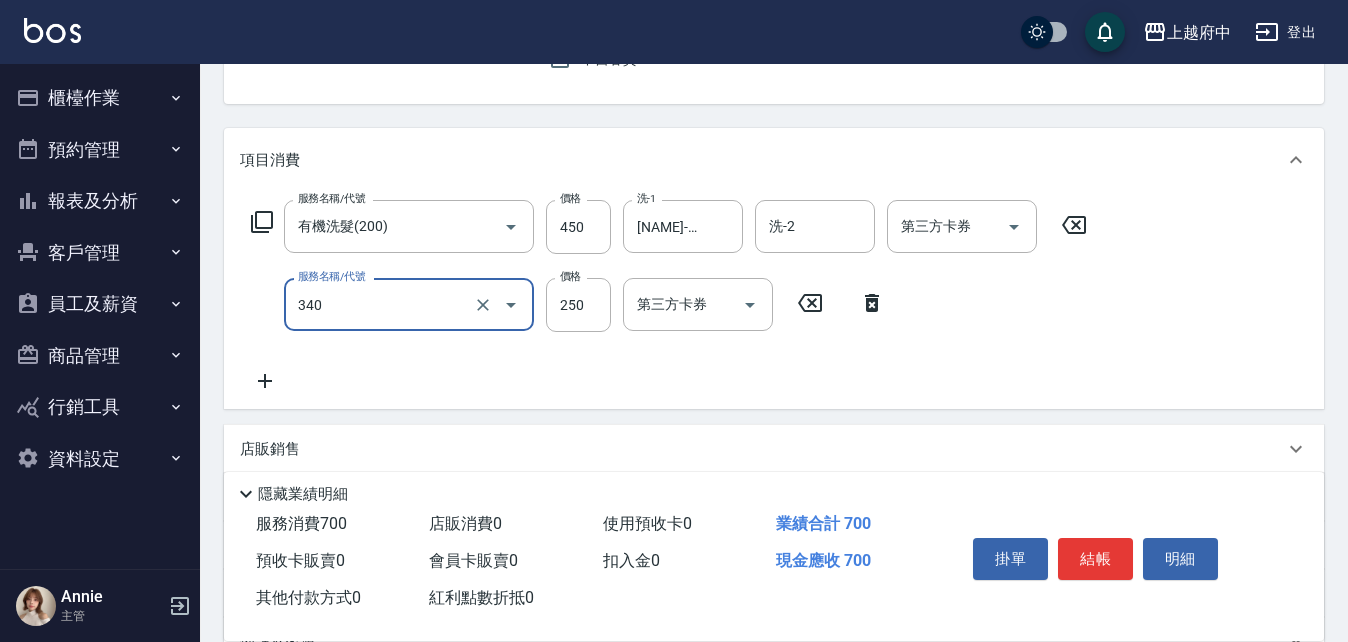 type on "剪髮(340)" 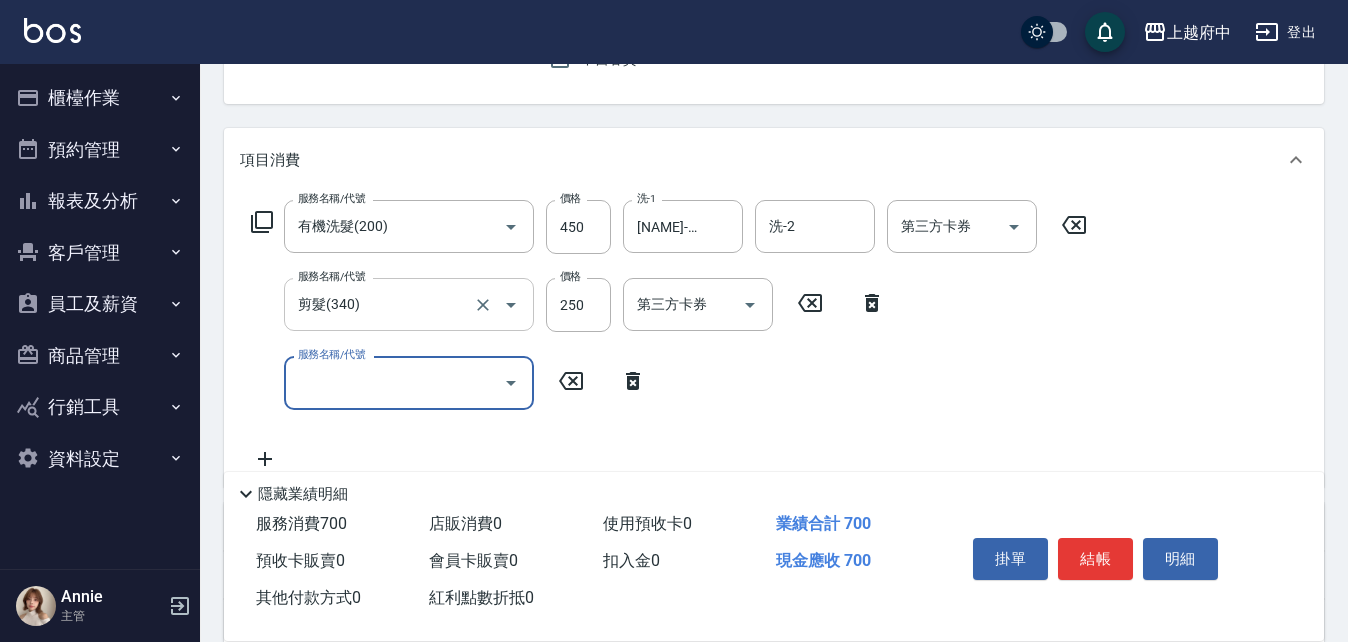 type on "1" 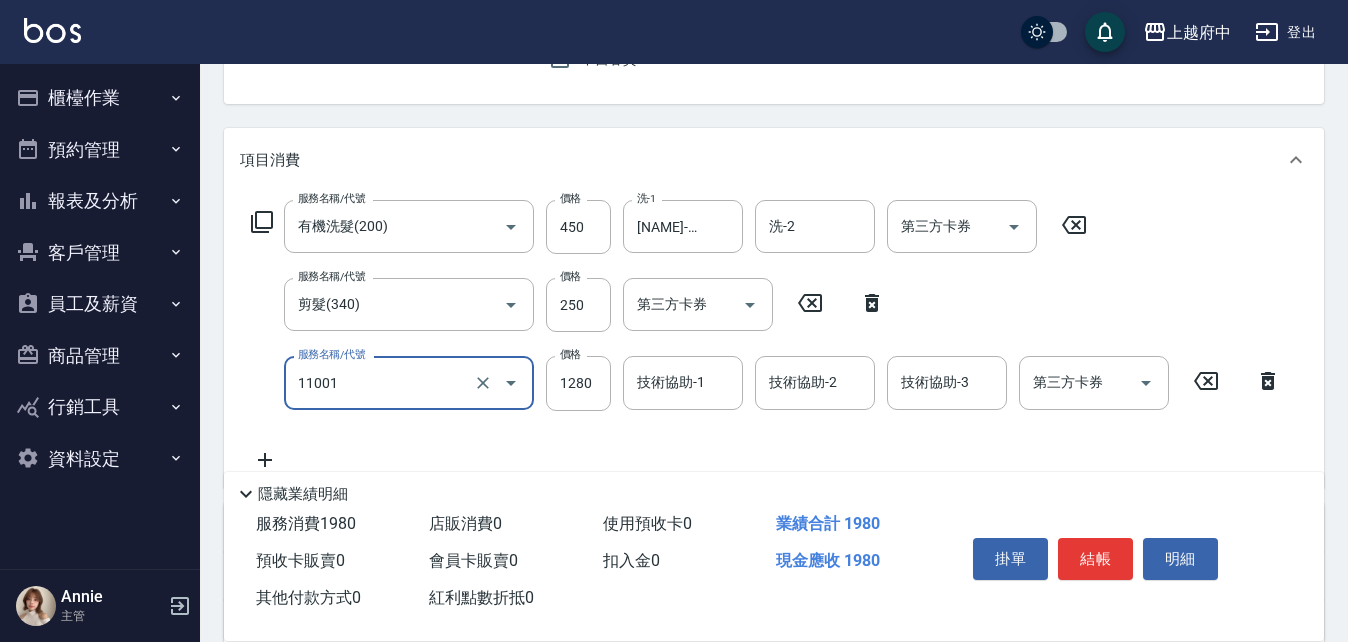 type on "燙髮S(11001)" 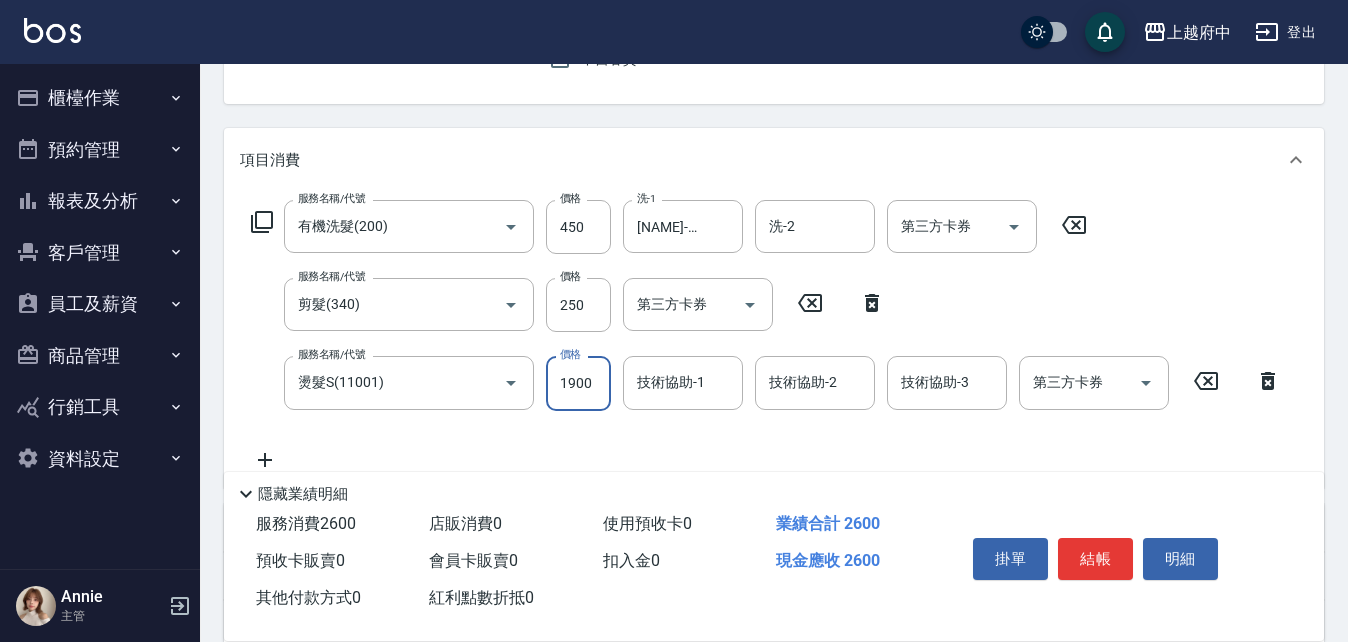 type on "1900" 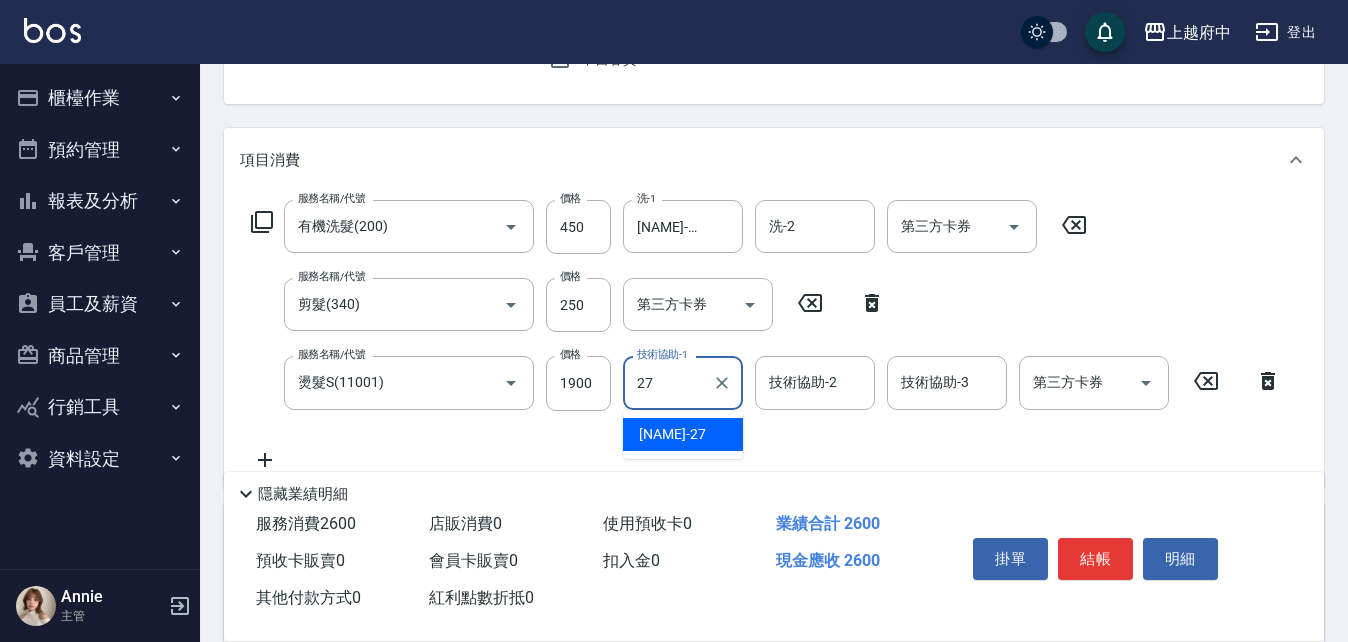 type on "陳韋均-27" 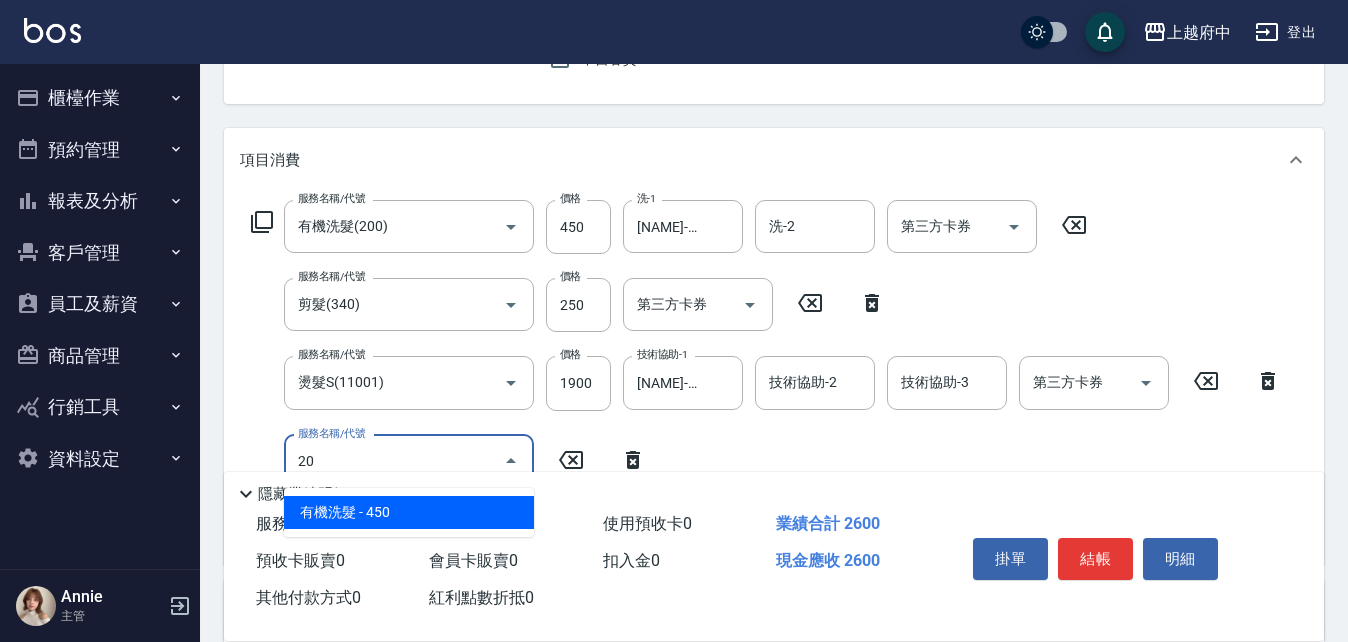 type on "2" 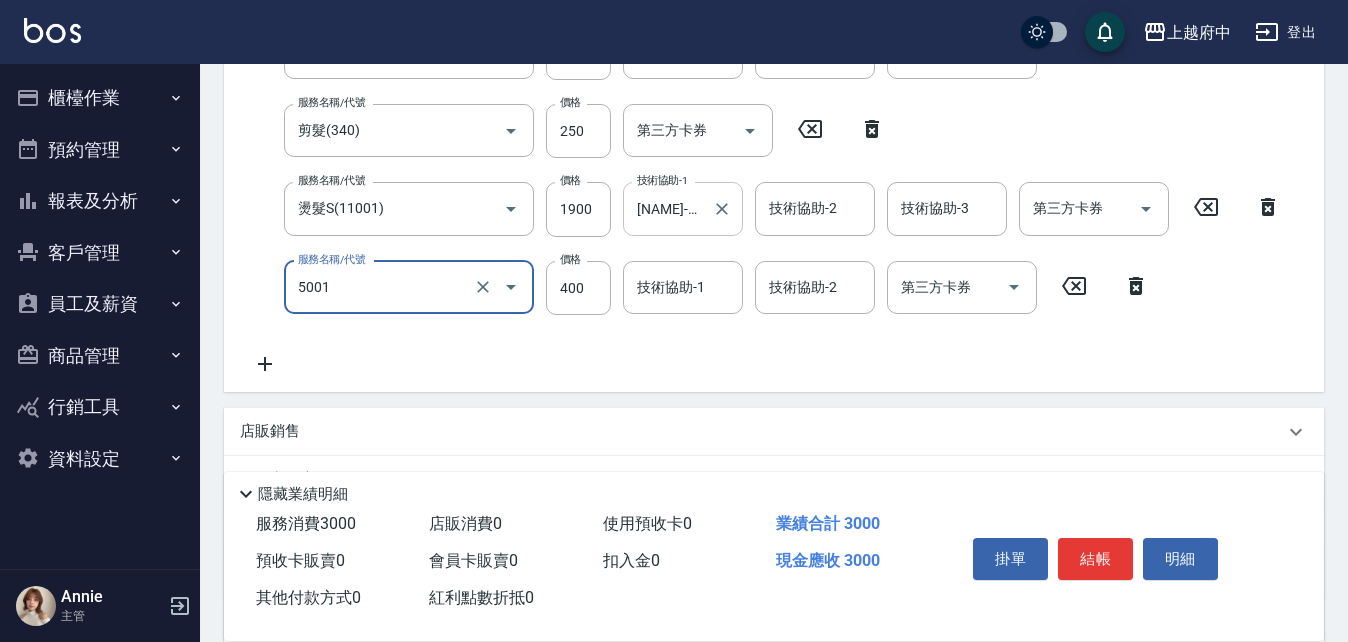 scroll, scrollTop: 400, scrollLeft: 0, axis: vertical 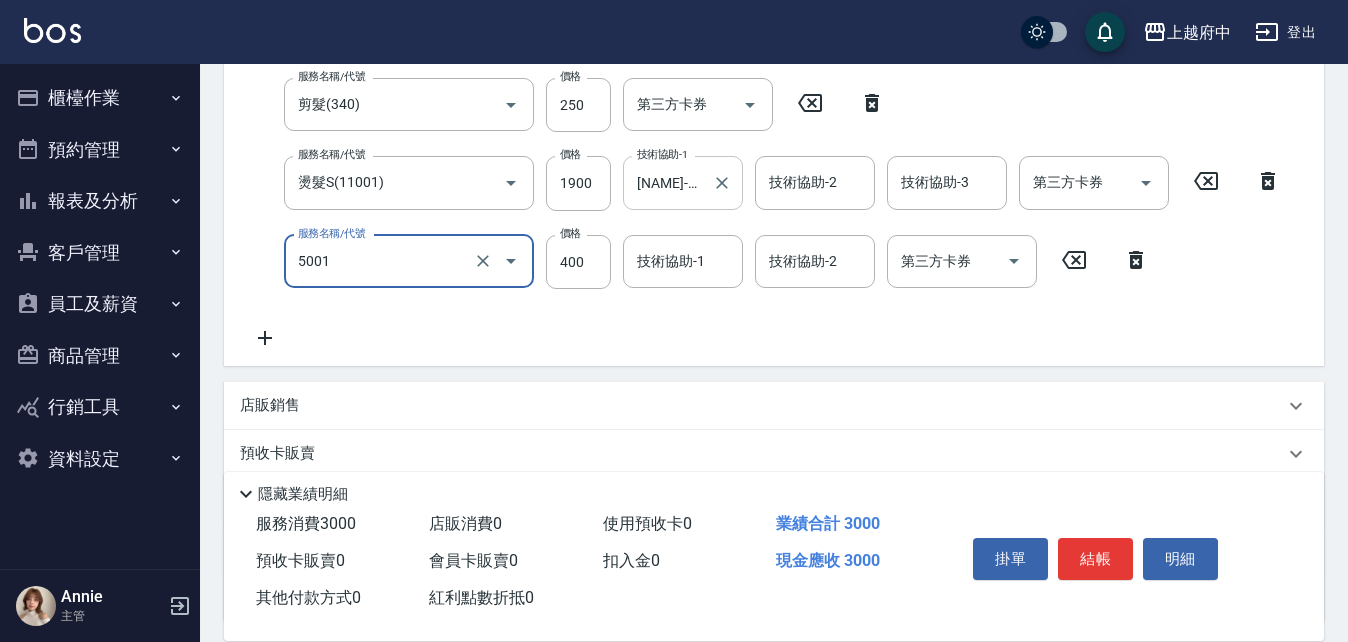 type on "側邊壓貼(5001)" 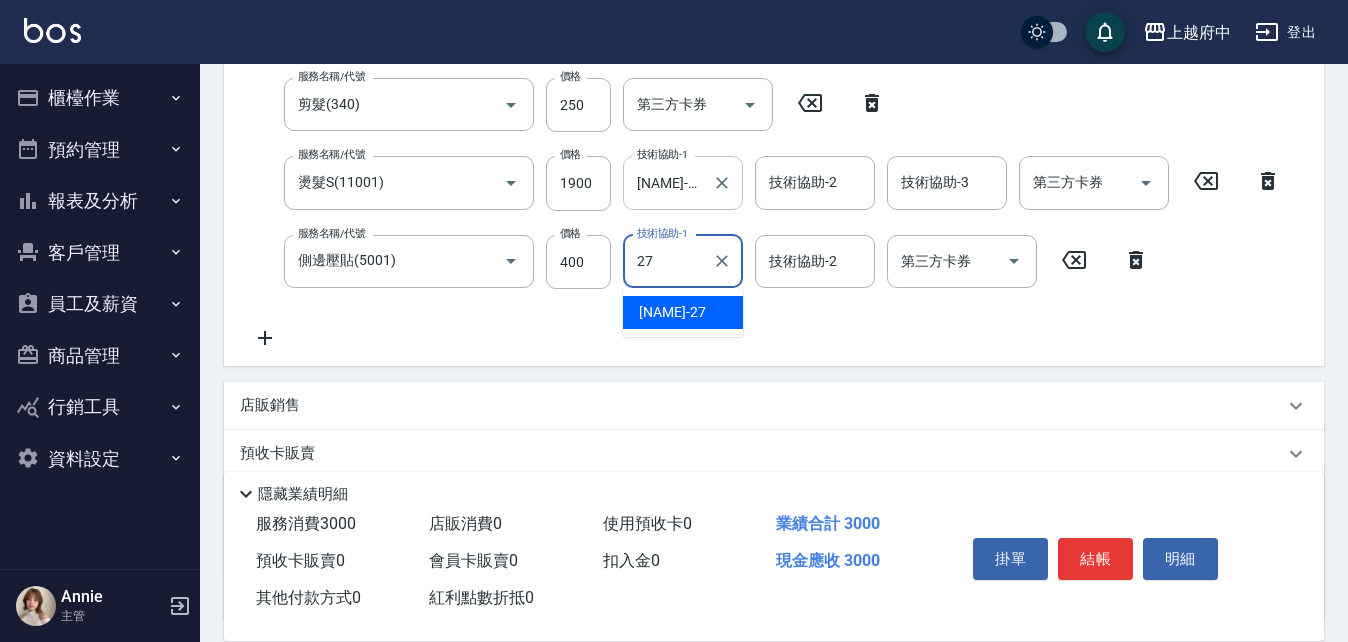 type on "陳韋均-27" 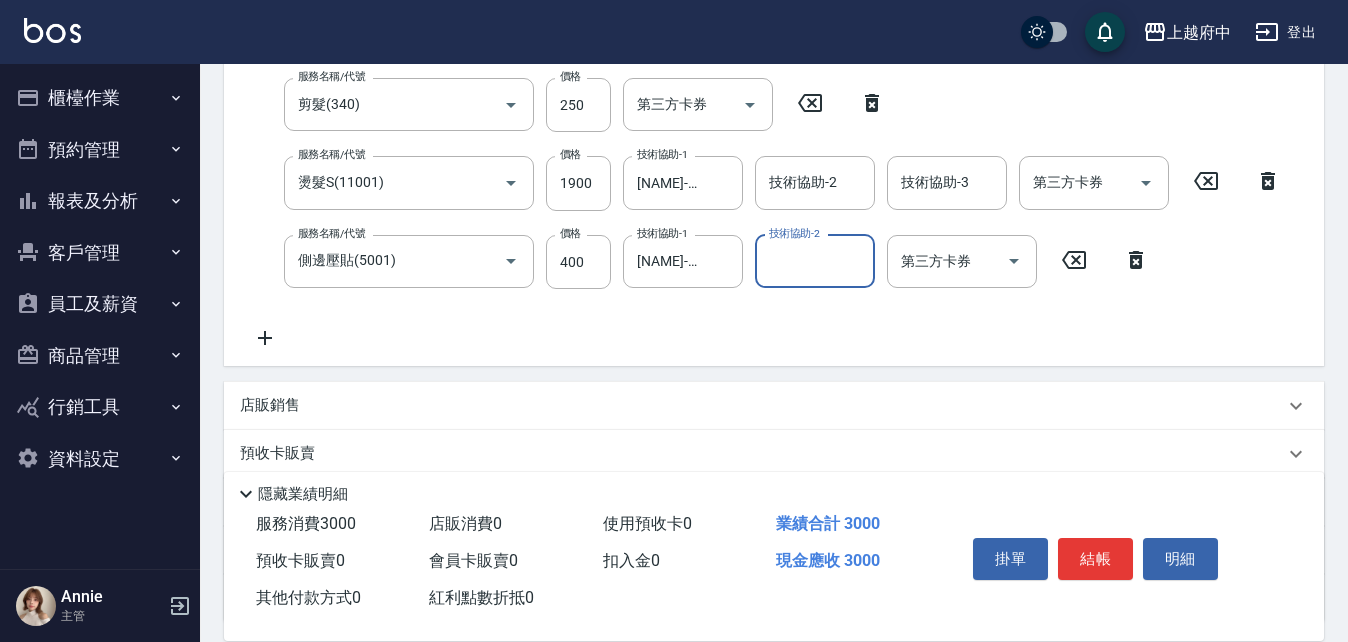 click on "服務名稱/代號 有機洗髮(200) 服務名稱/代號 價格 450 價格 洗-1 陳韋均-27 洗-1 洗-2 洗-2 第三方卡券 第三方卡券 服務名稱/代號 剪髮(340) 服務名稱/代號 價格 250 價格 第三方卡券 第三方卡券 服務名稱/代號 燙髮S(11001) 服務名稱/代號 價格 1900 價格 技術協助-1 陳韋均-27 技術協助-1 技術協助-2 技術協助-2 技術協助-3 技術協助-3 第三方卡券 第三方卡券 服務名稱/代號 側邊壓貼(5001) 服務名稱/代號 價格 400 價格 技術協助-1 陳韋均-27 技術協助-1 技術協助-2 技術協助-2 第三方卡券 第三方卡券" at bounding box center (766, 175) 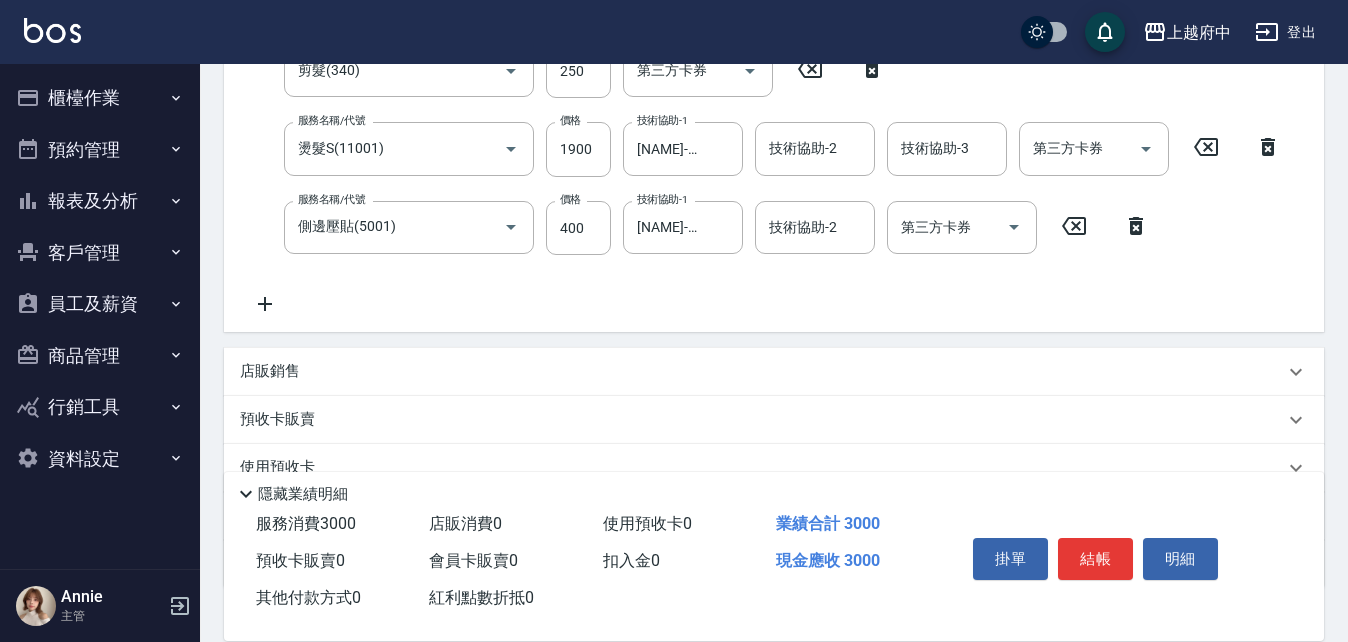scroll, scrollTop: 500, scrollLeft: 0, axis: vertical 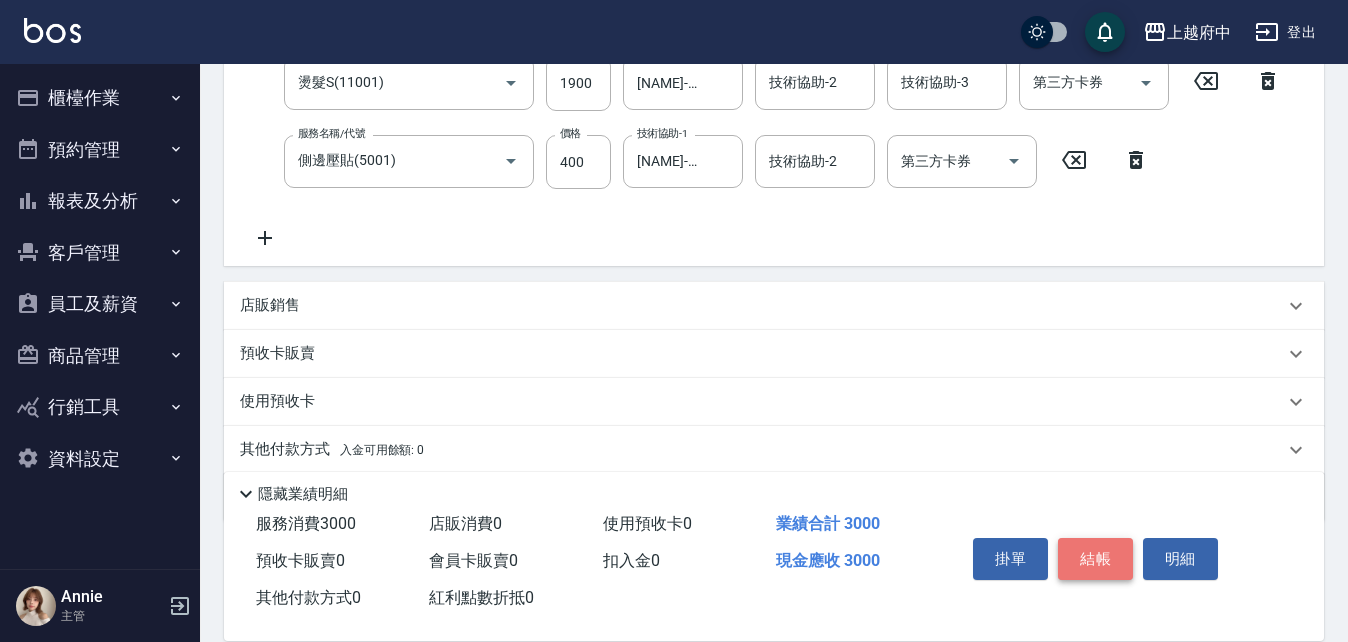 click on "結帳" at bounding box center [1095, 559] 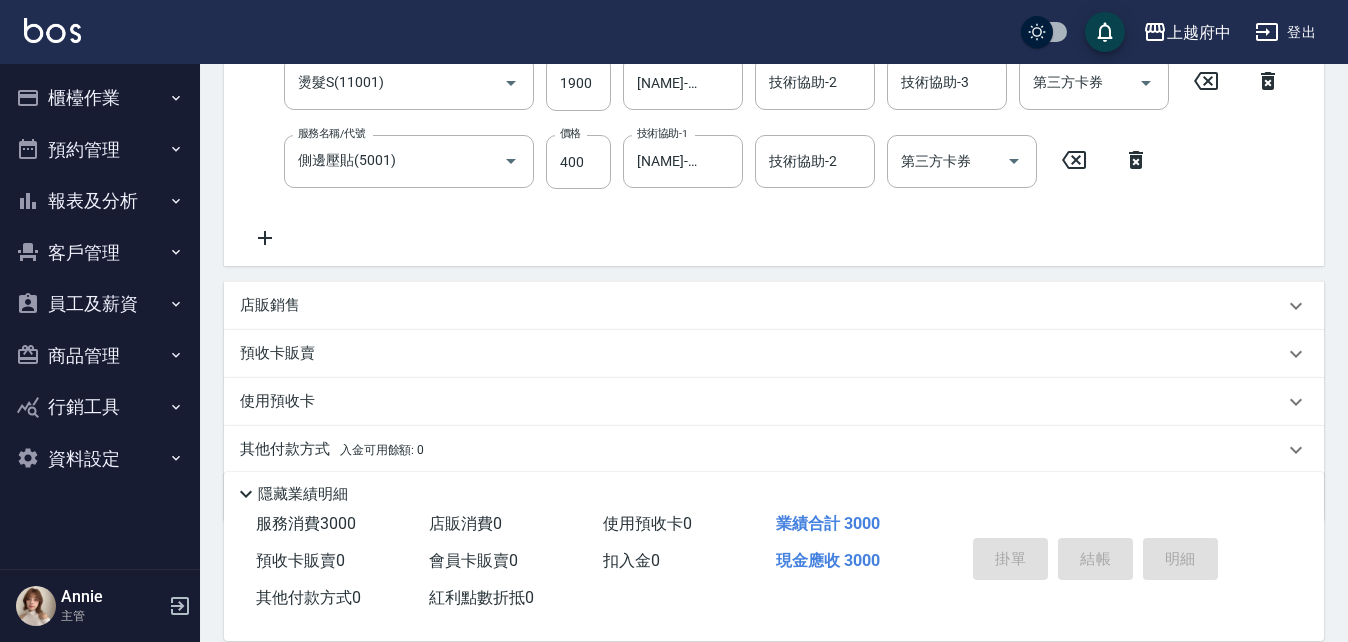 type on "2025/08/03 16:36" 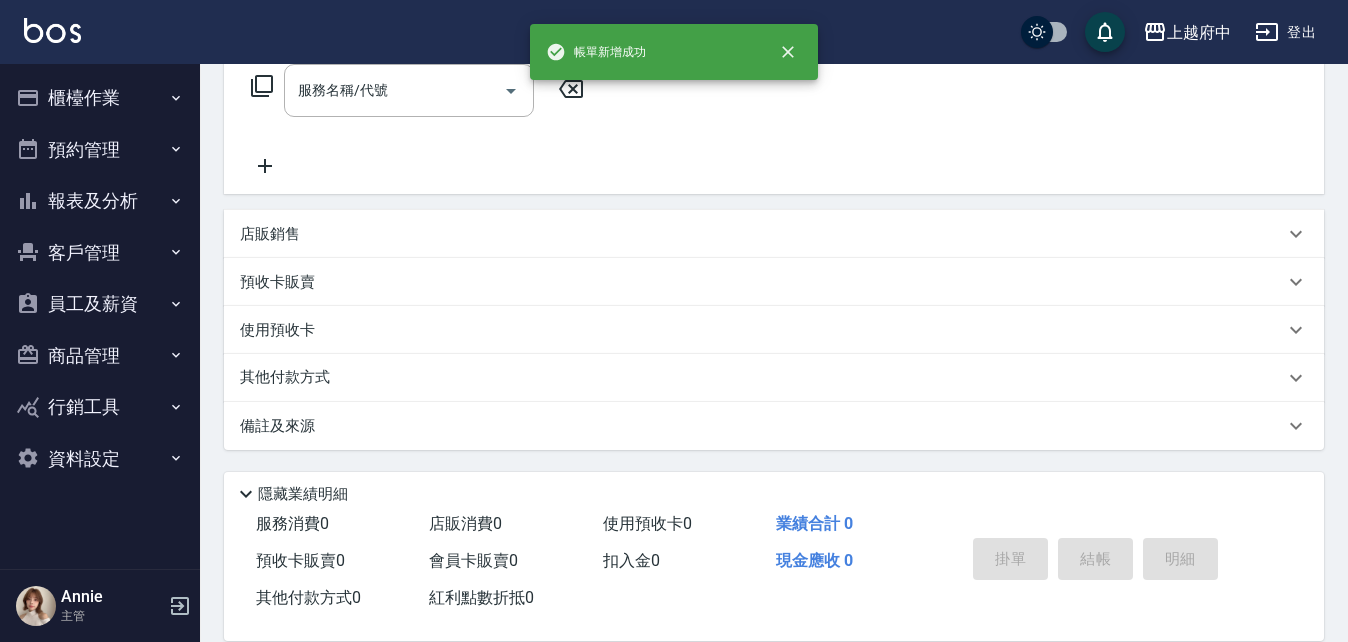 scroll, scrollTop: 0, scrollLeft: 0, axis: both 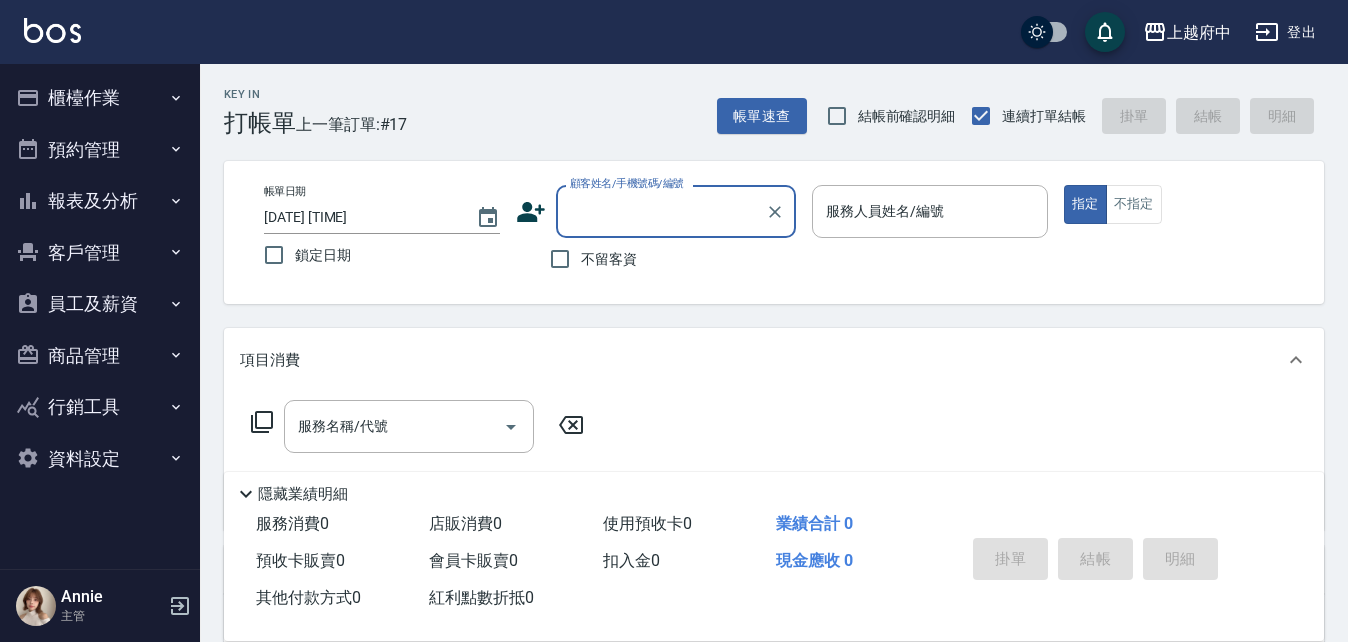 type on "ㄔ" 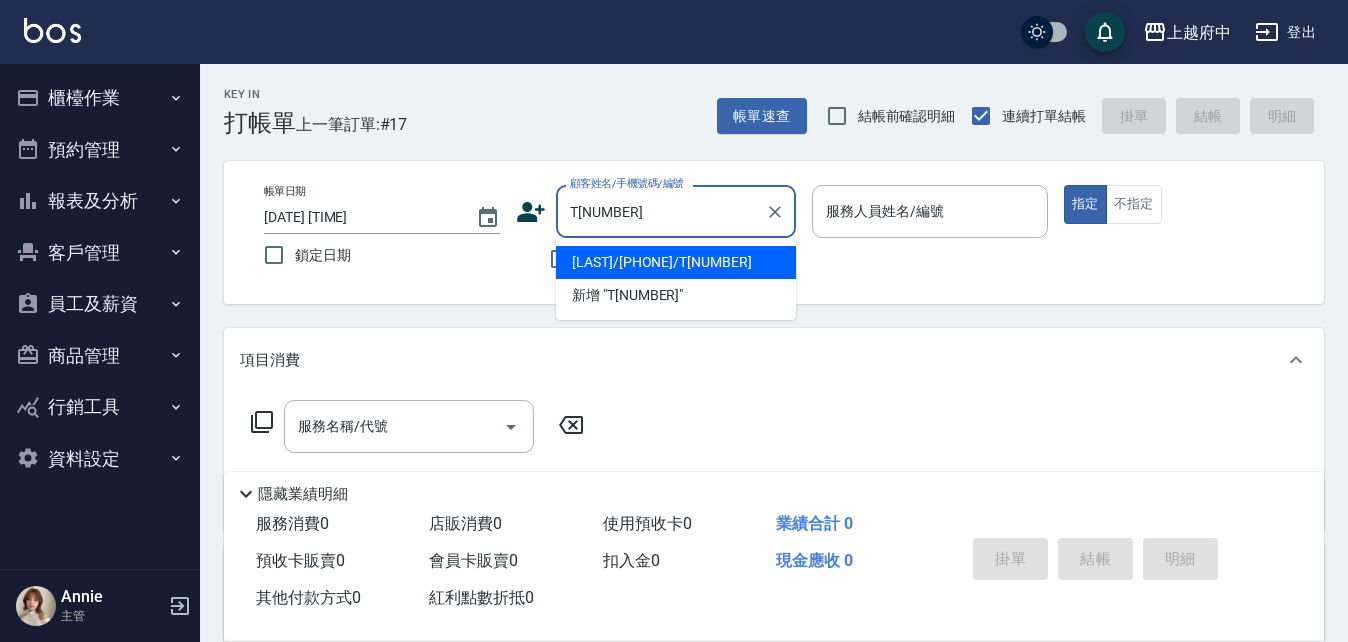 click on "[NAME]/[PHONE]/[ID]" at bounding box center (676, 262) 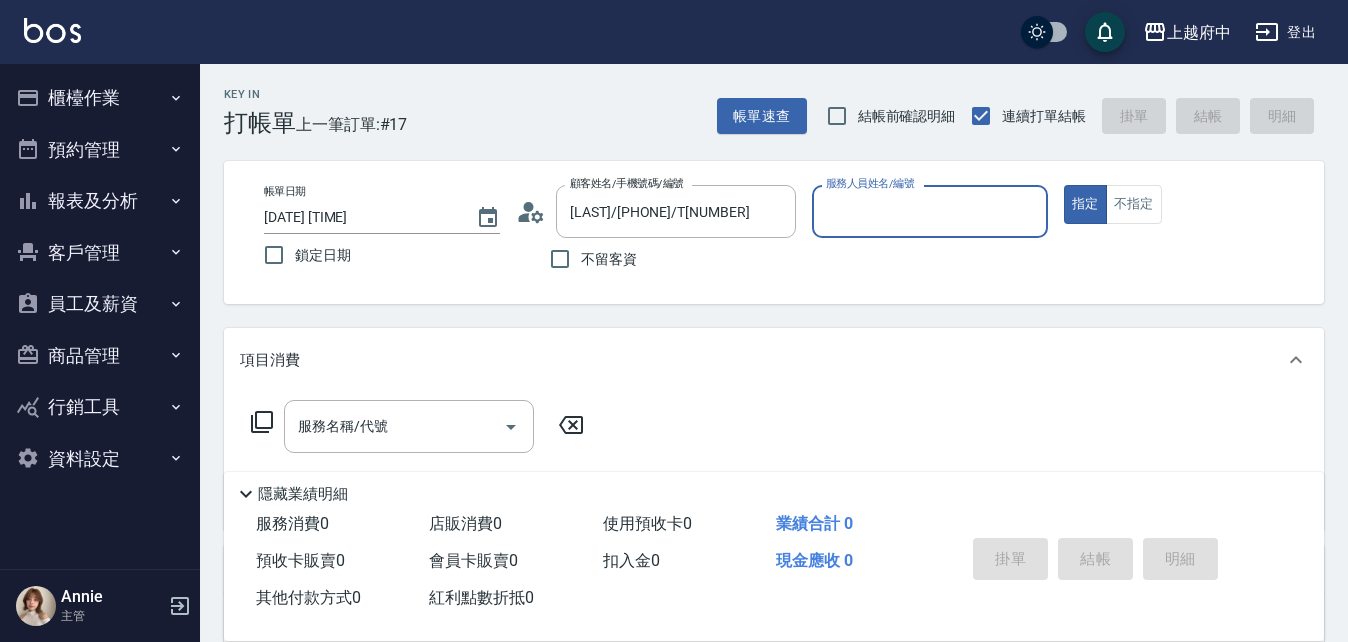 type on "黎黎-3" 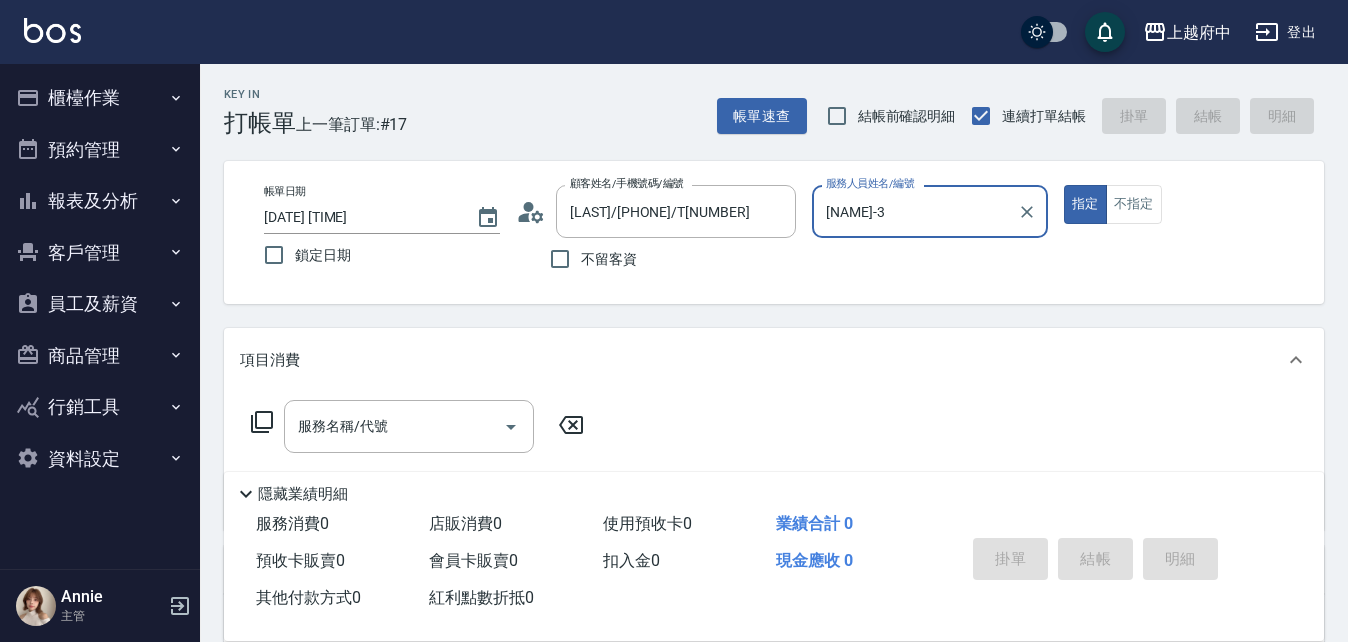 click on "指定" at bounding box center (1085, 204) 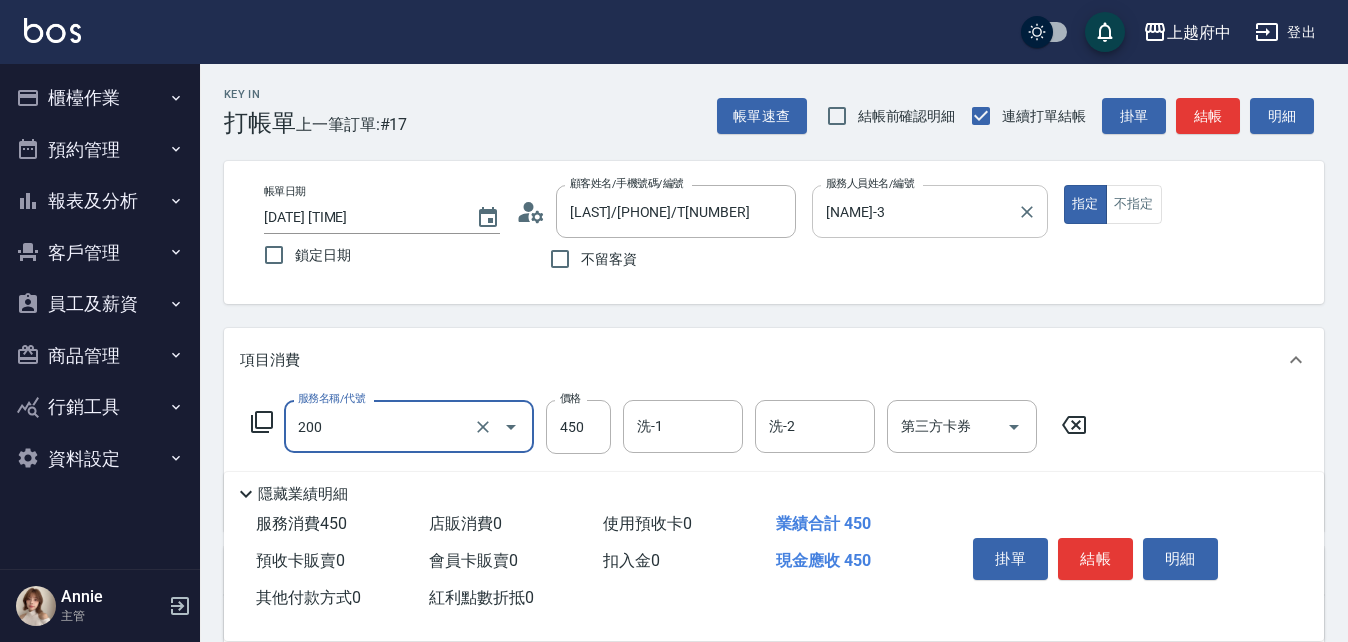 type on "有機洗髮(200)" 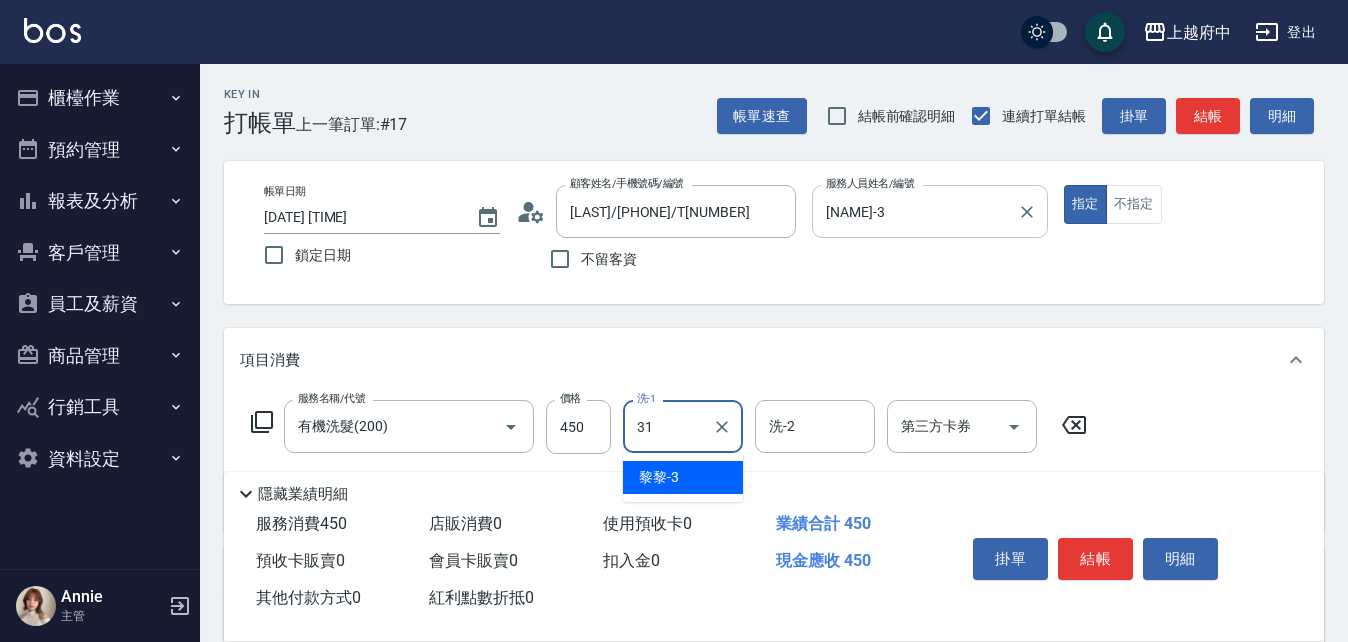 type on "王品云-31" 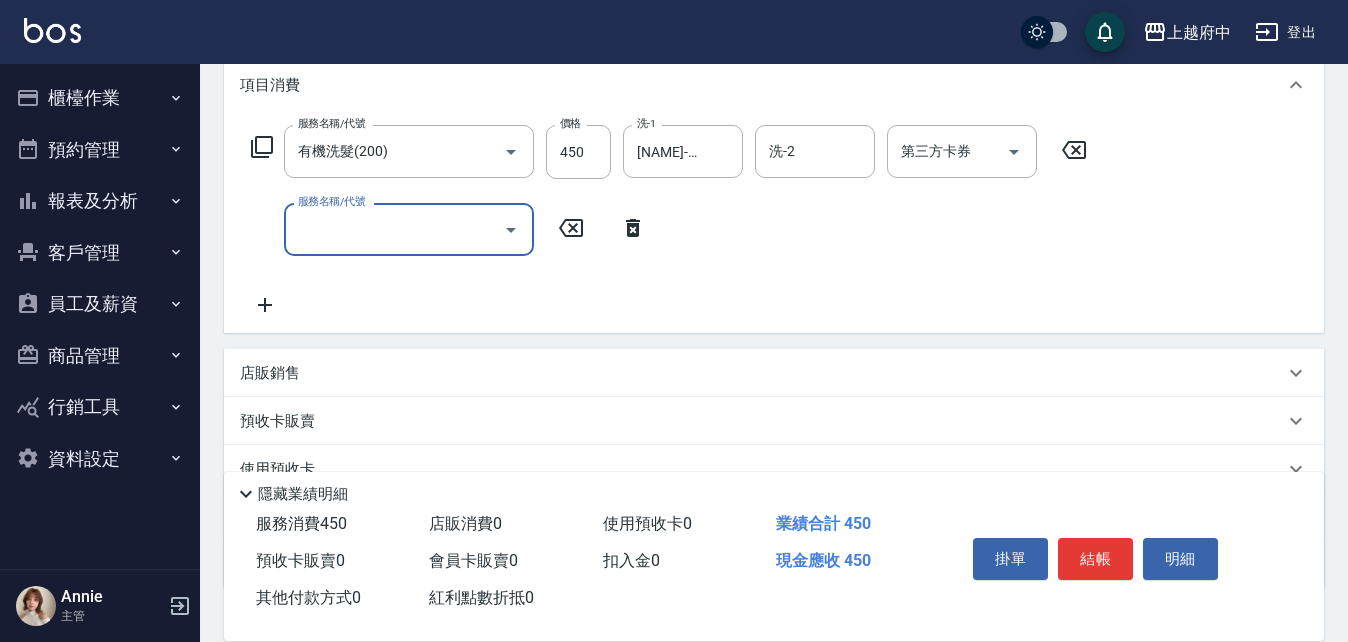 scroll, scrollTop: 300, scrollLeft: 0, axis: vertical 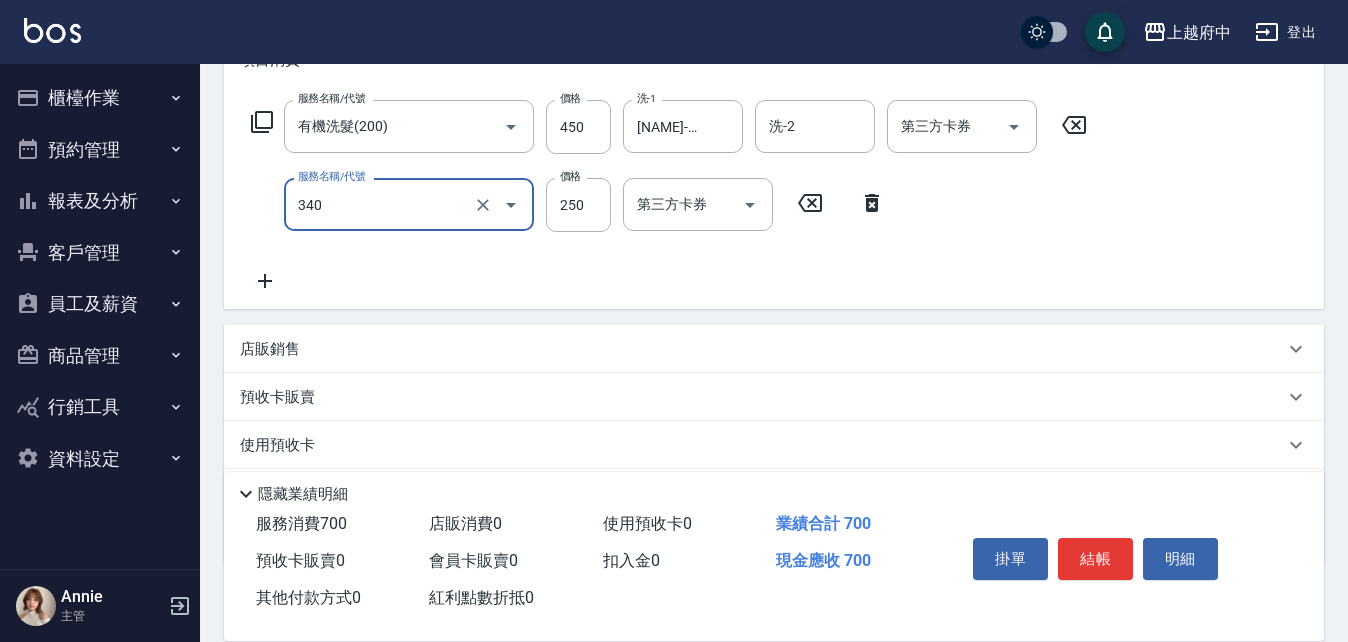 type on "剪髮(340)" 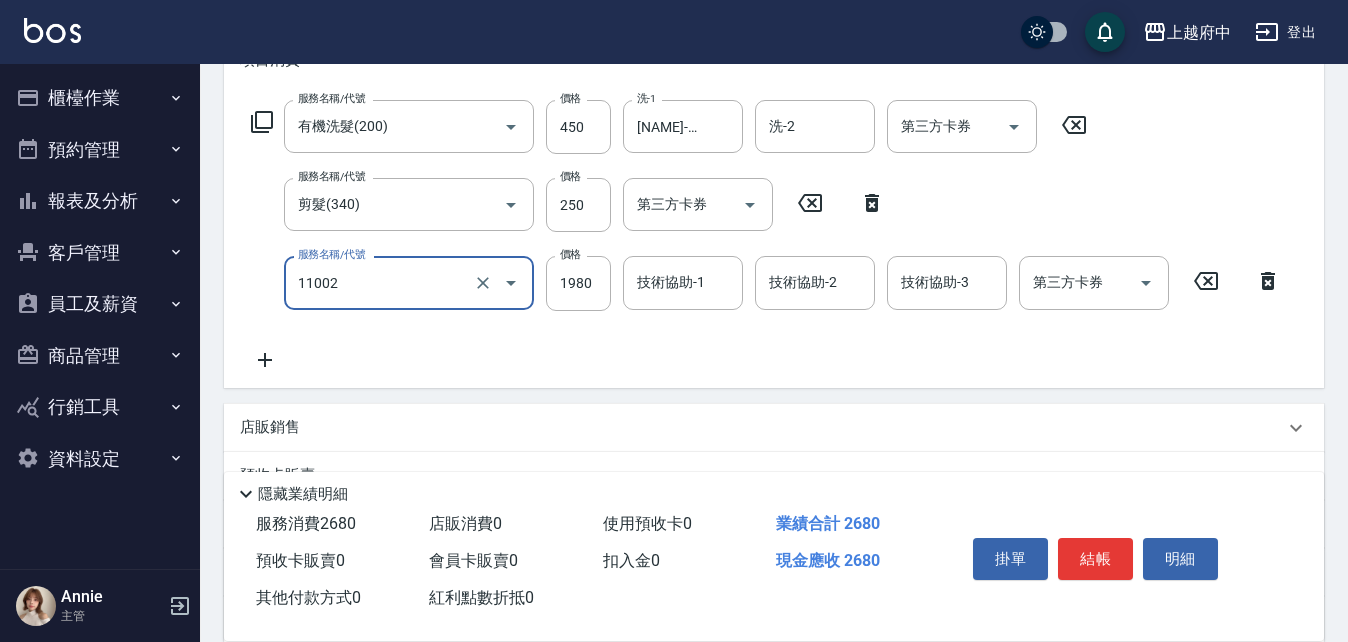 type on "染髮S(11002)" 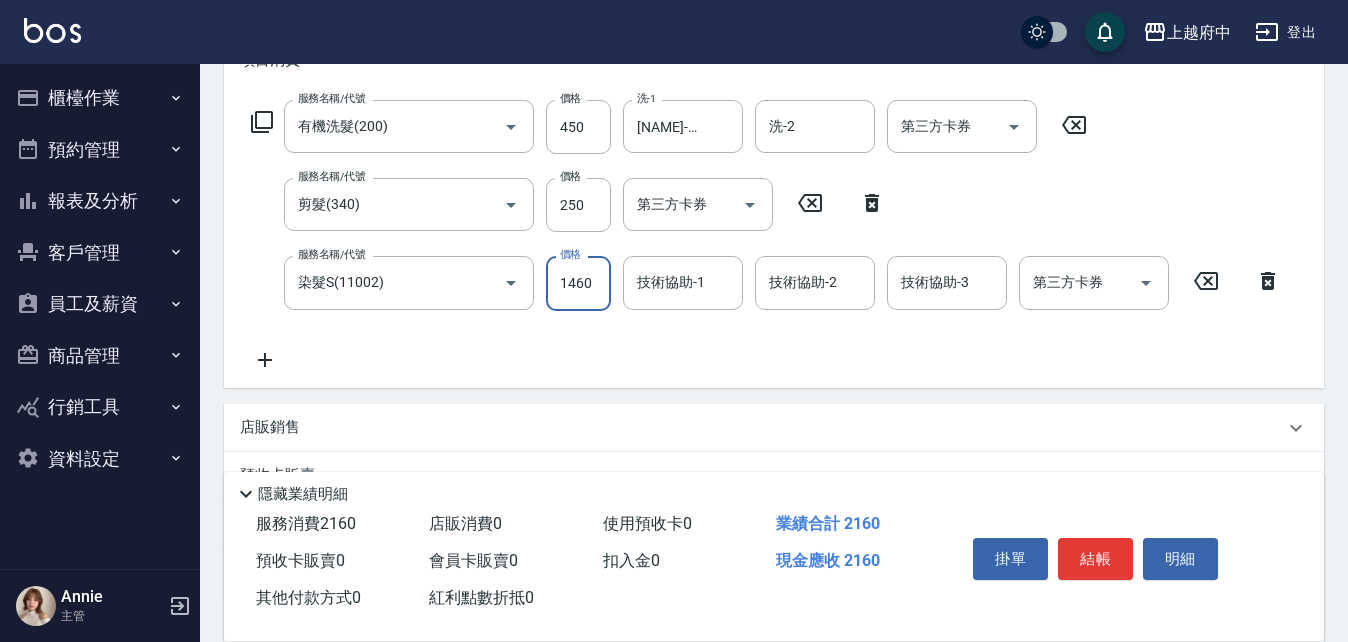 type on "1460" 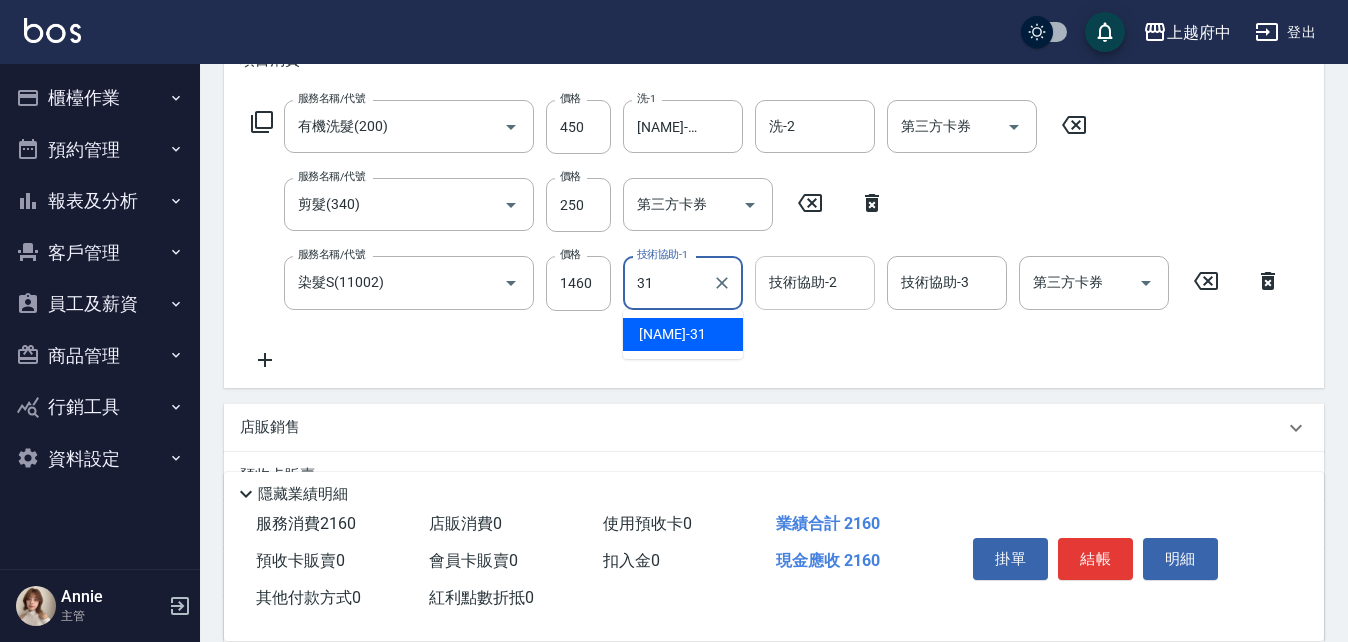 type on "王品云-31" 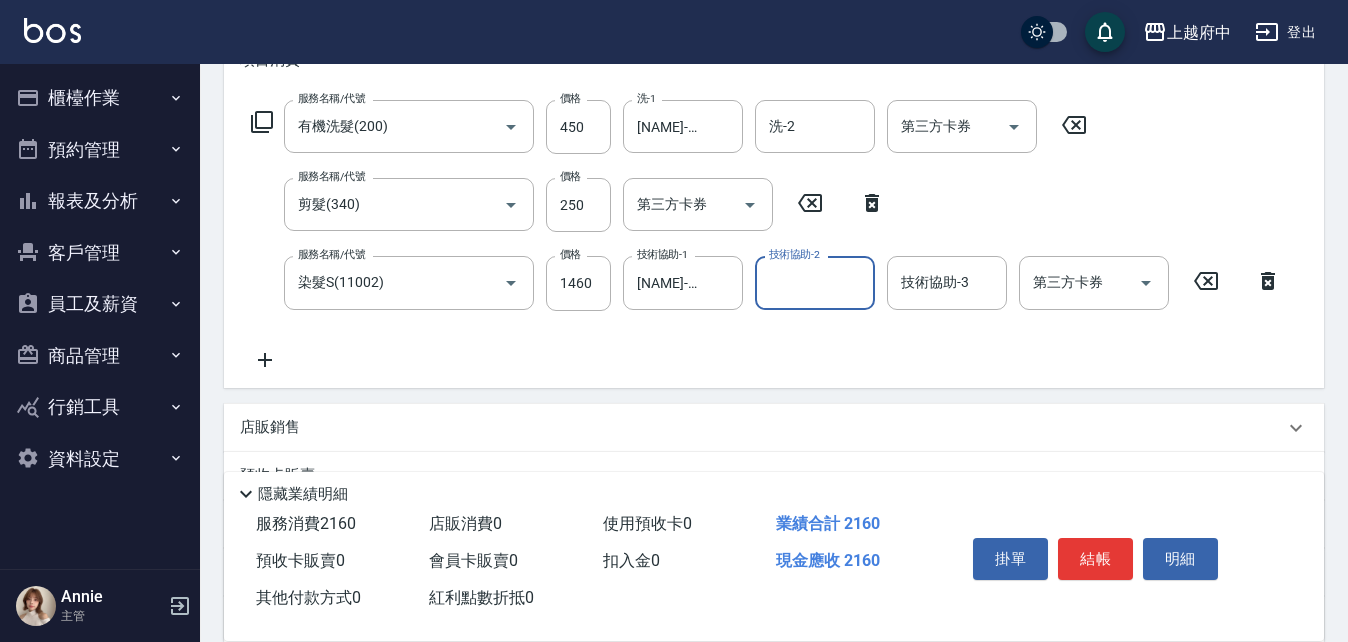 click on "服務名稱/代號 有機洗髮(200) 服務名稱/代號 價格 450 價格 洗-1 王品云-31 洗-1 洗-2 洗-2 第三方卡券 第三方卡券 服務名稱/代號 剪髮(340) 服務名稱/代號 價格 250 價格 第三方卡券 第三方卡券 服務名稱/代號 染髮S(11002) 服務名稱/代號 價格 1460 價格 技術協助-1 王品云-31 技術協助-1 技術協助-2 技術協助-2 技術協助-3 技術協助-3 第三方卡券 第三方卡券" at bounding box center [766, 235] 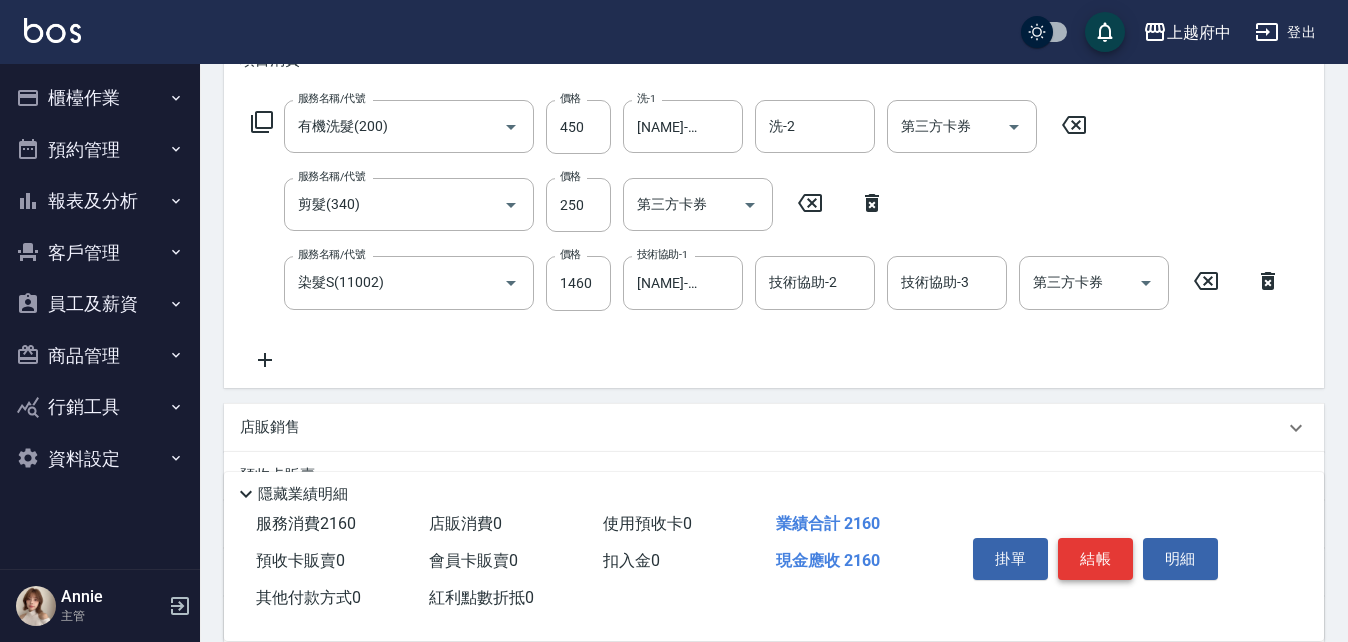 click on "結帳" at bounding box center (1095, 559) 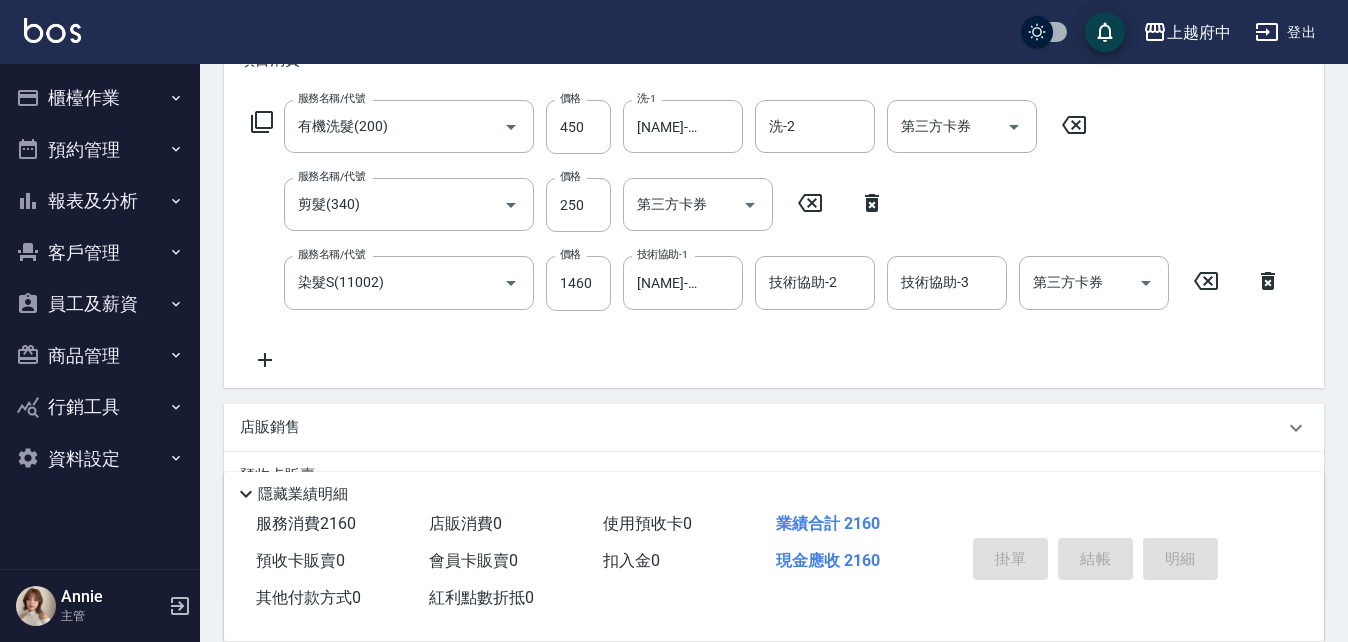 type on "2025/08/03 16:40" 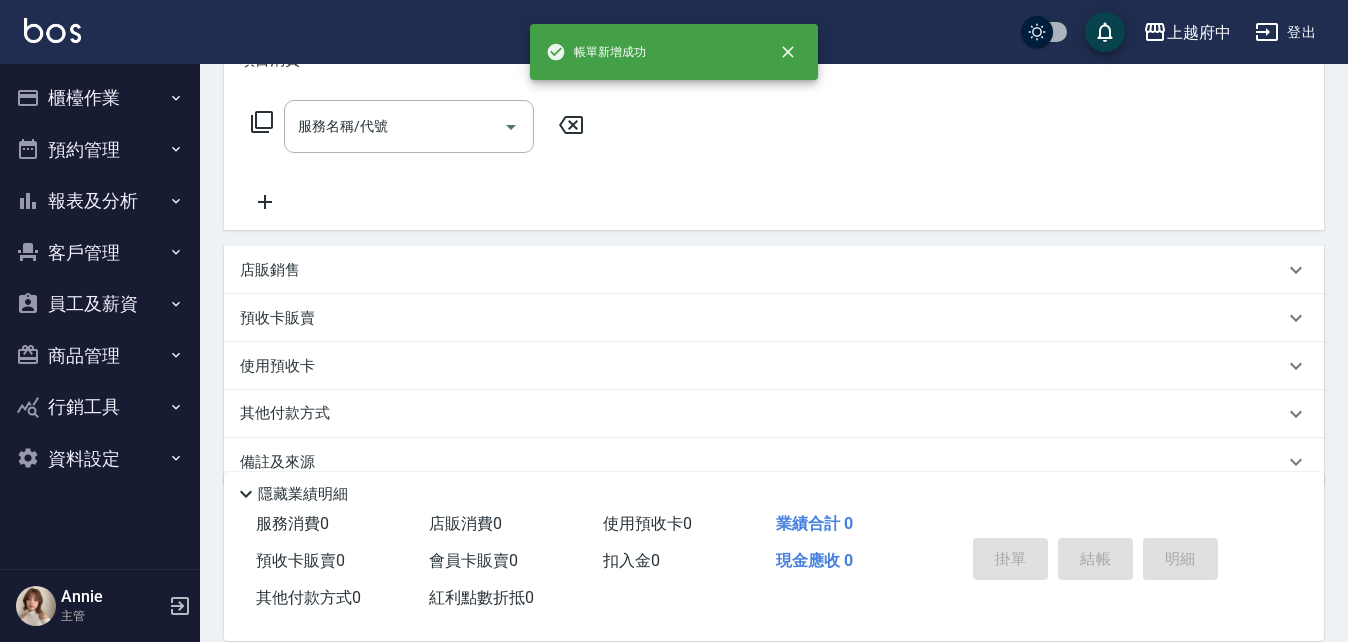 scroll, scrollTop: 0, scrollLeft: 0, axis: both 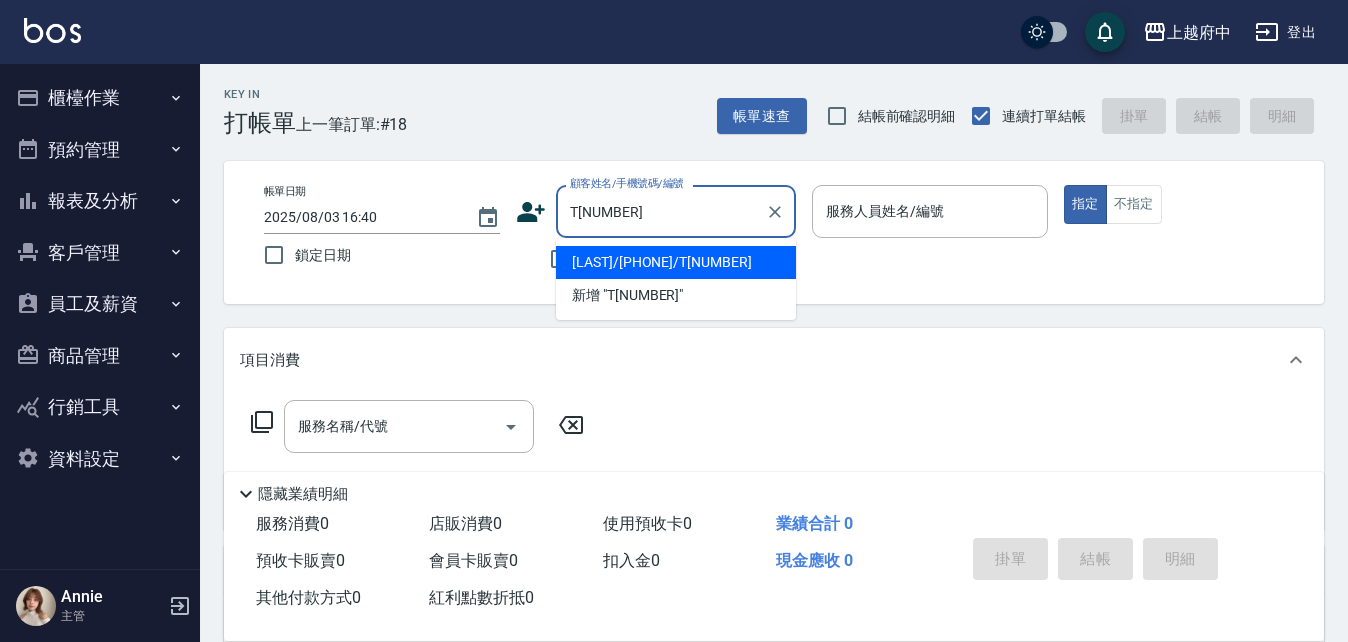 click on "[NAME]/[PHONE]/[ID]" at bounding box center [676, 262] 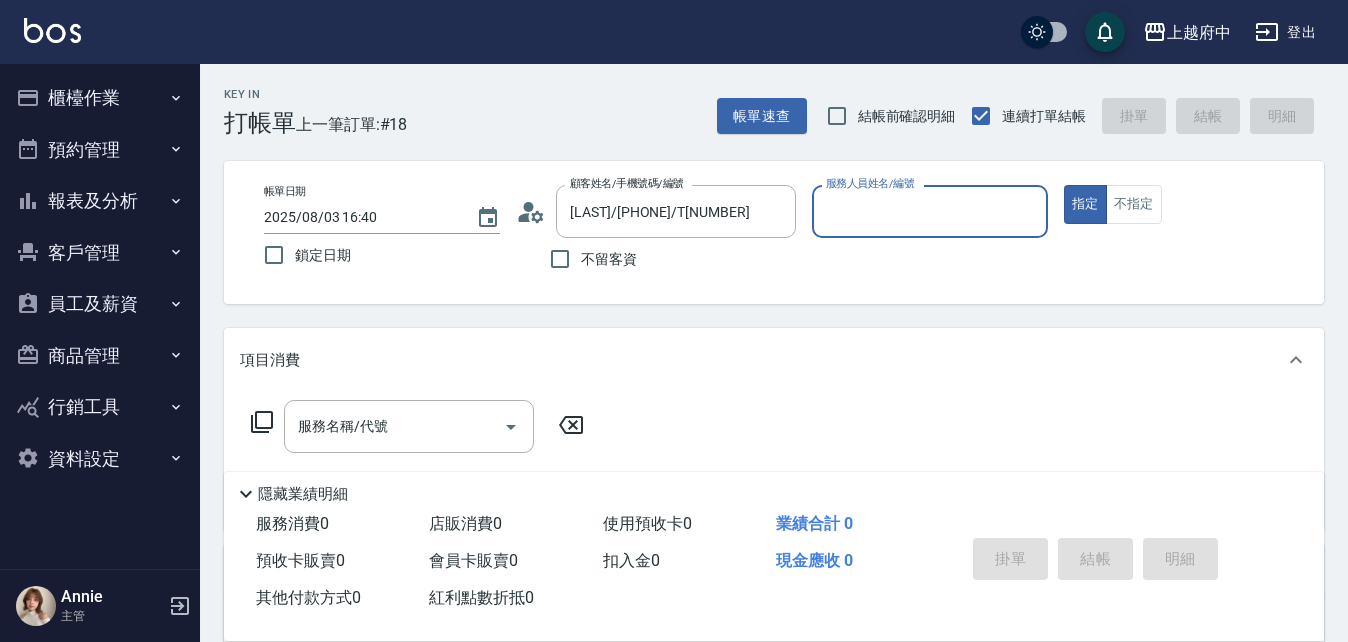 type on "黎黎-3" 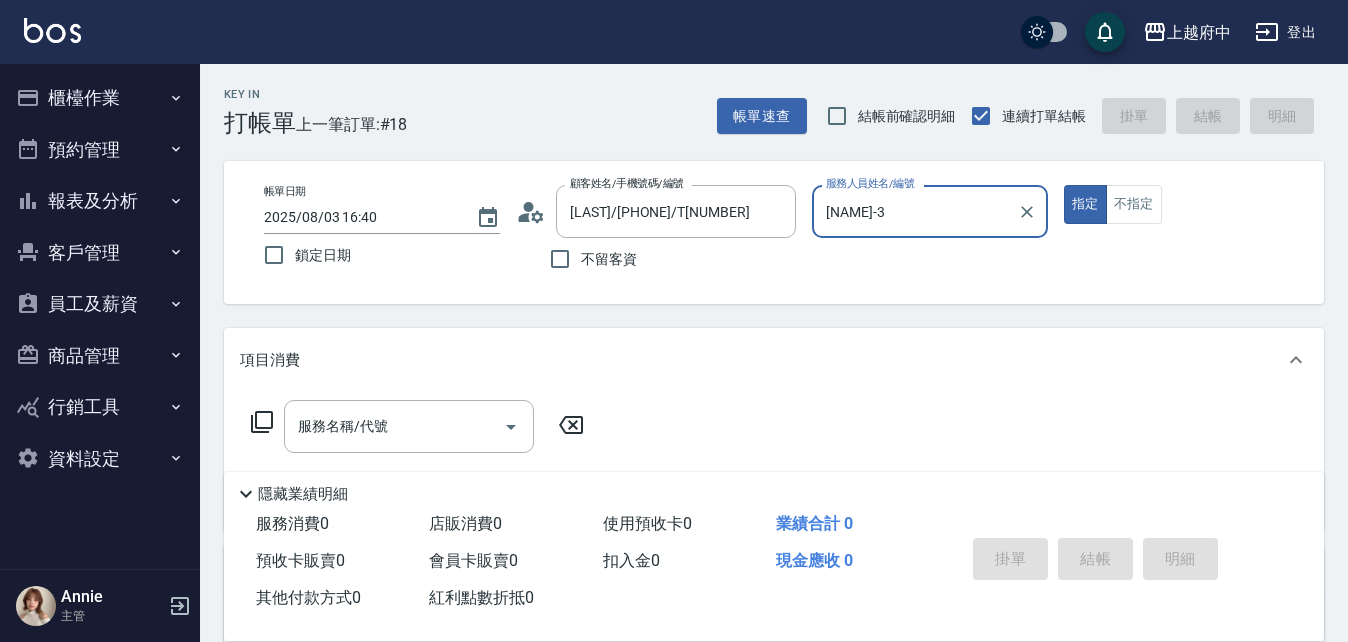 click on "指定" at bounding box center (1085, 204) 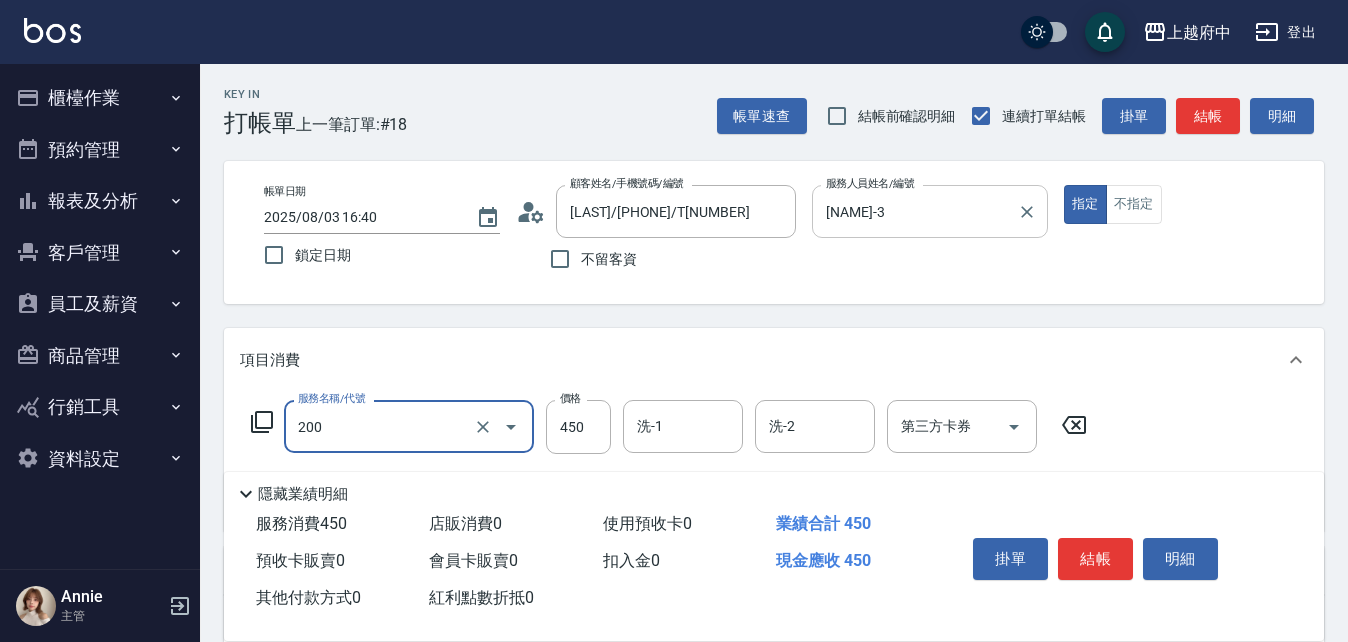 type on "有機洗髮(200)" 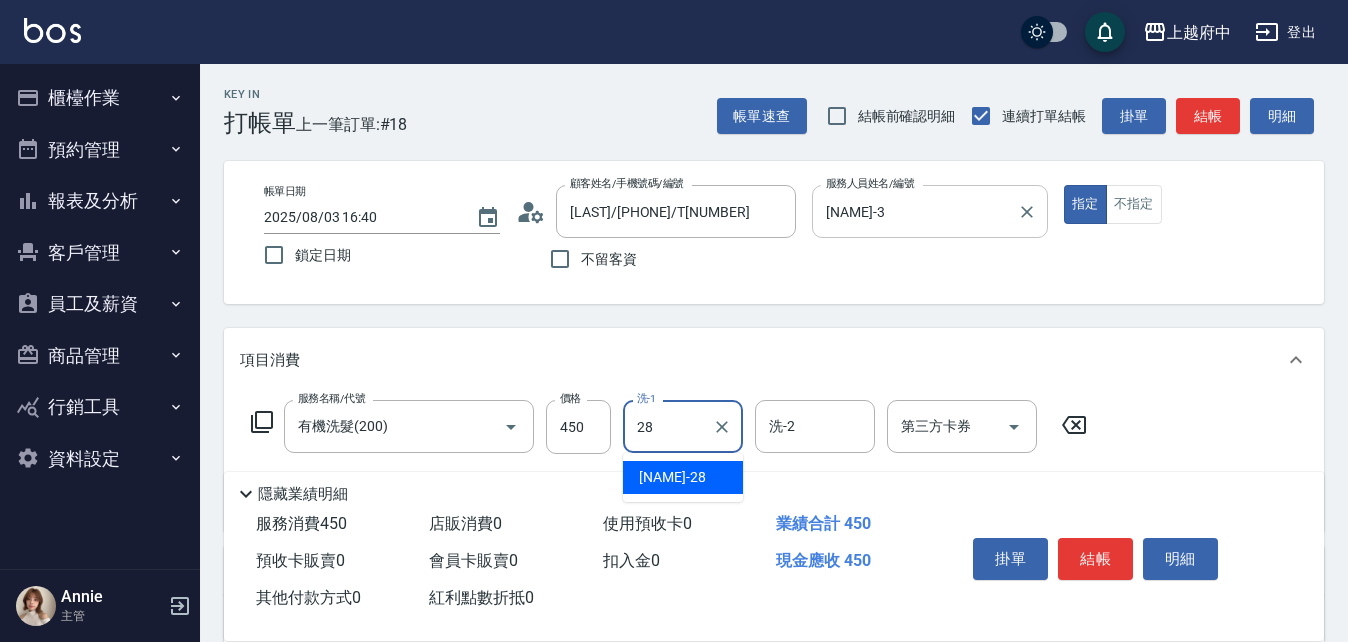 type on "李鎮宇-28" 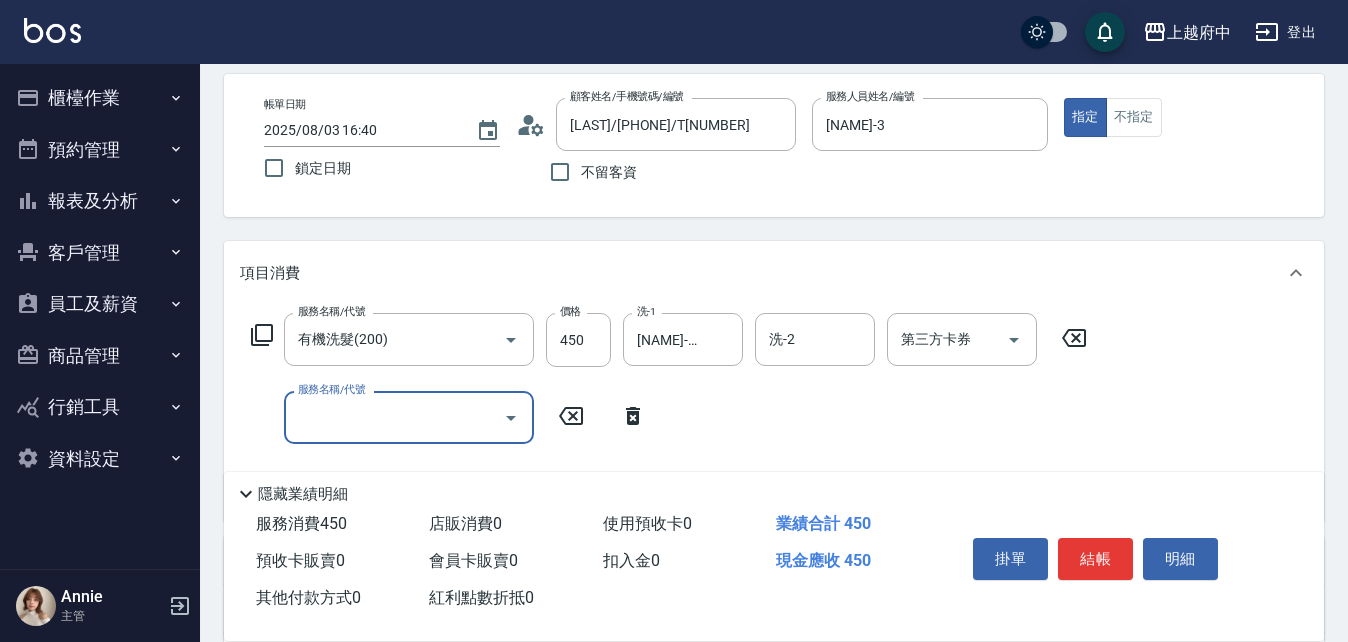 scroll, scrollTop: 200, scrollLeft: 0, axis: vertical 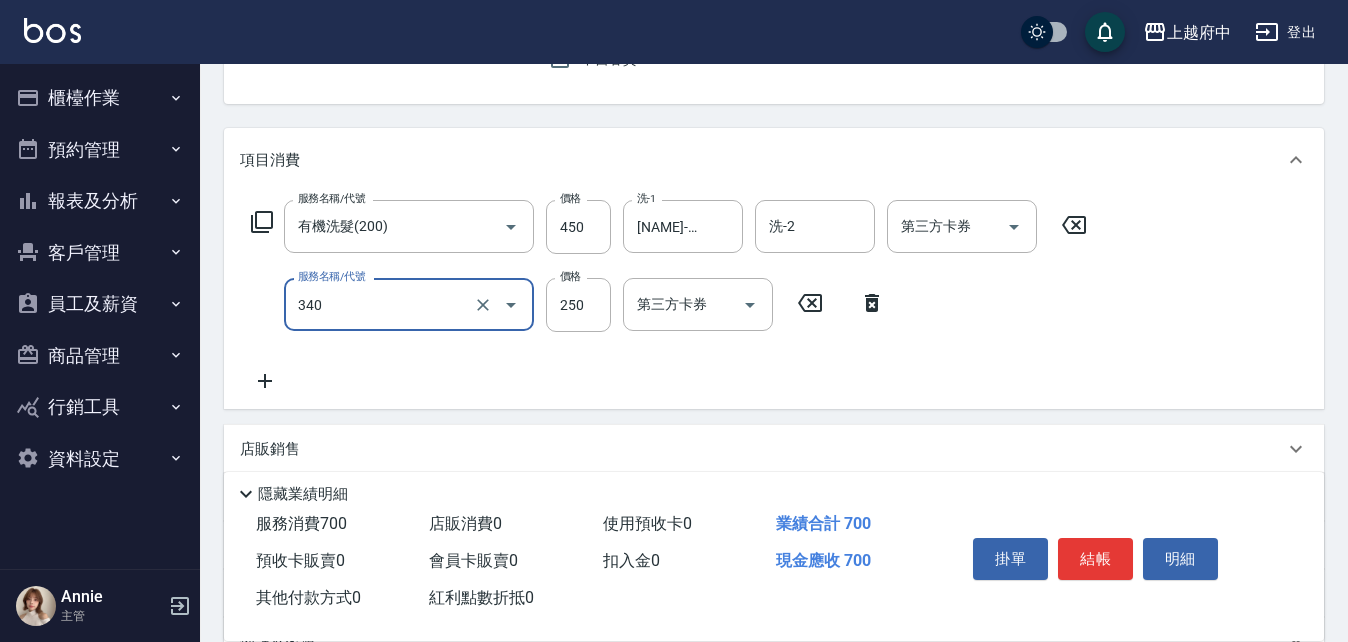 type on "剪髮(340)" 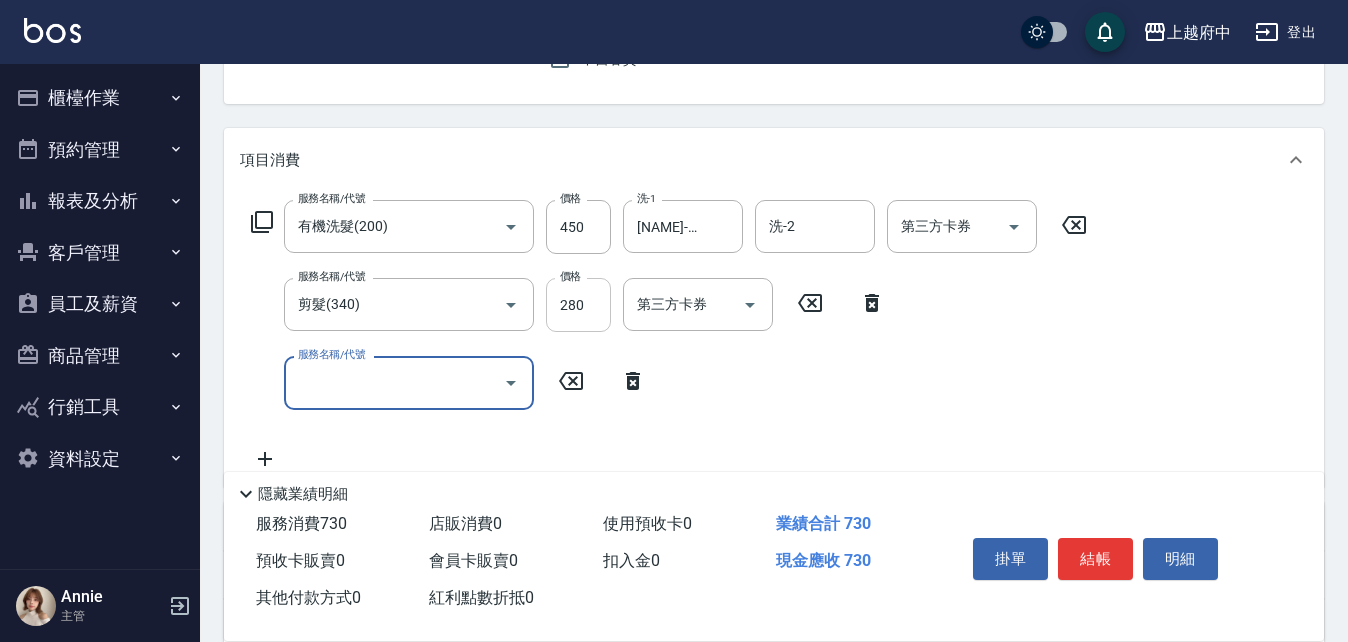 click on "280" at bounding box center (578, 305) 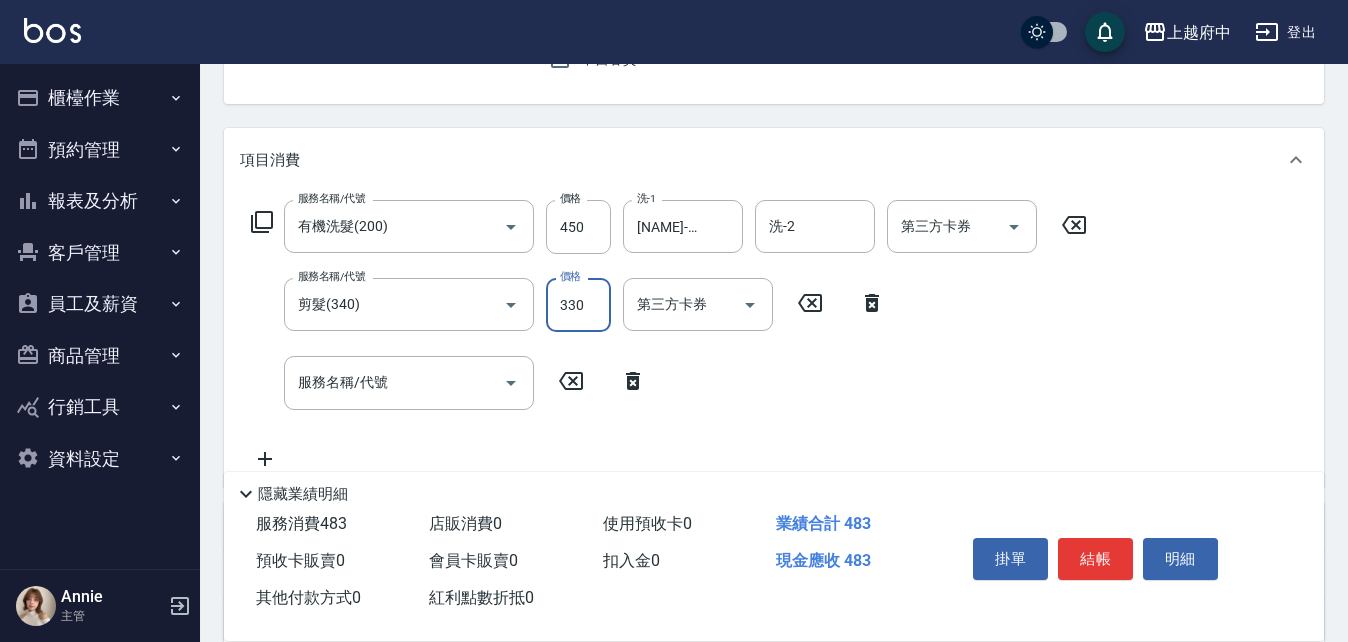 type on "330" 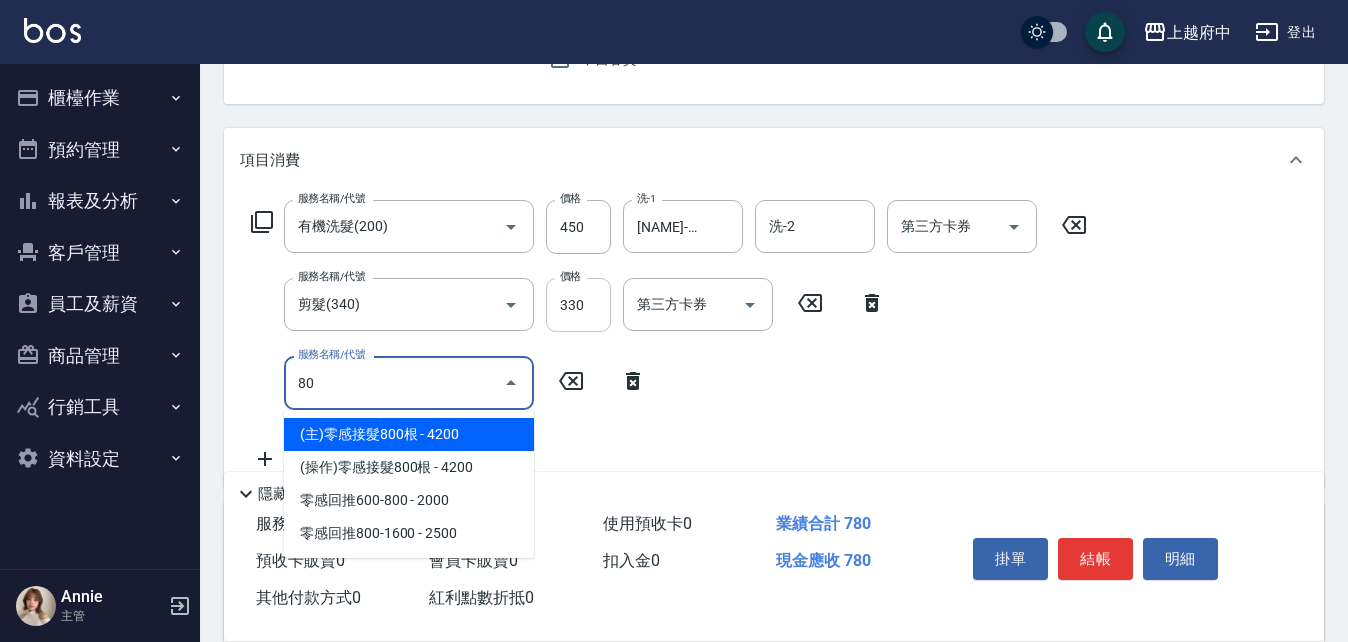 type on "8" 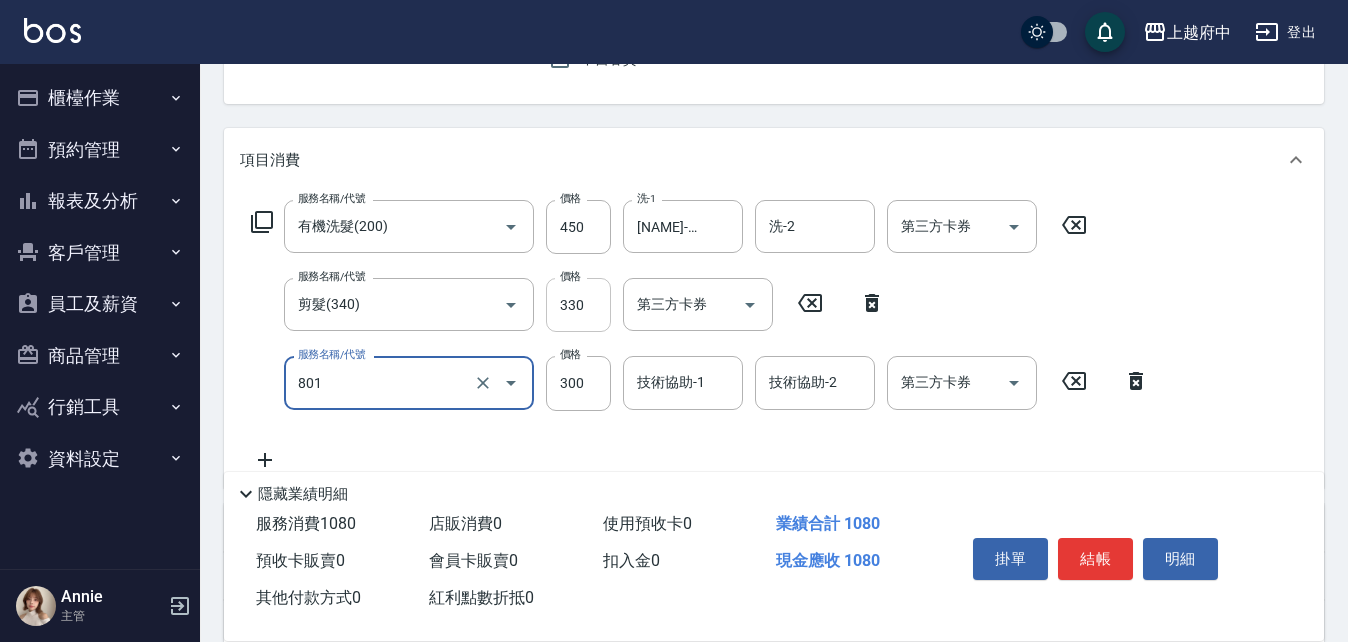 type on "區塊染髮(801)" 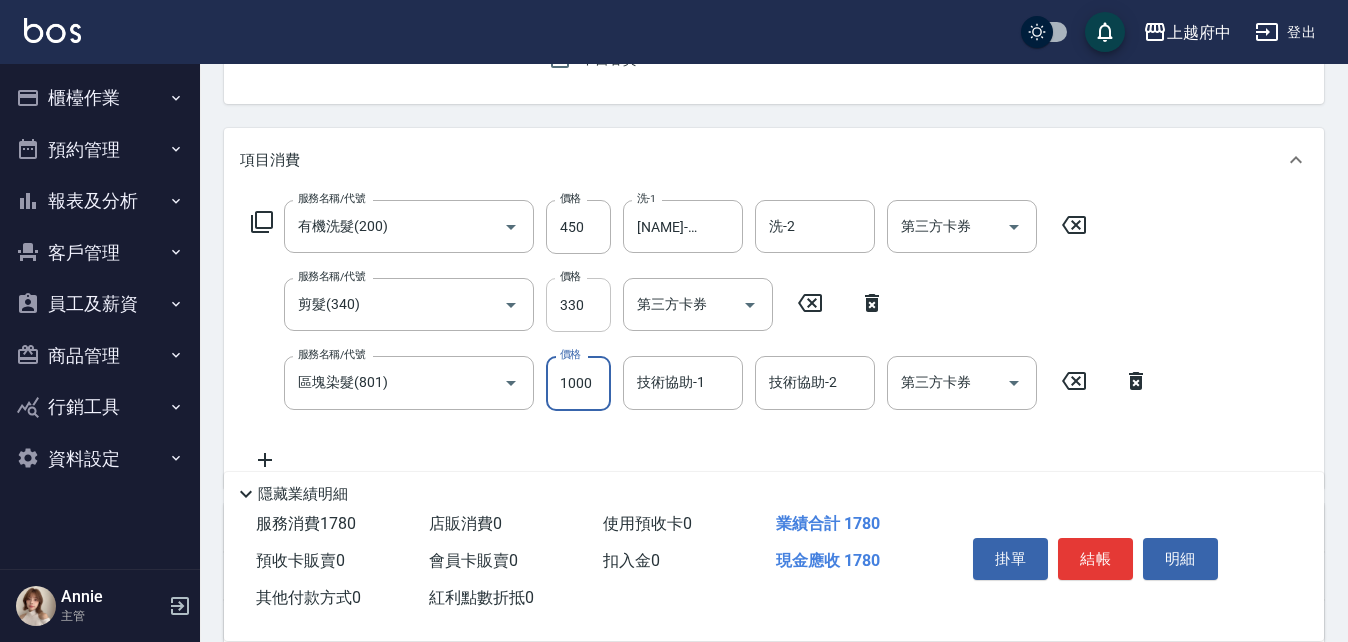 type on "1000" 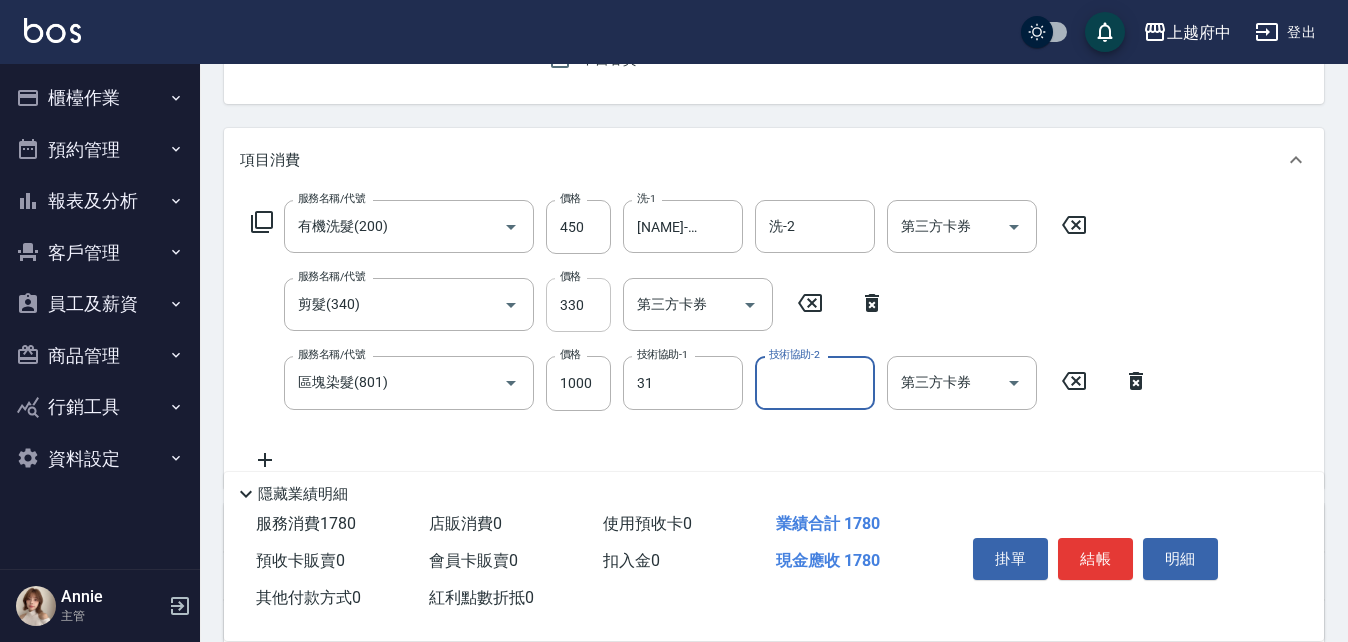 type on "王品云-31" 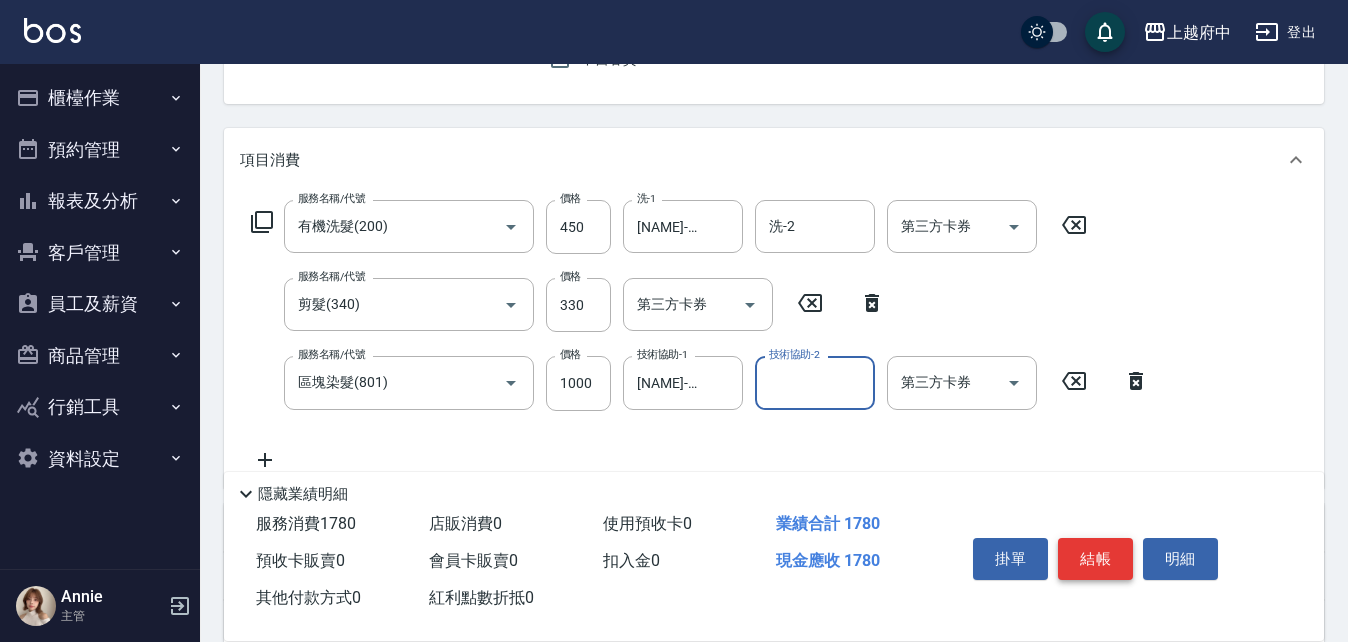 click on "結帳" at bounding box center (1095, 559) 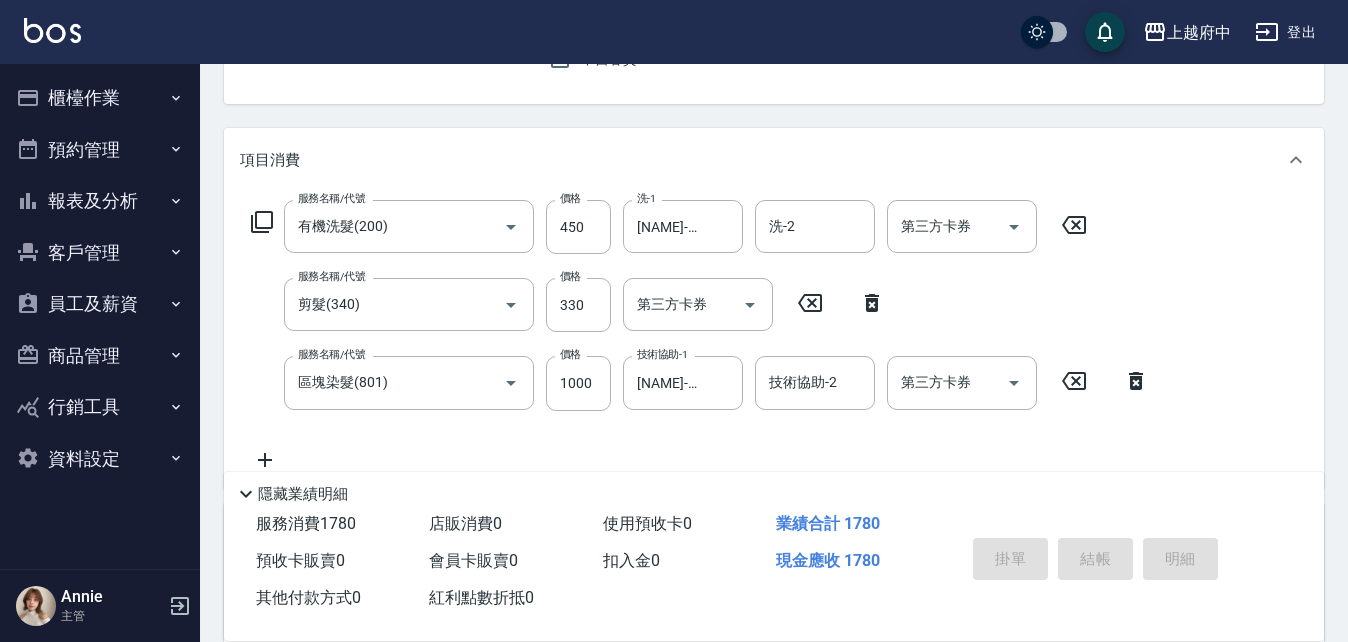 type on "2025/08/03 16:42" 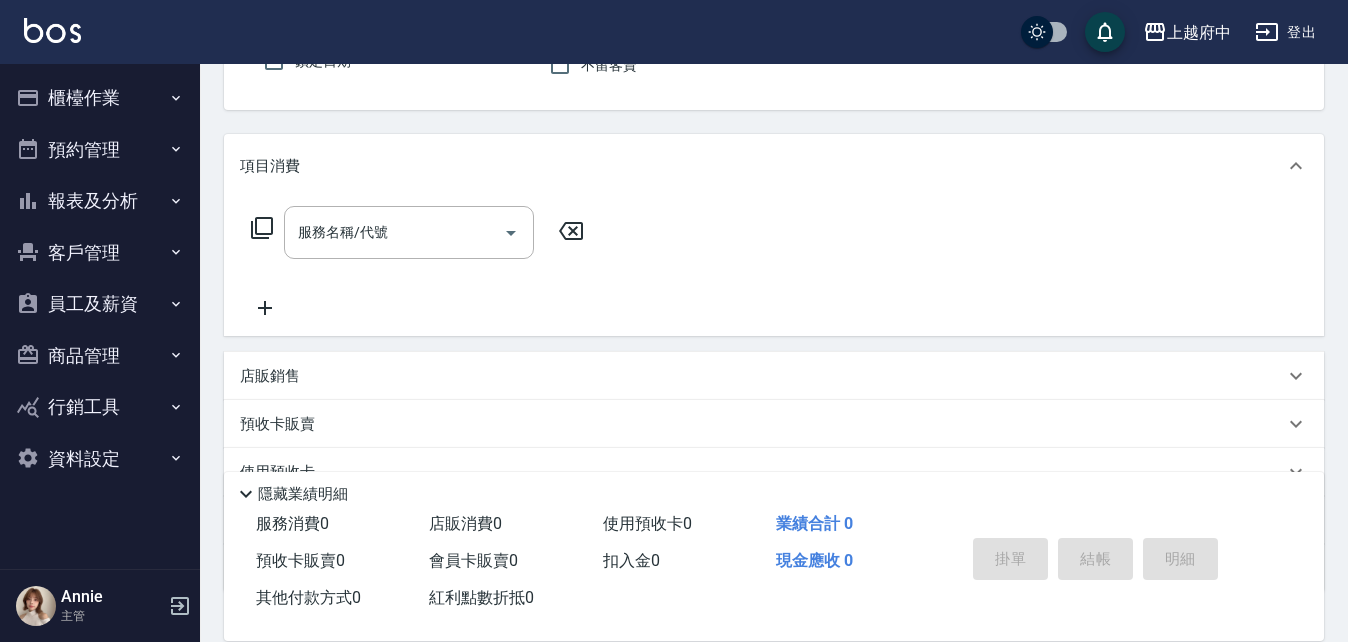 scroll, scrollTop: 0, scrollLeft: 0, axis: both 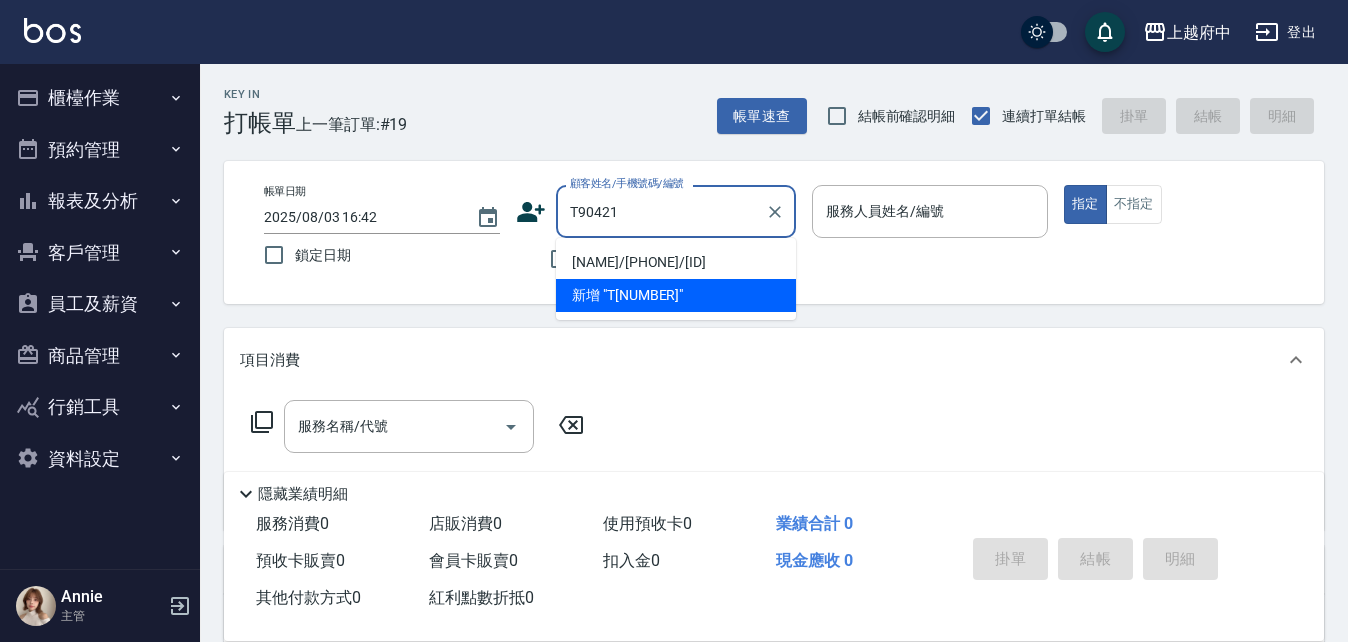 click on "[NAME]/[PHONE]/[ID]" at bounding box center [676, 262] 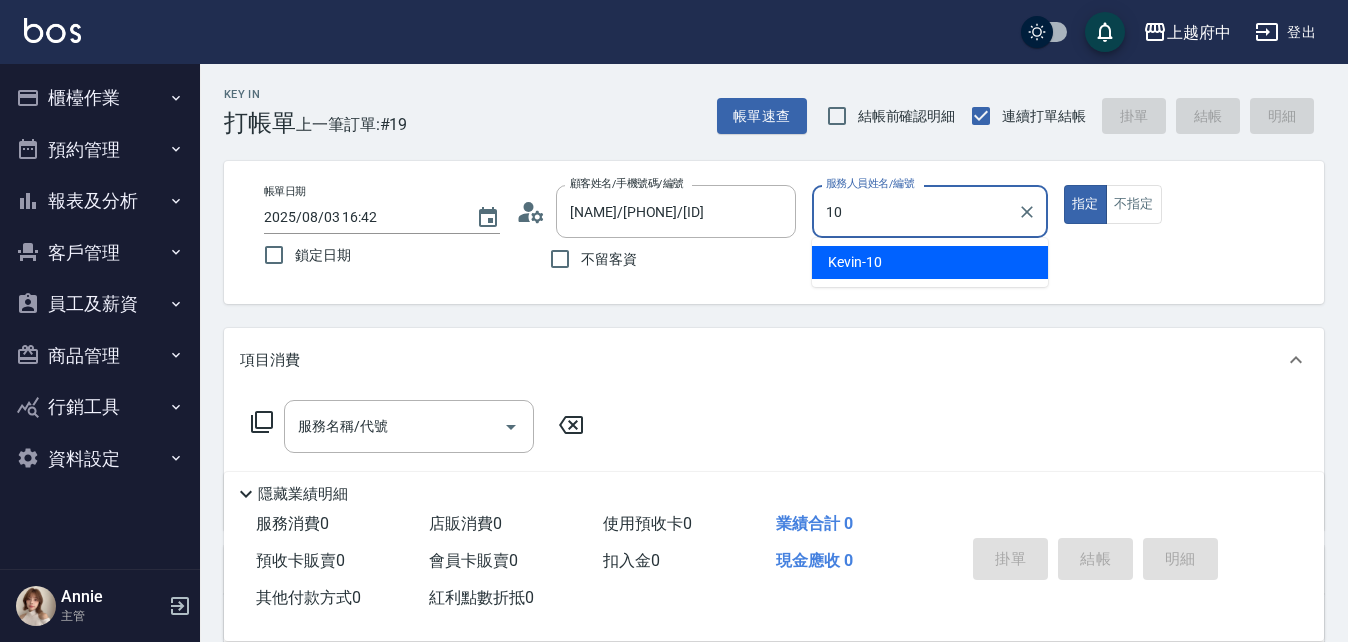 type on "Kevin-10" 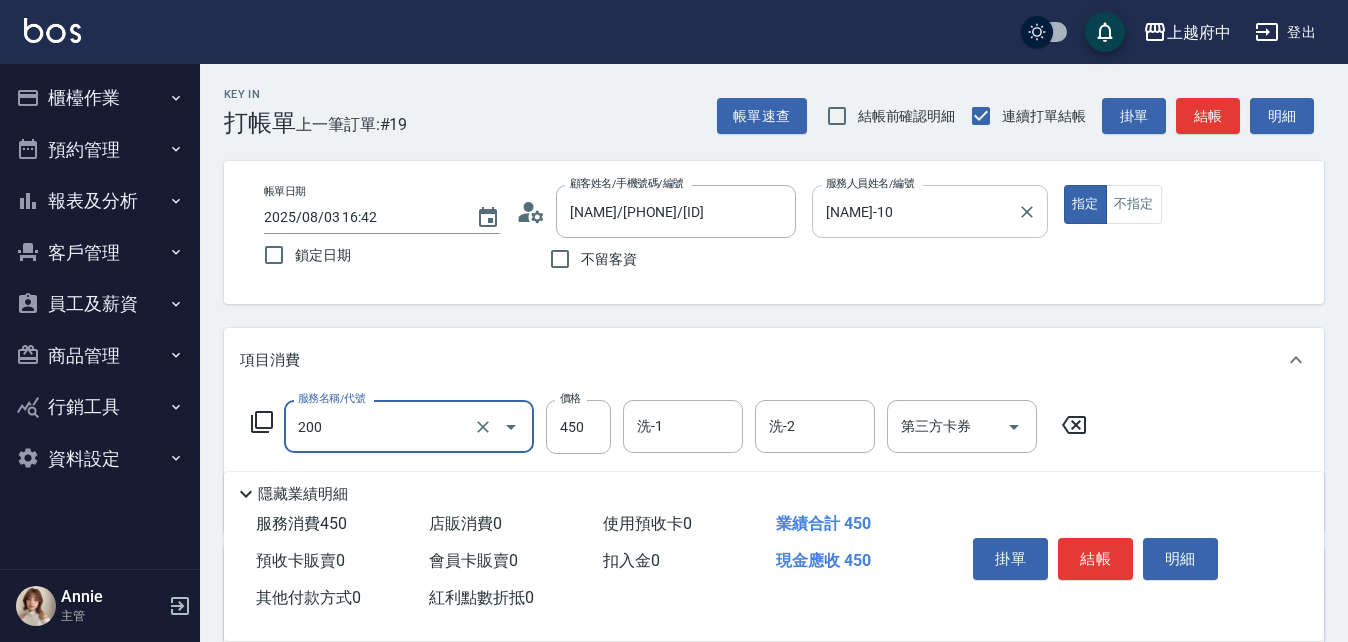 type on "有機洗髮(200)" 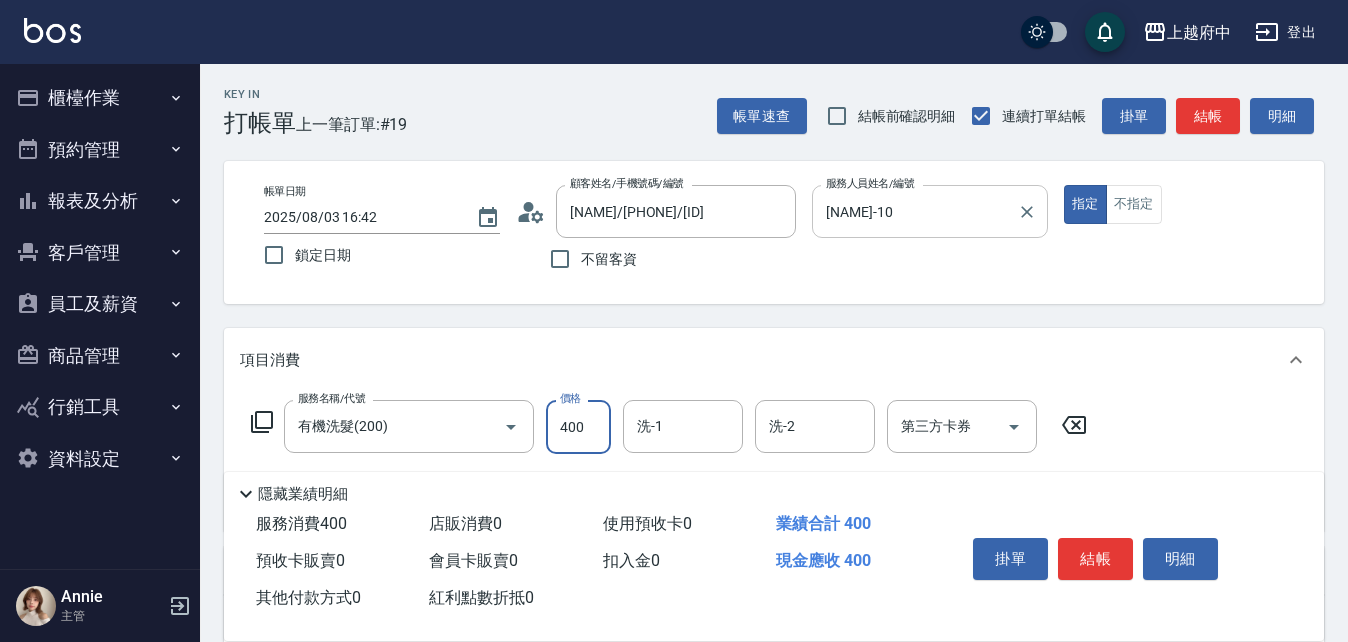 type on "400" 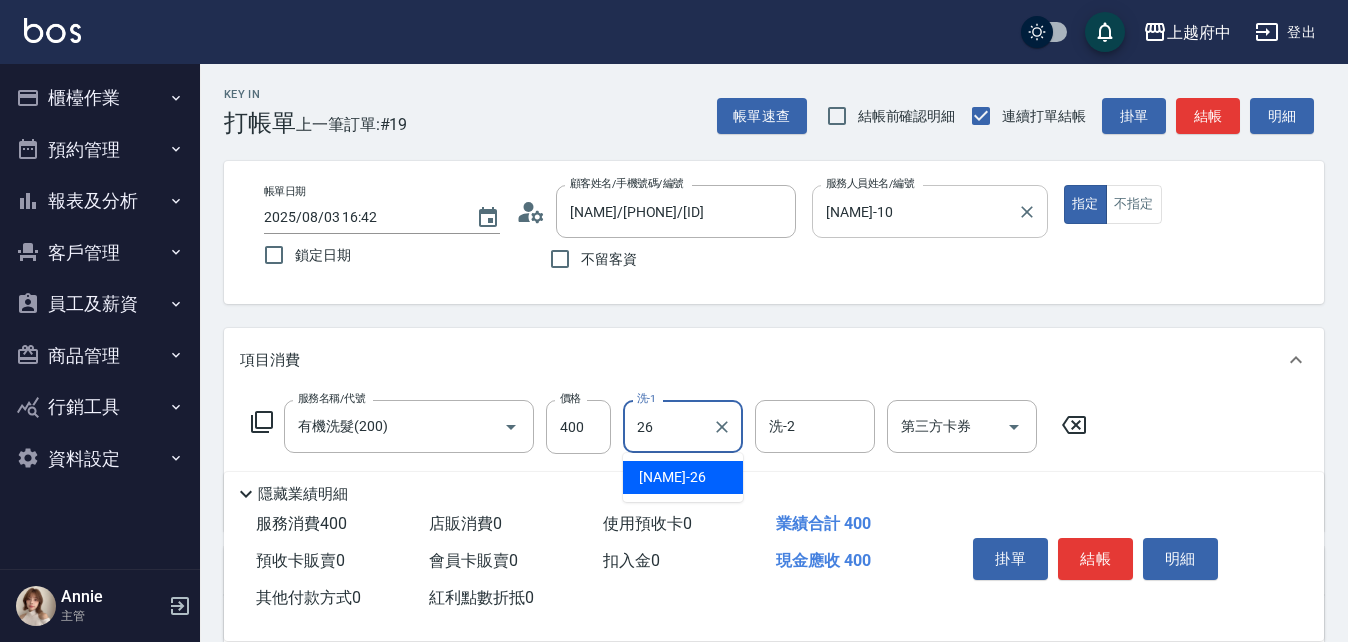 type on "[NAME]-26" 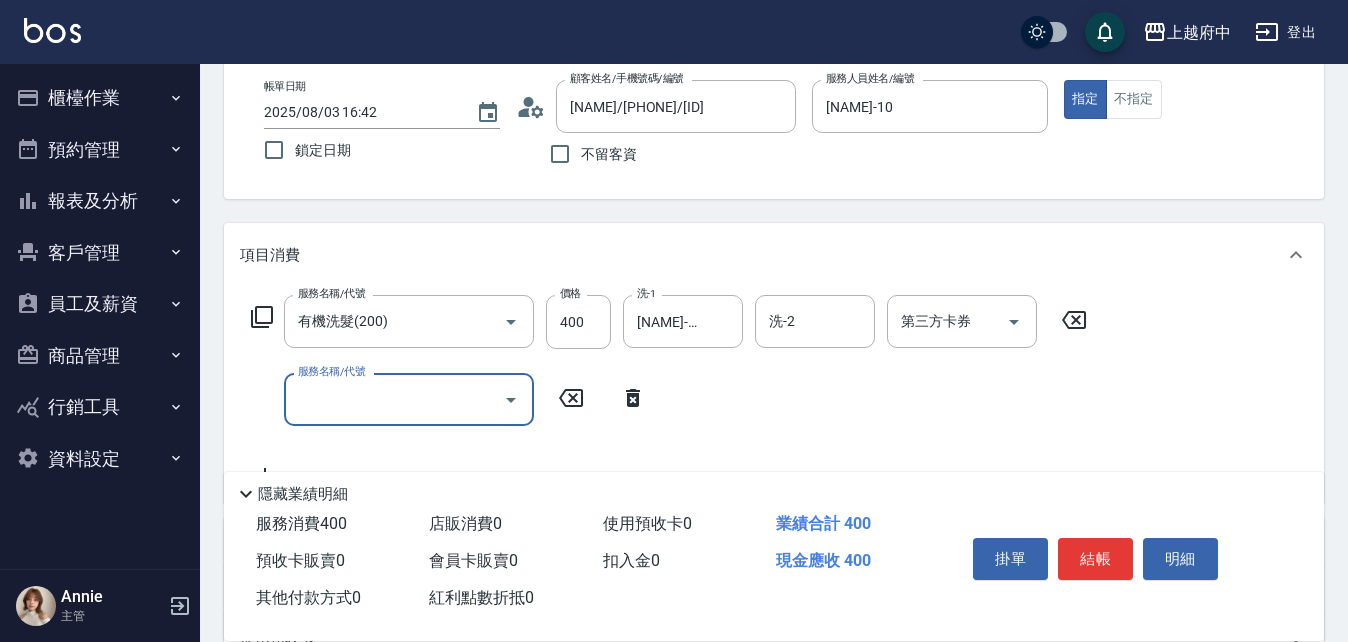 scroll, scrollTop: 200, scrollLeft: 0, axis: vertical 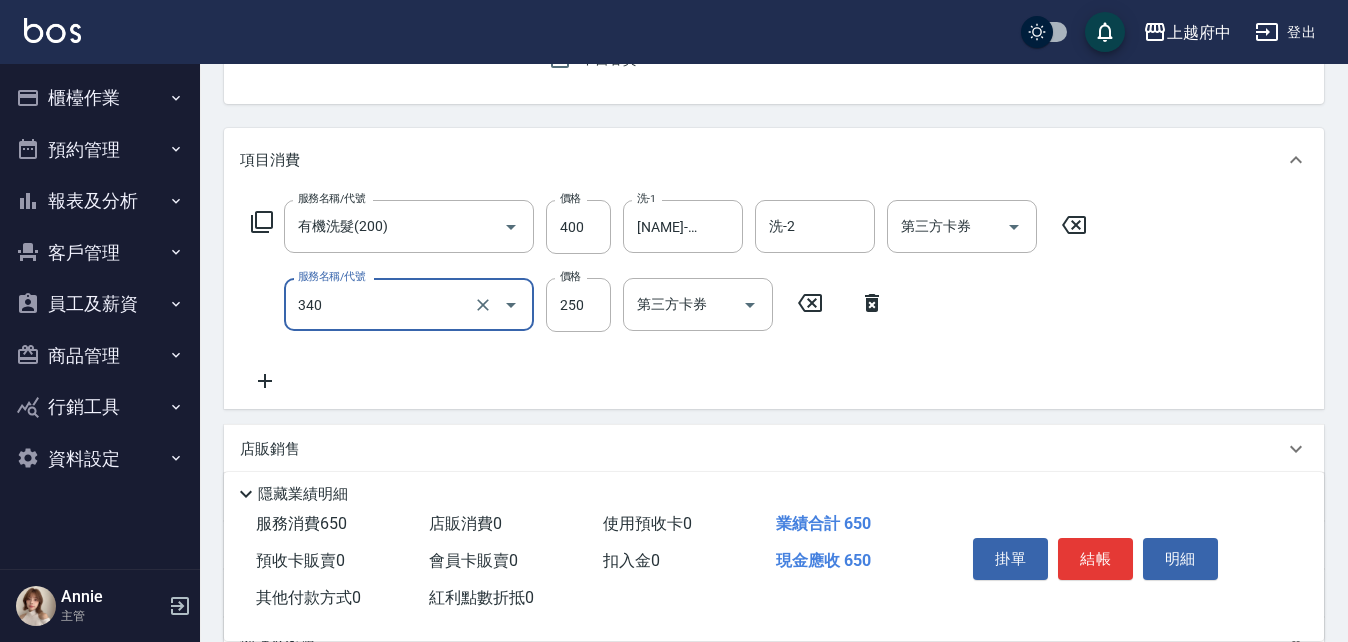 type on "剪髮(340)" 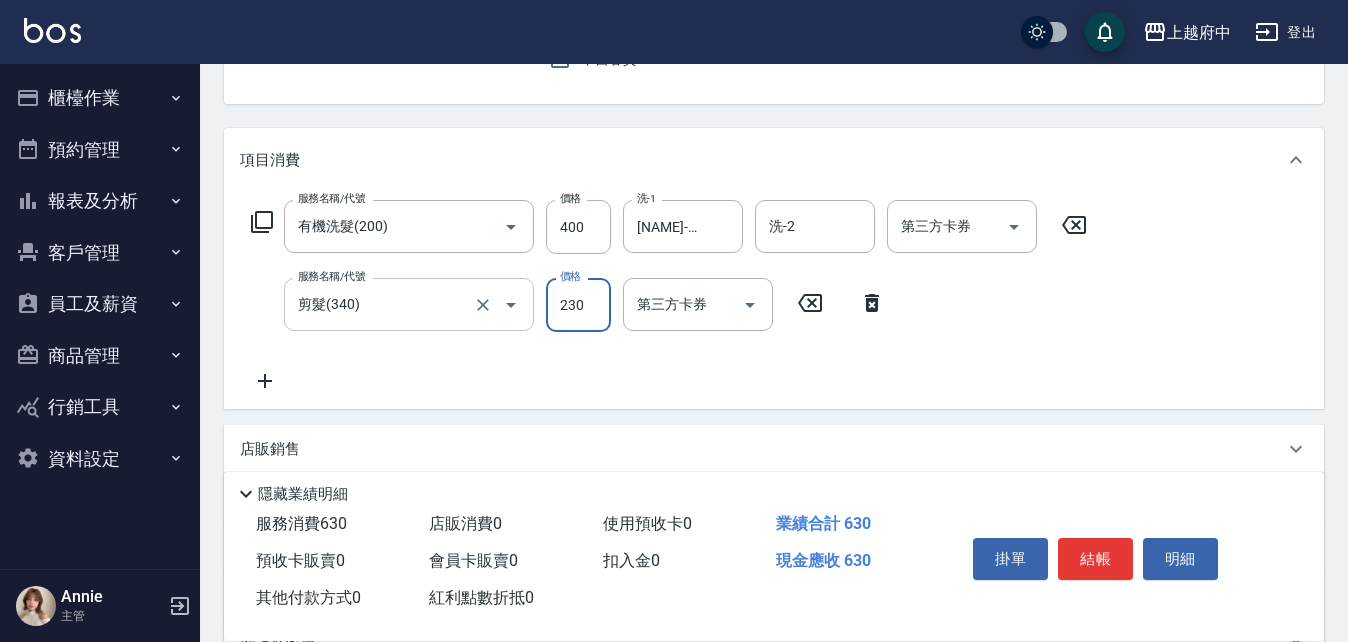 type on "230" 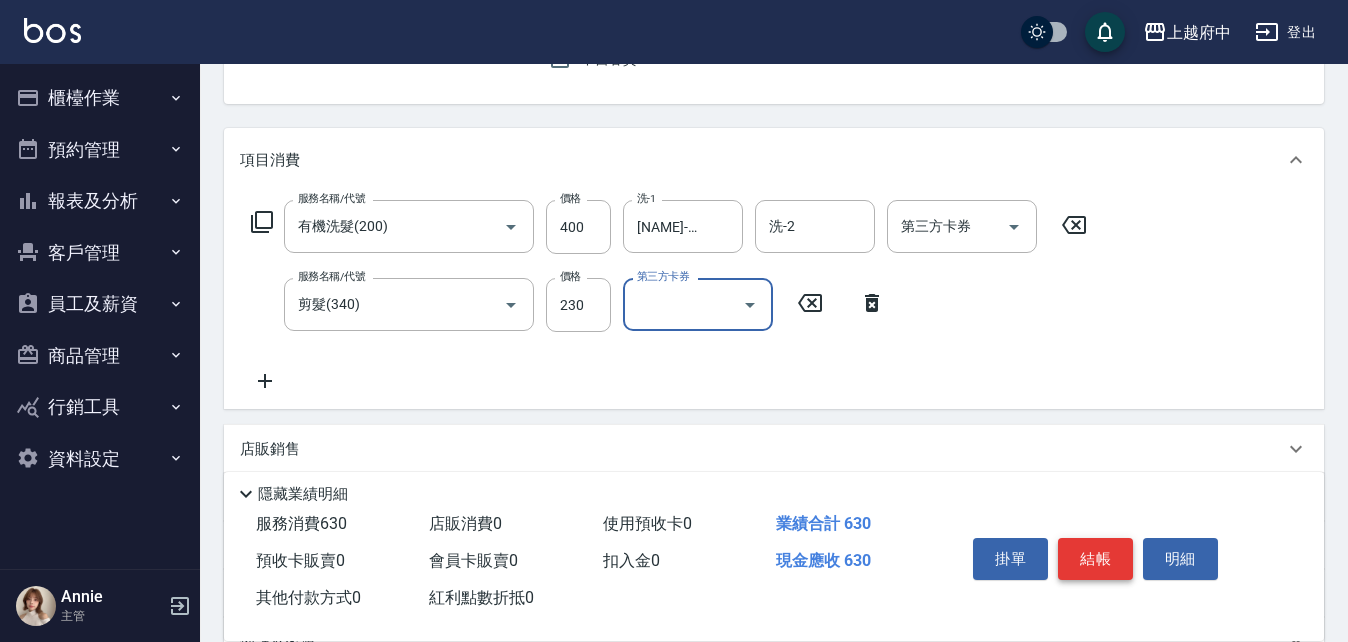 click on "結帳" at bounding box center [1095, 559] 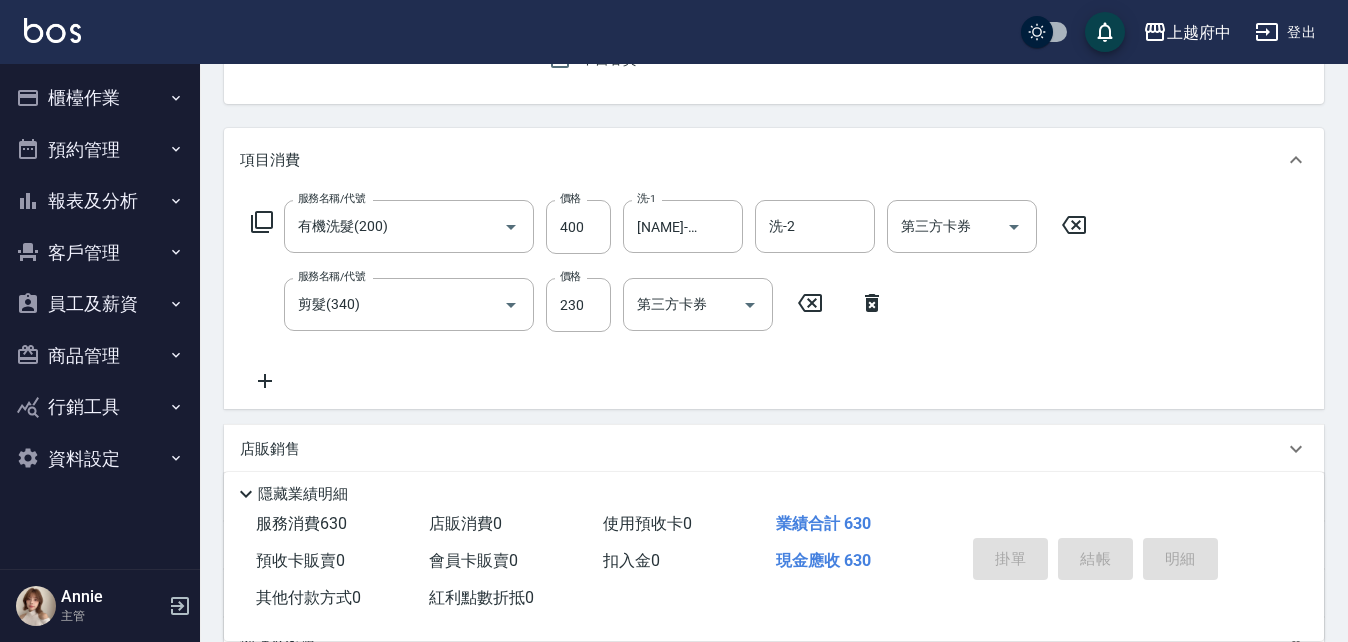 type on "2025/08/03 16:49" 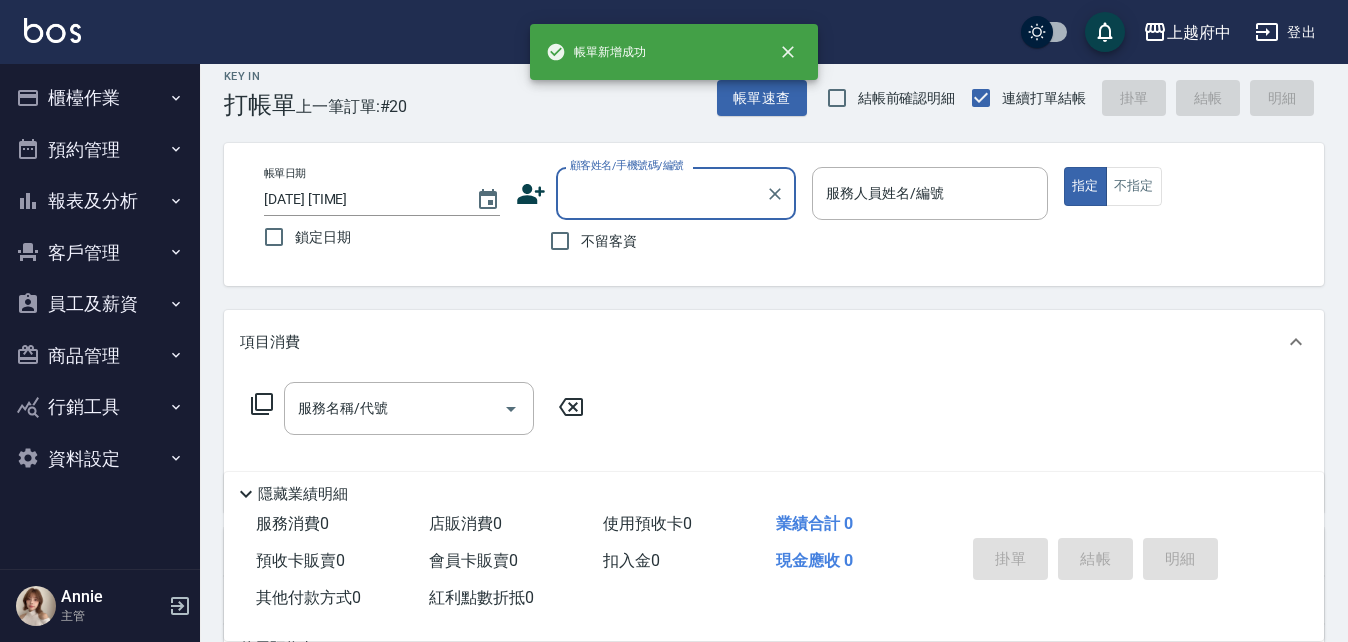 scroll, scrollTop: 0, scrollLeft: 0, axis: both 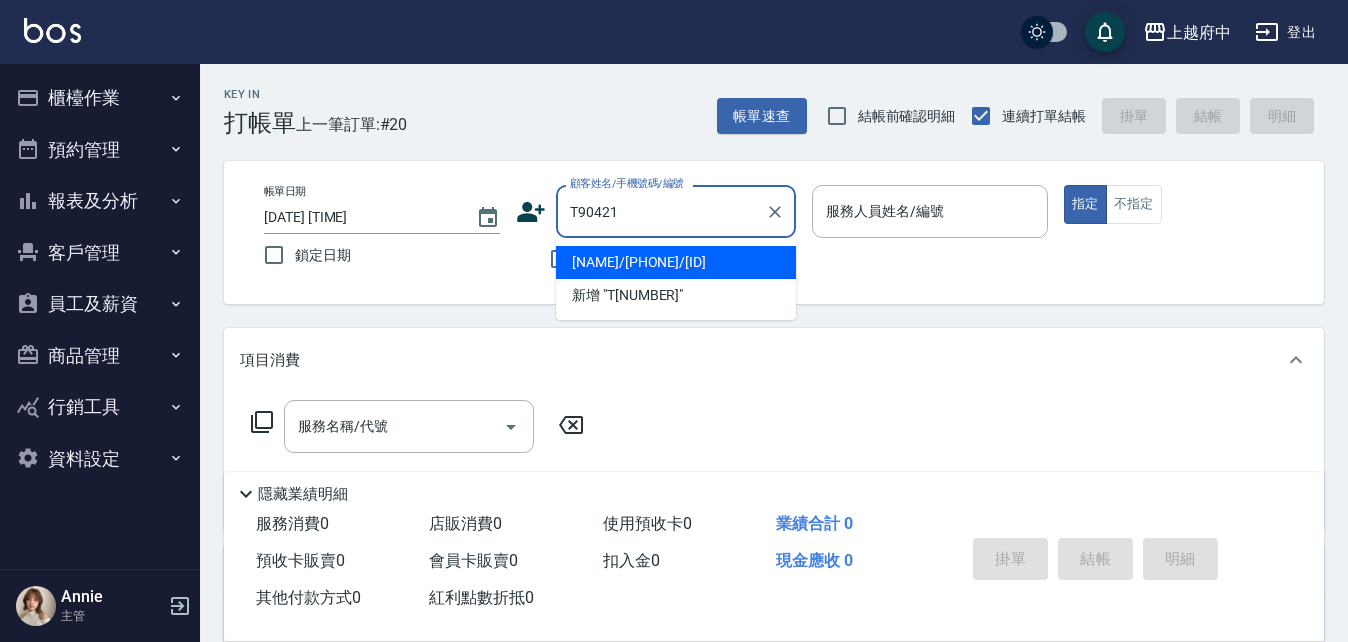 click on "[NAME]/[PHONE]/[ID]" at bounding box center [676, 262] 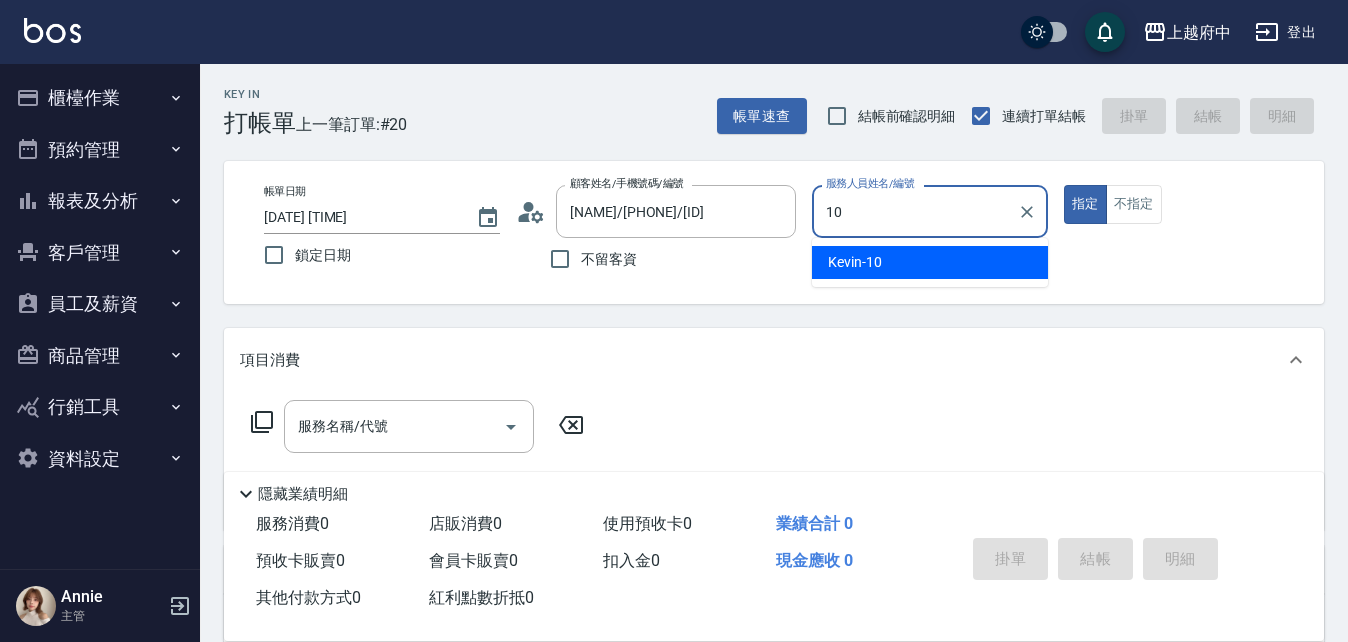 type on "Kevin-10" 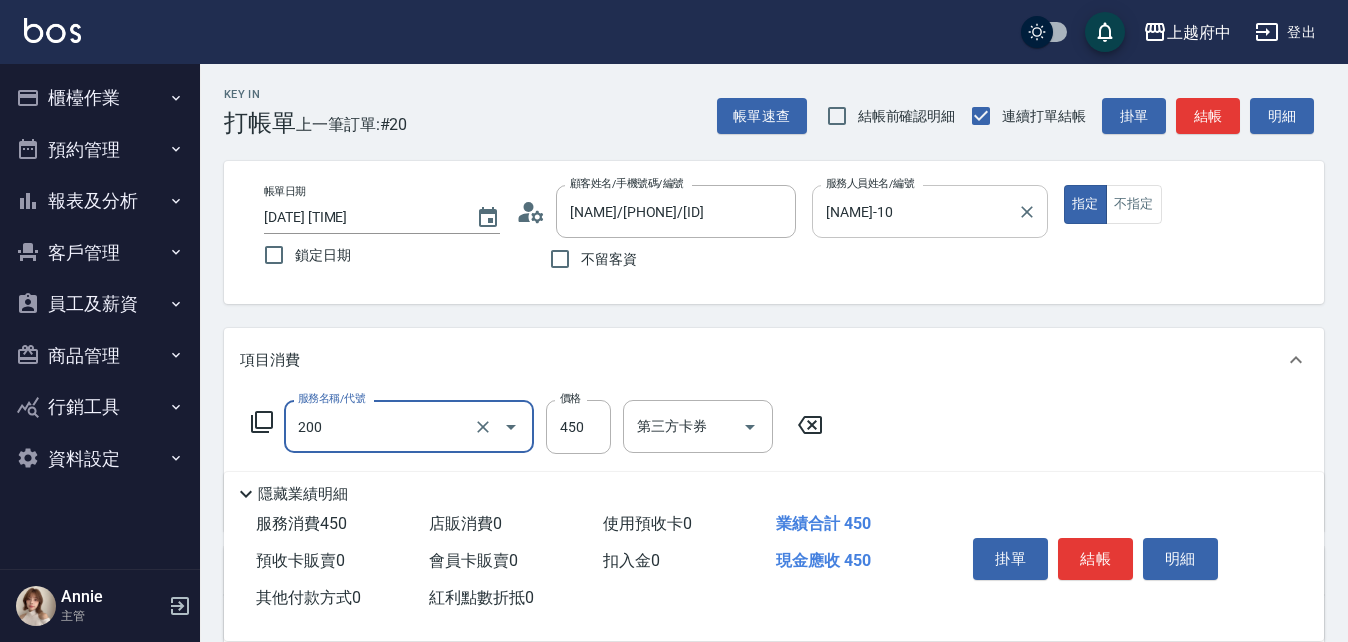 type on "有機洗髮(200)" 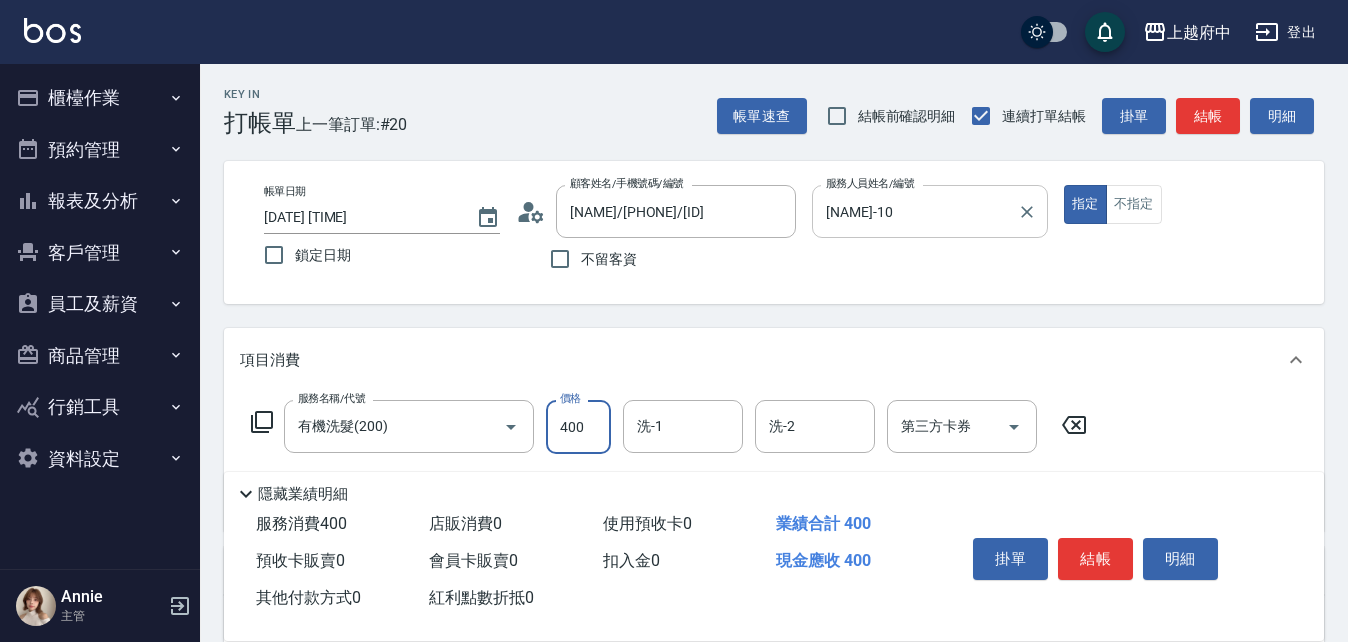 type on "400" 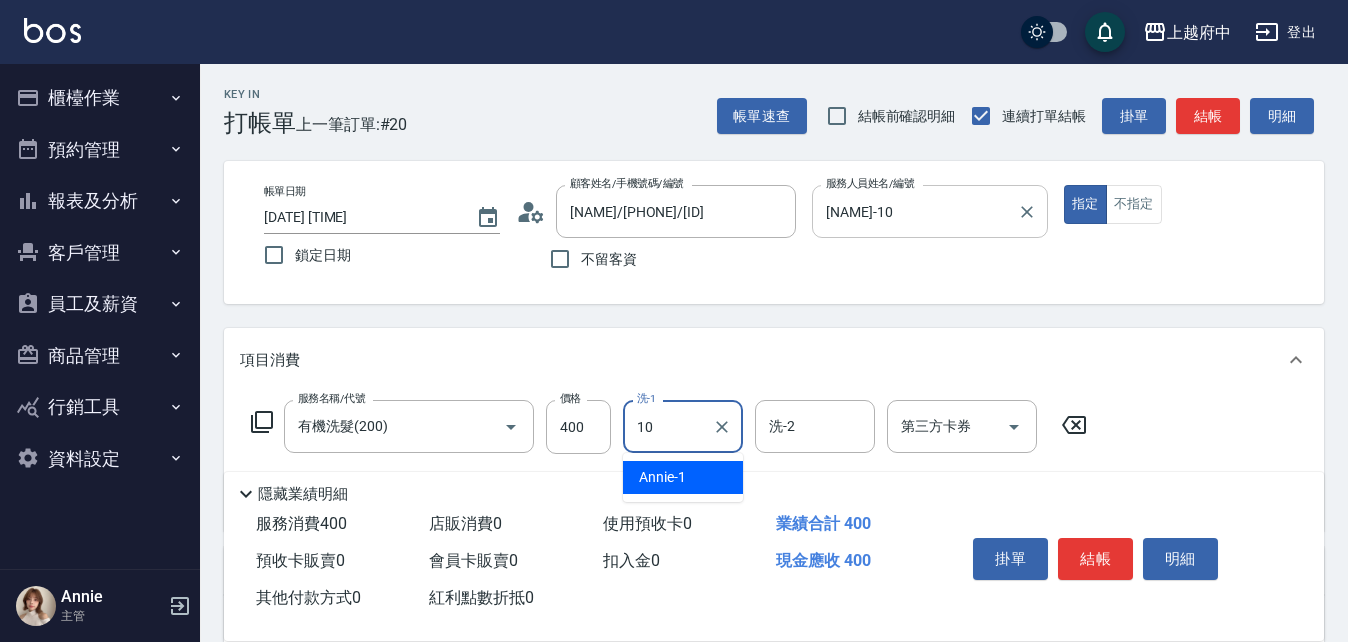 type on "Kevin-10" 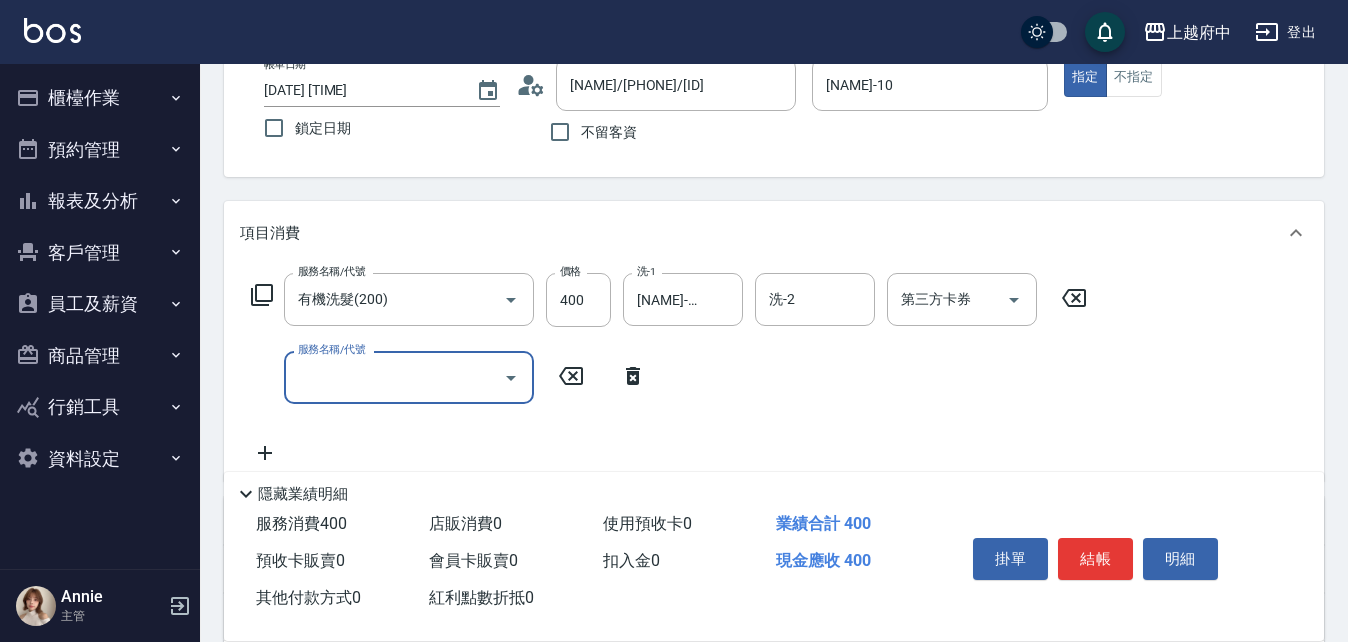 scroll, scrollTop: 200, scrollLeft: 0, axis: vertical 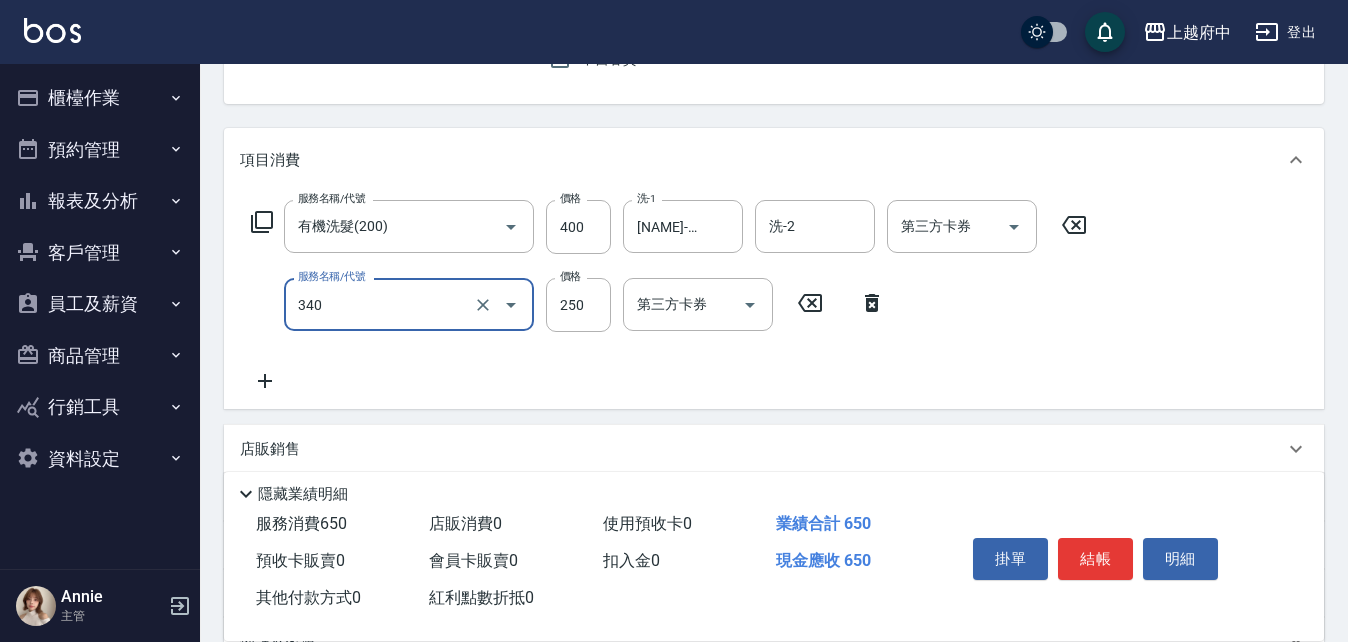 type on "剪髮(340)" 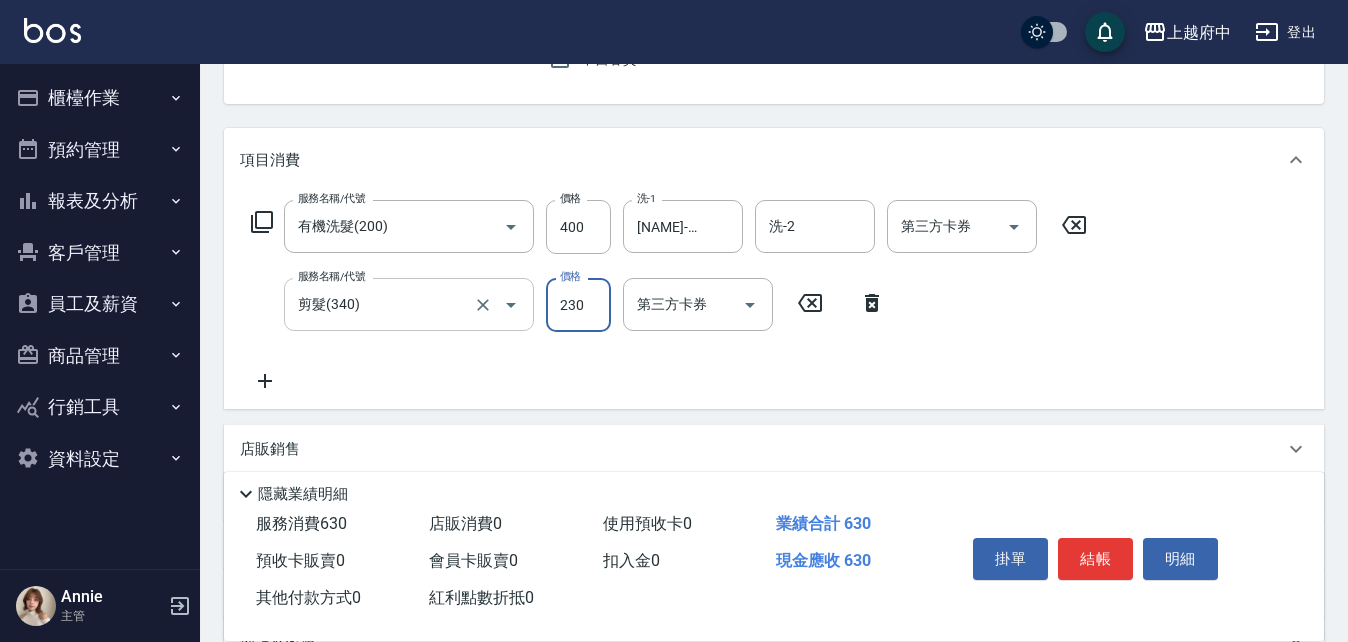 type on "230" 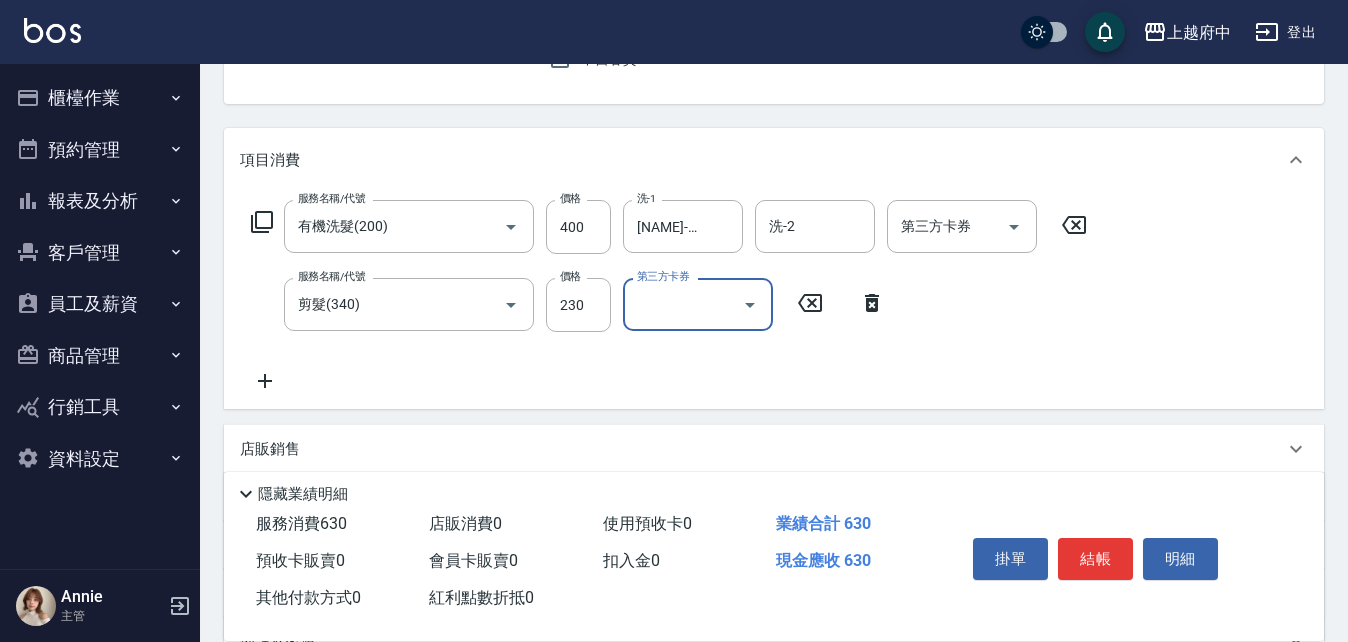 click on "服務名稱/代號 有機洗髮(200) 服務名稱/代號 價格 400 價格 洗-1 Kevin-10 洗-1 洗-2 洗-2 第三方卡券 第三方卡券 服務名稱/代號 剪髮(340) 服務名稱/代號 價格 230 價格 第三方卡券 第三方卡券" at bounding box center (669, 296) 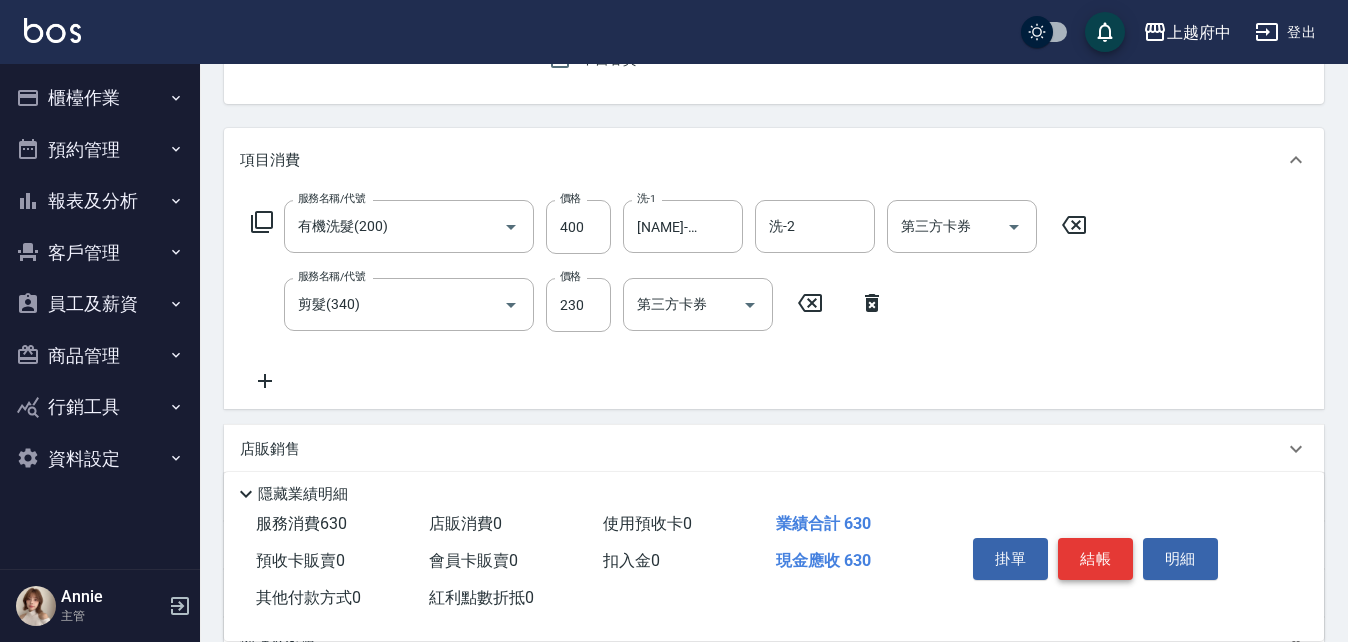 click on "結帳" at bounding box center [1095, 559] 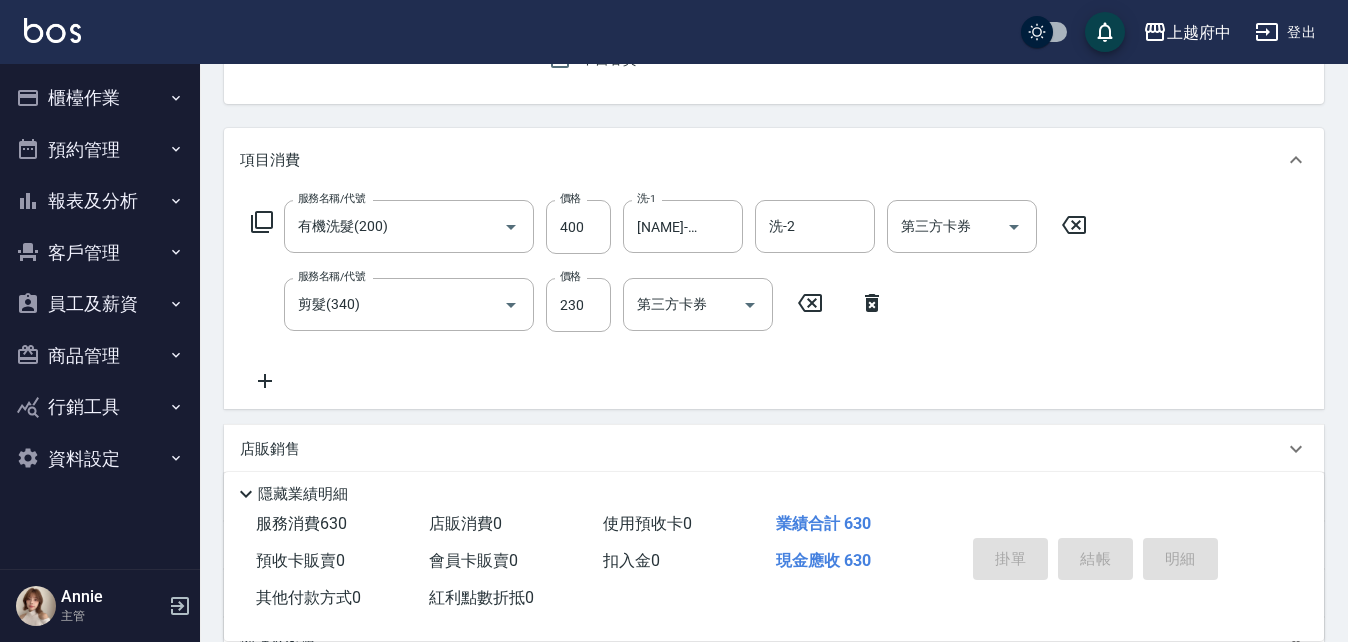 type on "2025/08/03 16:50" 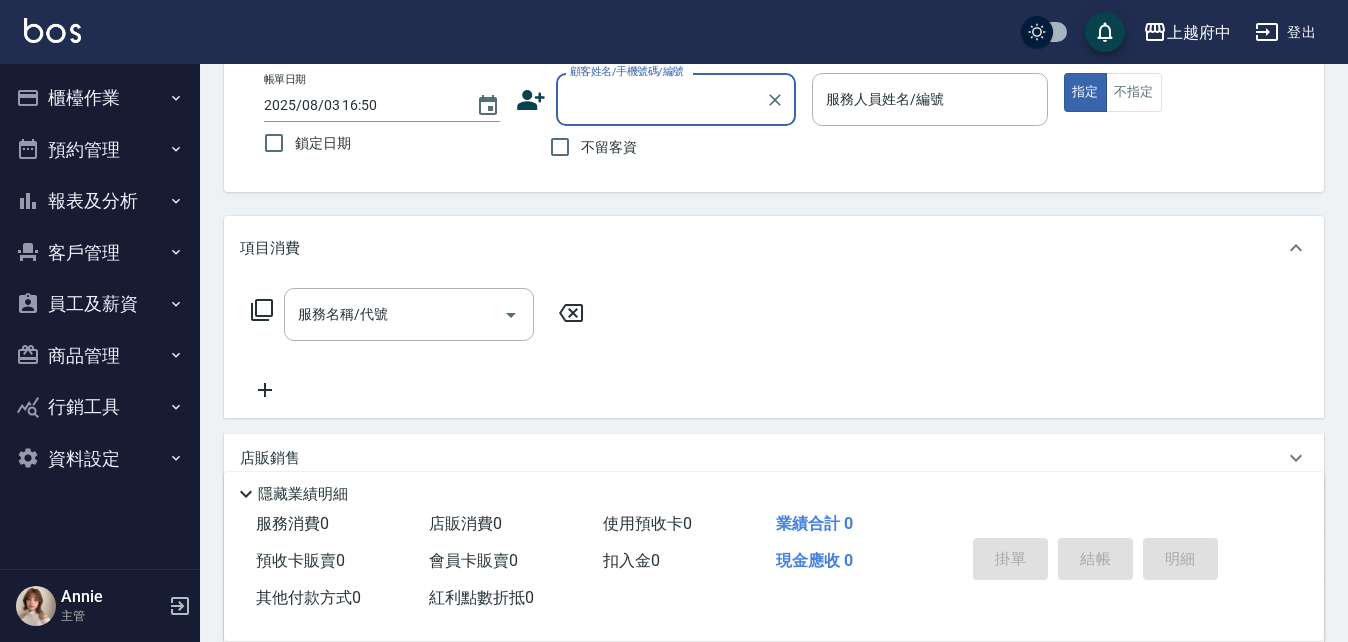scroll, scrollTop: 0, scrollLeft: 0, axis: both 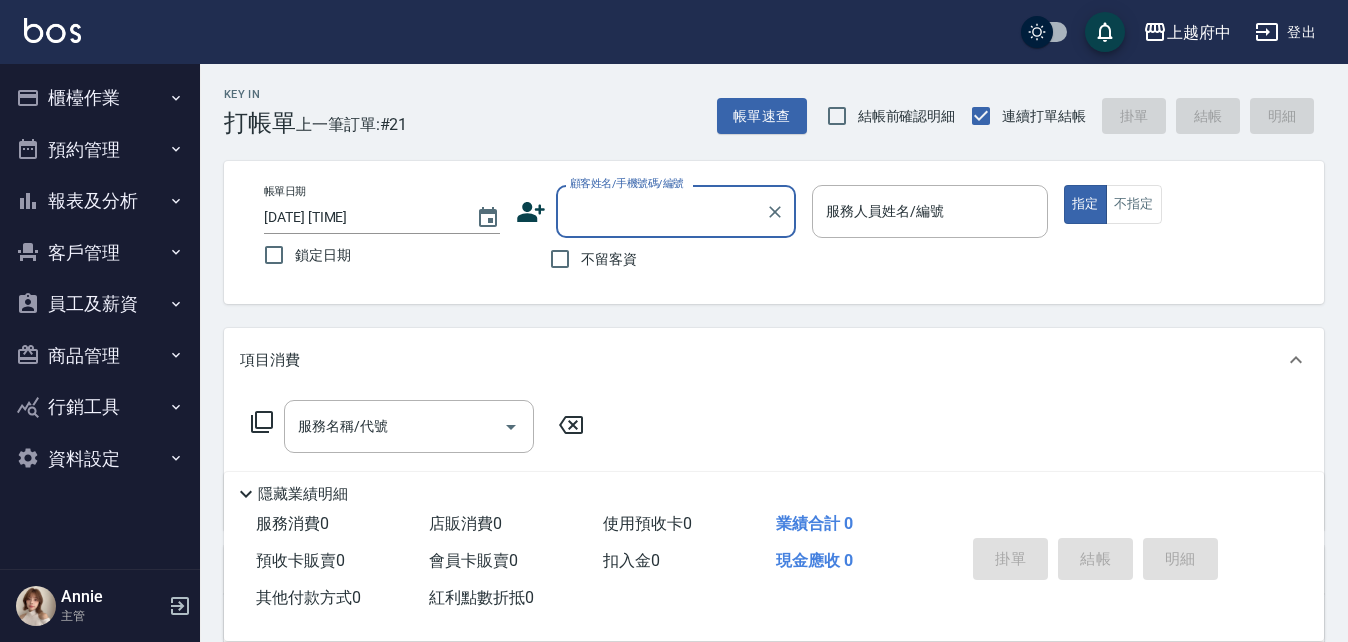 click 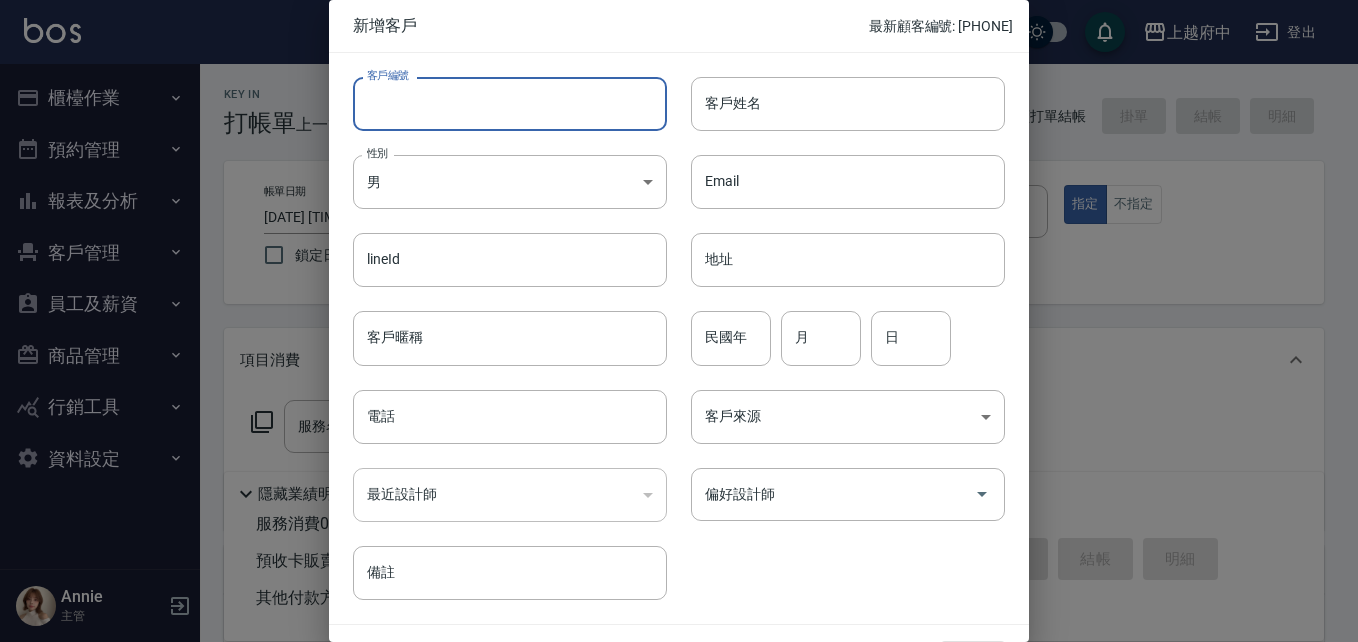 click on "客戶編號" at bounding box center [510, 104] 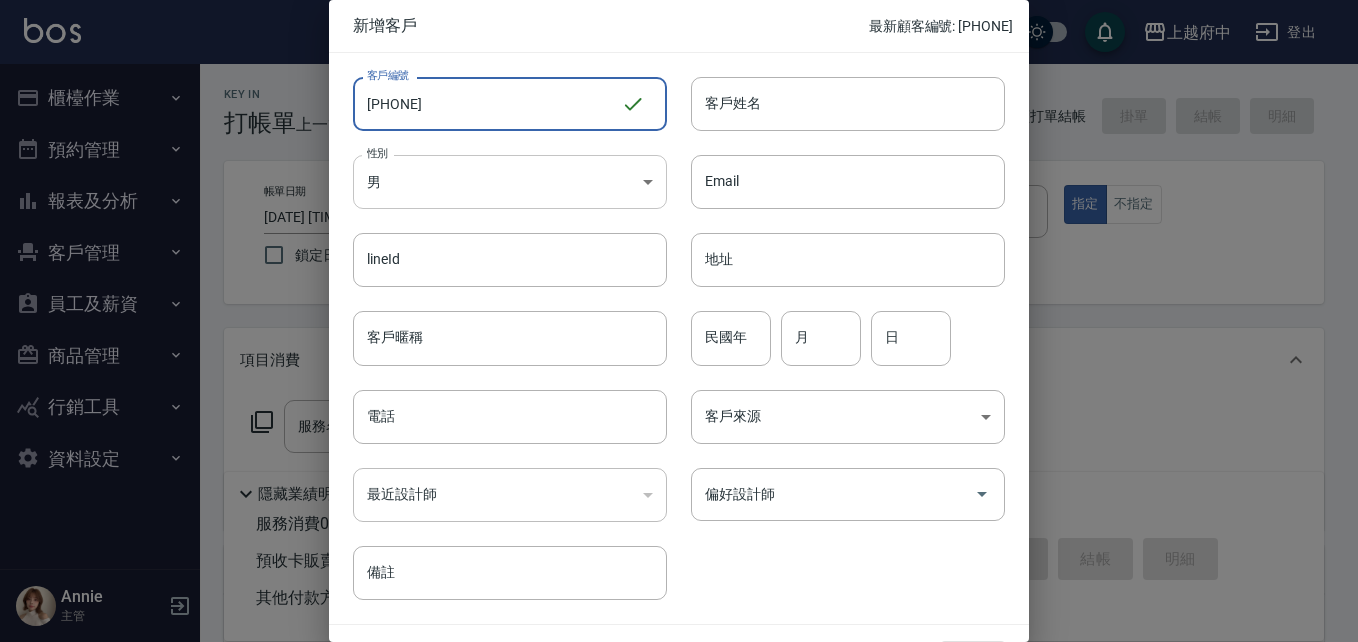 type on "[PHONE]" 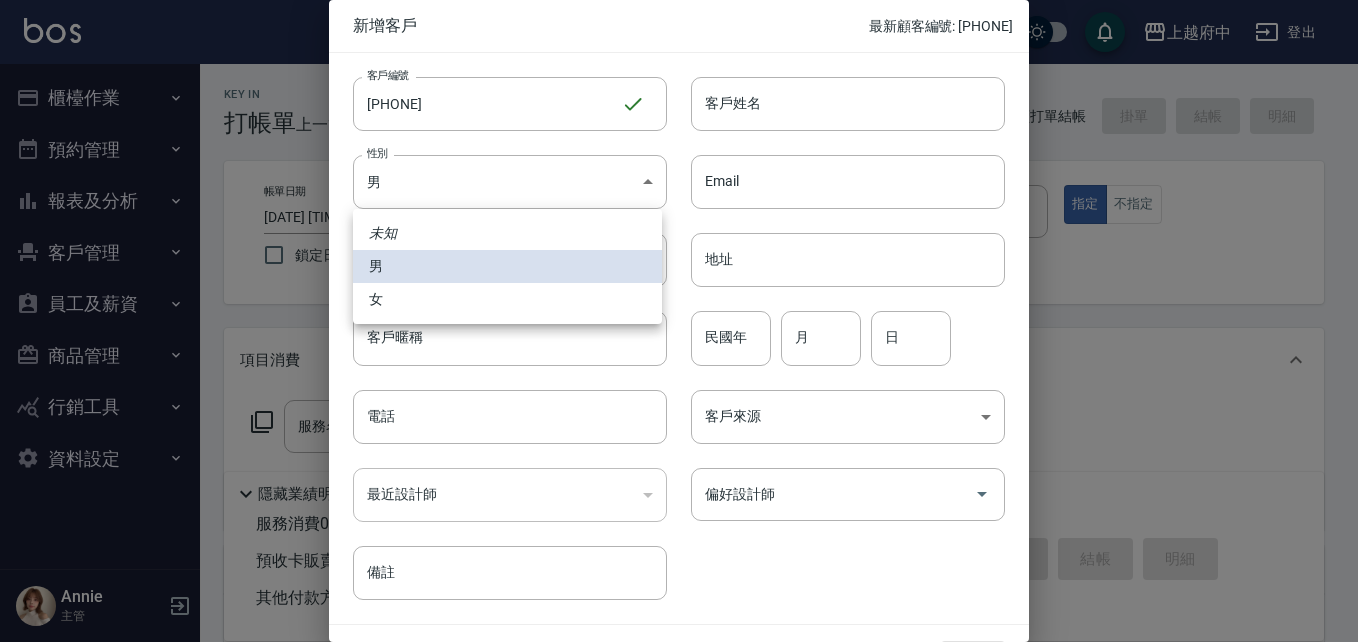 click on "女" at bounding box center (507, 299) 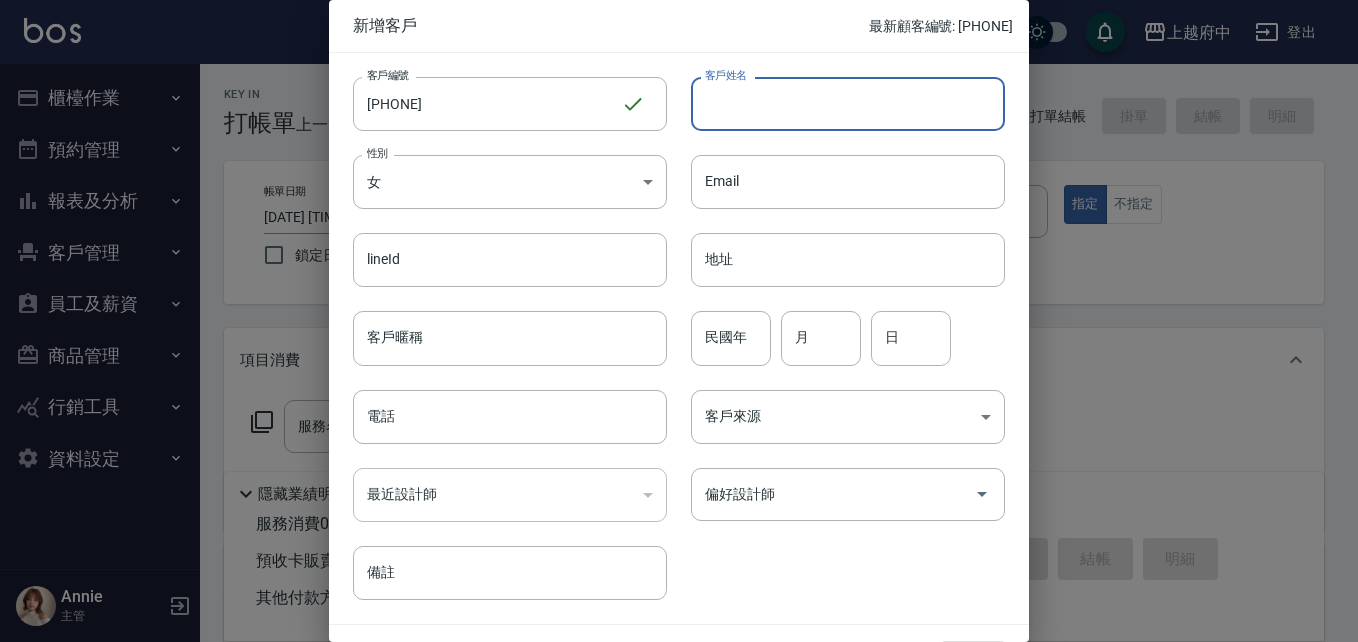click on "客戶姓名" at bounding box center (848, 104) 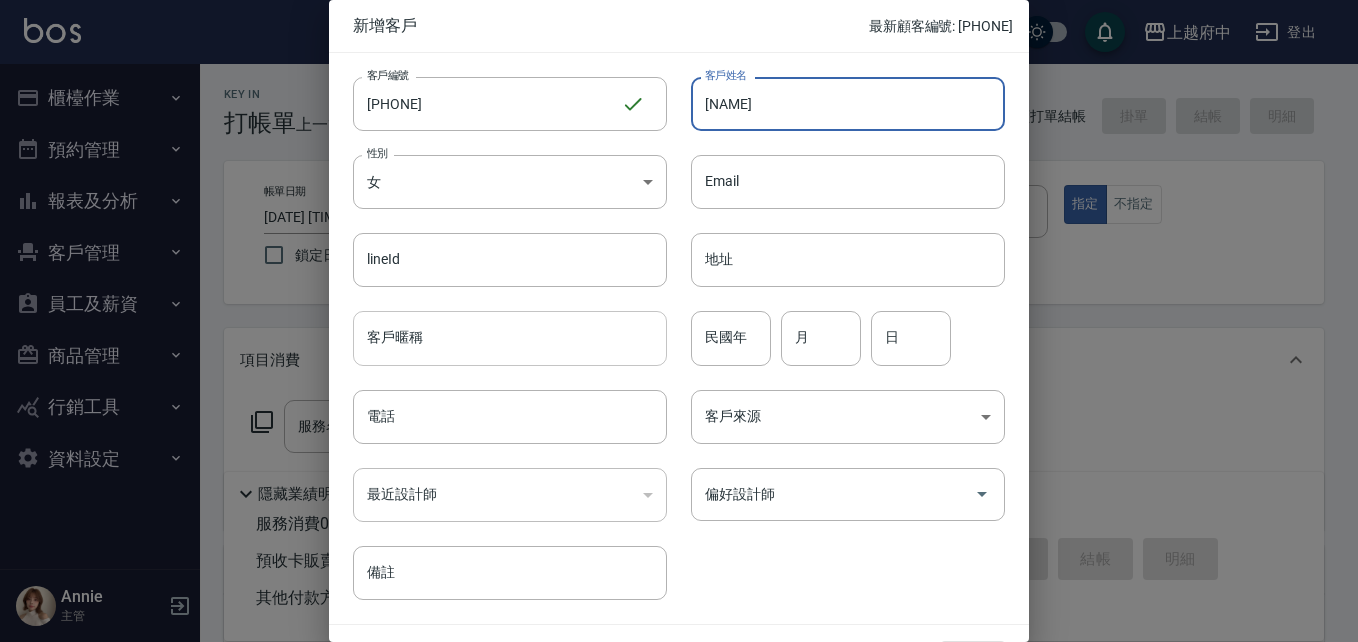type on "[NAME]" 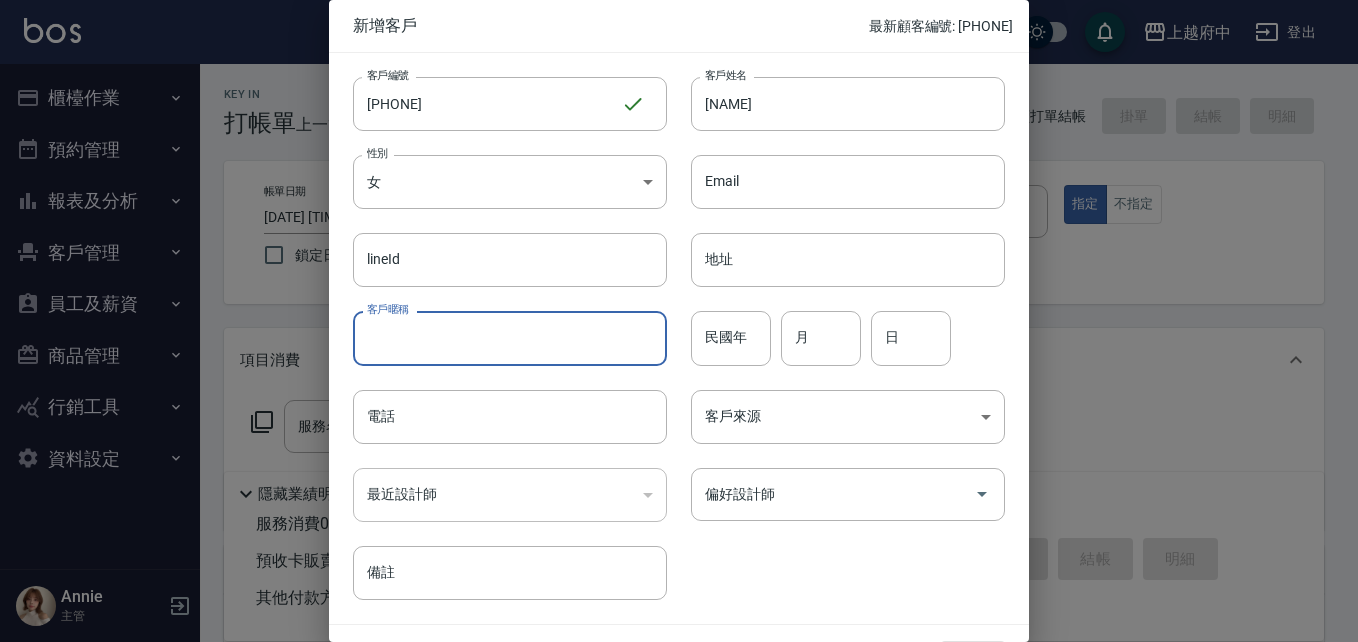 click on "電話" at bounding box center (510, 417) 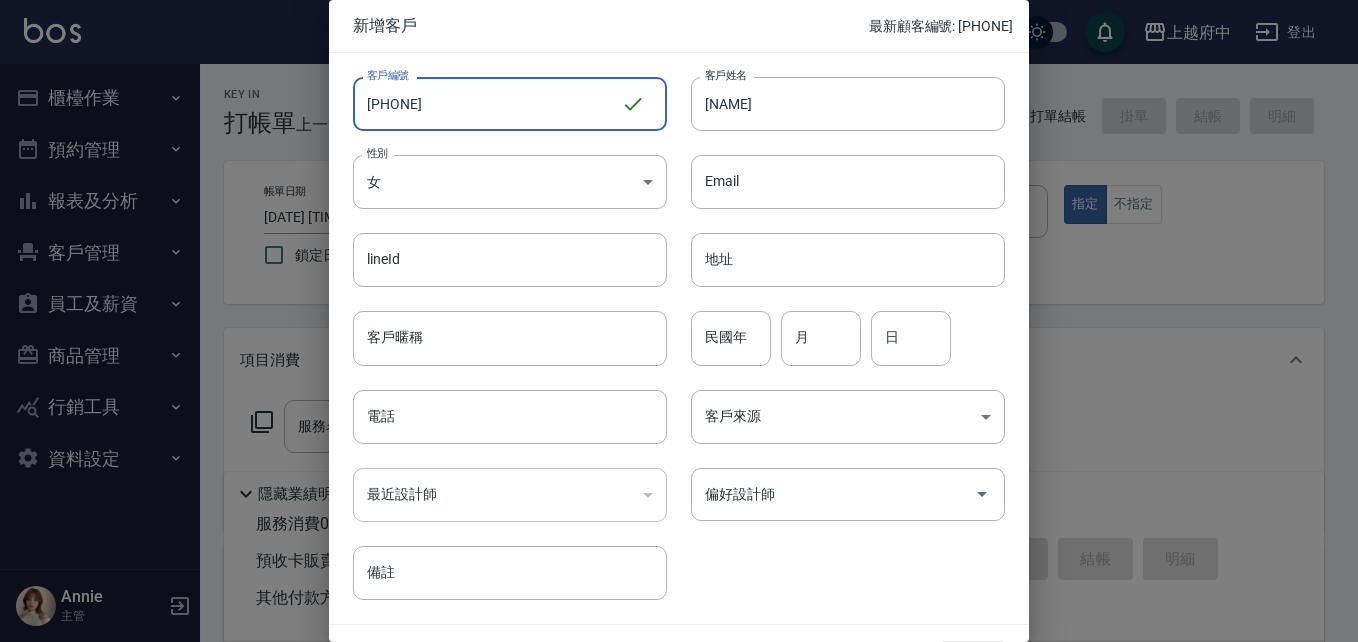 drag, startPoint x: 454, startPoint y: 102, endPoint x: 302, endPoint y: 95, distance: 152.1611 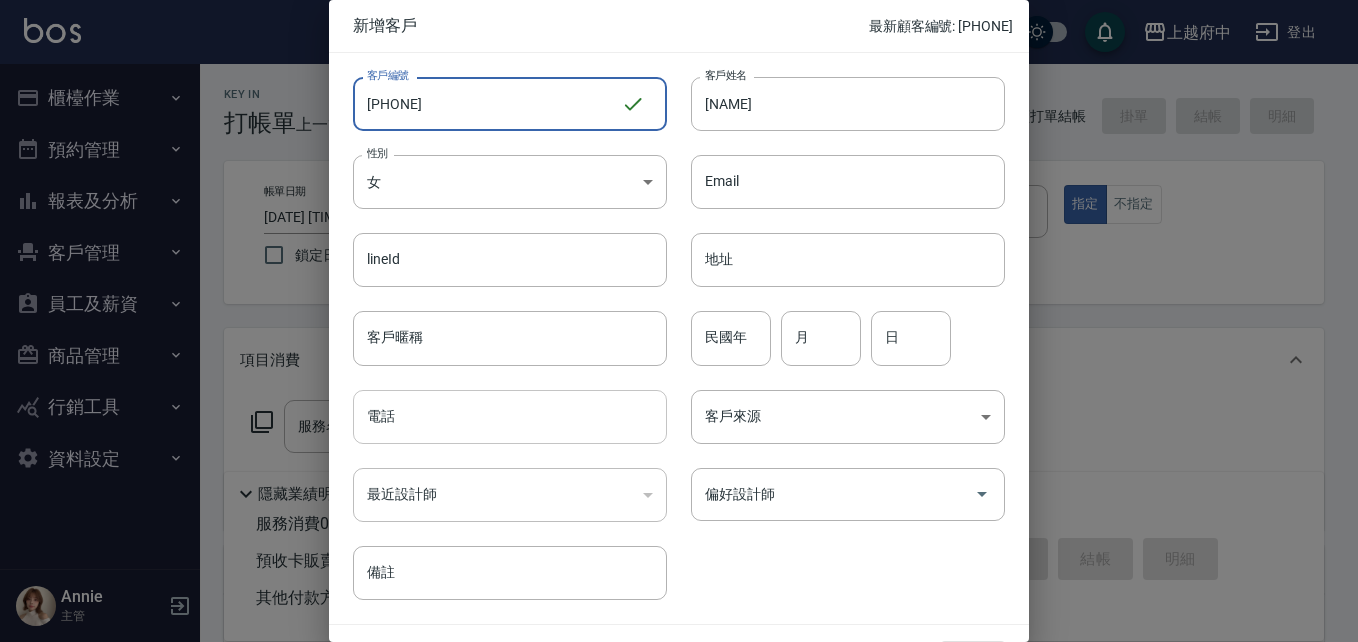 click on "電話" at bounding box center [510, 417] 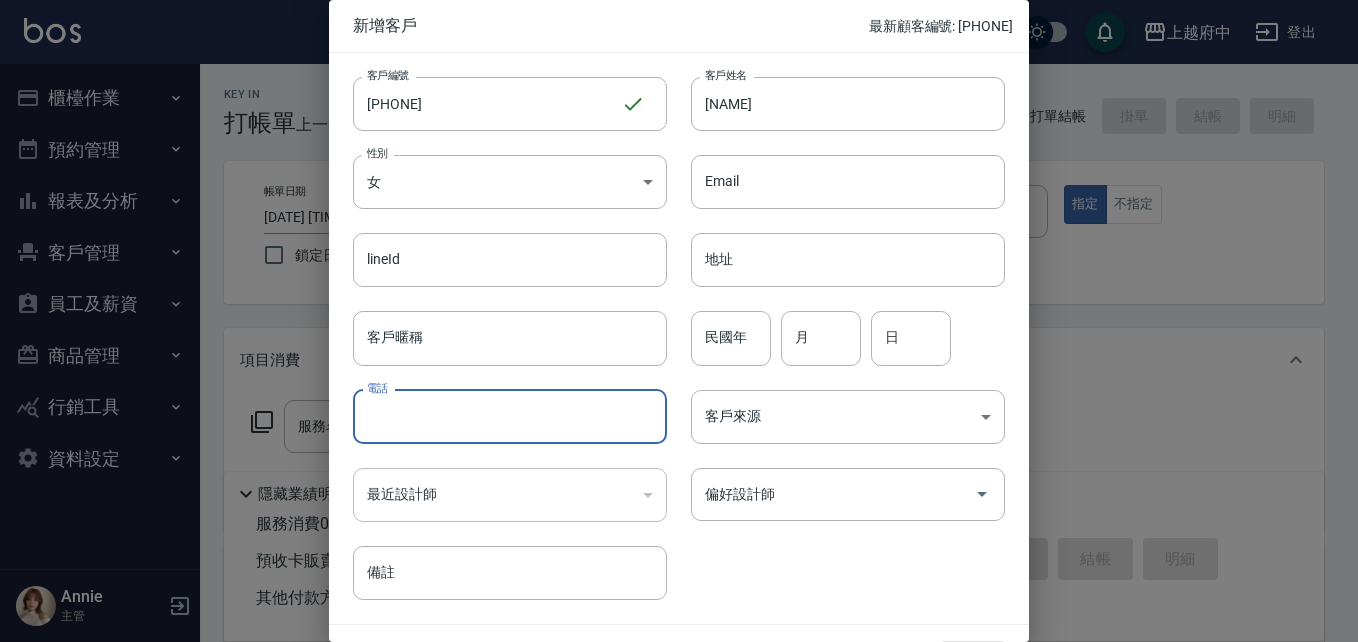 paste on "[PHONE]" 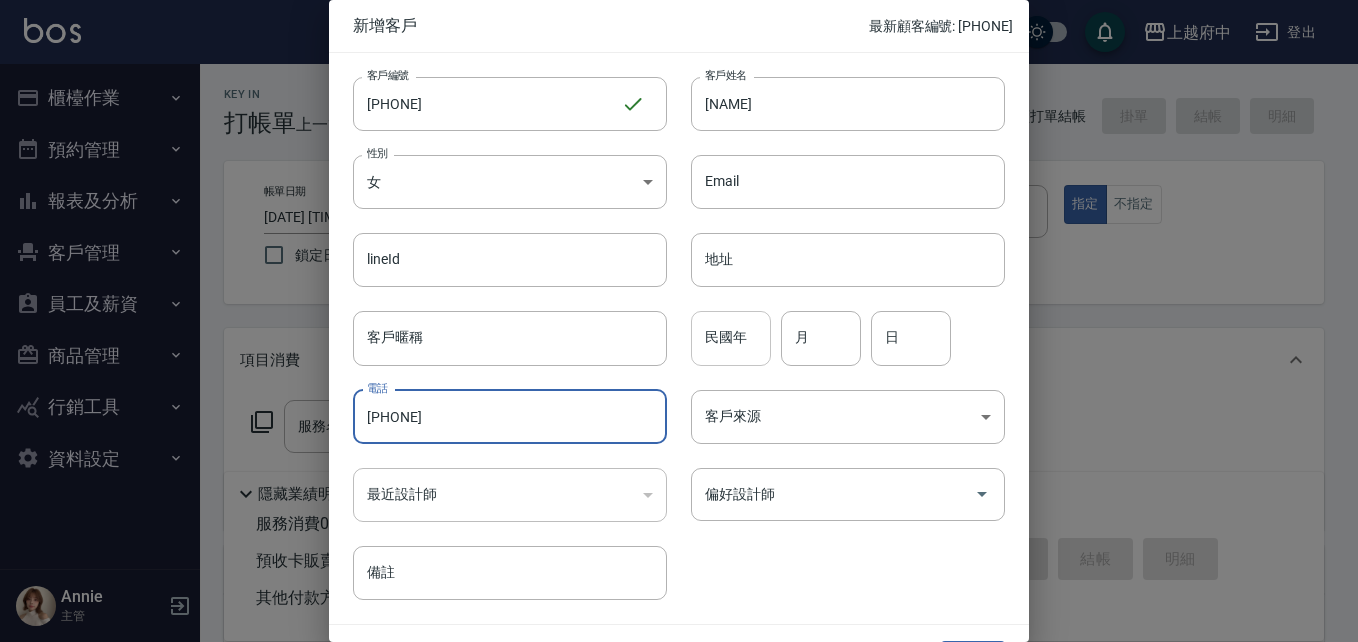 type on "[PHONE]" 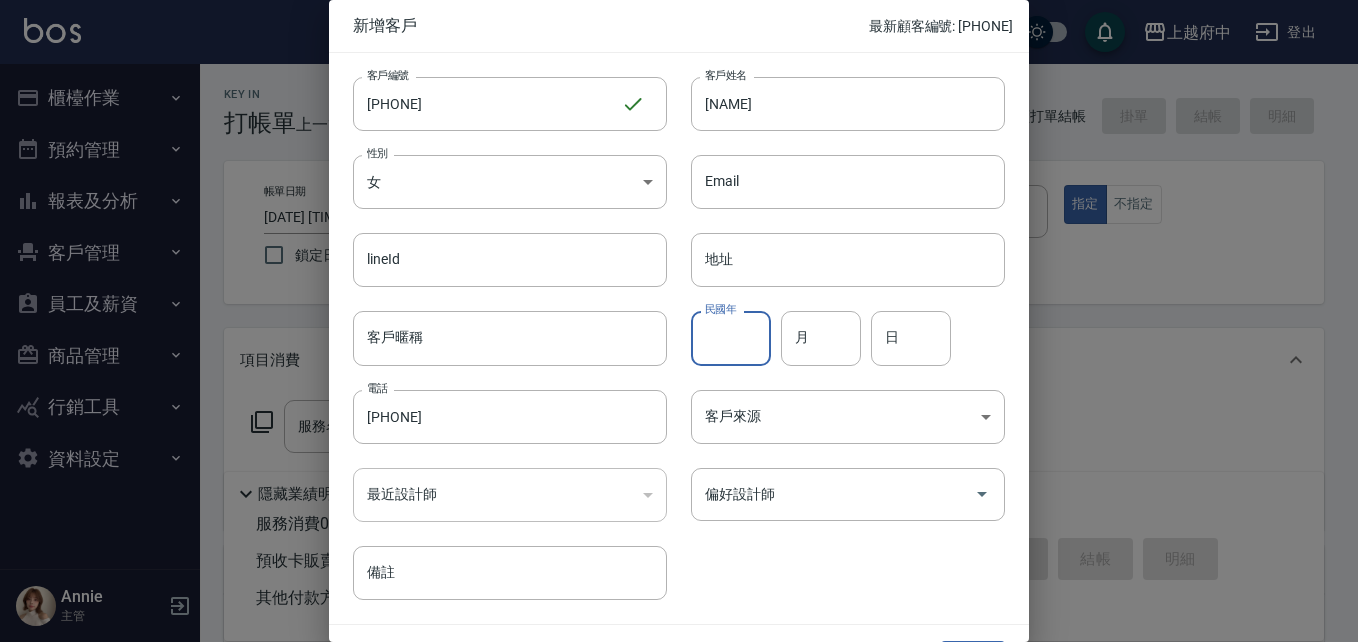 click on "民國年" at bounding box center (731, 338) 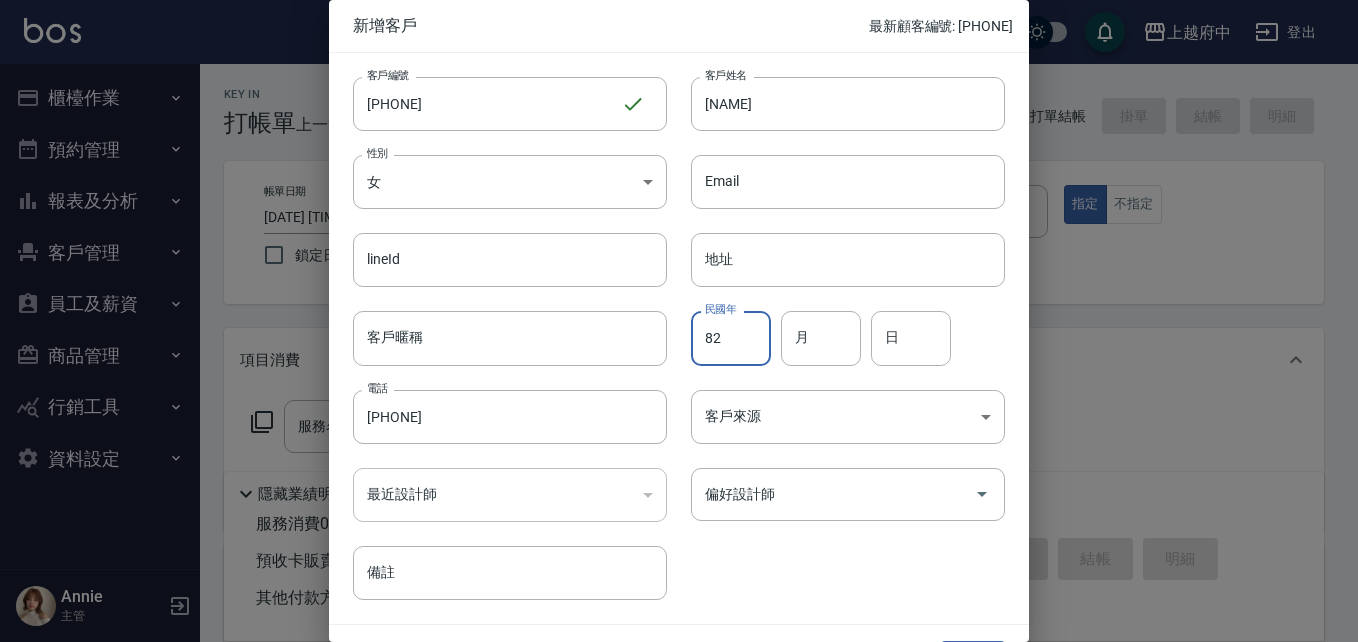type on "82" 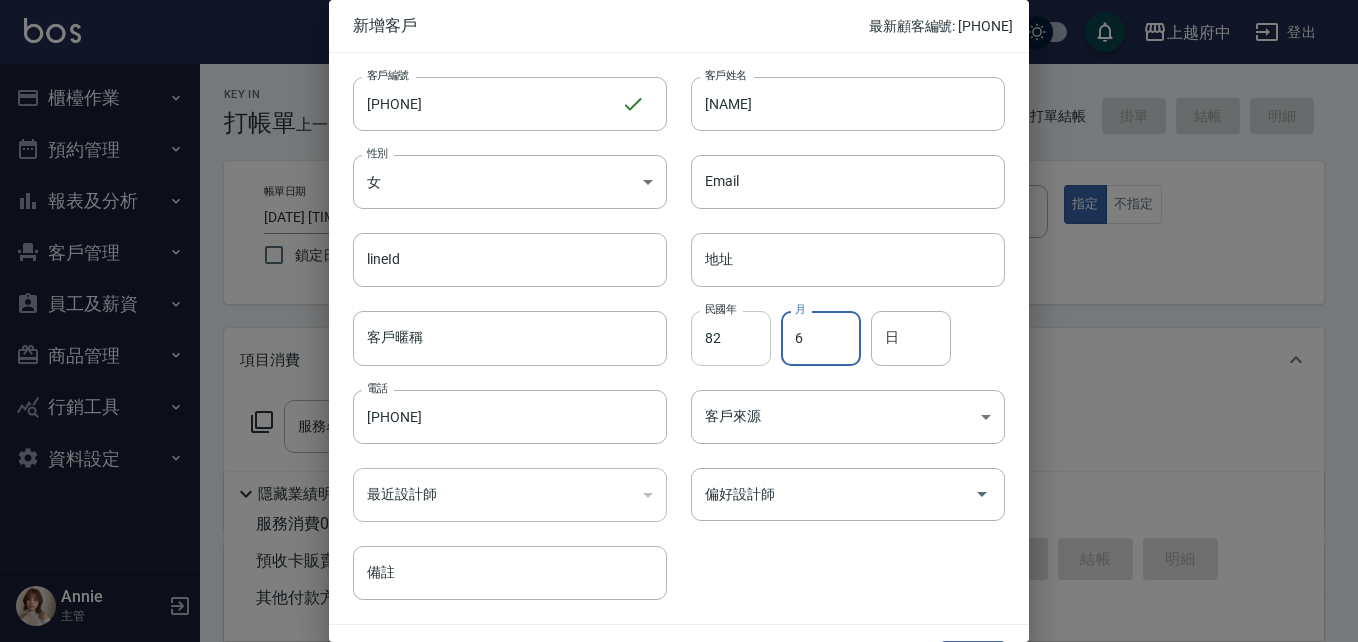 type on "6" 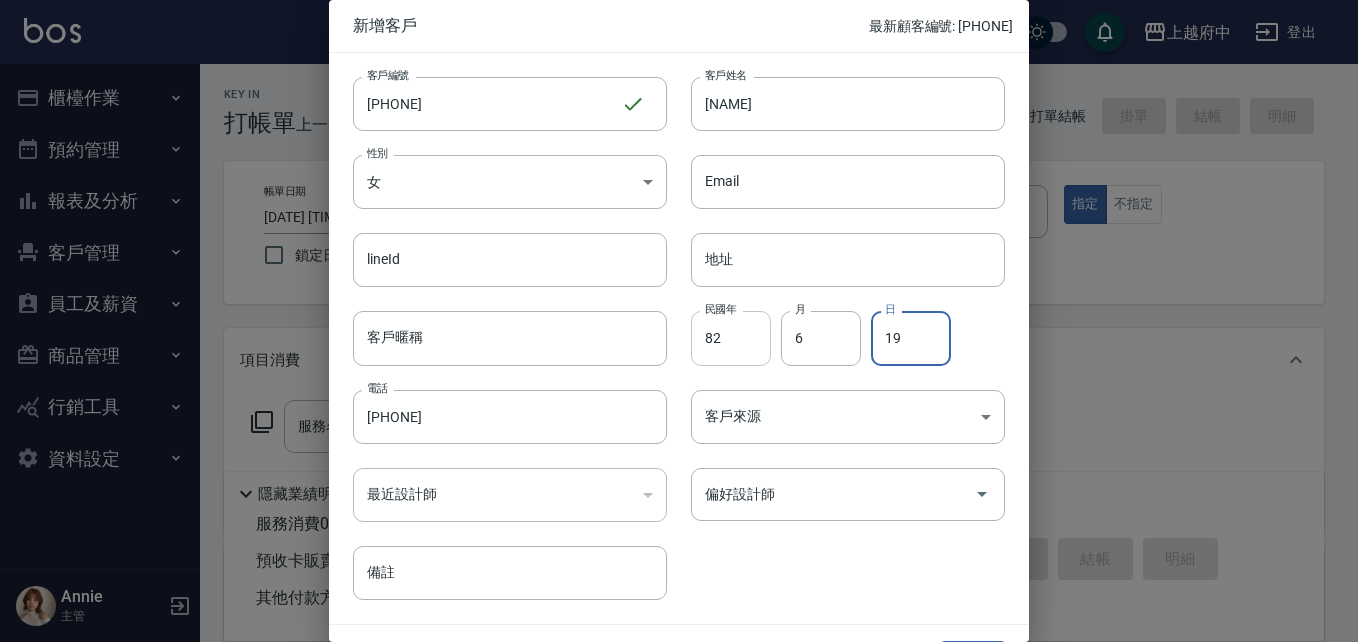 type on "19" 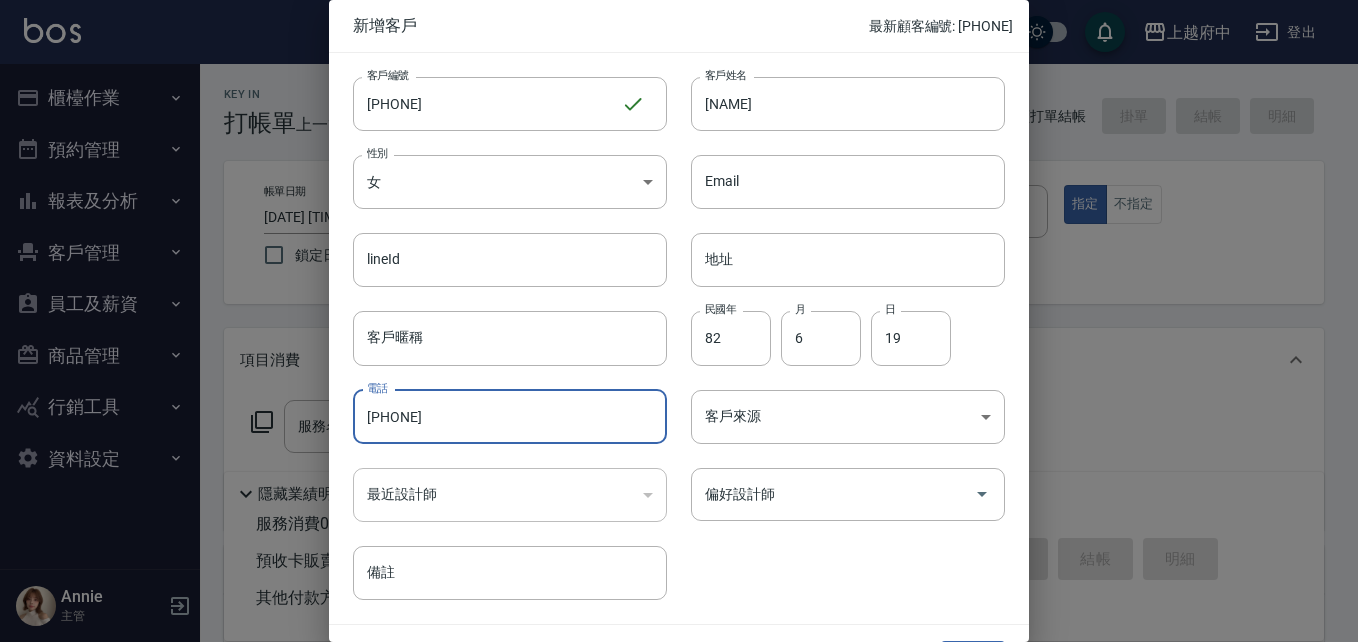 click on "客戶編號 [PHONE] ​ 客戶編號 客戶姓名 [NAME] 客戶姓名 性別 女 FEMALE 性別 Email Email lineId lineId 地址 地址 客戶暱稱 客戶暱稱 民國年 82 民國年 月 6 月 日 19 日 電話 [PHONE] 電話 客戶來源 ​ 客戶來源 最近設計師 ​ 最近設計師 偏好設計師 偏好設計師 備註 備註" at bounding box center [667, 326] 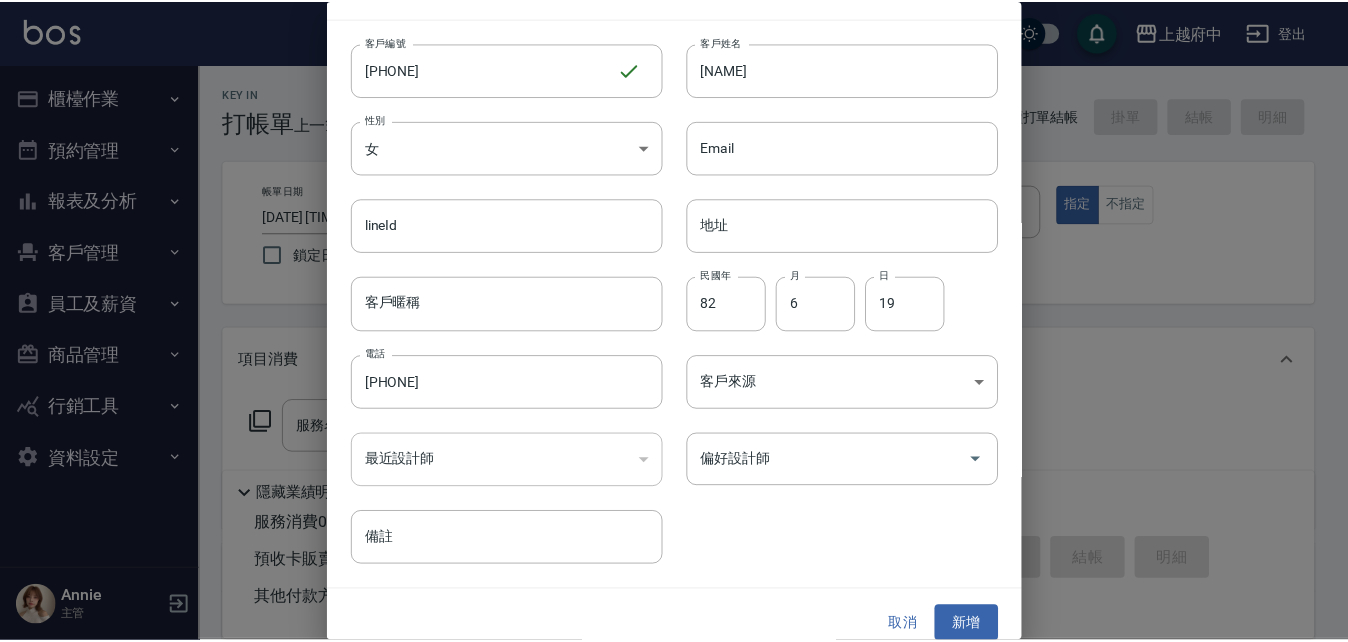 scroll, scrollTop: 51, scrollLeft: 0, axis: vertical 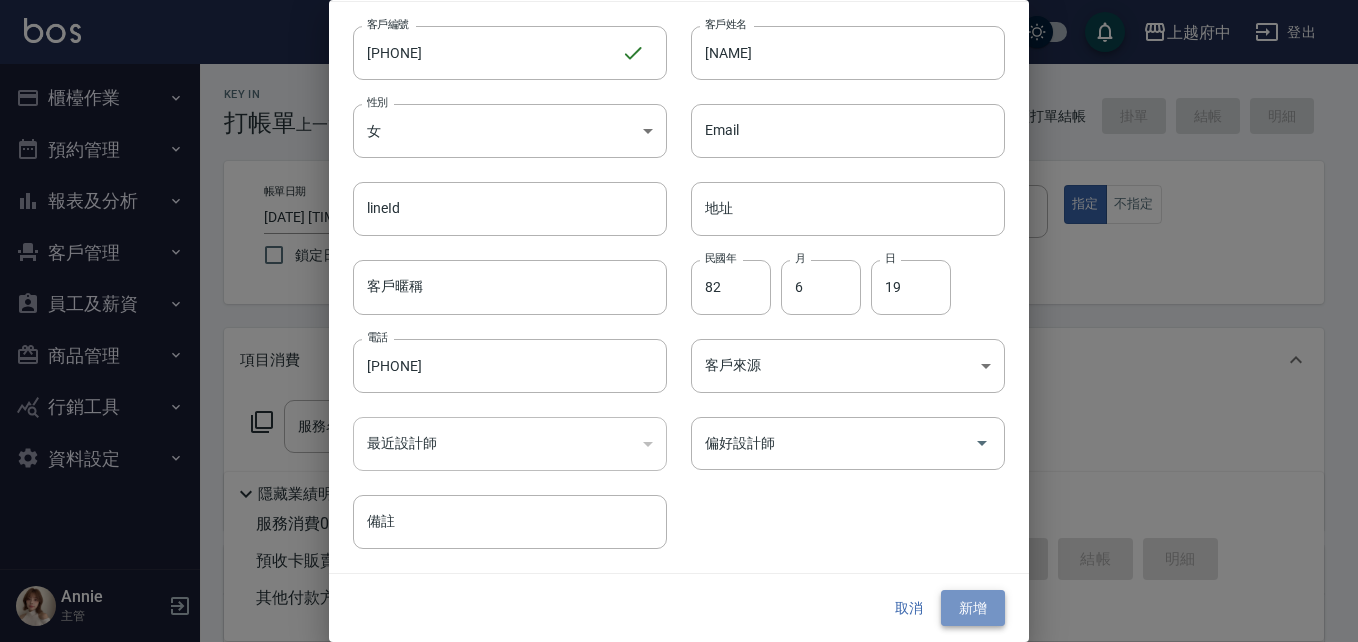 click on "新增" at bounding box center (973, 608) 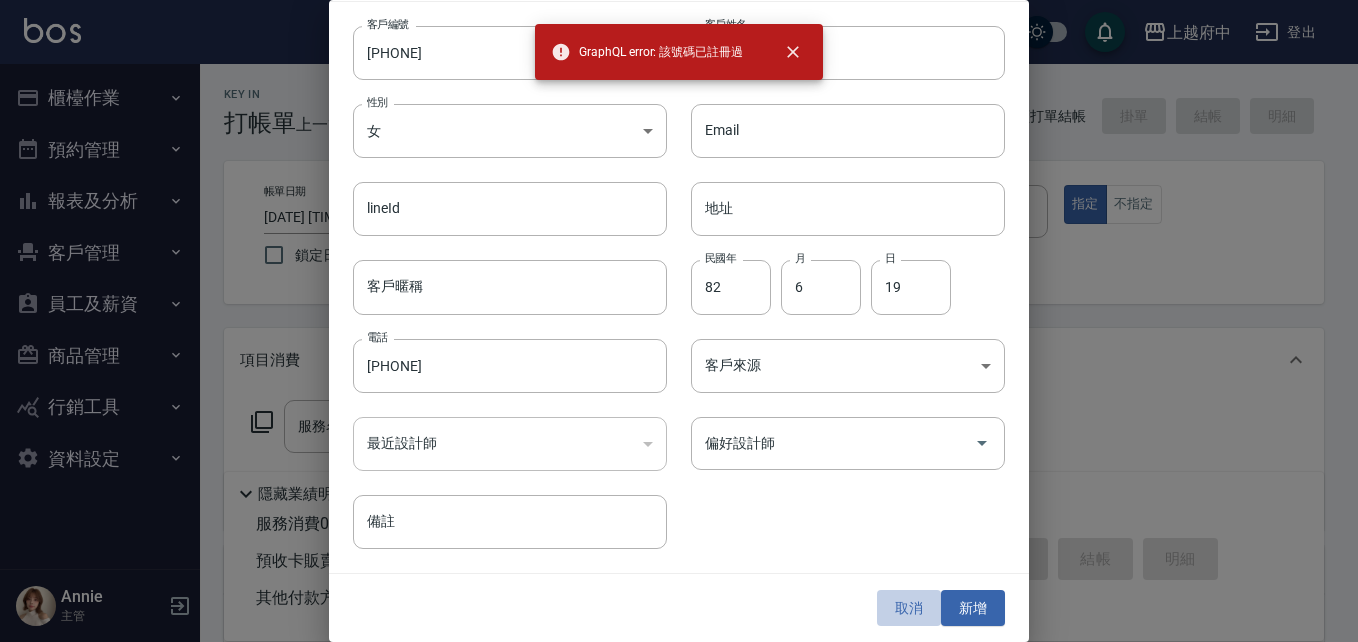 click on "取消" at bounding box center [909, 608] 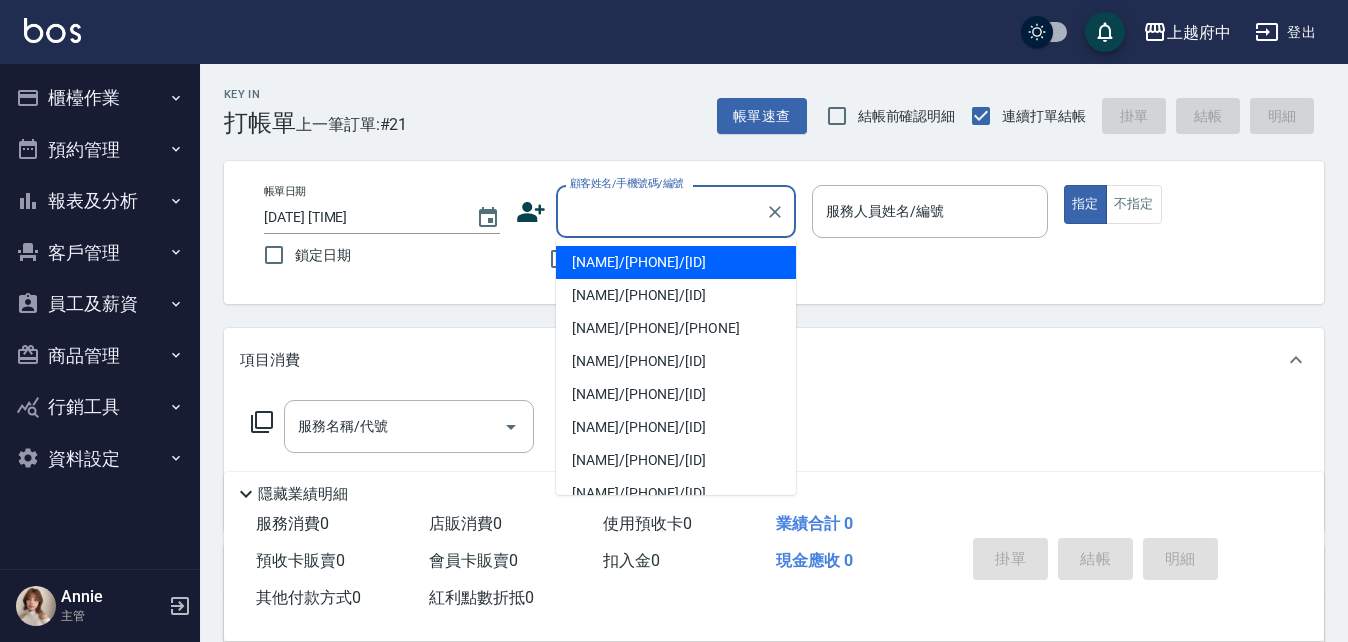 click on "顧客姓名/手機號碼/編號" at bounding box center (661, 211) 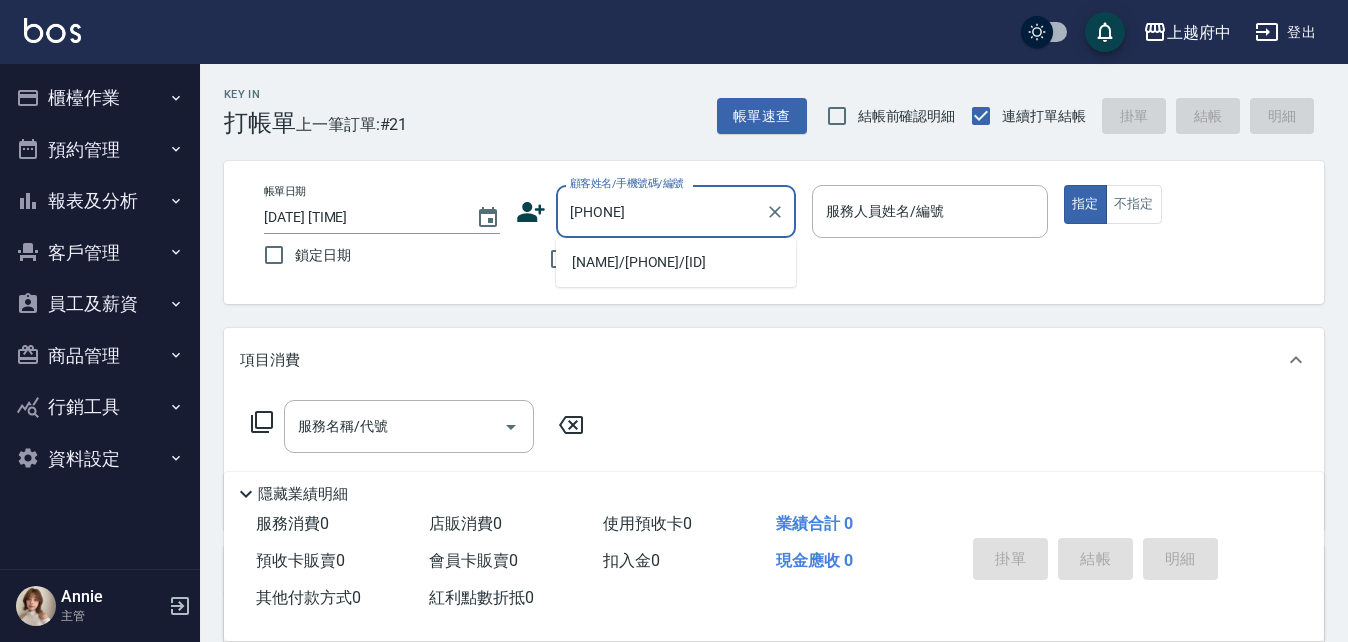click on "[NAME]/[PHONE]/[ID]" at bounding box center [676, 262] 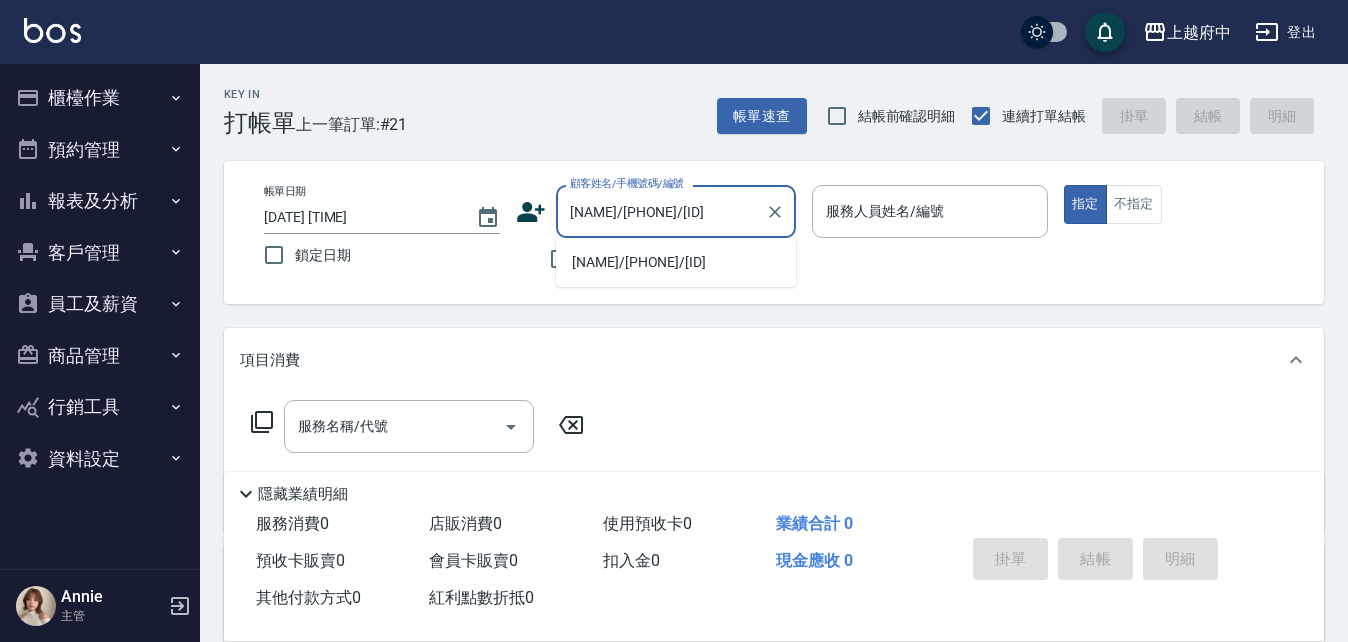 type on "Fanny-7" 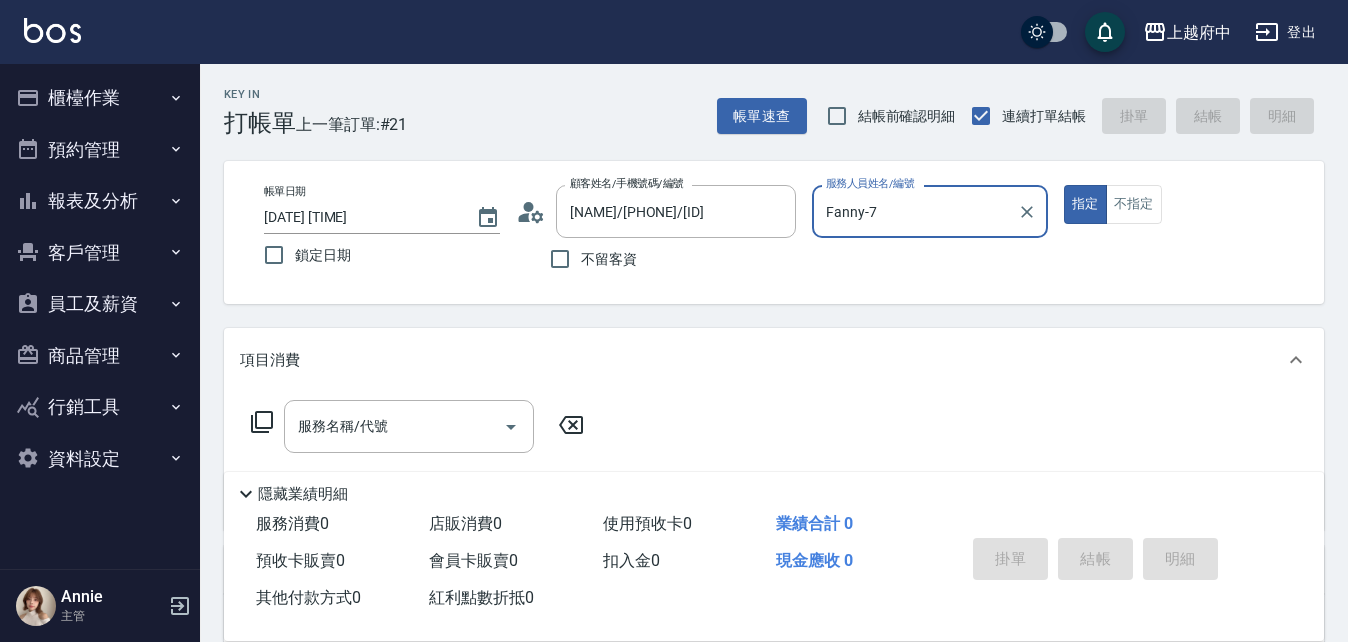 drag, startPoint x: 1018, startPoint y: 205, endPoint x: 1027, endPoint y: 212, distance: 11.401754 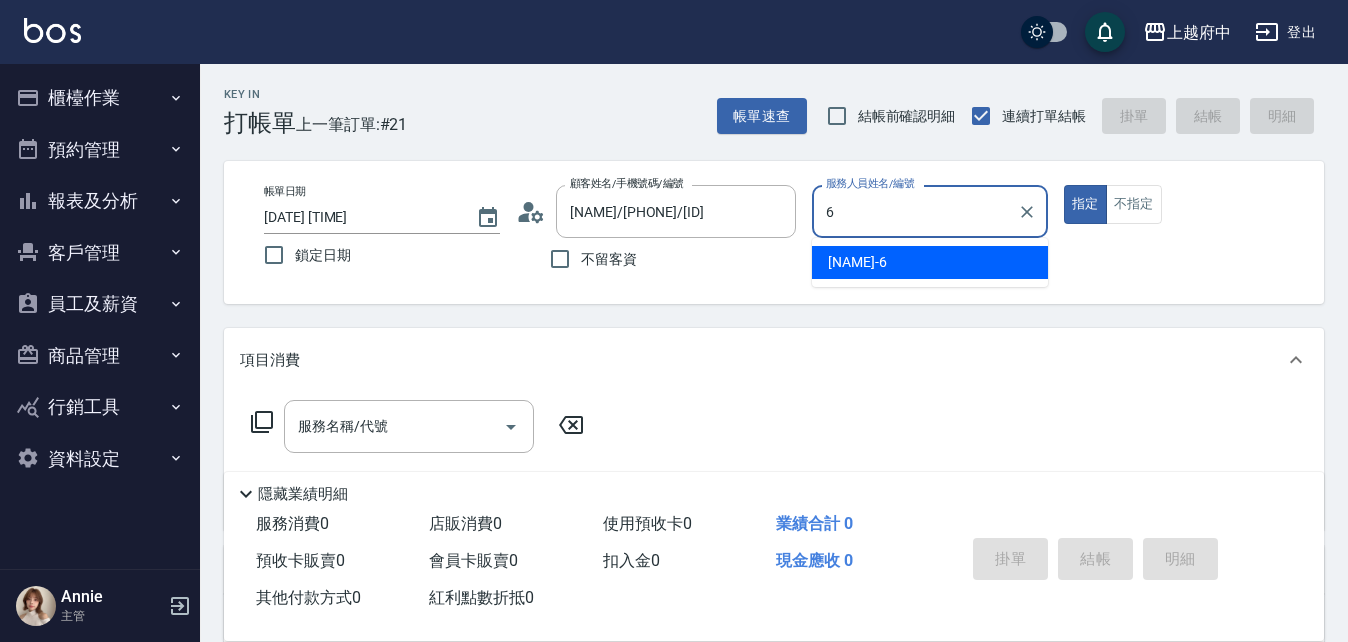 type on "Nia-6" 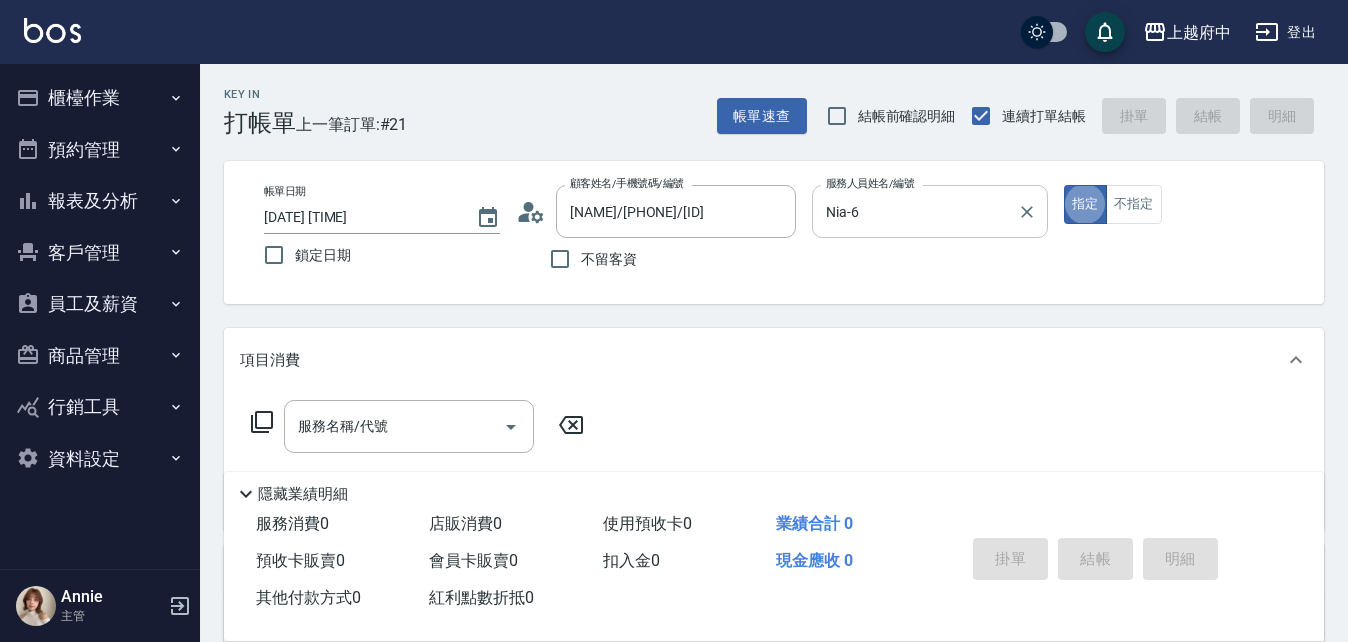 type on "true" 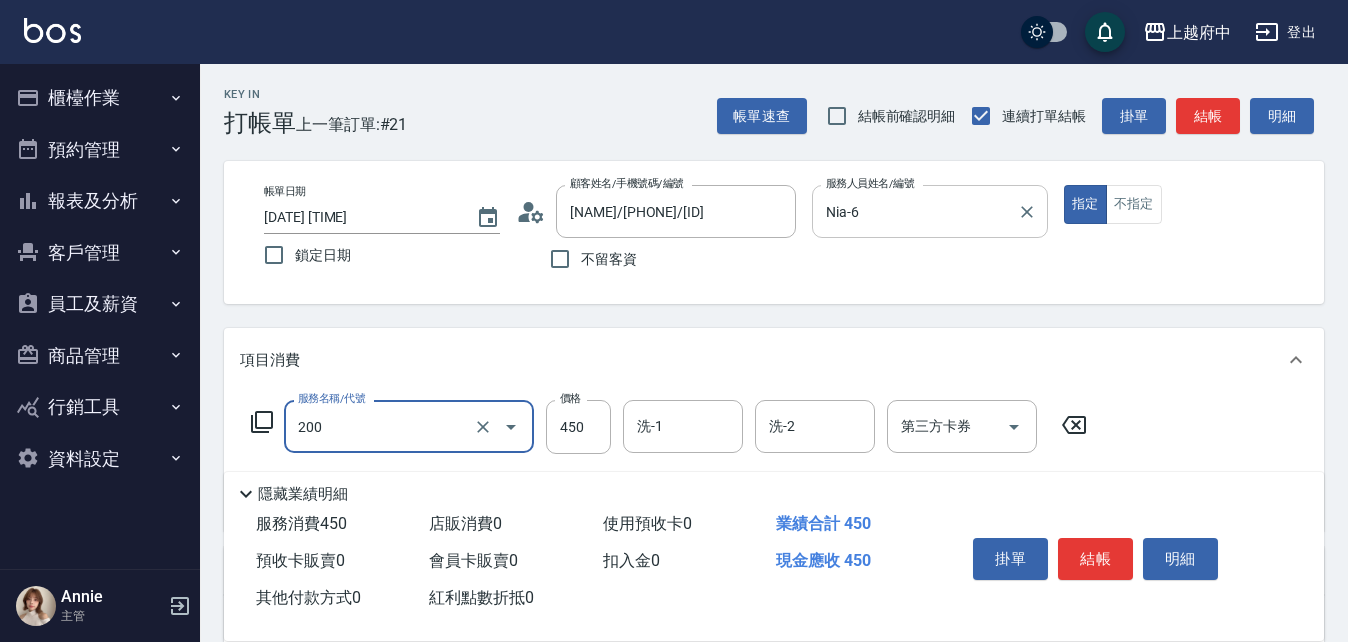 type on "有機洗髮(200)" 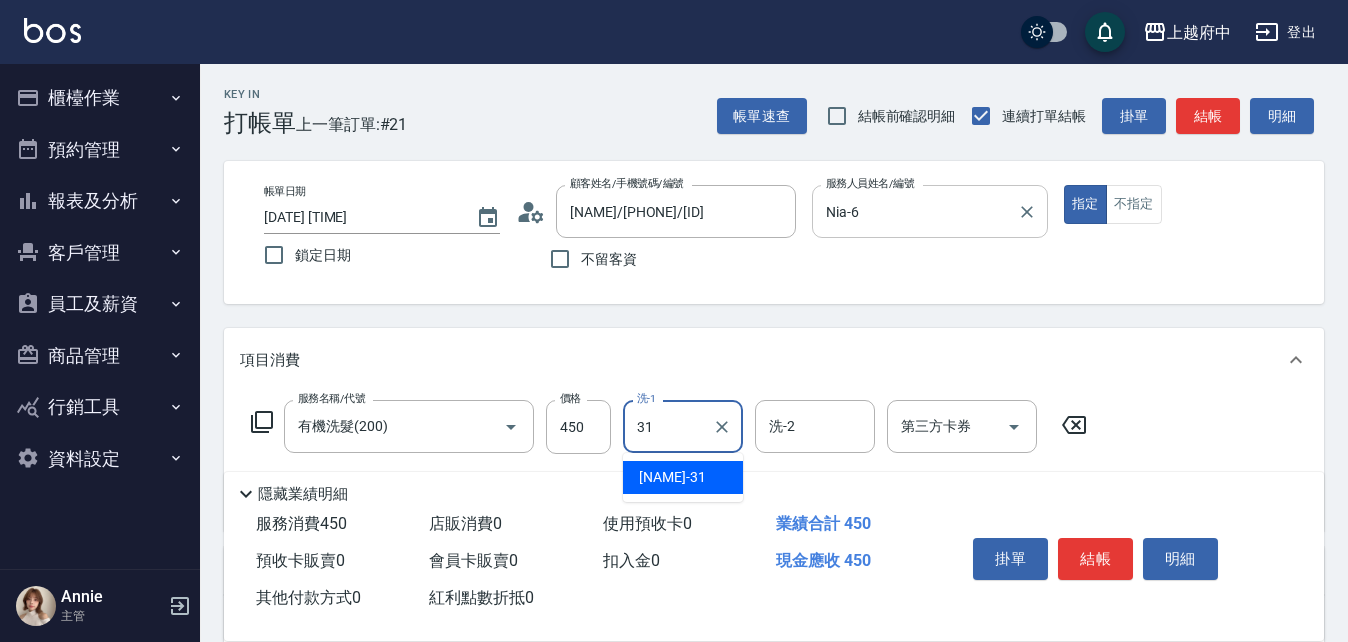 type on "[NAME]-31" 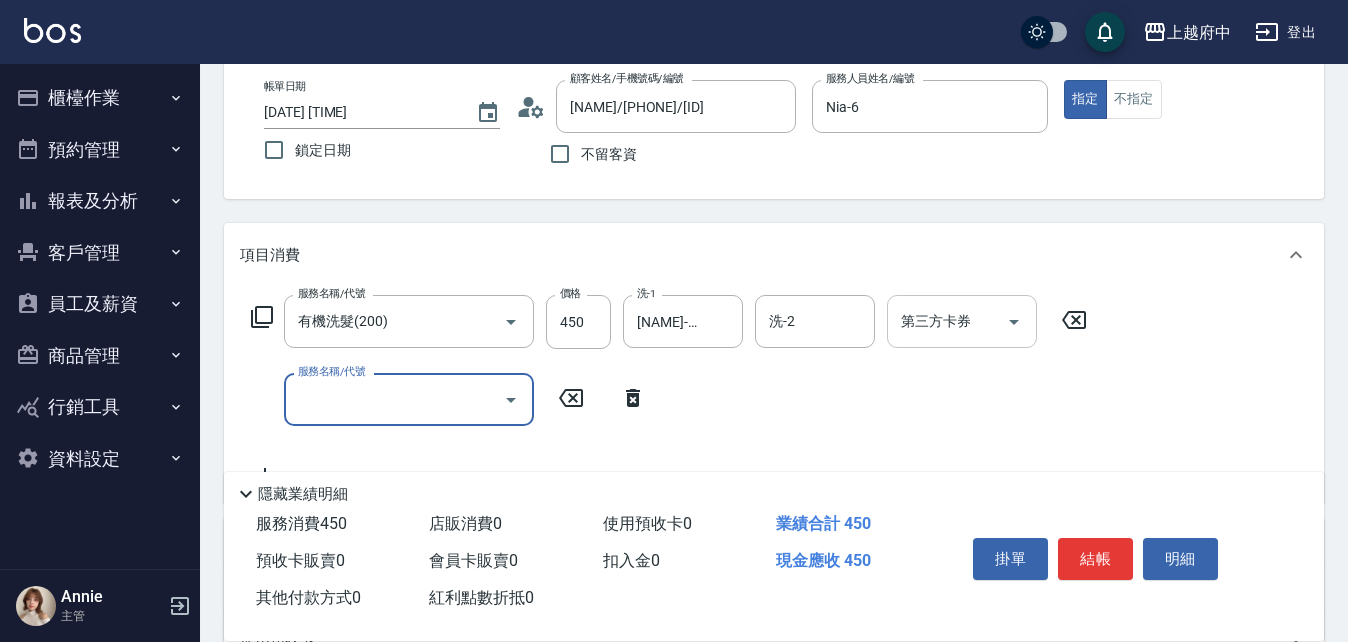 scroll, scrollTop: 200, scrollLeft: 0, axis: vertical 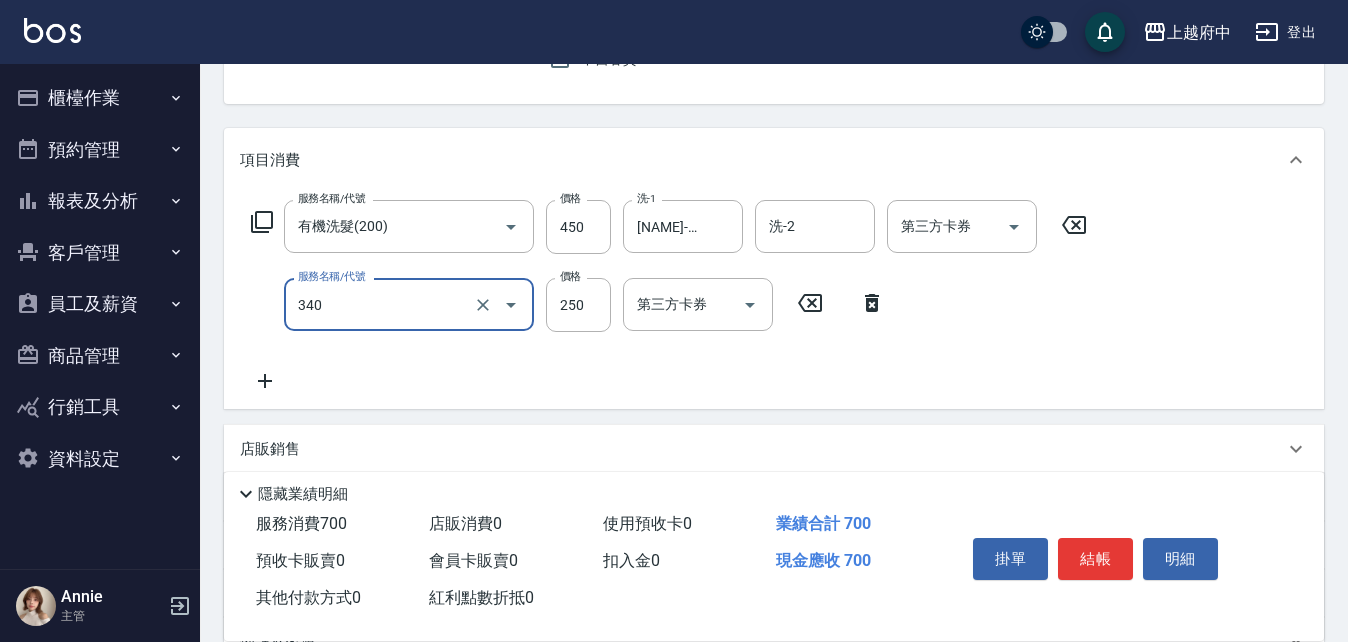 type on "剪髮(340)" 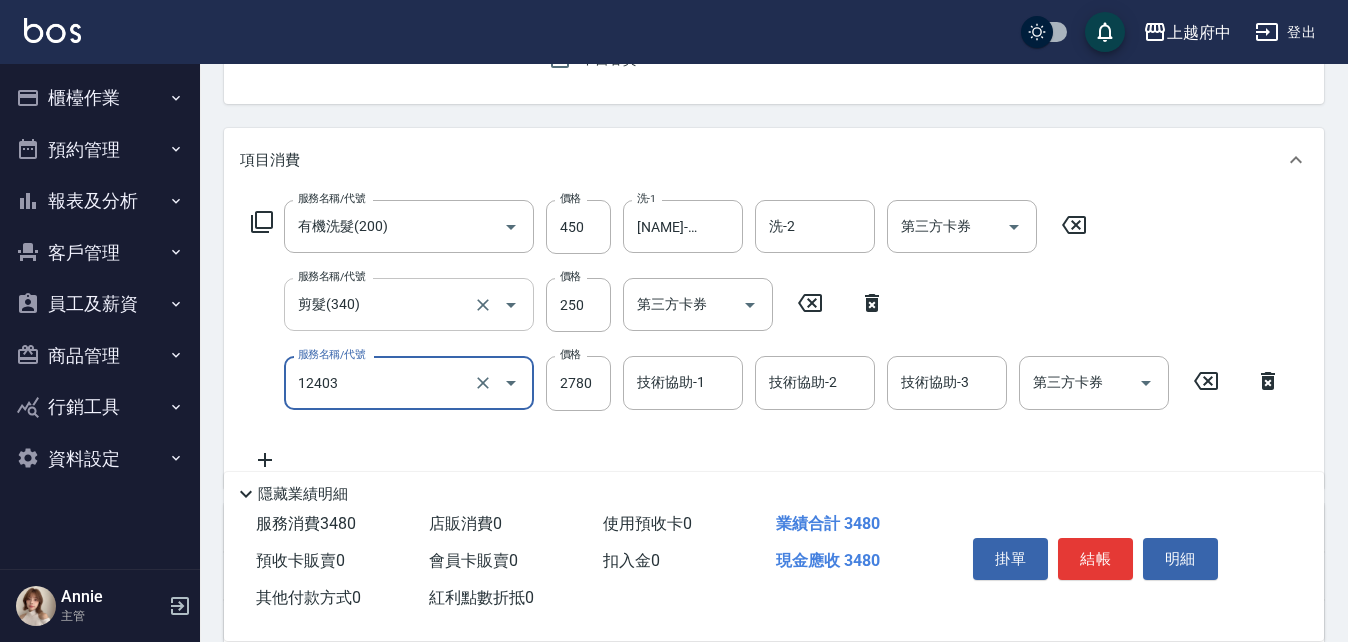 type on "燙髮L(12403)" 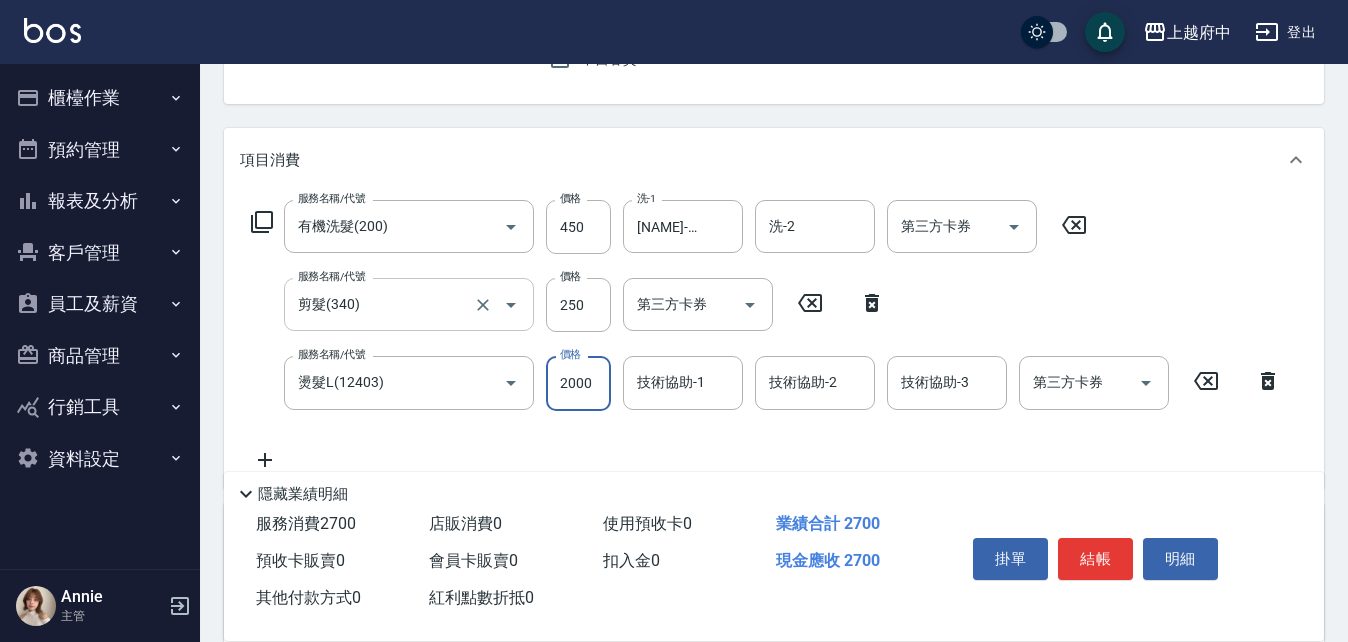 type on "2000" 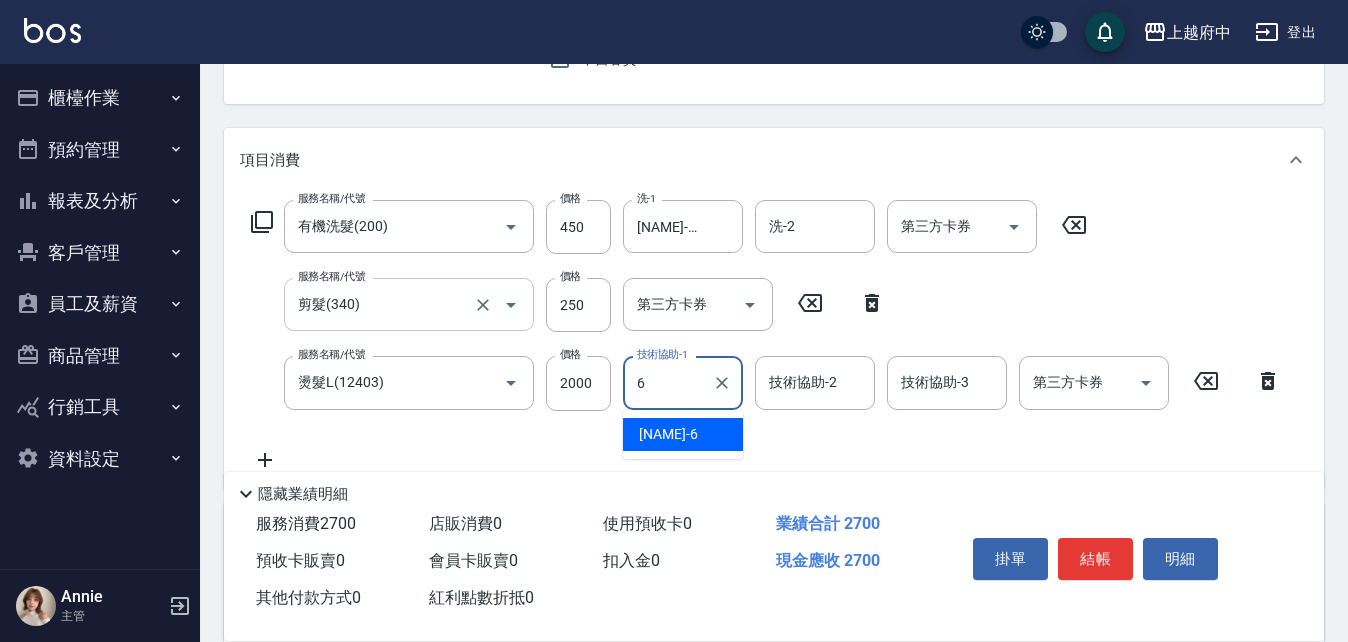 type on "Nia-6" 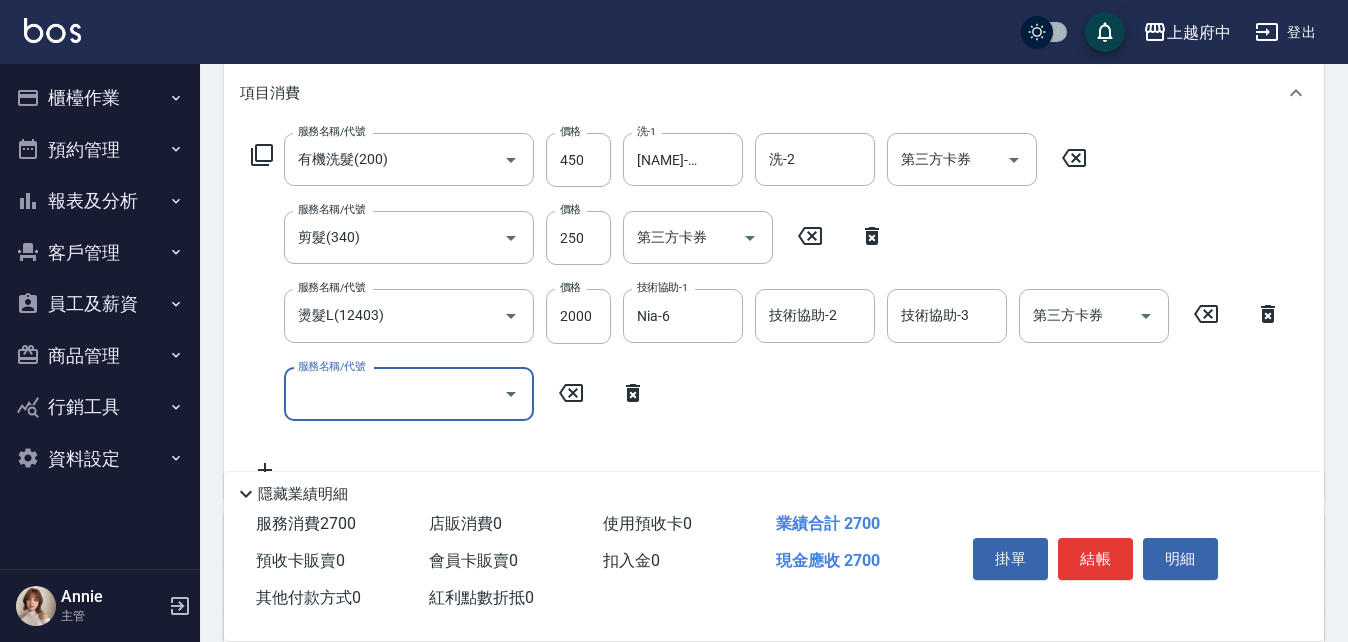 scroll, scrollTop: 300, scrollLeft: 0, axis: vertical 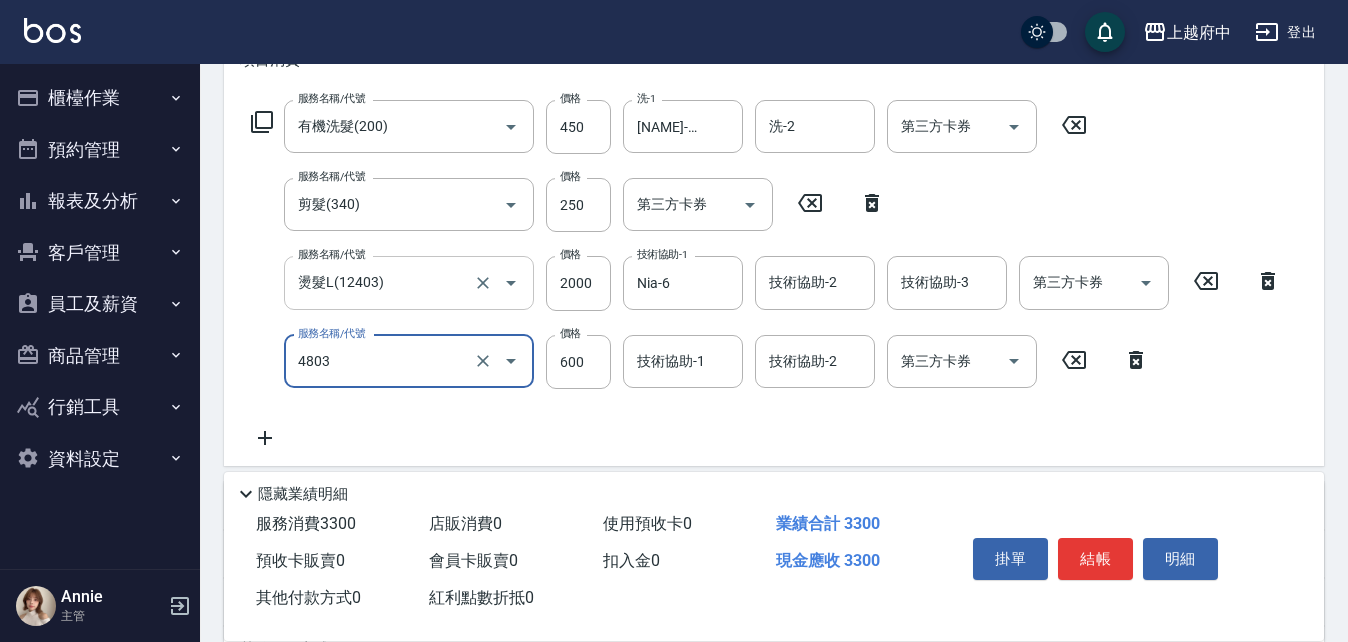 type on "潤澤修護(4803)" 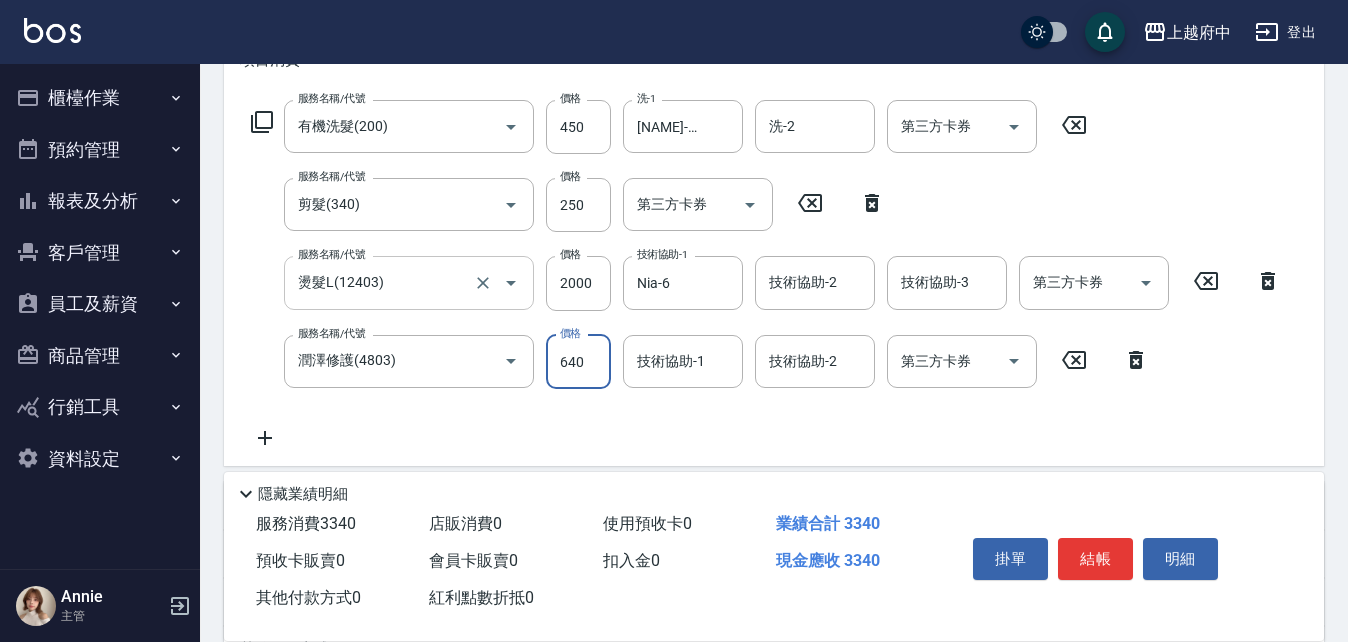 type on "640" 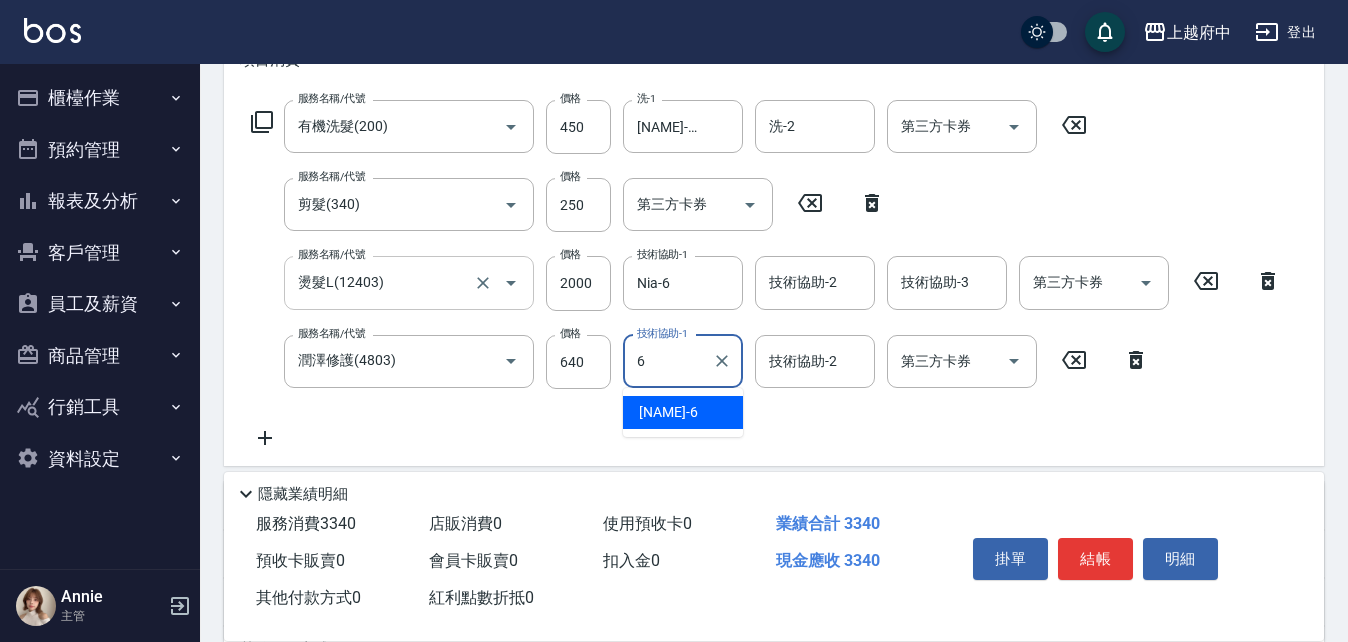 type on "Nia-6" 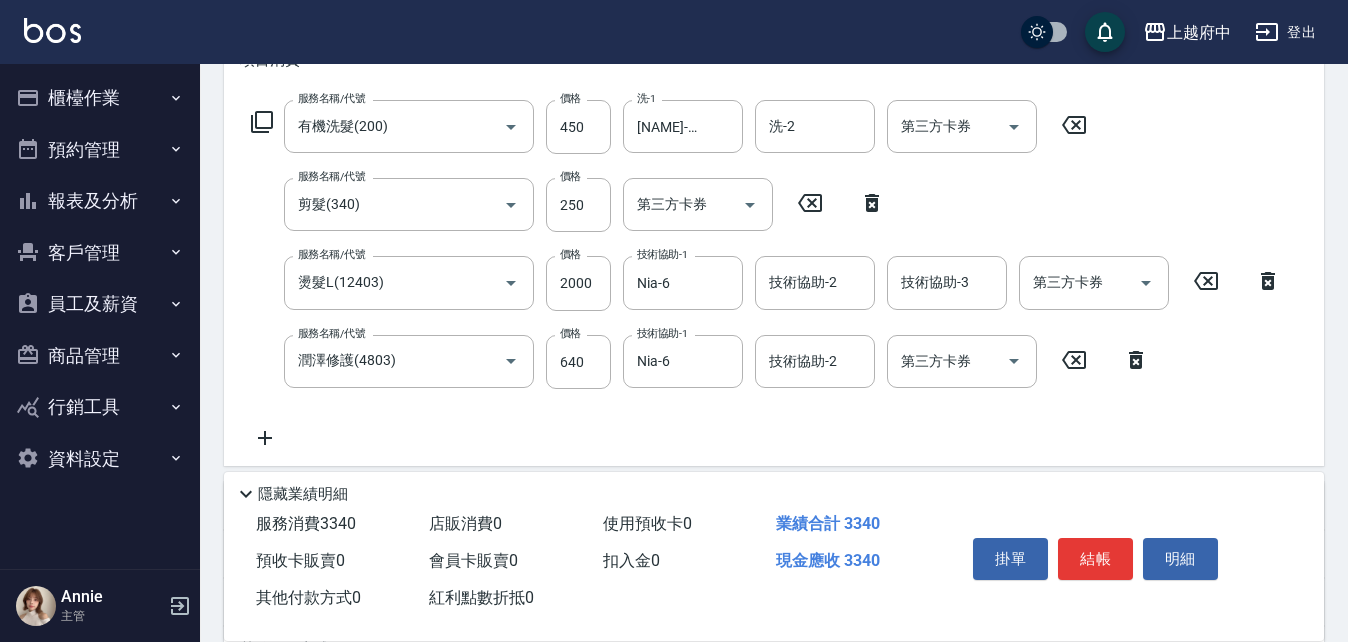 click on "服務名稱/代號 有機洗髮(200) 服務名稱/代號 價格 450 價格 洗-1 王品云-31 洗-1 洗-2 洗-2 第三方卡券 第三方卡券 服務名稱/代號 剪髮(340) 服務名稱/代號 價格 250 價格 第三方卡券 第三方卡券 服務名稱/代號 燙髮L(12403) 服務名稱/代號 價格 2000 價格 技術協助-1 Nia-6 技術協助-1 技術協助-2 技術協助-2 技術協助-3 技術協助-3 第三方卡券 第三方卡券 服務名稱/代號 潤澤修護(4803) 服務名稱/代號 價格 640 價格 技術協助-1 Nia-6 技術協助-1 技術協助-2 技術協助-2 第三方卡券 第三方卡券" at bounding box center (766, 275) 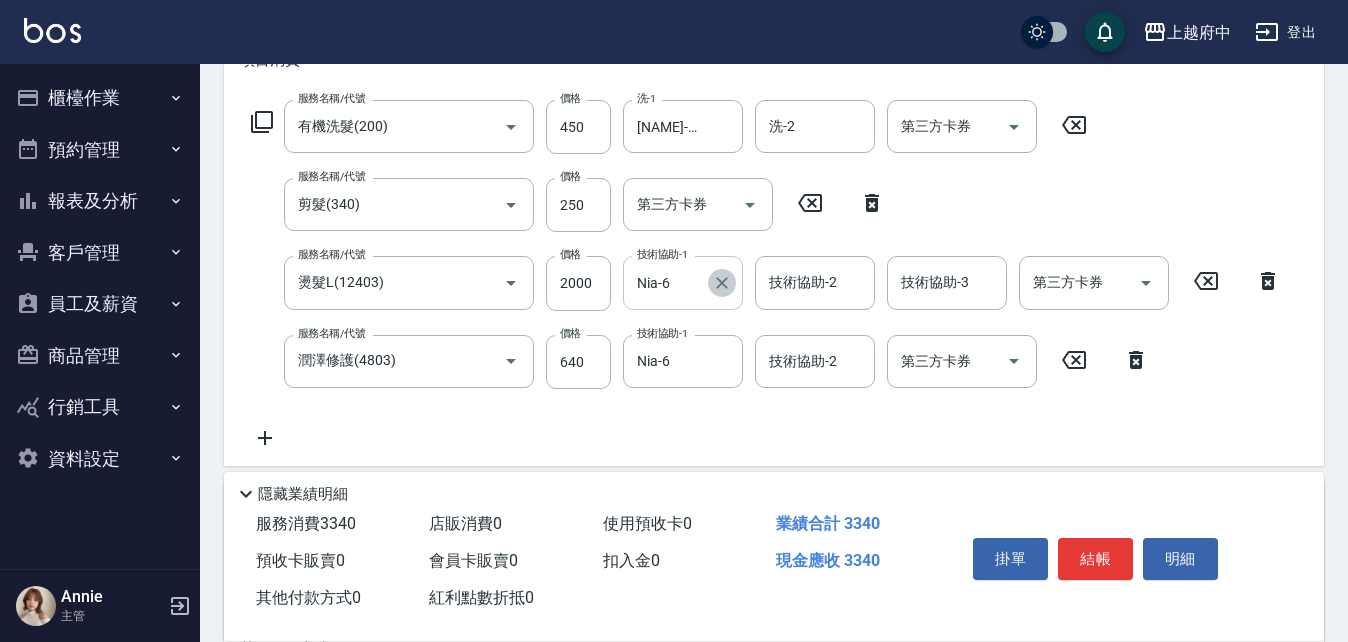 click 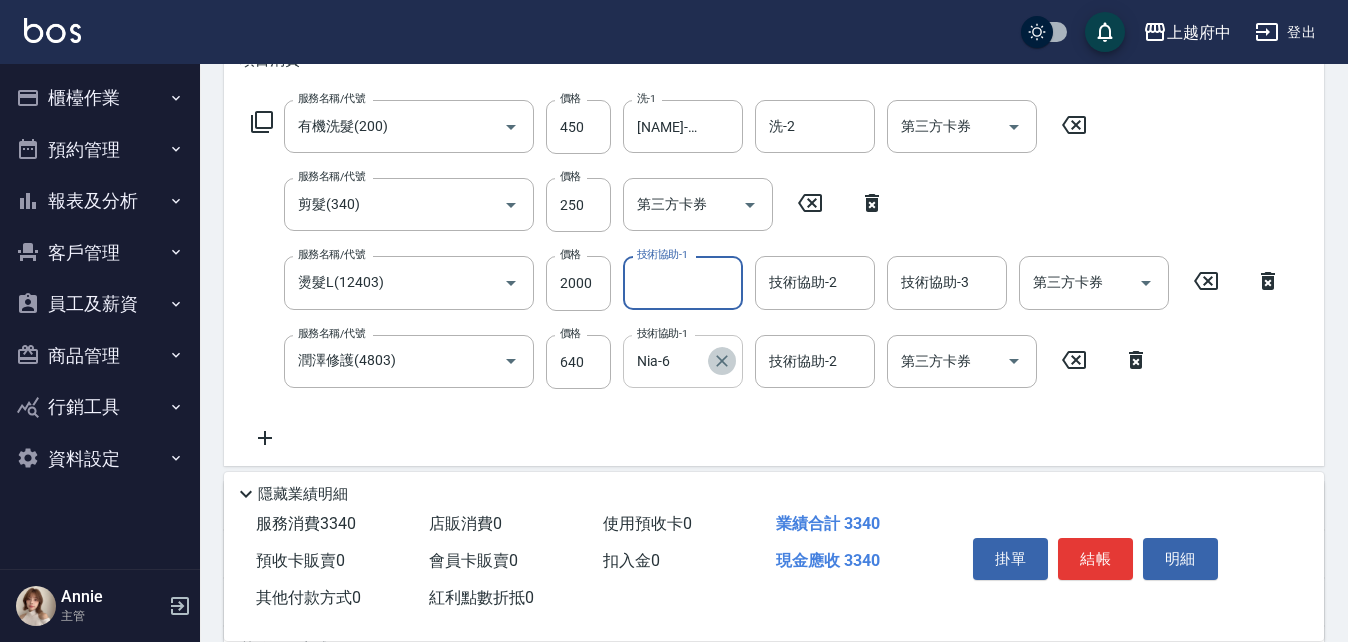 click 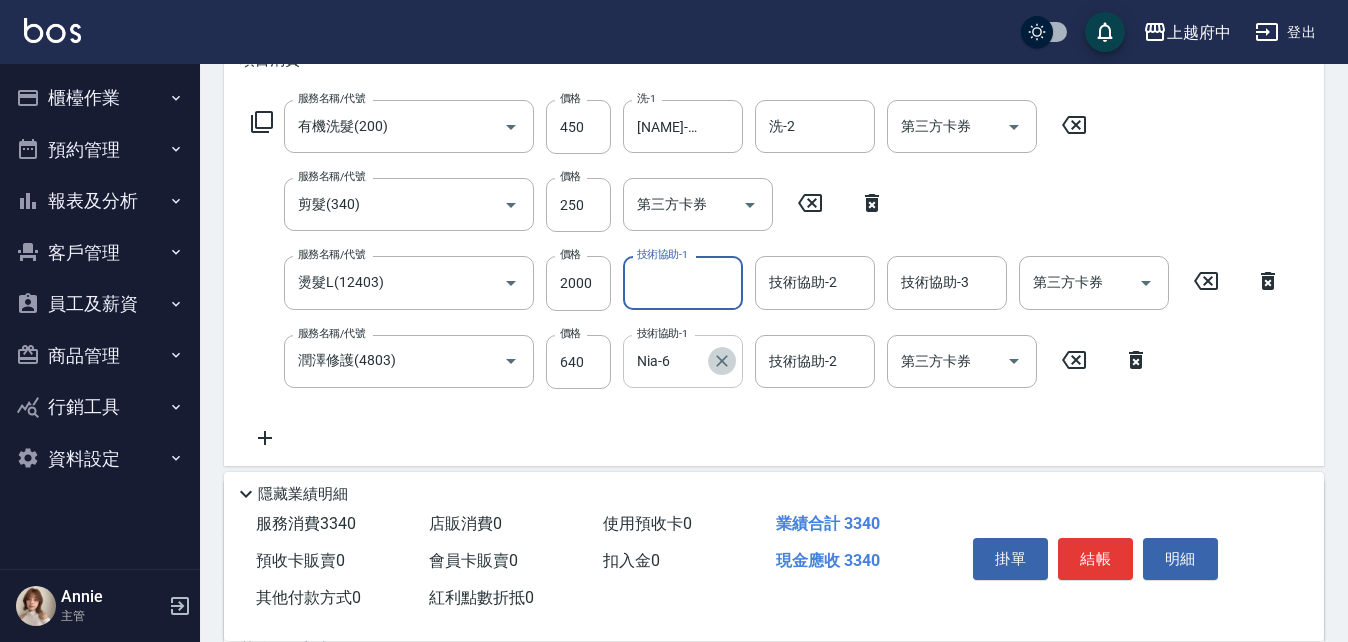 type 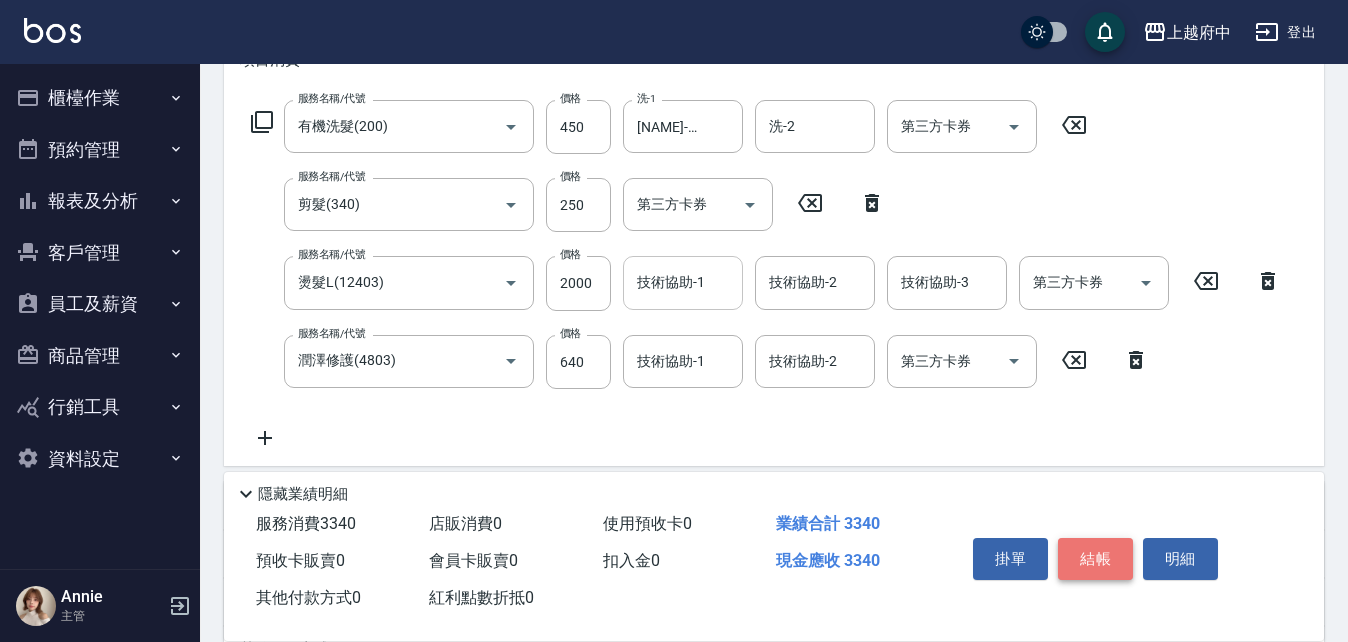 click on "結帳" at bounding box center (1095, 559) 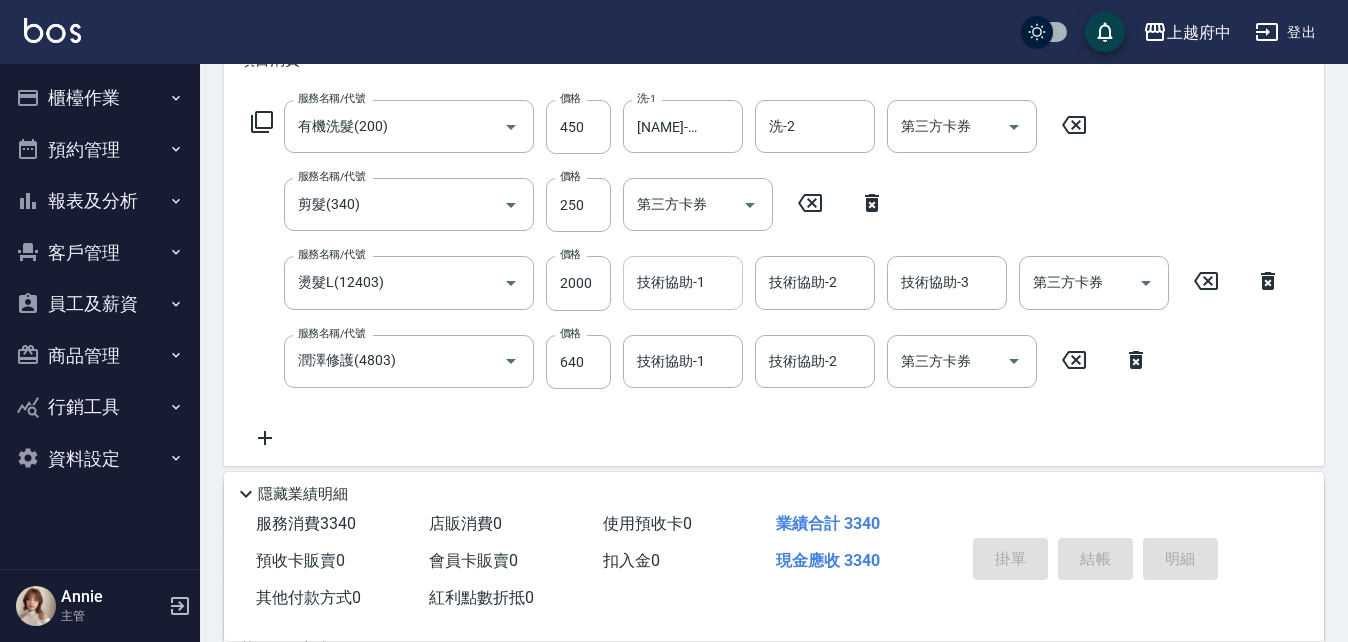 type on "2025/08/03 17:22" 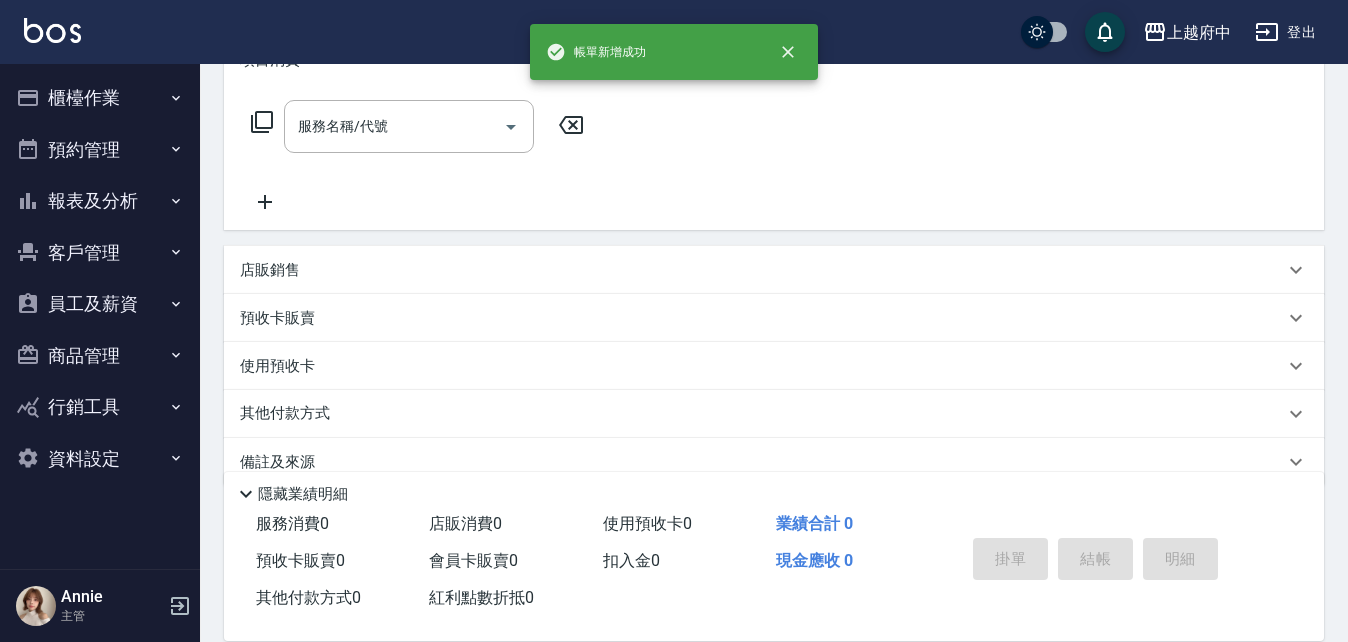 scroll, scrollTop: 0, scrollLeft: 0, axis: both 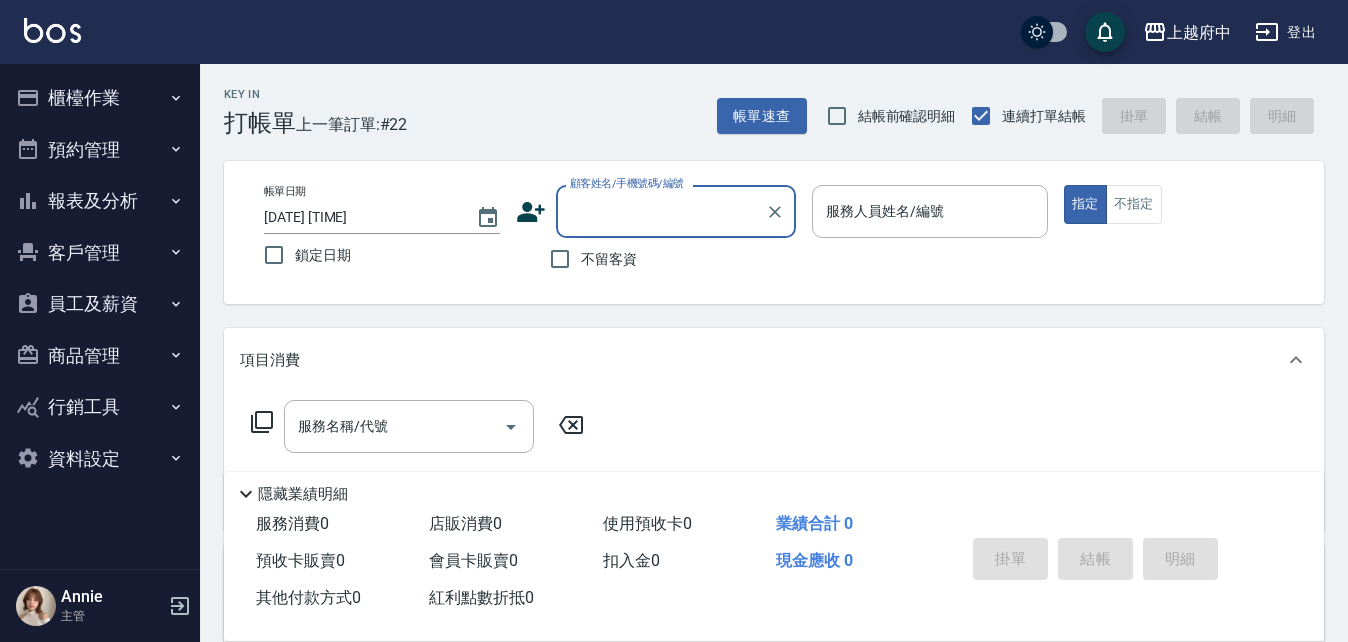 click 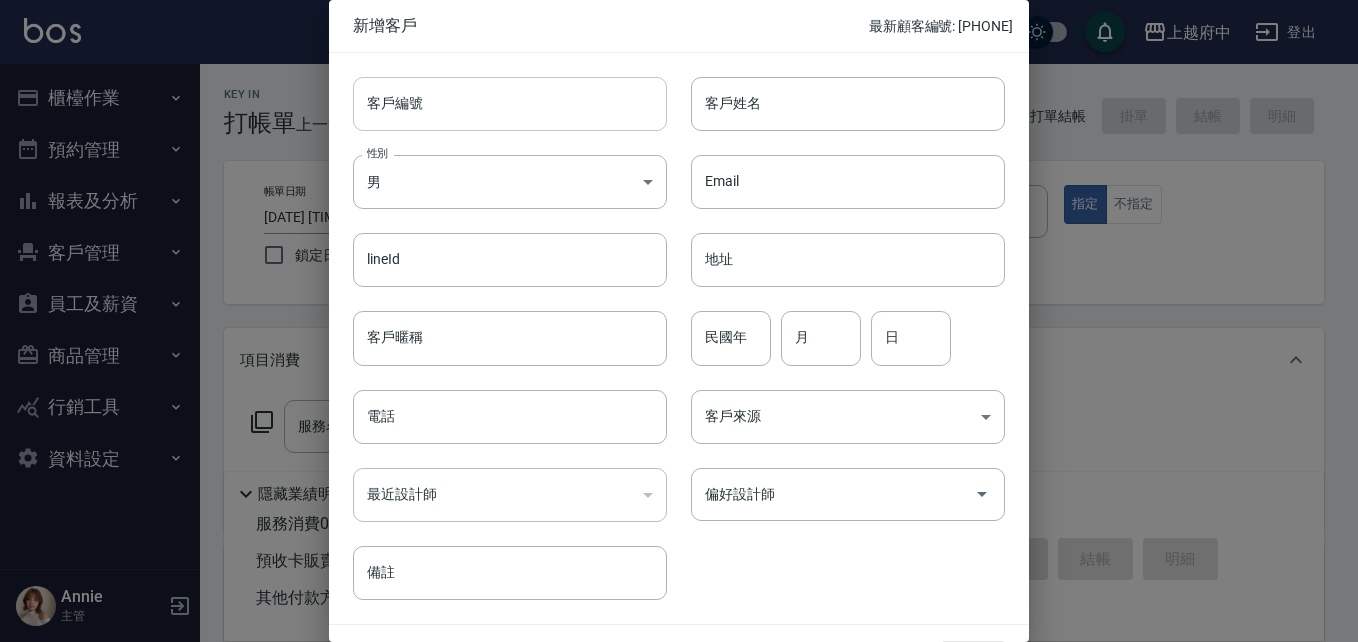 click on "客戶編號" at bounding box center (510, 104) 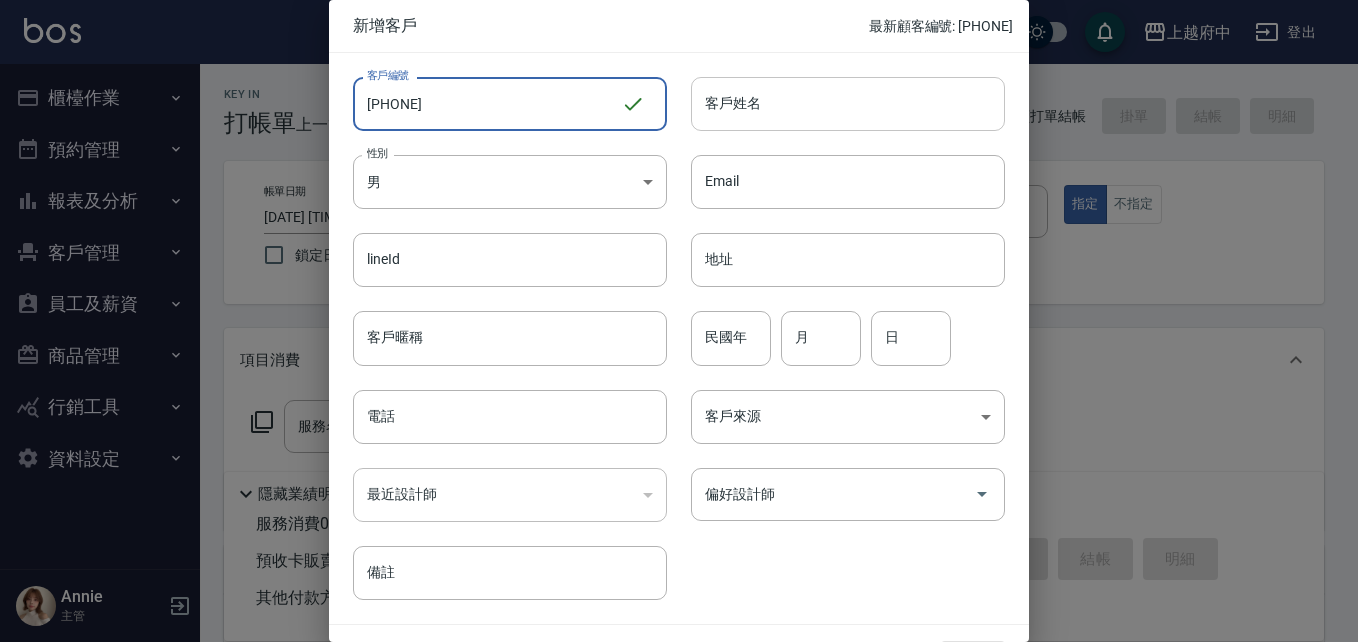 type on "0911908833" 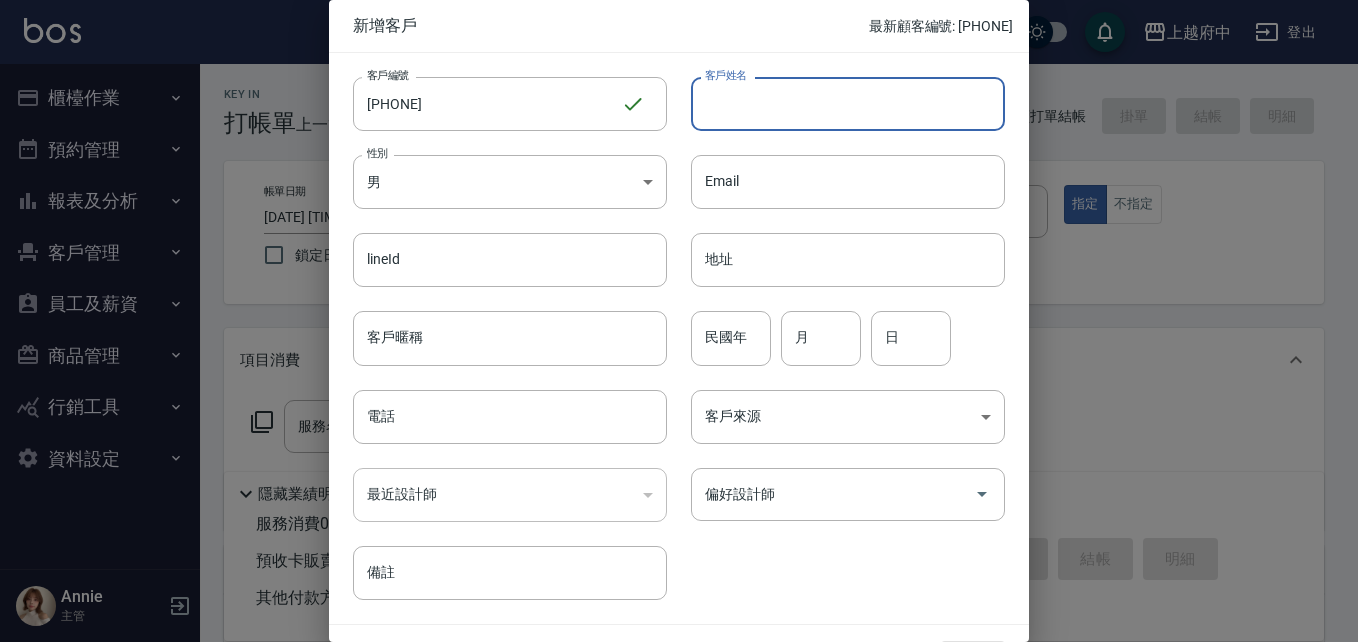 click on "客戶姓名" at bounding box center [848, 104] 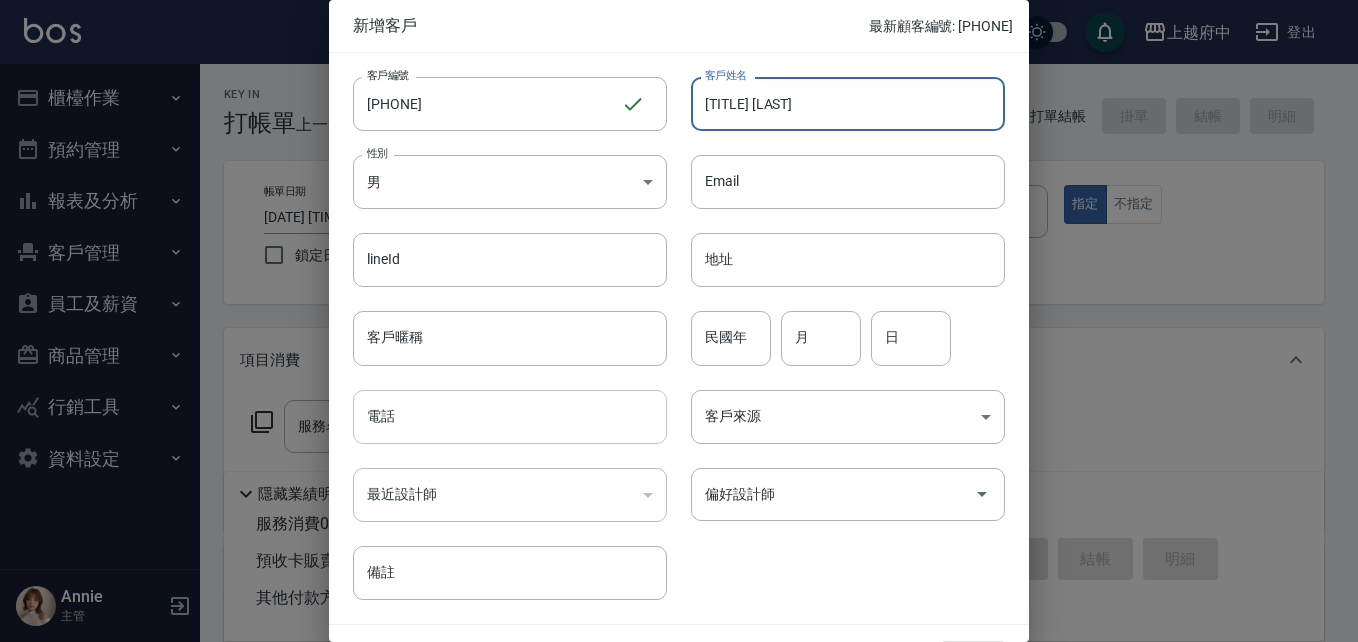 type on "蕭先生" 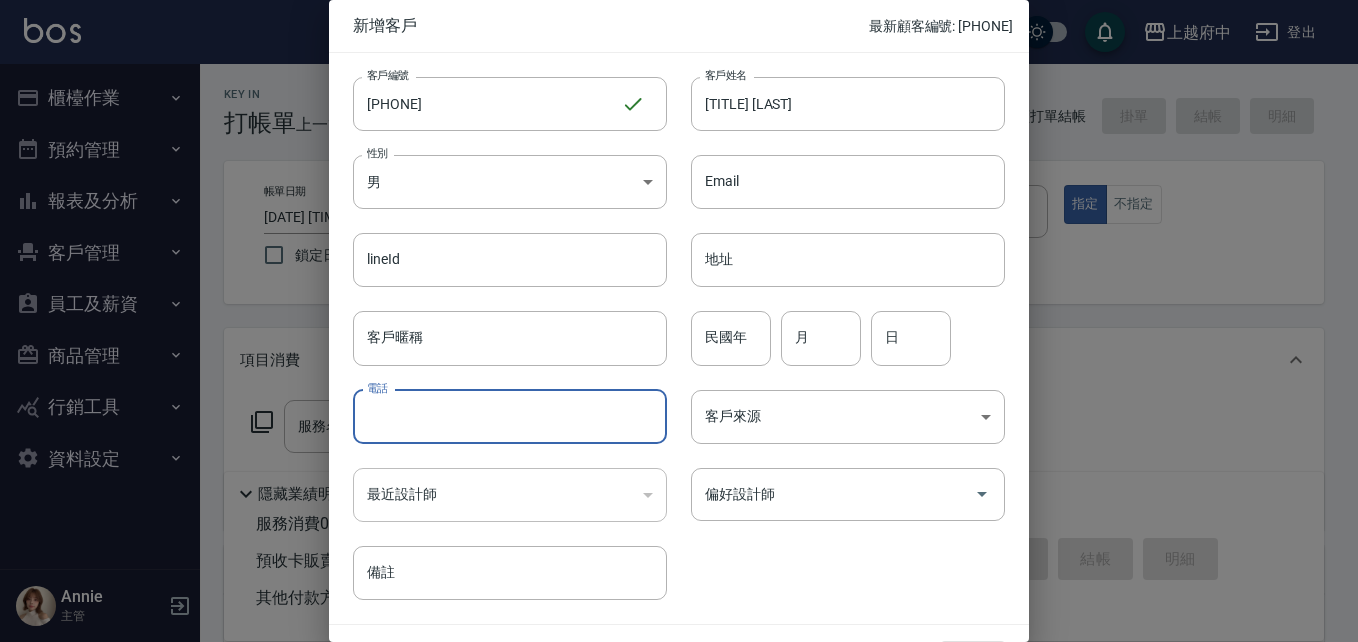click on "電話" at bounding box center [510, 417] 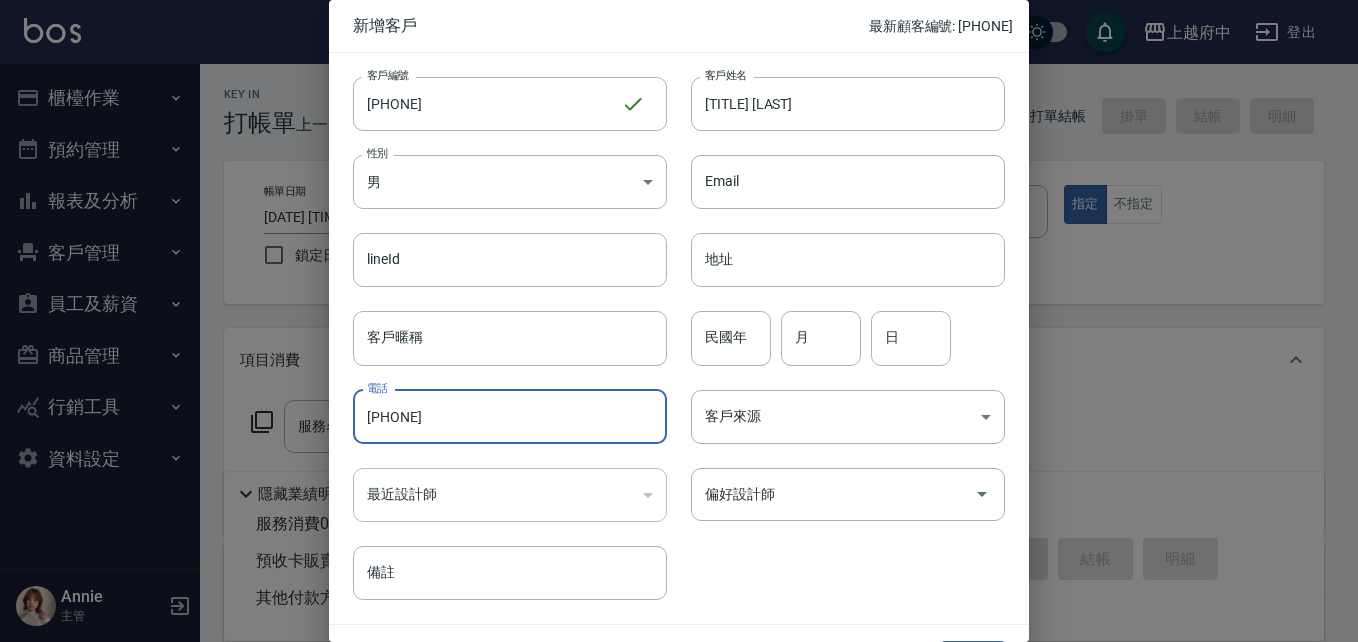 type on "0911908833" 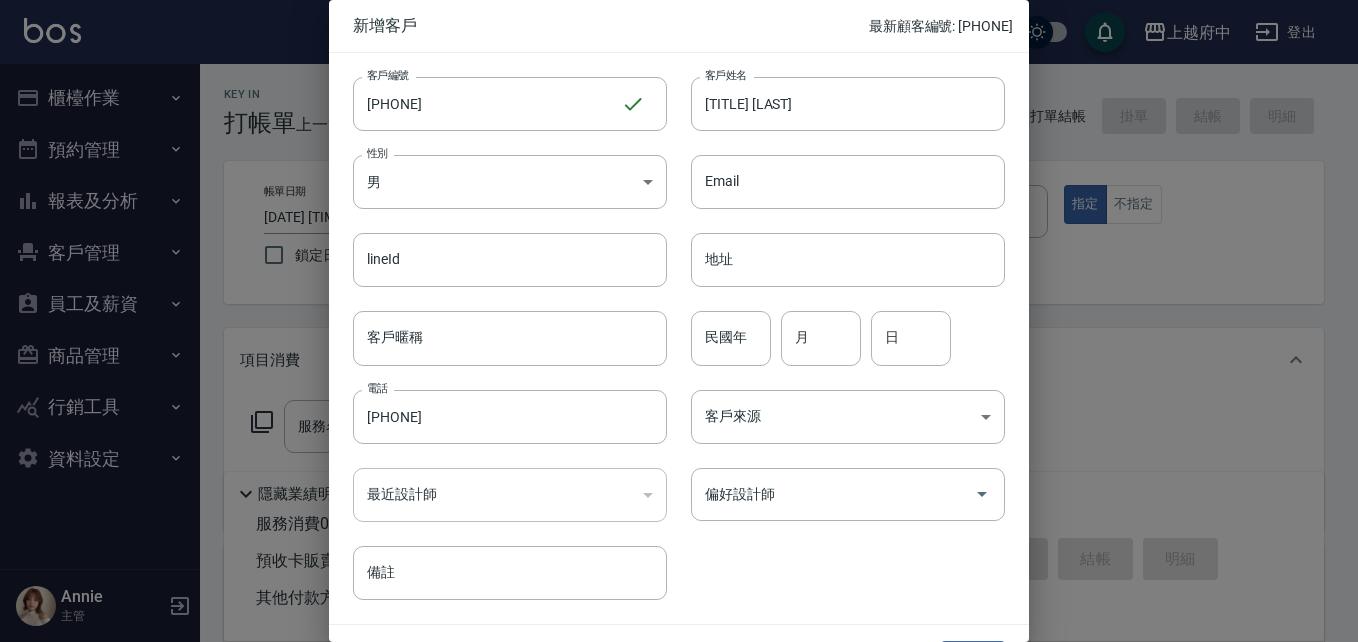 click on "客戶編號 0911908833 ​ 客戶編號 客戶姓名 蕭先生 客戶姓名 性別 男 MALE 性別 Email Email lineId lineId 地址 地址 客戶暱稱 客戶暱稱 民國年 民國年 月 月 日 日 電話 0911908833 電話 客戶來源 ​ 客戶來源 最近設計師 ​ 最近設計師 偏好設計師 偏好設計師 備註 備註" at bounding box center (667, 326) 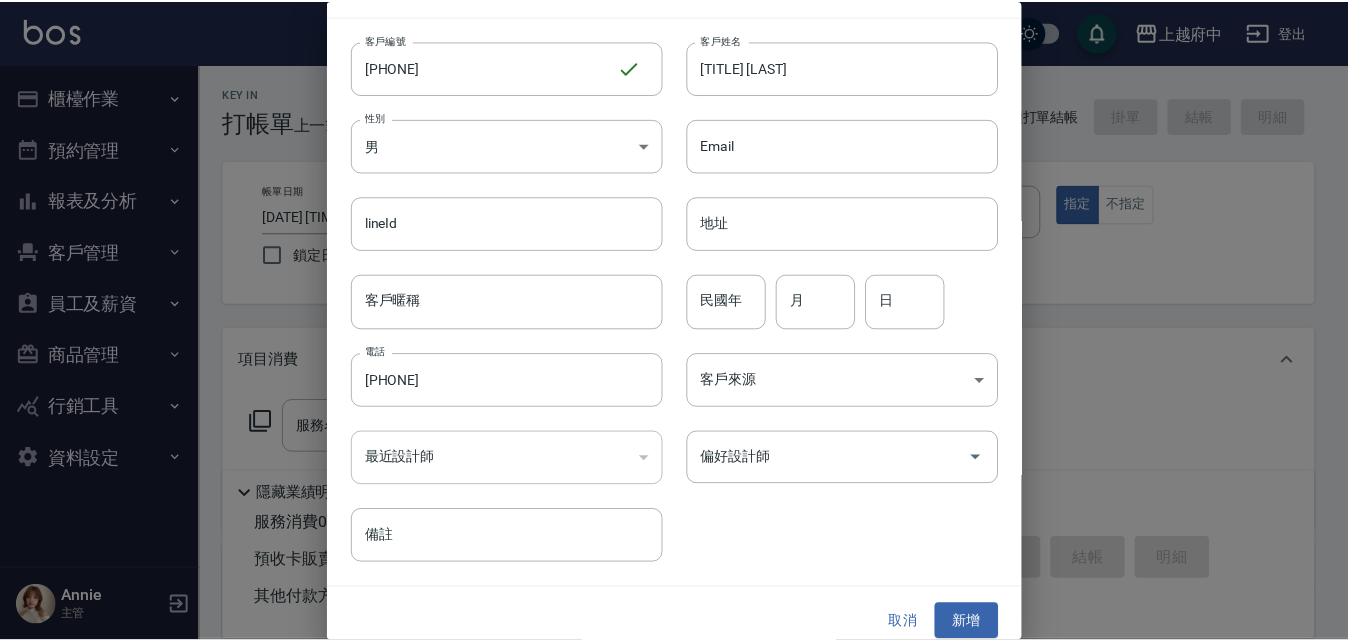 scroll, scrollTop: 51, scrollLeft: 0, axis: vertical 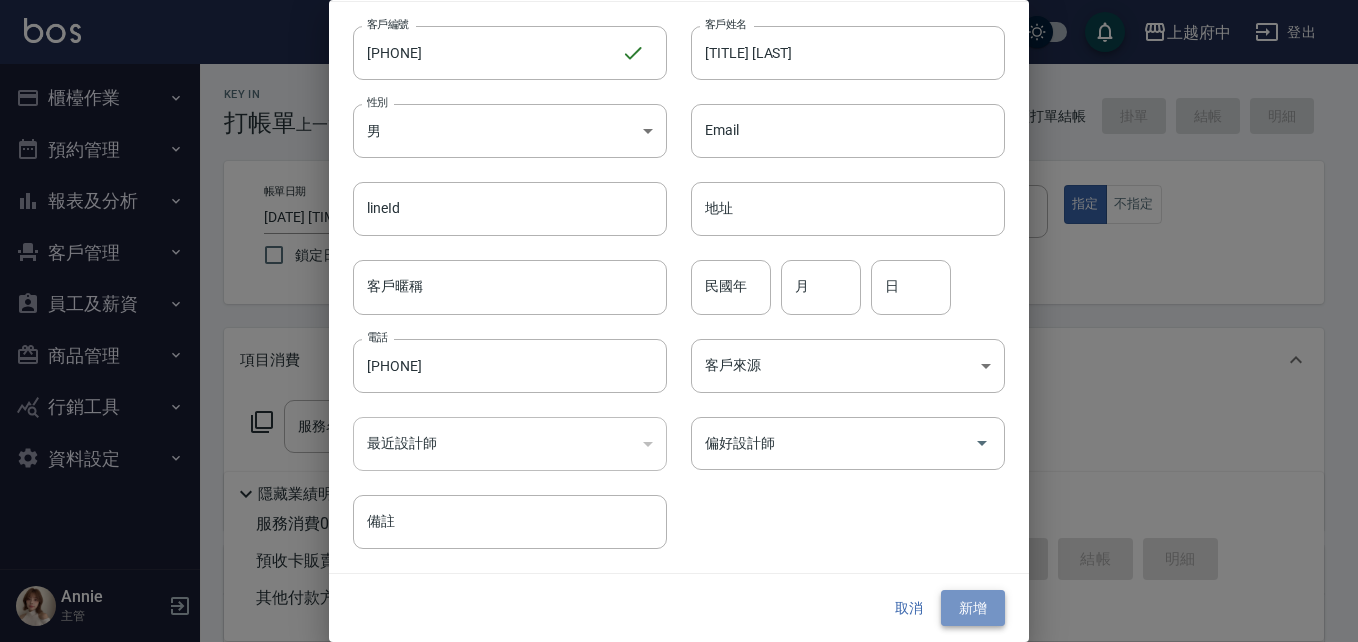 click on "新增" at bounding box center [973, 608] 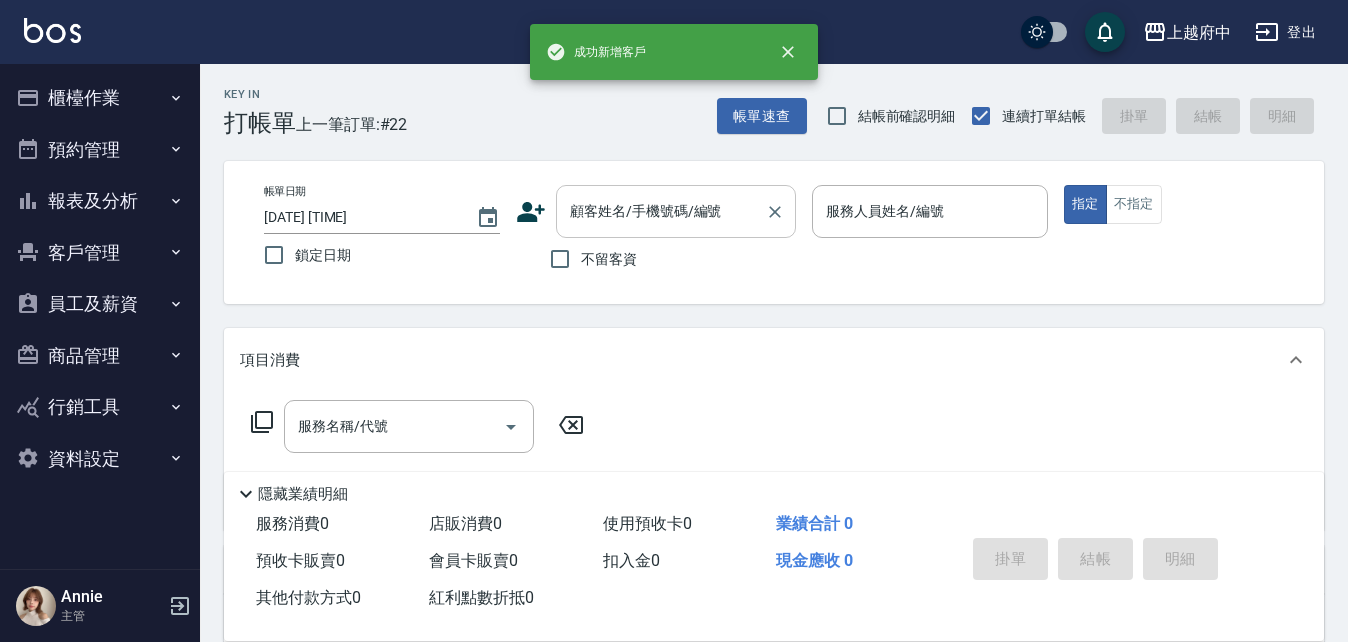 click on "顧客姓名/手機號碼/編號" at bounding box center (661, 211) 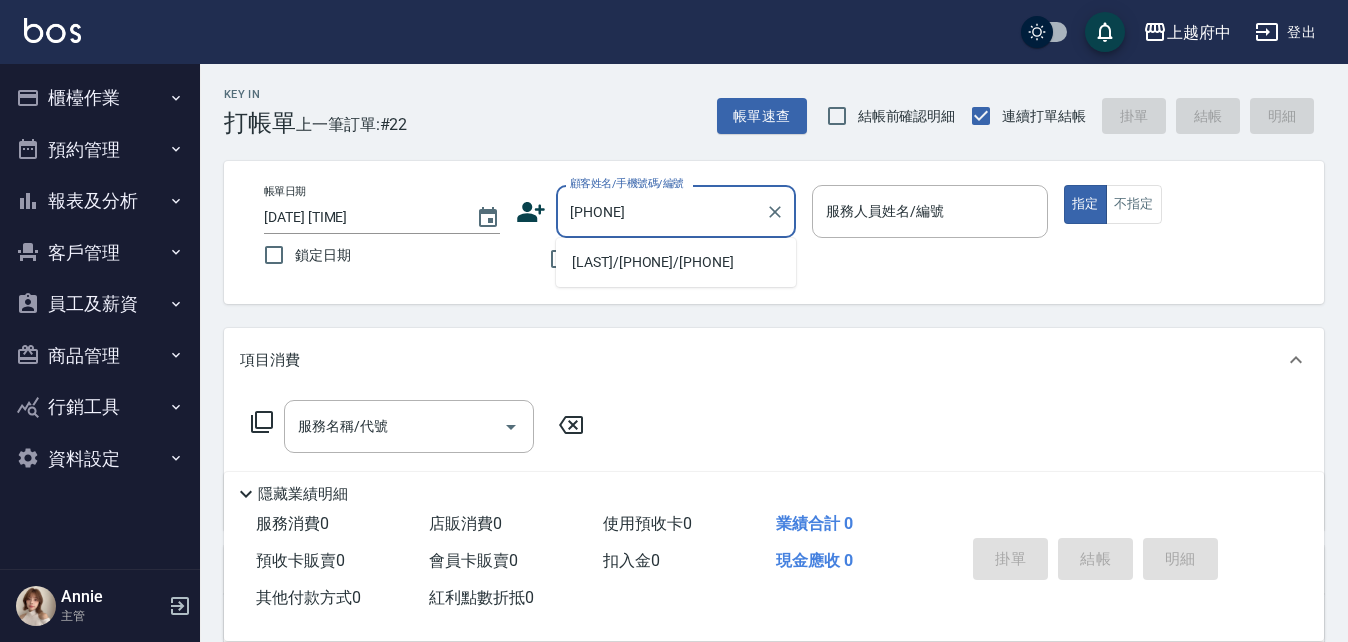 click on "[TITLE] [LAST]/[PHONE]/[PHONE]" at bounding box center [676, 262] 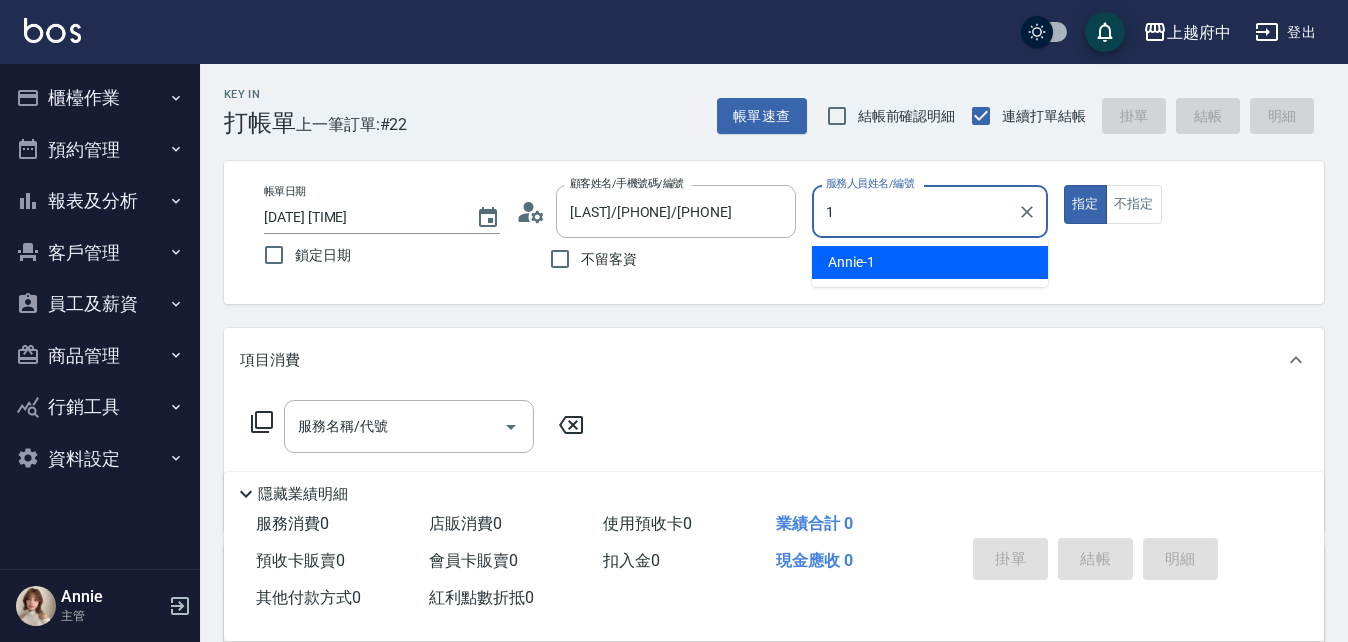 type on "Annie -1" 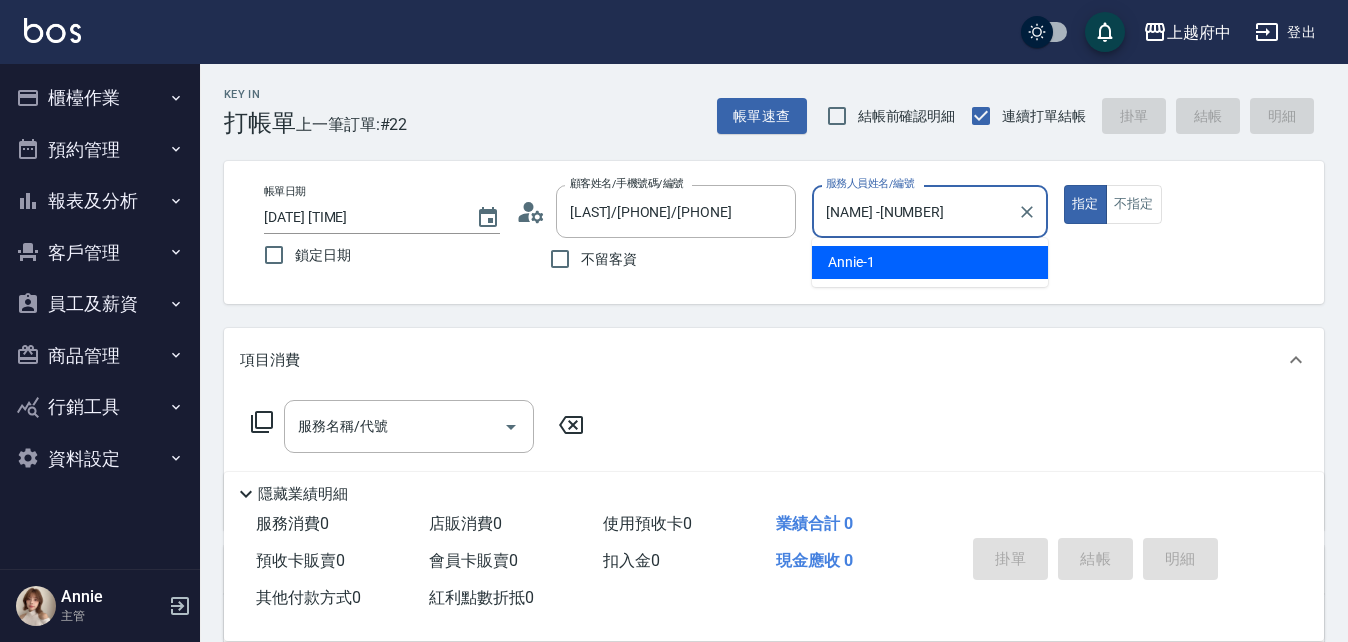 type on "true" 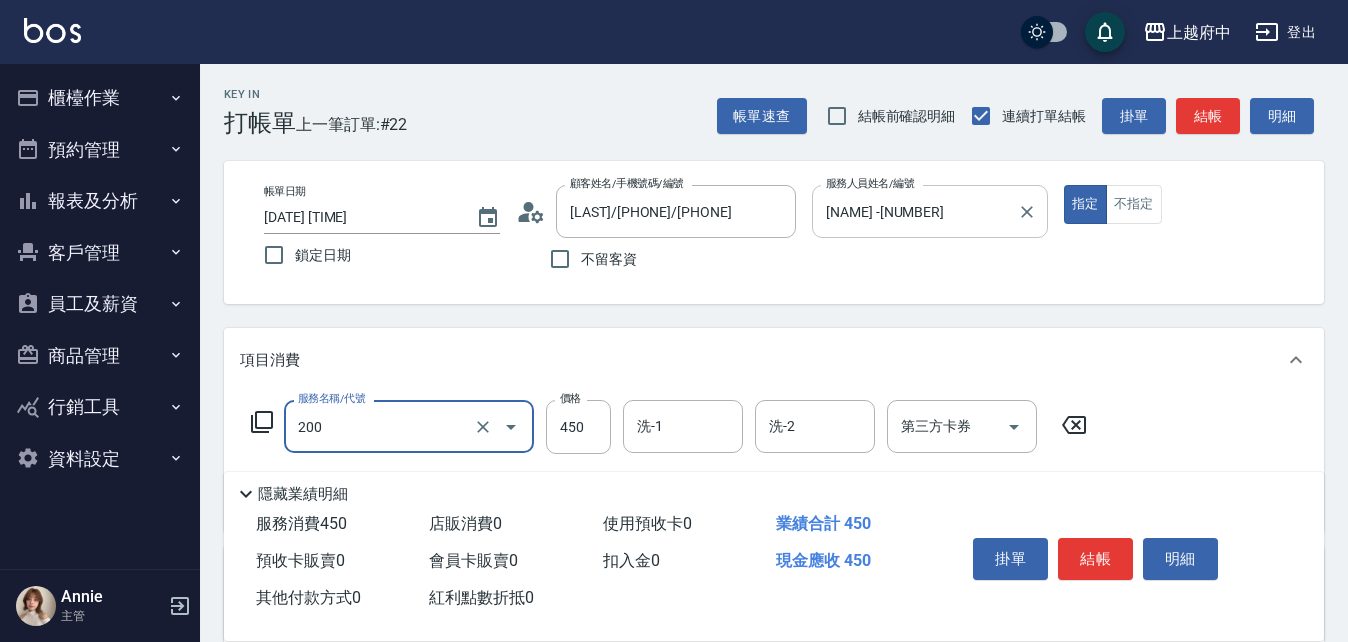type on "有機洗髮(200)" 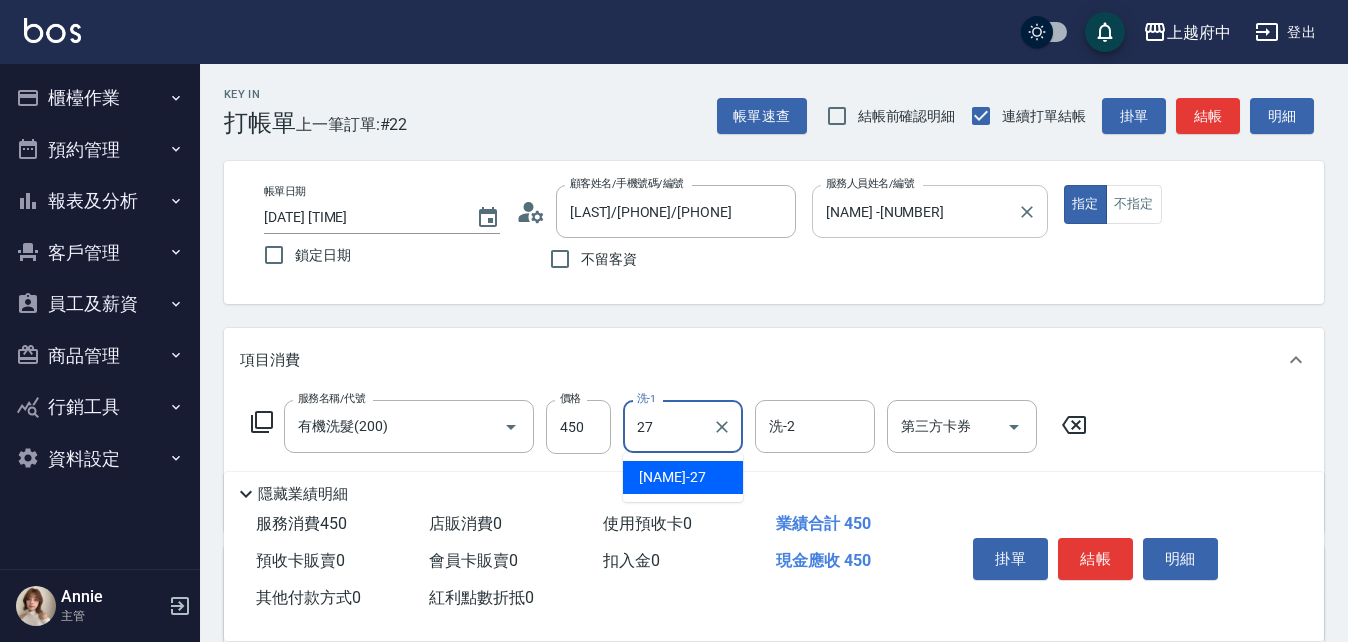 type on "[FIRST] [LAST]-[NUMBER]" 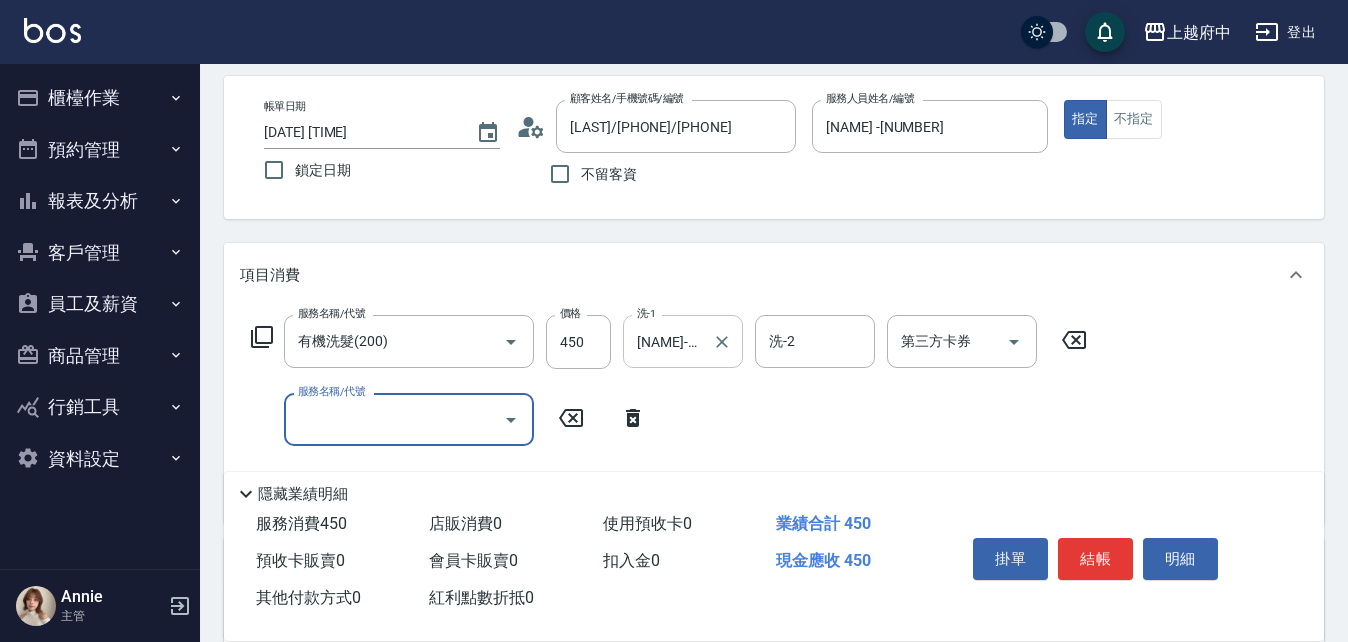 scroll, scrollTop: 200, scrollLeft: 0, axis: vertical 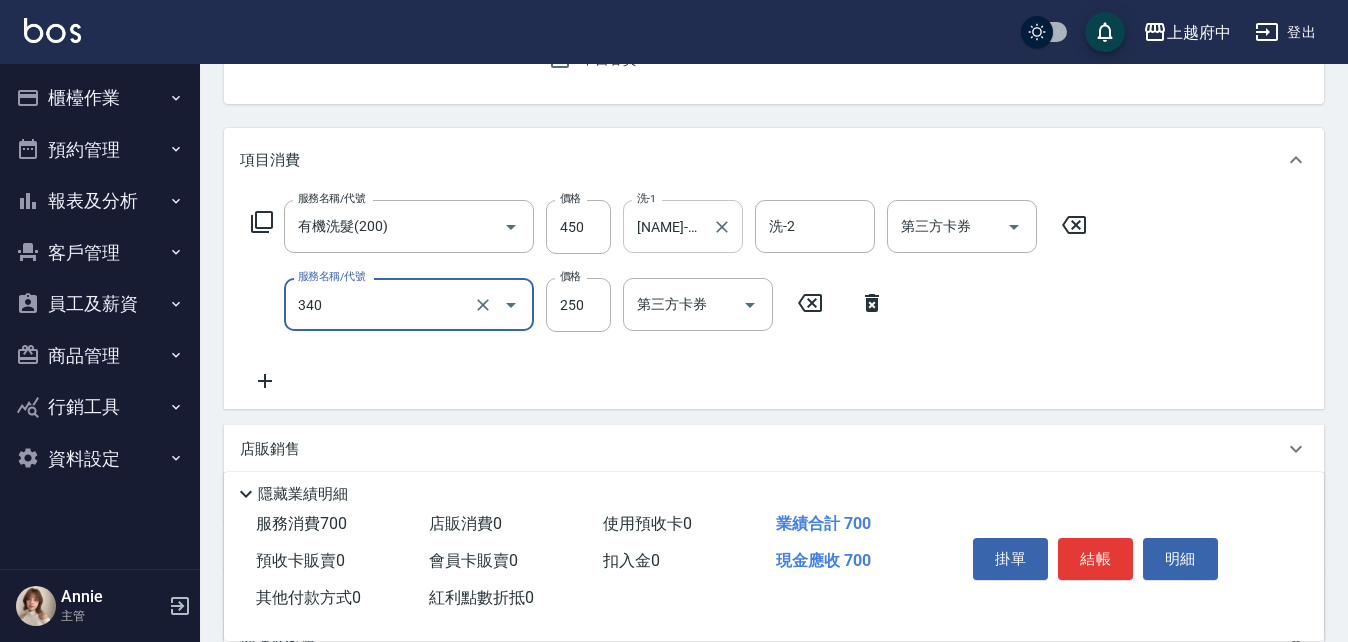 type on "剪髮(340)" 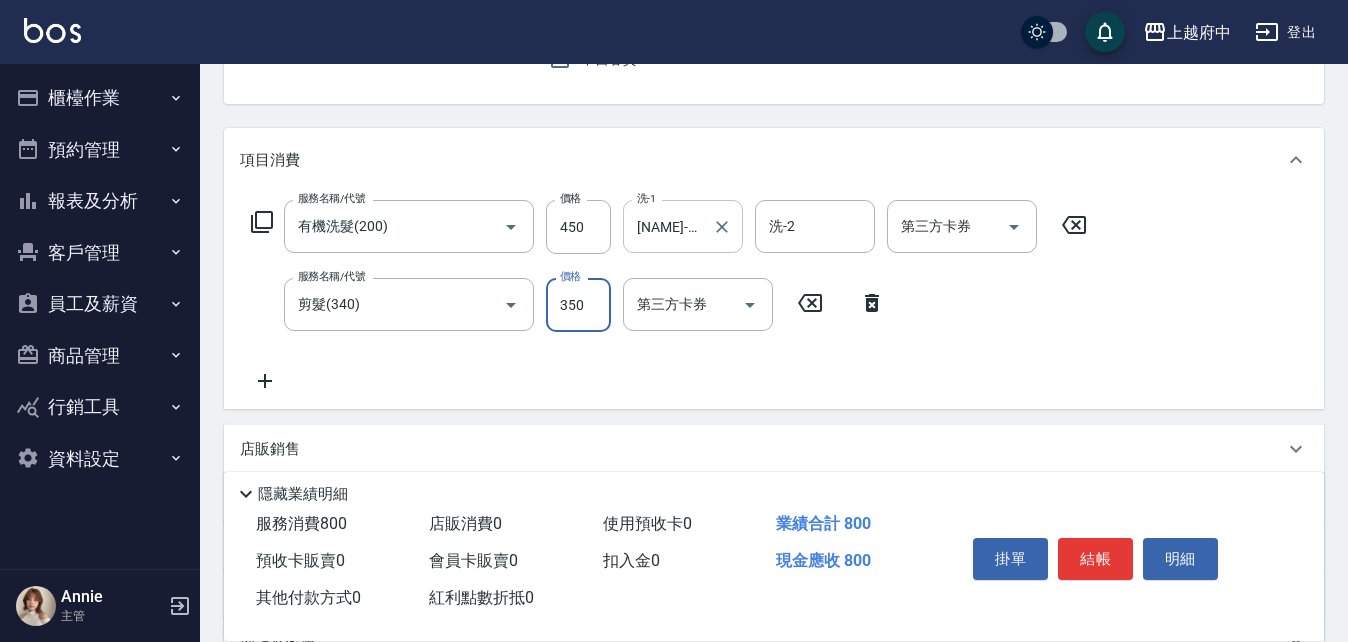 type on "350" 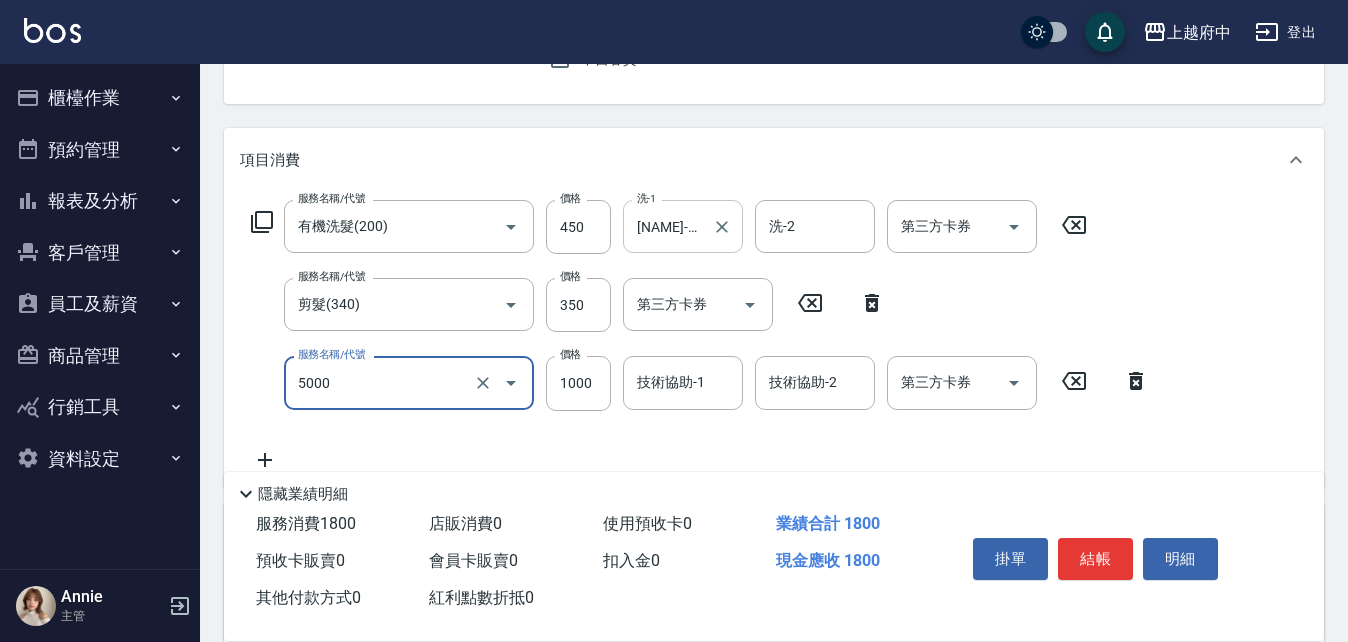 type on "毛流燙(5000)" 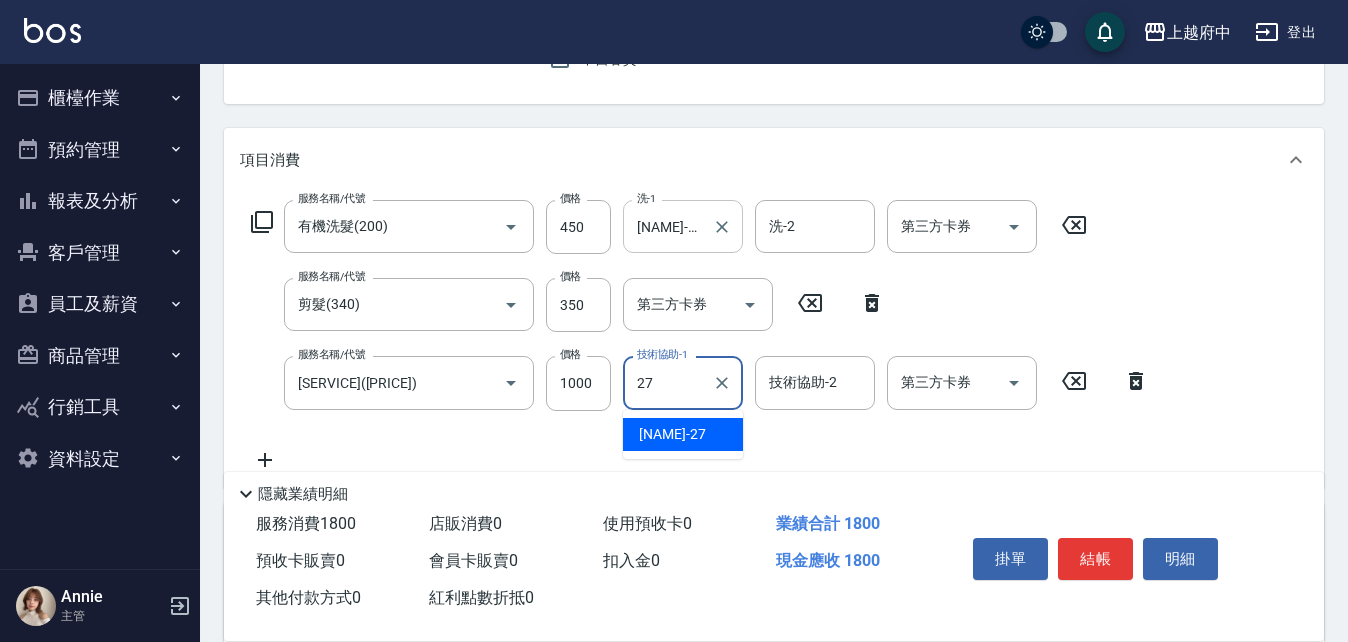 type on "[FIRST] [LAST]-[NUMBER]" 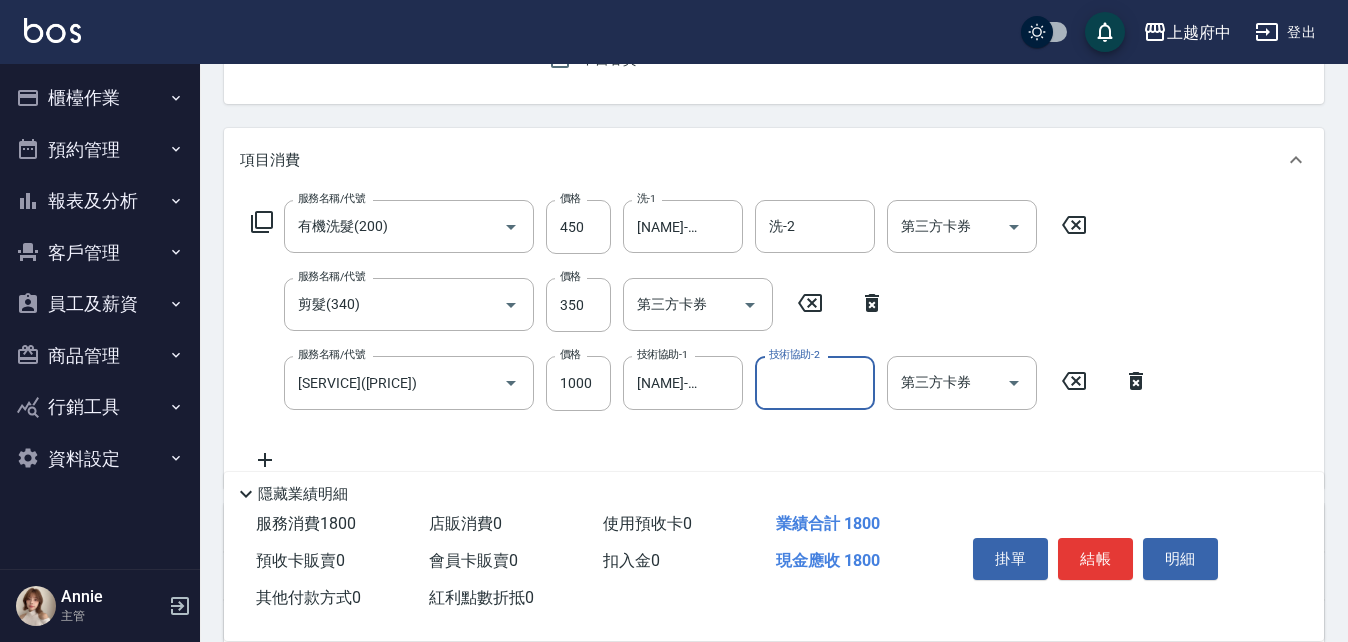 click on "服務名稱/代號 有機洗髮(200) 服務名稱/代號 價格 450 價格 洗-1 陳韋均-27 洗-1 洗-2 洗-2 第三方卡券 第三方卡券 服務名稱/代號 剪髮(340) 服務名稱/代號 價格 350 價格 第三方卡券 第三方卡券 服務名稱/代號 毛流燙(5000) 服務名稱/代號 價格 1000 價格 技術協助-1 陳韋均-27 技術協助-1 技術協助-2 技術協助-2 第三方卡券 第三方卡券" at bounding box center (774, 339) 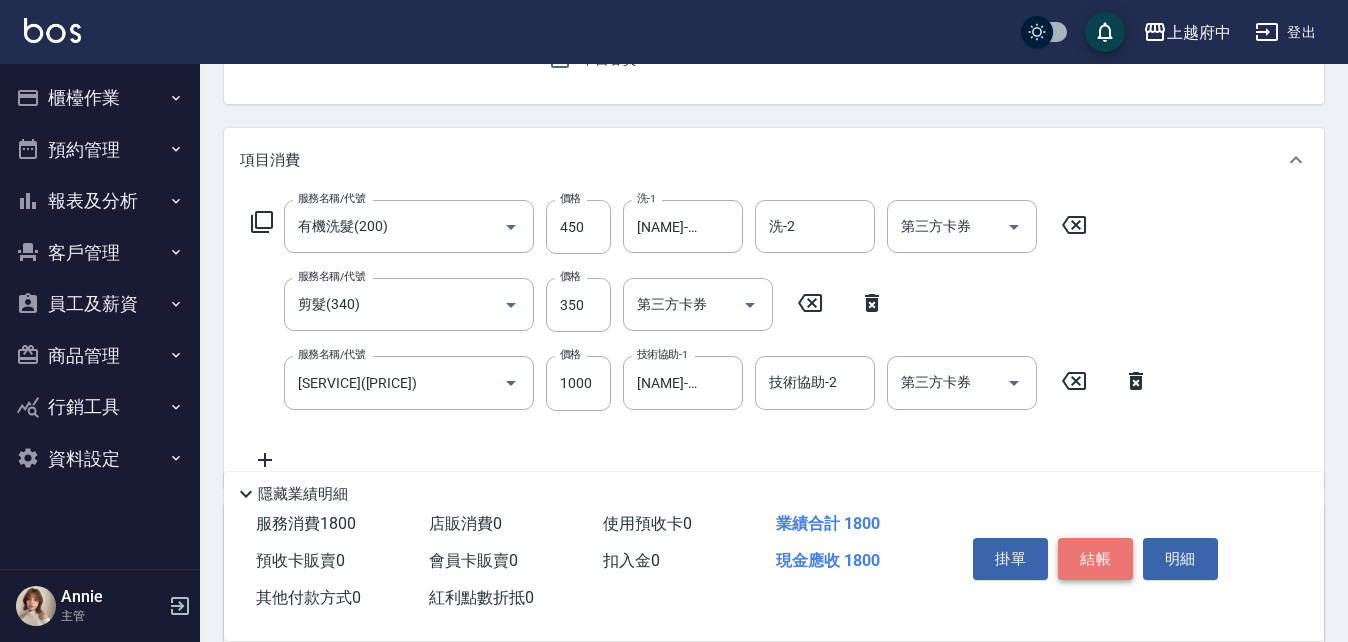 click on "結帳" at bounding box center [1095, 559] 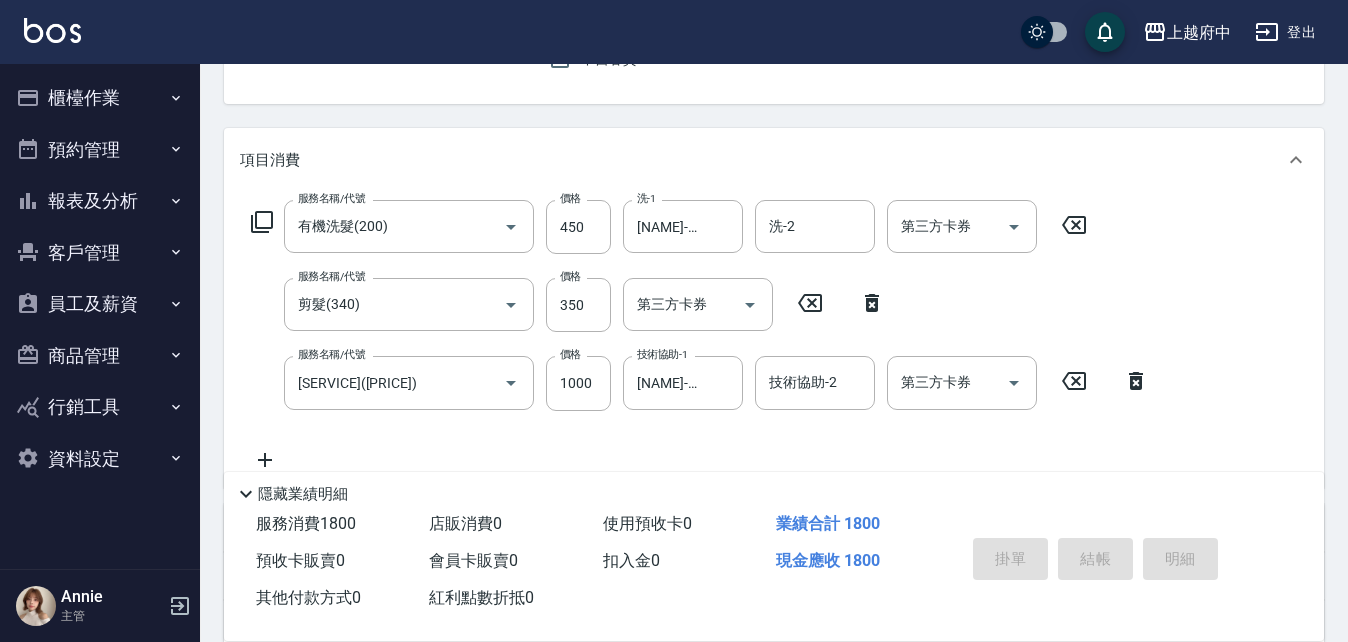 type on "2025/08/03 17:44" 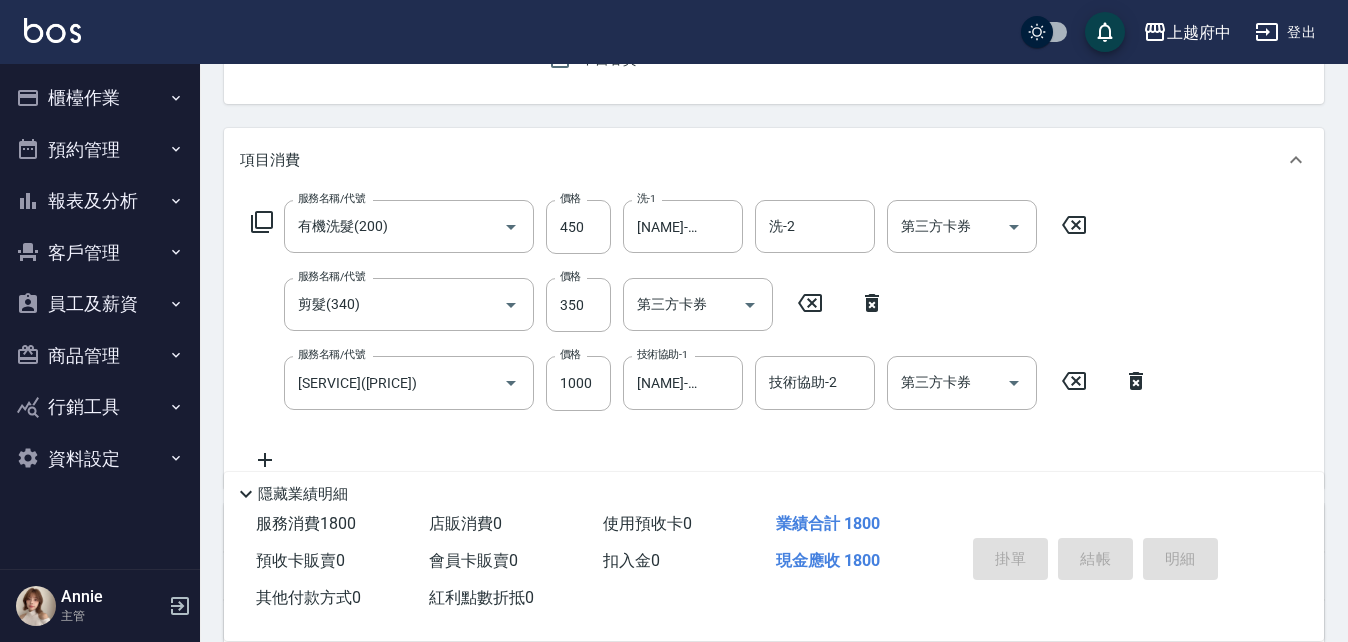 type 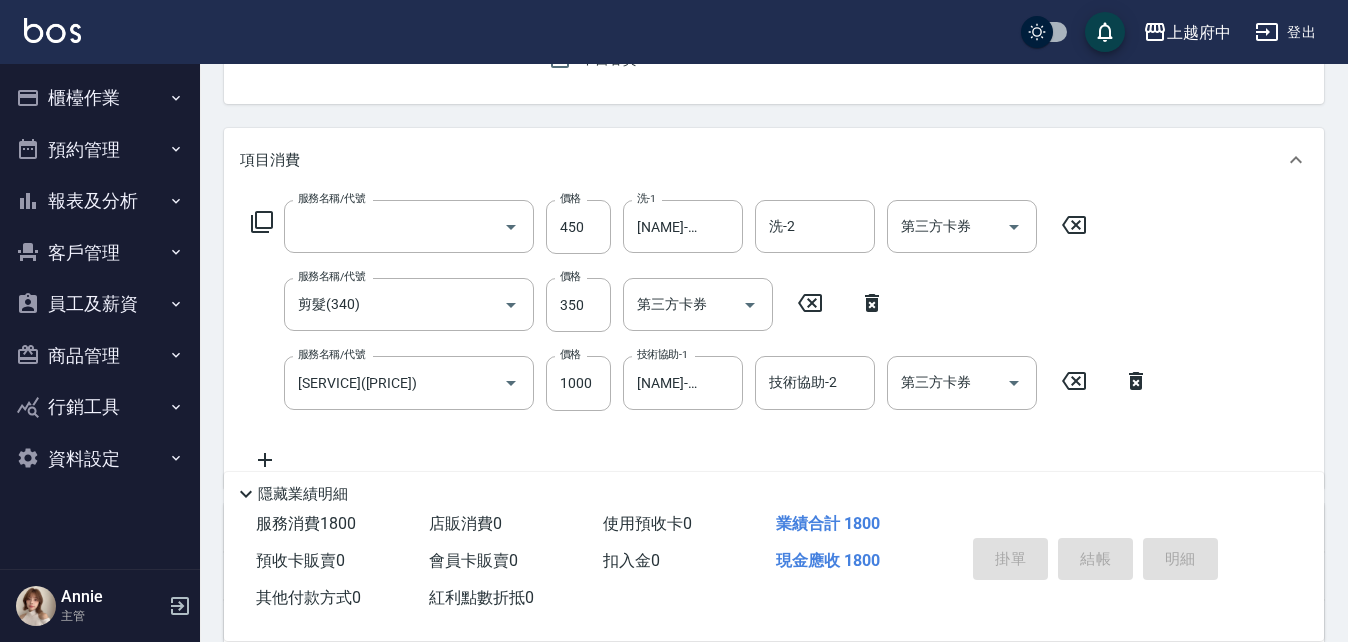 scroll, scrollTop: 194, scrollLeft: 0, axis: vertical 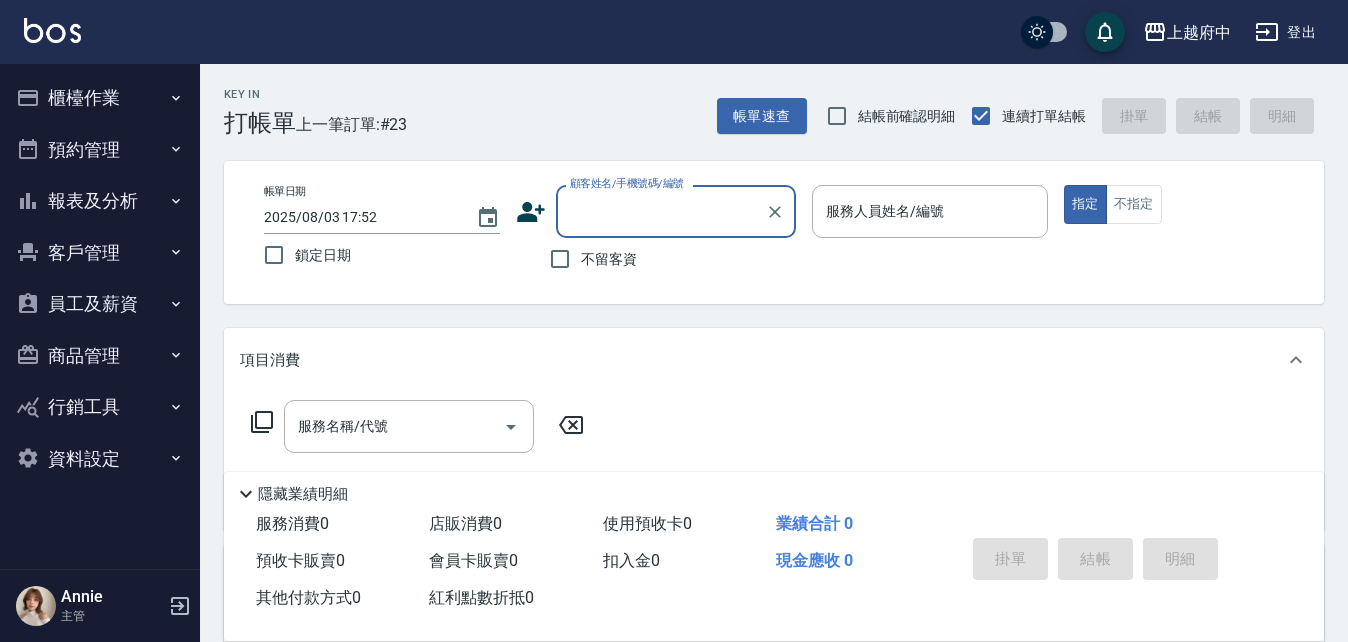 click on "顧客姓名/手機號碼/編號" at bounding box center (661, 211) 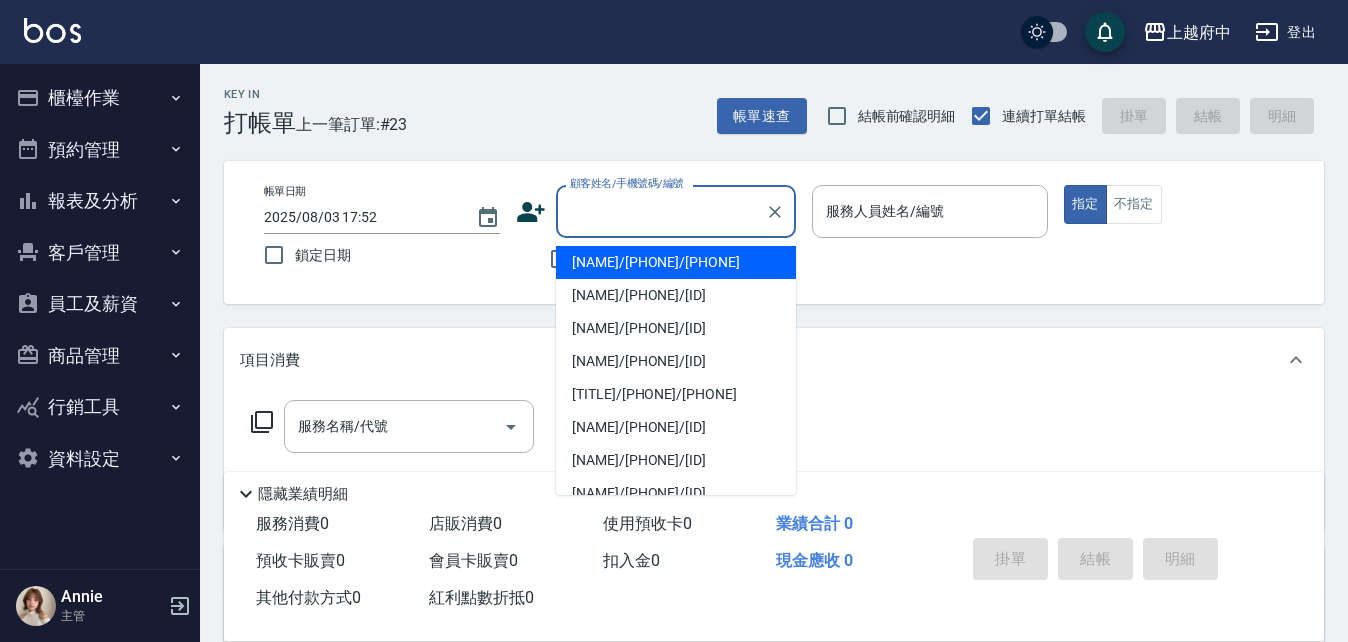 type on "ㄒ" 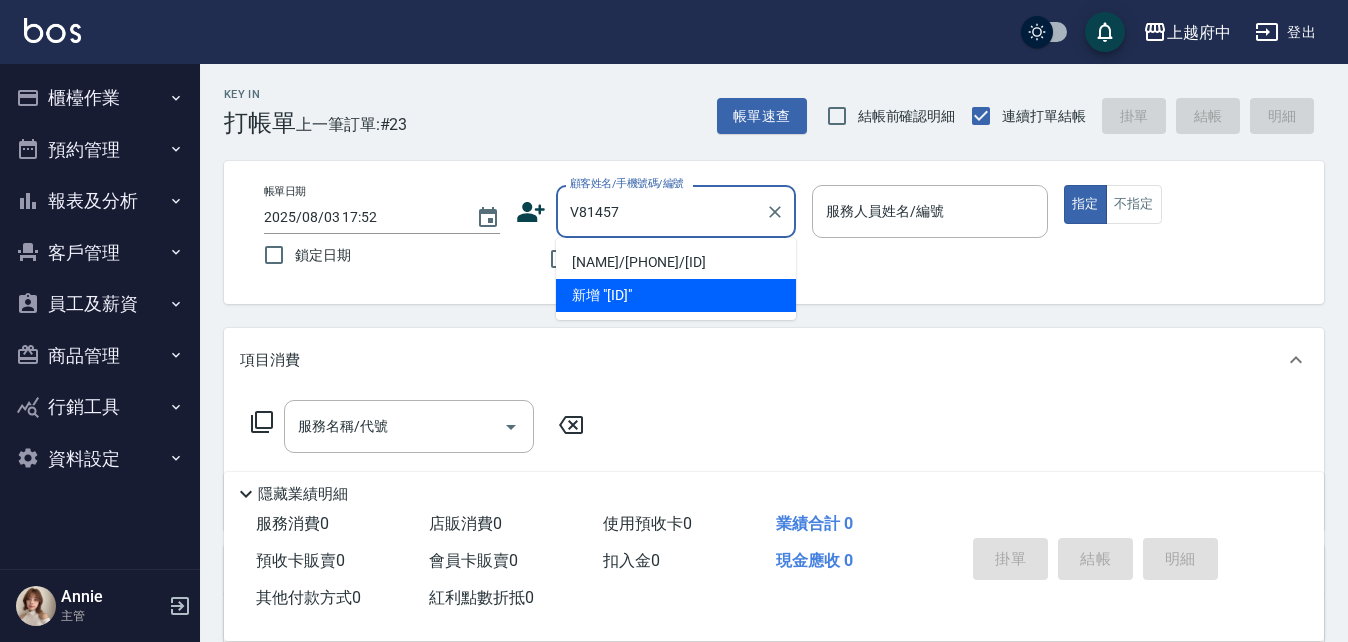 click on "[NAME]/[PHONE]/[ID]" at bounding box center [676, 262] 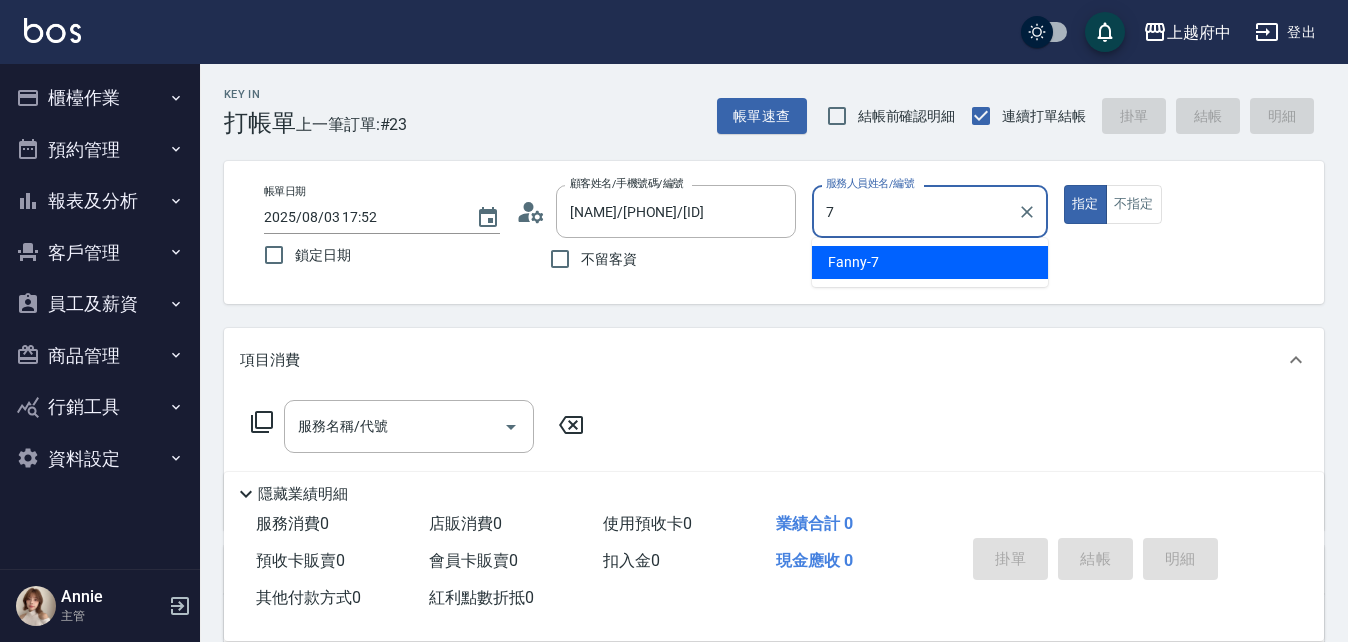 type on "Fanny-7" 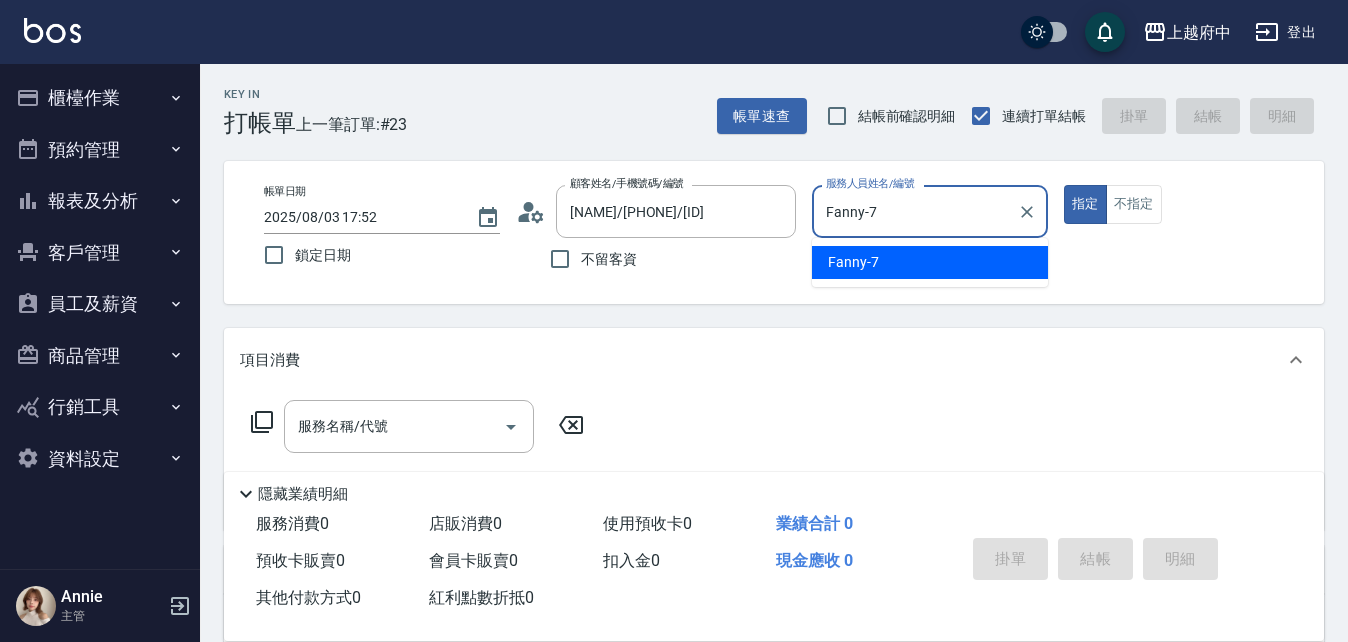 type on "true" 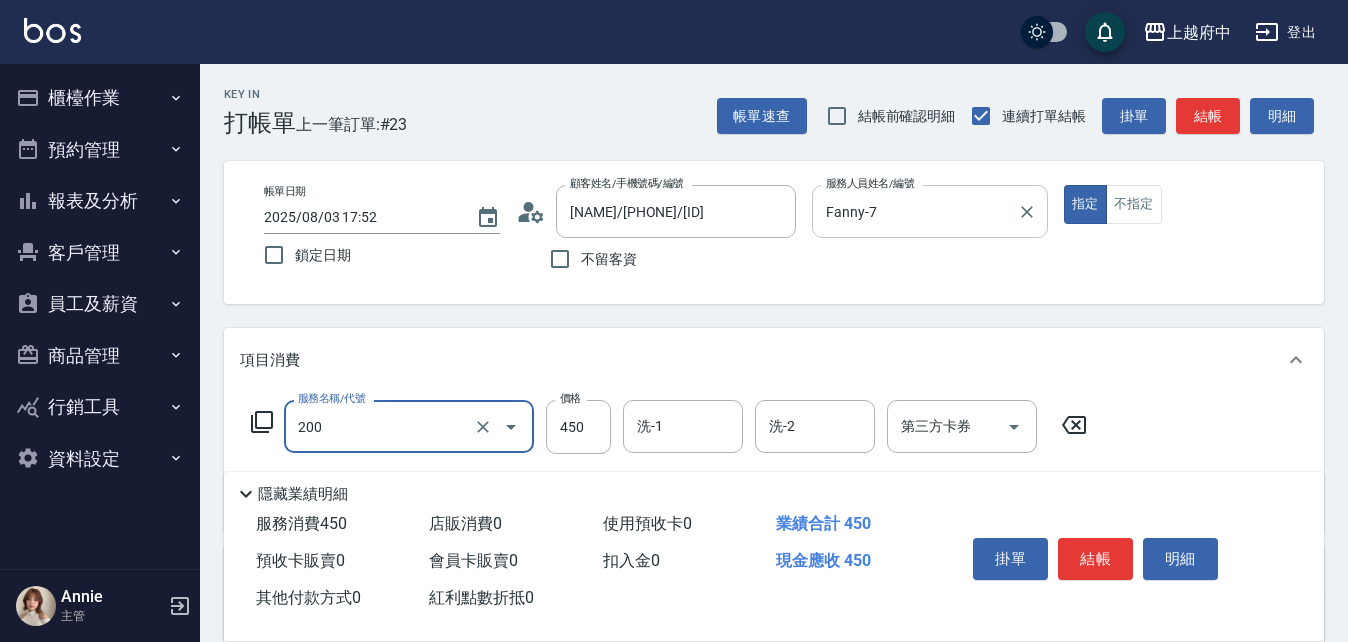 type on "有機洗髮(200)" 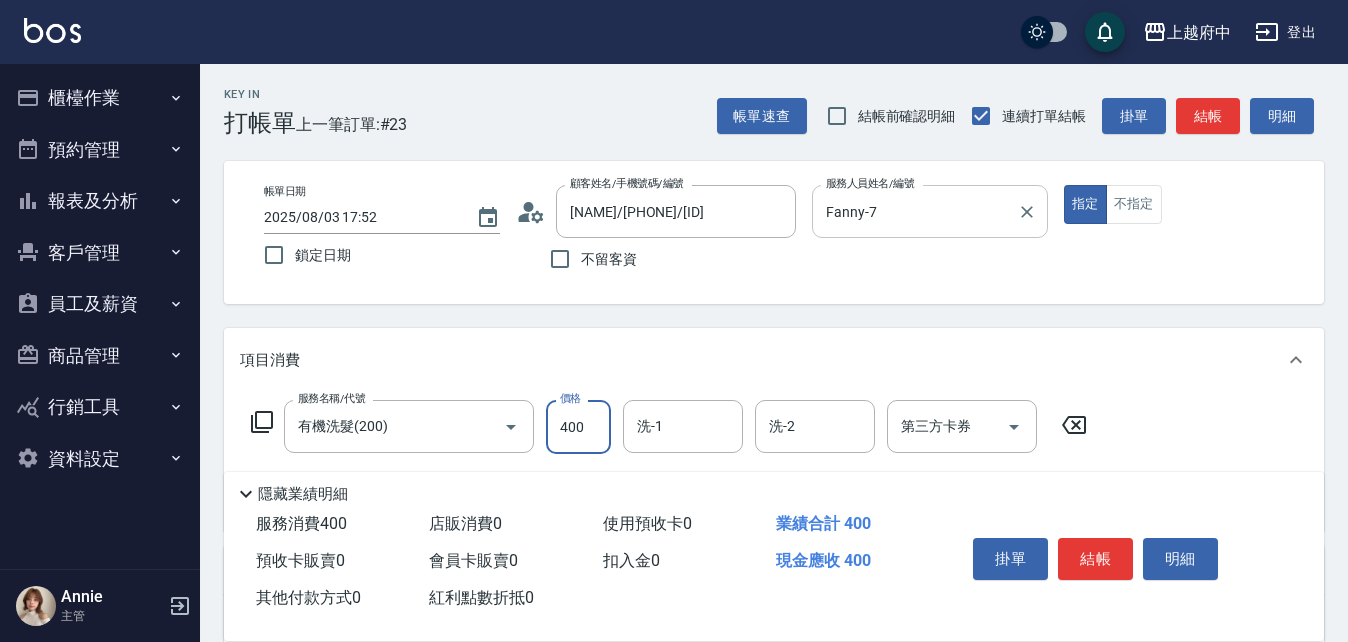 type on "400" 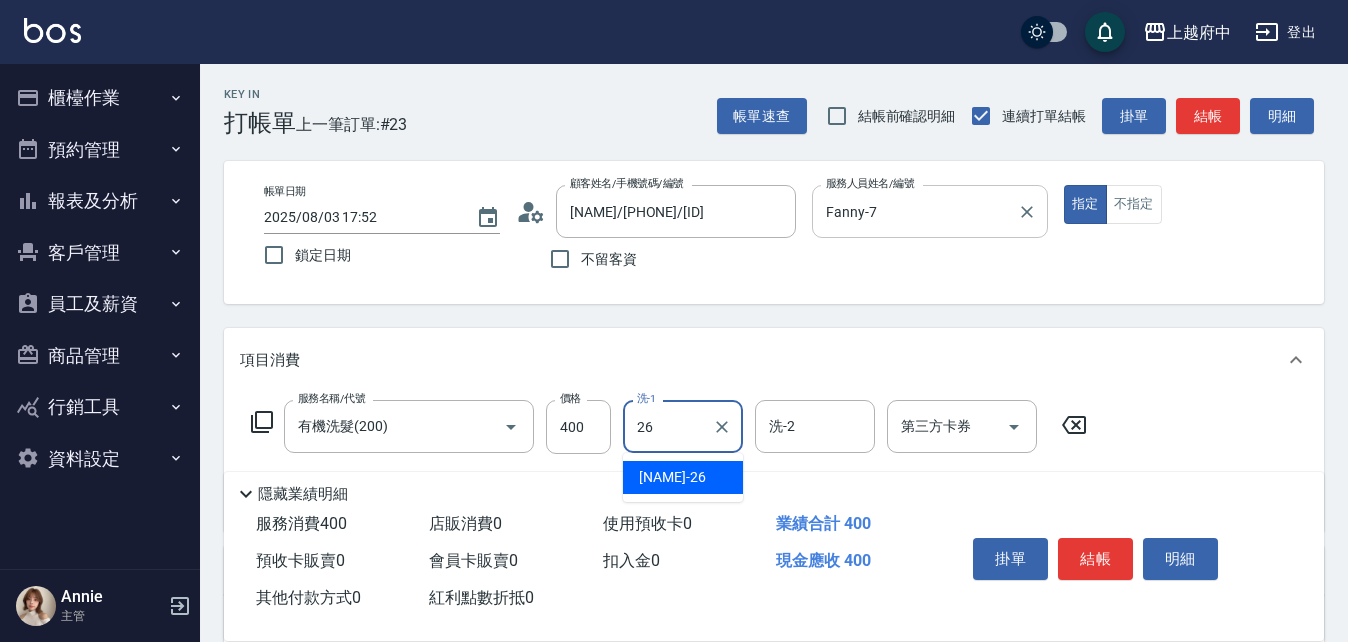 type on "[NAME]-26" 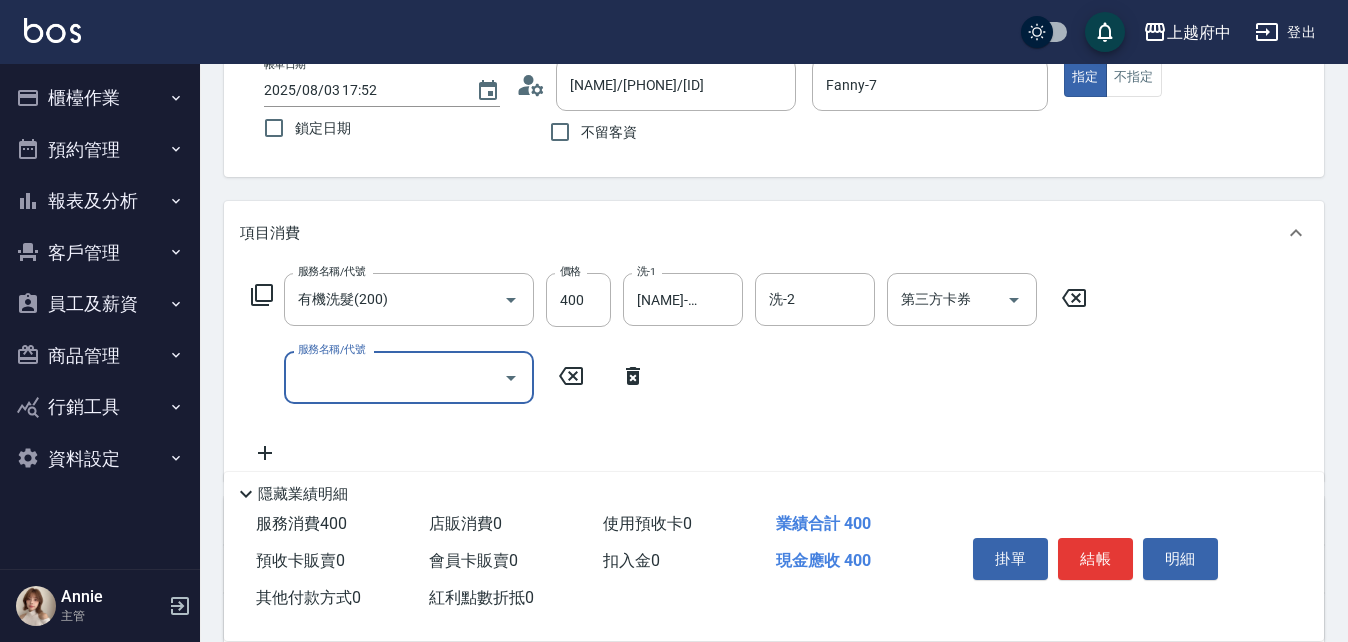 scroll, scrollTop: 200, scrollLeft: 0, axis: vertical 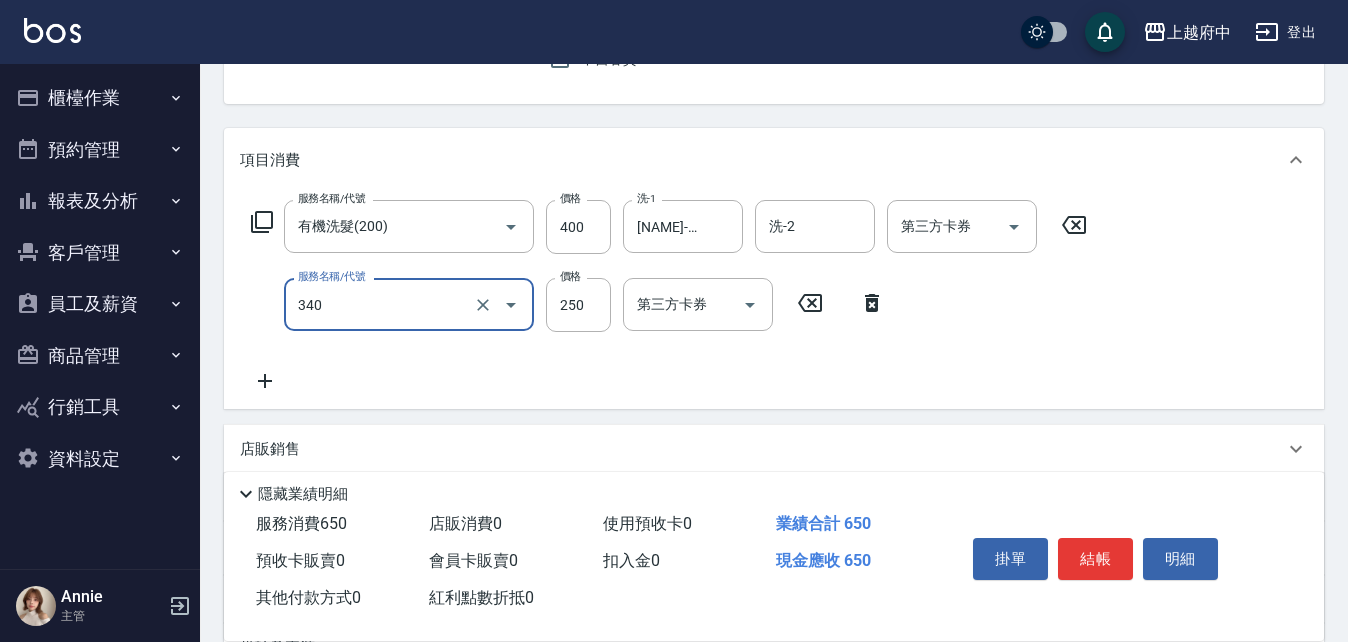 type on "剪髮(340)" 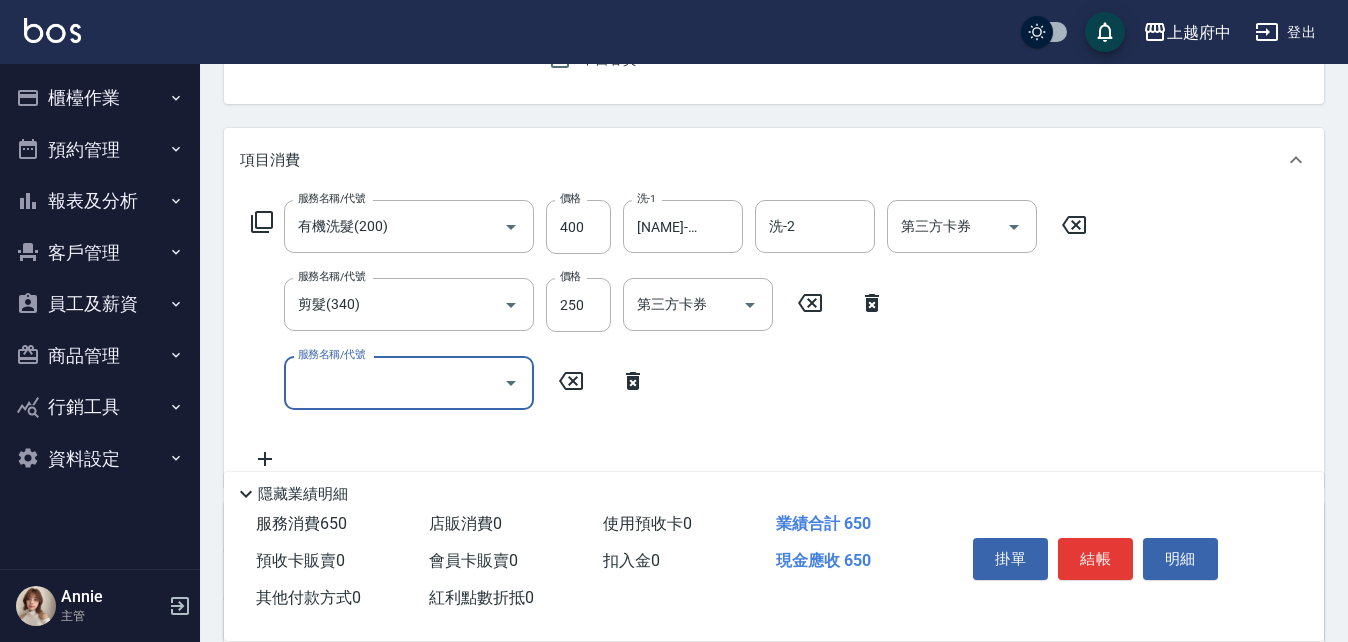 click 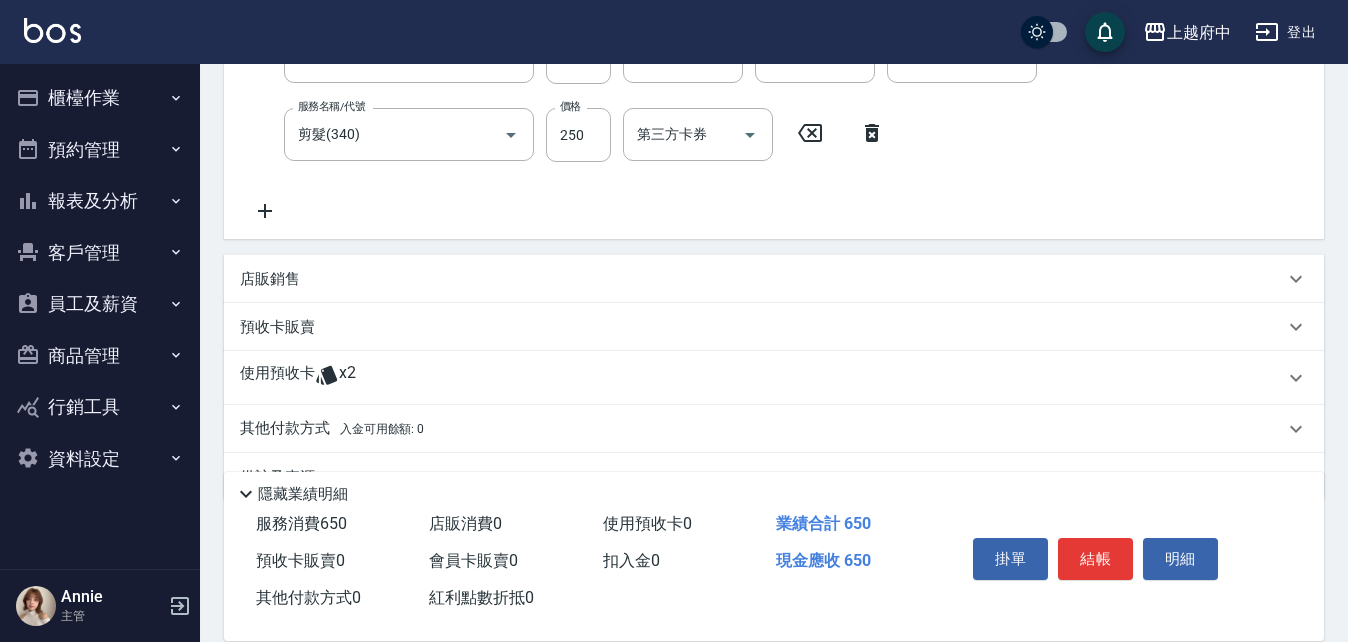 scroll, scrollTop: 400, scrollLeft: 0, axis: vertical 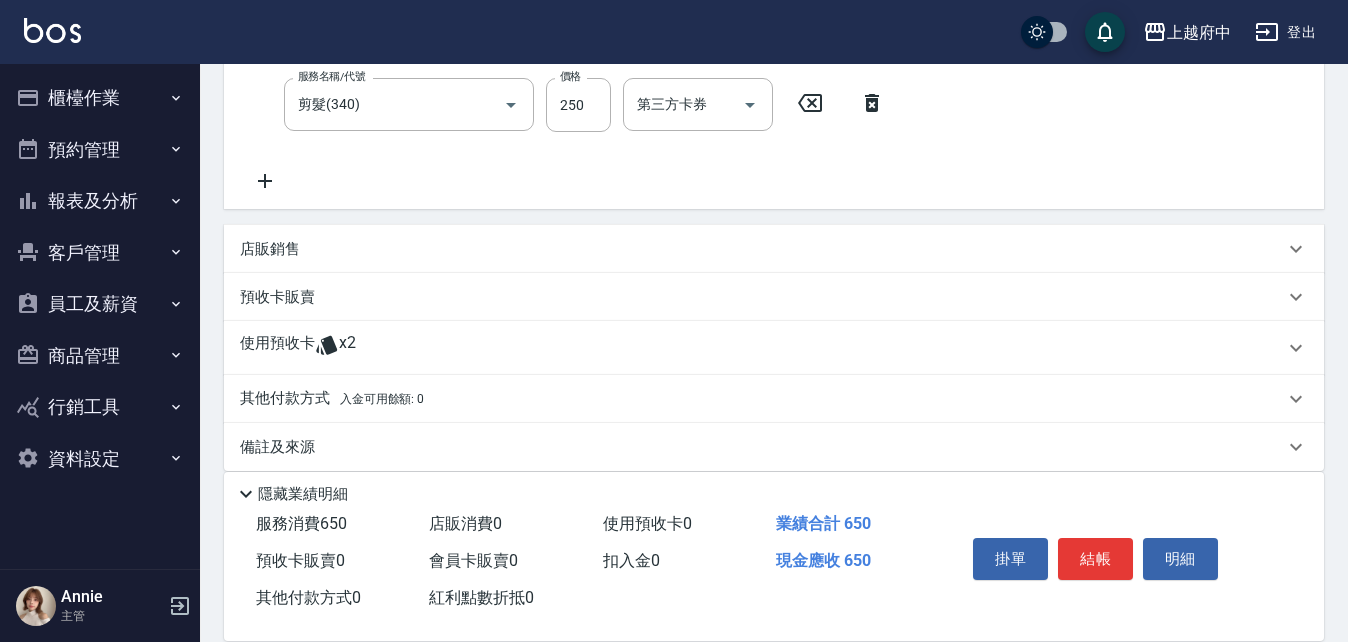 click 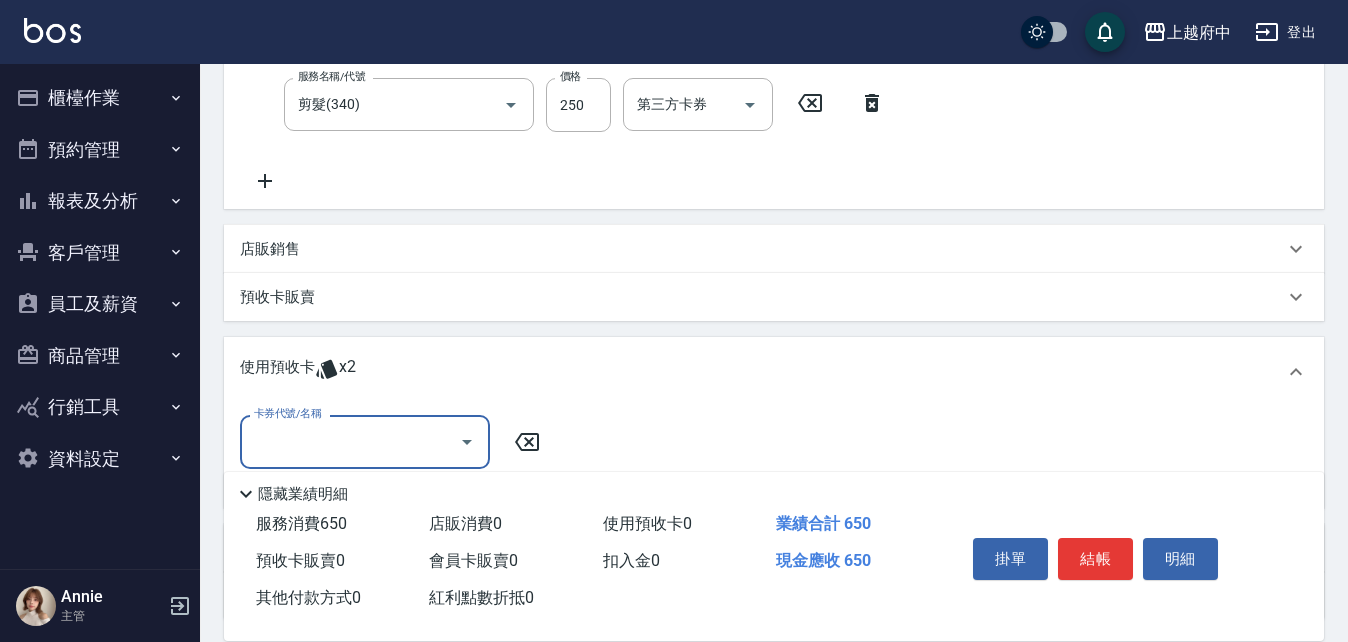 scroll, scrollTop: 0, scrollLeft: 0, axis: both 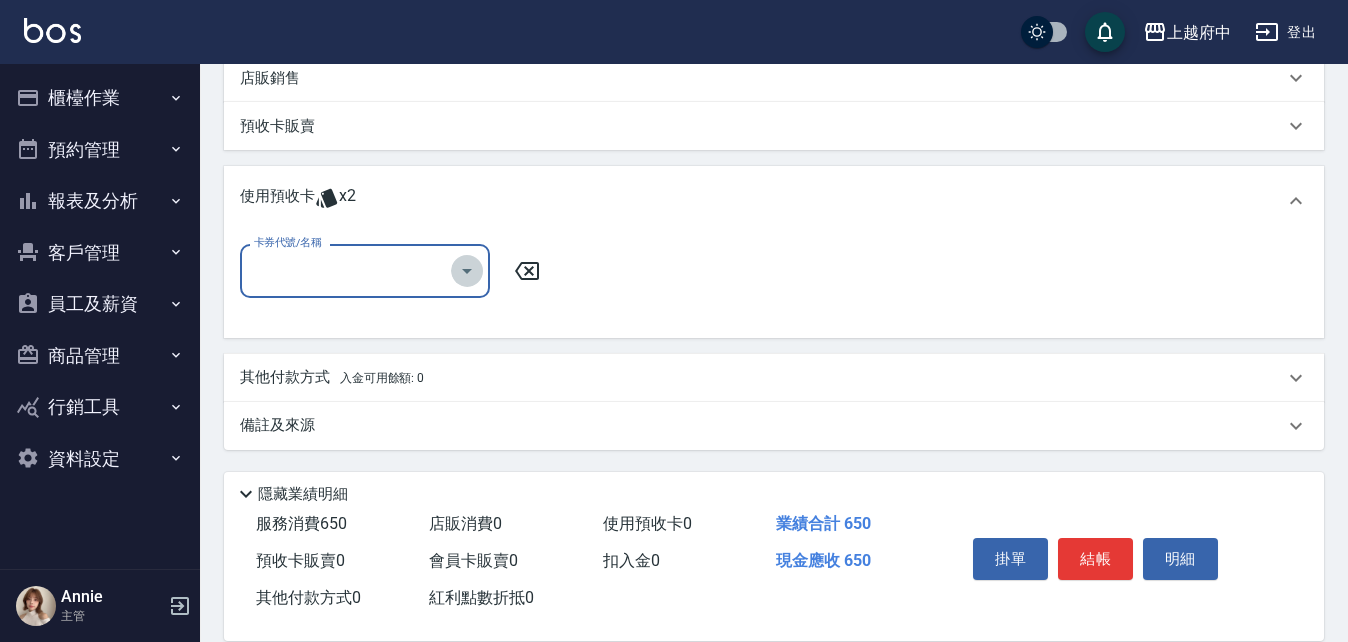 click 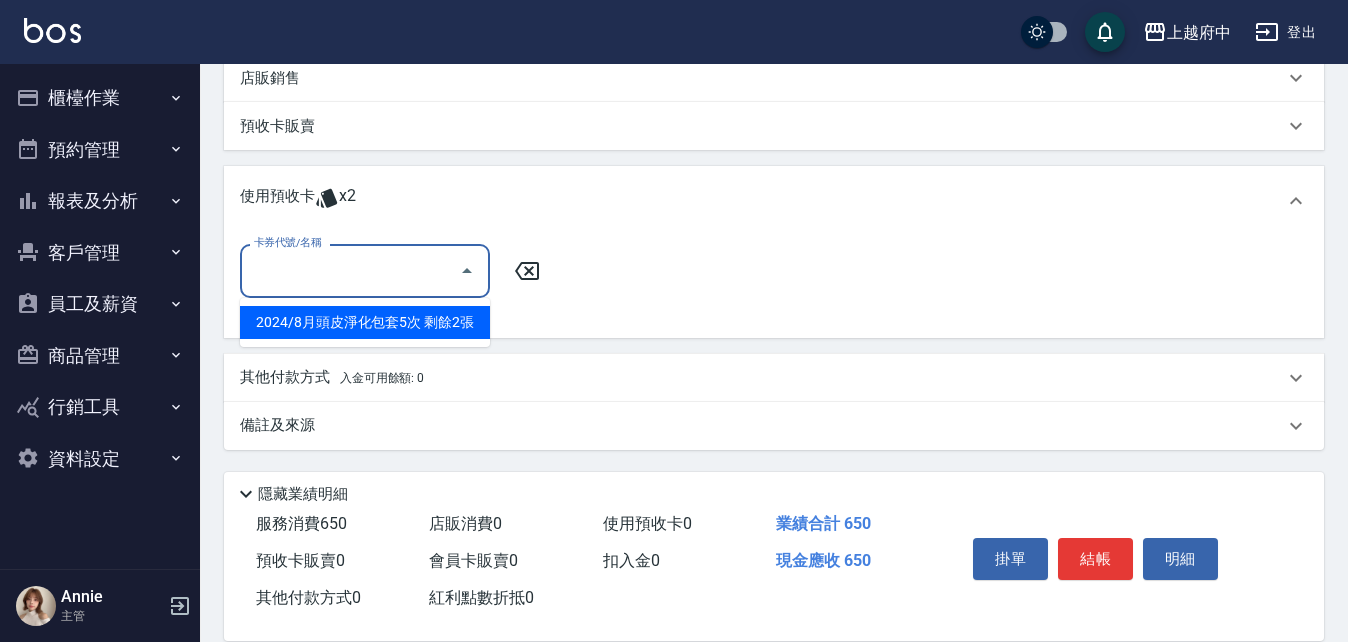 click on "2024/8月頭皮淨化包套5次 剩餘2張" at bounding box center (365, 322) 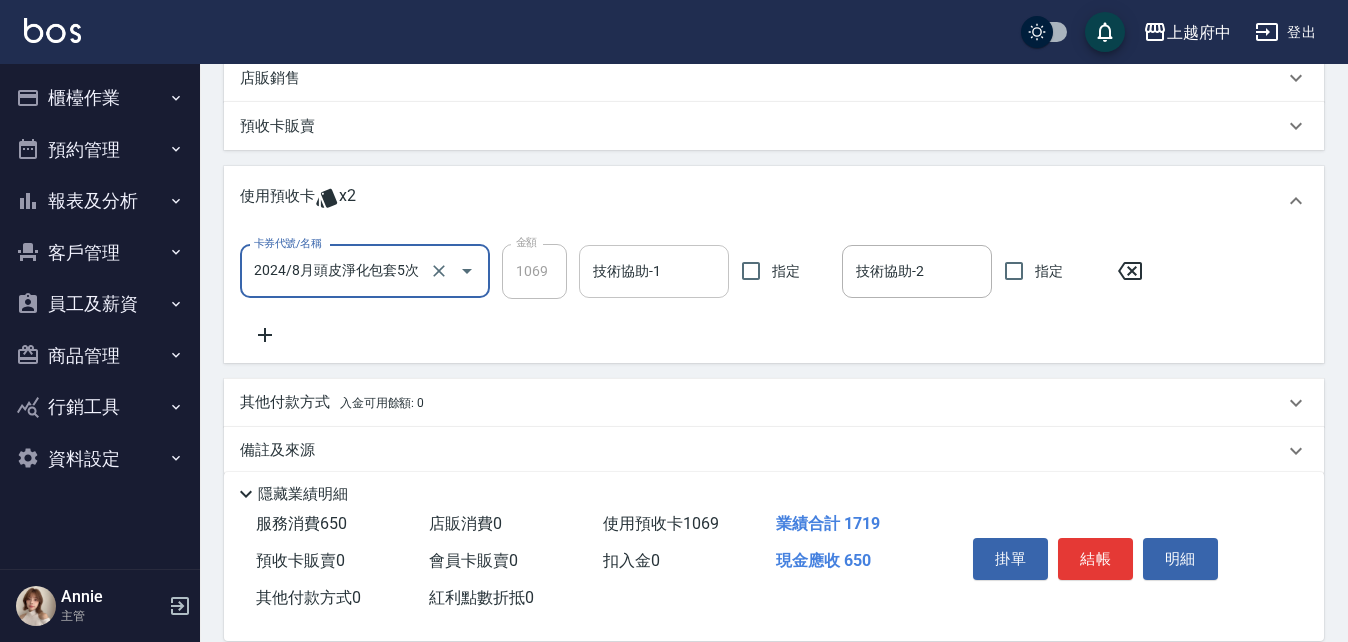 click on "技術協助-1" at bounding box center [654, 271] 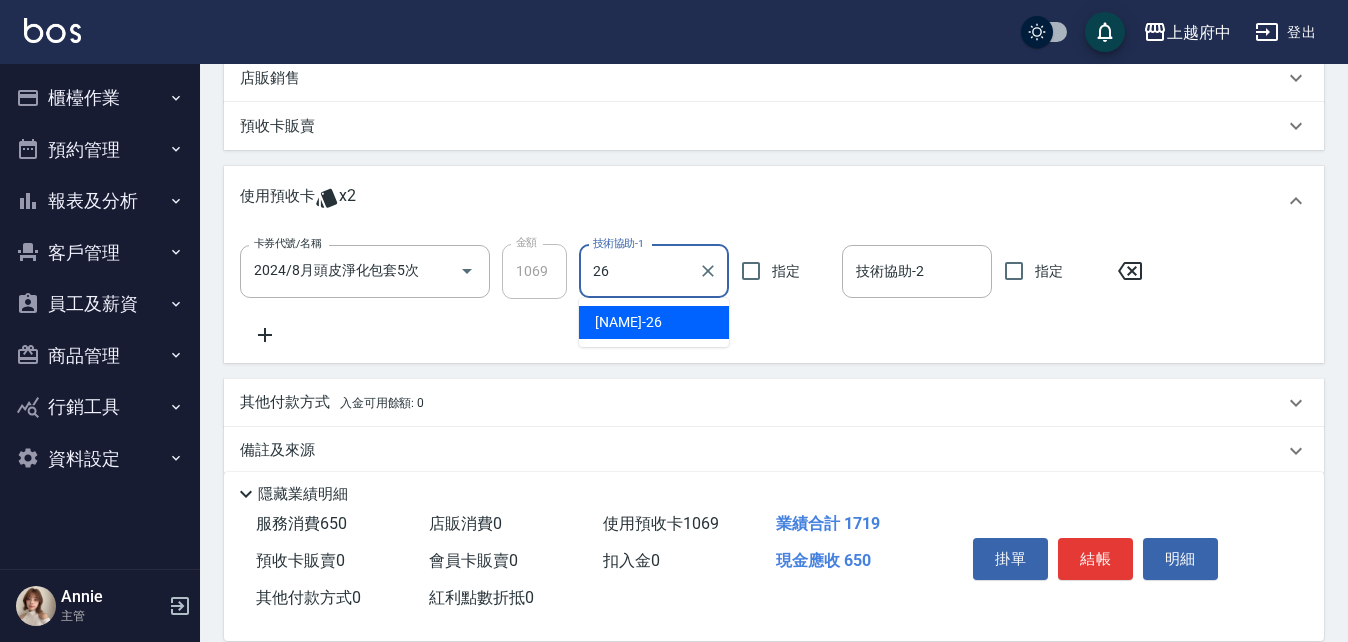 type on "[NAME]-26" 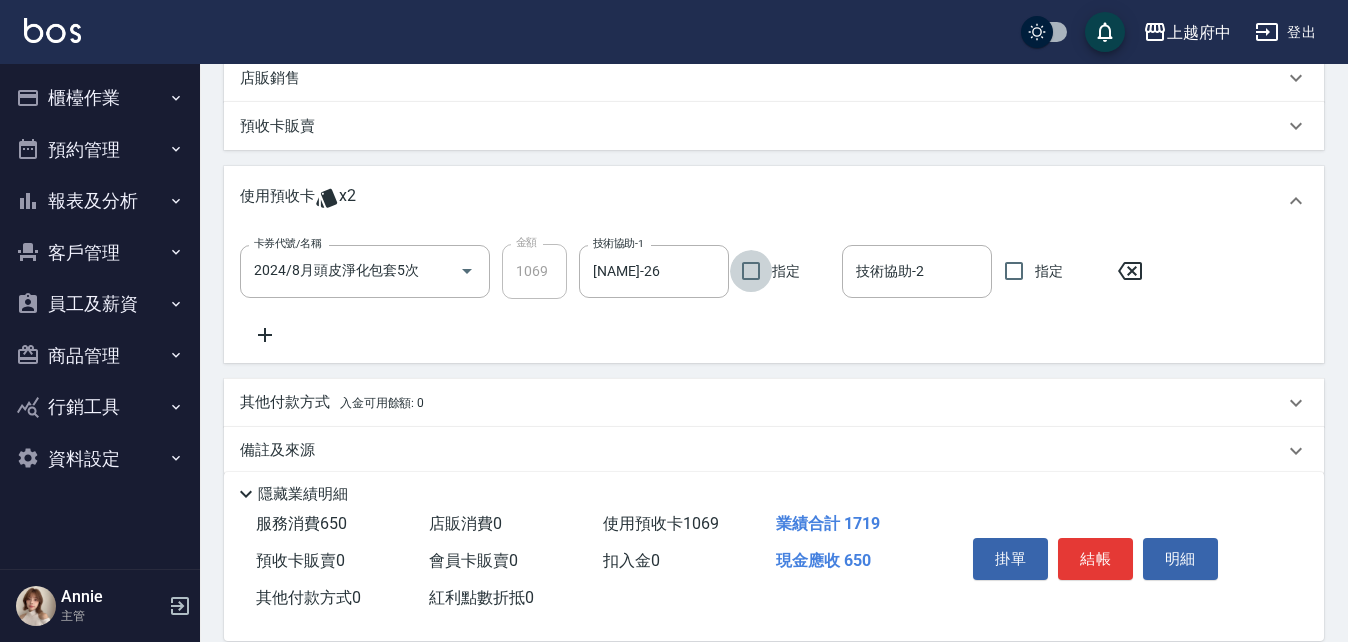 click on "卡券代號/名稱 2024/8月頭皮淨化包套5次 卡券代號/名稱 金額 1069 金額 技術協助-1 [NAME]-26 技術協助-1 指定 技術協助-2 技術協助-2 指定" at bounding box center (774, 295) 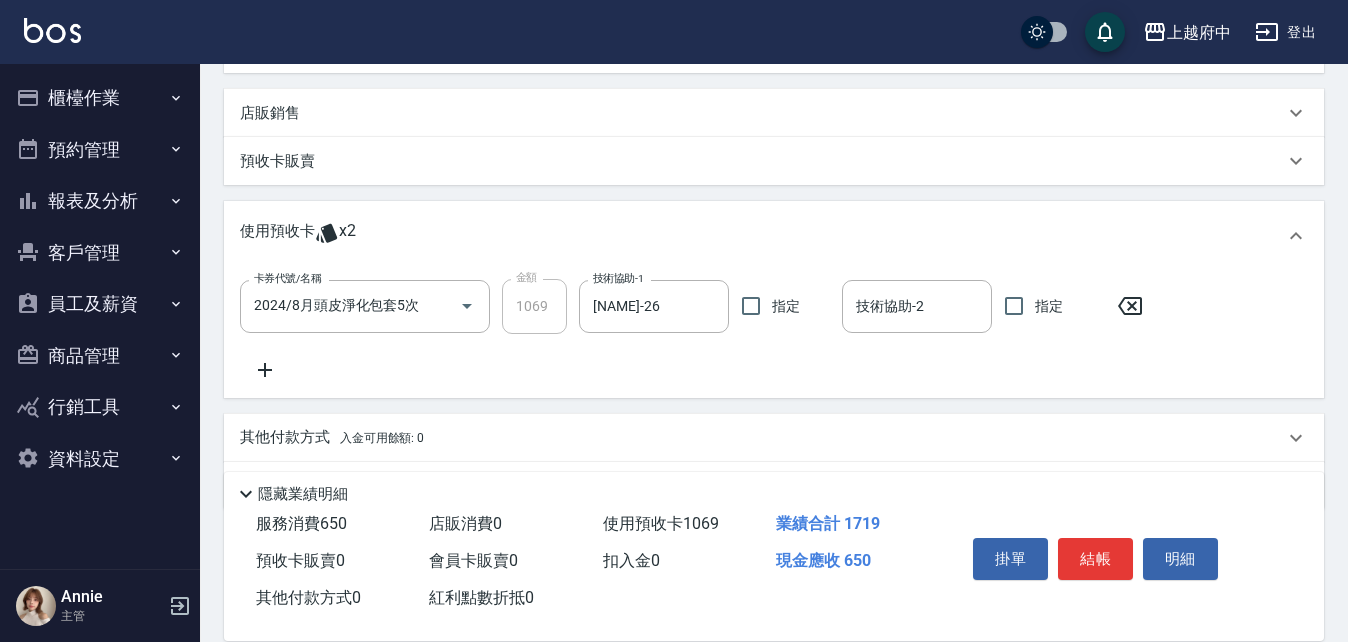 scroll, scrollTop: 571, scrollLeft: 0, axis: vertical 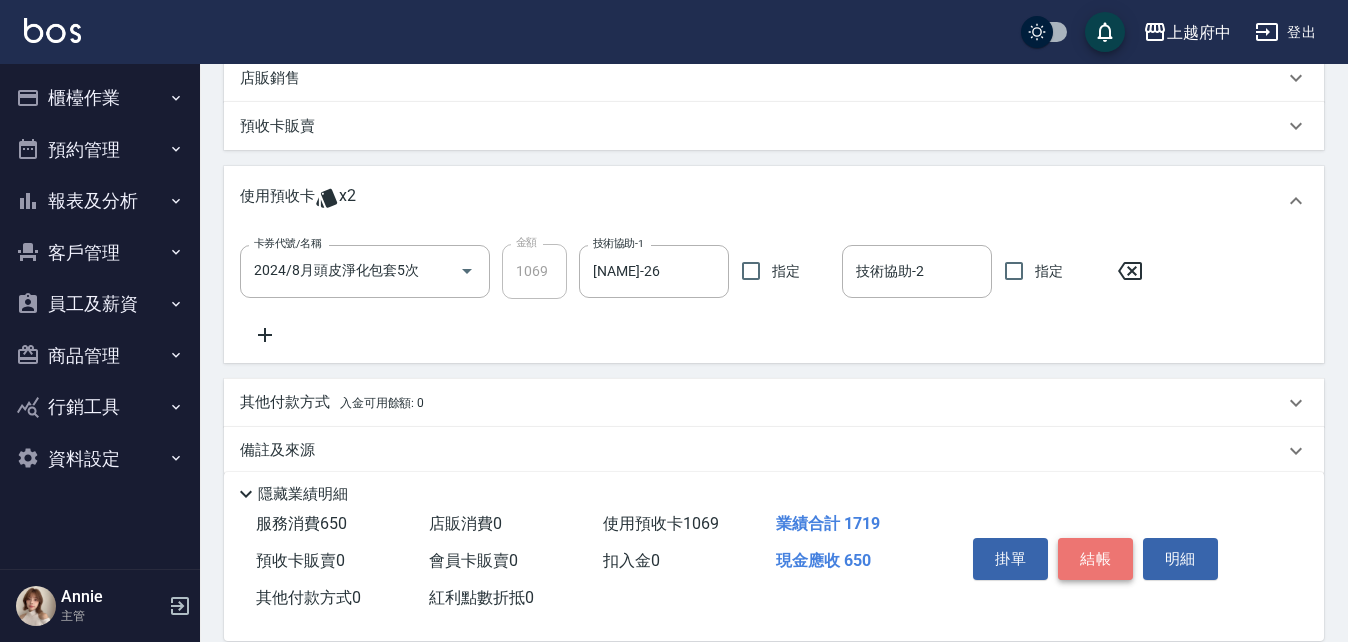 click on "結帳" at bounding box center (1095, 559) 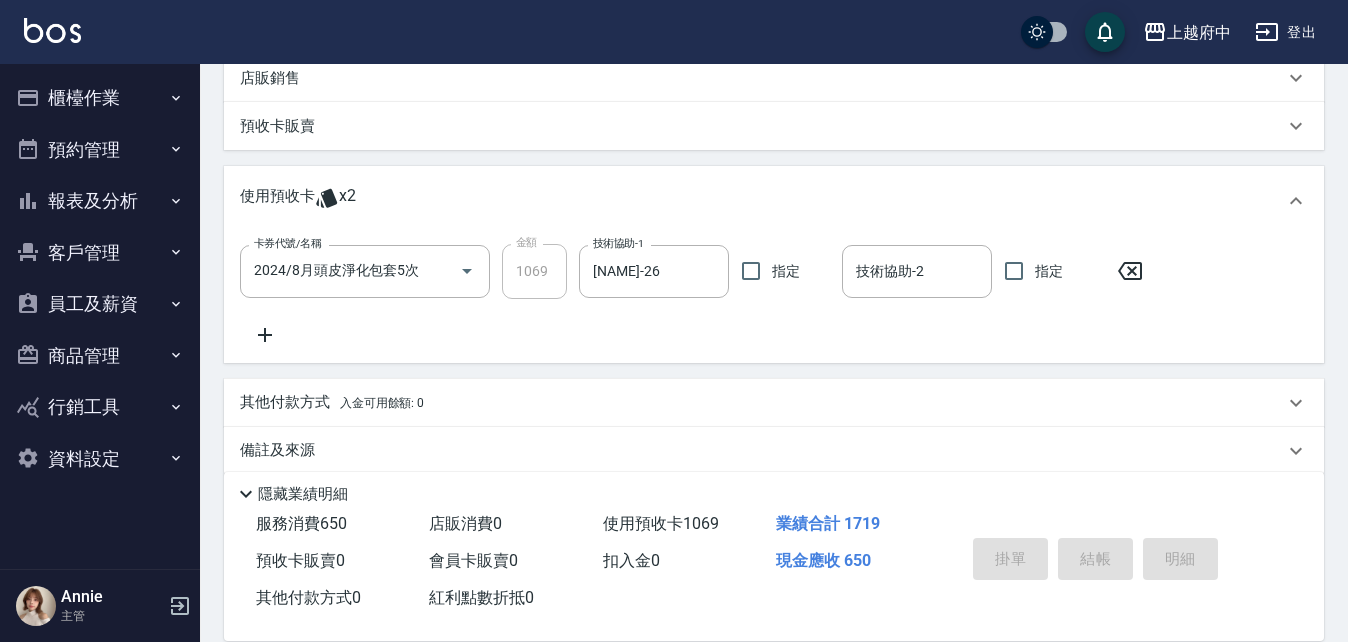 type on "[DATE] [TIME]" 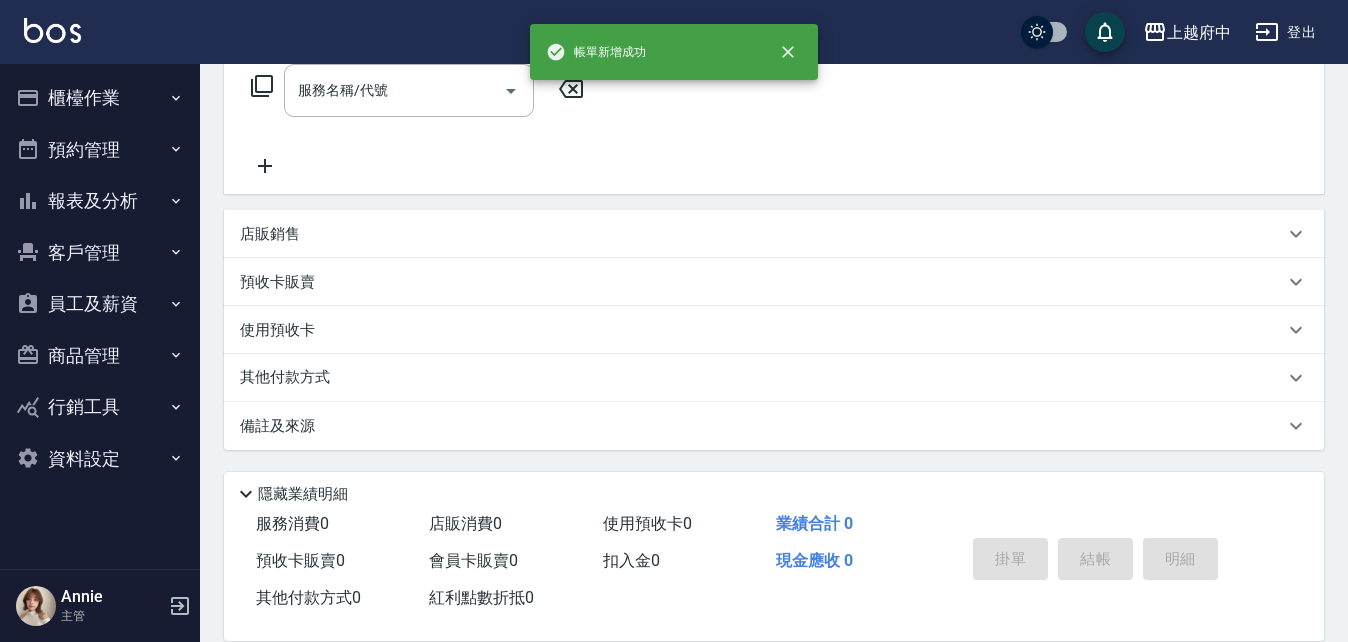 scroll, scrollTop: 0, scrollLeft: 0, axis: both 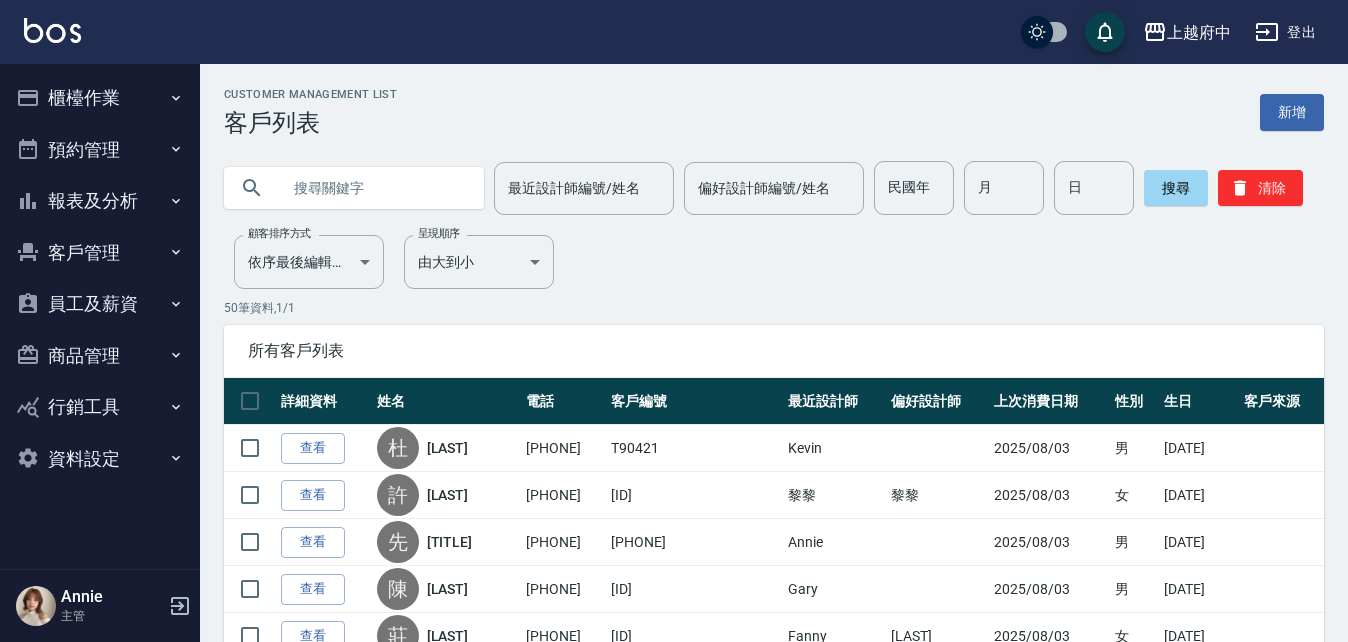 click at bounding box center [374, 188] 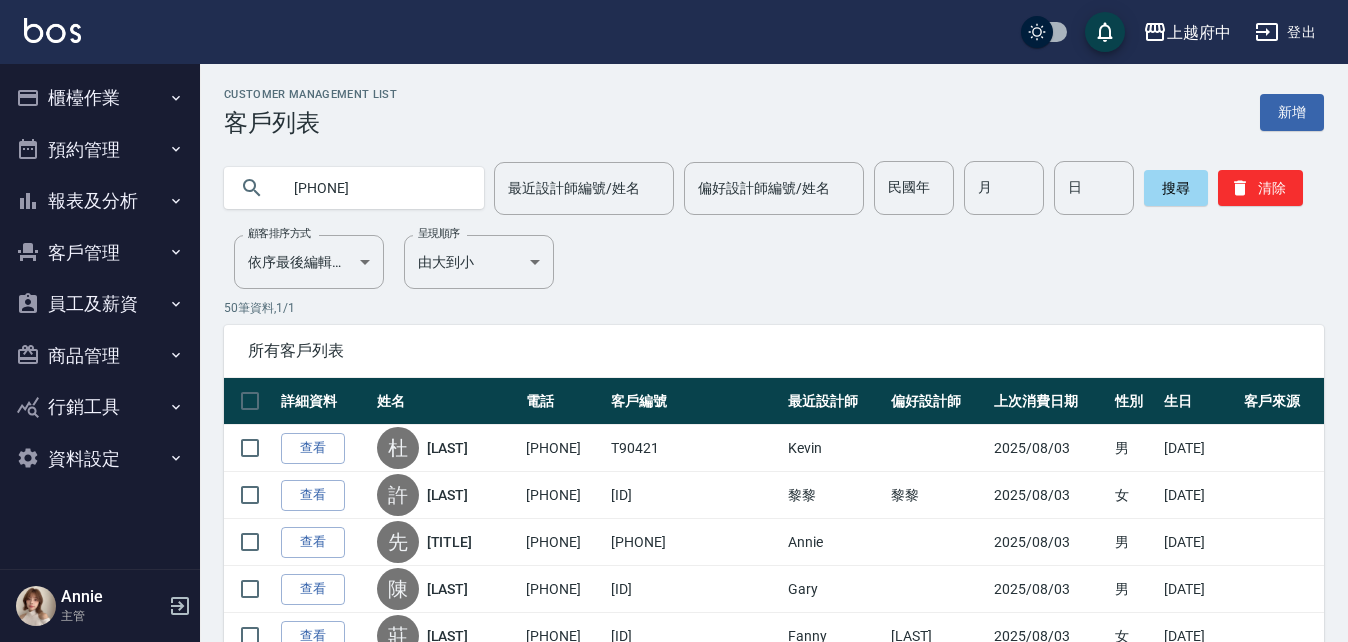 type on "0987134518" 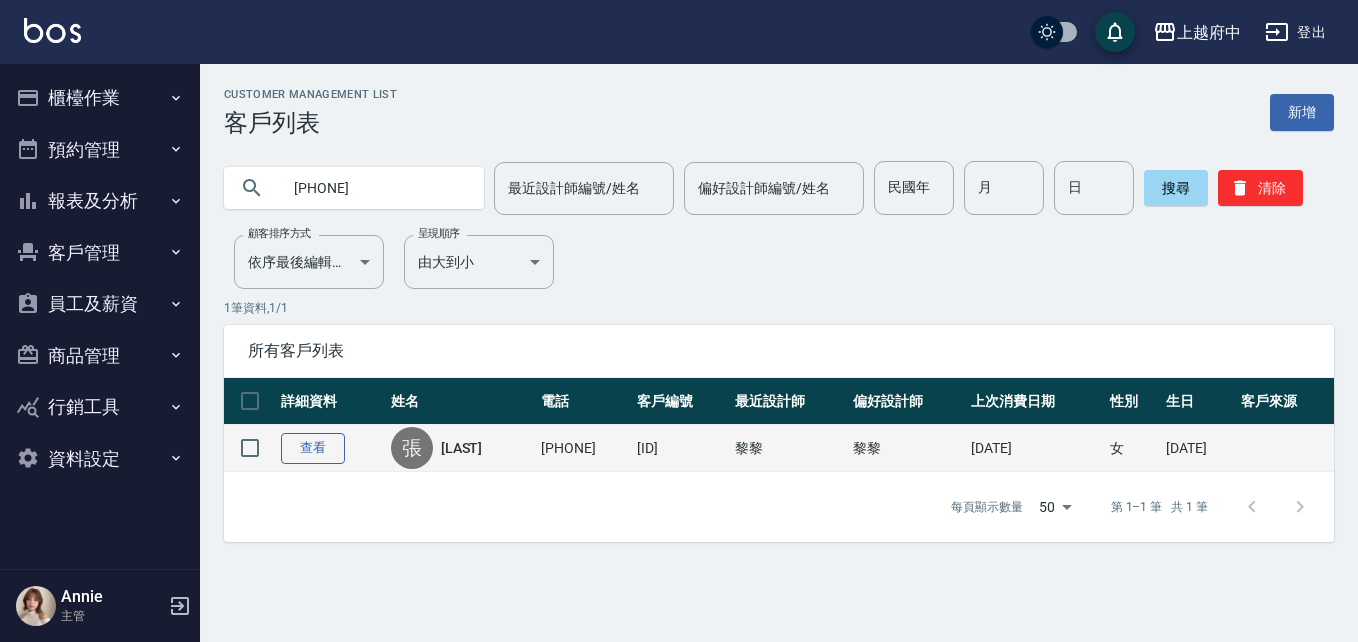 click on "查看" at bounding box center (313, 448) 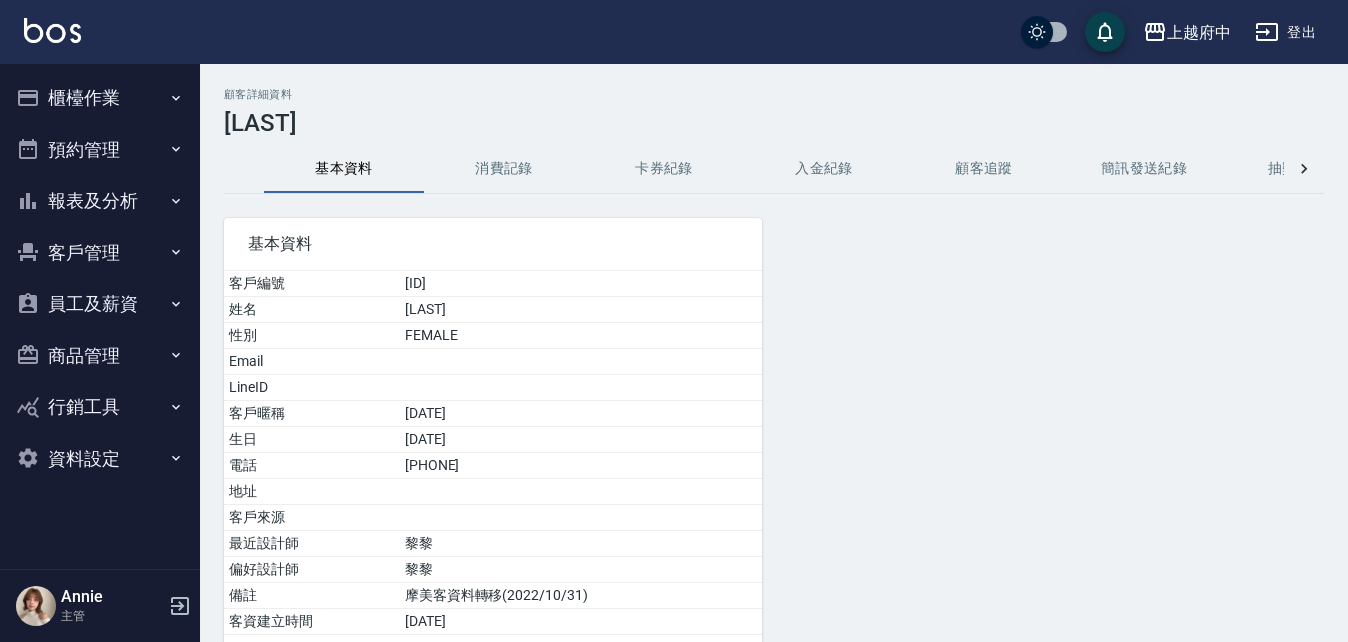 click on "客戶管理" at bounding box center [100, 253] 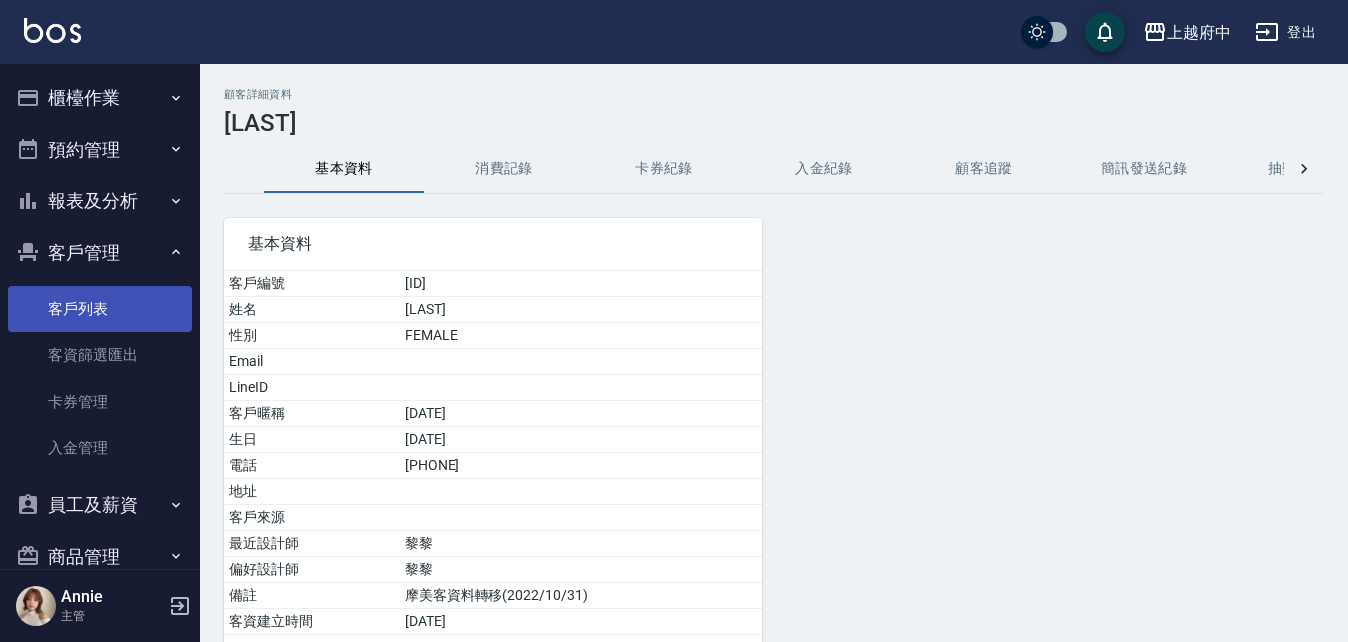 click on "客戶列表" at bounding box center [100, 309] 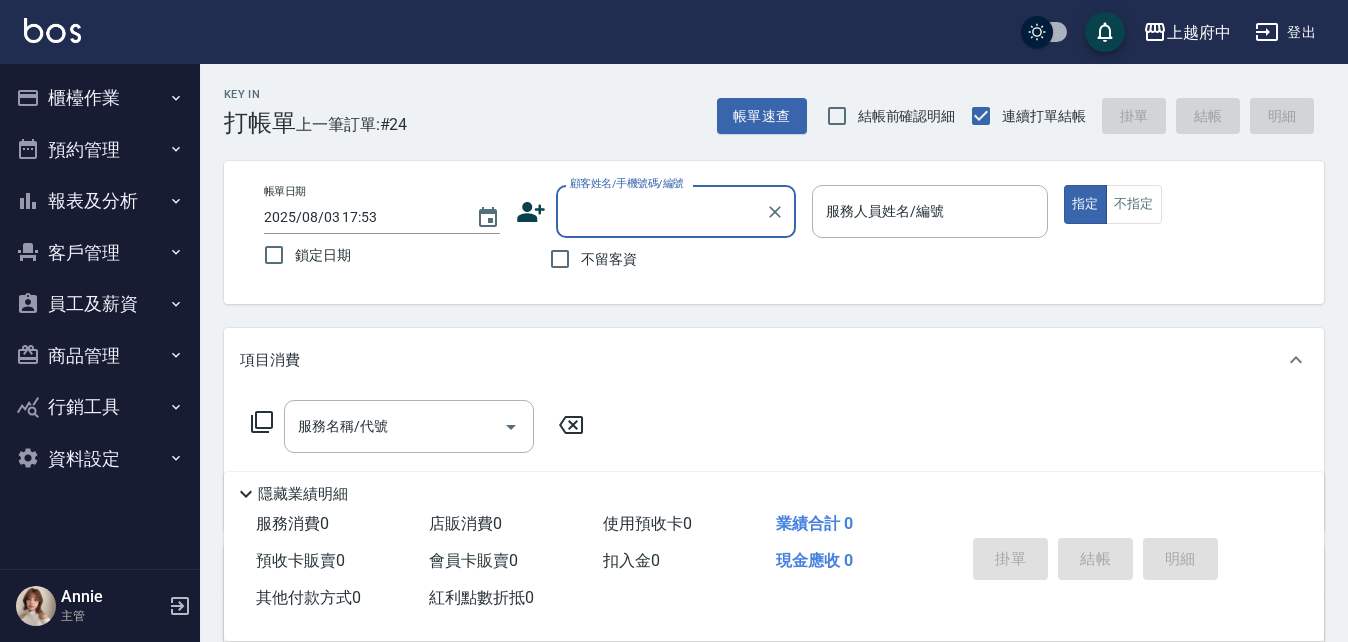 scroll, scrollTop: 0, scrollLeft: 0, axis: both 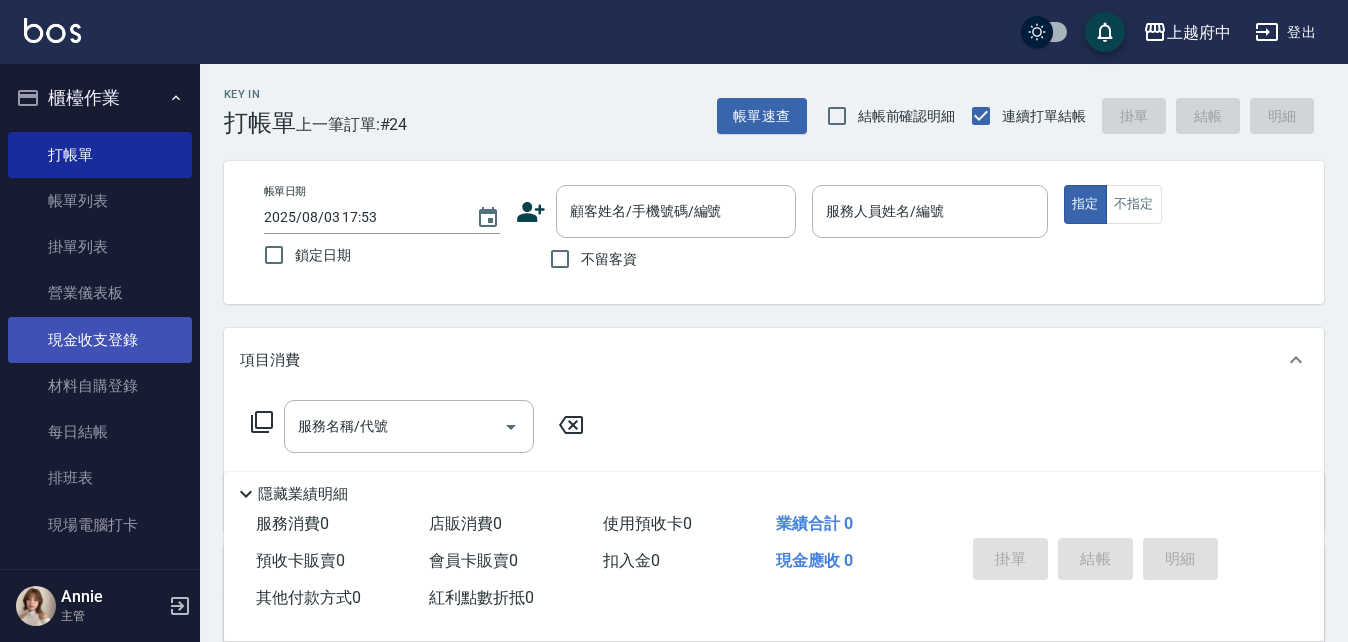 click on "現金收支登錄" at bounding box center (100, 340) 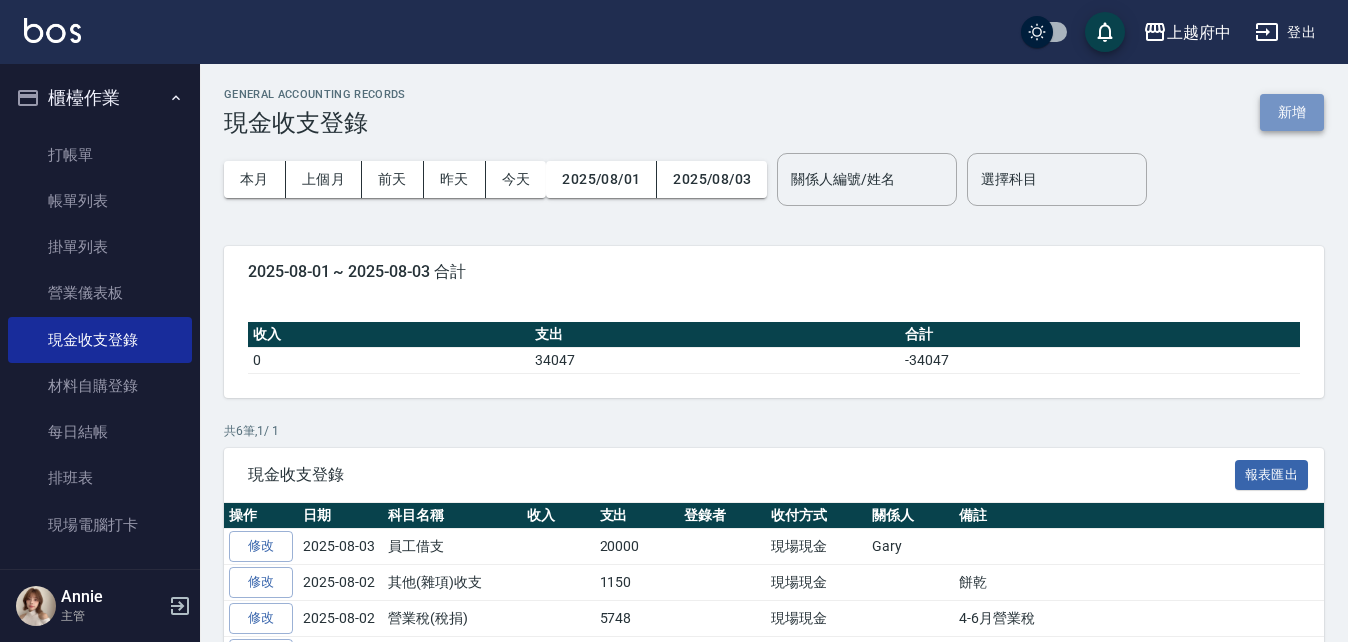 click on "新增" at bounding box center (1292, 112) 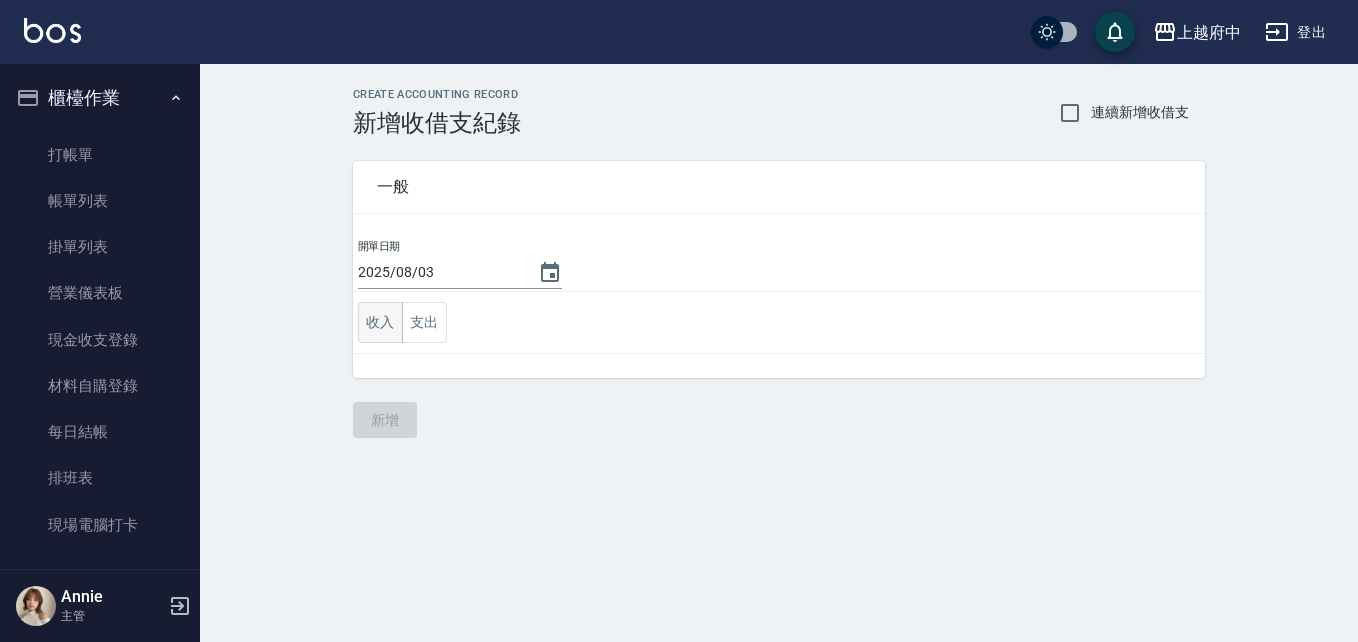 click on "收入" at bounding box center (380, 322) 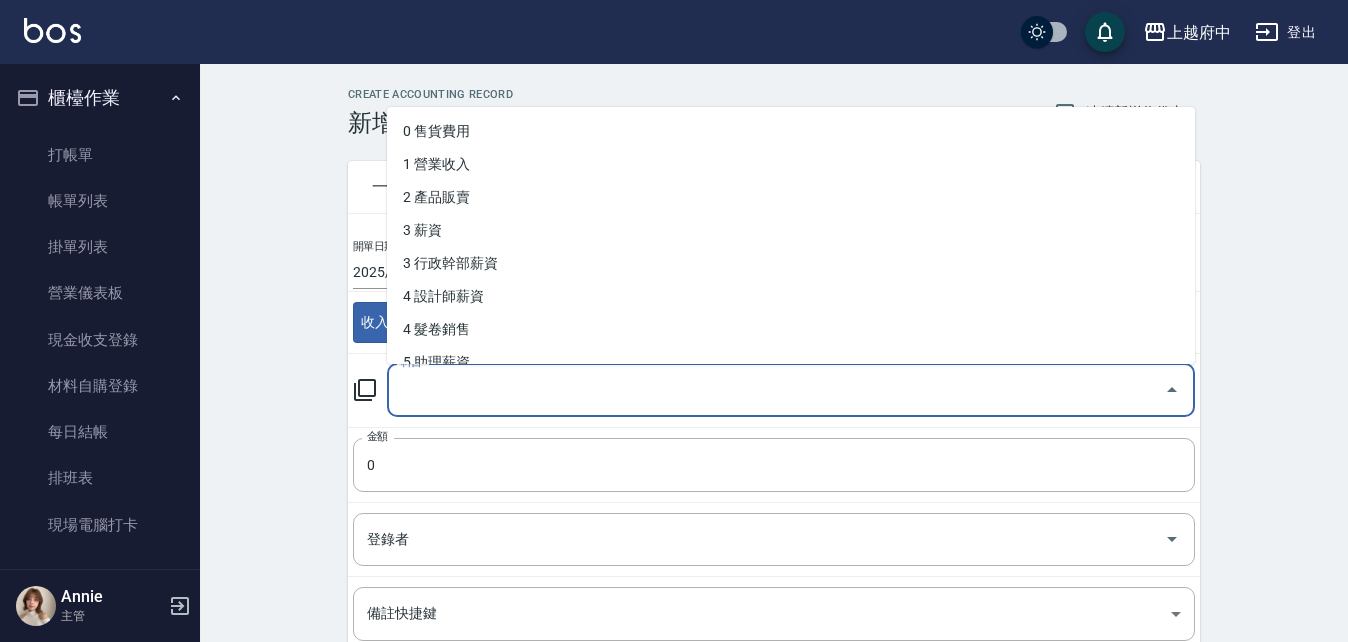 click on "科目" at bounding box center [776, 390] 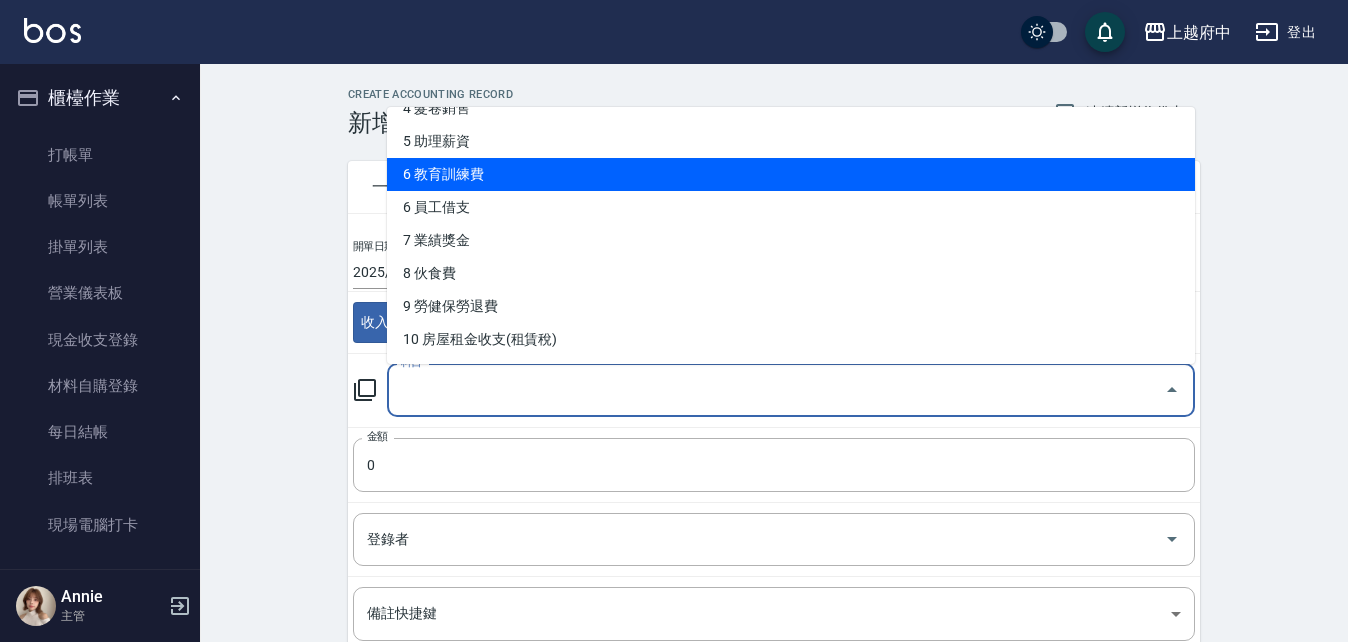 scroll, scrollTop: 400, scrollLeft: 0, axis: vertical 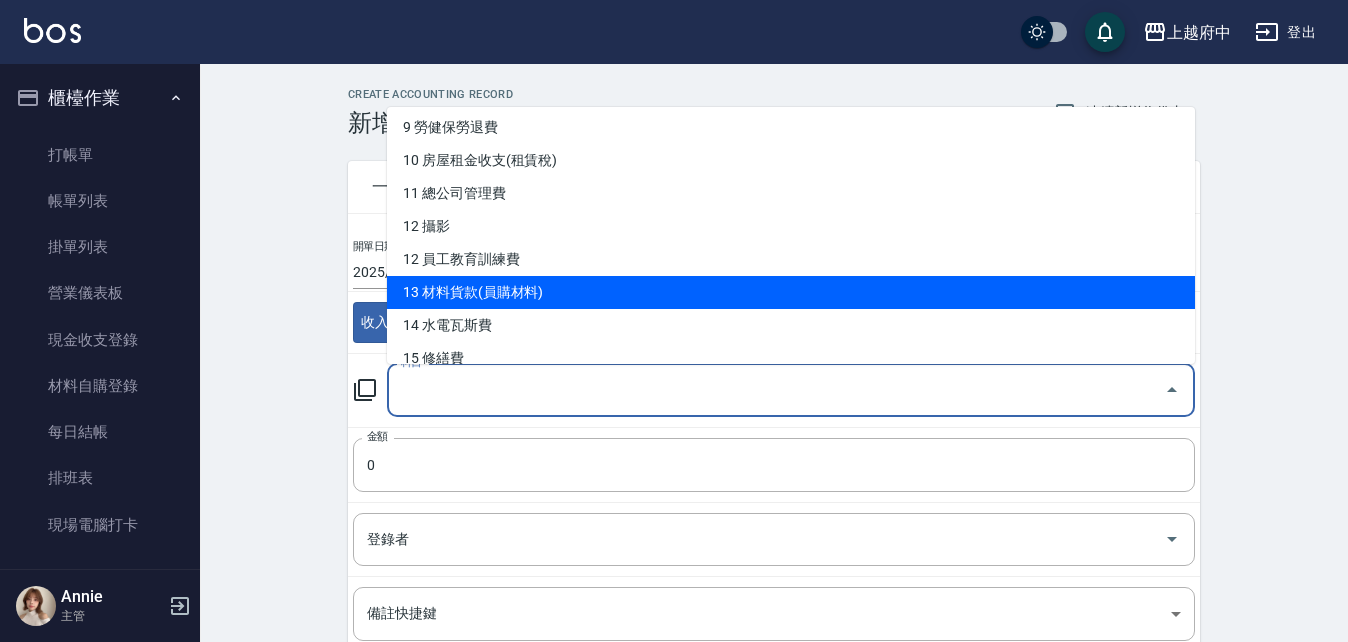 click on "13 材料貨款(員購材料)" at bounding box center [791, 292] 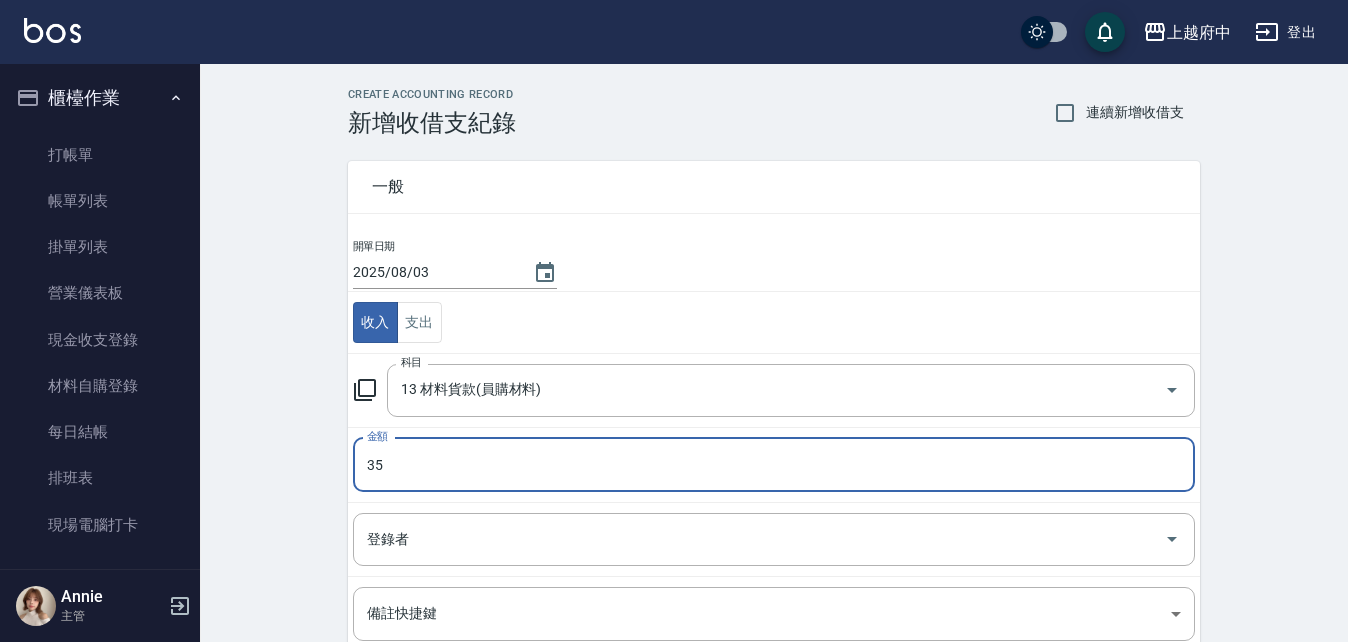 type on "35" 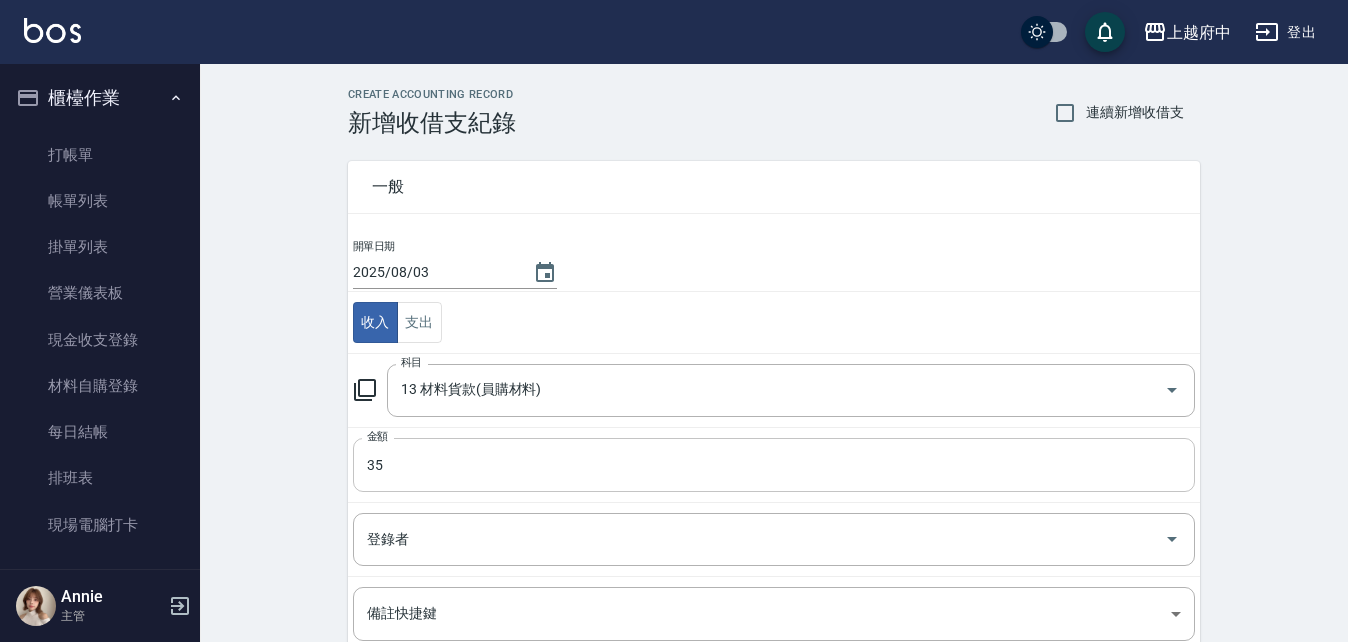 scroll, scrollTop: 100, scrollLeft: 0, axis: vertical 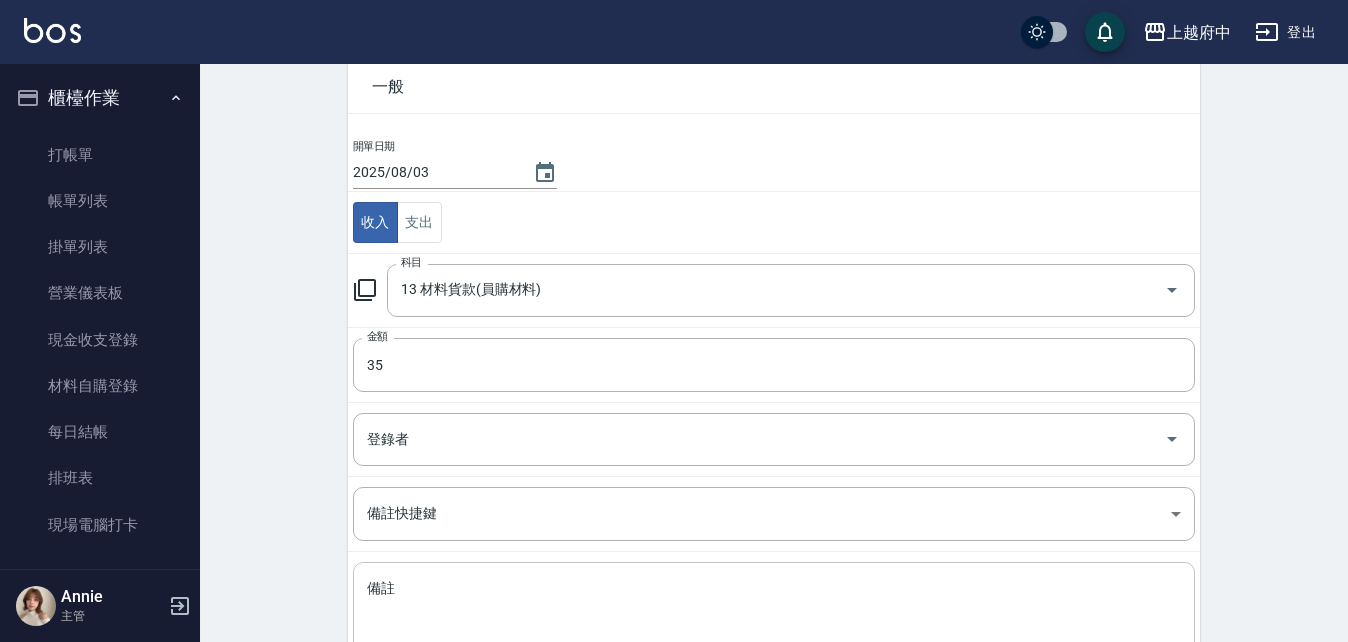 click on "備註" at bounding box center [774, 613] 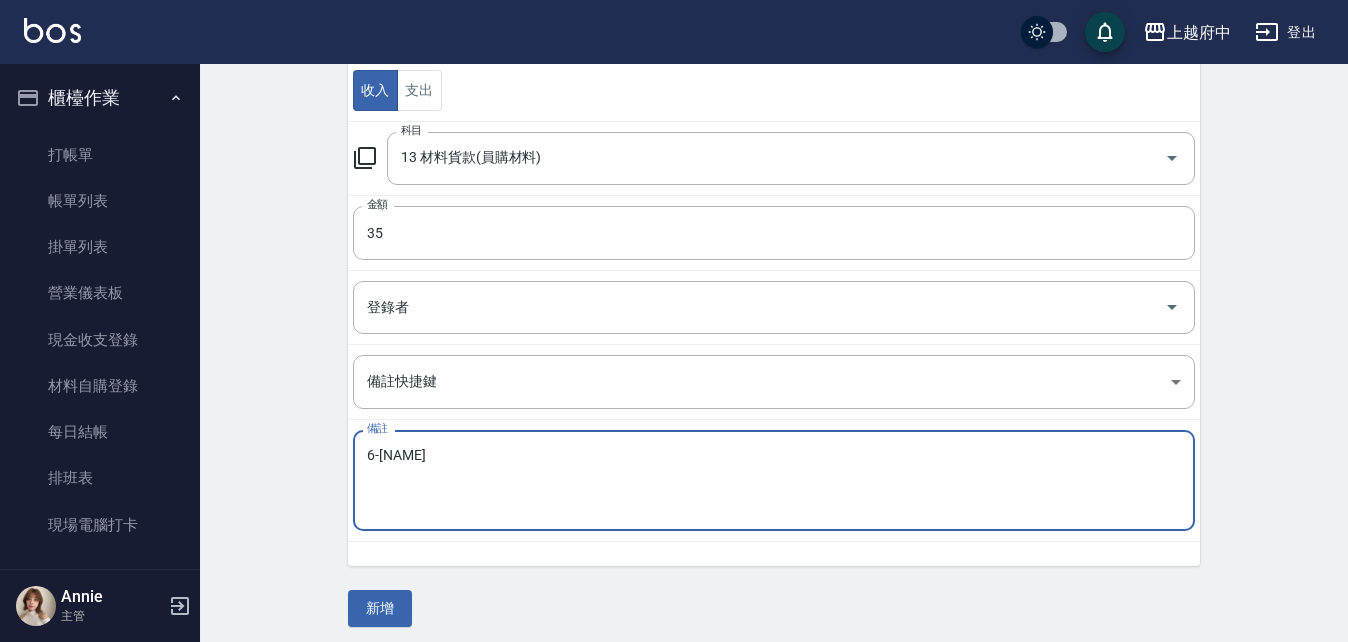 scroll, scrollTop: 241, scrollLeft: 0, axis: vertical 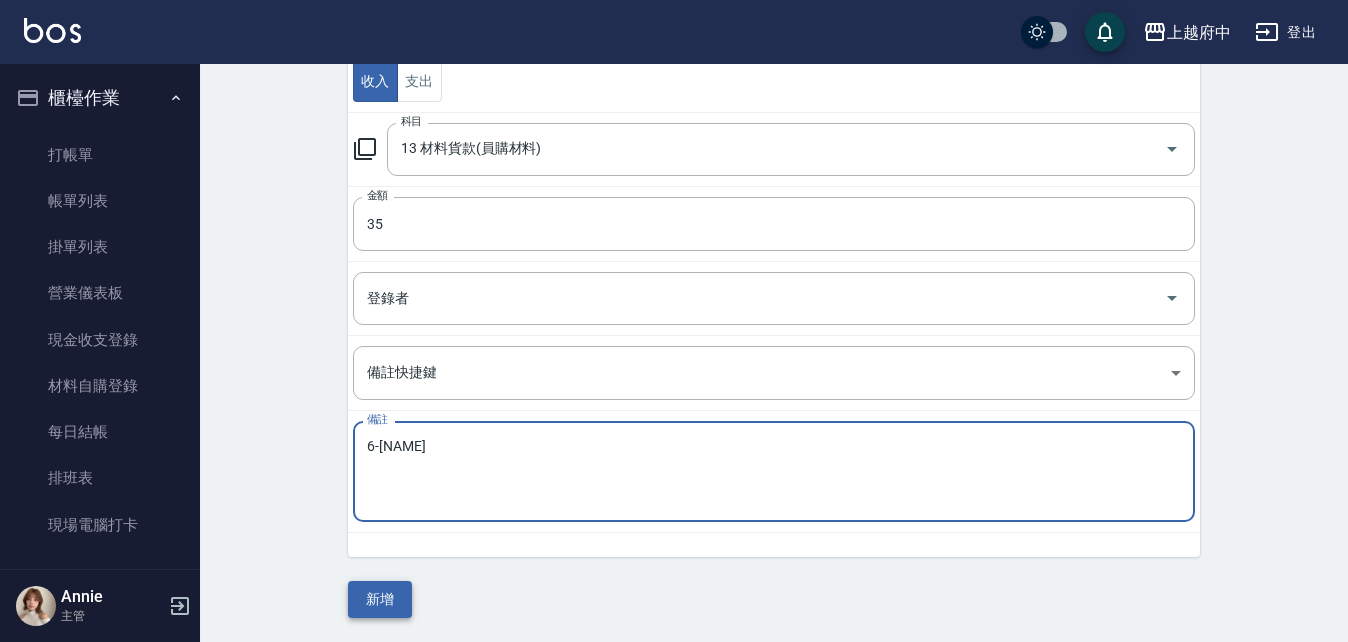 type on "6-[NAME]" 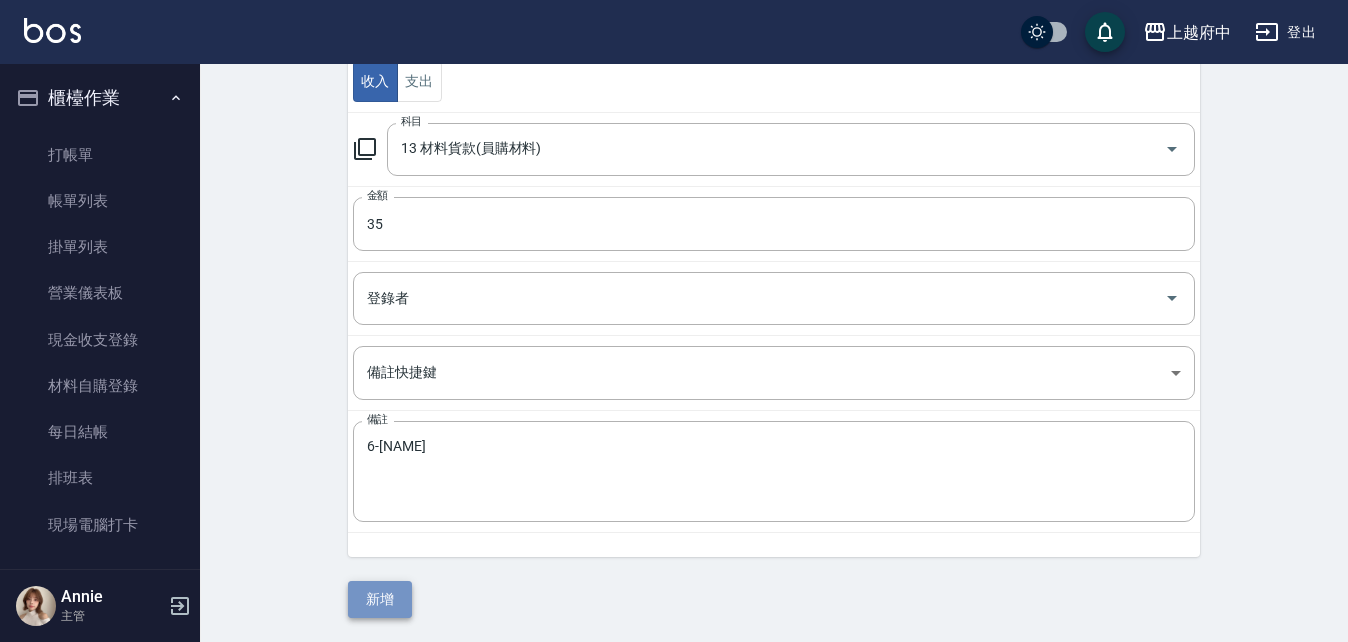 click on "新增" at bounding box center [380, 599] 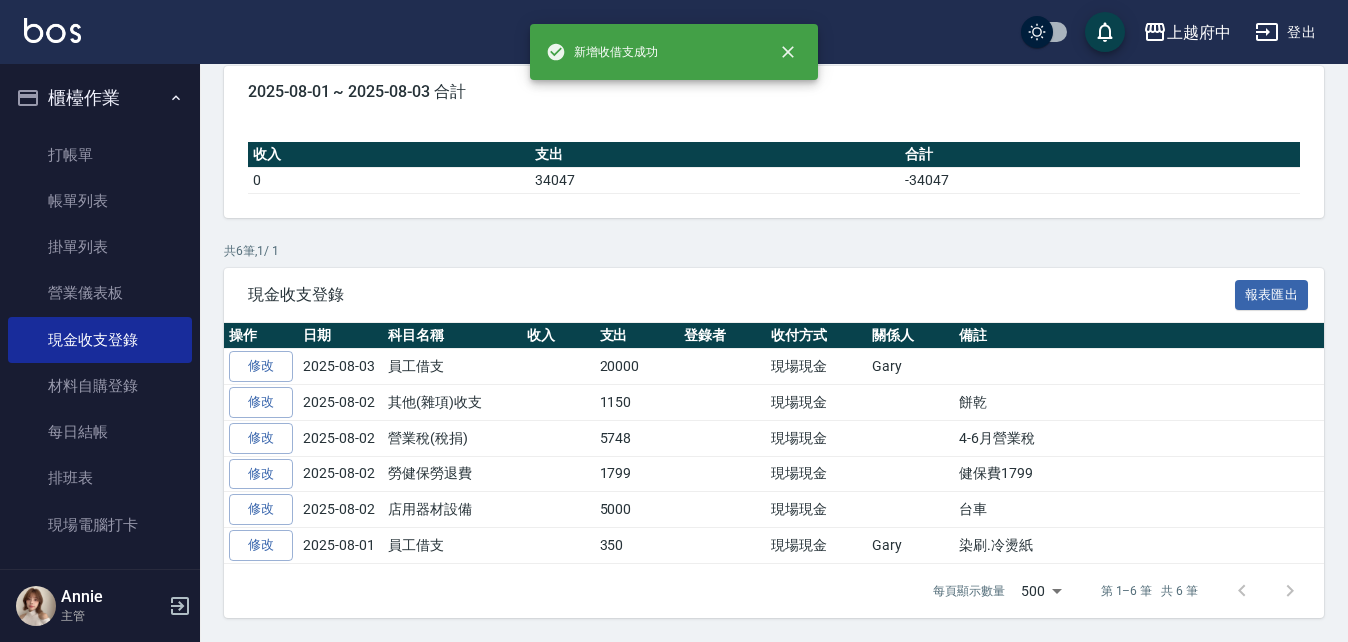 scroll, scrollTop: 0, scrollLeft: 0, axis: both 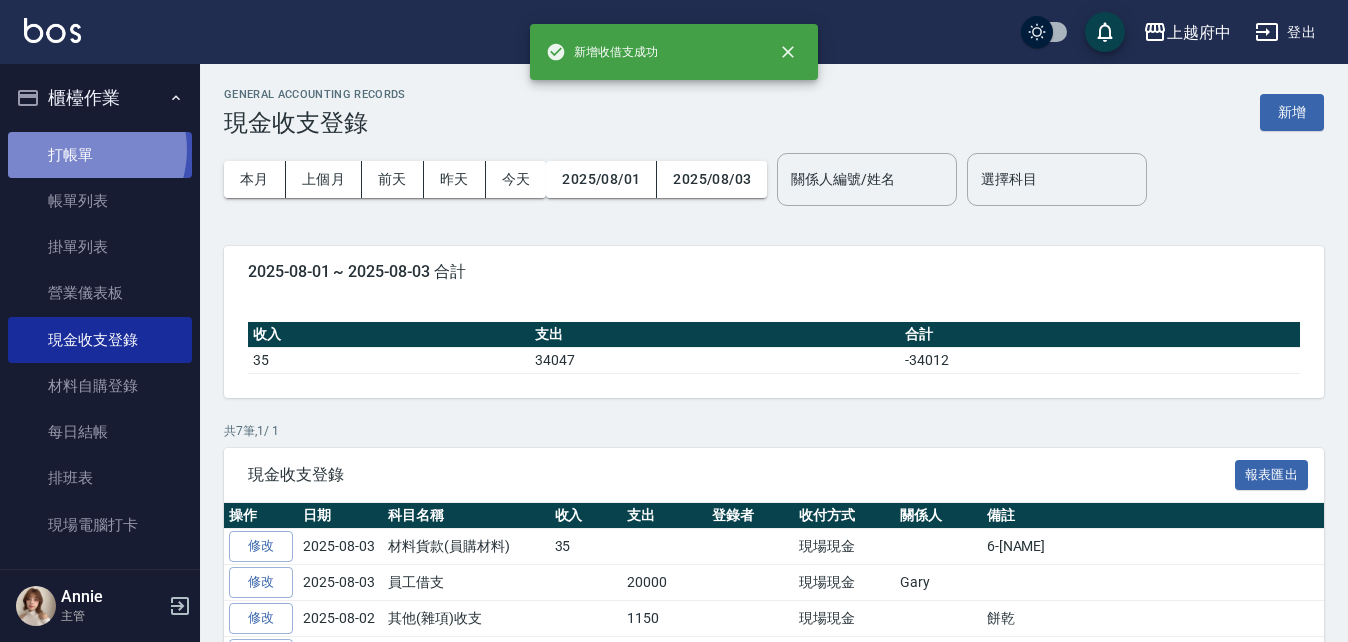 click on "打帳單" at bounding box center [100, 155] 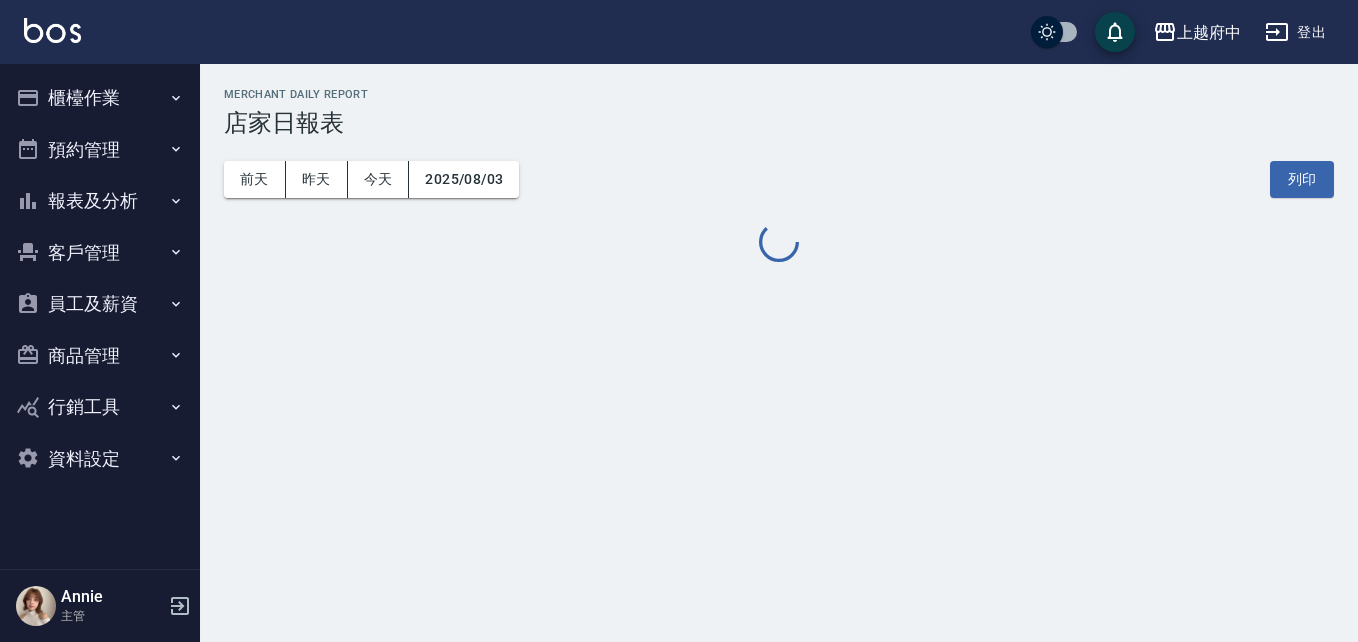 scroll, scrollTop: 0, scrollLeft: 0, axis: both 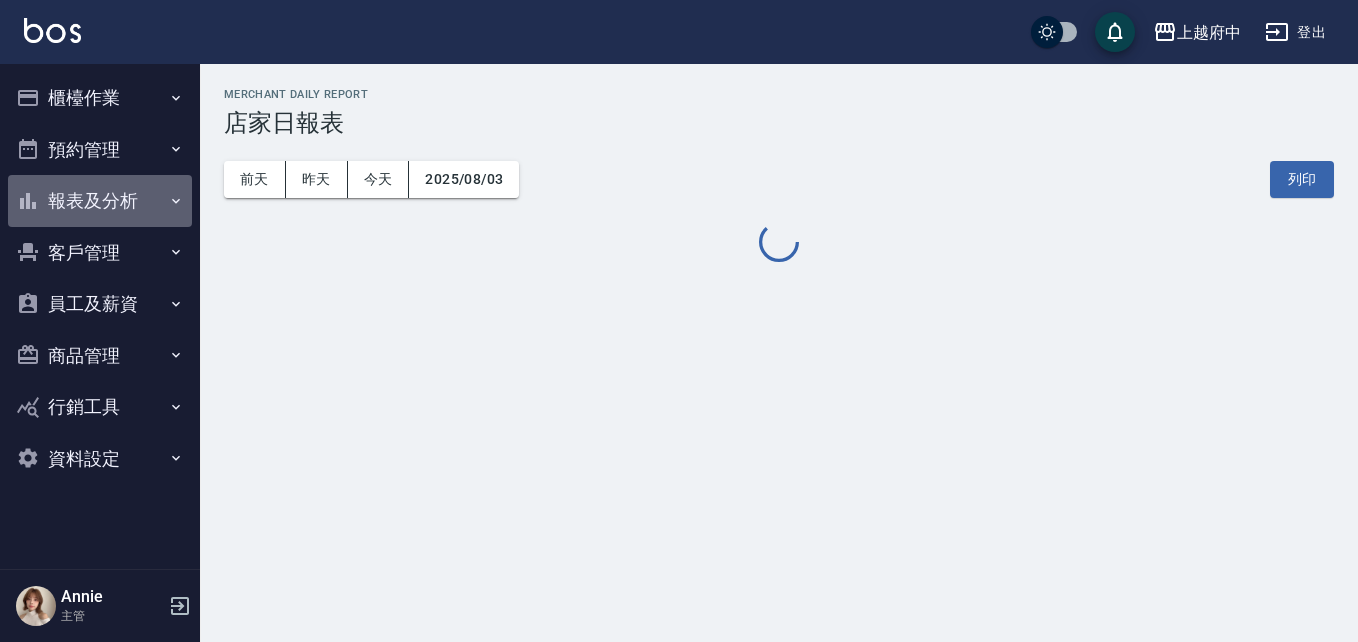 click on "報表及分析" at bounding box center (100, 201) 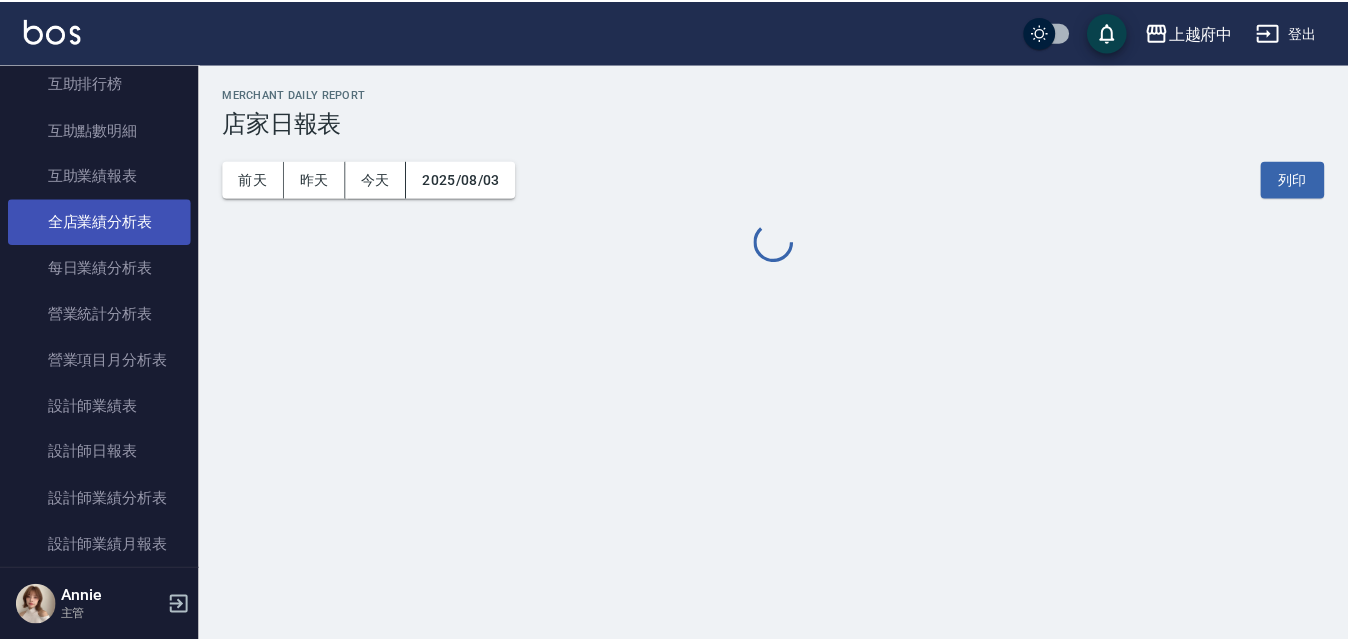scroll, scrollTop: 500, scrollLeft: 0, axis: vertical 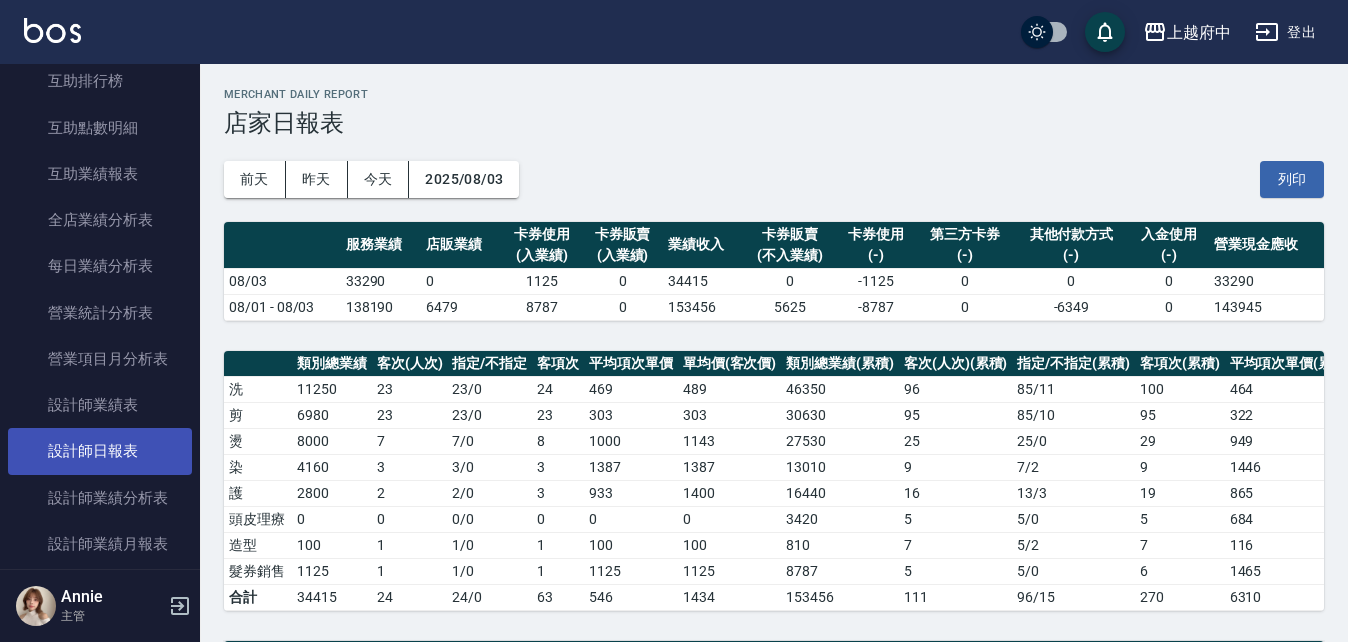 click on "設計師日報表" at bounding box center [100, 451] 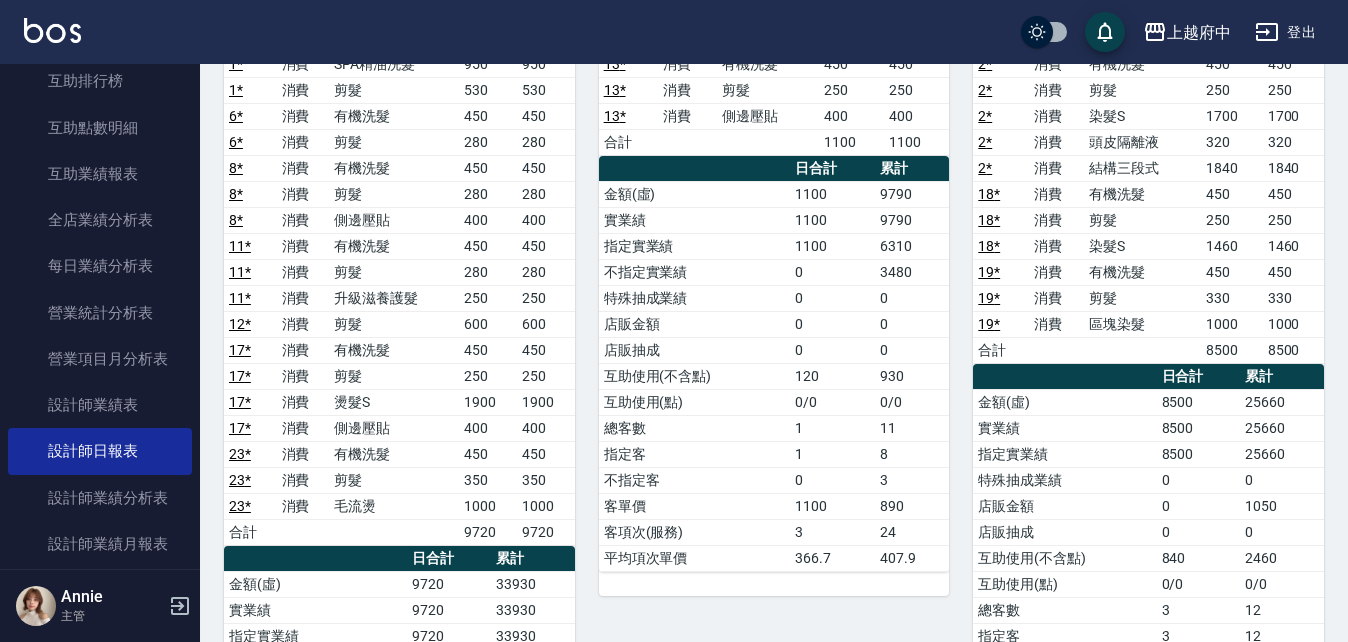 scroll, scrollTop: 435, scrollLeft: 0, axis: vertical 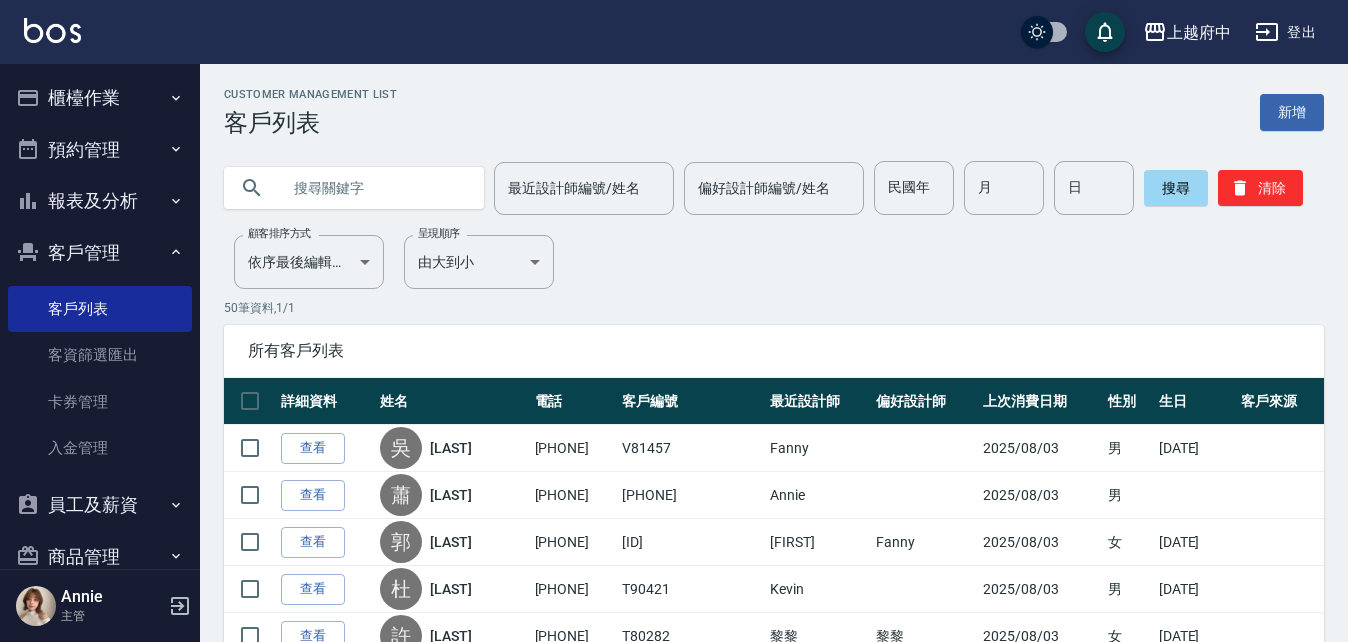 click at bounding box center [374, 188] 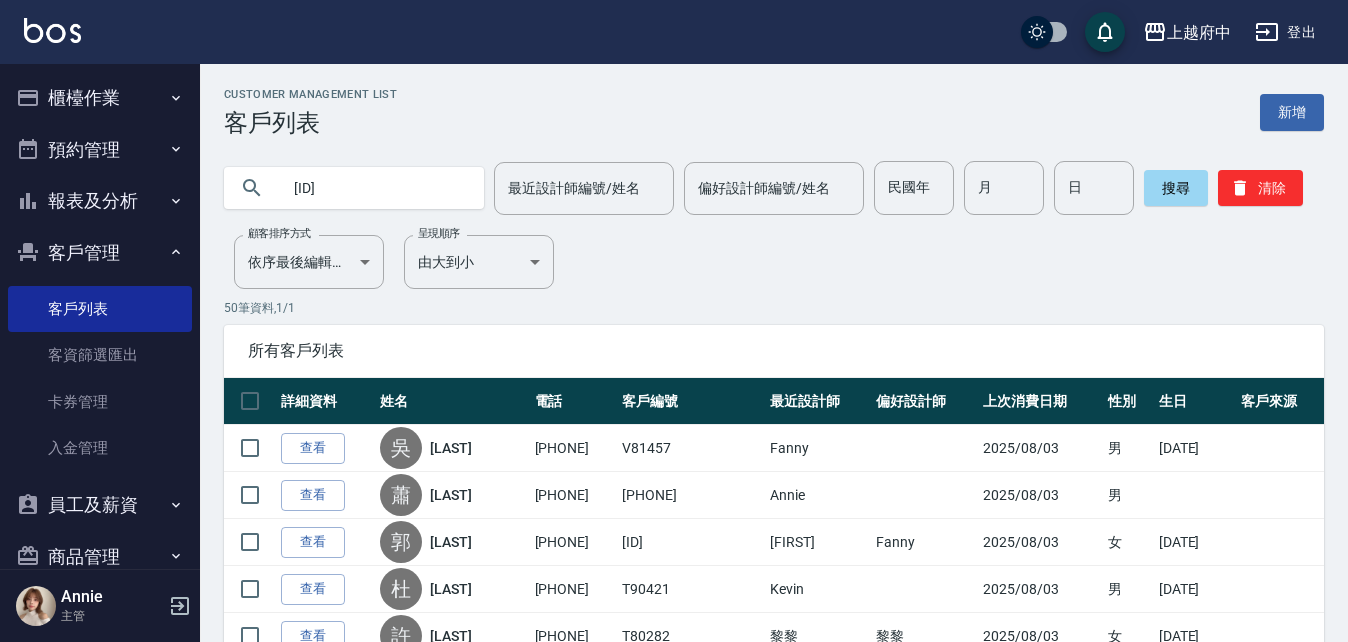 type on "[ID]" 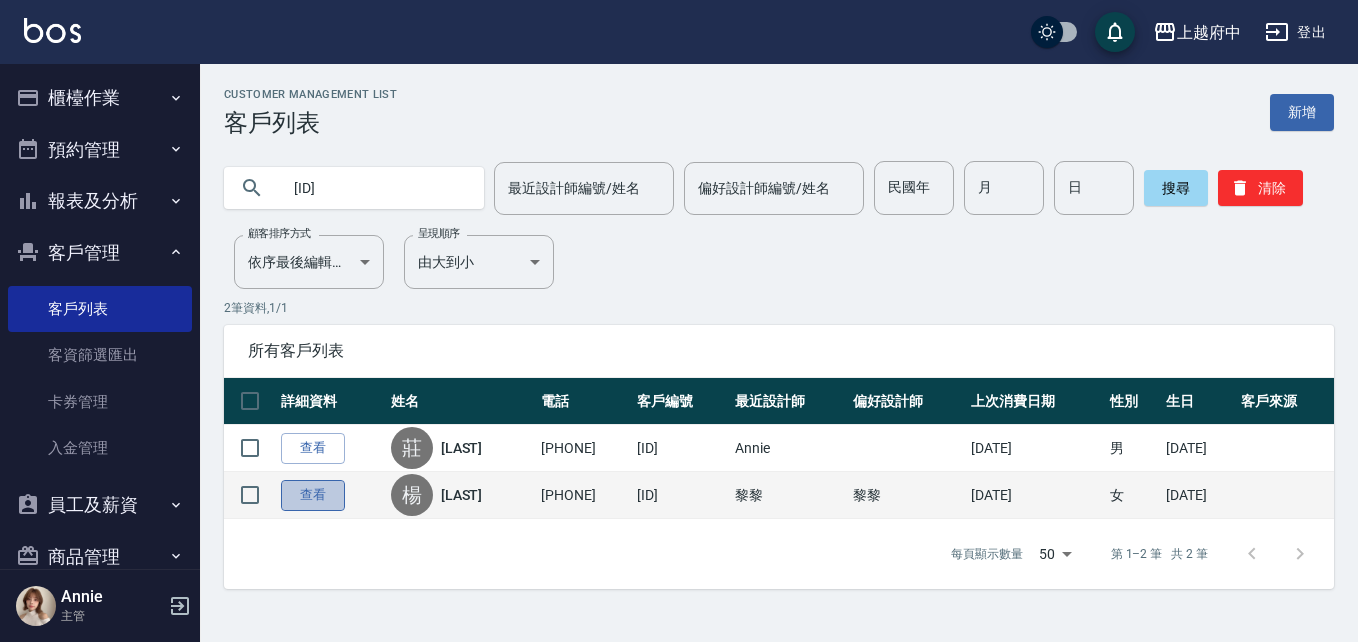 click on "查看" at bounding box center (313, 495) 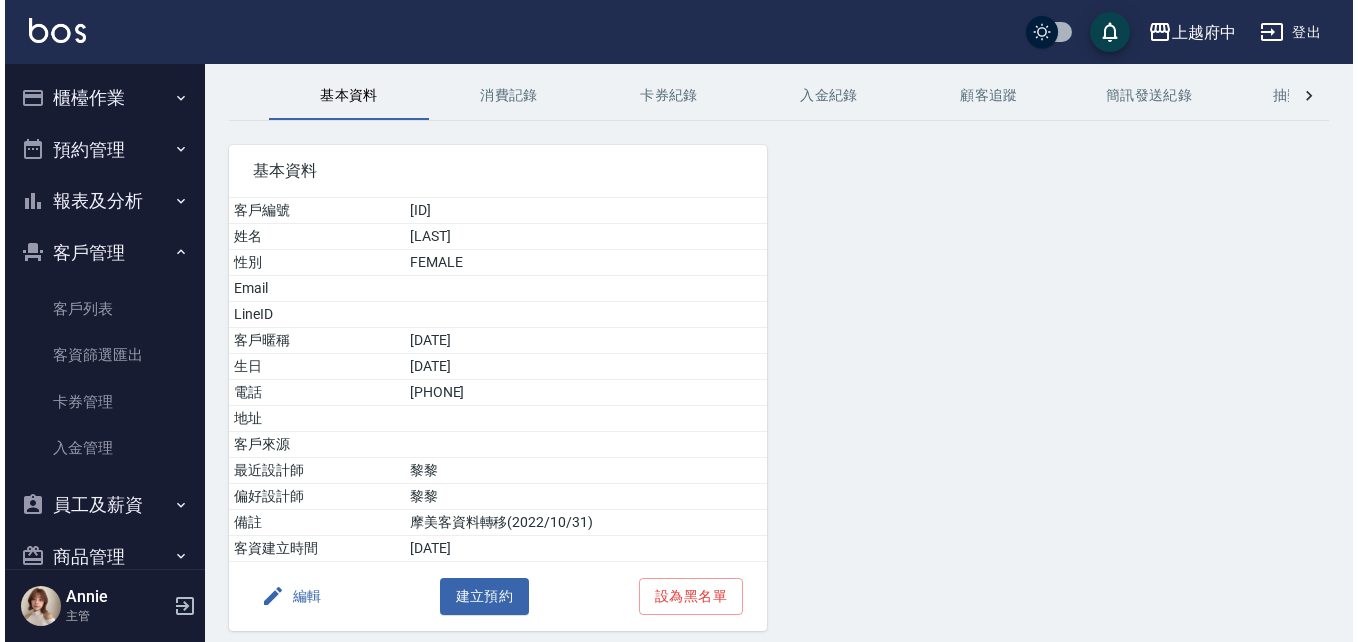 scroll, scrollTop: 146, scrollLeft: 0, axis: vertical 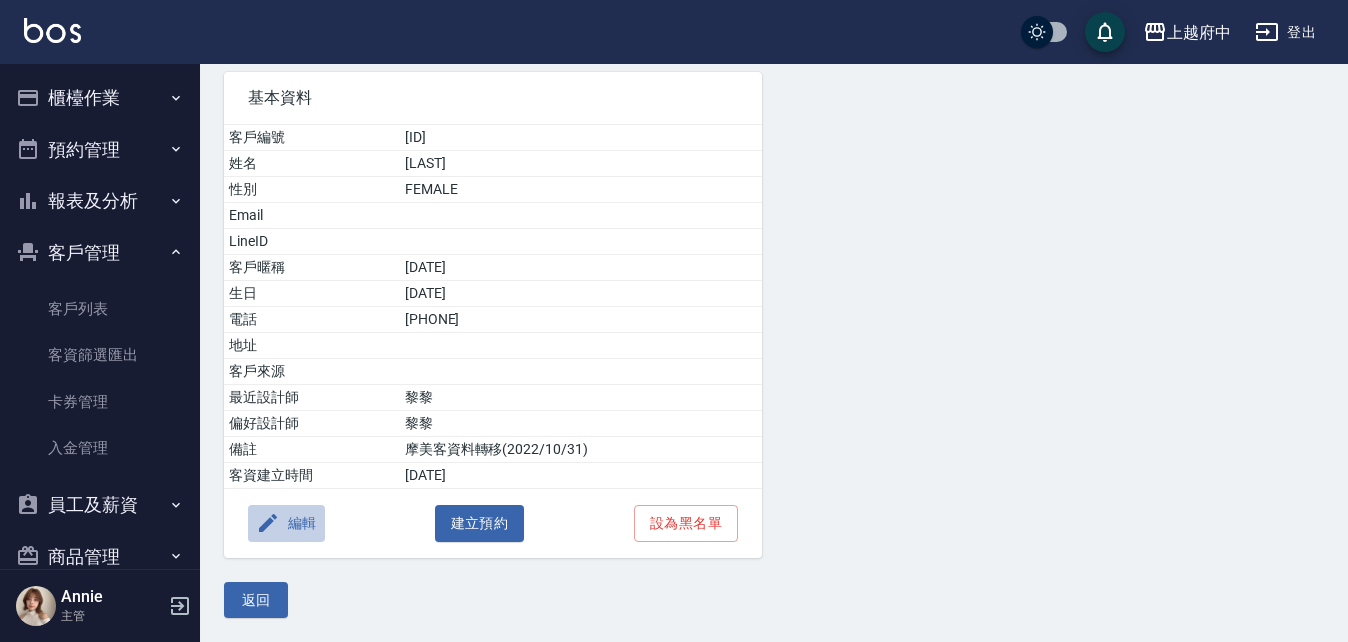 click on "編輯" at bounding box center (286, 523) 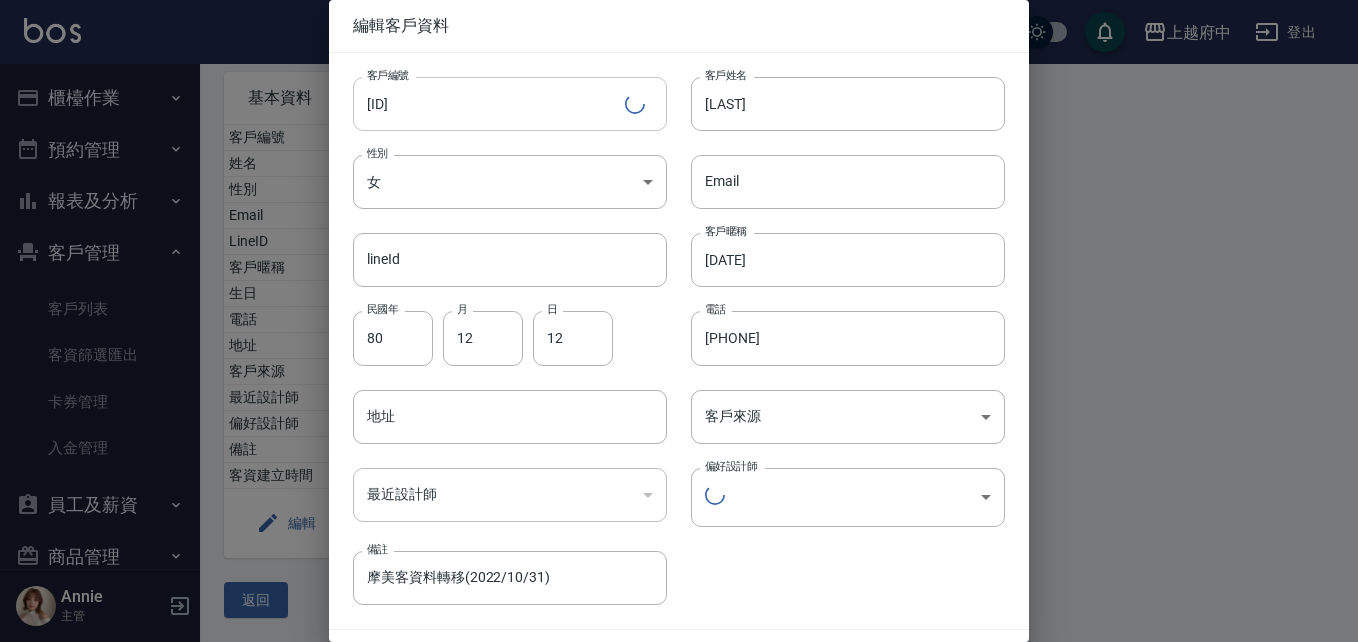 type 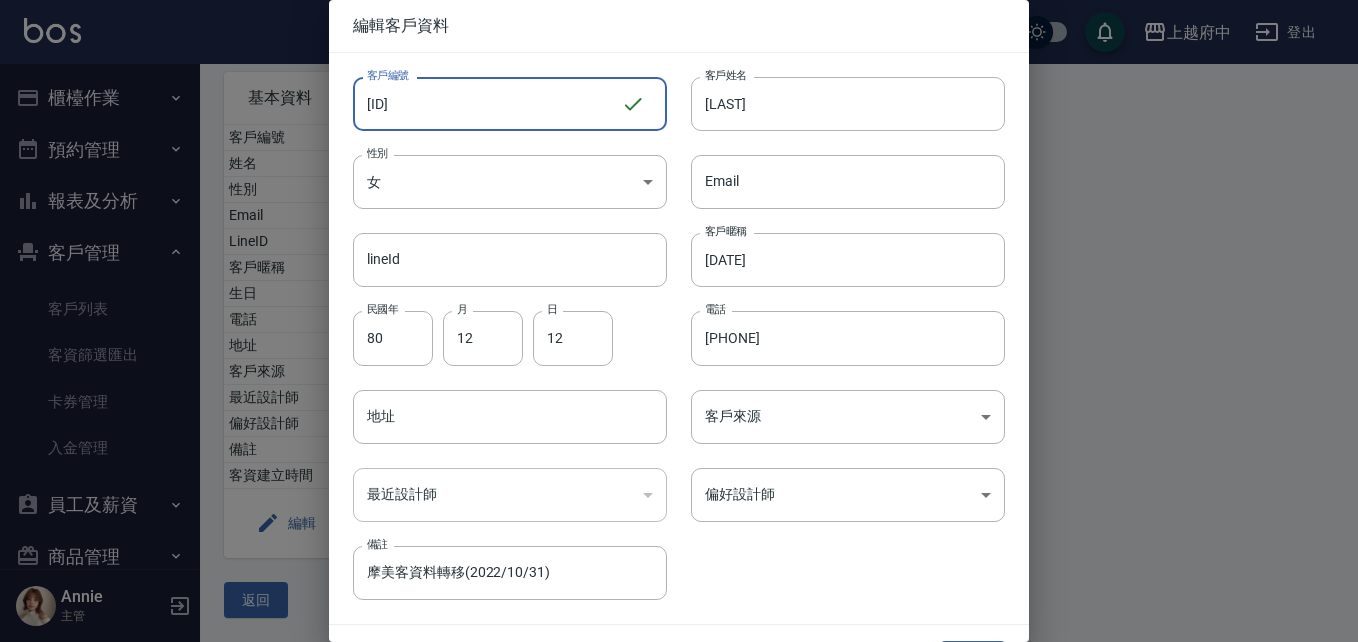 click on "[ID]" at bounding box center (487, 104) 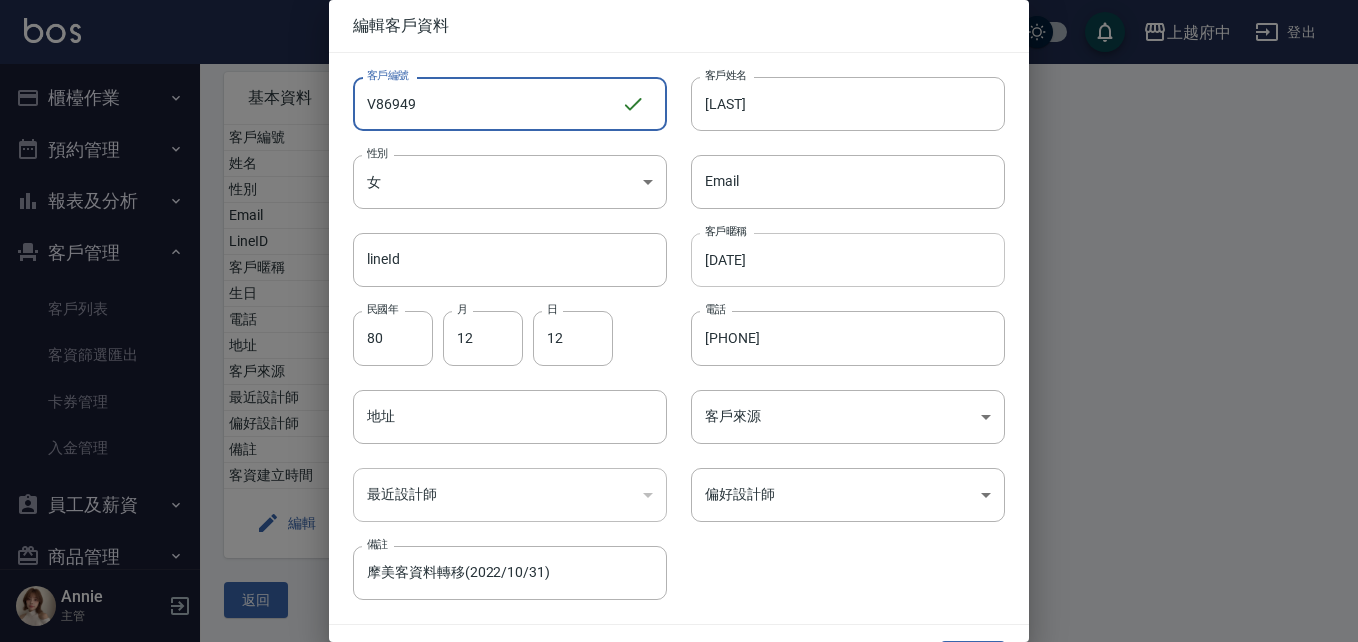 type on "V86949" 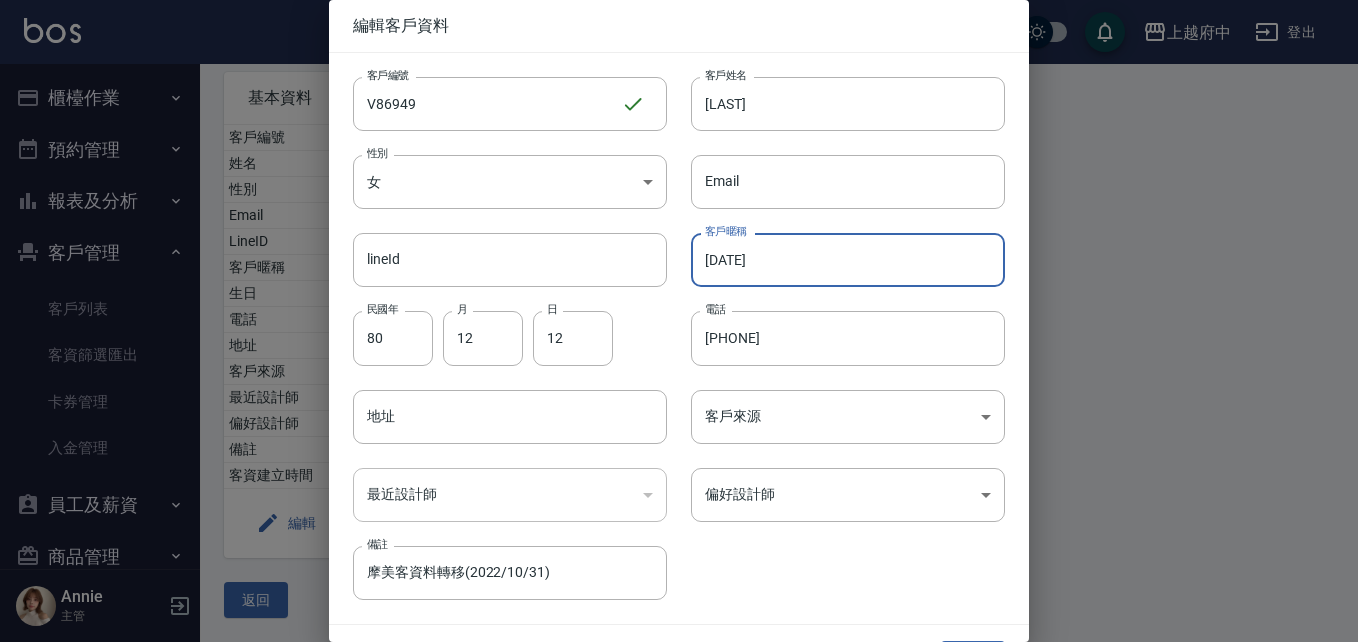 click on "[DATE]" at bounding box center (848, 260) 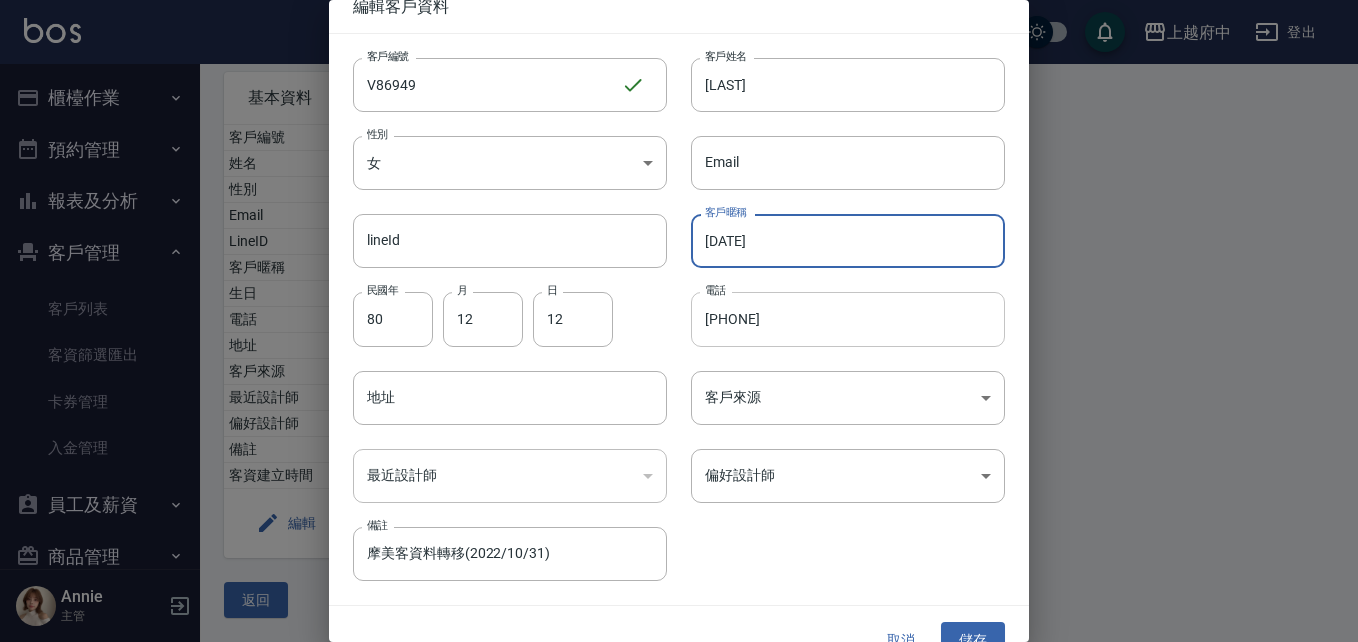 scroll, scrollTop: 51, scrollLeft: 0, axis: vertical 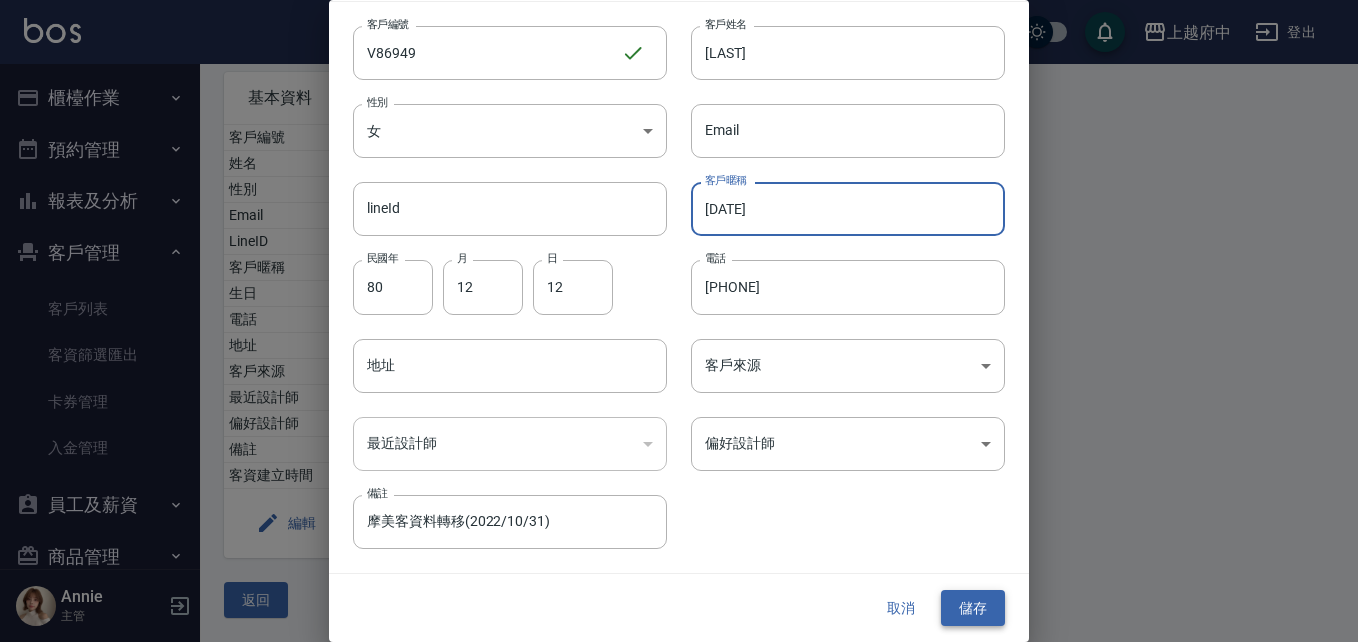 type on "[DATE]" 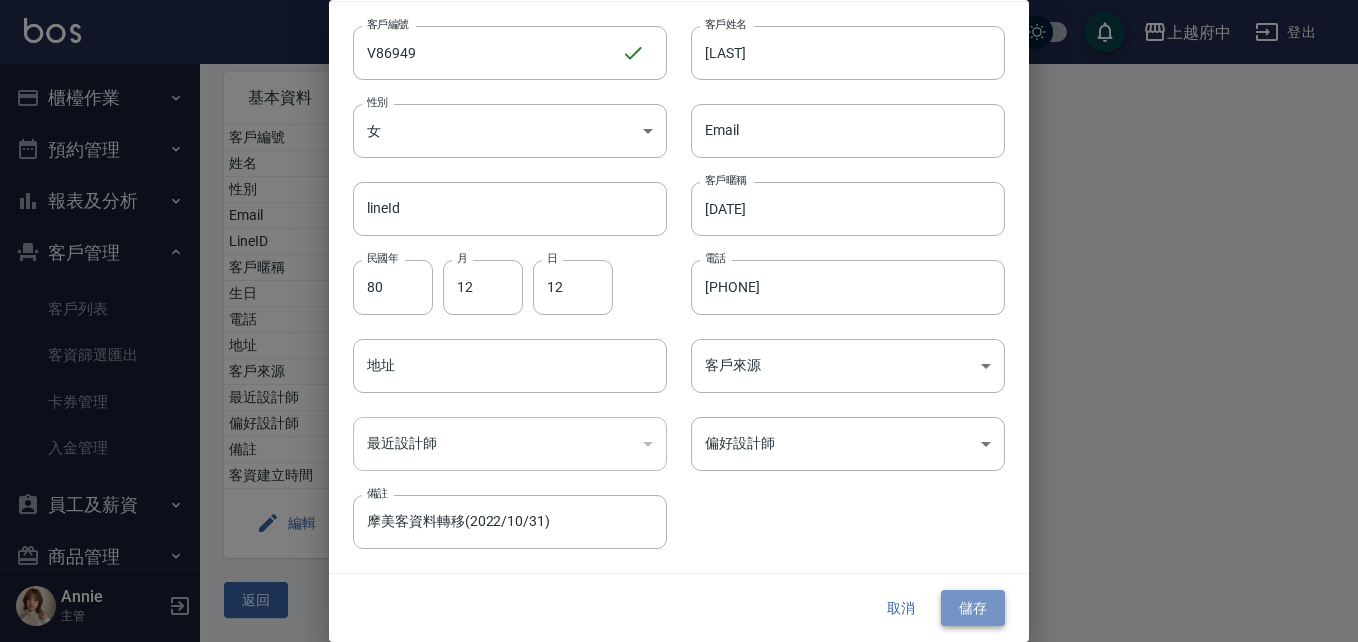 click on "儲存" at bounding box center (973, 608) 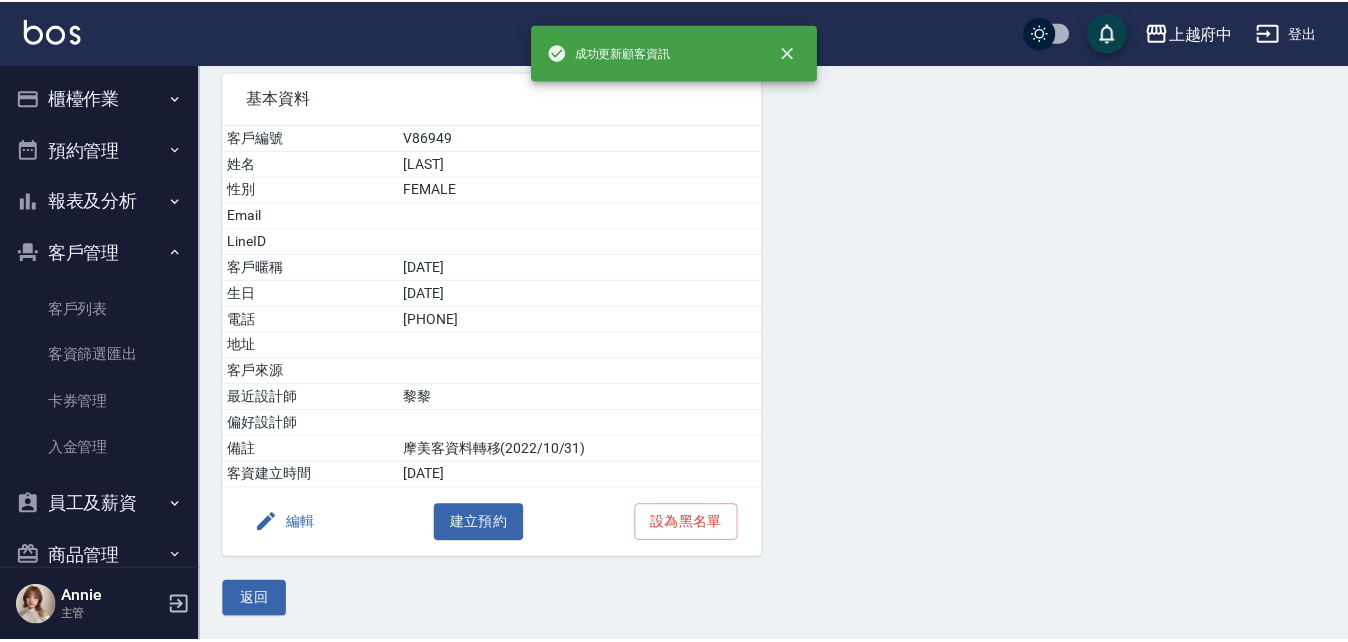 scroll, scrollTop: 0, scrollLeft: 0, axis: both 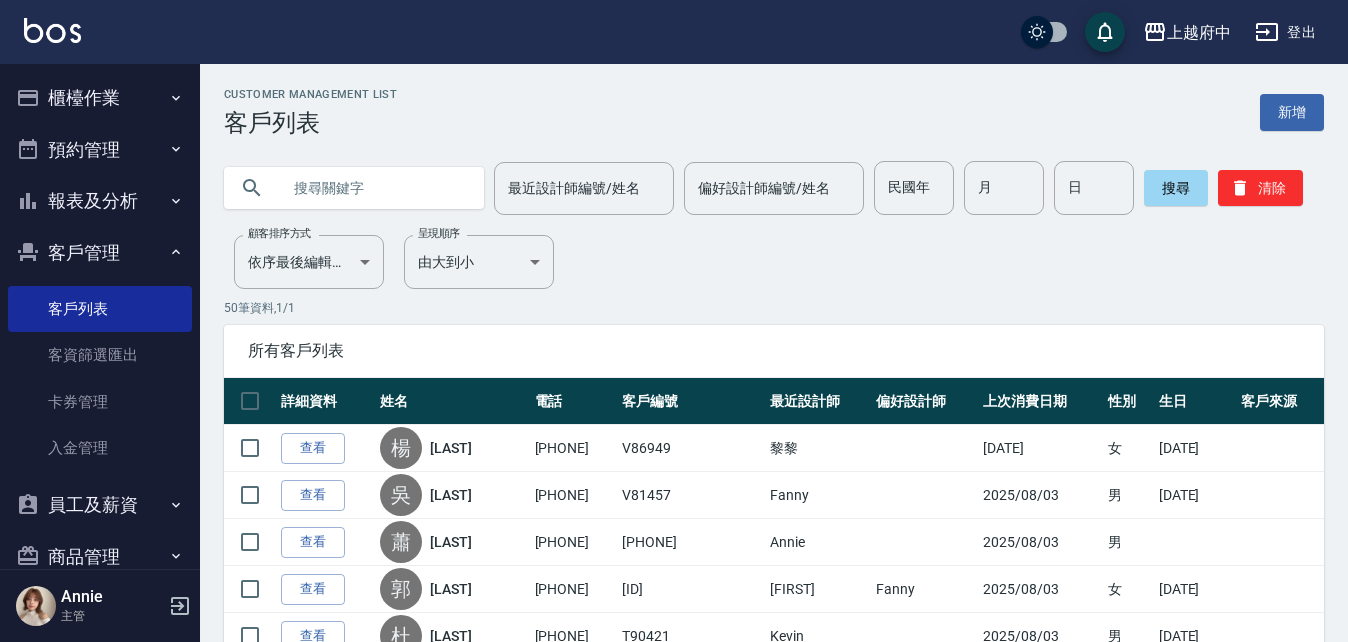 click at bounding box center (374, 188) 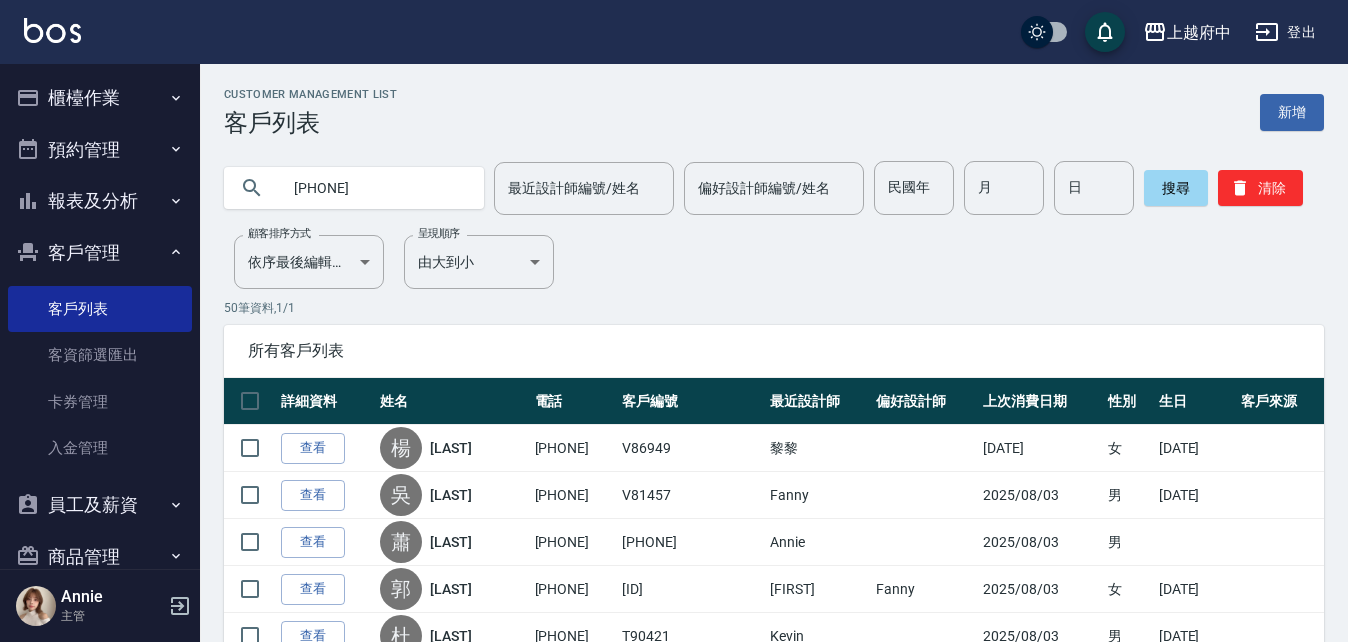 type on "[PHONE]" 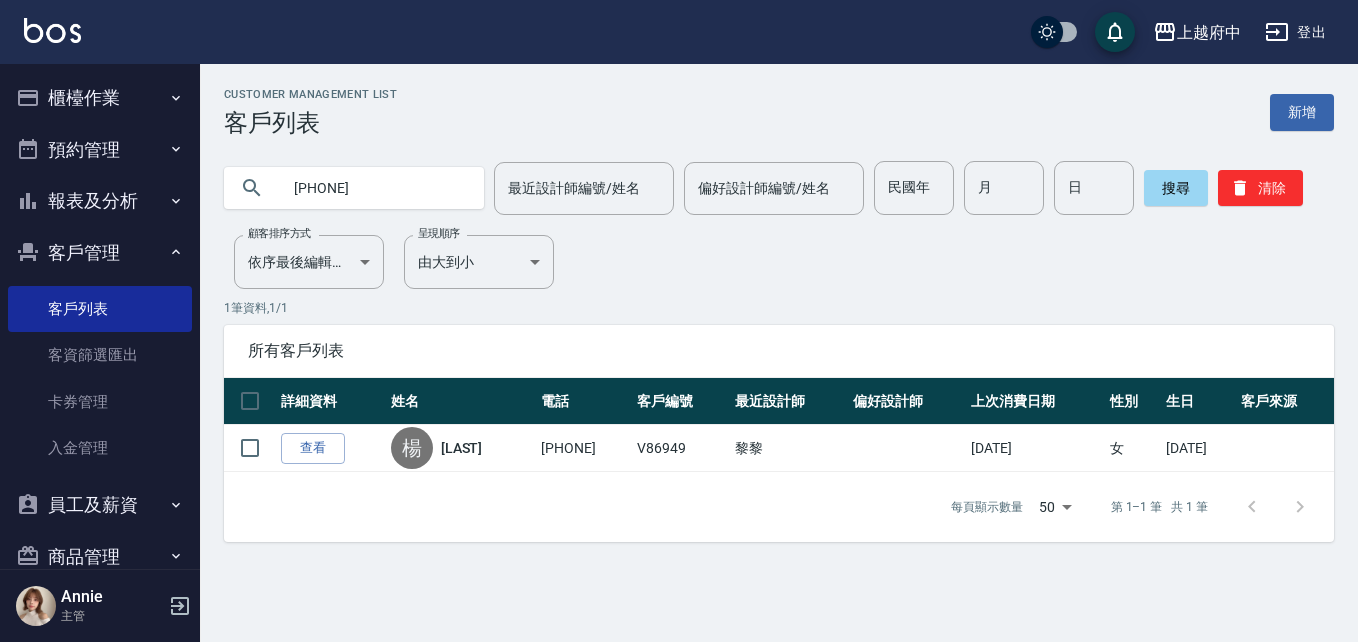 click on "查看" at bounding box center (313, 448) 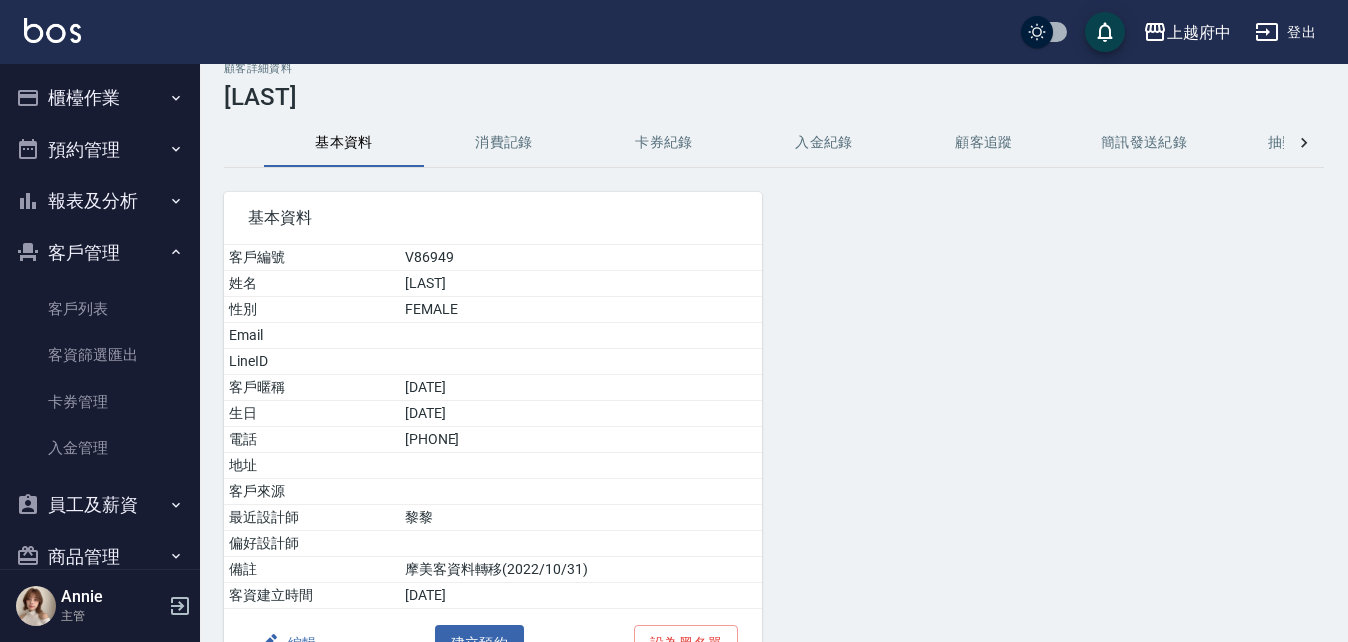 scroll, scrollTop: 100, scrollLeft: 0, axis: vertical 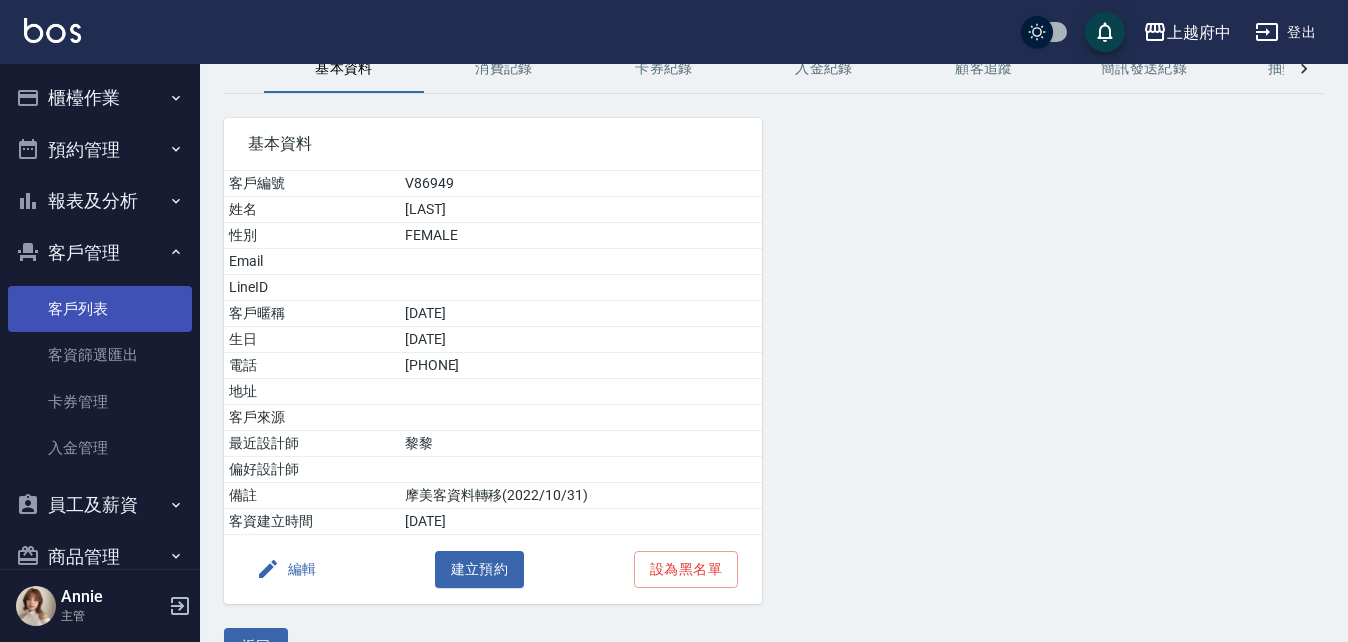 click on "客戶列表" at bounding box center [100, 309] 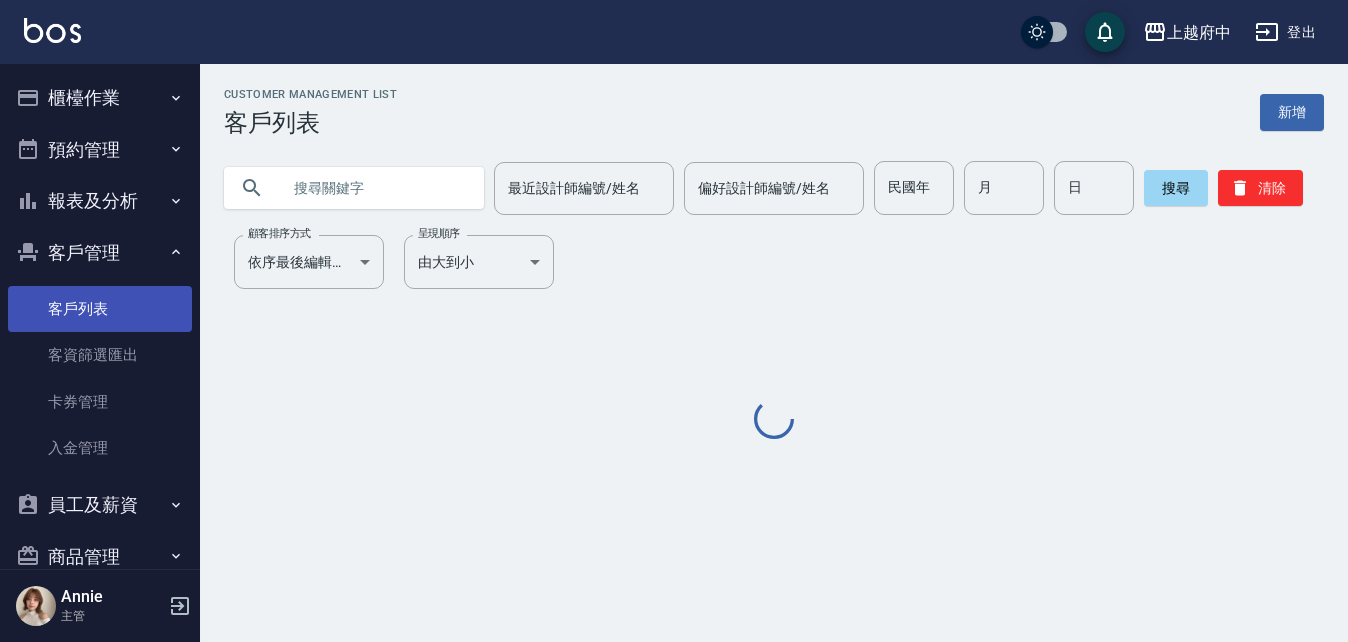 scroll, scrollTop: 0, scrollLeft: 0, axis: both 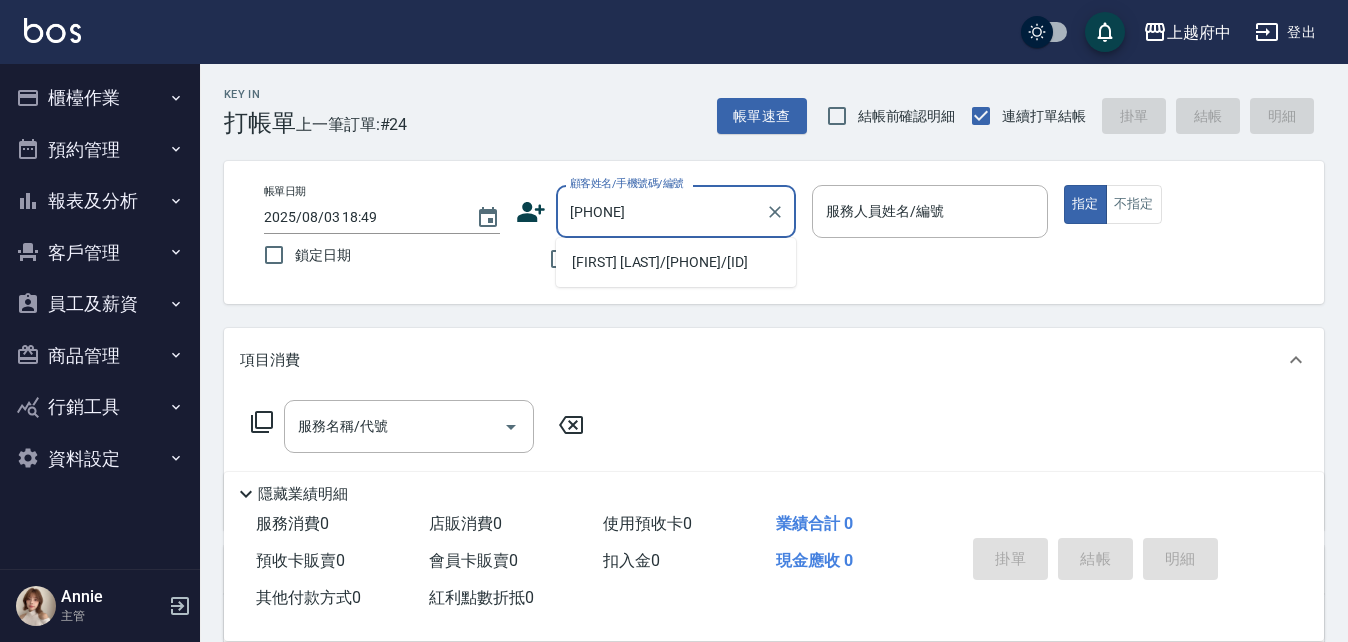 click on "[FIRST] [LAST]/​[PHONE]/[ID]" at bounding box center (676, 262) 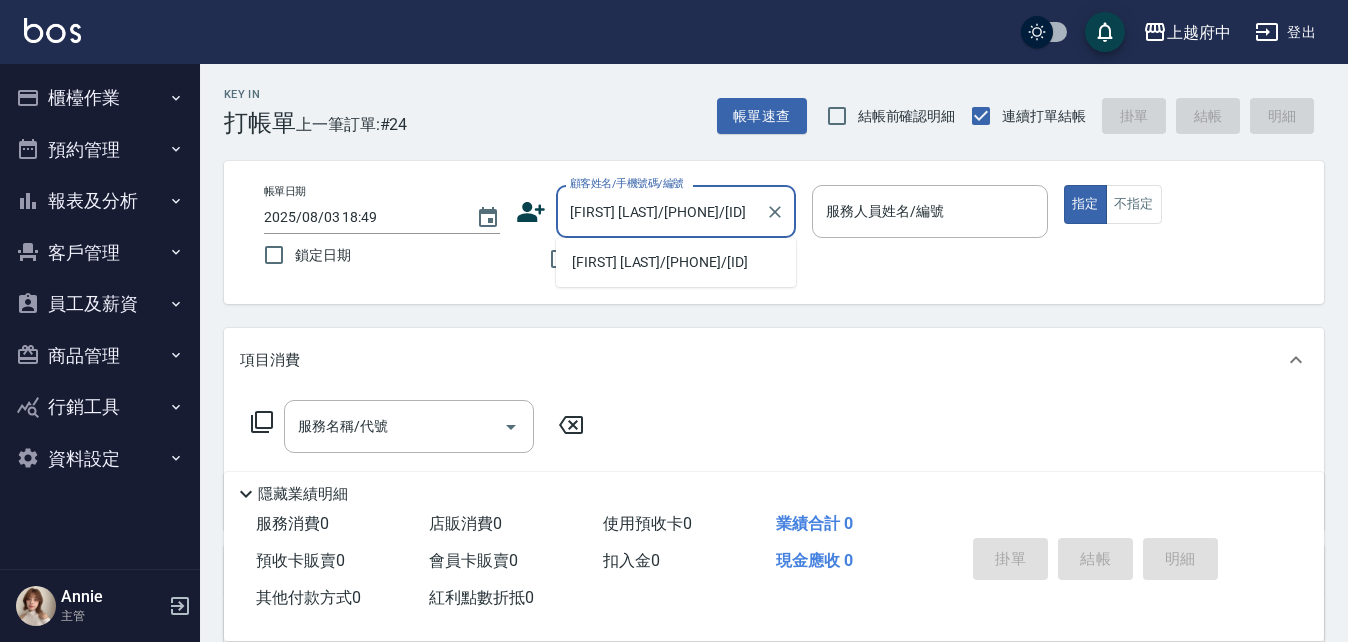 type on "[FIRST] [LAST]-[NUMBER]" 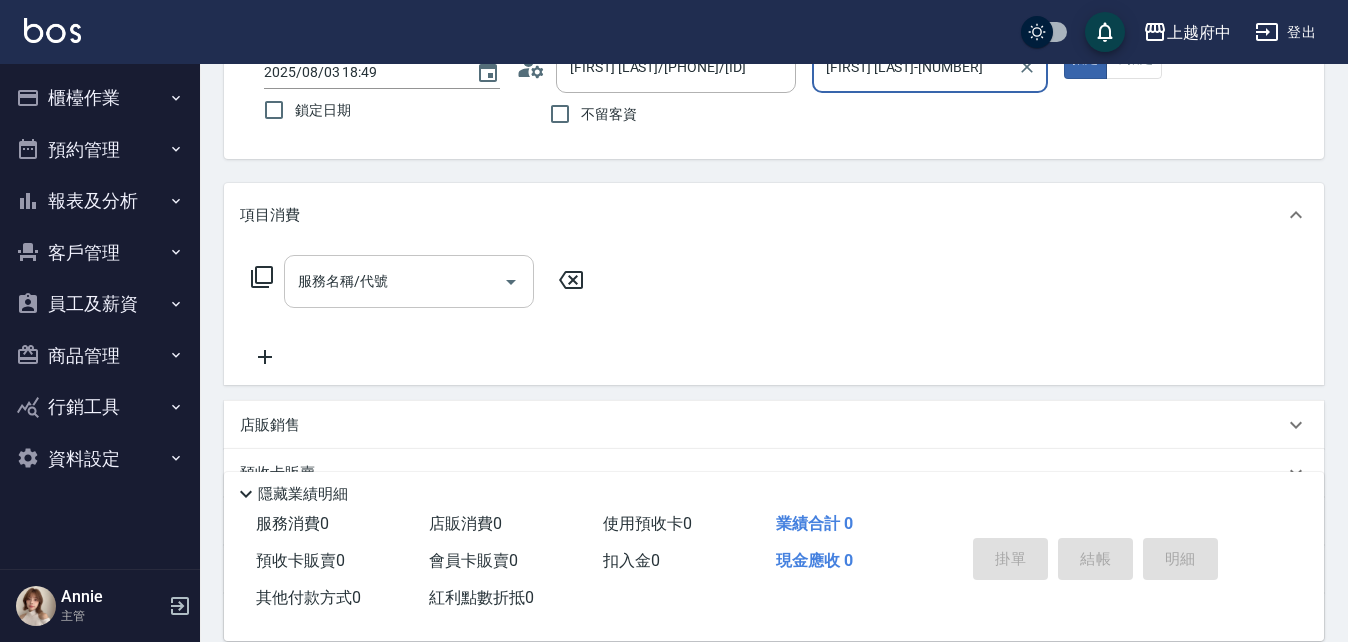 scroll, scrollTop: 300, scrollLeft: 0, axis: vertical 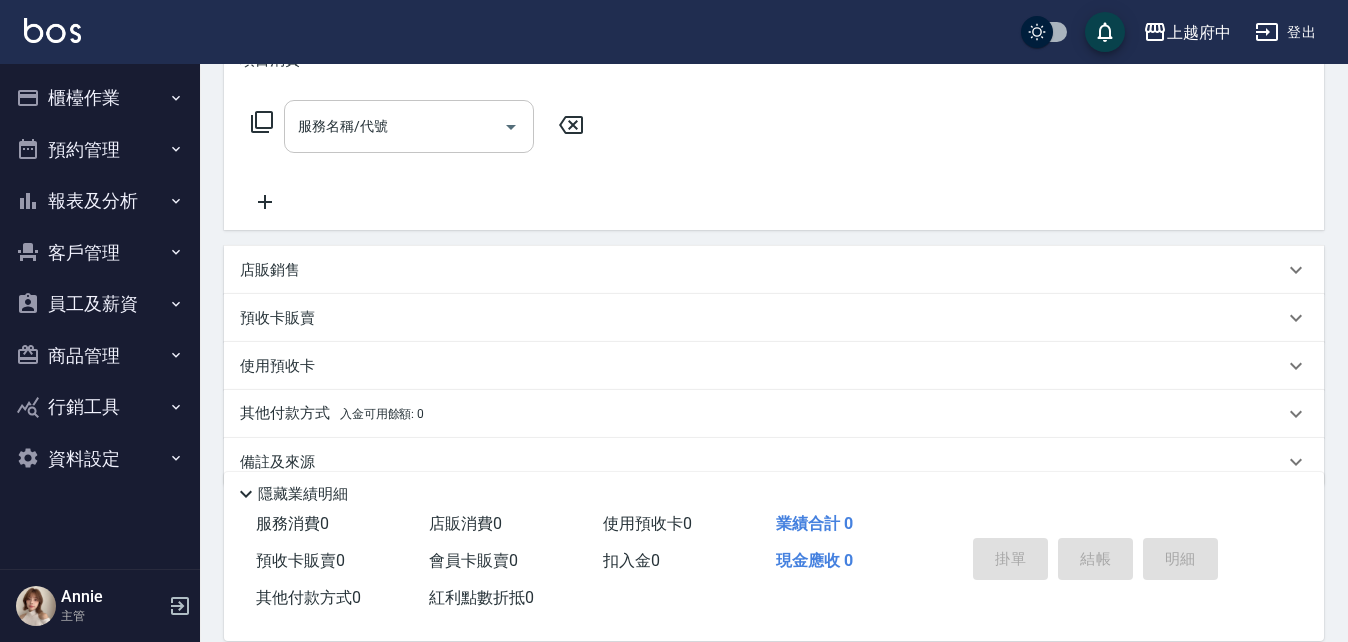 click on "服務名稱/代號 服務名稱/代號" at bounding box center (409, 126) 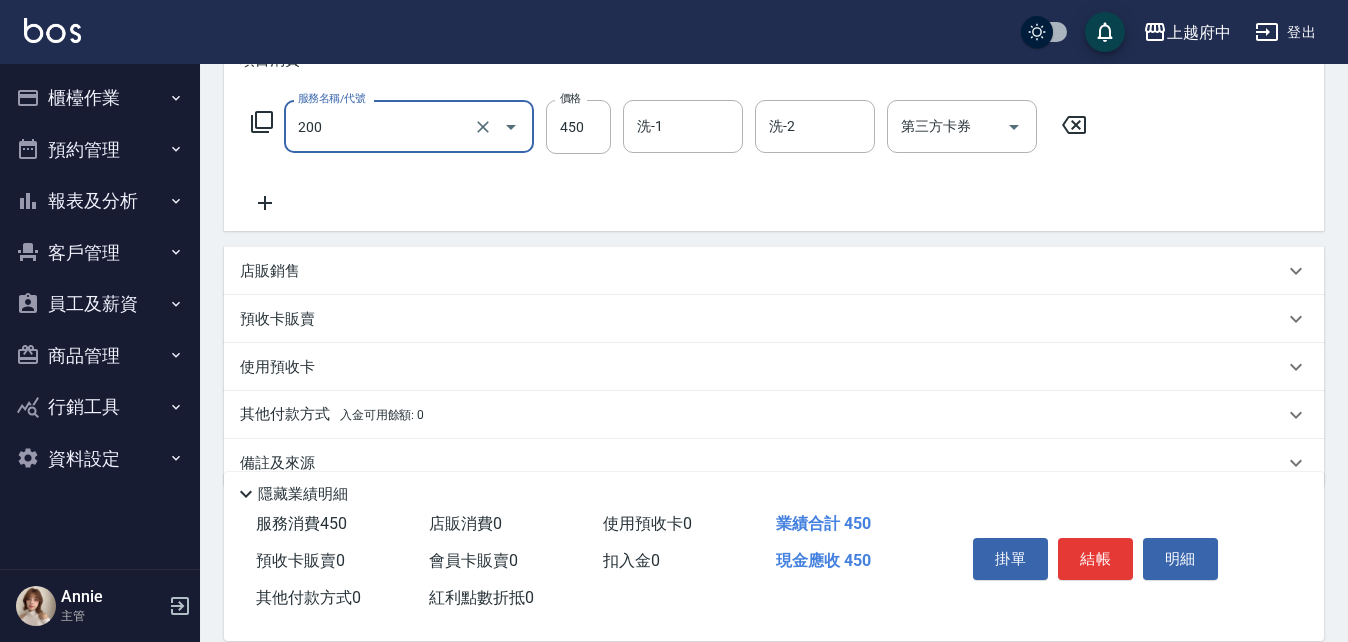 type on "有機洗髮(200)" 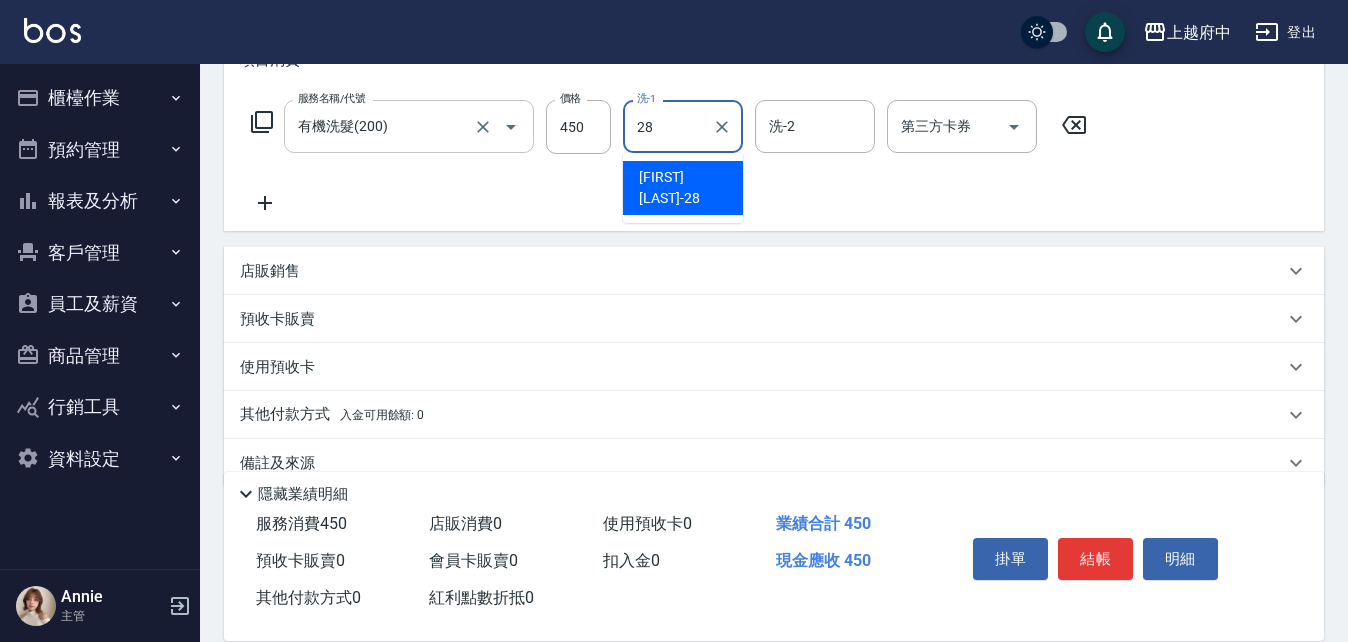 type on "[FIRST] [LAST]-[NUMBER]" 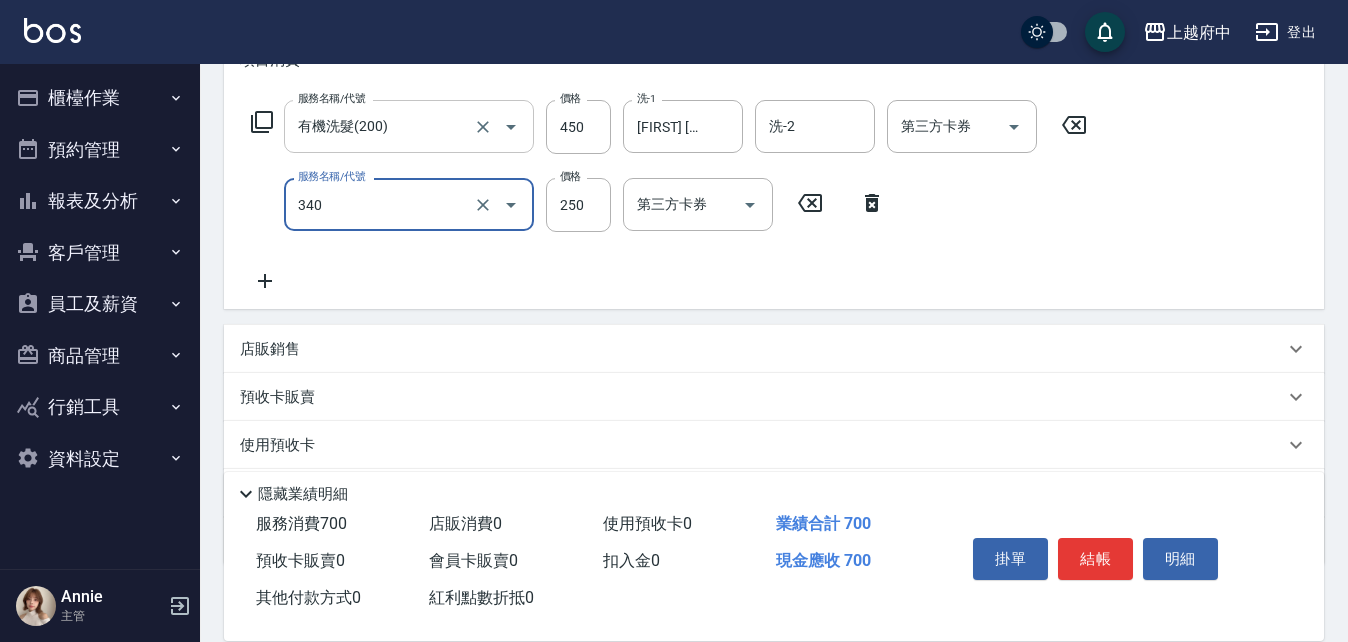type on "剪髮(340)" 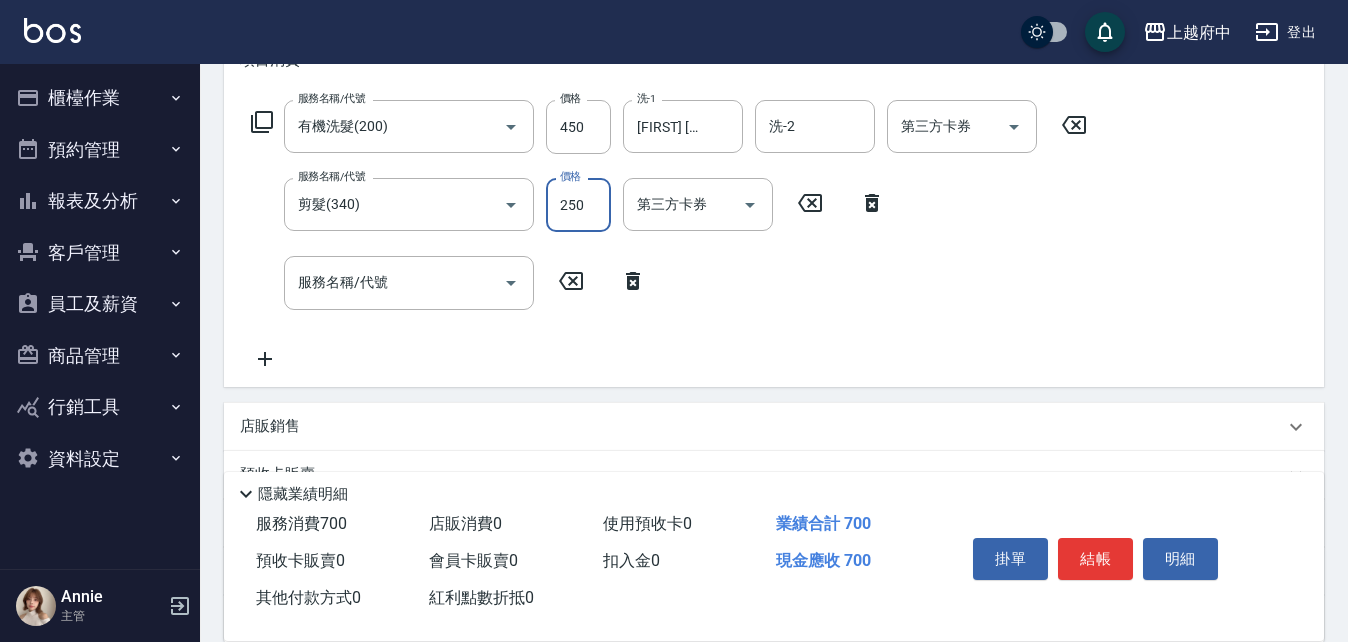 click on "250" at bounding box center (578, 205) 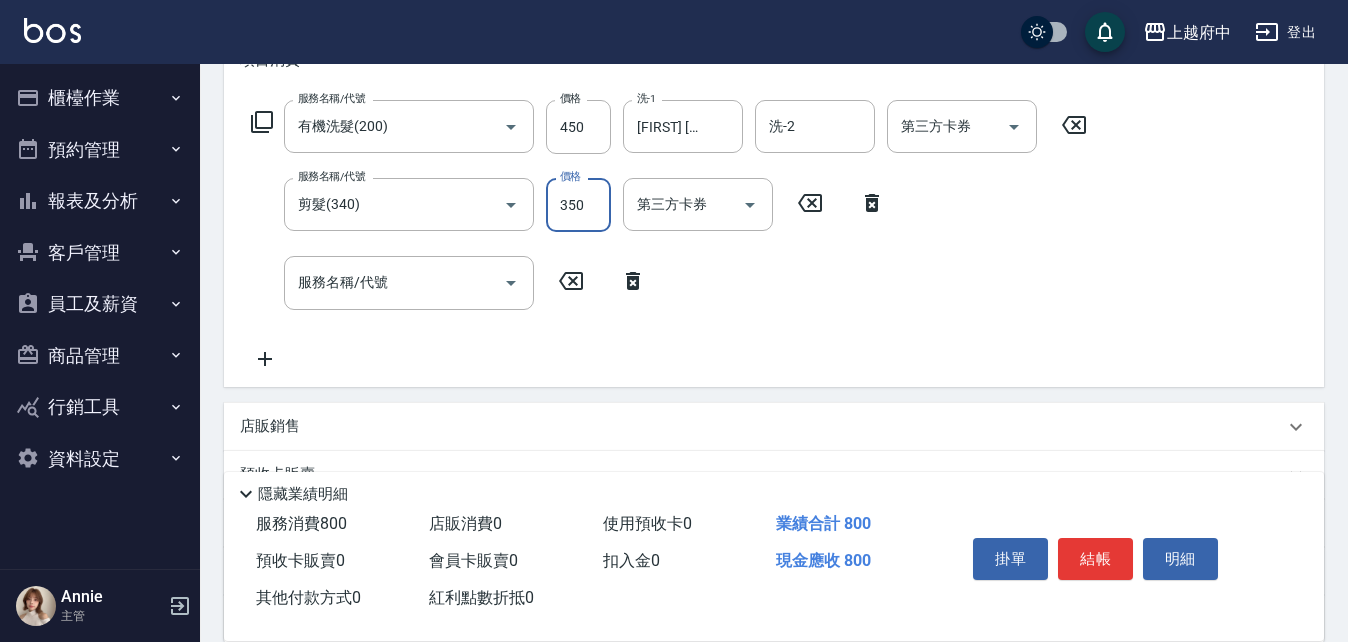type on "350" 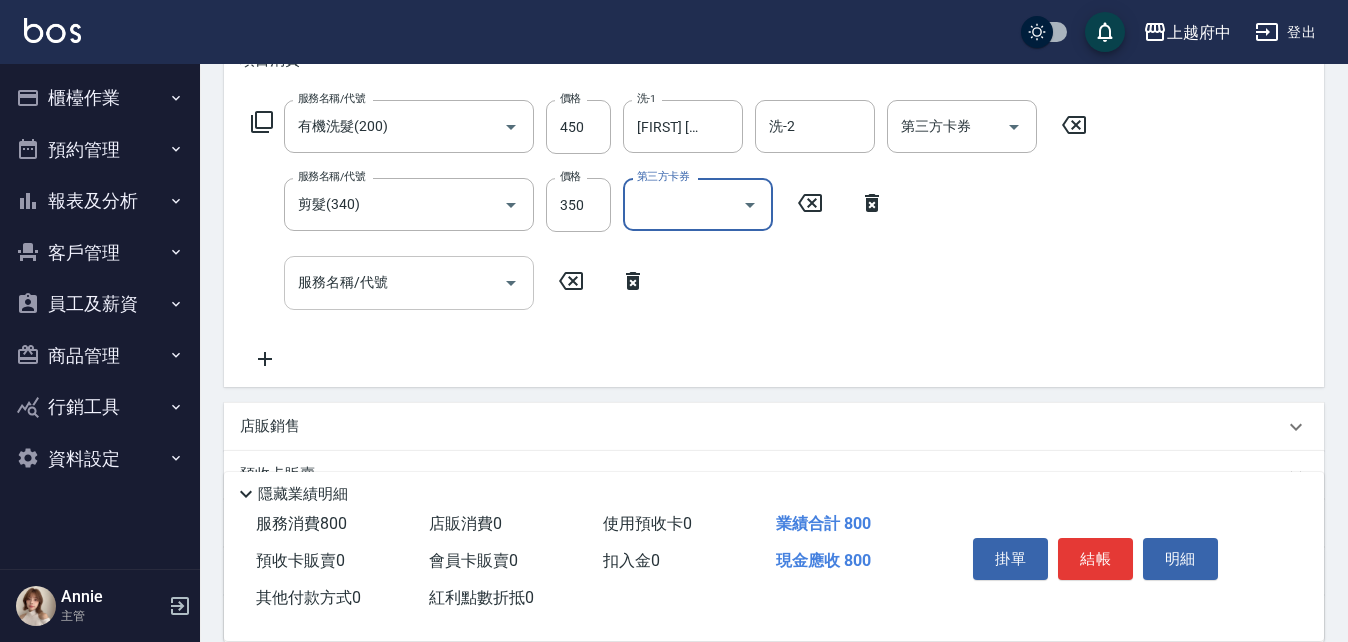 click on "服務名稱/代號" at bounding box center (394, 282) 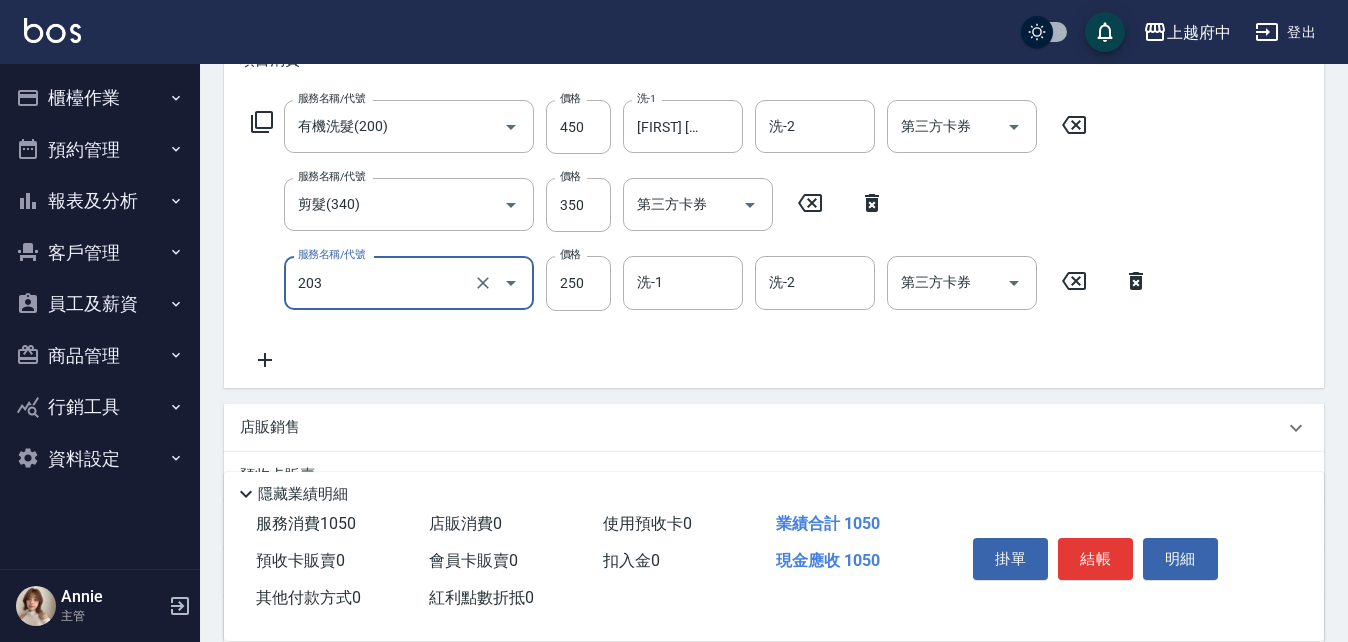 type on "升級滋養護髮(203)" 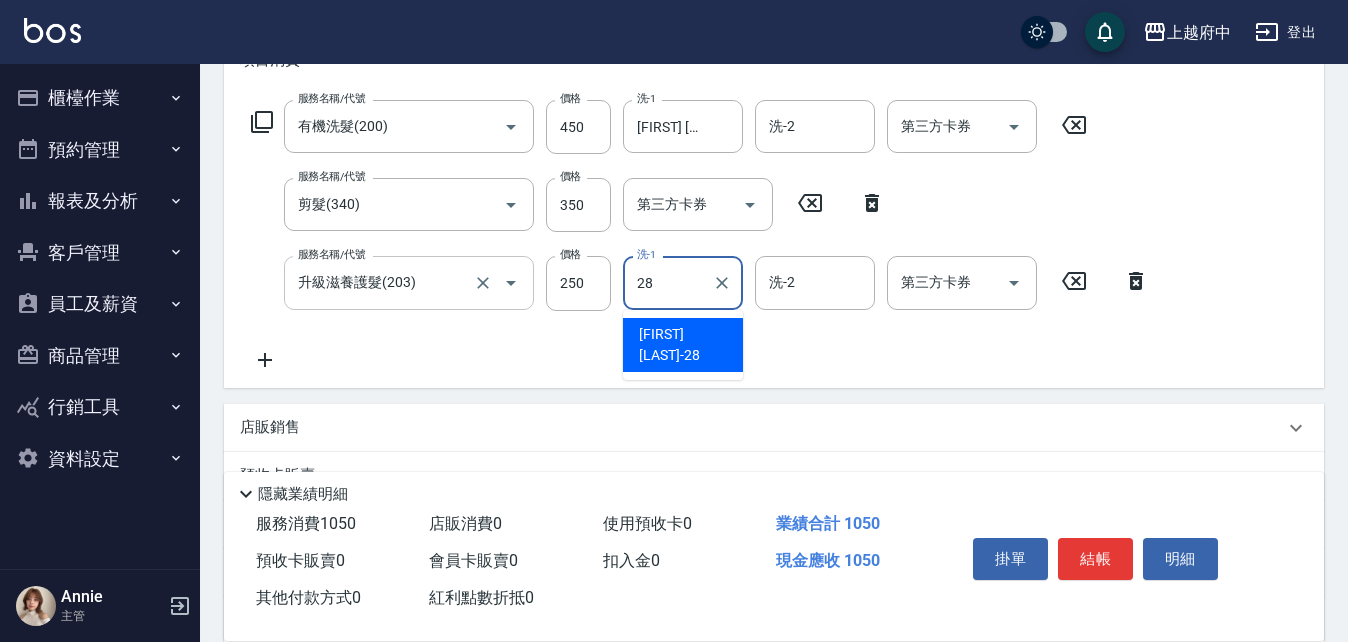type on "[FIRST] [LAST]-[NUMBER]" 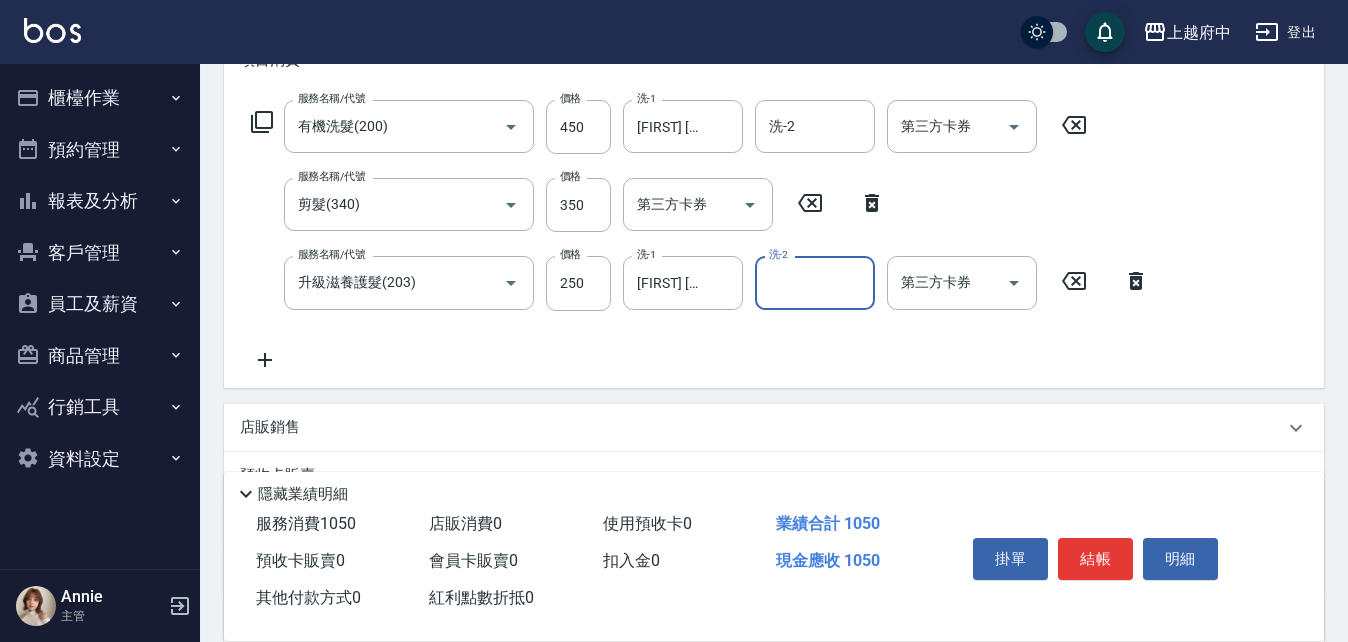 click on "服務名稱/代號 有機洗髮(200) 服務名稱/代號 價格 450 價格 洗-1 [FIRST] [LAST]-[NUMBER] 洗-1 洗-2 洗-2 第三方卡券 第三方卡券 服務名稱/代號 剪髮(340) 服務名稱/代號 價格 350 價格 第三方卡券 第三方卡券 服務名稱/代號 升級滋養護髮(203) 服務名稱/代號 價格 250 價格 洗-1 [FIRST] [LAST]-[NUMBER] 洗-1 洗-2 洗-2 第三方卡券 第三方卡券" at bounding box center [700, 235] 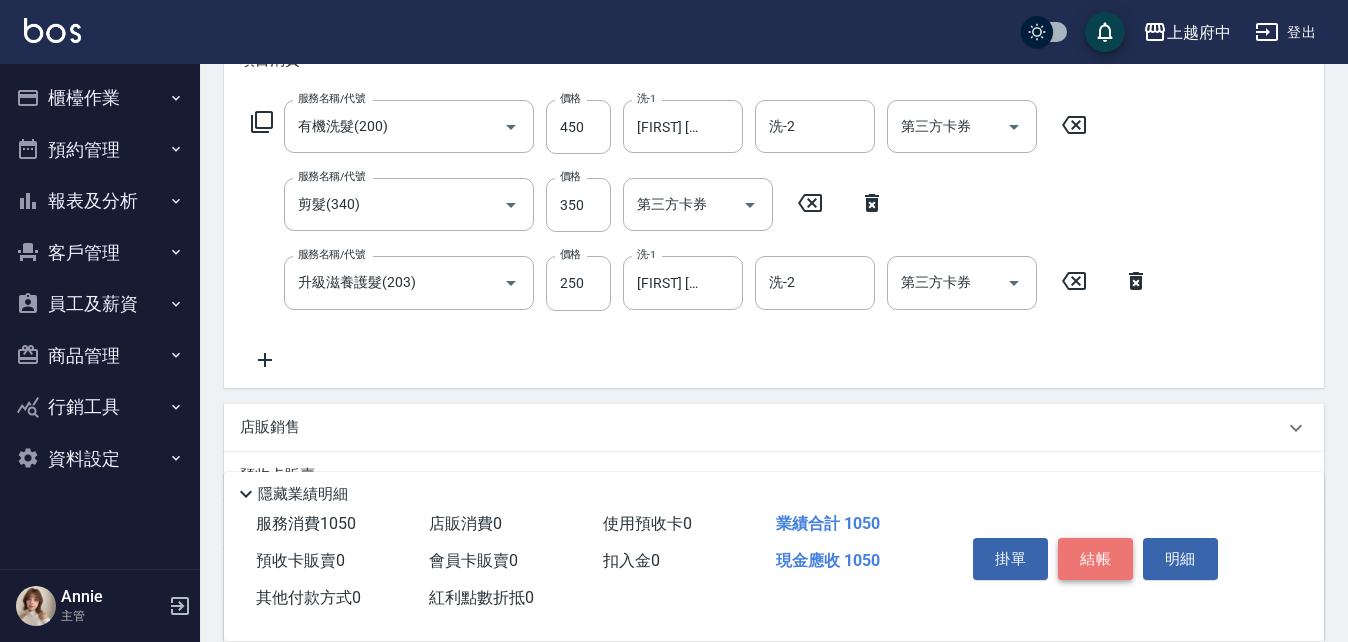 click on "結帳" at bounding box center (1095, 559) 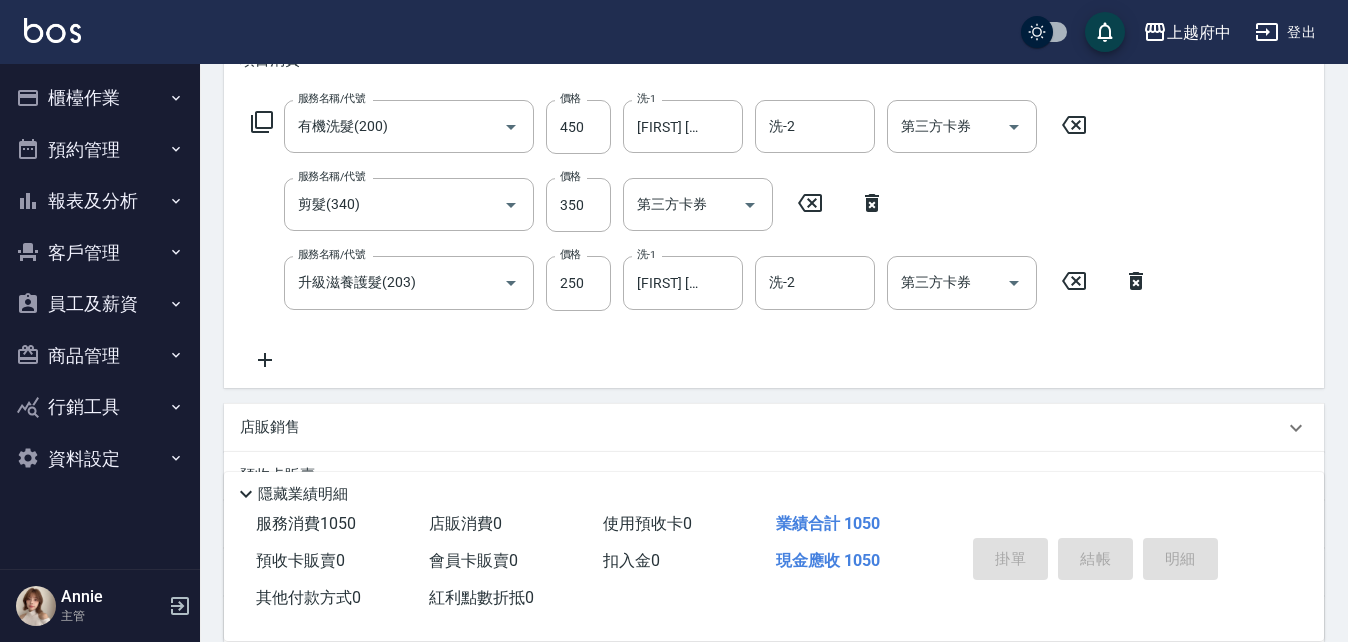 type on "2025/08/03 18:50" 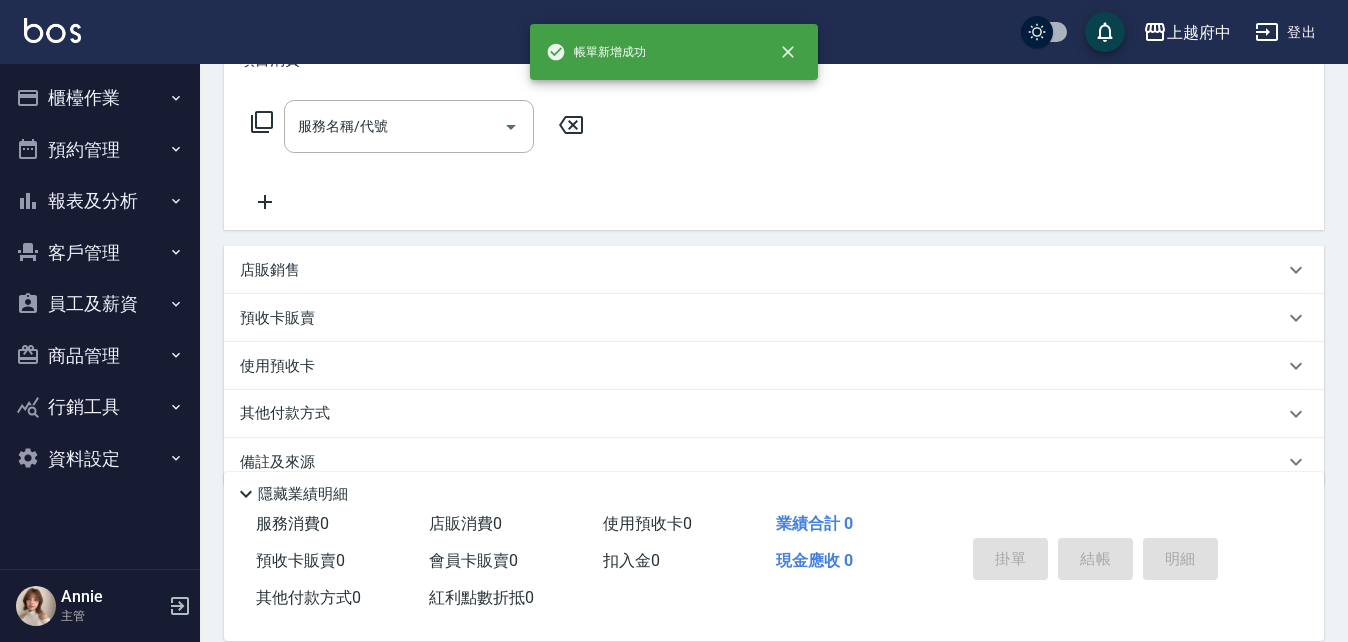 scroll, scrollTop: 0, scrollLeft: 0, axis: both 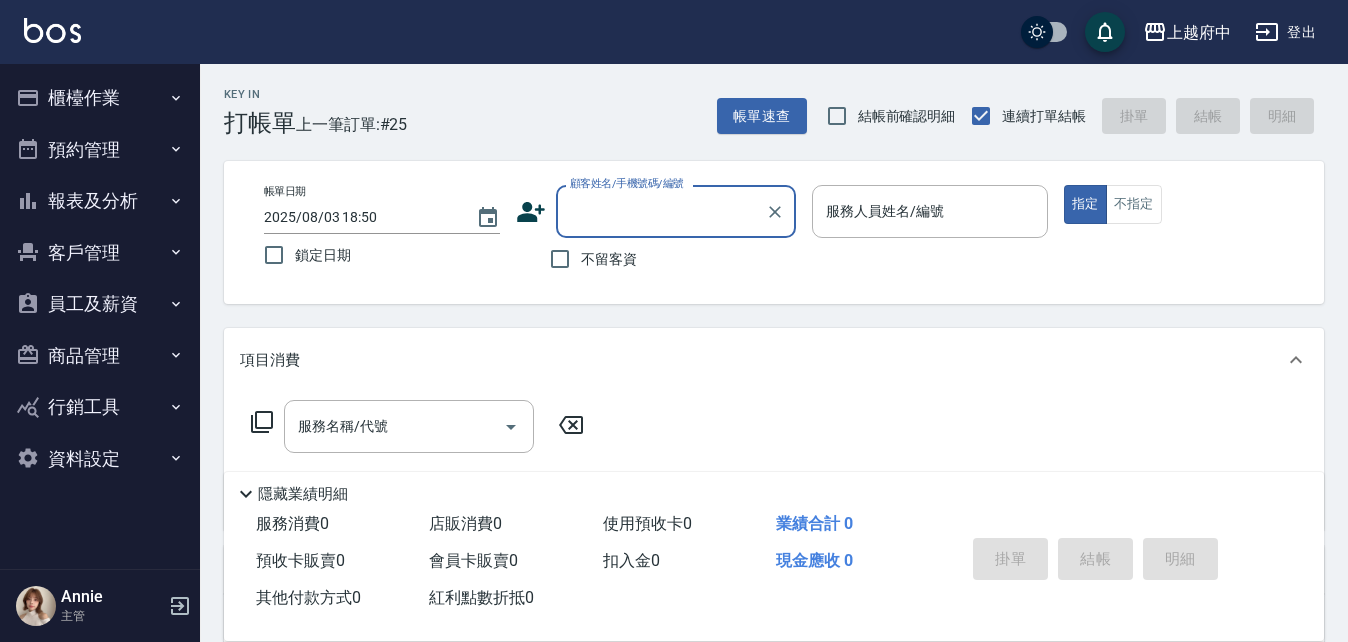 type on "ㄒ" 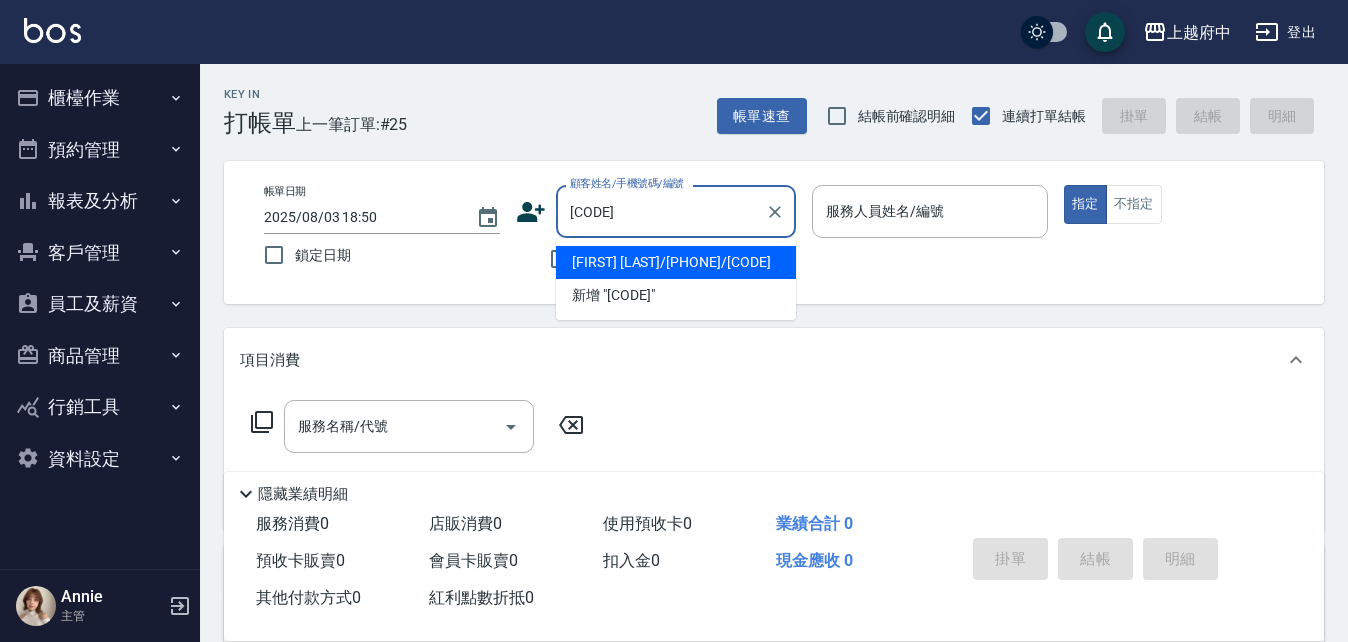 click on "[FIRST] [LAST]/[PHONE]/[CODE]" at bounding box center (676, 262) 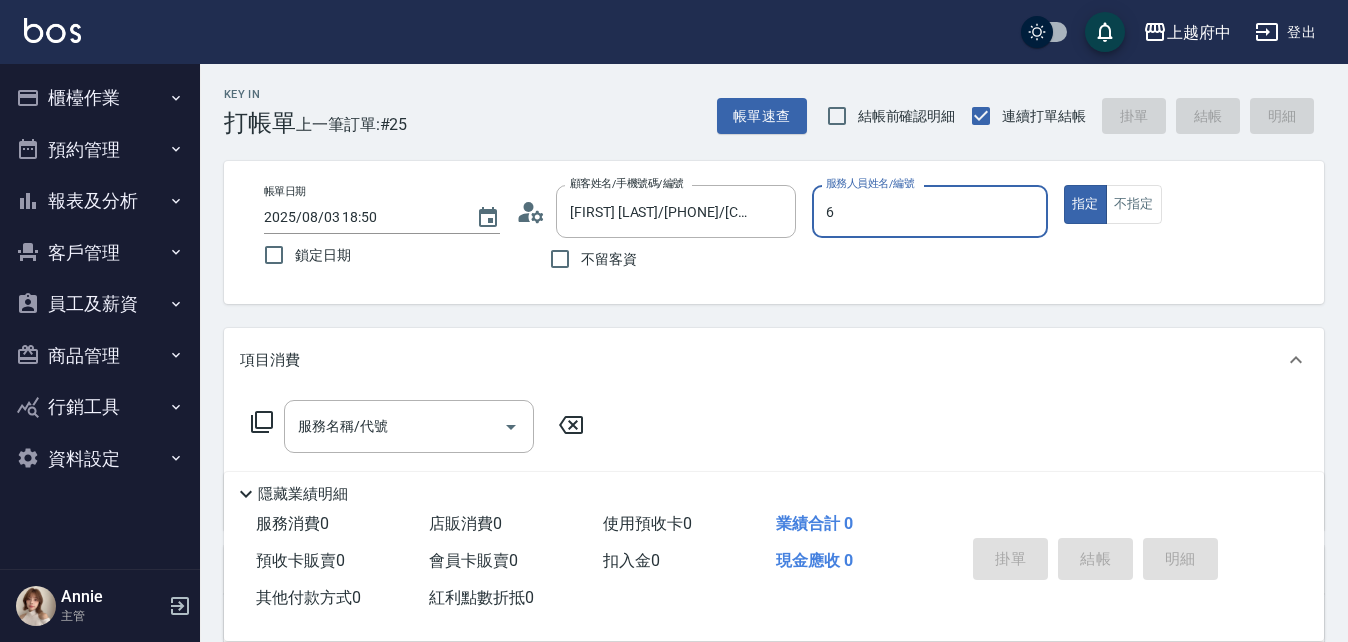 type on "Nia-6" 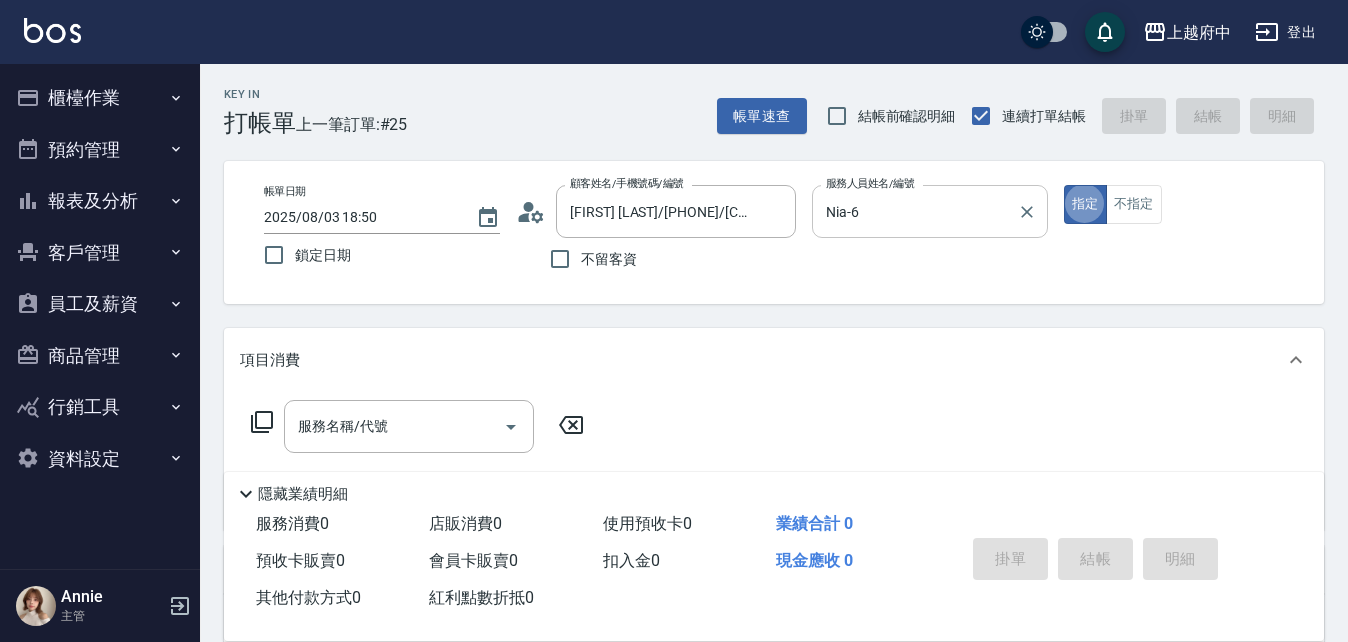 type on "true" 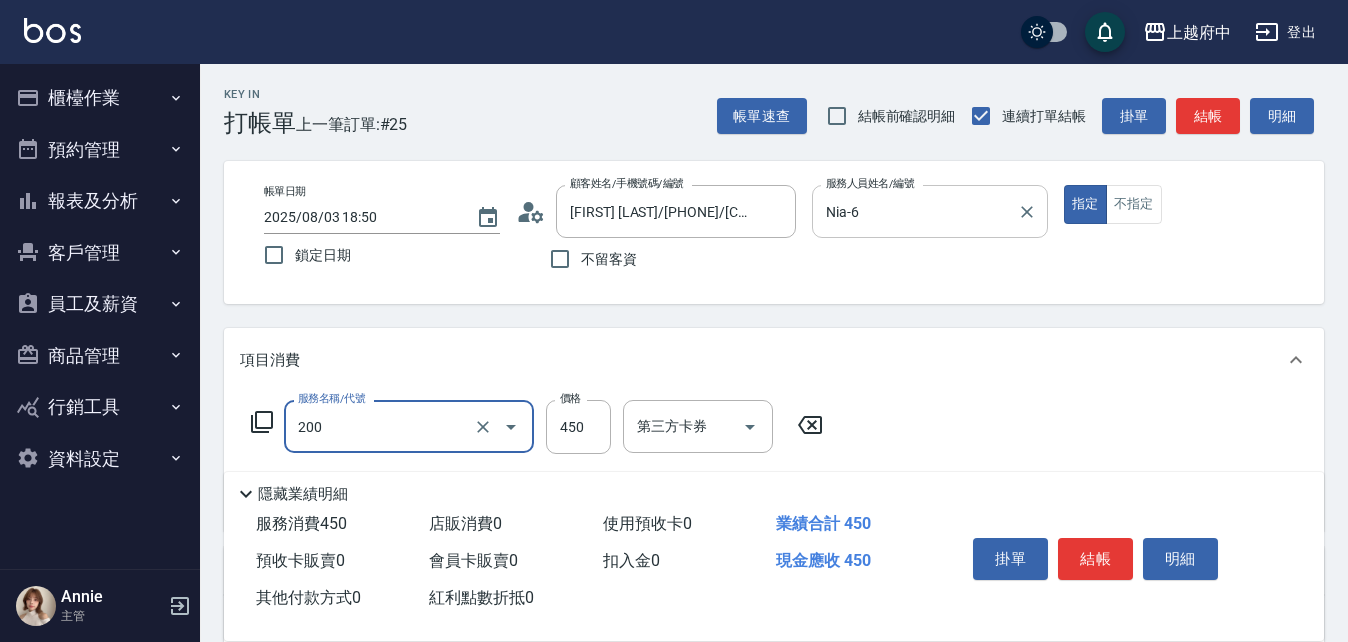 type on "有機洗髮(200)" 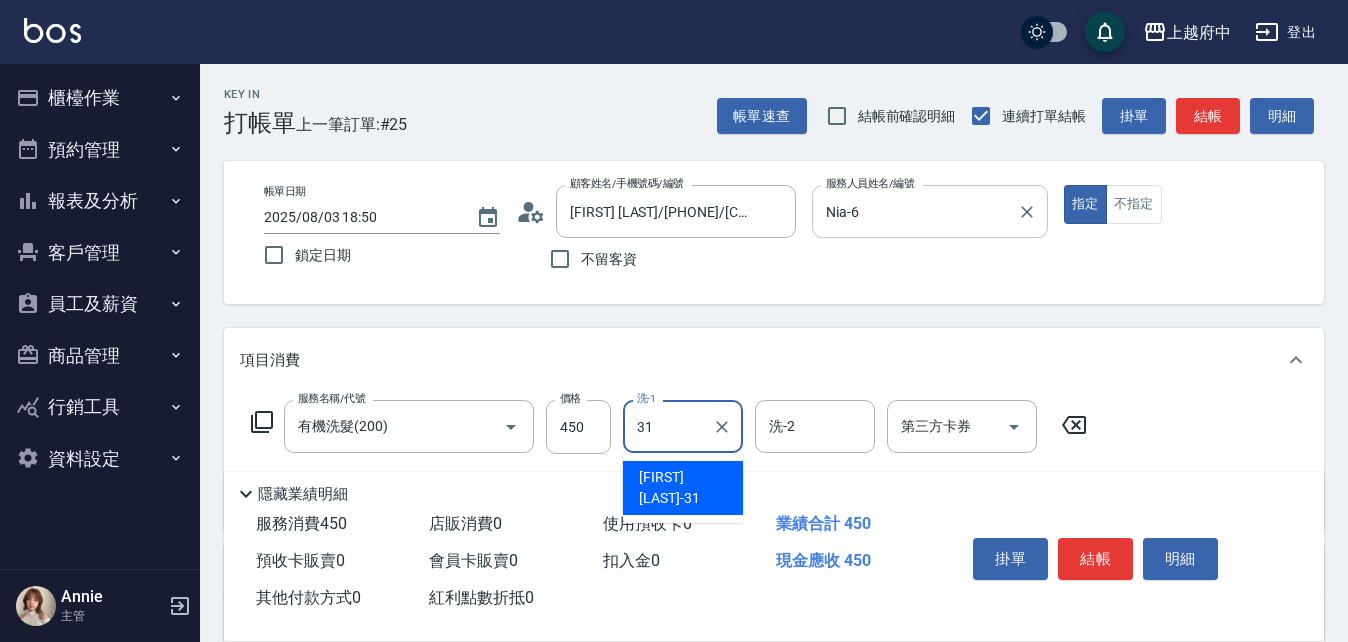 type on "[FIRST] [LAST]-[NUMBER]" 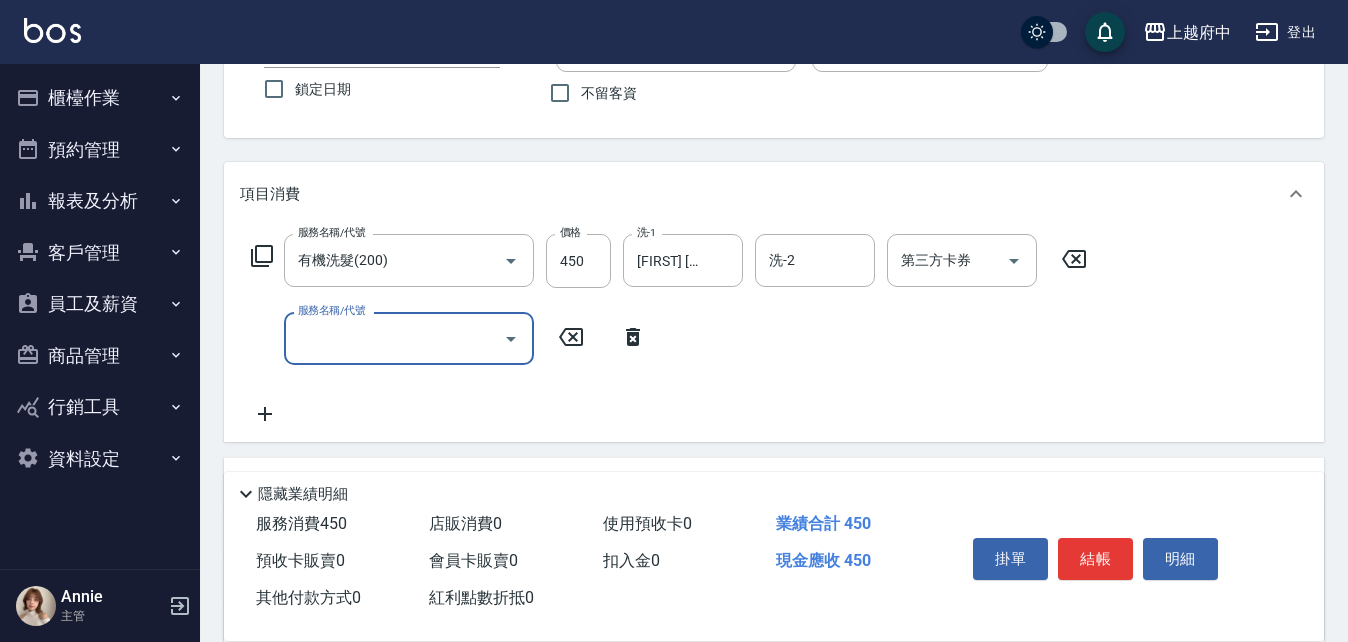 scroll, scrollTop: 200, scrollLeft: 0, axis: vertical 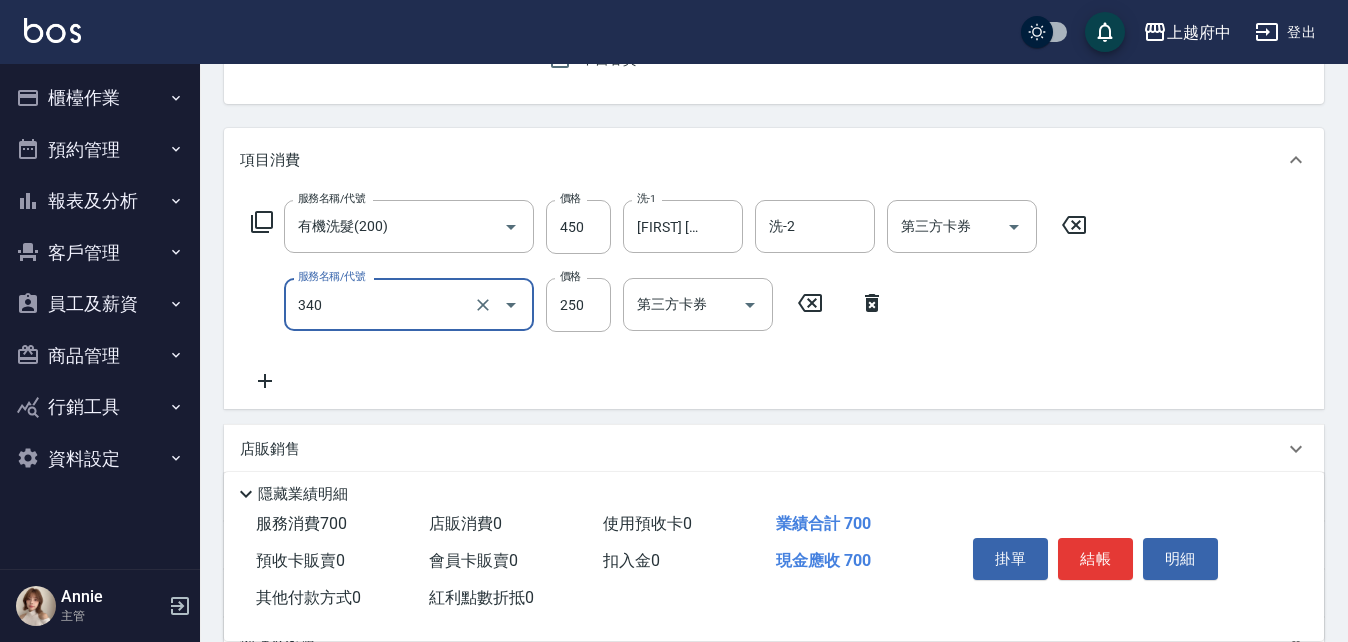 type on "剪髮(340)" 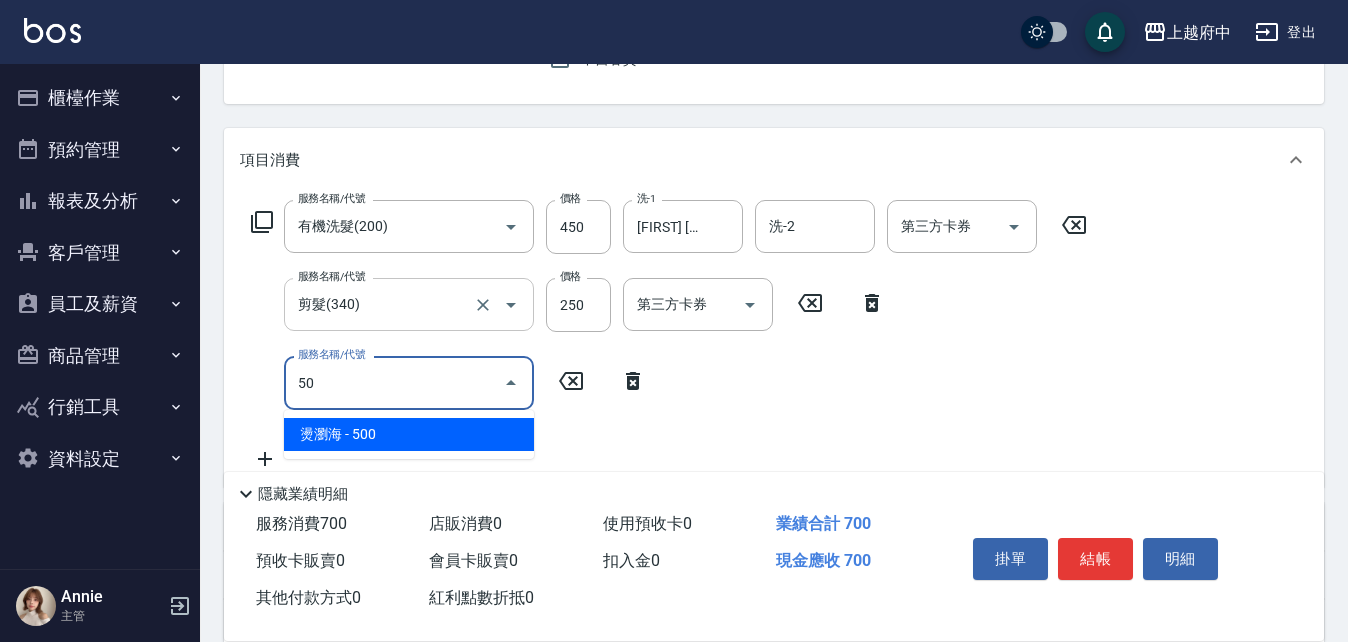 type on "5" 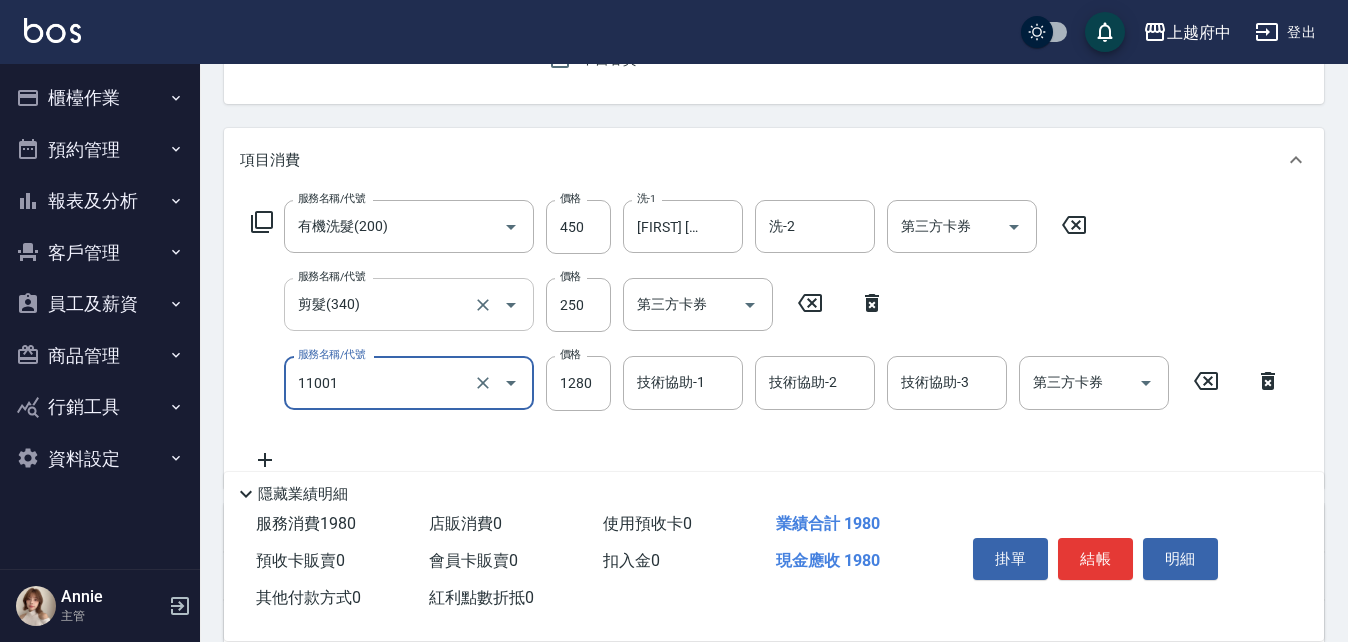 type on "燙髮S(11001)" 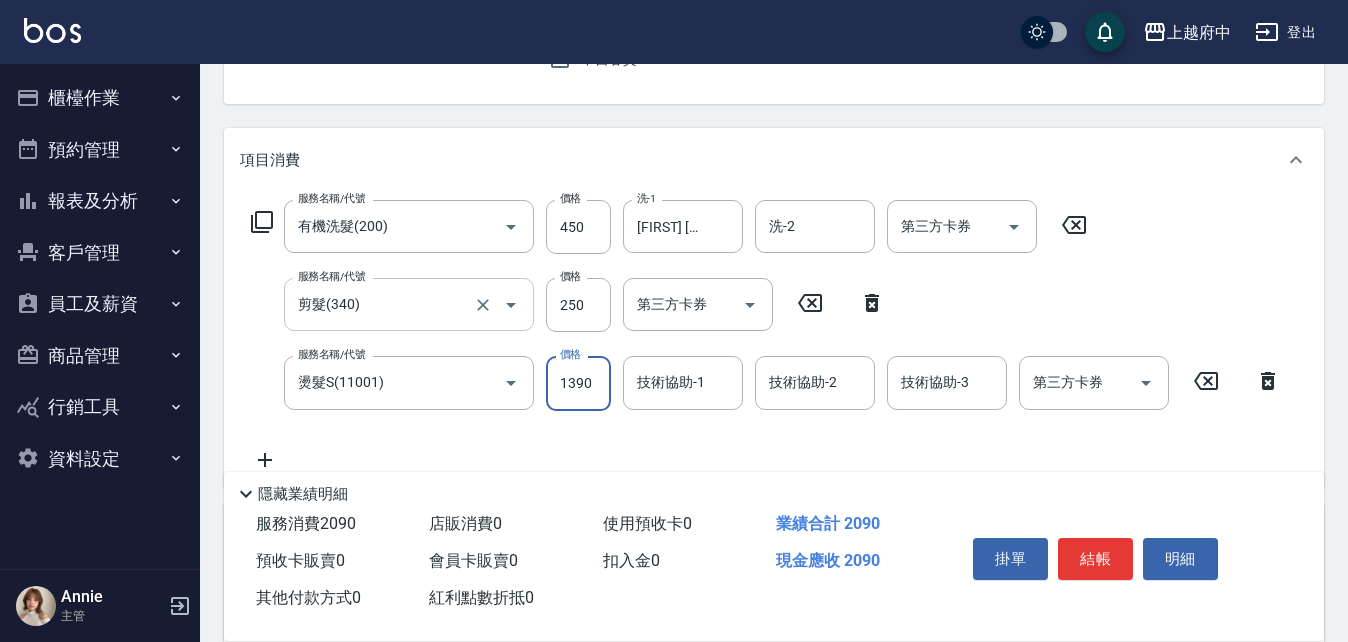 type on "1390" 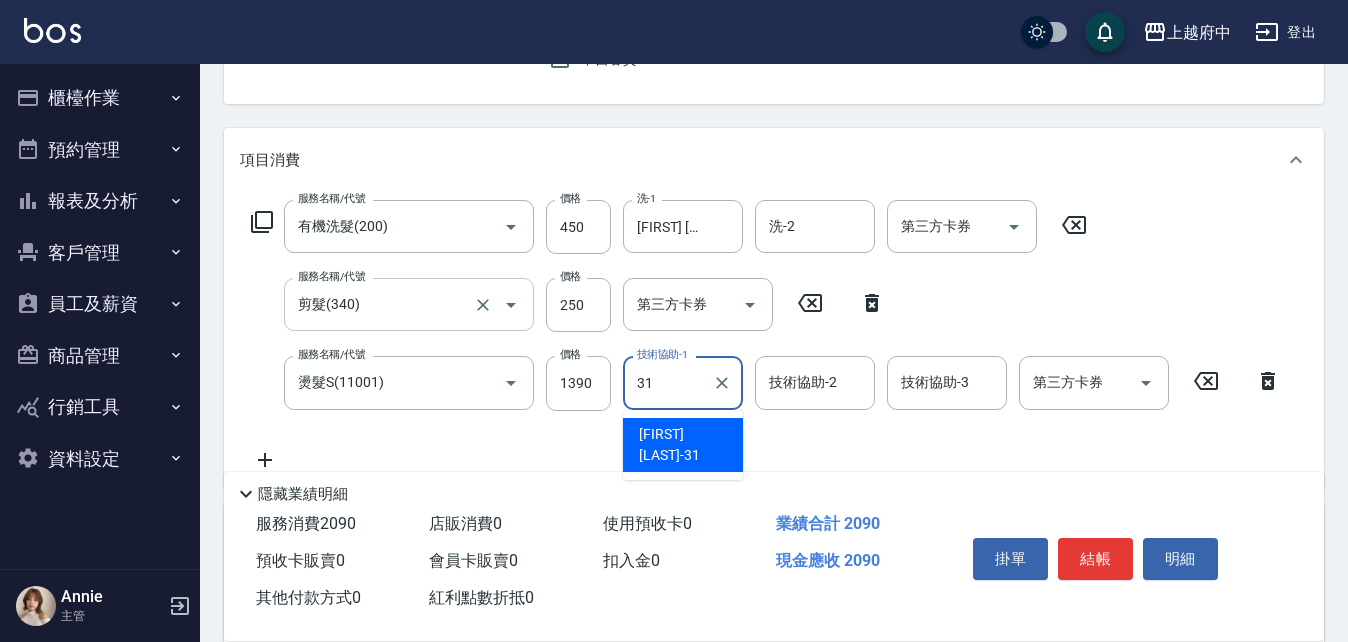 type on "[FIRST] [LAST]-[NUMBER]" 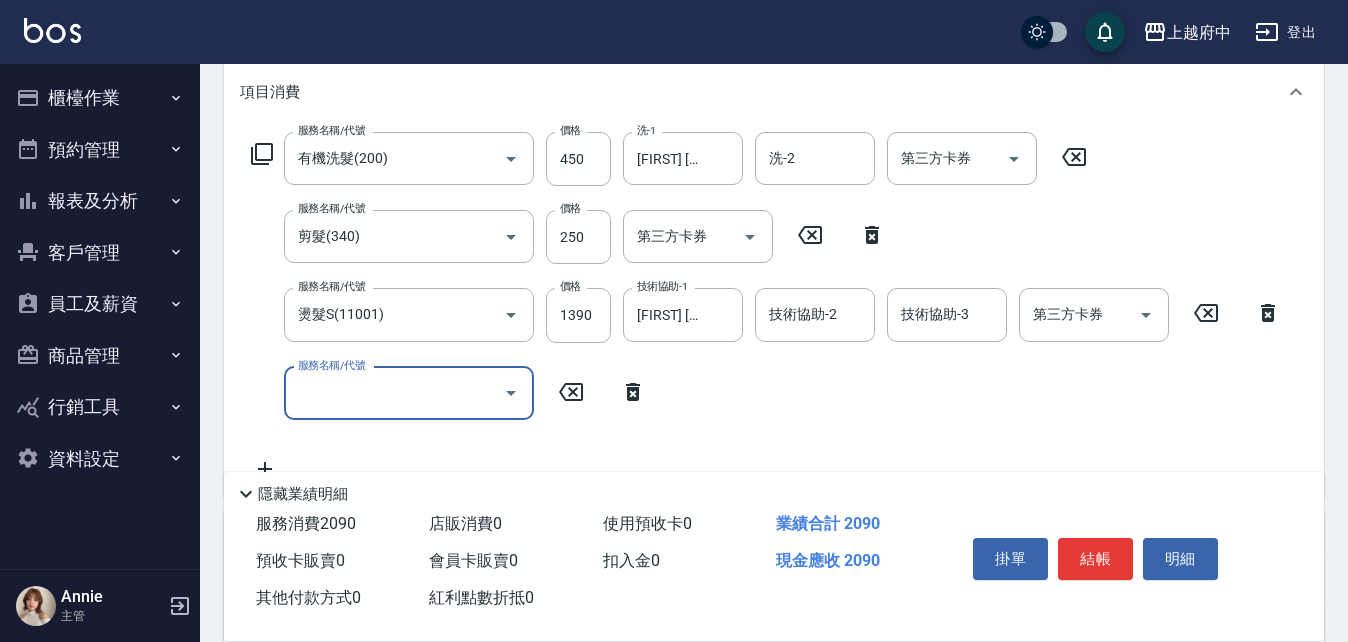 scroll, scrollTop: 300, scrollLeft: 0, axis: vertical 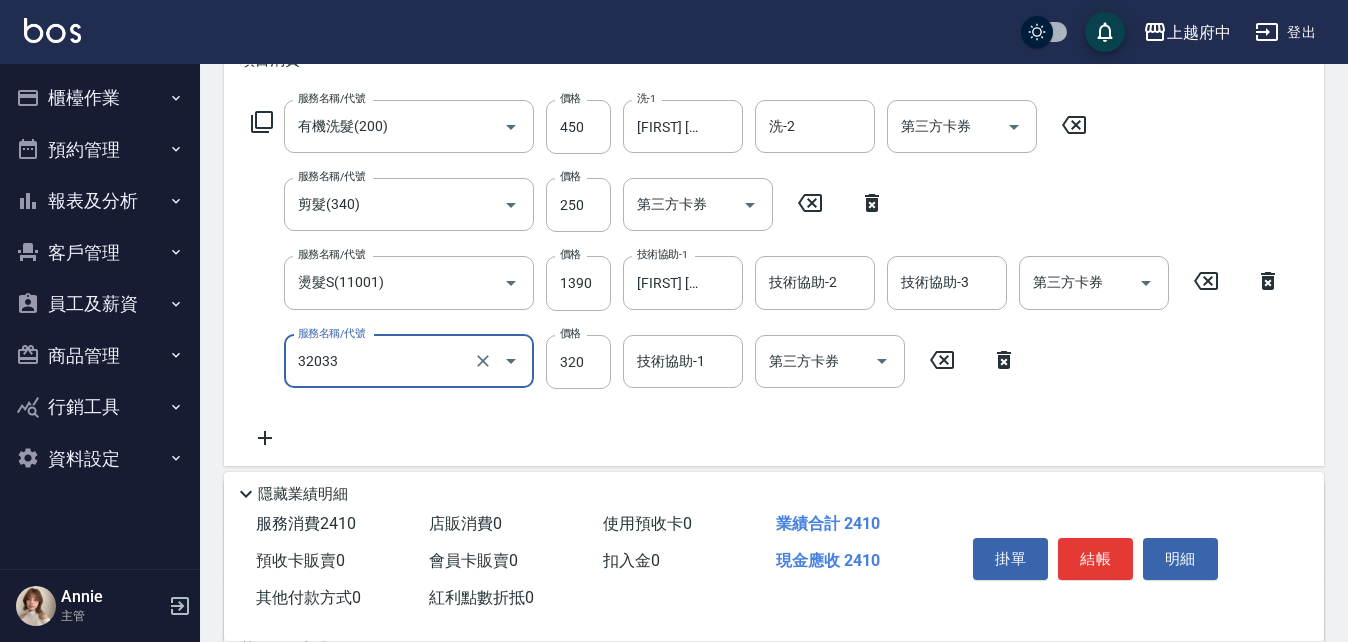 type on "頭皮隔離液(32033)" 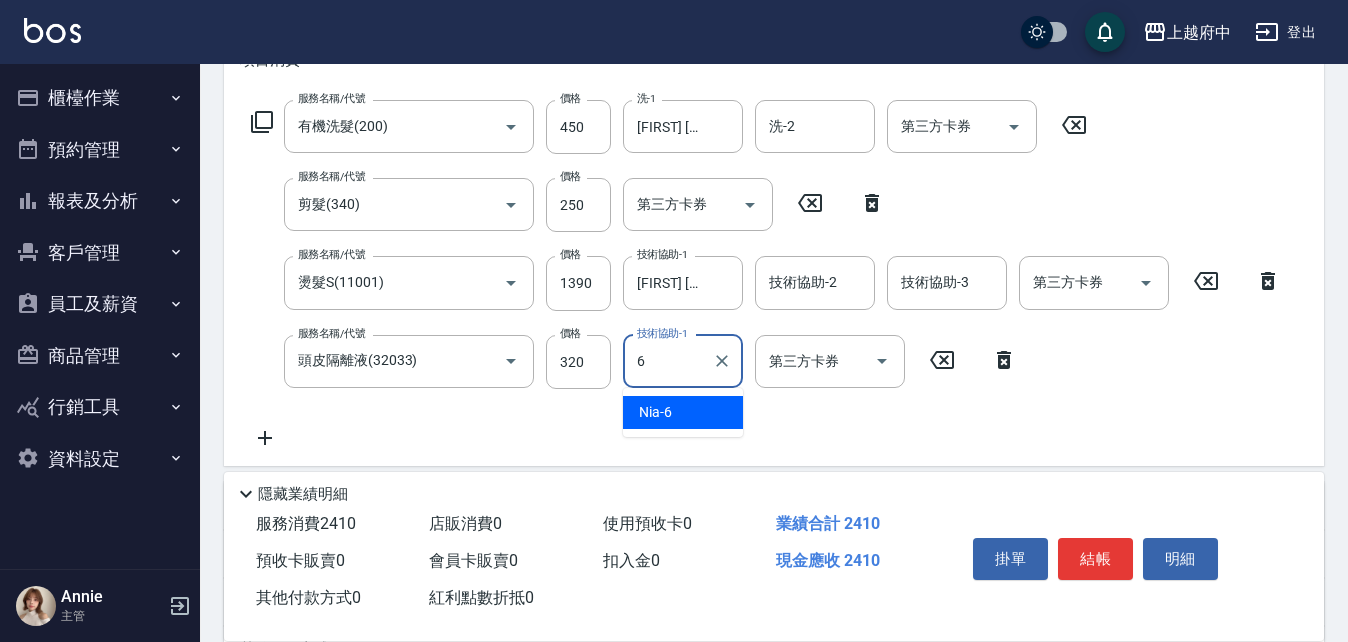type on "Nia-6" 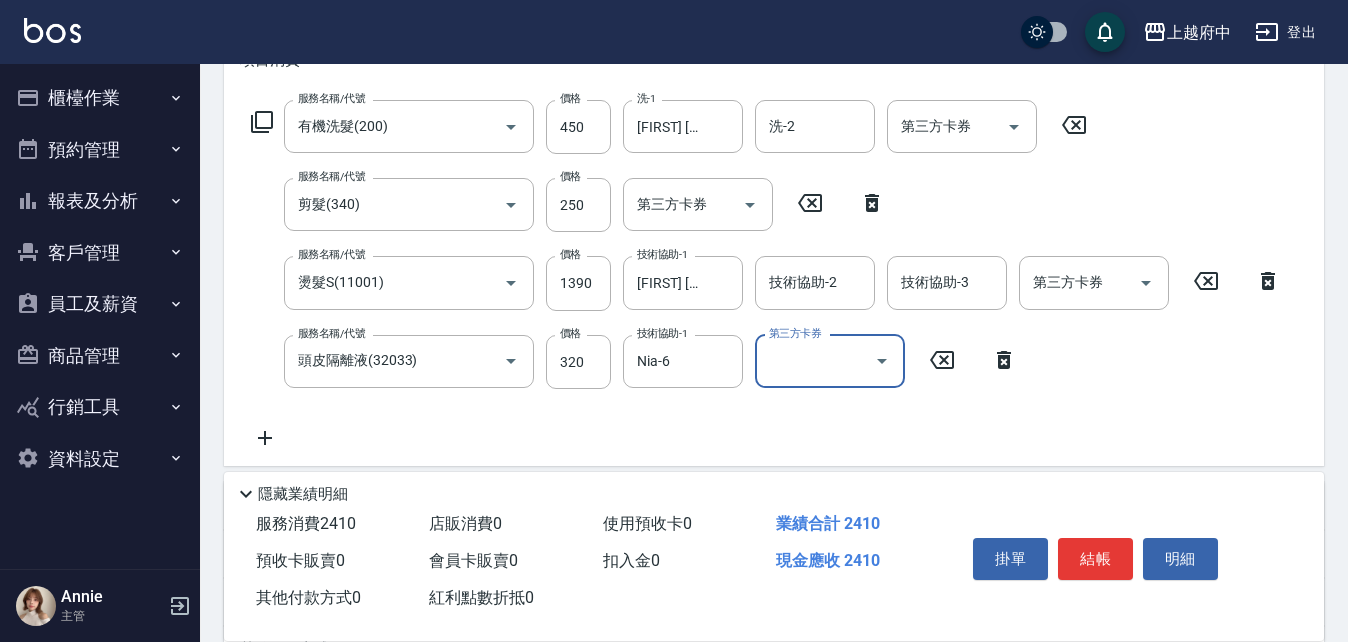 click on "服務名稱/代號 有機洗髮(200) 服務名稱/代號 價格 450 價格 洗-1 [FIRST] [LAST]-[NUMBER] 洗-1 洗-2 洗-2 第三方卡券 第三方卡券 服務名稱/代號 剪髮(340) 服務名稱/代號 價格 250 價格 第三方卡券 第三方卡券 服務名稱/代號 燙髮S(11001) 服務名稱/代號 價格 1390 價格 技術協助-1 [FIRST] [LAST]-[NUMBER] 技術協助-1 技術協助-2 技術協助-2 技術協助-3 技術協助-3 第三方卡券 第三方卡券 服務名稱/代號 頭皮隔離液(32033) 服務名稱/代號 價格 320 價格 技術協助-1 [NAME]-[NUMBER] 技術協助-1 第三方卡券 第三方卡券" at bounding box center [766, 275] 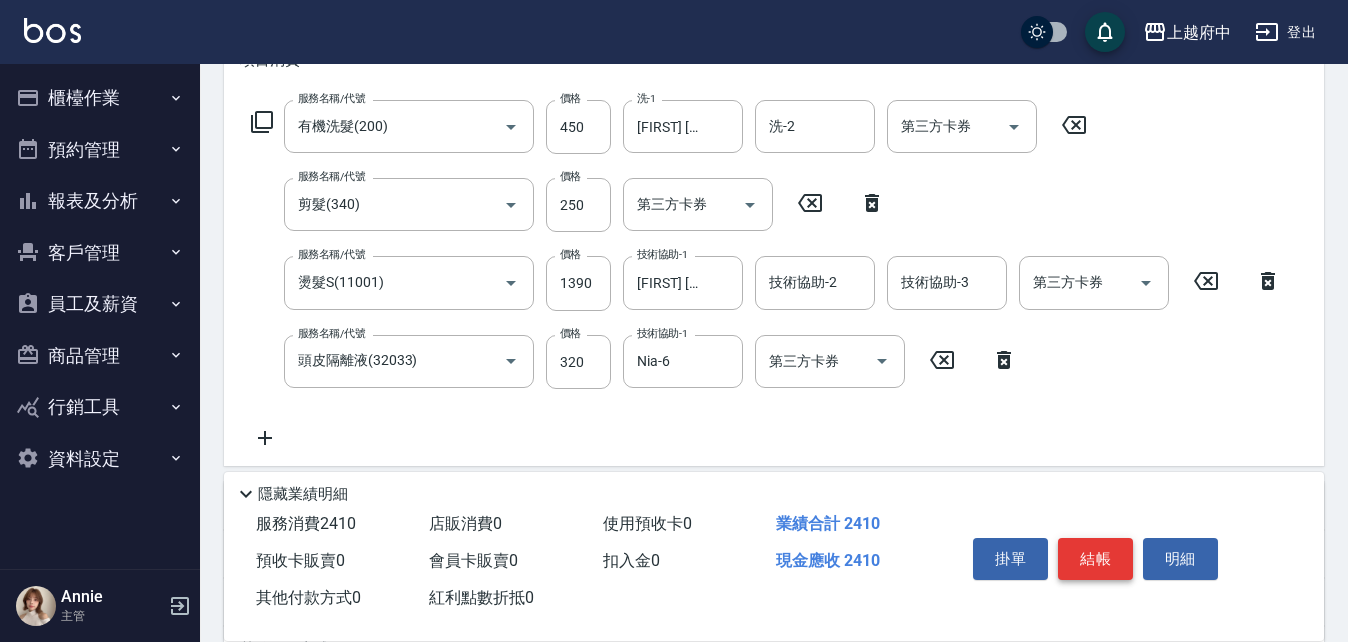 click on "結帳" at bounding box center (1095, 559) 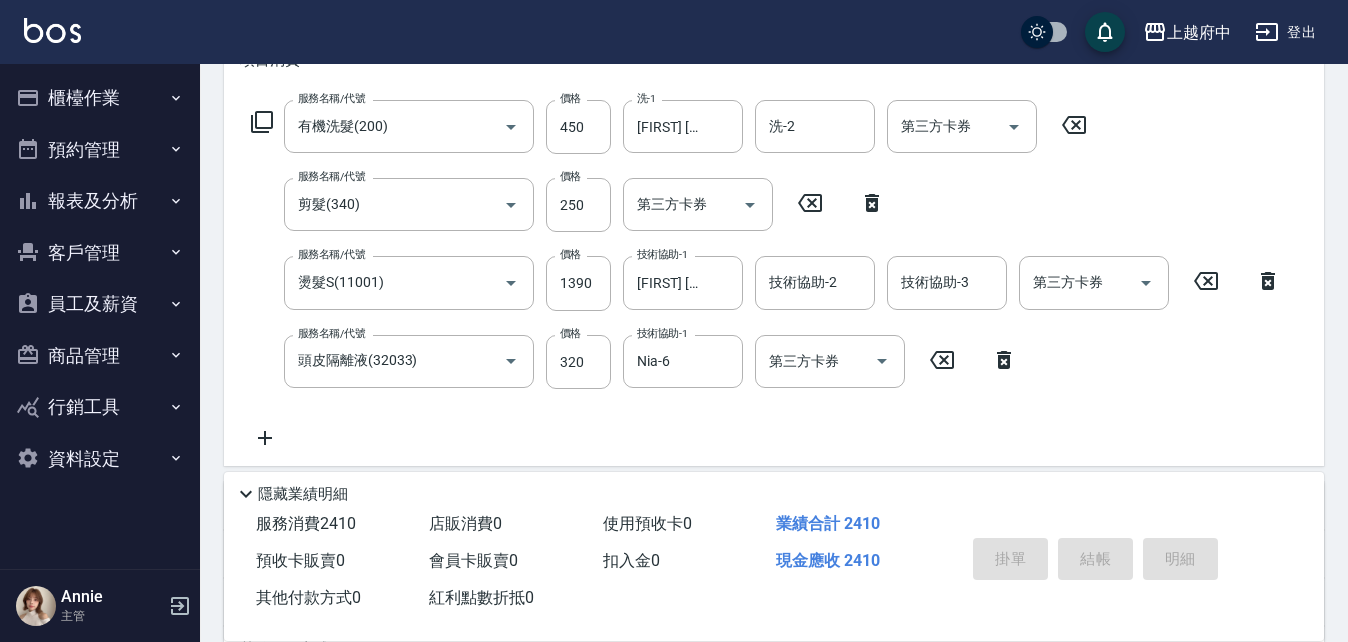 type on "[DATE] [TIME]" 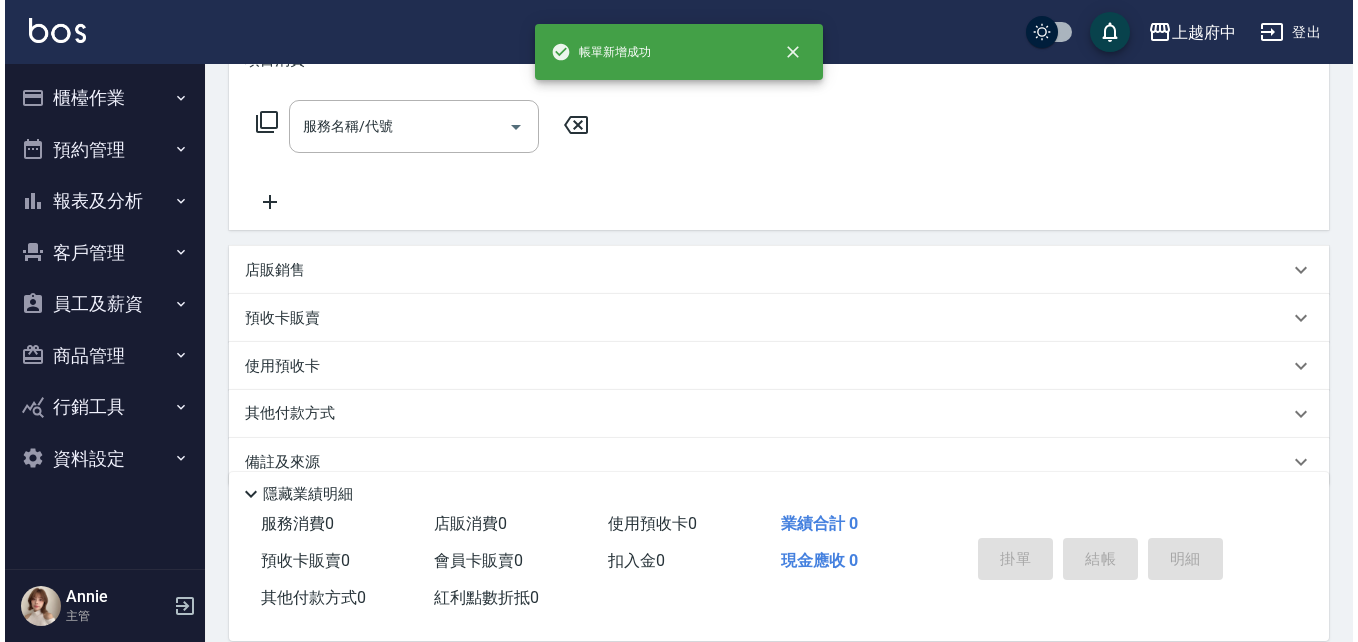 scroll, scrollTop: 0, scrollLeft: 0, axis: both 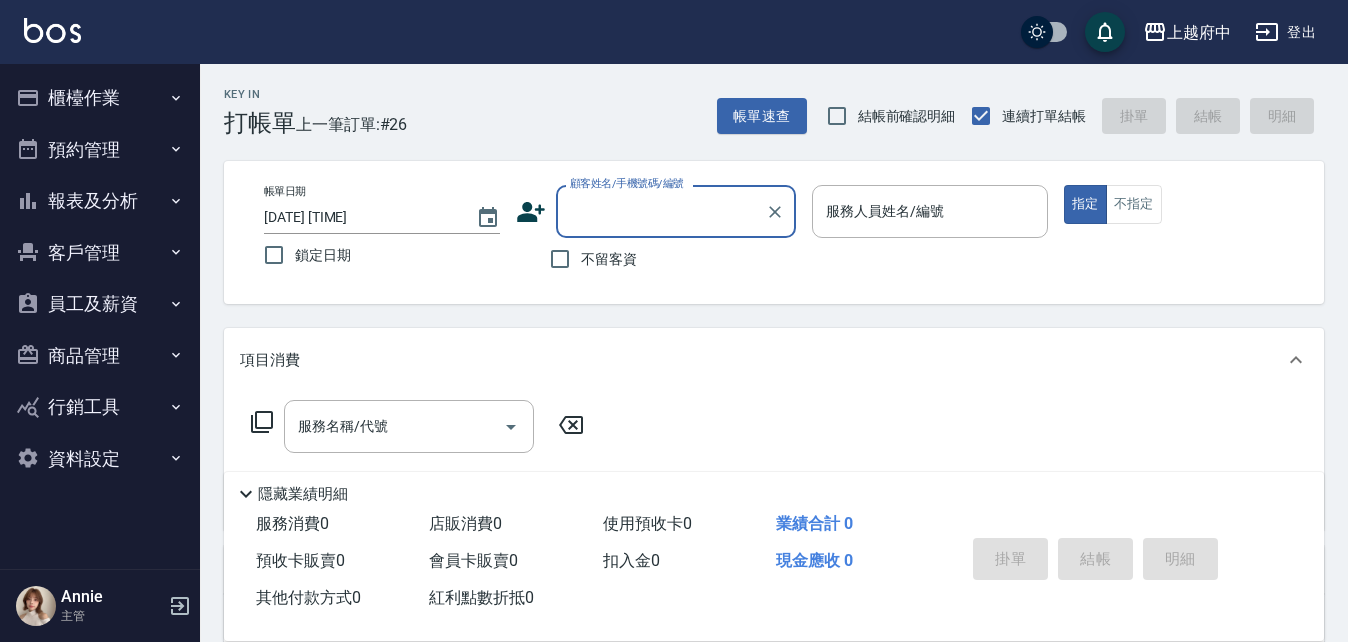 click 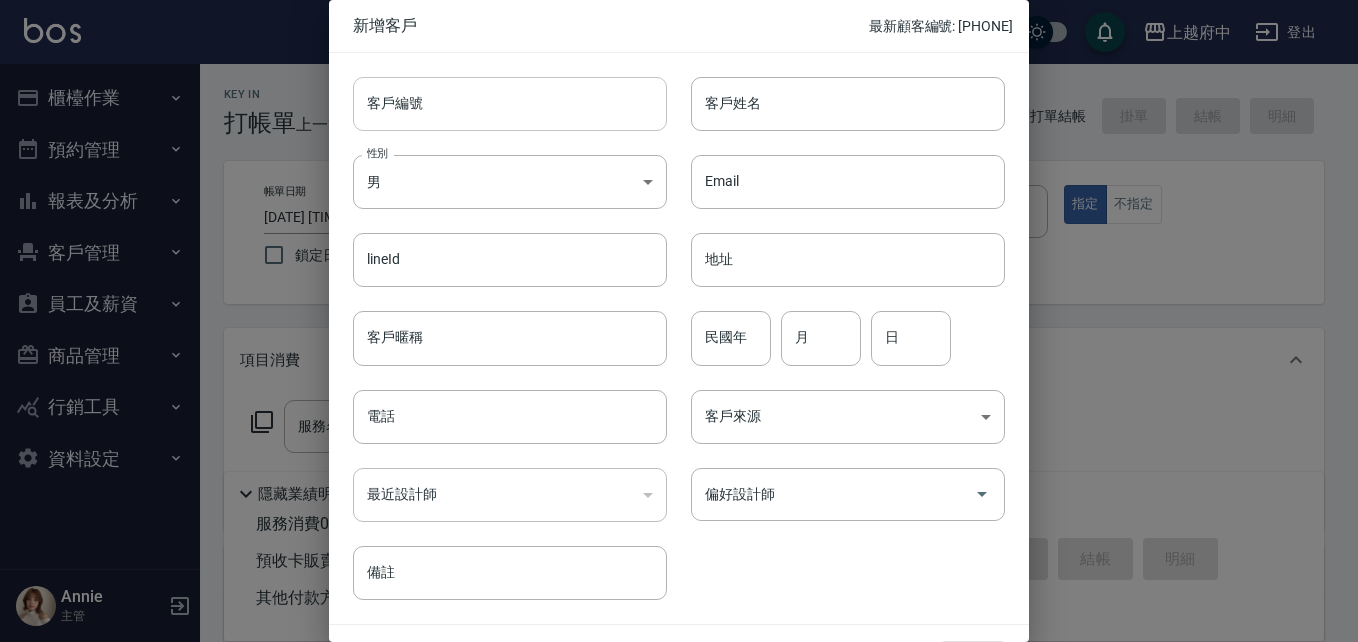 click on "客戶編號" at bounding box center (510, 104) 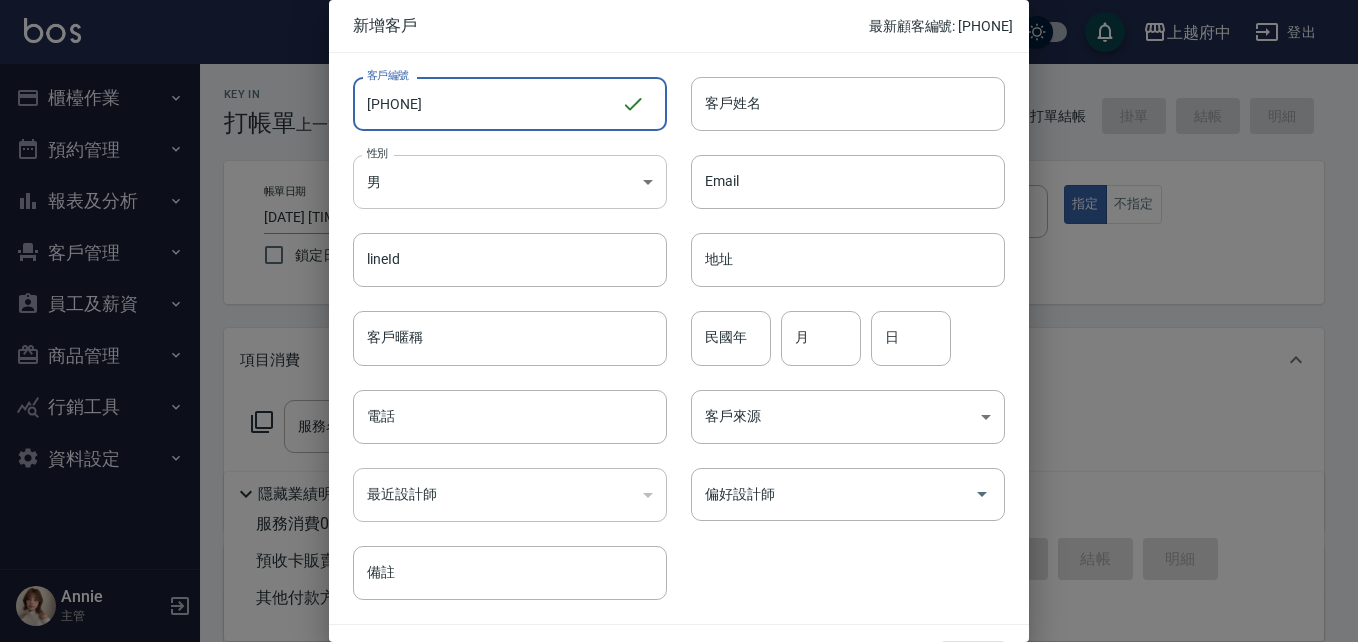 type on "[PHONE]" 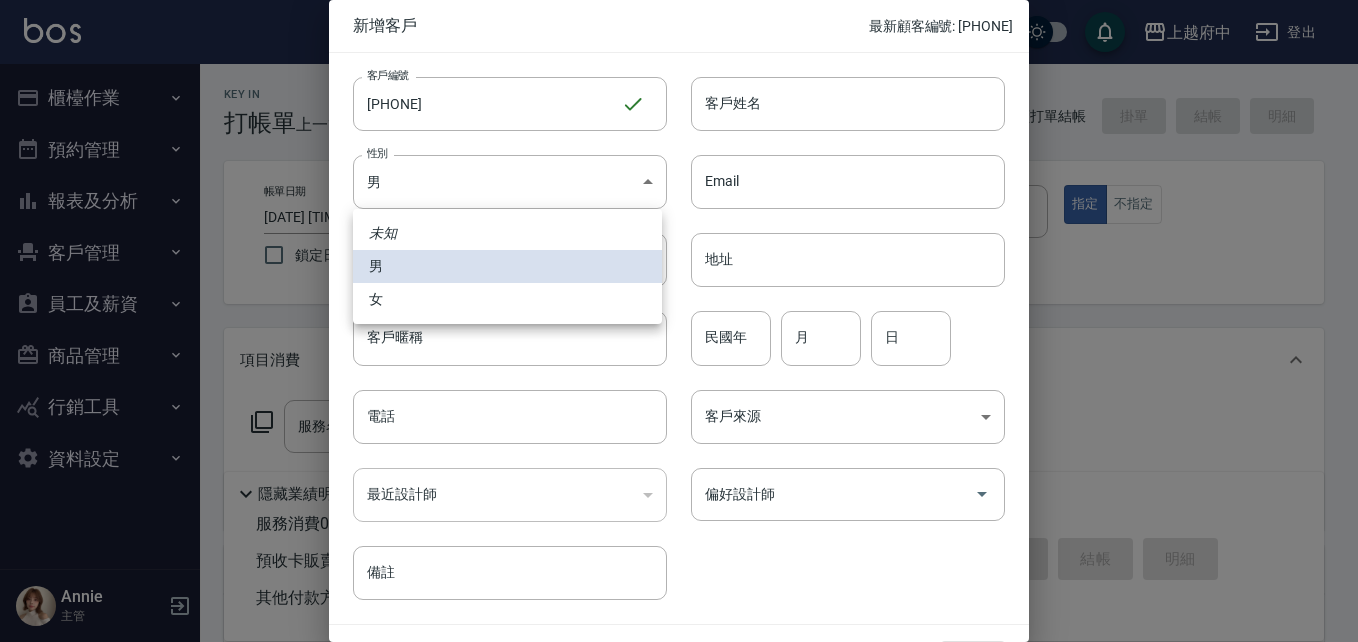 click on "女" at bounding box center [507, 299] 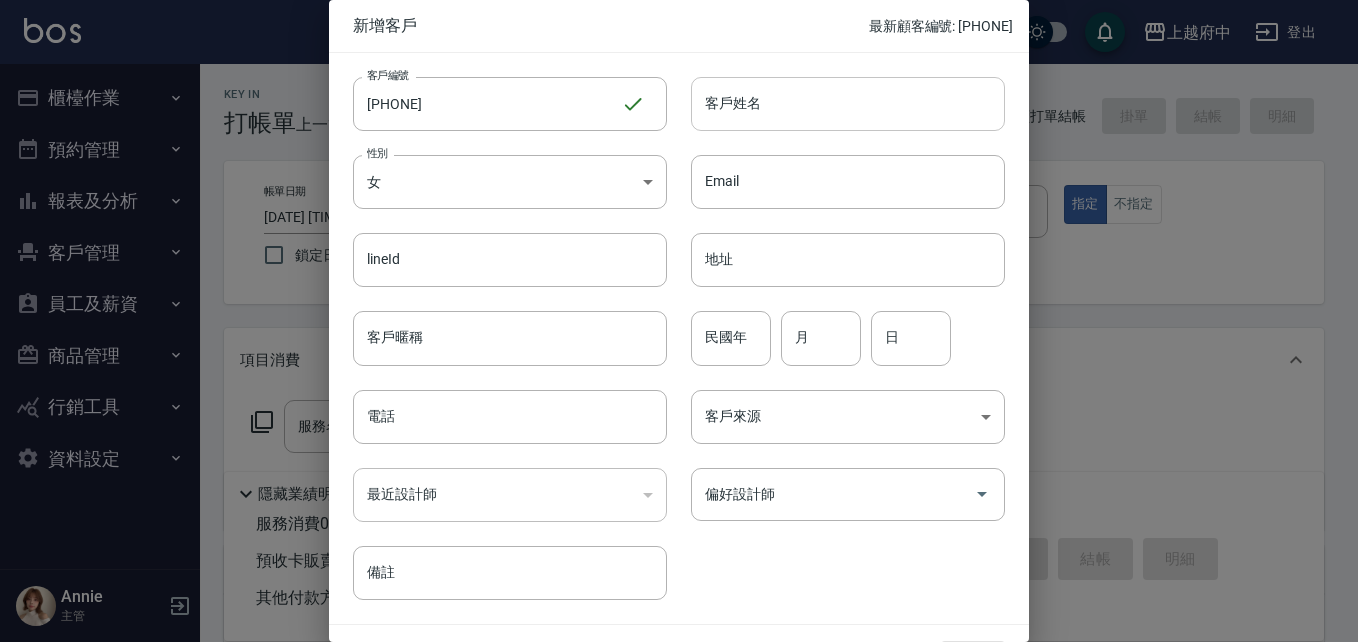 click on "客戶姓名" at bounding box center [848, 104] 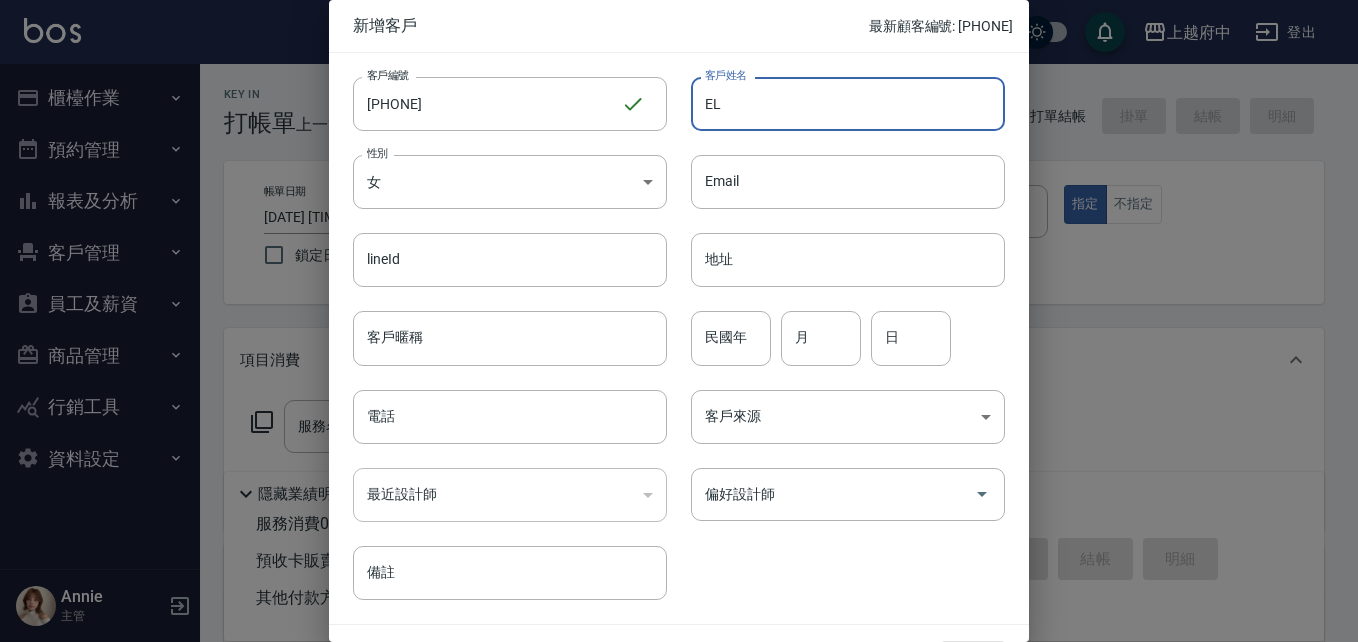 type on "E" 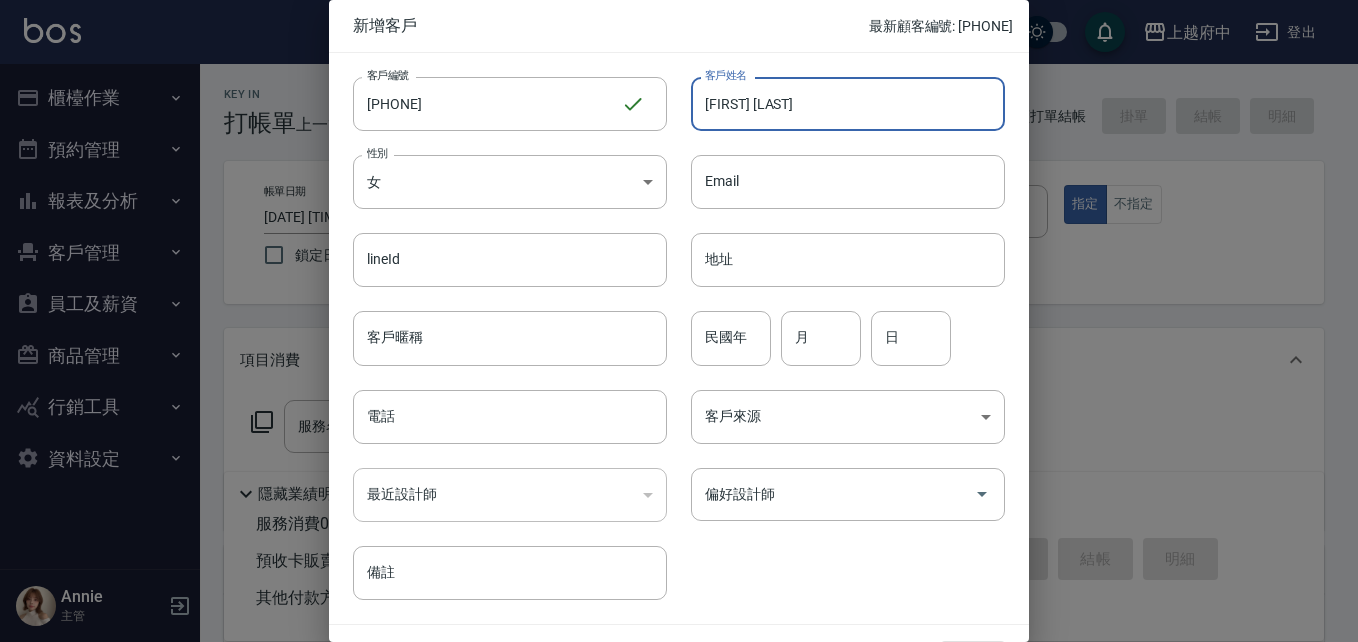 type on "[FIRST] [LAST]" 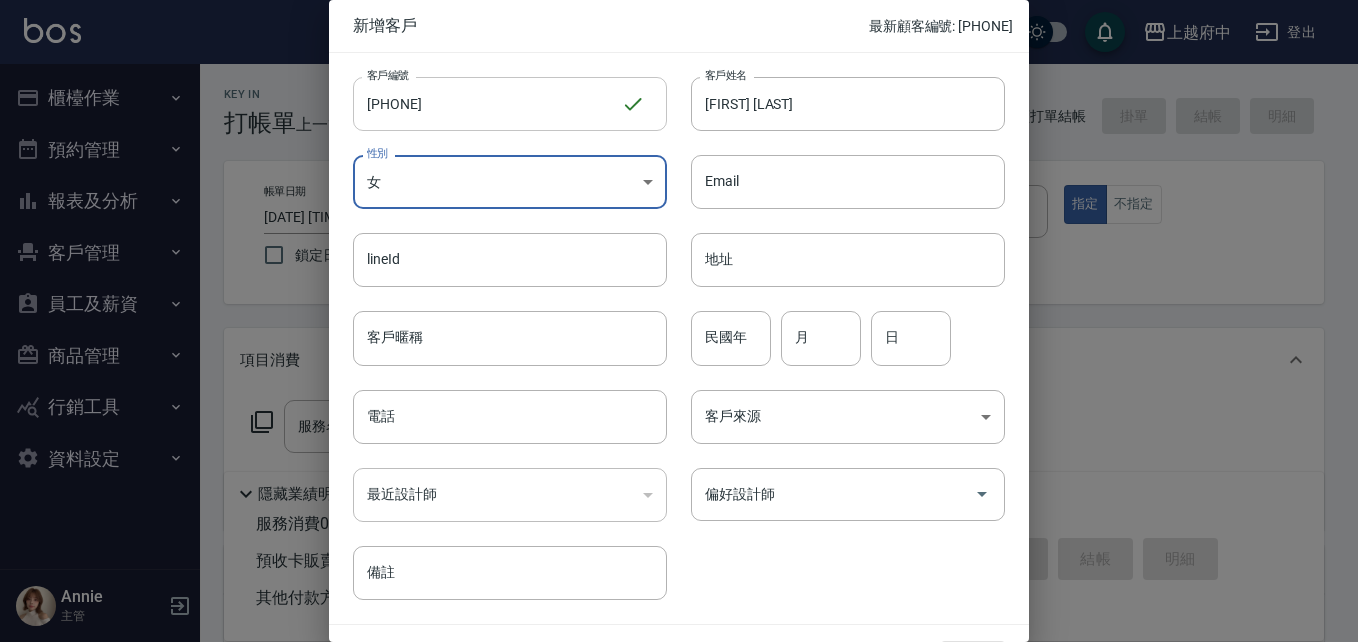 click on "[PHONE]" at bounding box center [487, 104] 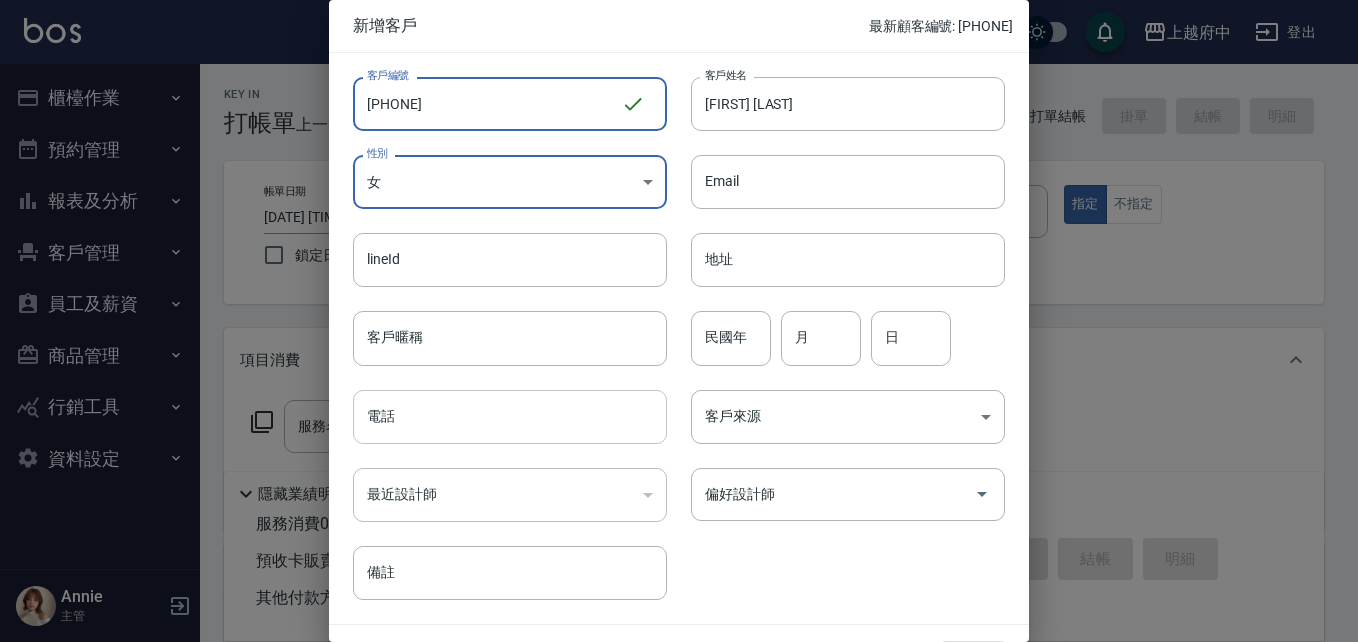 click on "電話" at bounding box center [510, 417] 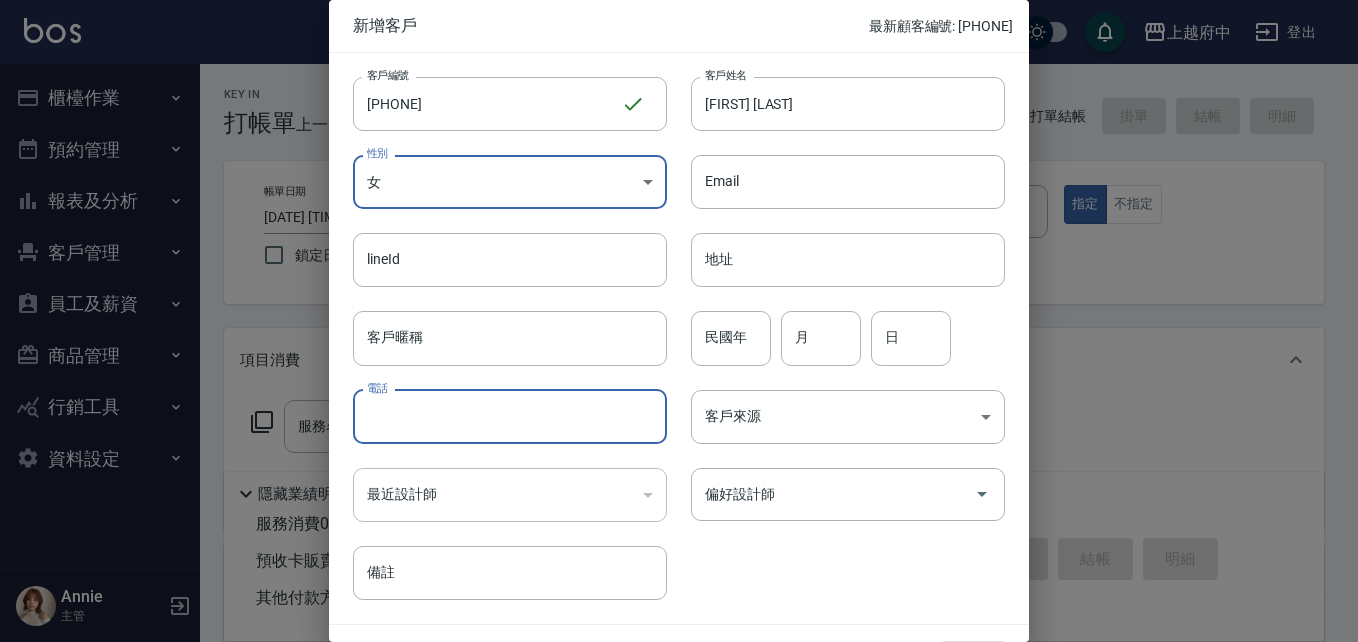 paste on "[PHONE]" 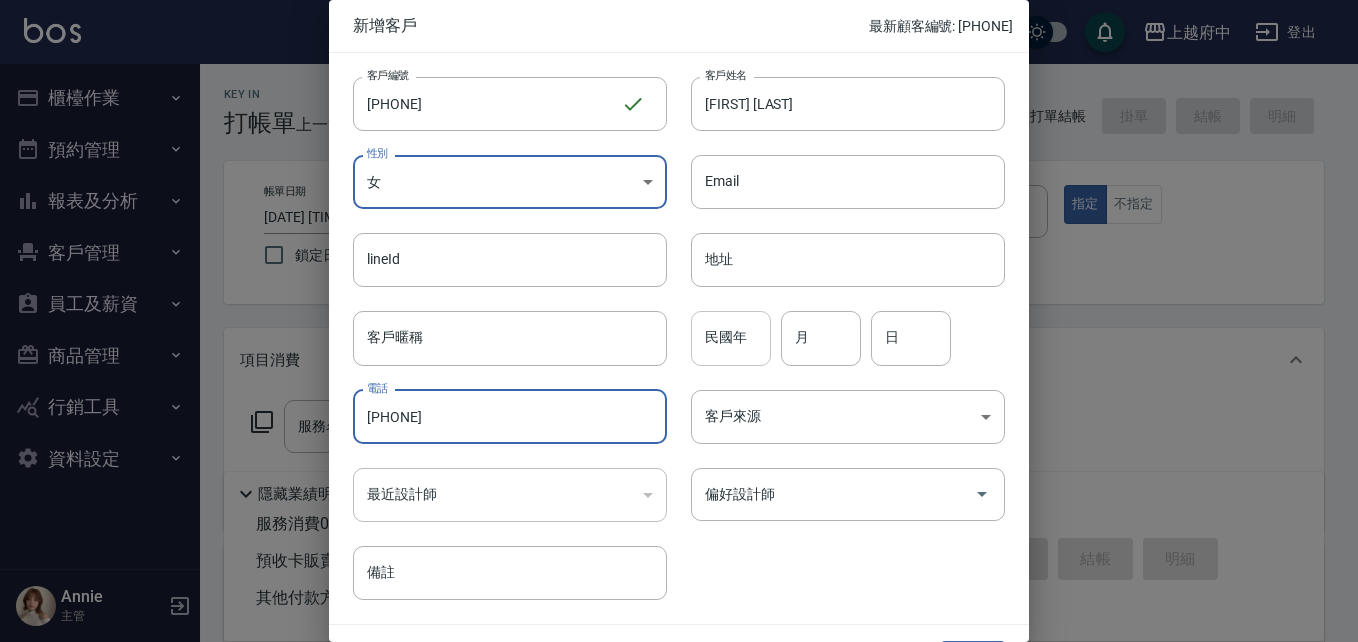 type on "[PHONE]" 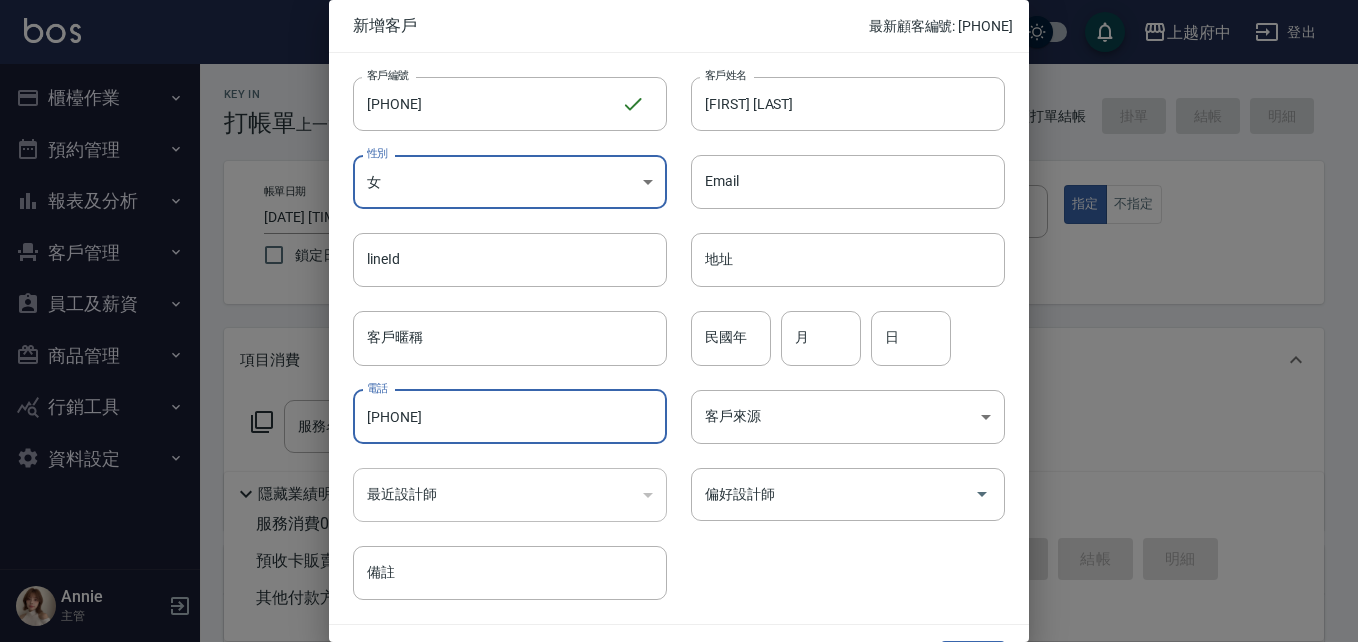 click on "民國年" at bounding box center [731, 338] 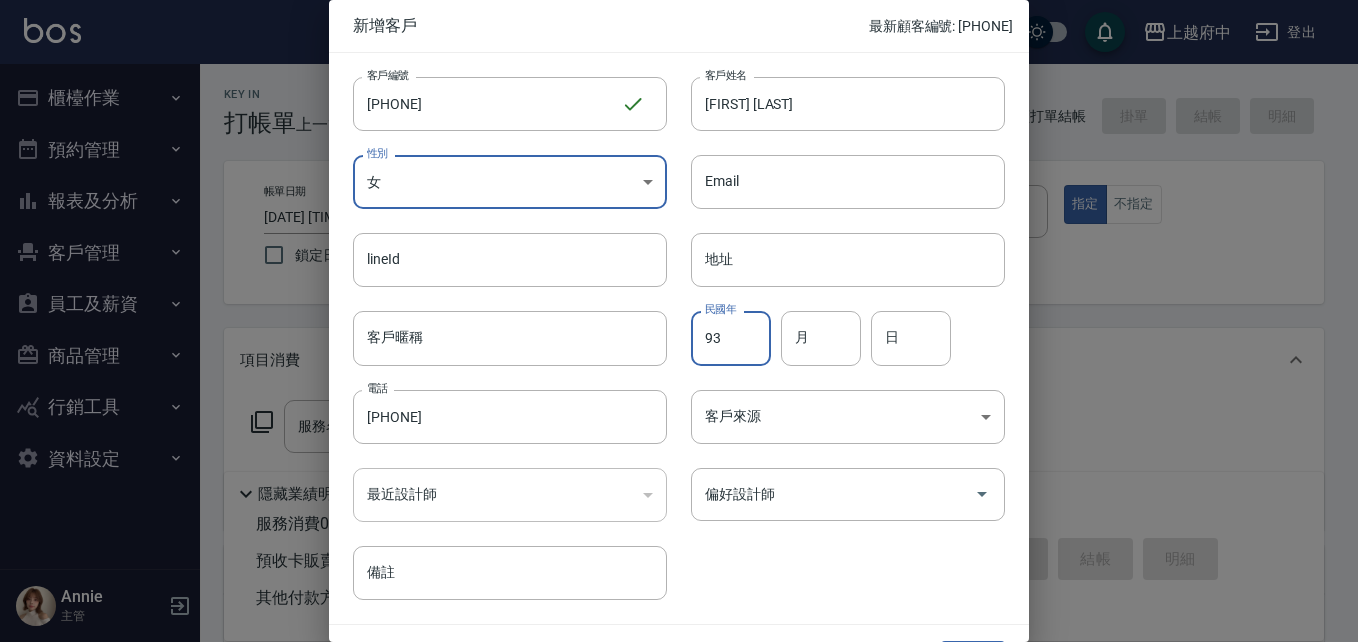 type on "93" 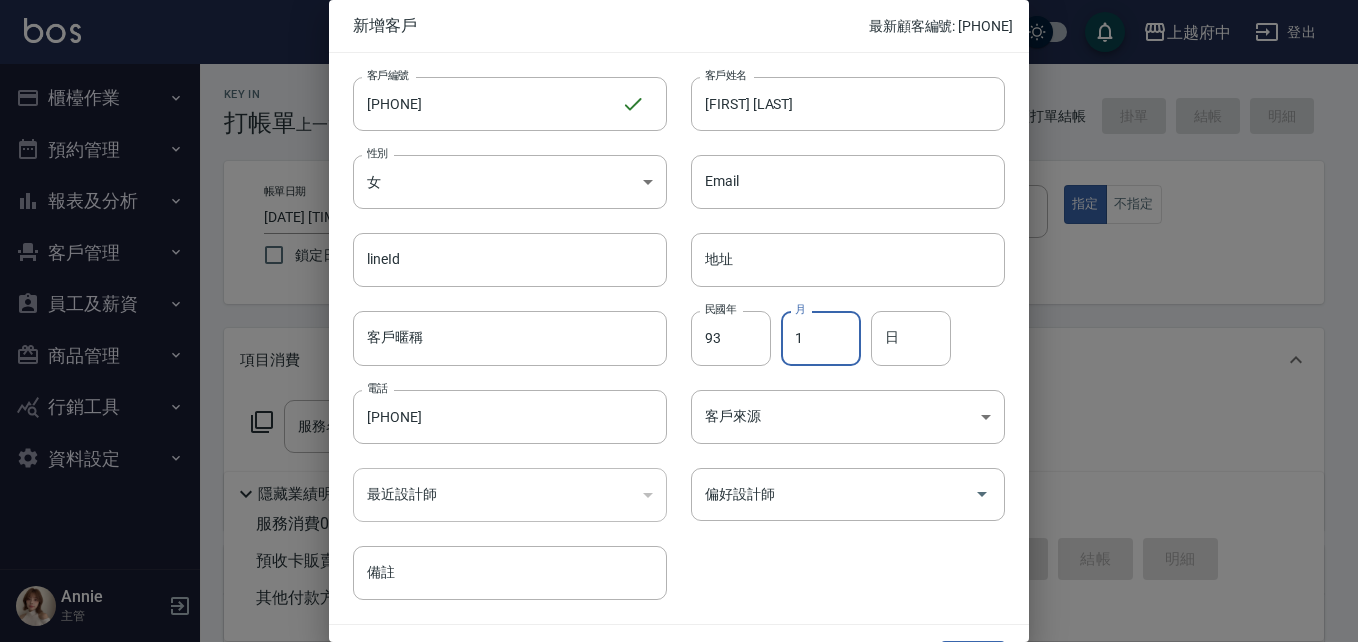 type on "1" 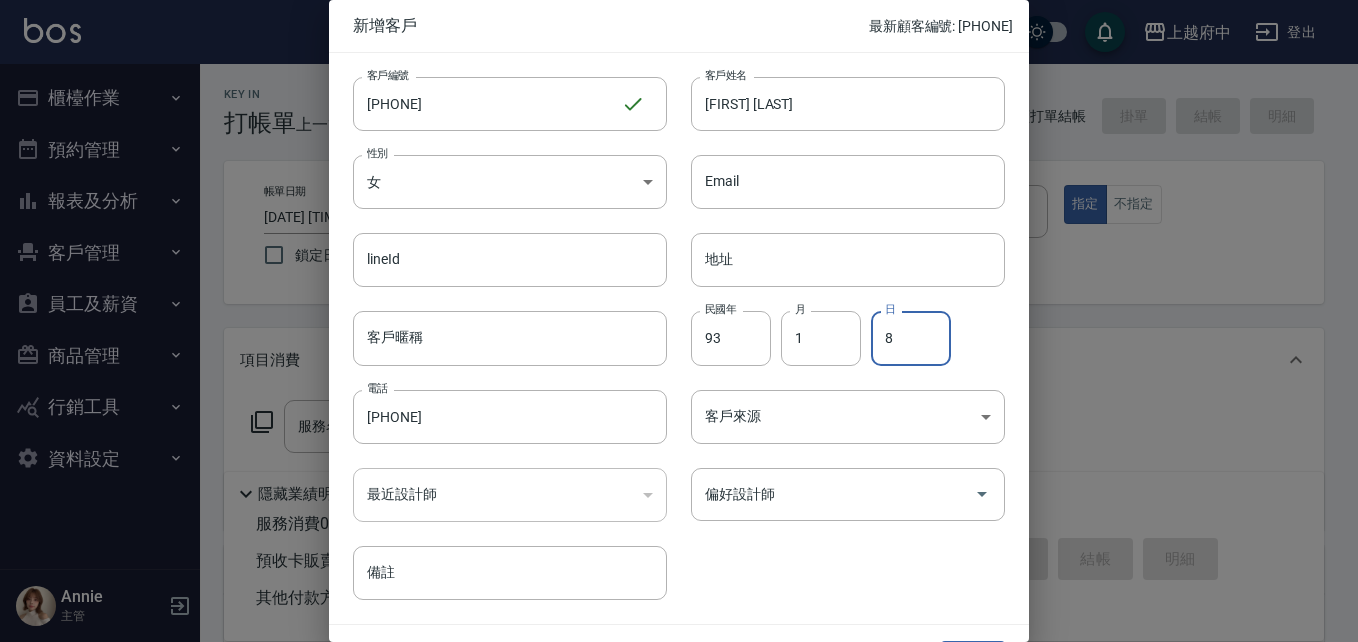 type on "8" 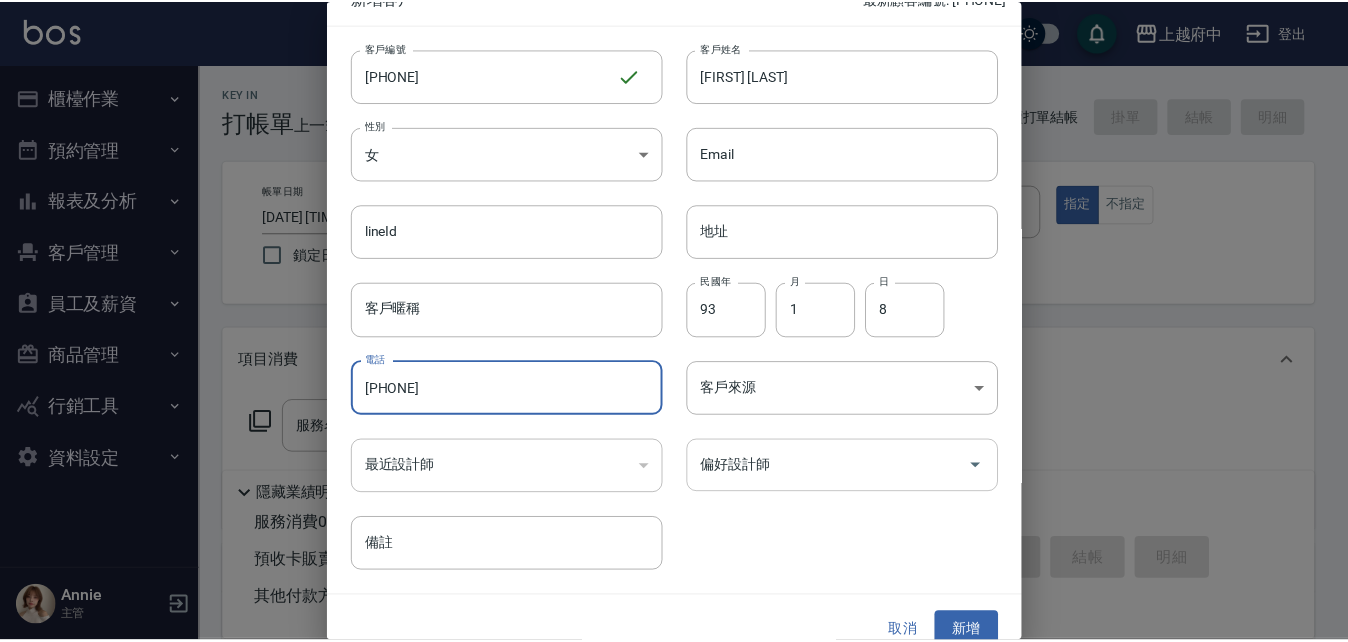 scroll, scrollTop: 51, scrollLeft: 0, axis: vertical 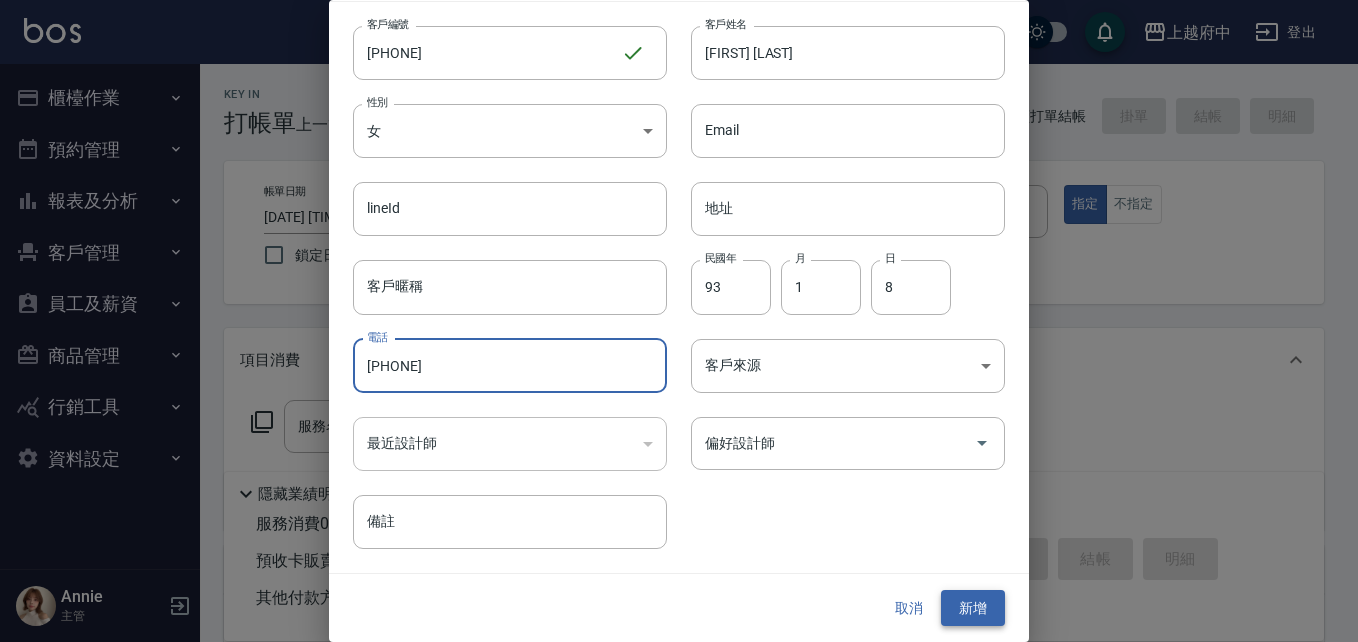 click on "新增" at bounding box center (973, 608) 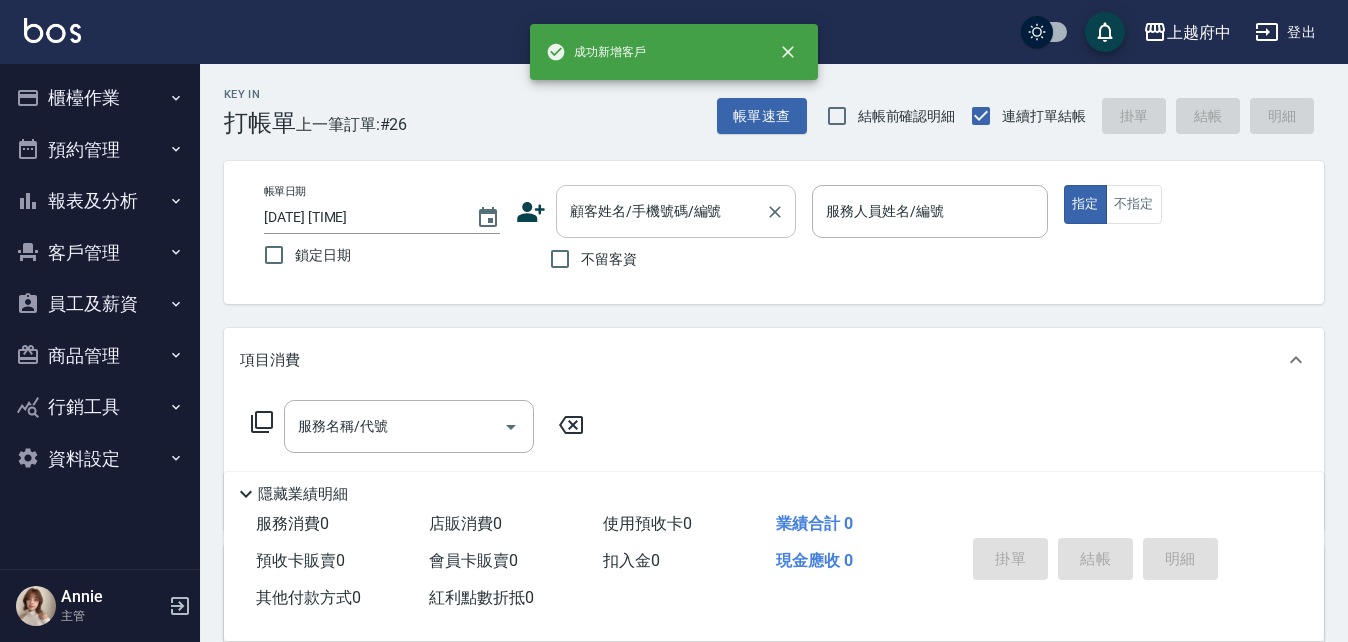 click on "顧客姓名/手機號碼/編號" at bounding box center (661, 211) 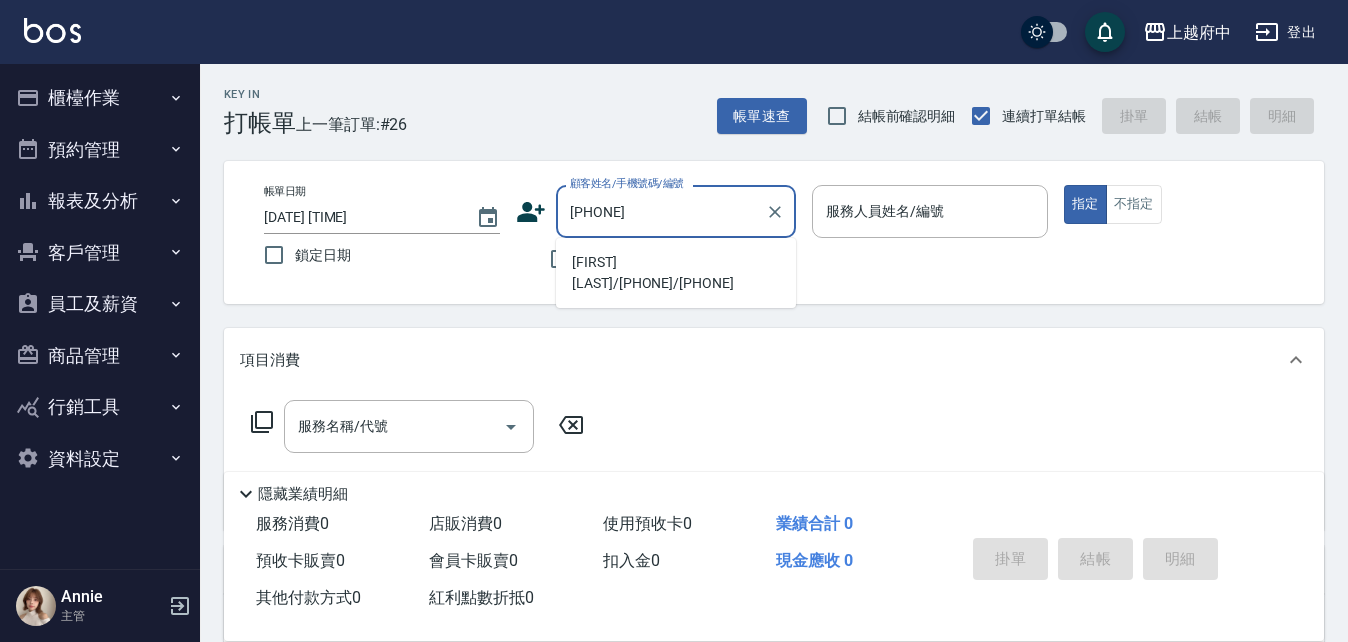 click on "[FIRST] [LAST]/[PHONE]/[PHONE]" at bounding box center (676, 273) 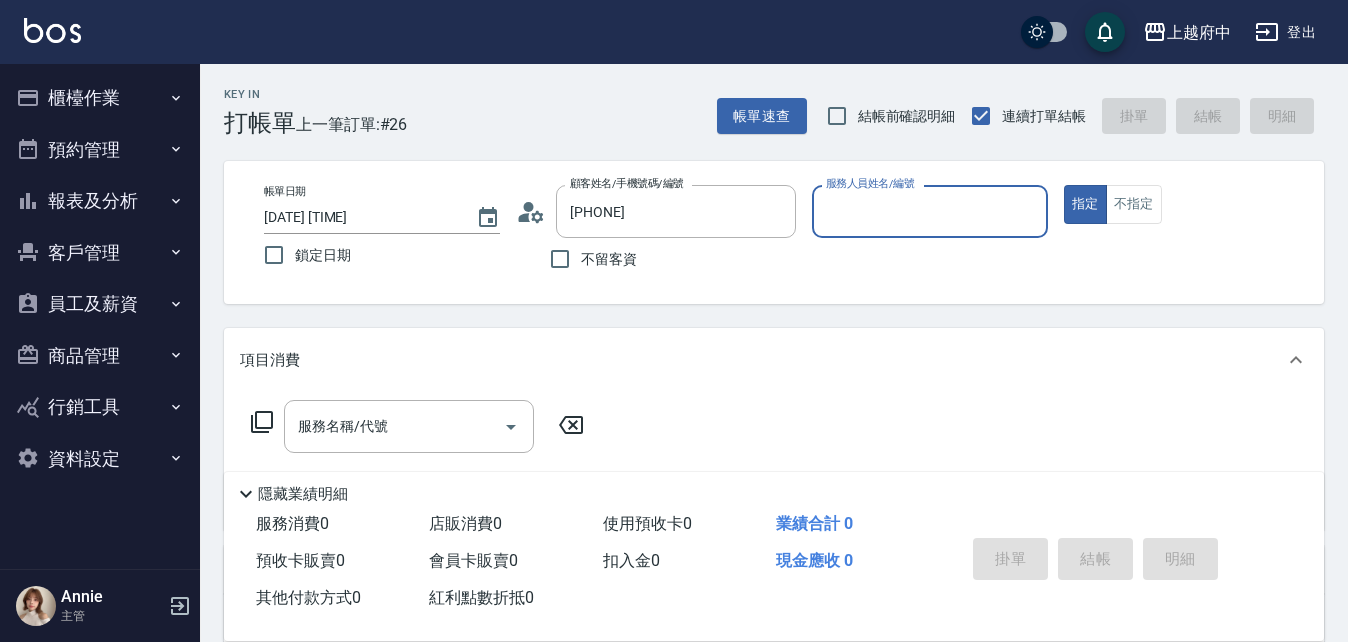 type on "[FIRST] [LAST]/[PHONE]/[PHONE]" 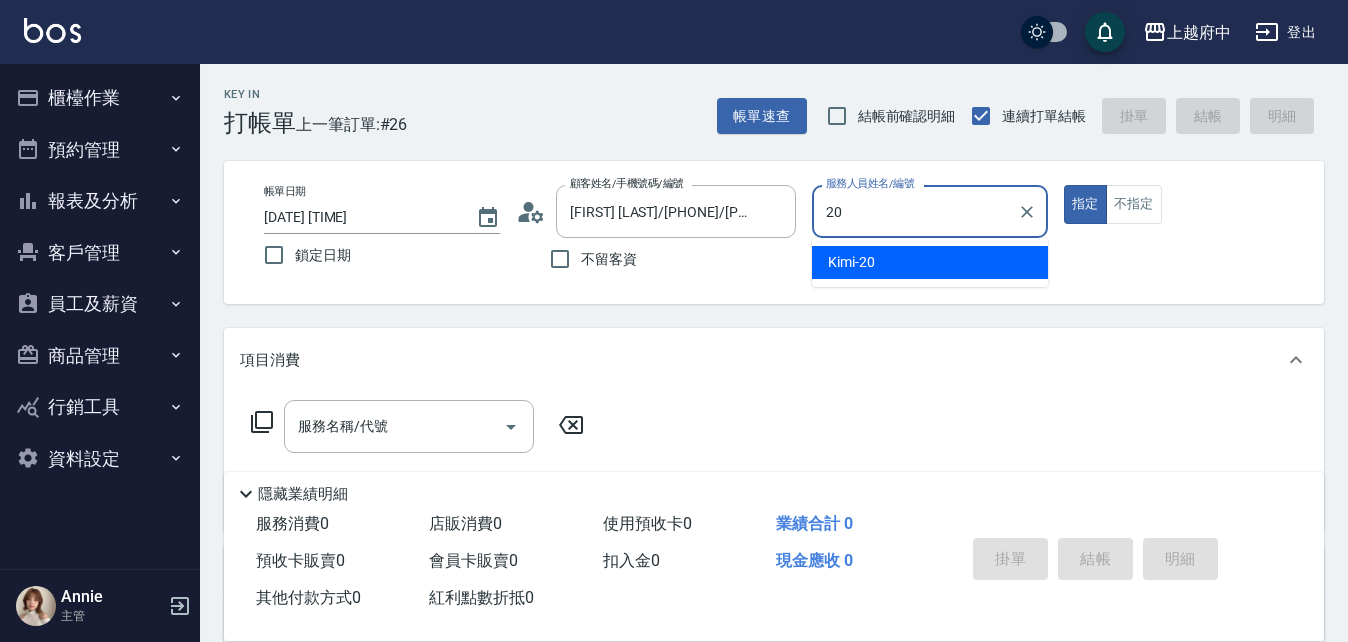 type on "[FIRST]-[NUMBER]" 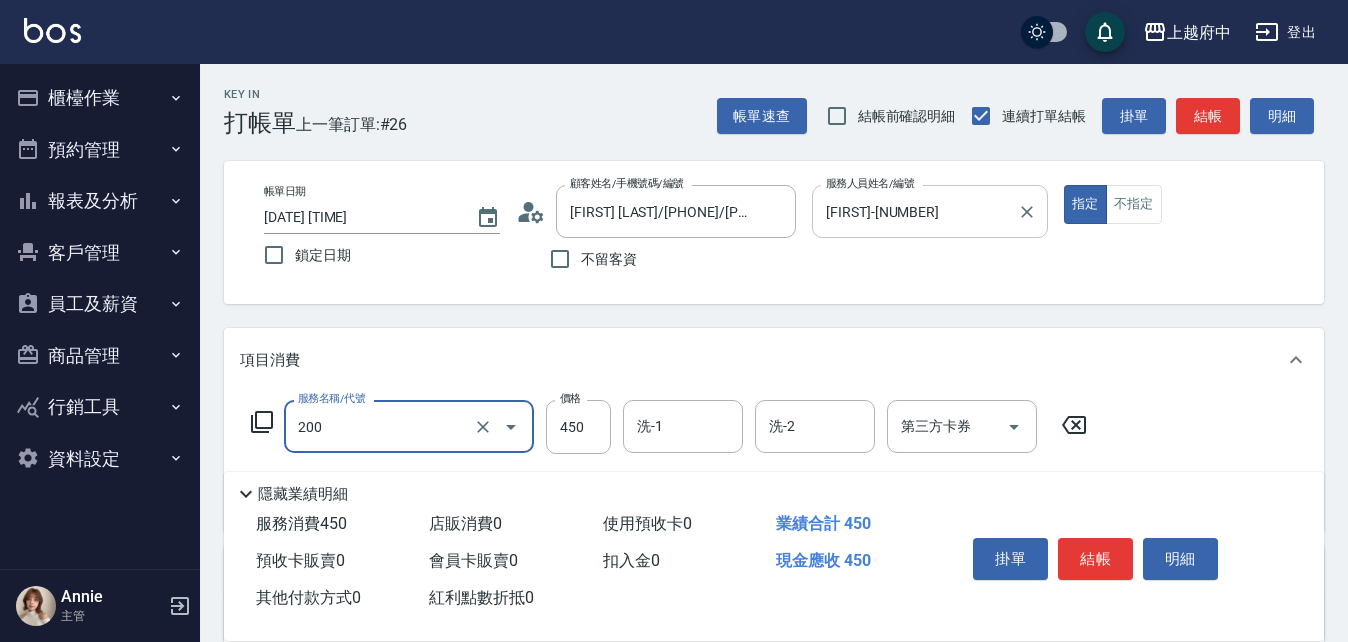 type on "有機洗髮(200)" 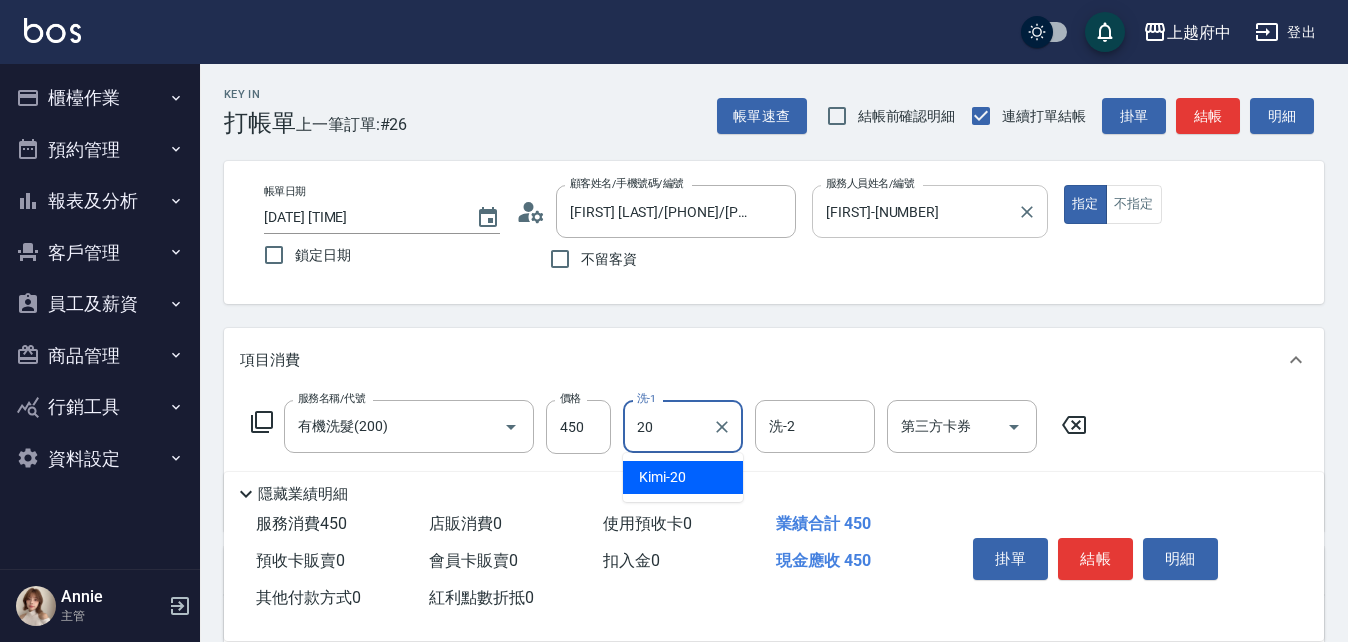 type on "[FIRST]-[NUMBER]" 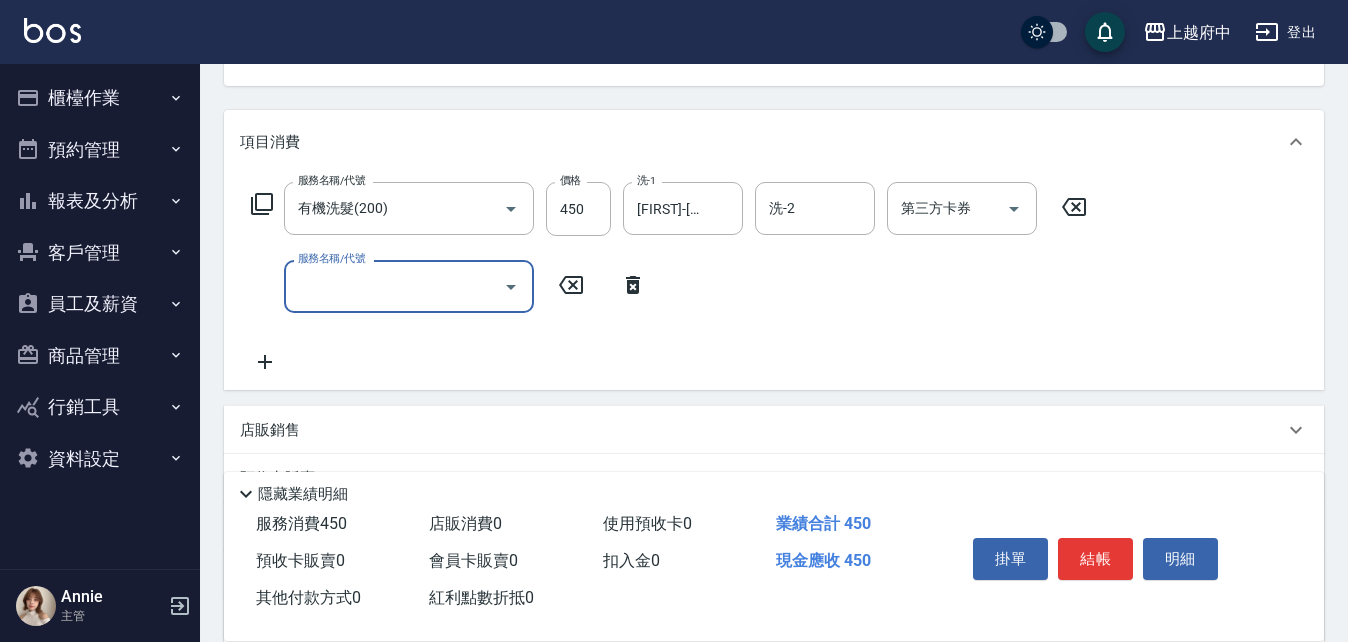 scroll, scrollTop: 300, scrollLeft: 0, axis: vertical 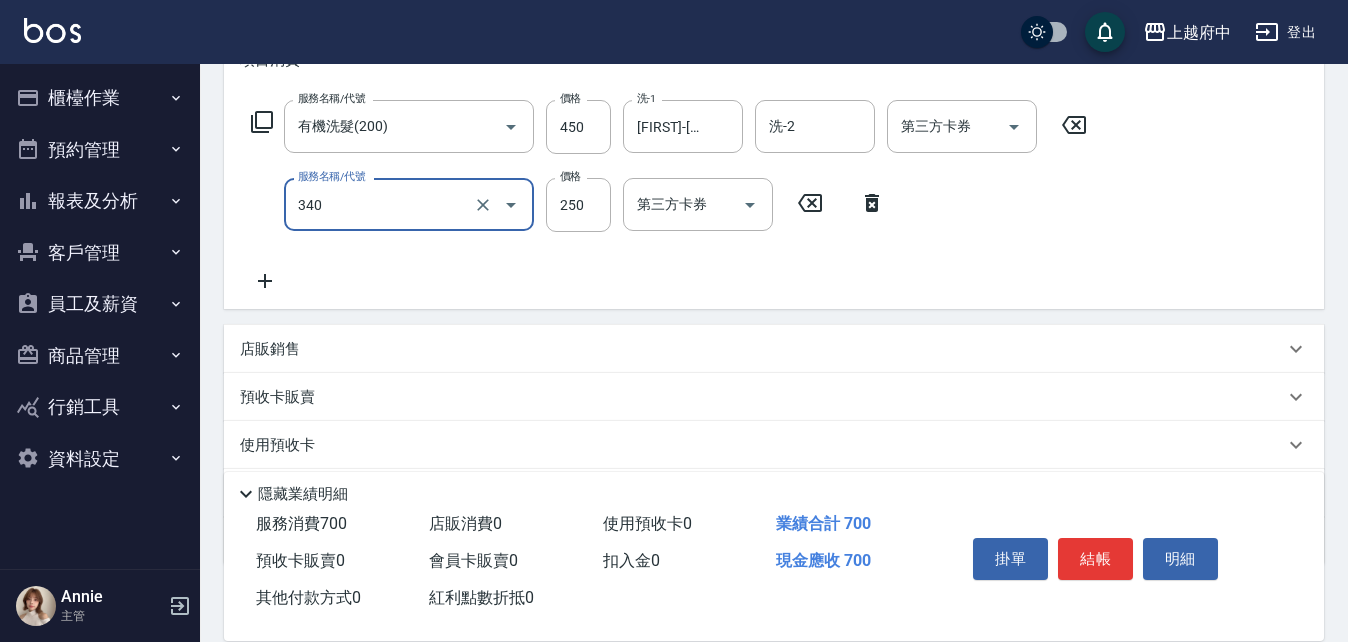 type on "剪髮(340)" 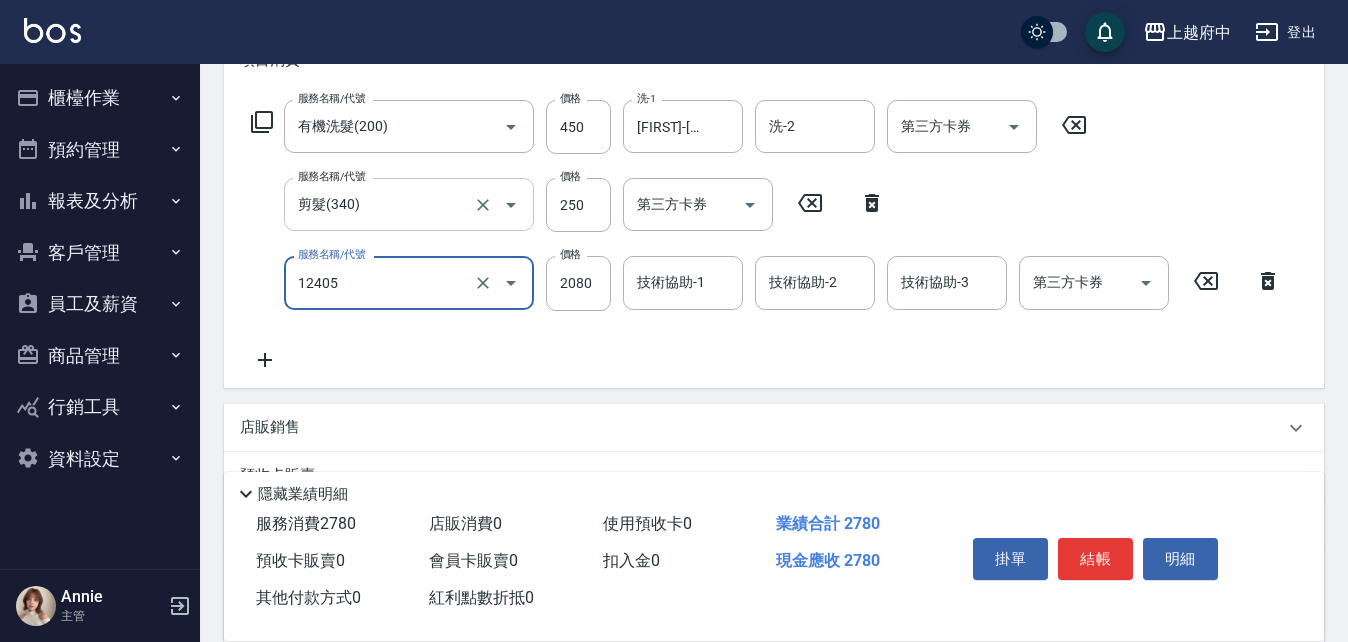 type on "染髮L(12405)" 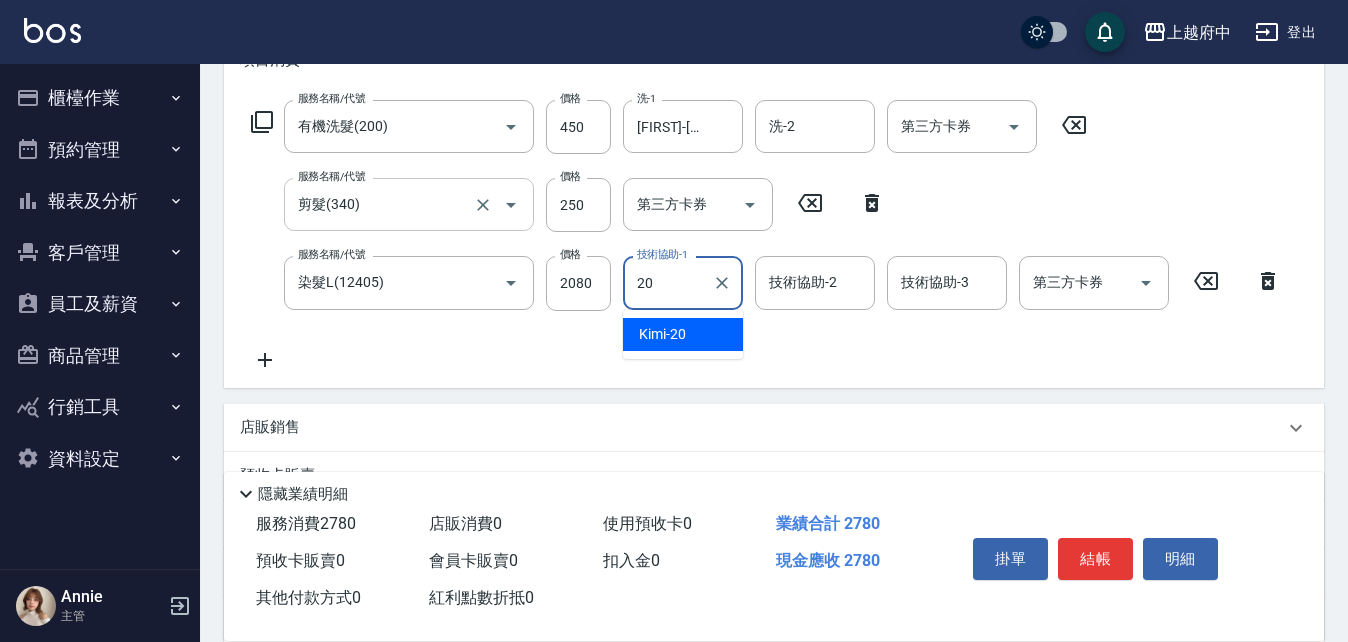 type on "[FIRST]-[NUMBER]" 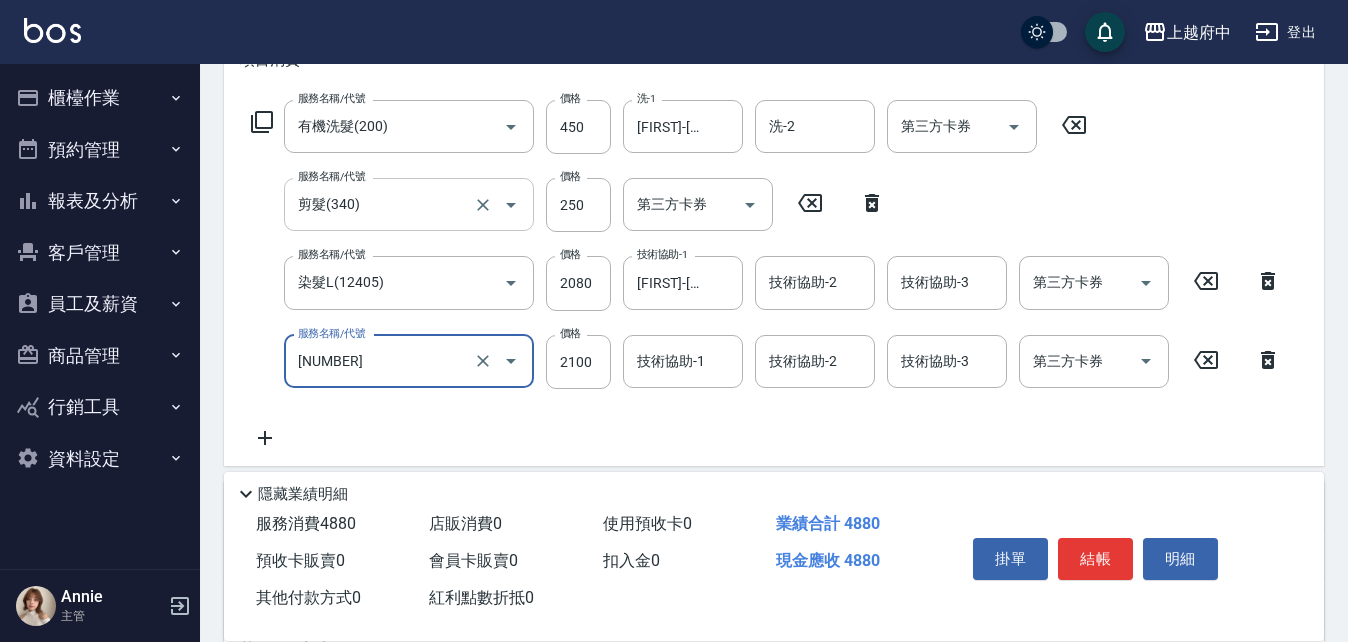 type on "漂髮 長(500222)" 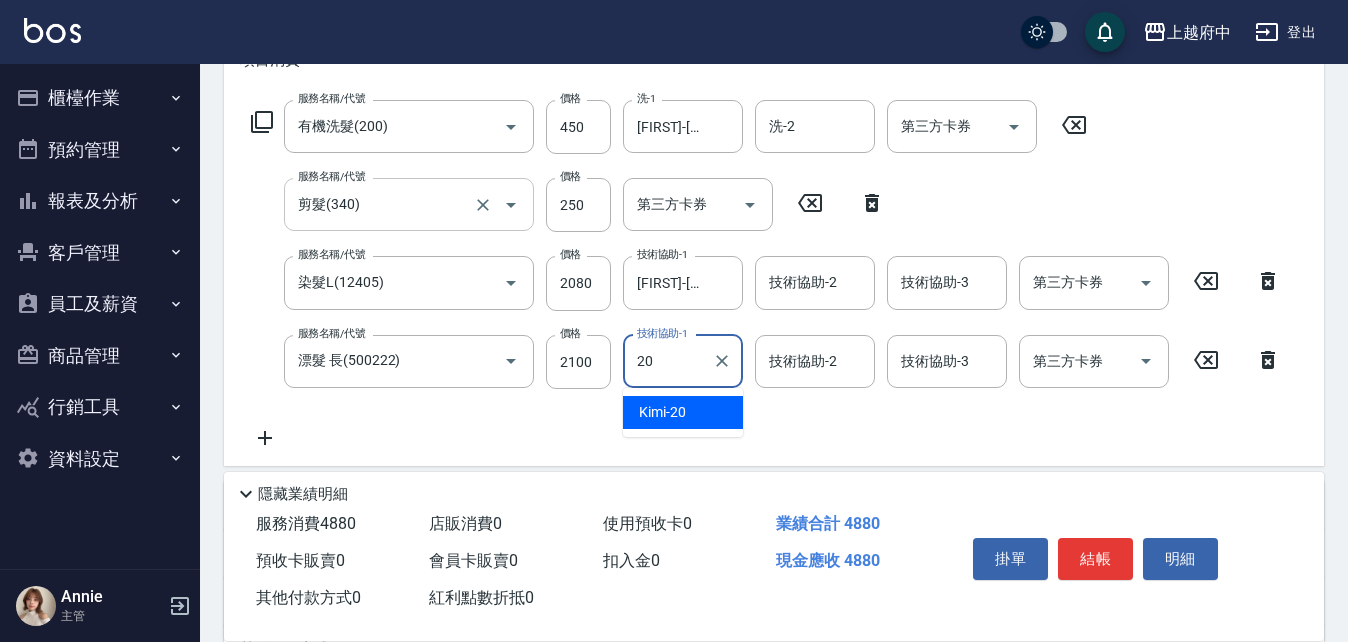 type on "[FIRST]-[NUMBER]" 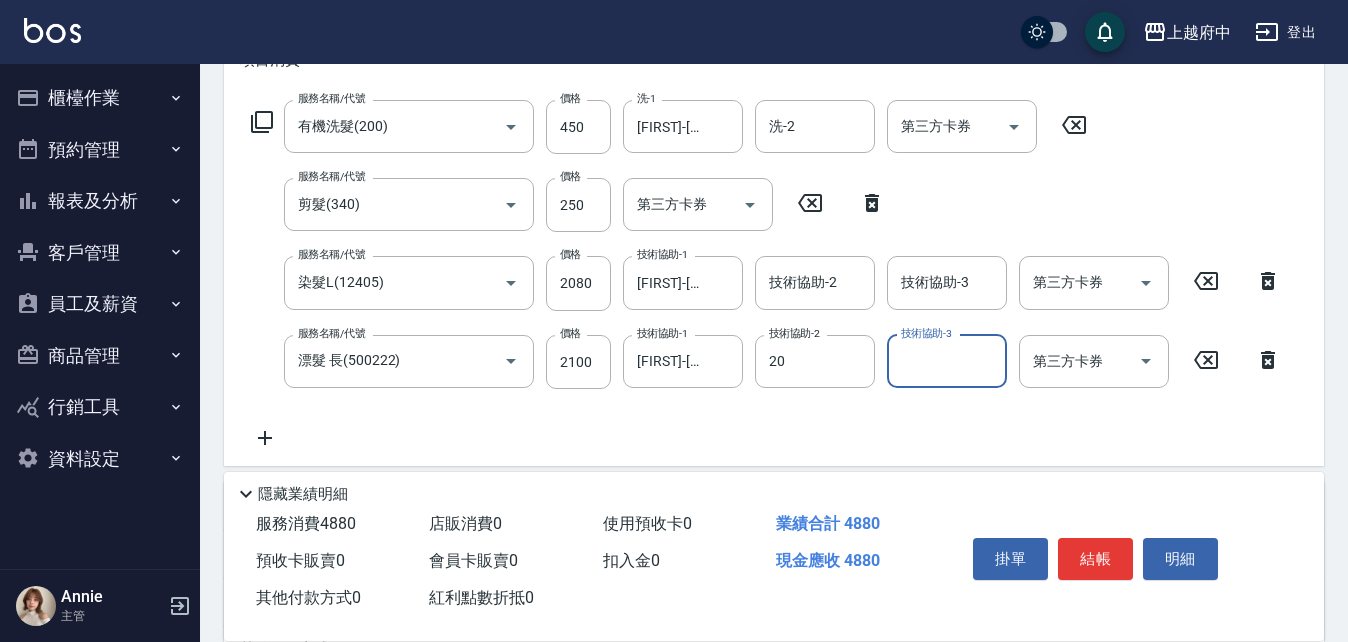 type on "[FIRST]-[NUMBER]" 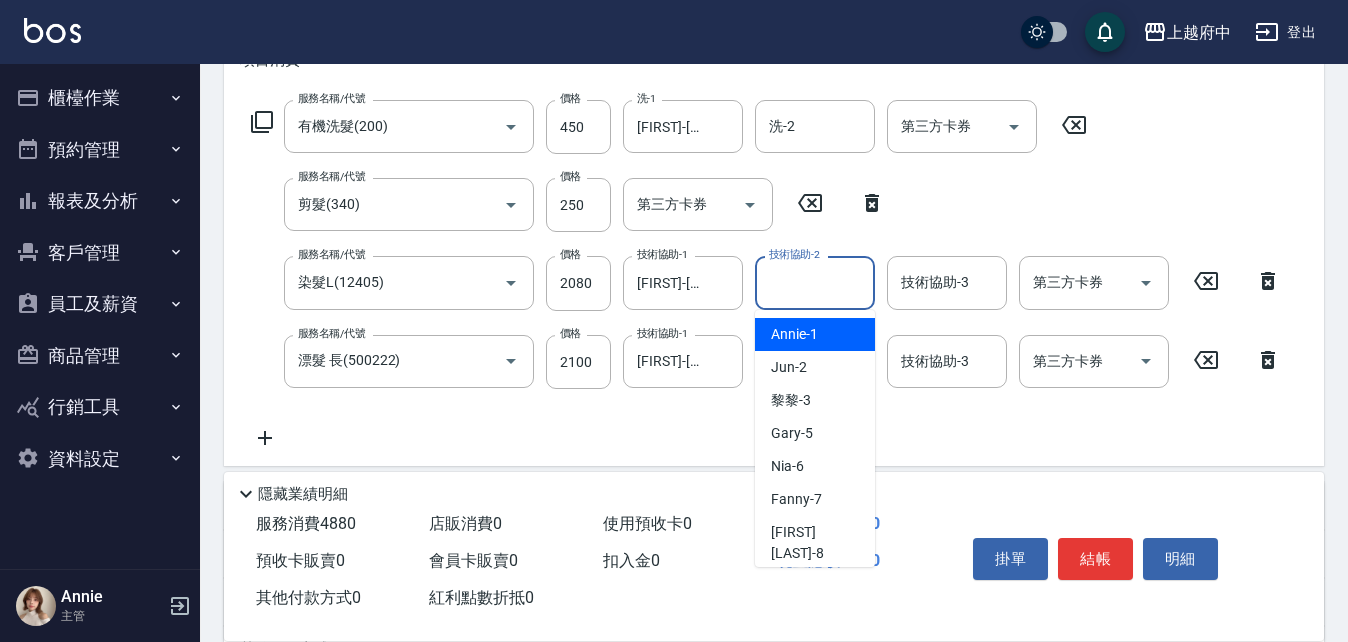 click on "技術協助-2" at bounding box center [815, 282] 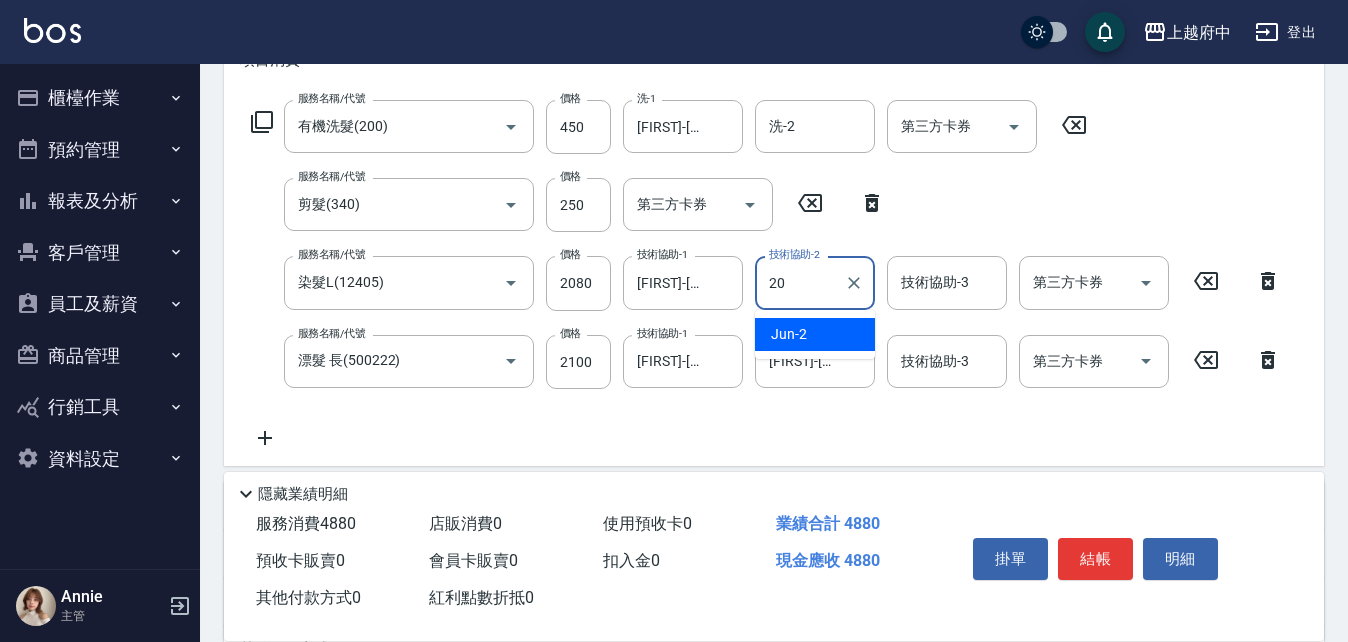 type on "[FIRST]-[NUMBER]" 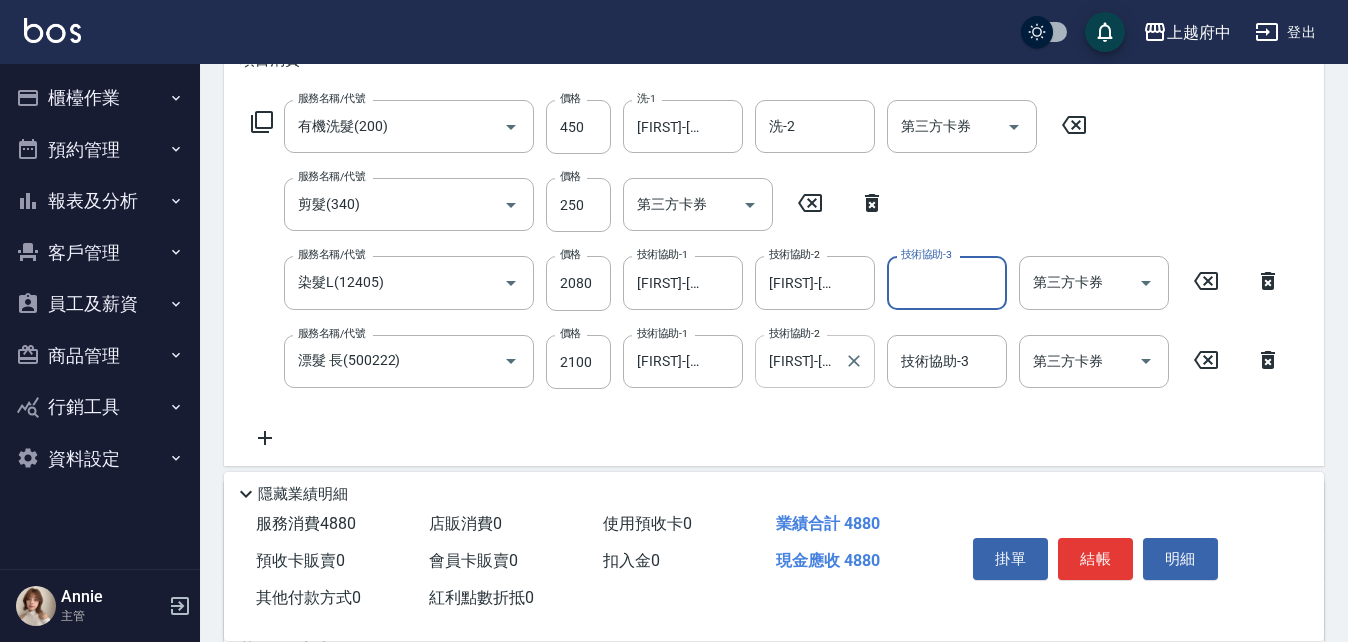 click 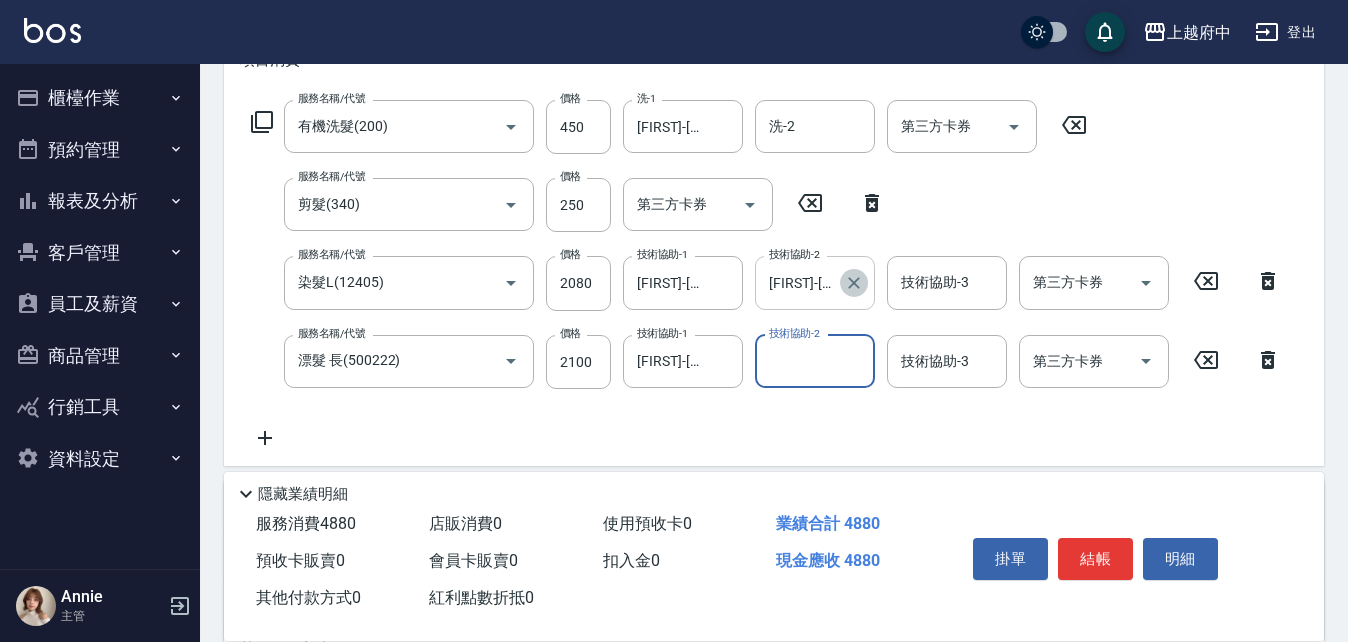 click 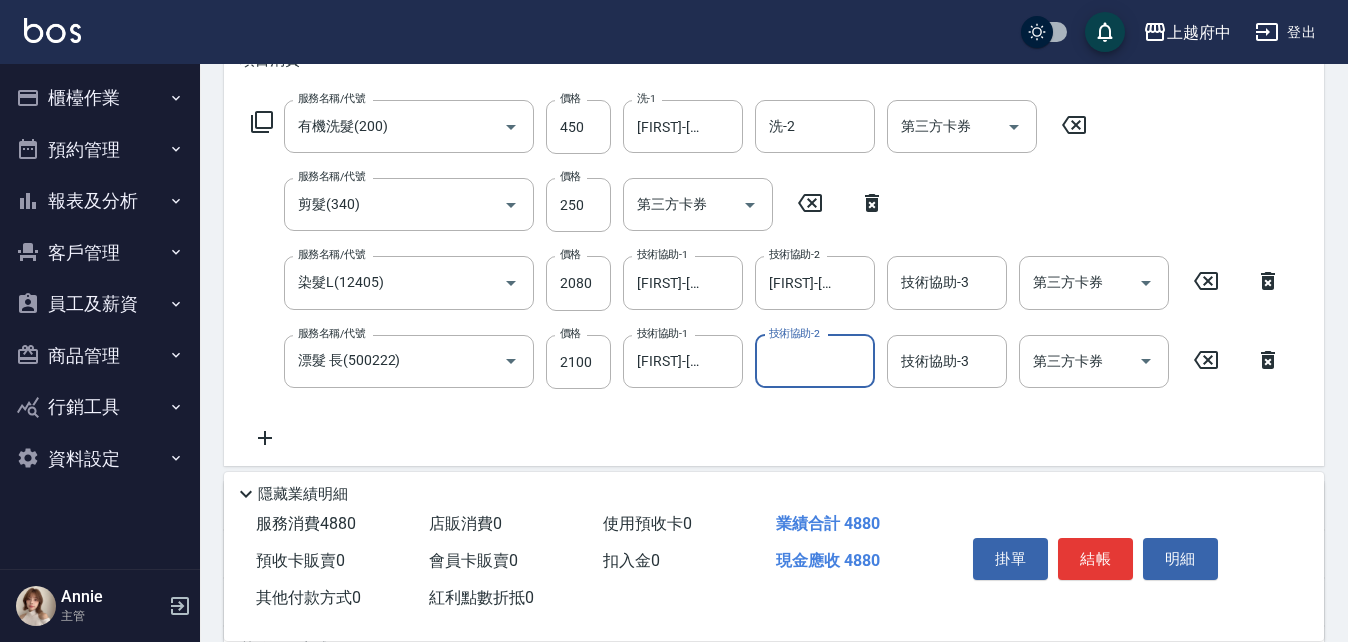 type 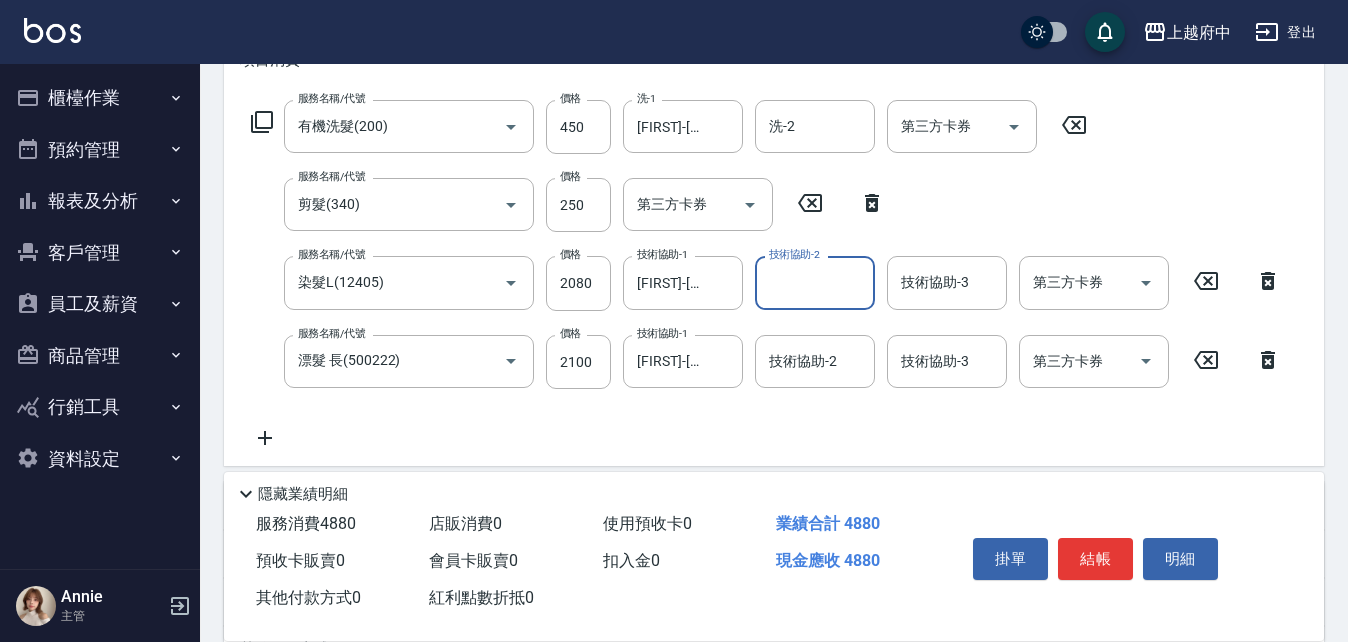 click on "服務名稱/代號 有機洗髮(200) 服務名稱/代號 價格 450 價格 洗-1 [FIRST]-[NUMBER] 洗-1 洗-2 洗-2 第三方卡券 第三方卡券 服務名稱/代號 剪髮(340) 服務名稱/代號 價格 250 價格 第三方卡券 第三方卡券 服務名稱/代號 染髮L(12405) 服務名稱/代號 價格 2080 價格 技術協助-1 [FIRST]-[NUMBER] 技術協助-1 技術協助-2 技術協助-2 技術協助-3 技術協助-3 第三方卡券 第三方卡券 服務名稱/代號 漂髮 長(500222) 服務名稱/代號 價格 2100 價格 技術協助-1 [FIRST]-[NUMBER] 技術協助-1 技術協助-2 技術協助-2 技術協助-3 技術協助-3 第三方卡券 第三方卡券" at bounding box center (766, 275) 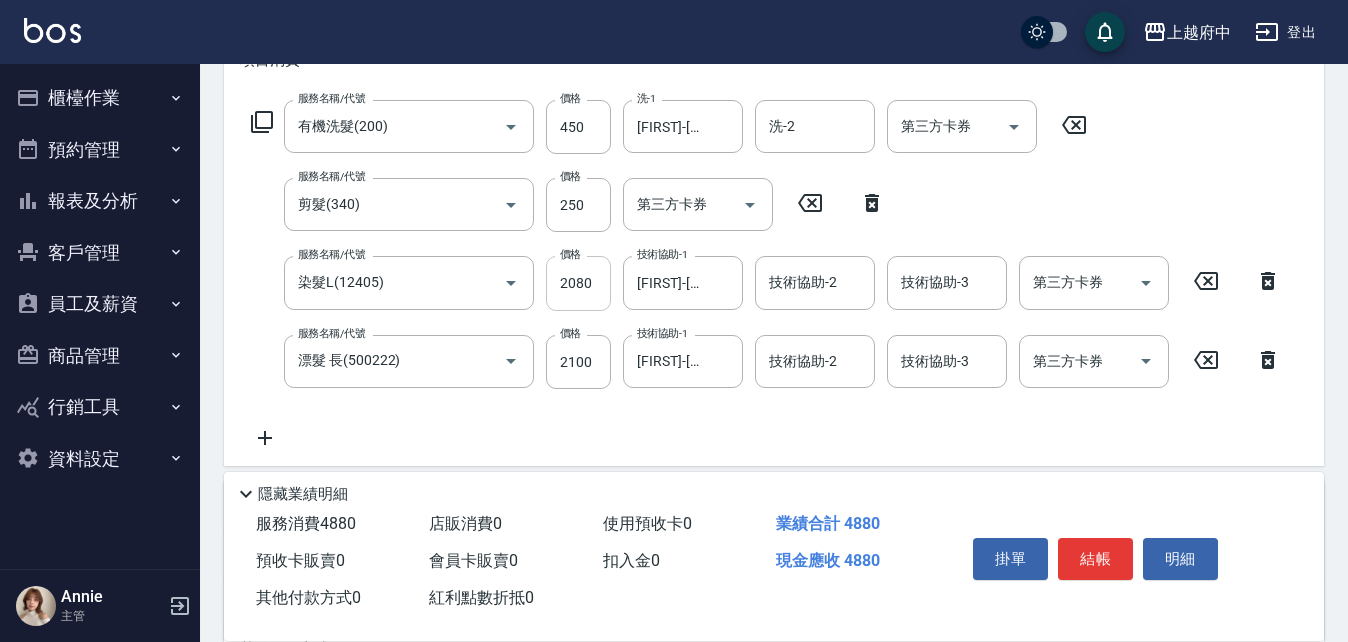 click on "2080" at bounding box center [578, 283] 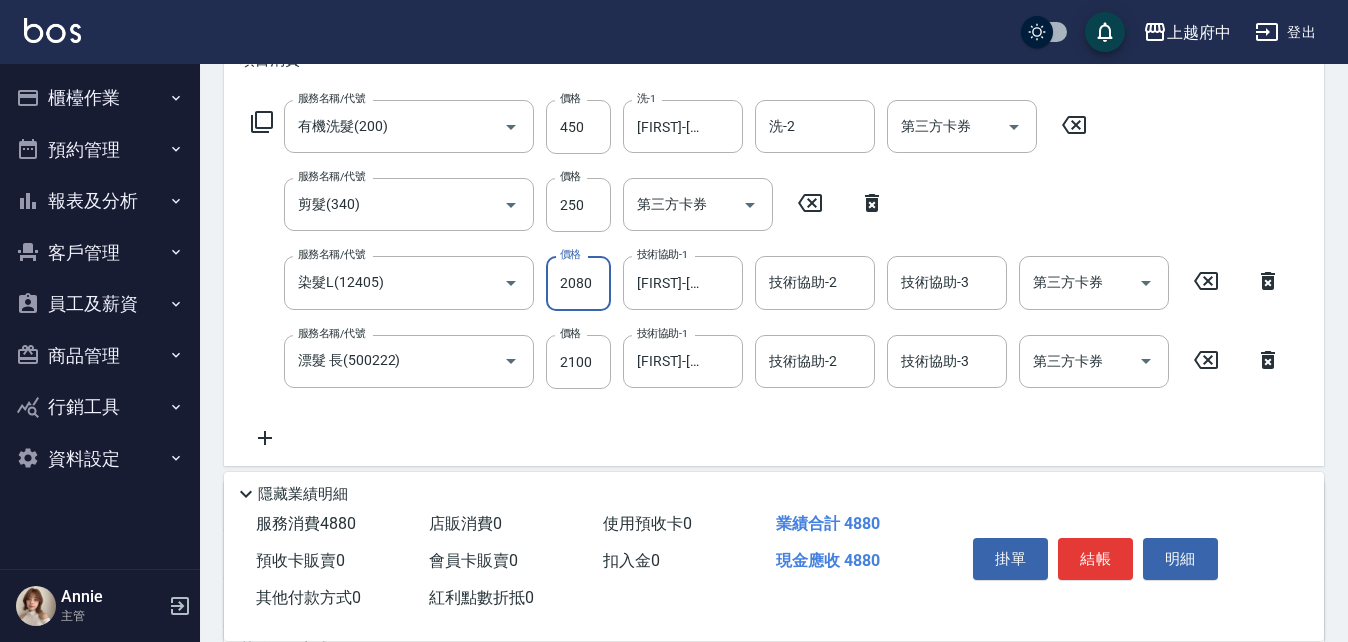 click on "2080" at bounding box center (578, 283) 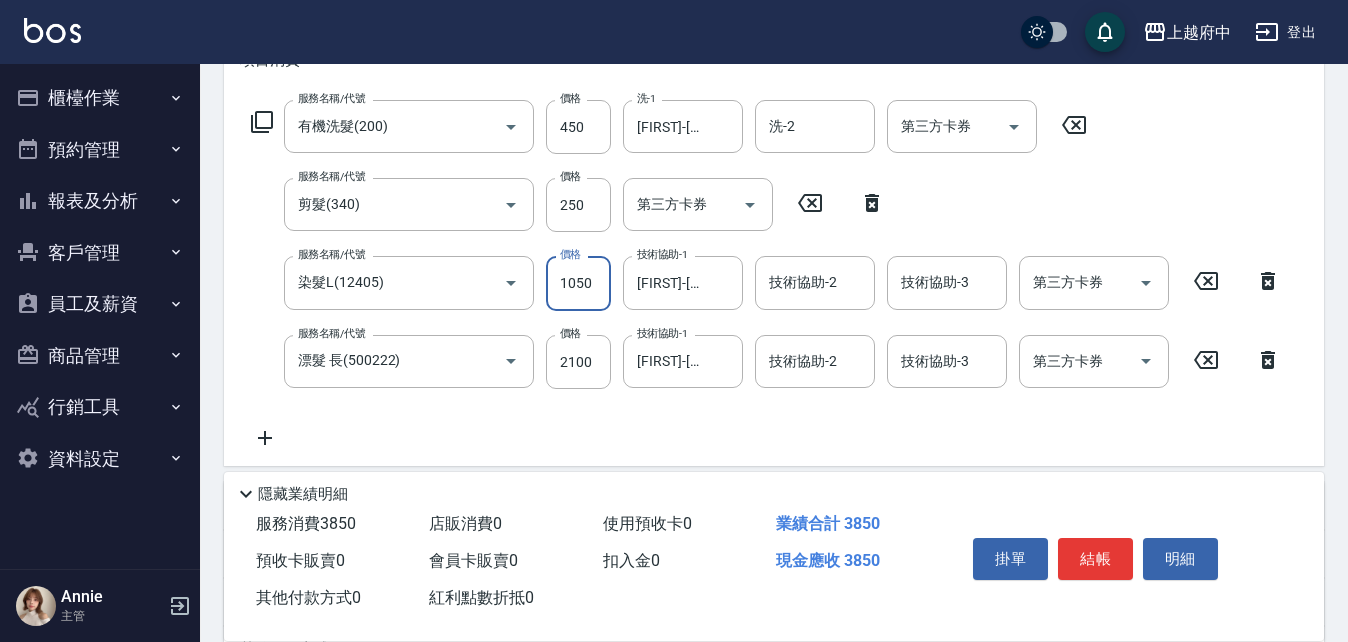 type on "1050" 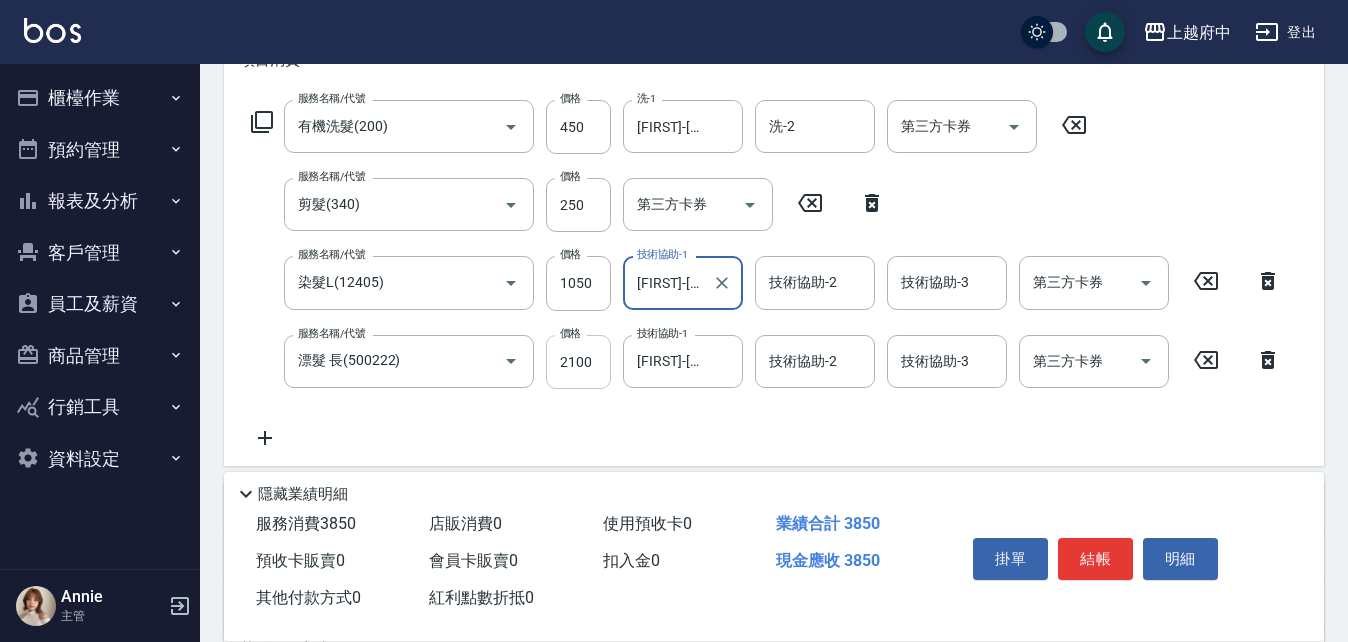 click on "2100" at bounding box center (578, 362) 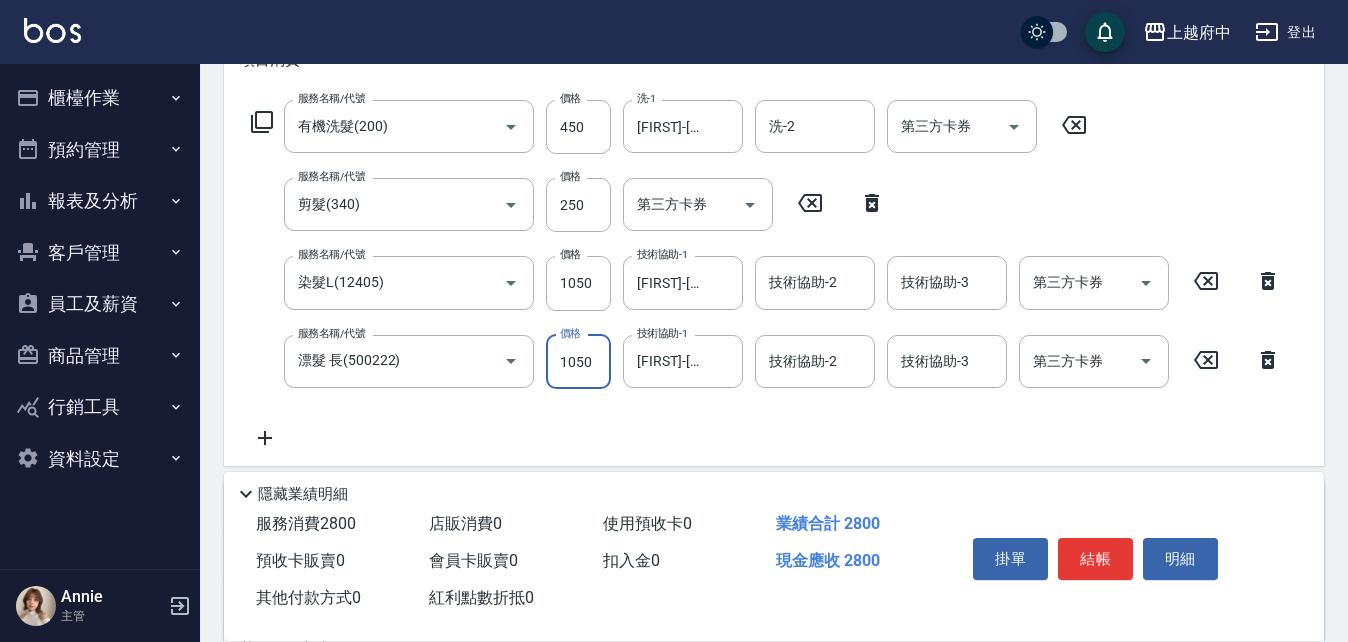 type on "1050" 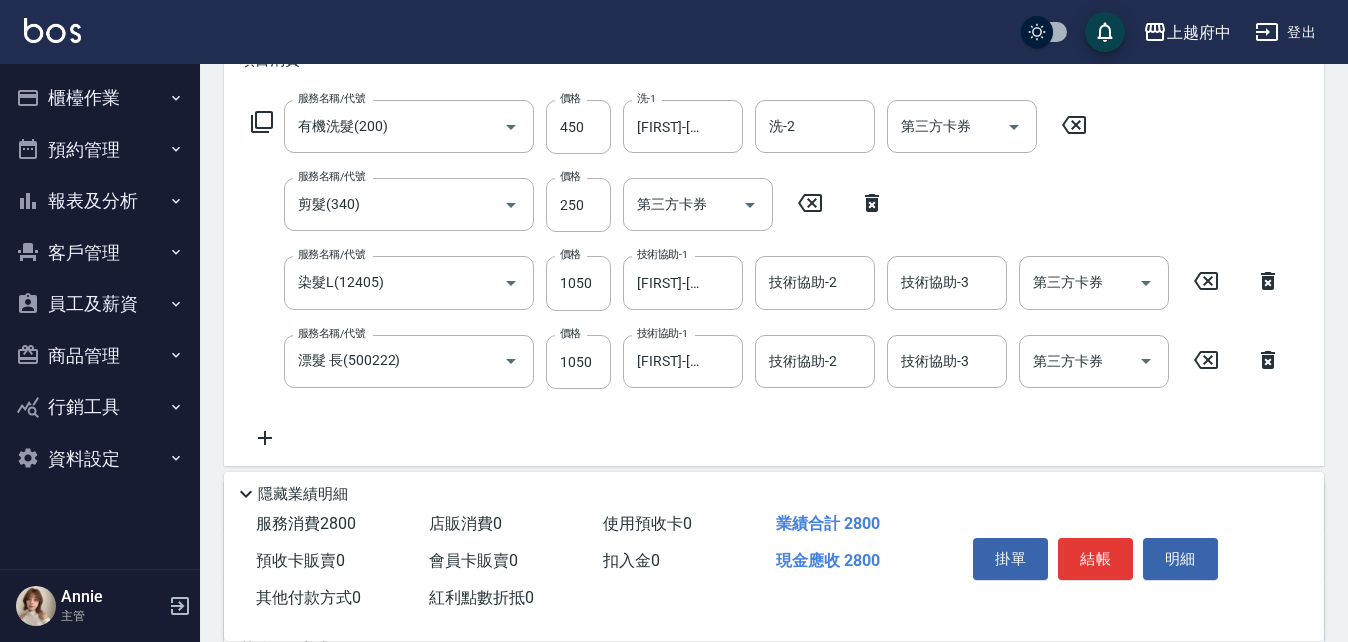 click on "服務名稱/代號 有機洗髮(200) 服務名稱/代號 價格 450 價格 洗-1 [FIRST]-[NUMBER] 洗-1 洗-2 洗-2 第三方卡券 第三方卡券 服務名稱/代號 剪髮(340) 服務名稱/代號 價格 250 價格 第三方卡券 第三方卡券 服務名稱/代號 染髮L(12405) 服務名稱/代號 價格 1050 價格 技術協助-1 [FIRST]-[NUMBER] 技術協助-1 技術協助-2 技術協助-2 技術協助-3 技術協助-3 第三方卡券 第三方卡券 服務名稱/代號 漂髮 長(500222) 服務名稱/代號 價格 1050 價格 技術協助-1 [FIRST]-[NUMBER] 技術協助-1 技術協助-2 技術協助-2 技術協助-3 技術協助-3 第三方卡券 第三方卡券" at bounding box center (766, 275) 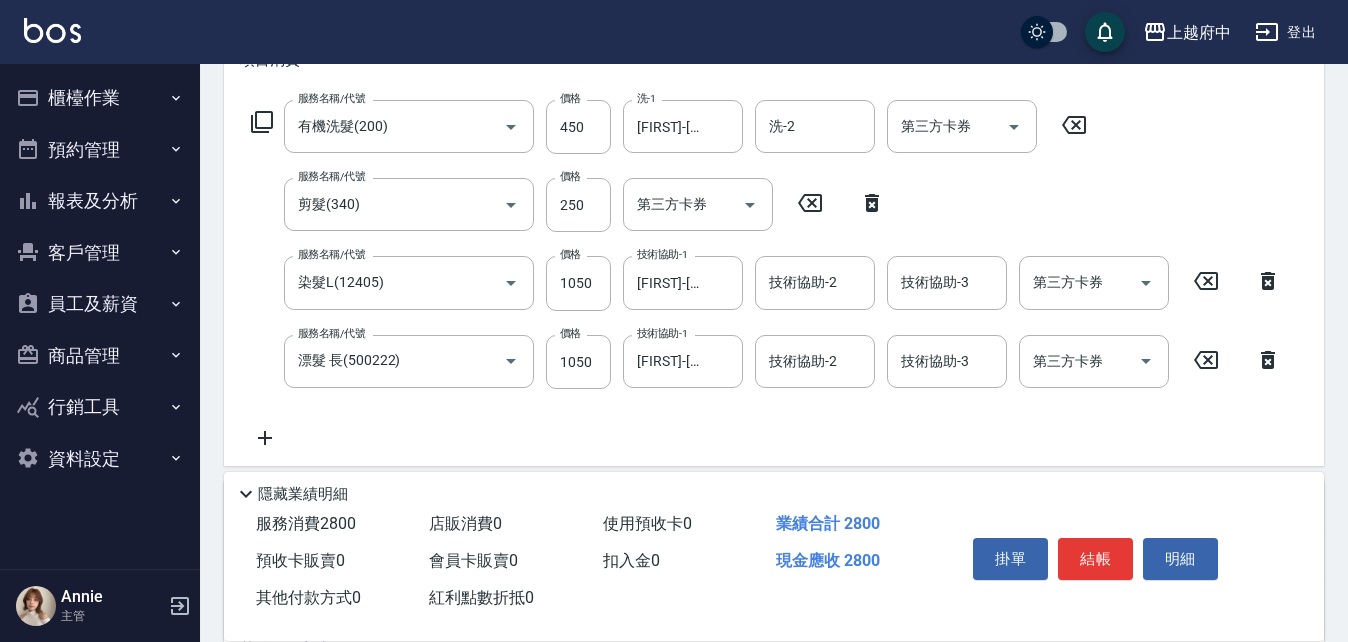 scroll, scrollTop: 500, scrollLeft: 0, axis: vertical 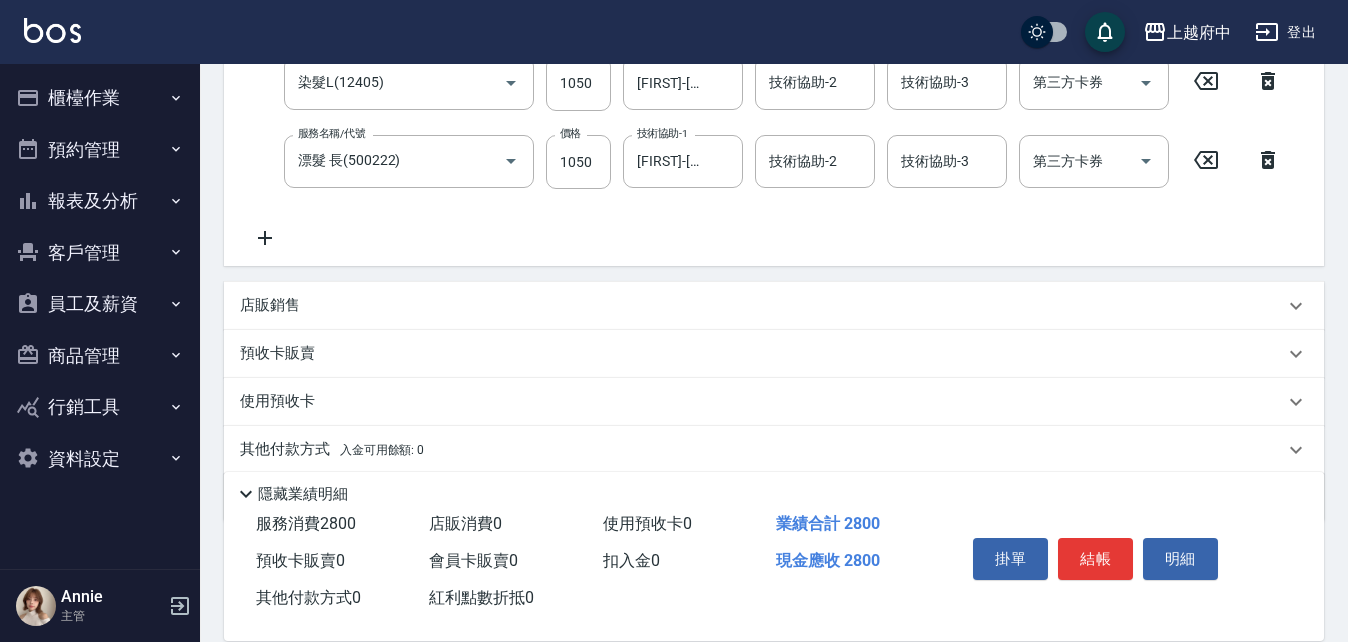 click on "店販銷售" at bounding box center (270, 305) 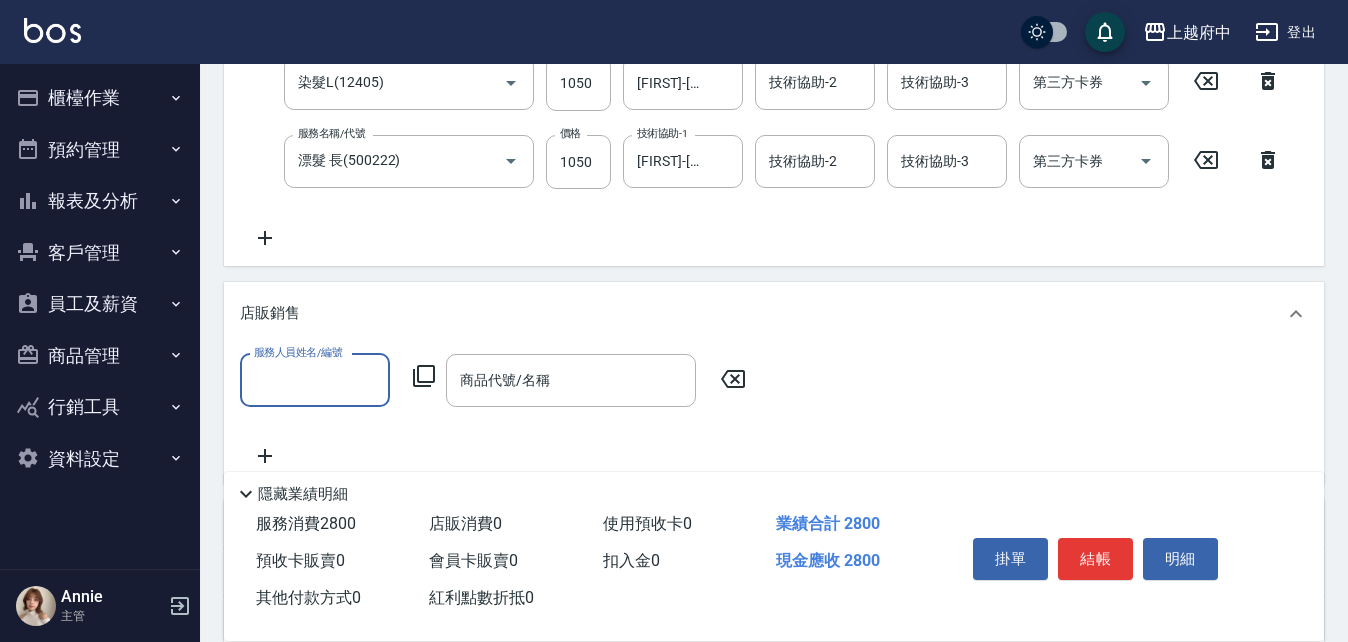 scroll, scrollTop: 0, scrollLeft: 0, axis: both 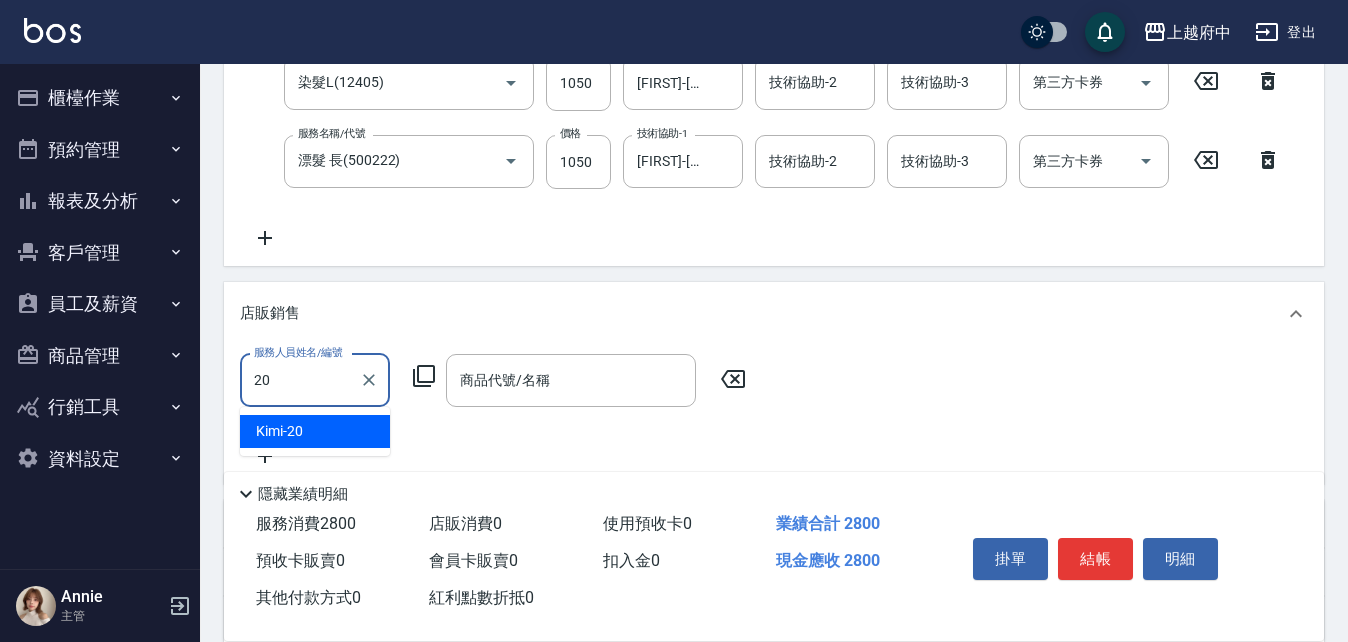 type on "[FIRST]-[NUMBER]" 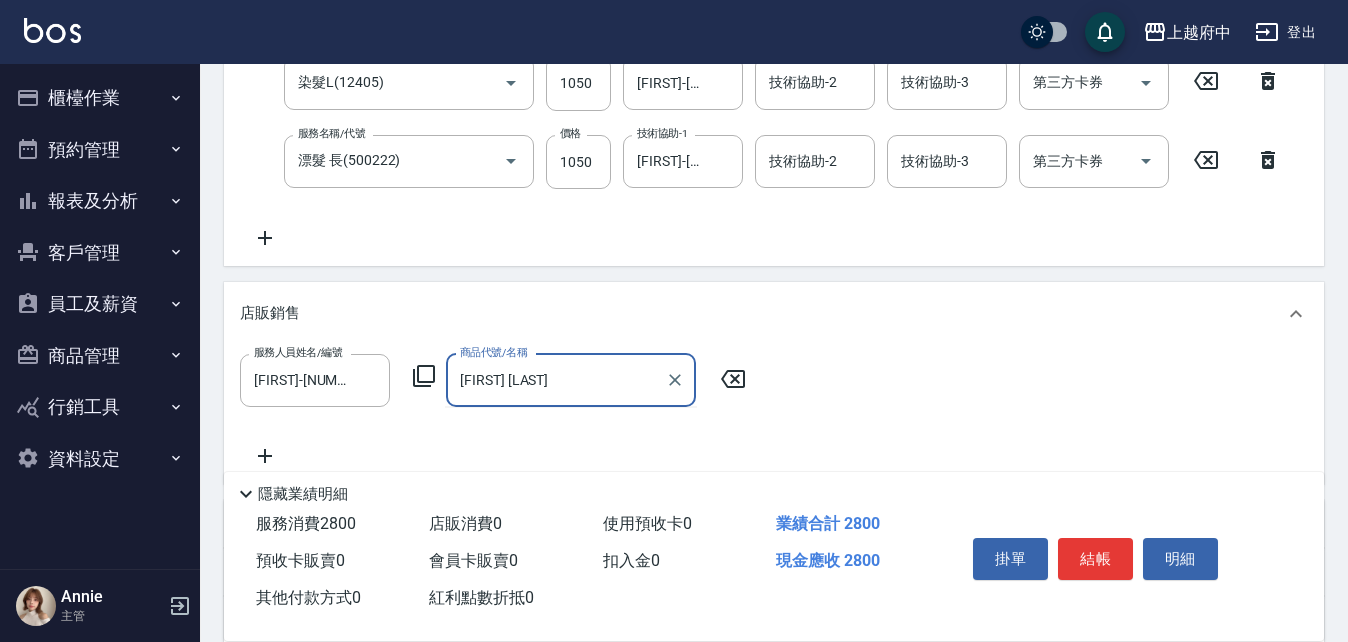 type on "斐" 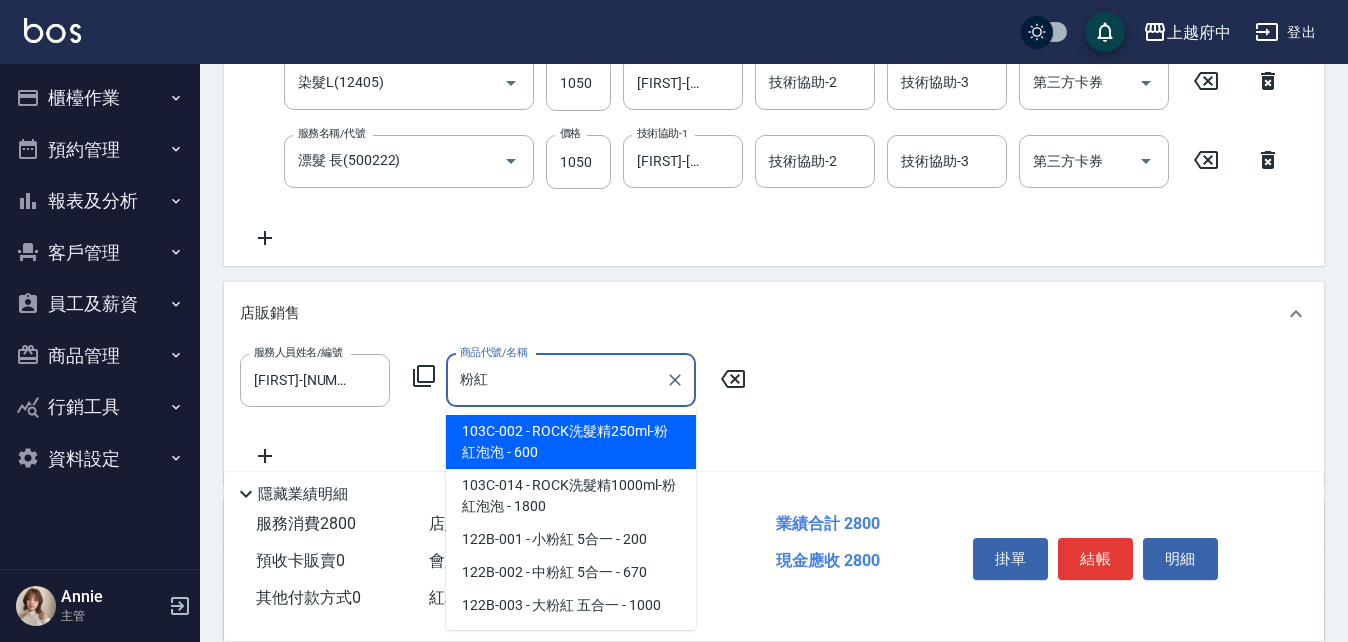 click on "103C-002 - ROCK洗髮精250ml-粉紅泡泡 - 600" at bounding box center [571, 442] 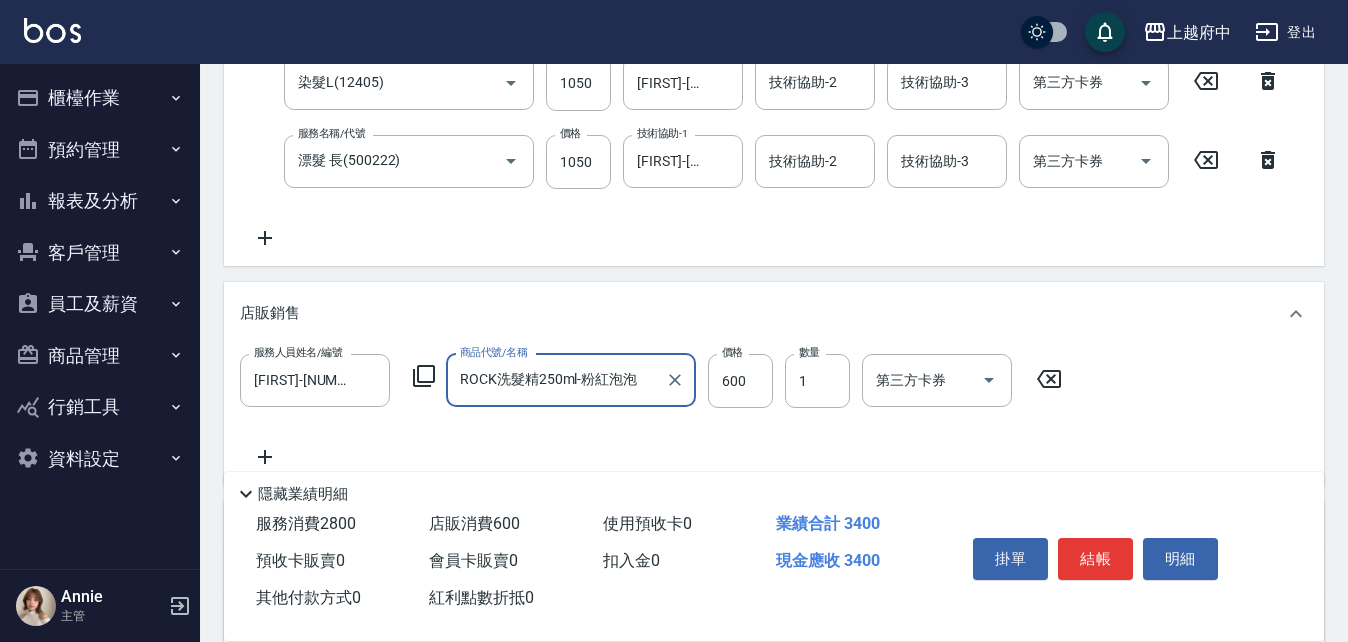 type on "ROCK洗髮精250ml-粉紅泡泡" 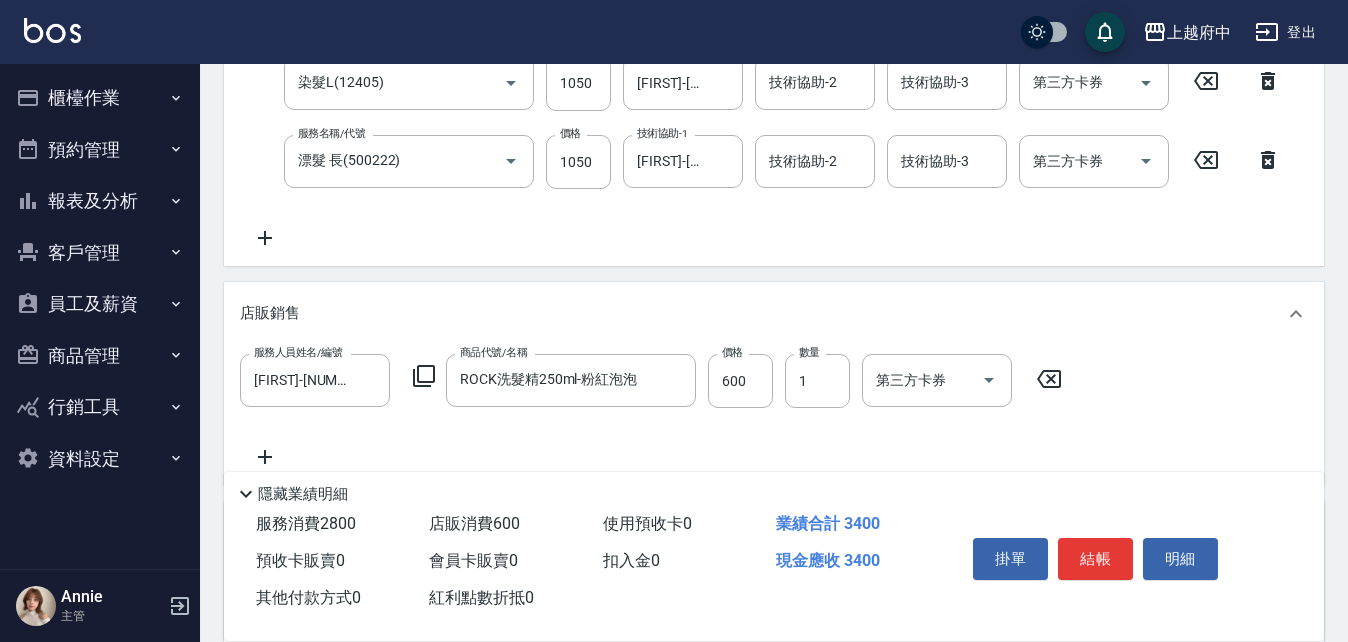click on "服務人員姓名/編號 [FIRST]-[NUMBER] 服務人員姓名/編號 商品代號/名稱 ROCK洗髮精250ml-粉紅泡泡 商品代號/名稱 價格 600 價格 數量 1 數量 第三方卡券 第三方卡券" at bounding box center [774, 411] 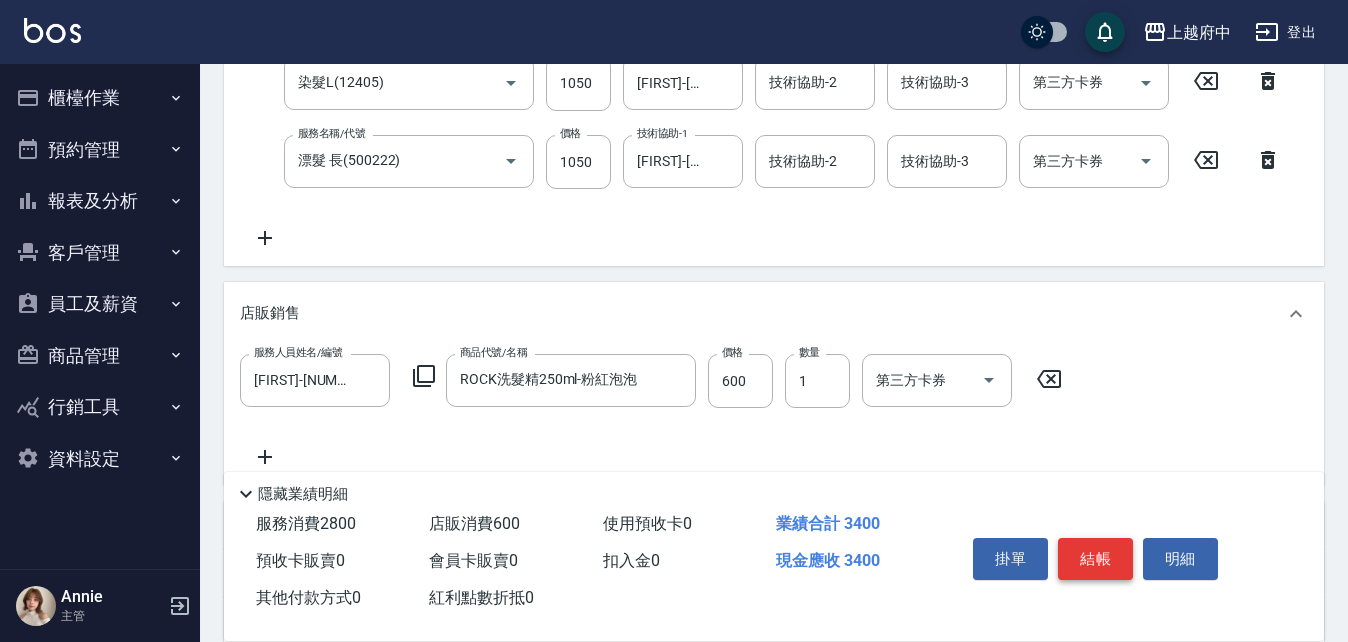 click on "結帳" at bounding box center [1095, 559] 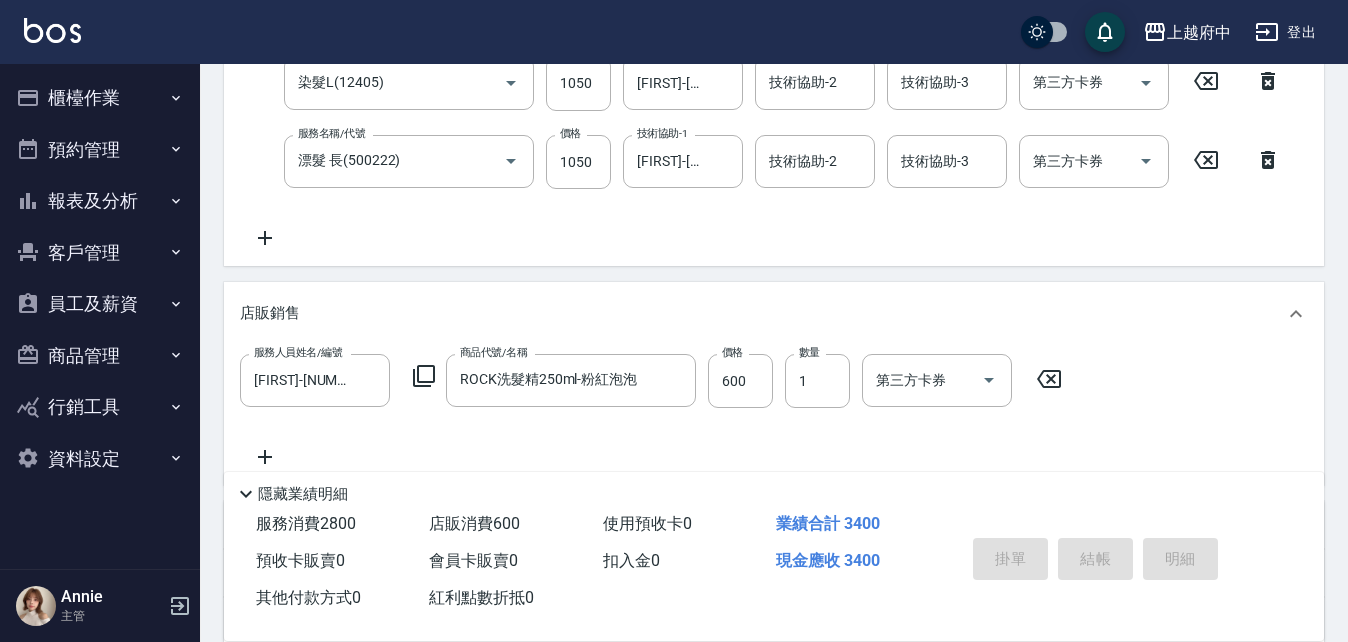 type on "2025/08/03 18:55" 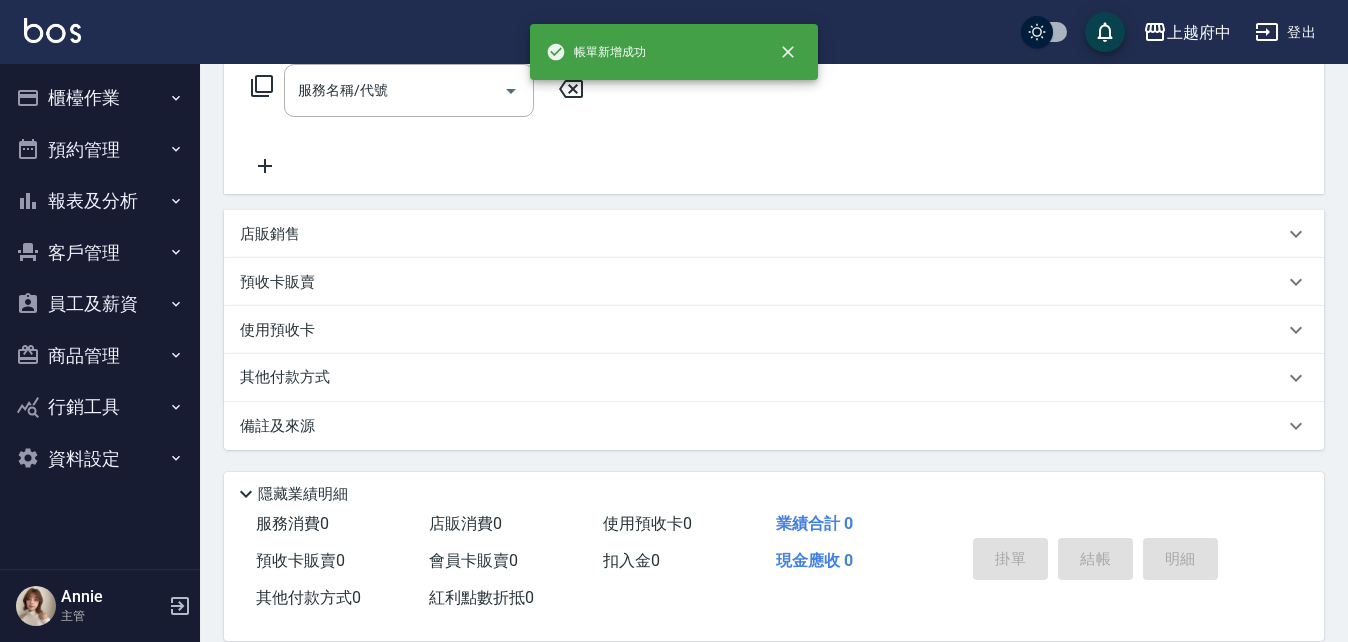 scroll, scrollTop: 0, scrollLeft: 0, axis: both 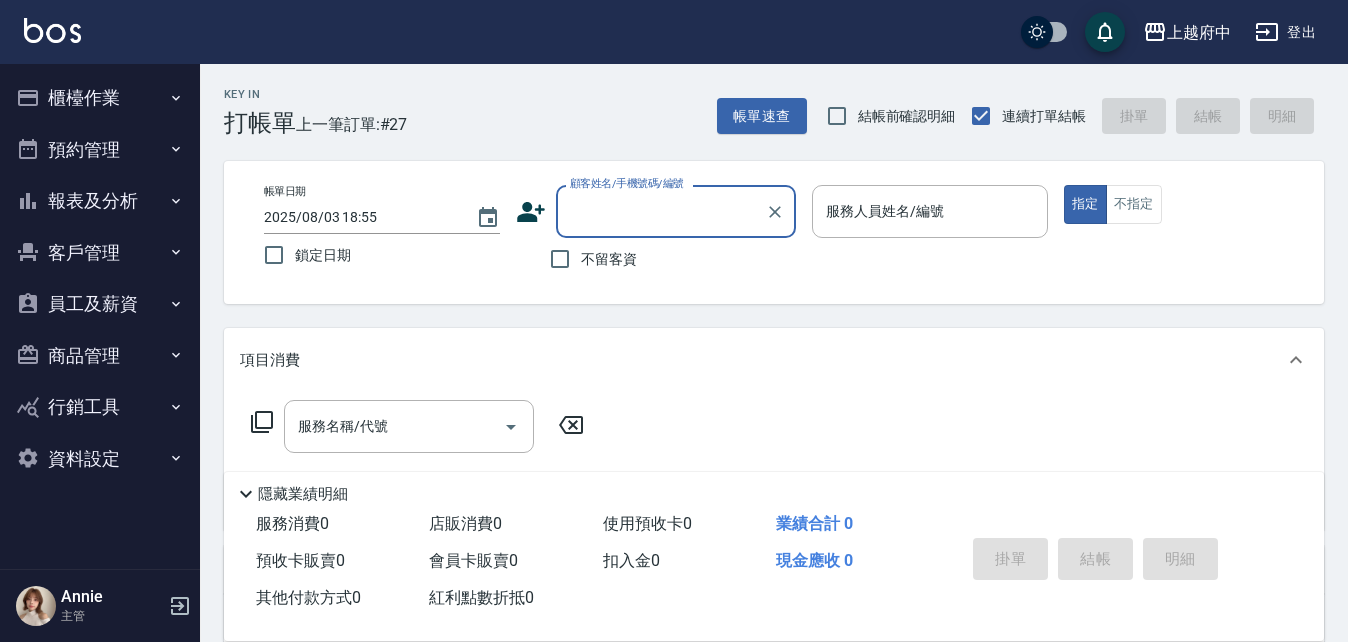 click on "顧客姓名/手機號碼/編號 顧客姓名/手機號碼/編號" at bounding box center (656, 211) 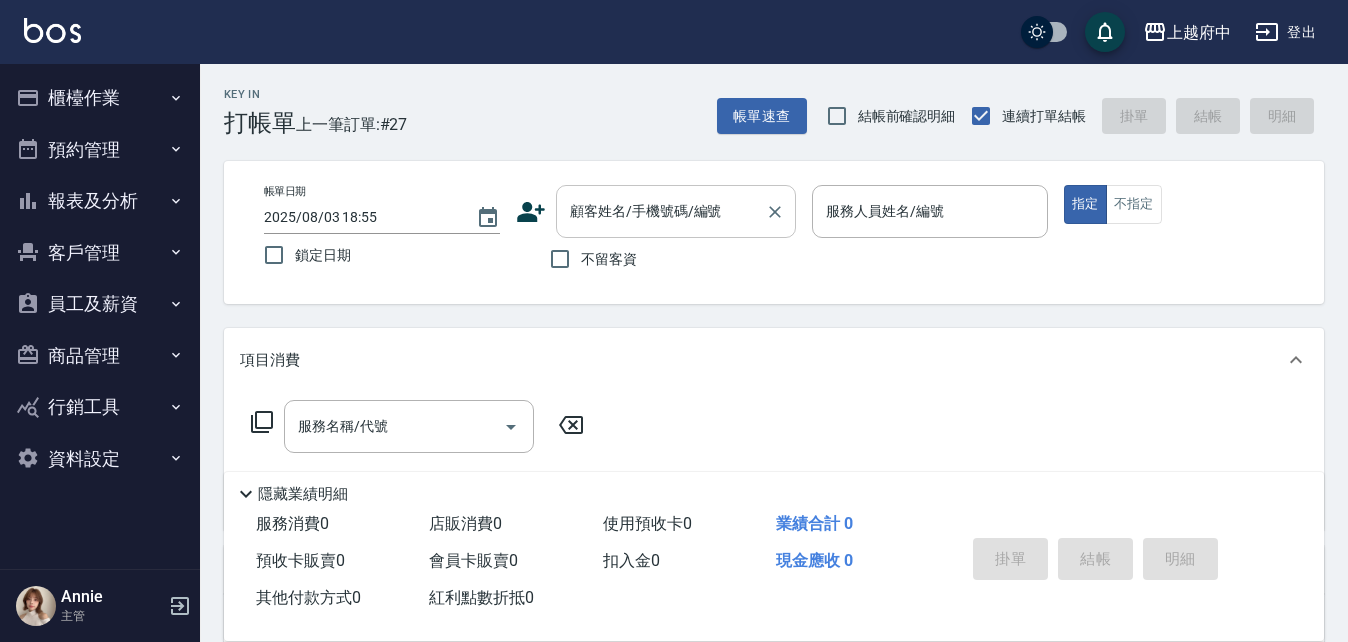 click on "顧客姓名/手機號碼/編號" at bounding box center [661, 211] 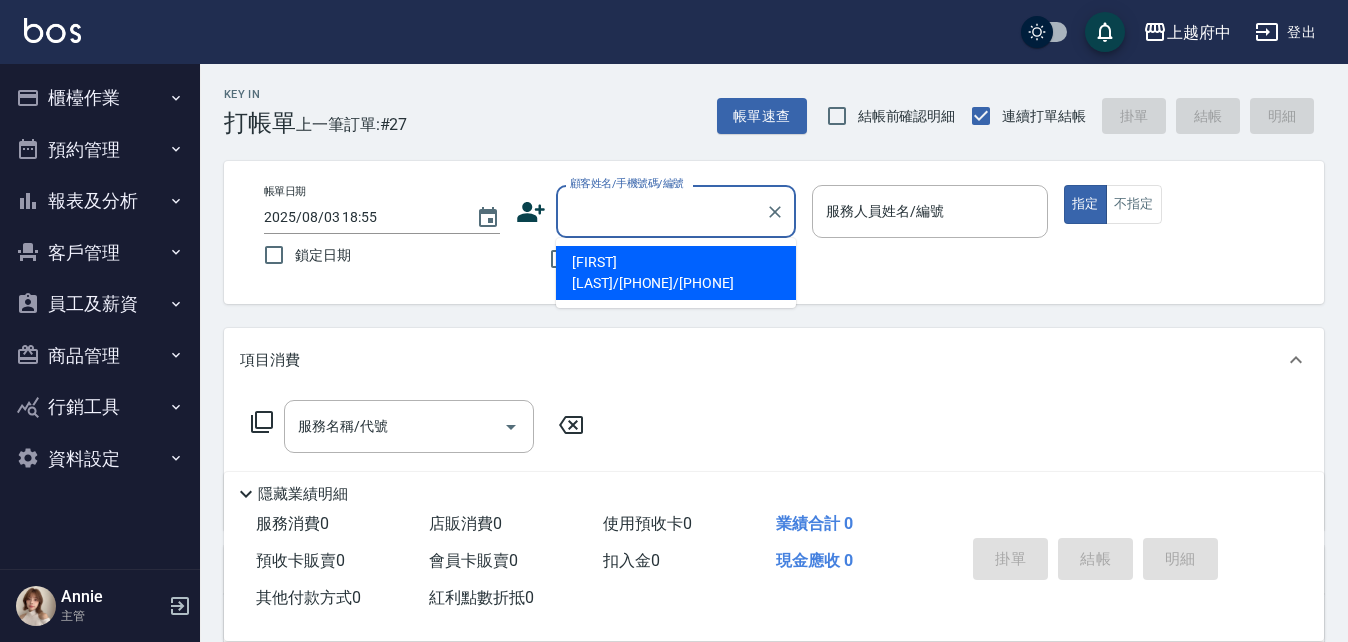 click 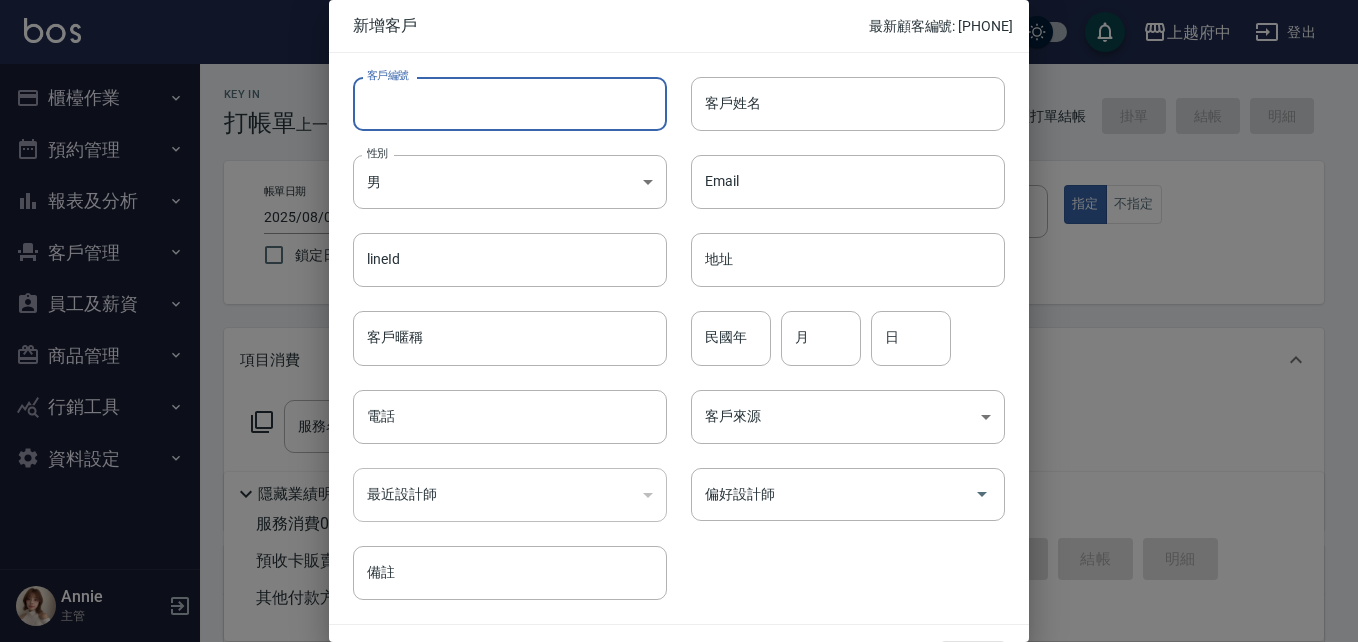 click on "客戶編號" at bounding box center [510, 104] 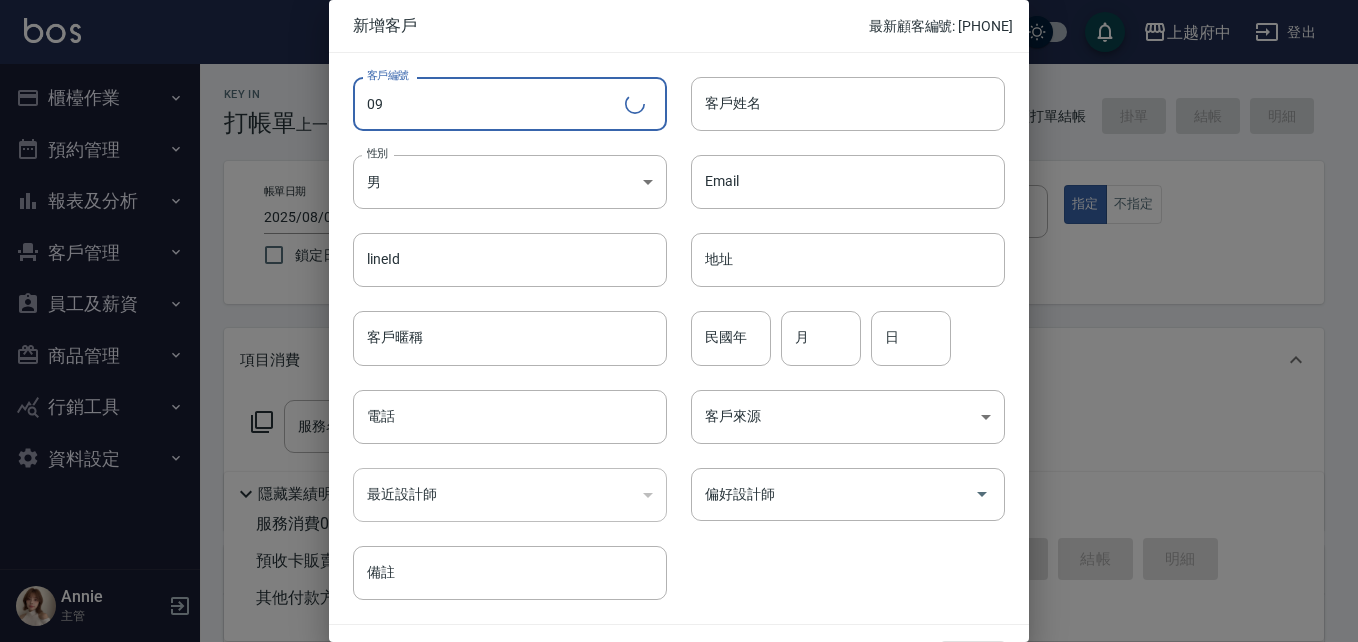 type on "0" 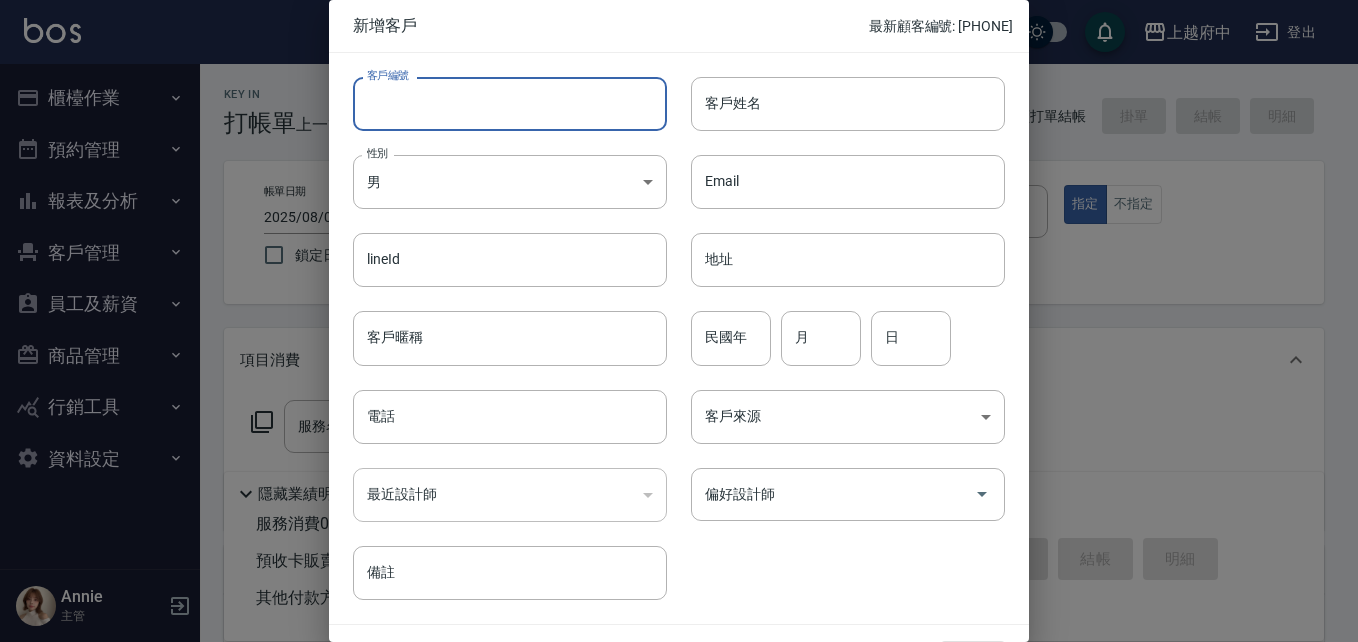 type on "ㄔ" 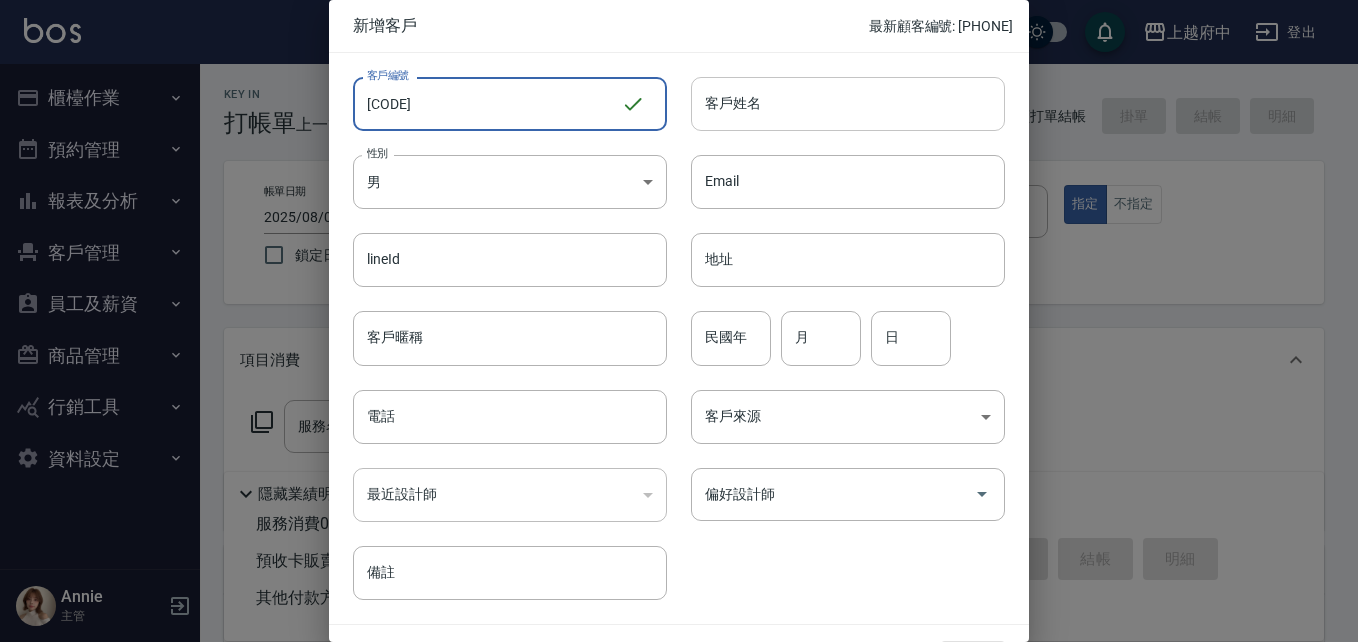 type on "[CODE]" 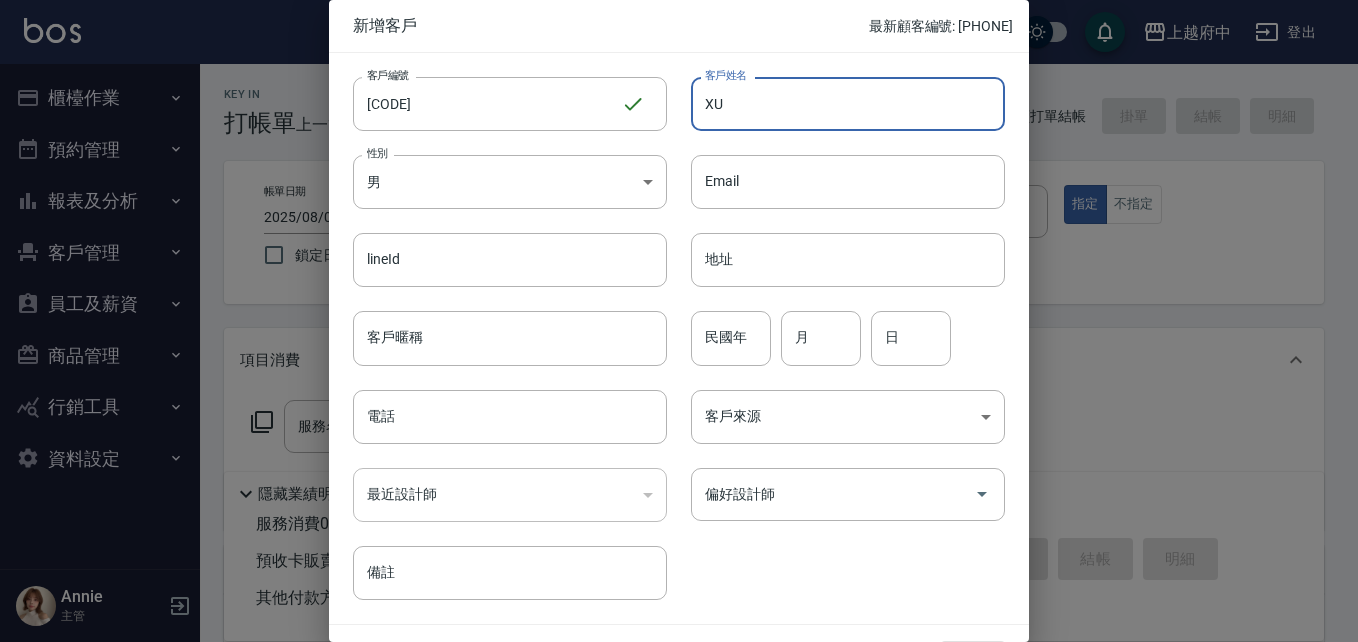 type on "X" 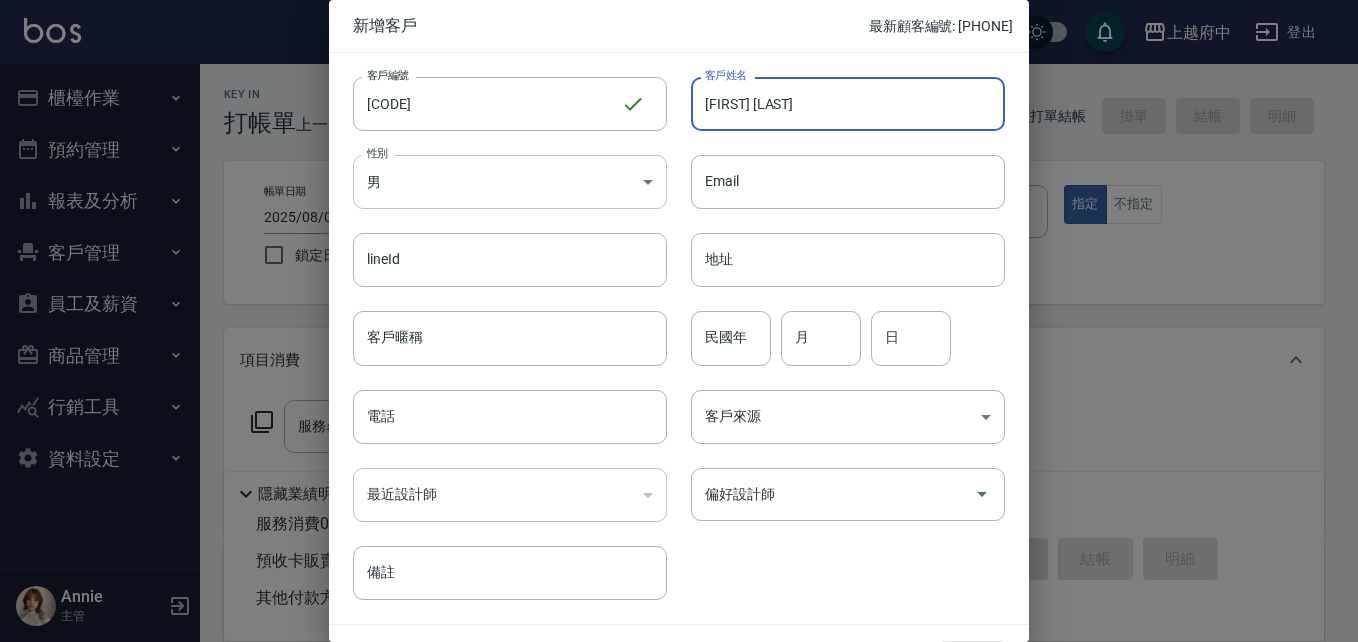 type on "[FIRST] [LAST]" 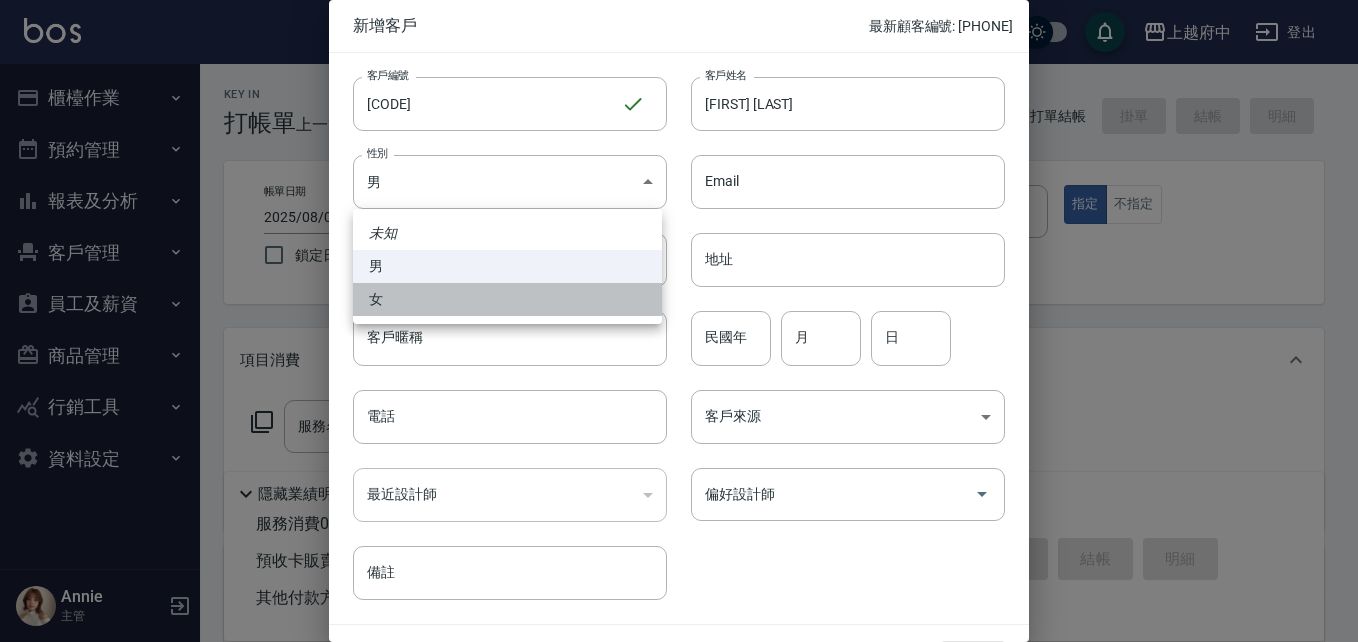 click on "女" at bounding box center [507, 299] 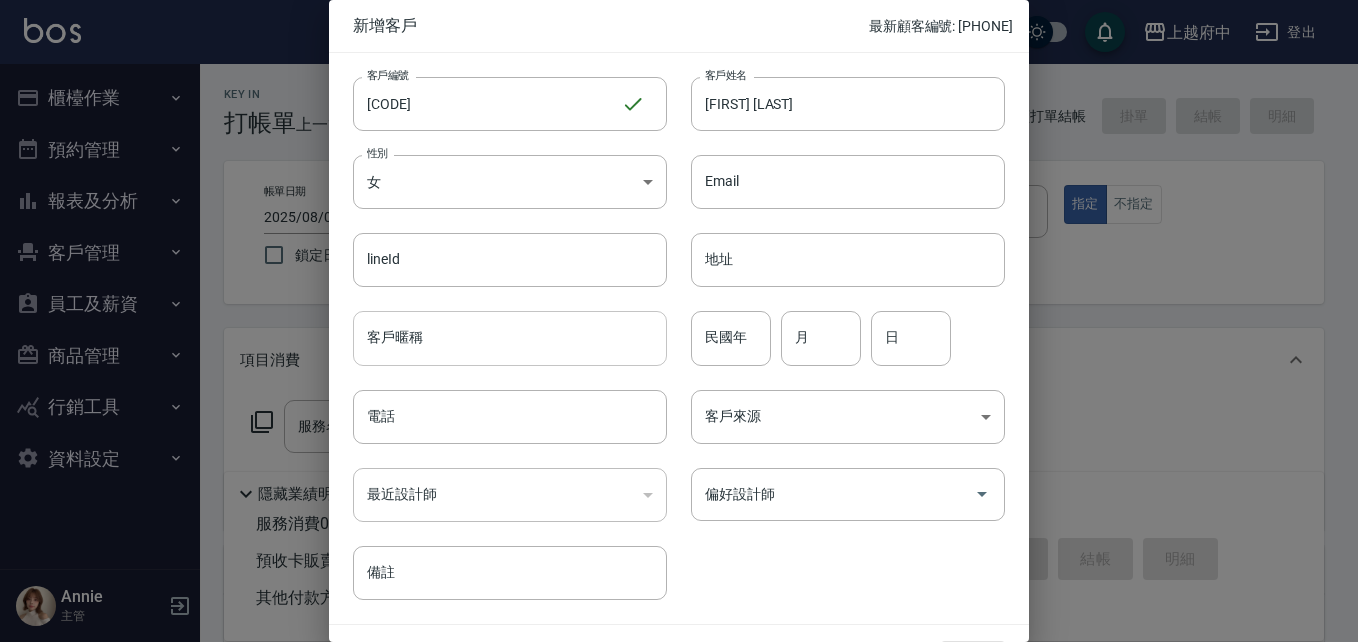 click on "客戶暱稱" at bounding box center (510, 338) 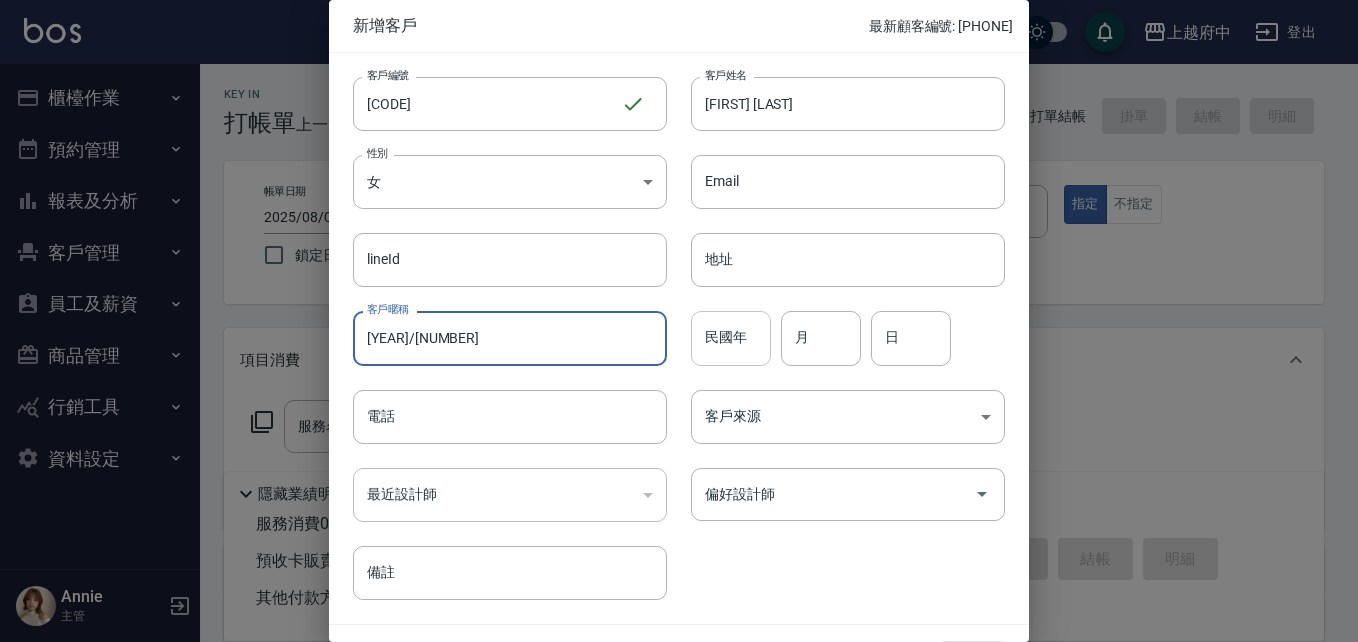 type on "[YEAR]/[NUMBER]" 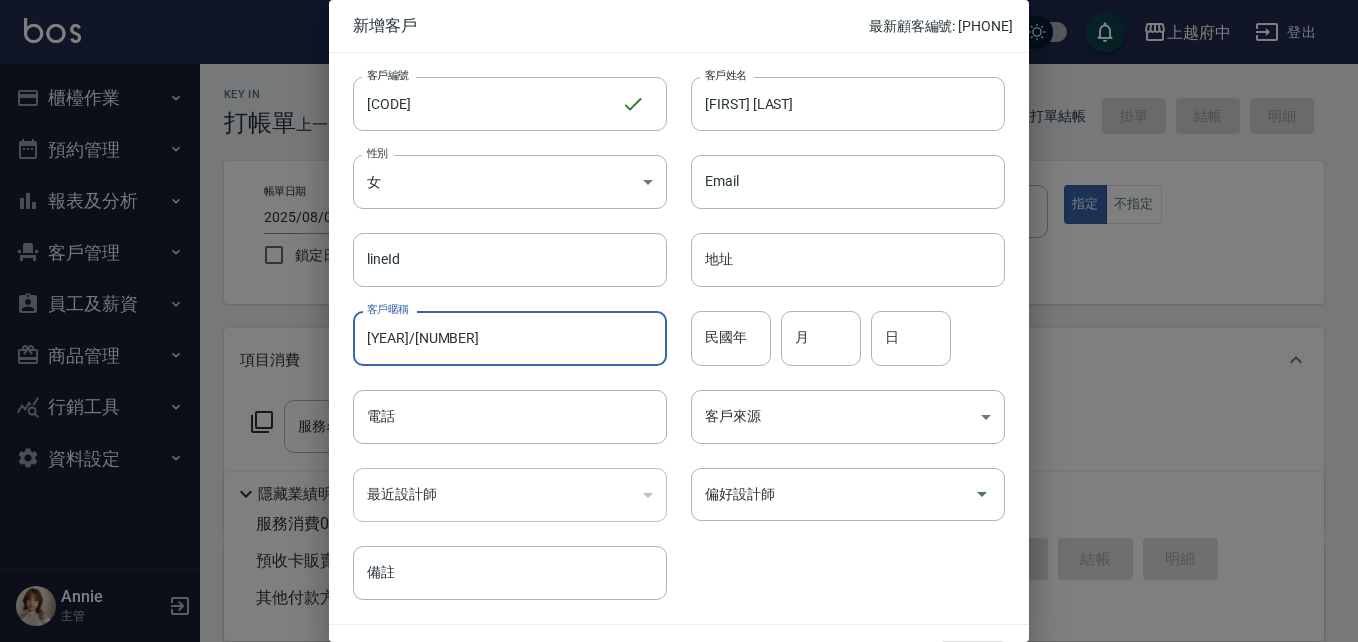 click on "民國年" at bounding box center [731, 338] 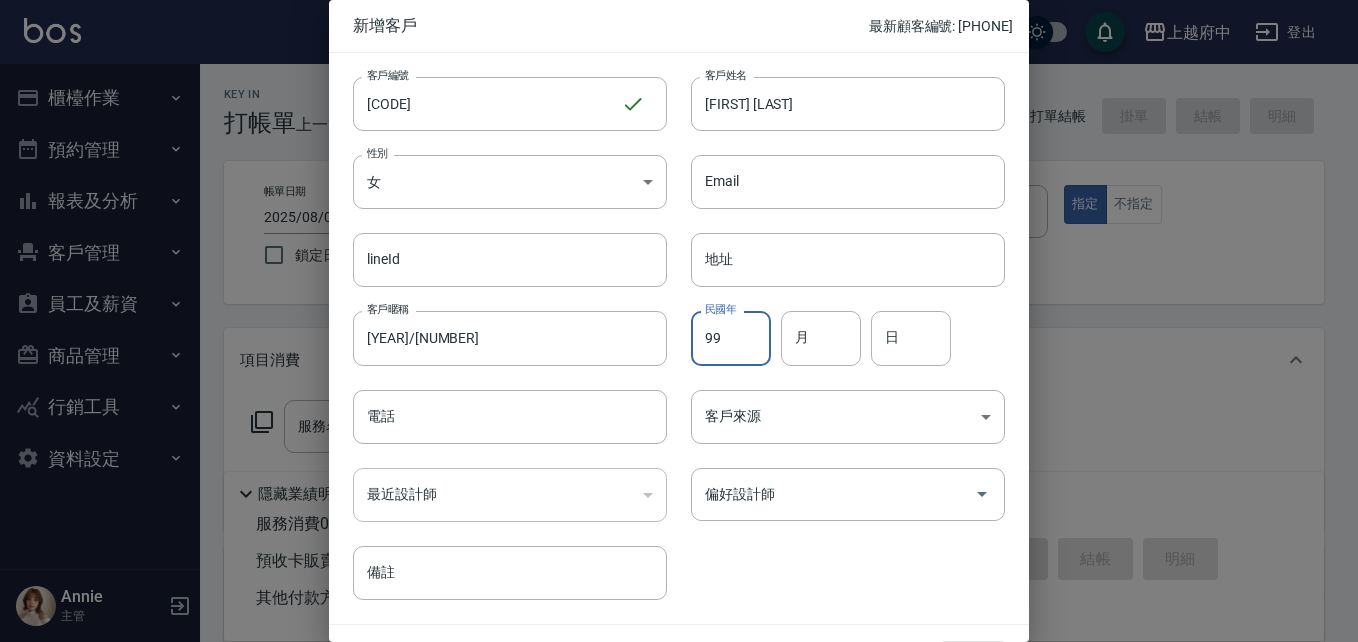 type on "99" 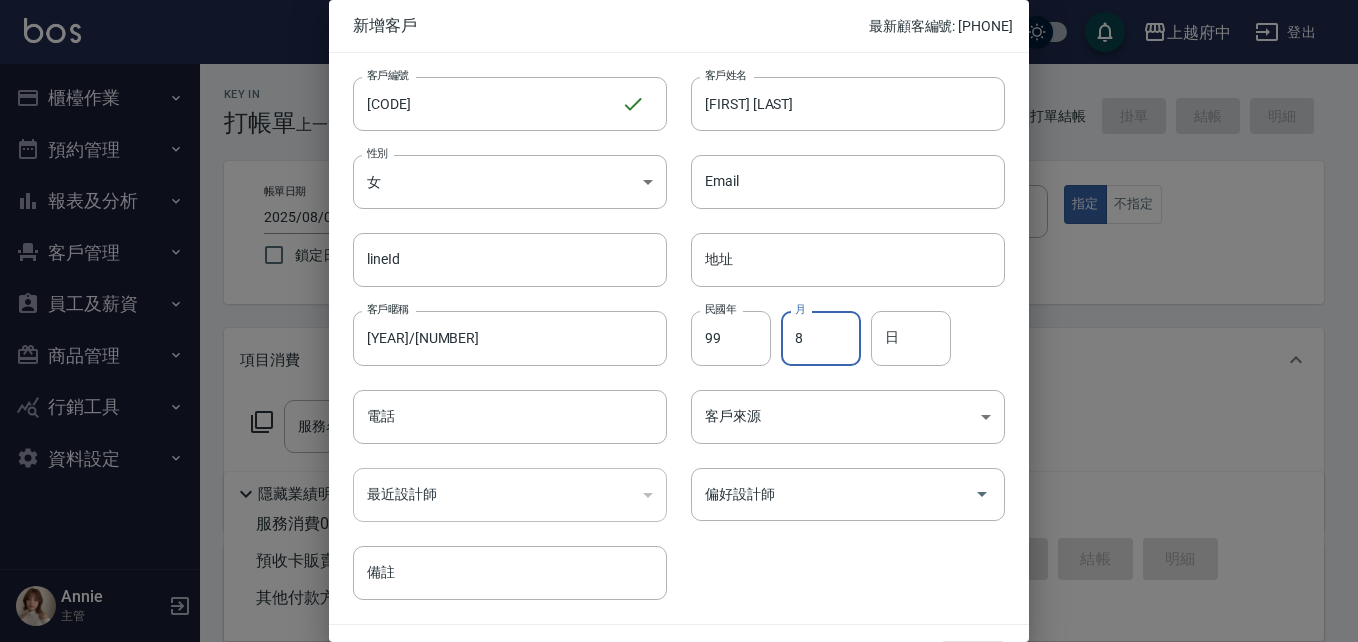 type on "8" 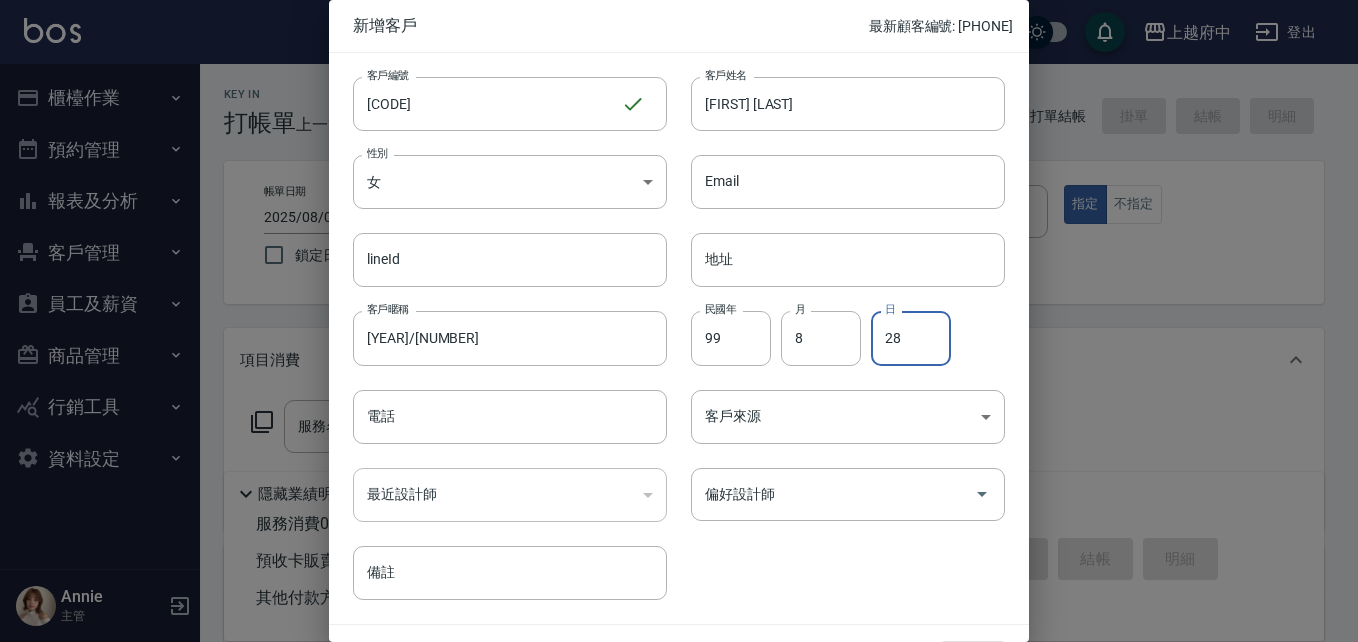 type on "28" 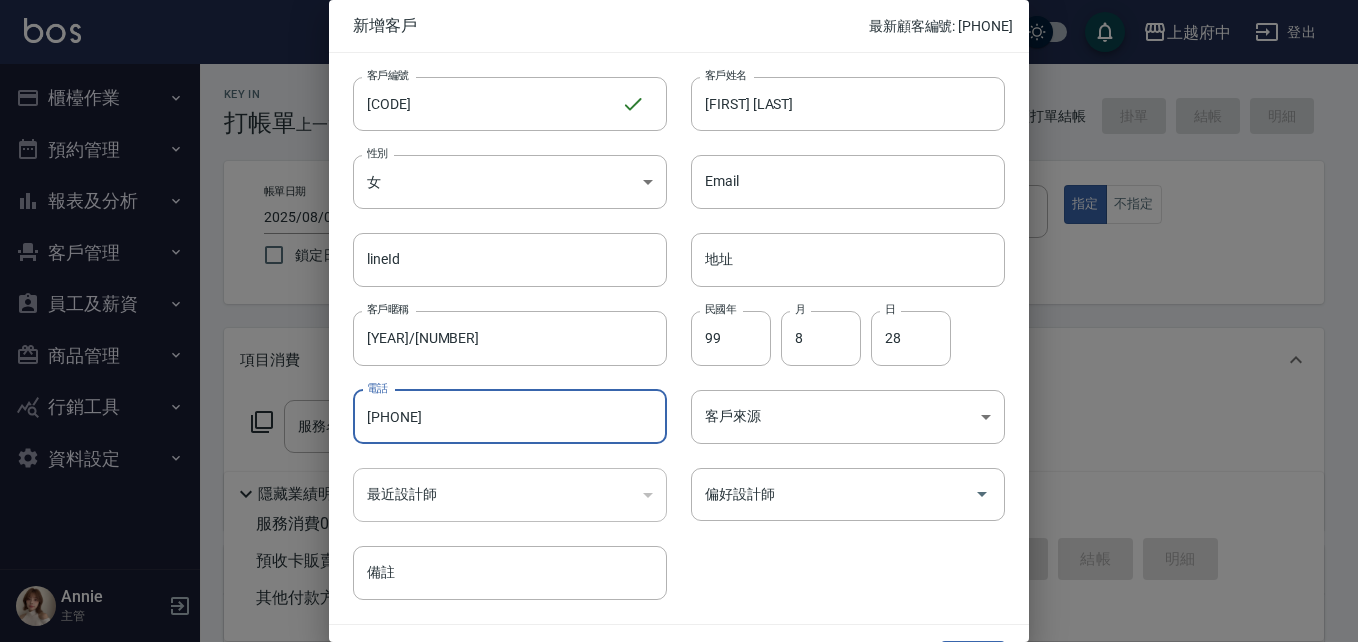 click on "[PHONE]" at bounding box center (510, 417) 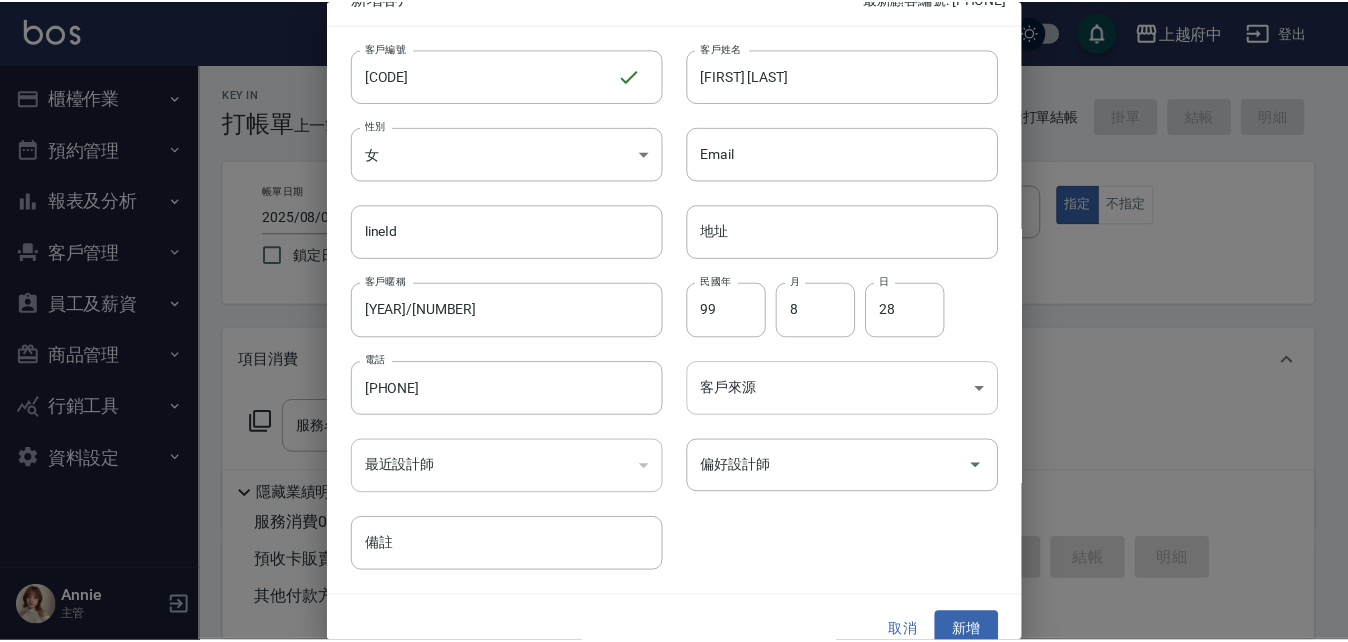 scroll, scrollTop: 51, scrollLeft: 0, axis: vertical 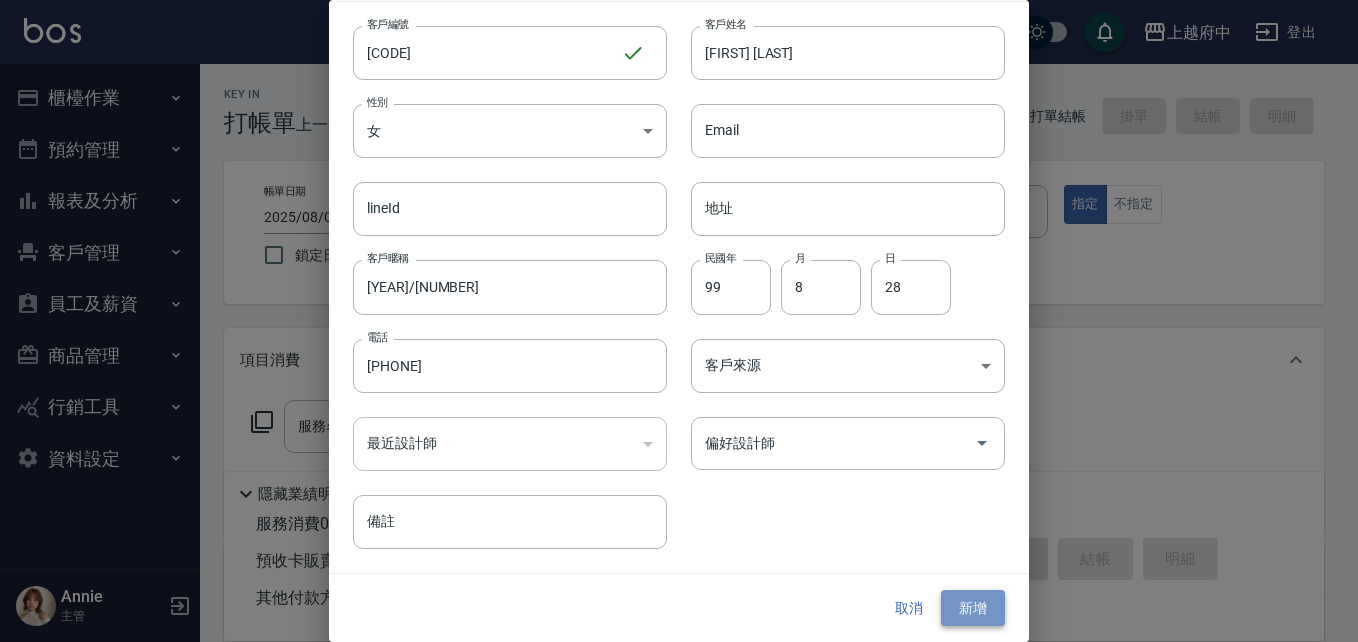click on "新增" at bounding box center (973, 608) 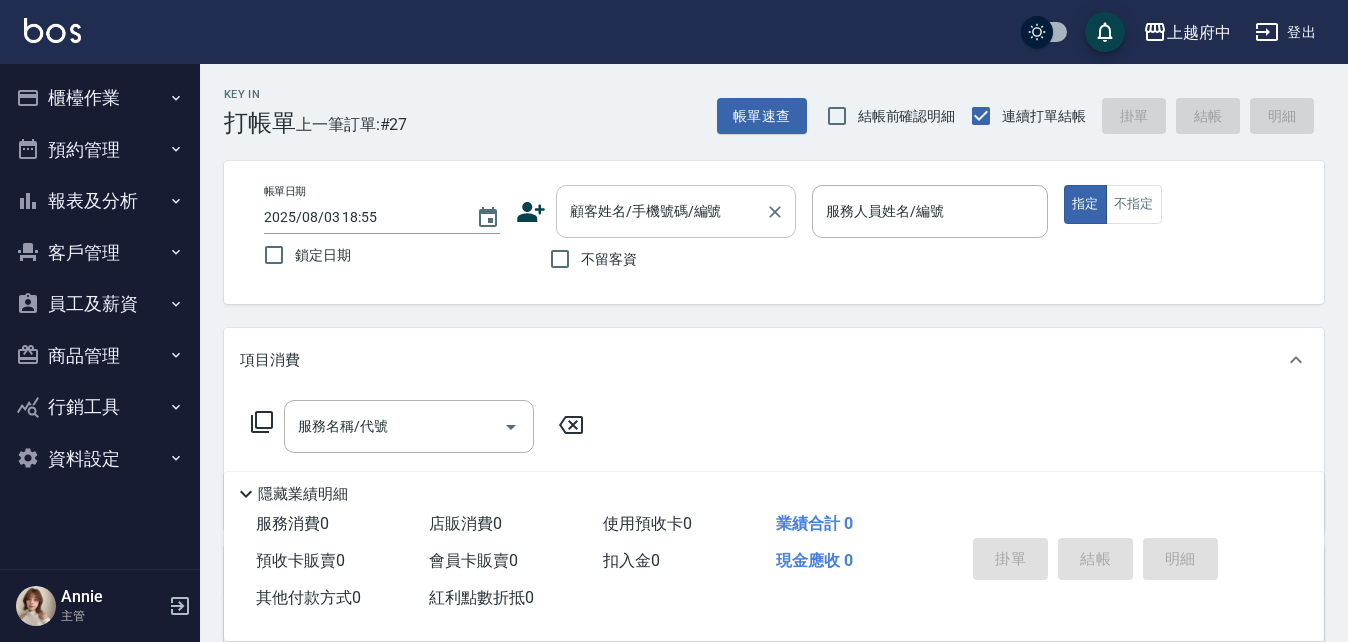 click on "顧客姓名/手機號碼/編號" at bounding box center [661, 211] 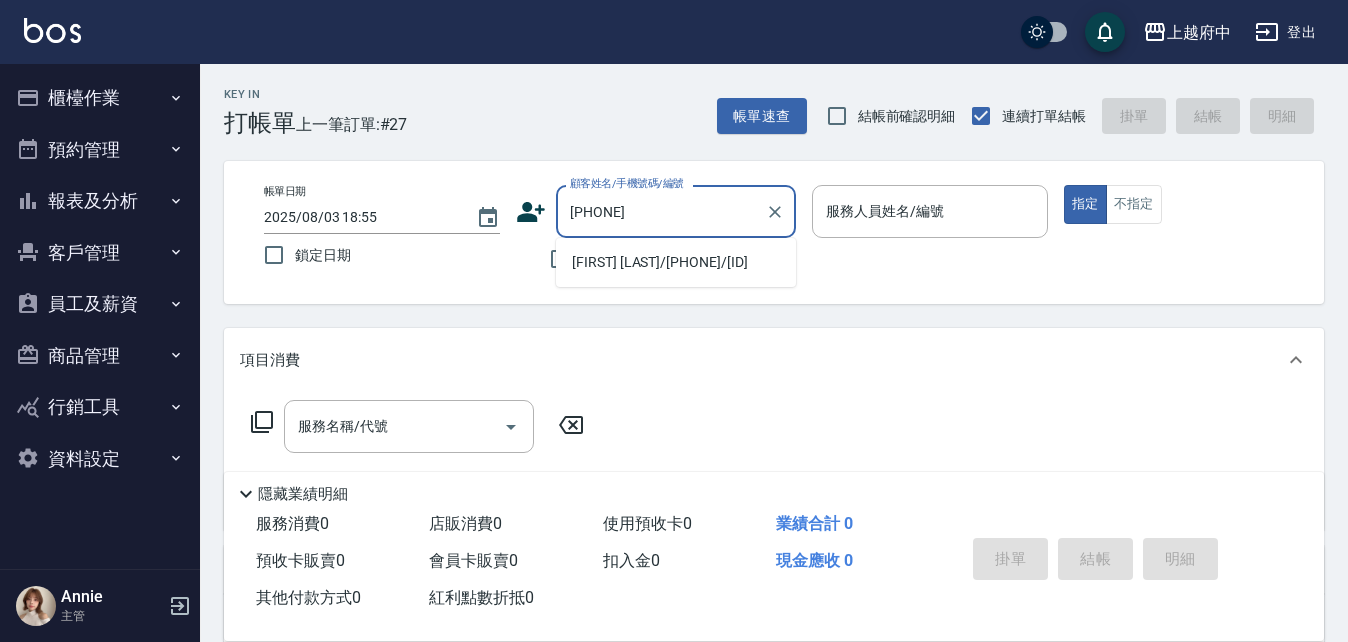 click on "[FIRST] [LAST]/​[PHONE]/[ID]" at bounding box center (676, 262) 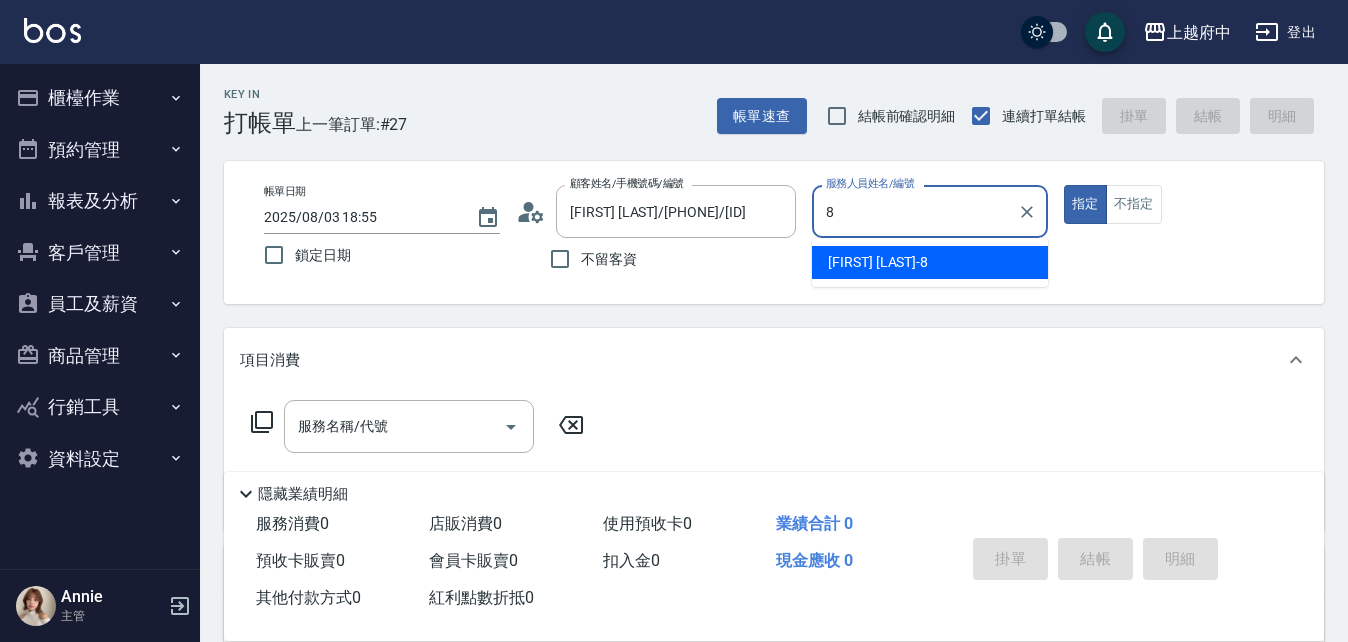 type on "[FIRST]-[NUMBER]" 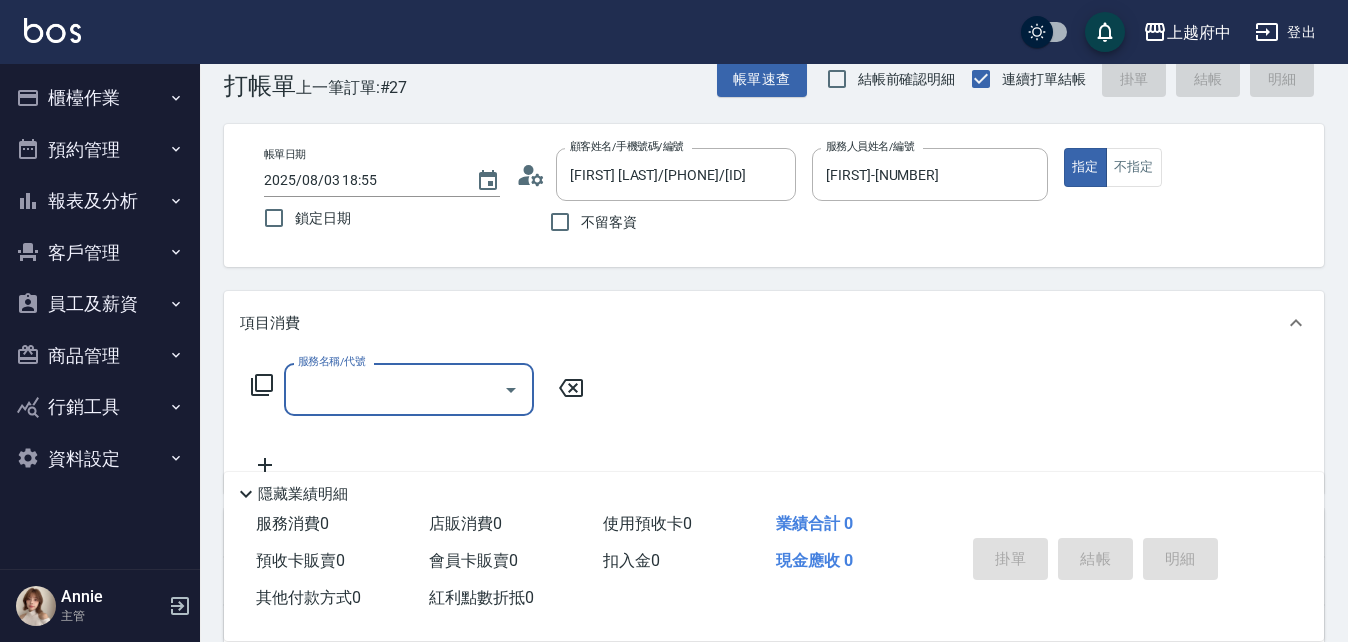 scroll, scrollTop: 100, scrollLeft: 0, axis: vertical 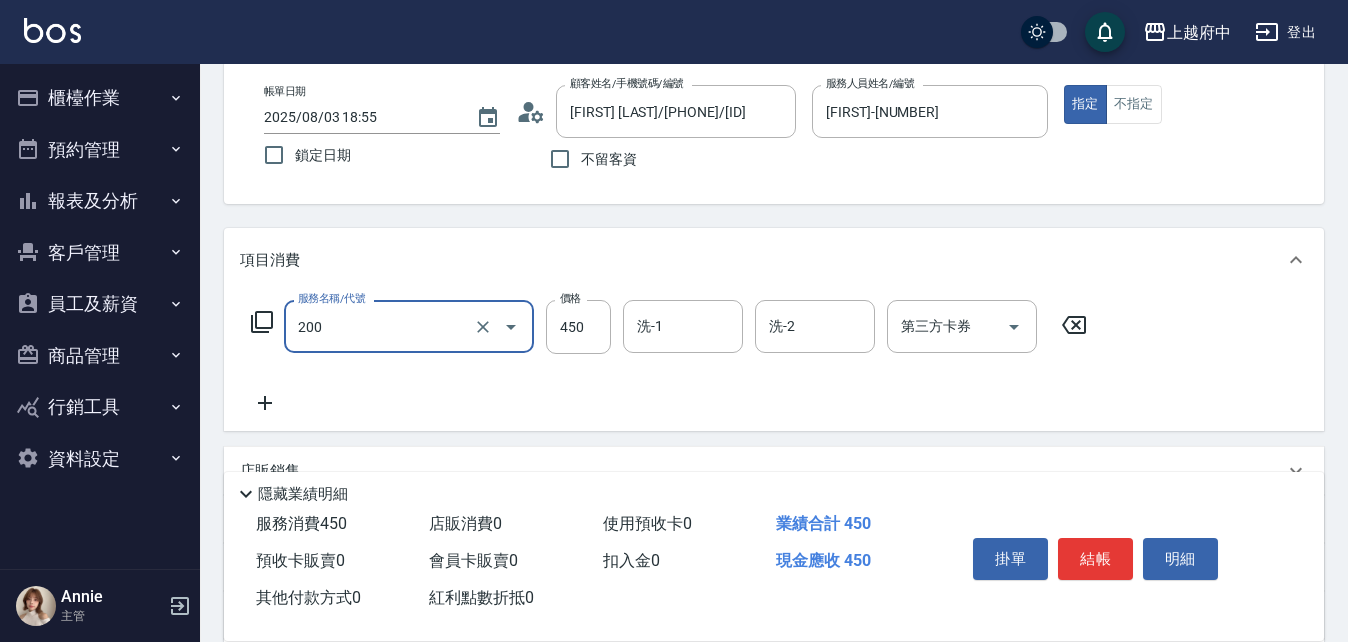 type on "有機洗髮(200)" 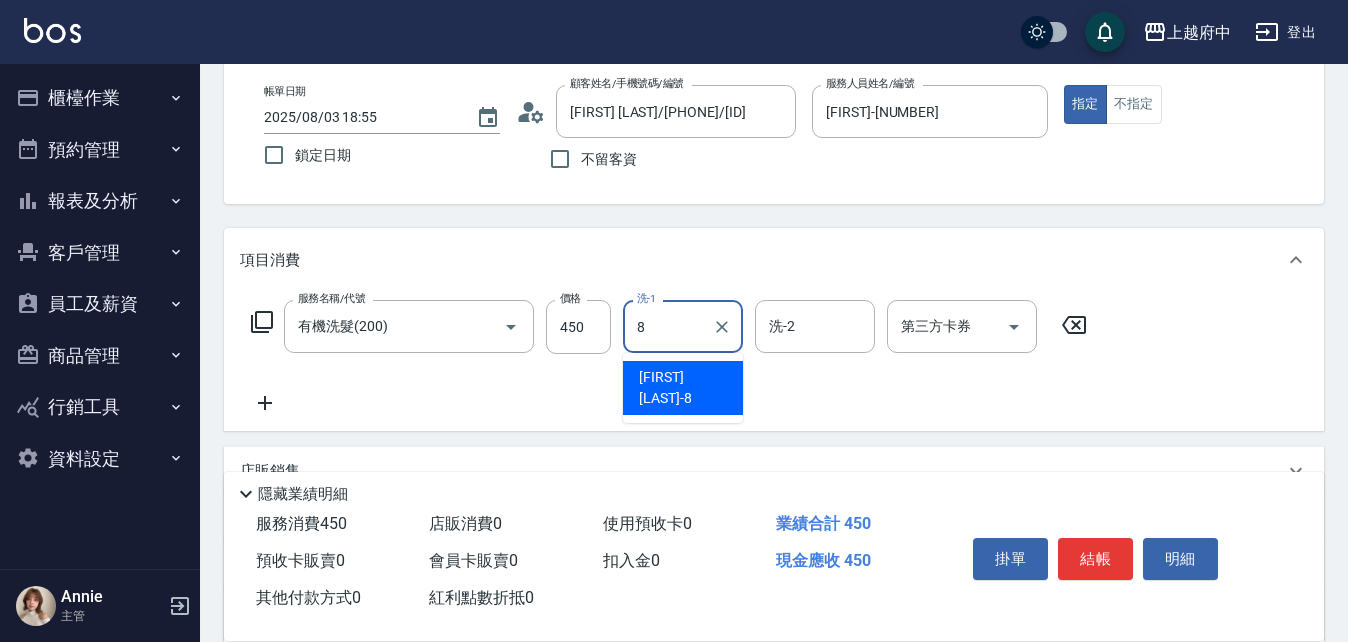 type on "[FIRST]-[NUMBER]" 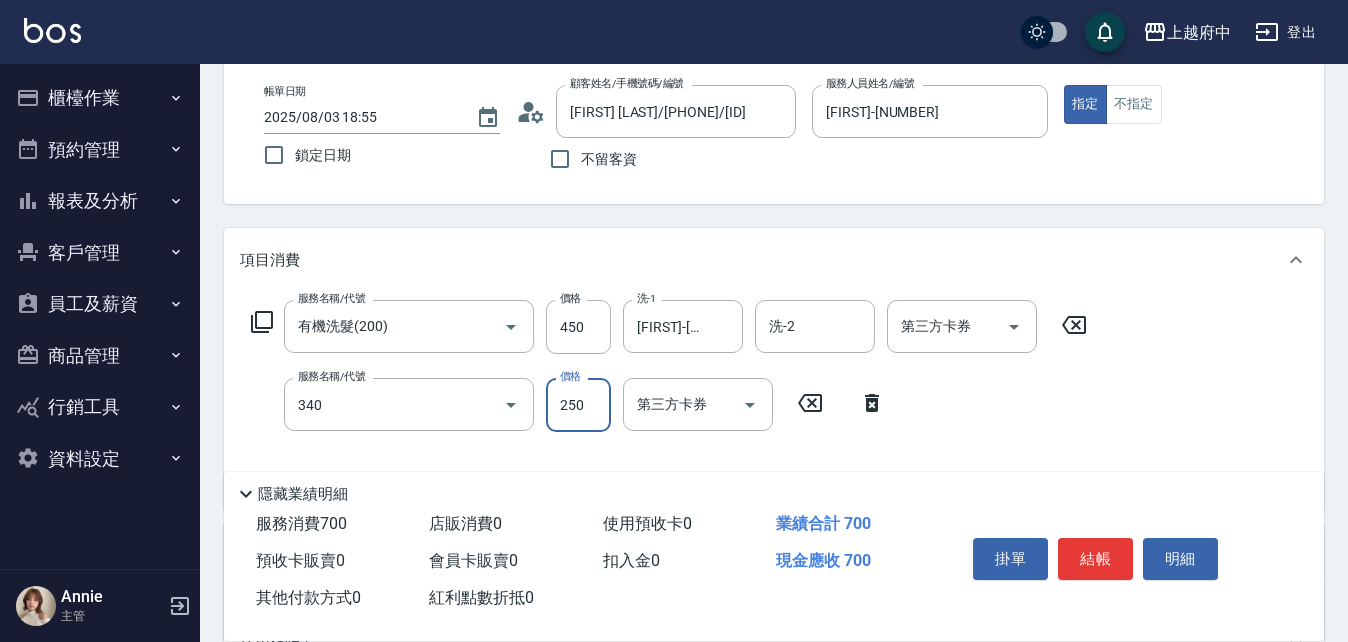 type on "剪髮(340)" 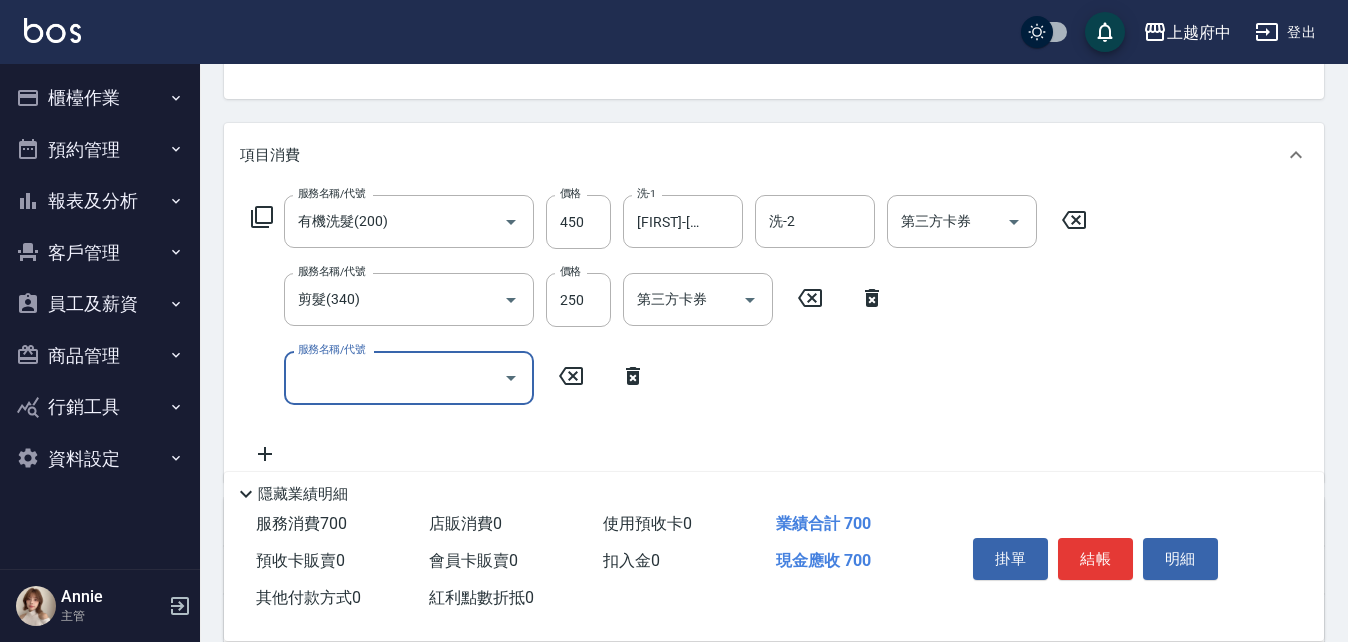 scroll, scrollTop: 300, scrollLeft: 0, axis: vertical 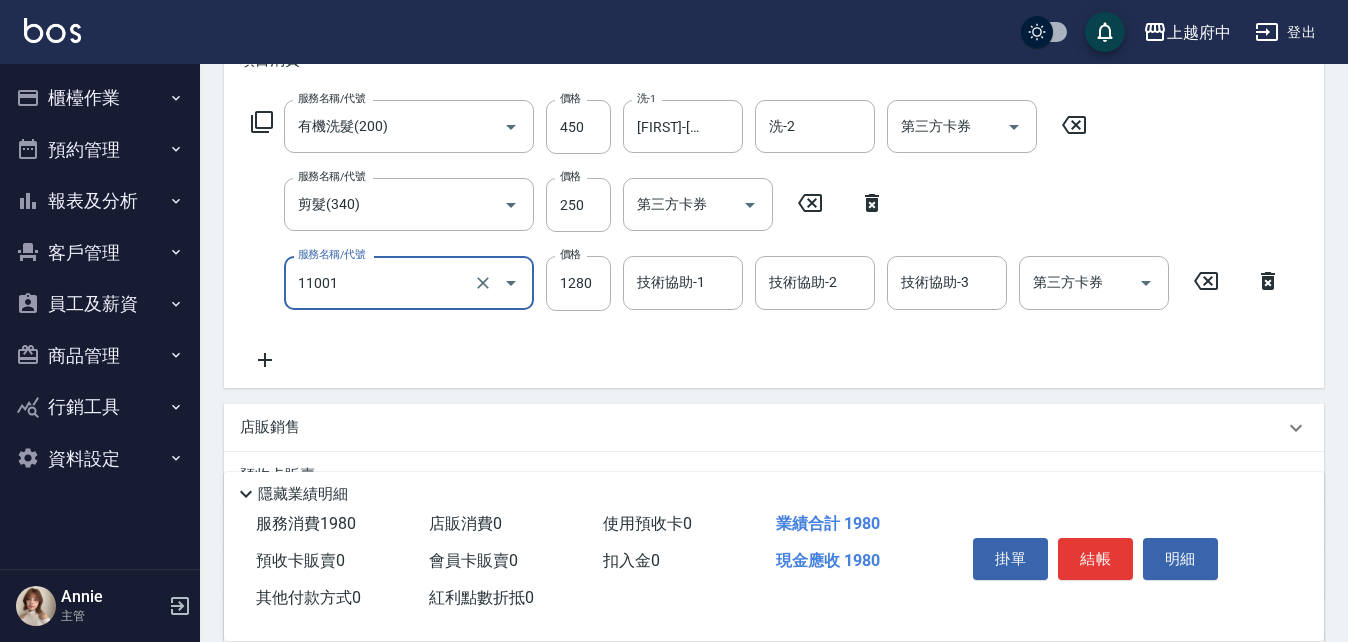 type on "燙髮S(11001)" 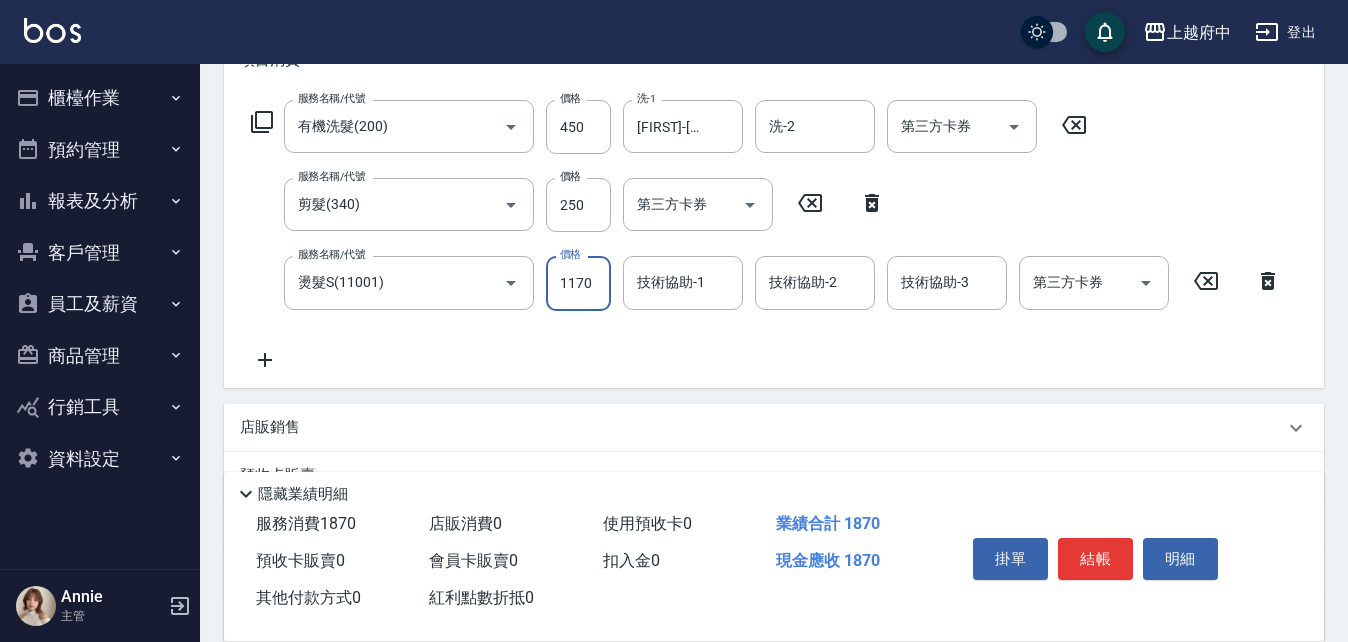 type on "1170" 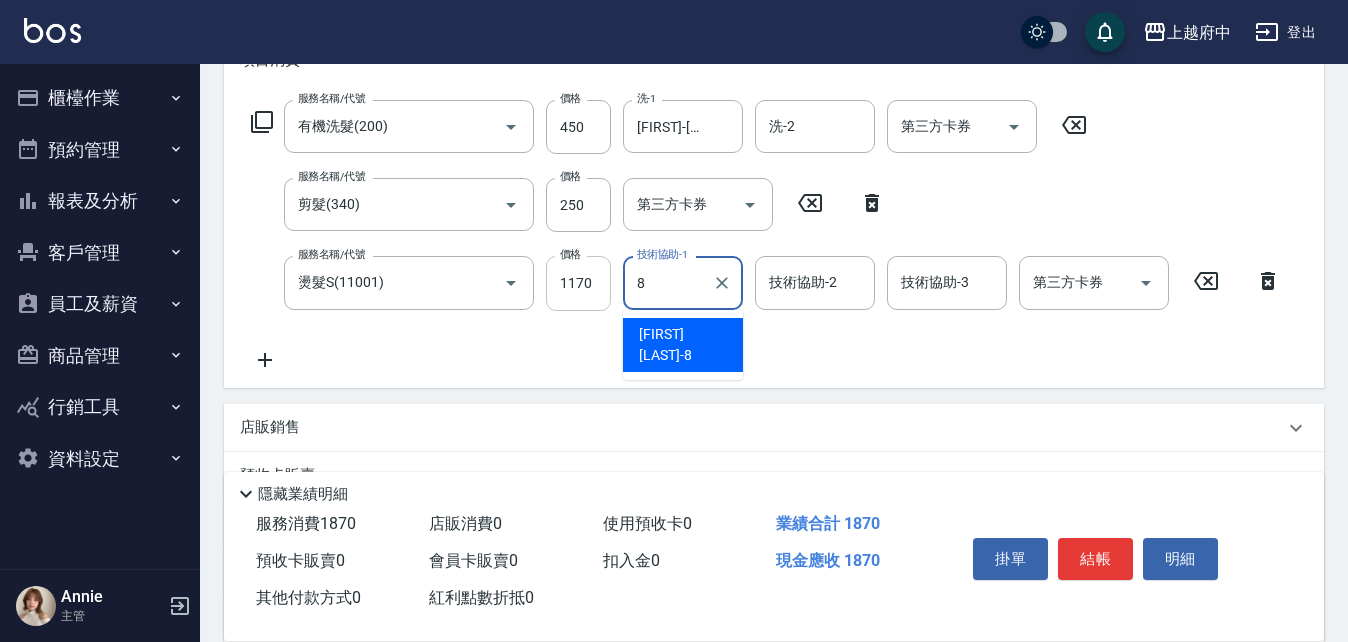 type on "[FIRST]-[NUMBER]" 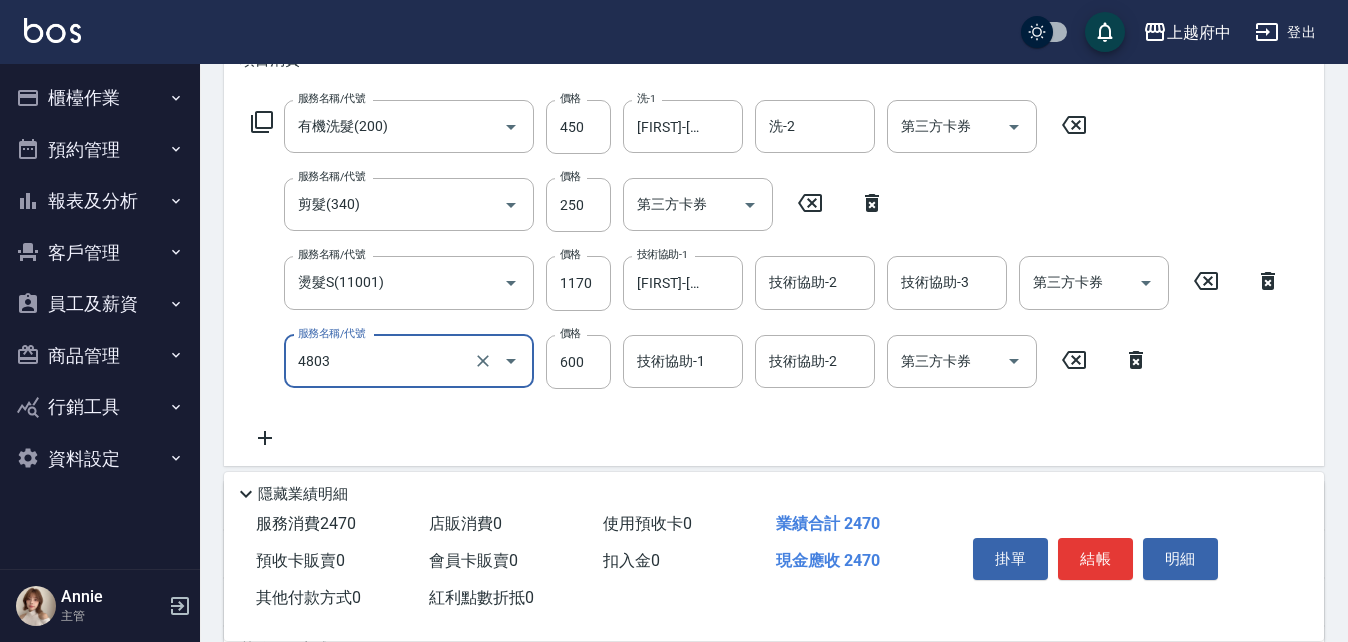 type on "潤澤修護(4803)" 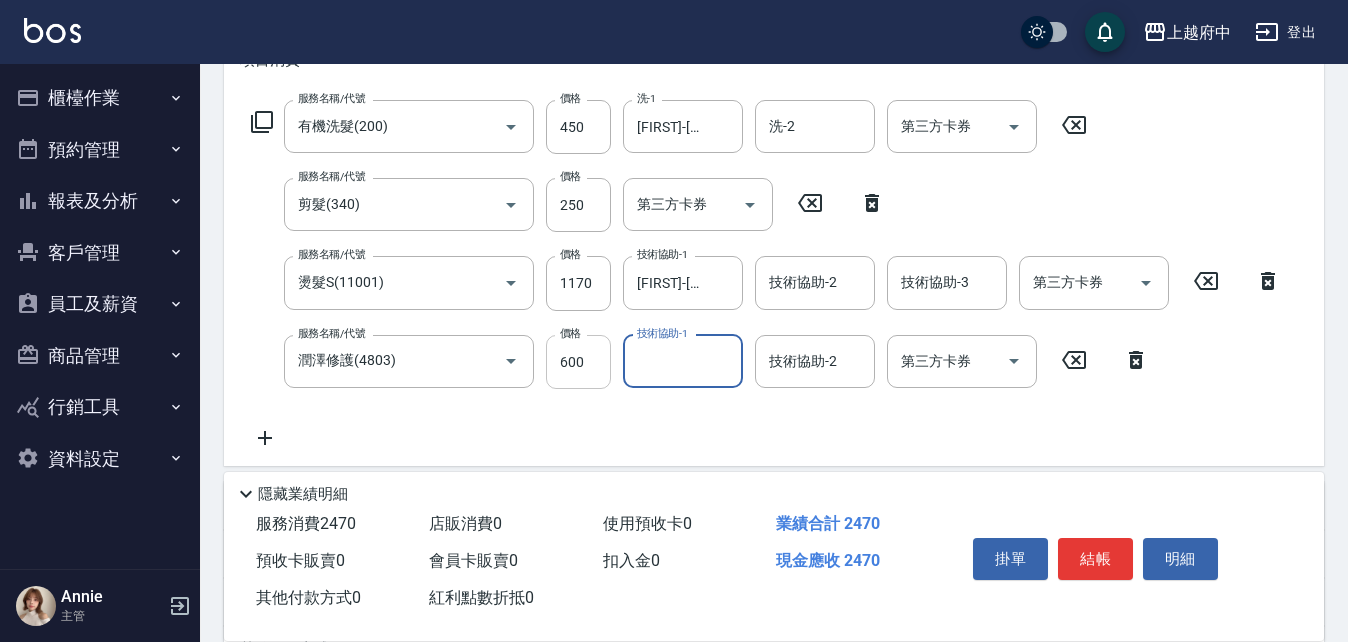 click on "600" at bounding box center (578, 362) 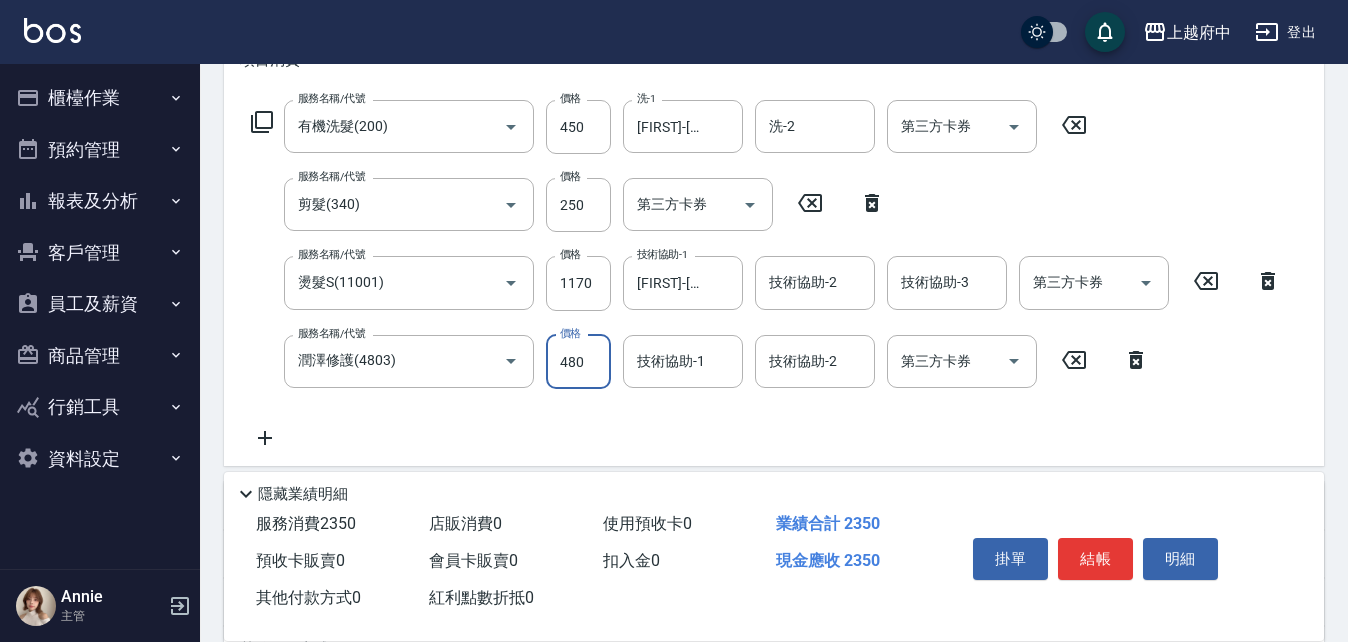 type on "480" 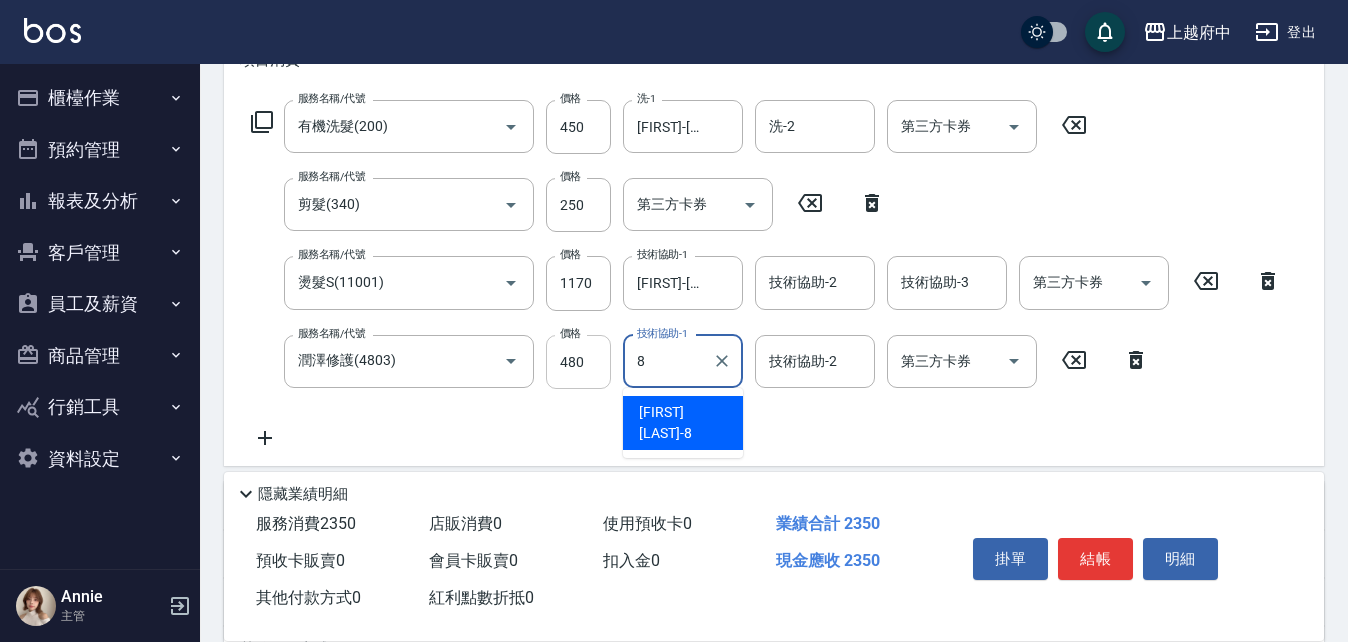 type on "[FIRST]-[NUMBER]" 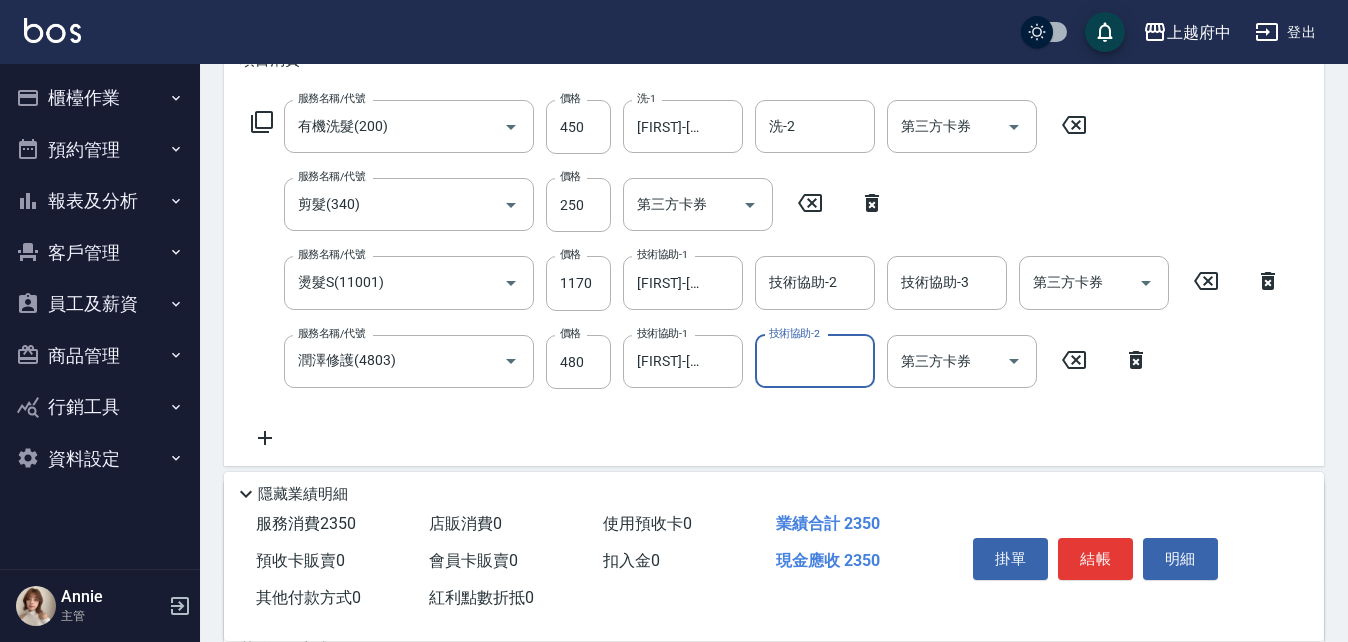 click on "服務名稱/代號 有機洗髮(200) 服務名稱/代號 價格 450 價格 洗-1 [FIRST]-[NUMBER] 洗-1 洗-2 洗-2 第三方卡券 第三方卡券 服務名稱/代號 剪髮(340) 服務名稱/代號 價格 250 價格 第三方卡券 第三方卡券 服務名稱/代號 燙髮S(11001) 服務名稱/代號 價格 1170 價格 技術協助-1 [FIRST]-[NUMBER] 技術協助-1 技術協助-2 技術協助-2 技術協助-3 技術協助-3 第三方卡券 第三方卡券 服務名稱/代號 潤澤修護(4803) 服務名稱/代號 價格 480 價格 技術協助-1 [FIRST]-[NUMBER] 技術協助-1 技術協助-2 技術協助-2 第三方卡券 第三方卡券" at bounding box center [766, 275] 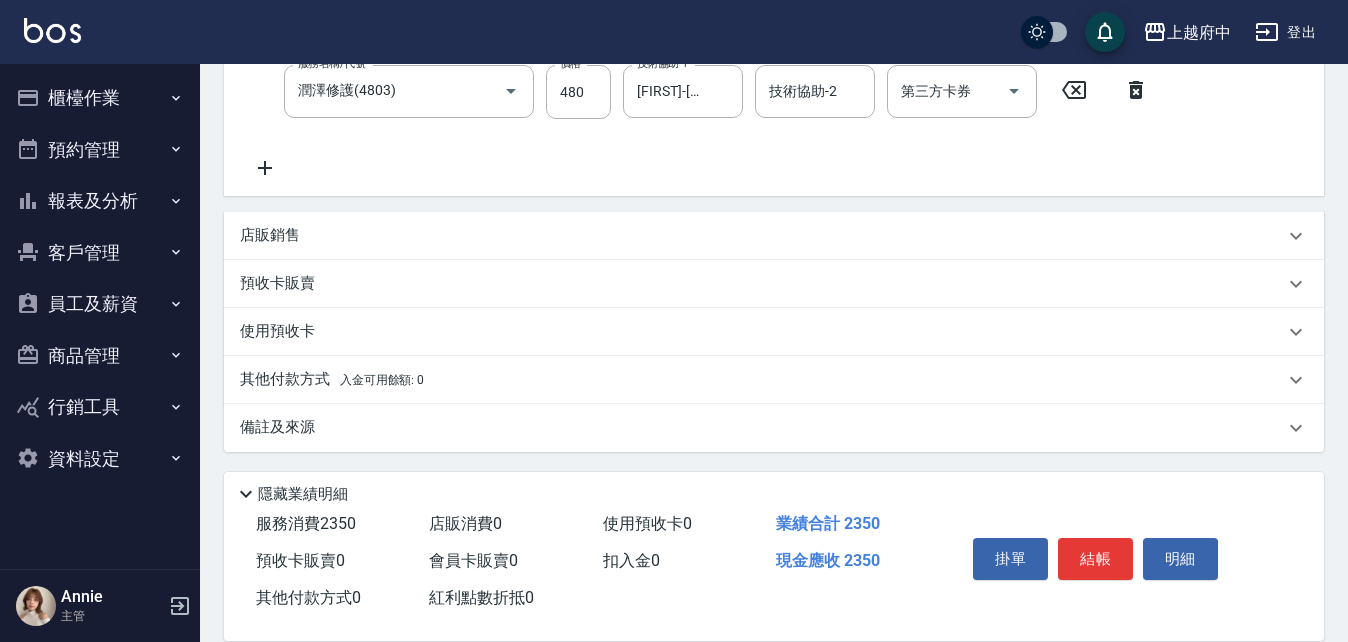 scroll, scrollTop: 572, scrollLeft: 0, axis: vertical 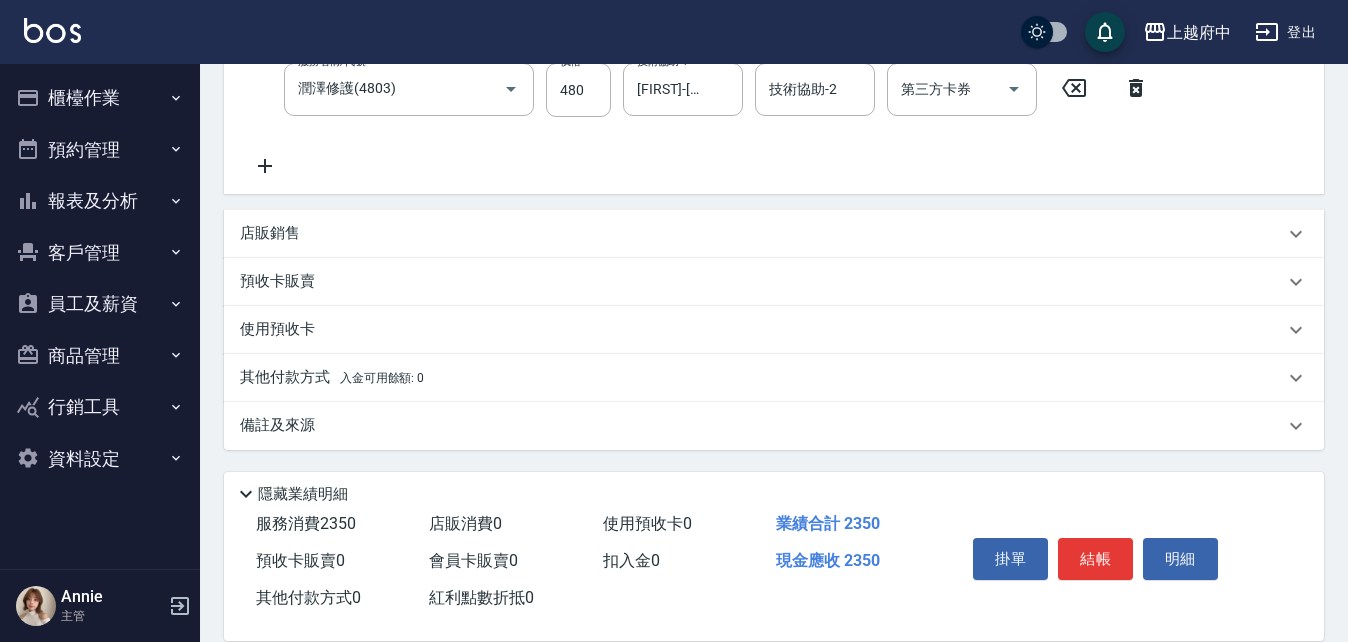 click on "店販銷售" at bounding box center [270, 233] 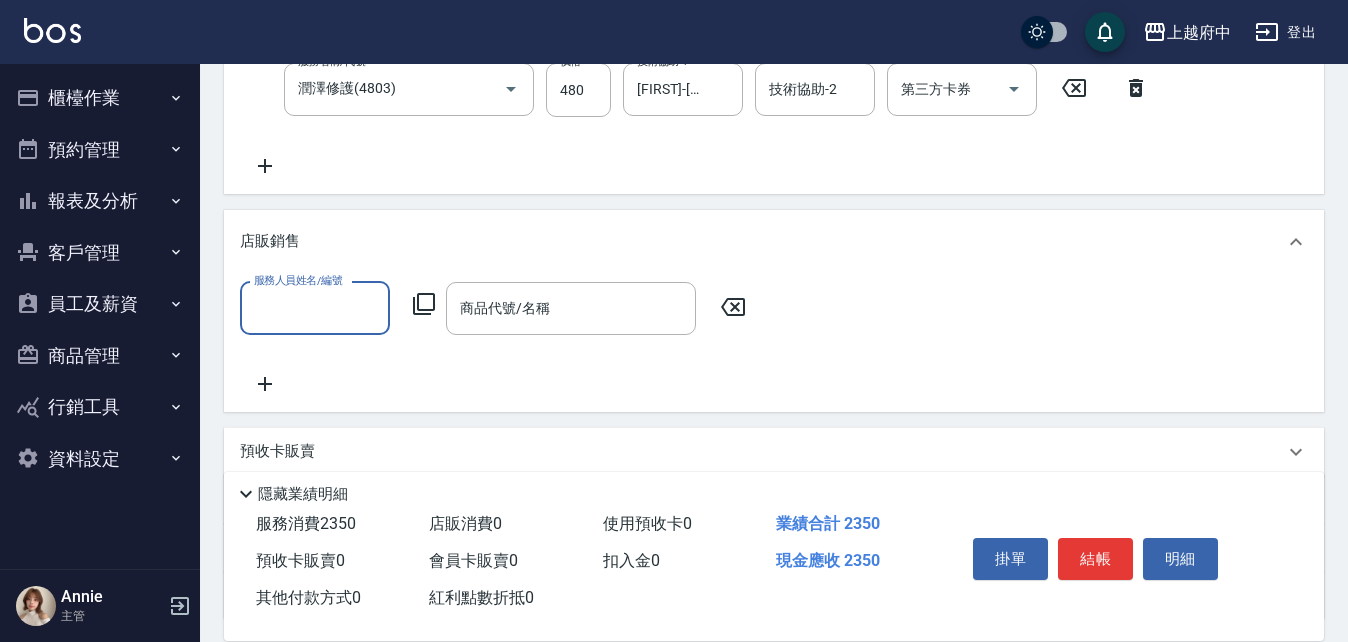 scroll, scrollTop: 0, scrollLeft: 0, axis: both 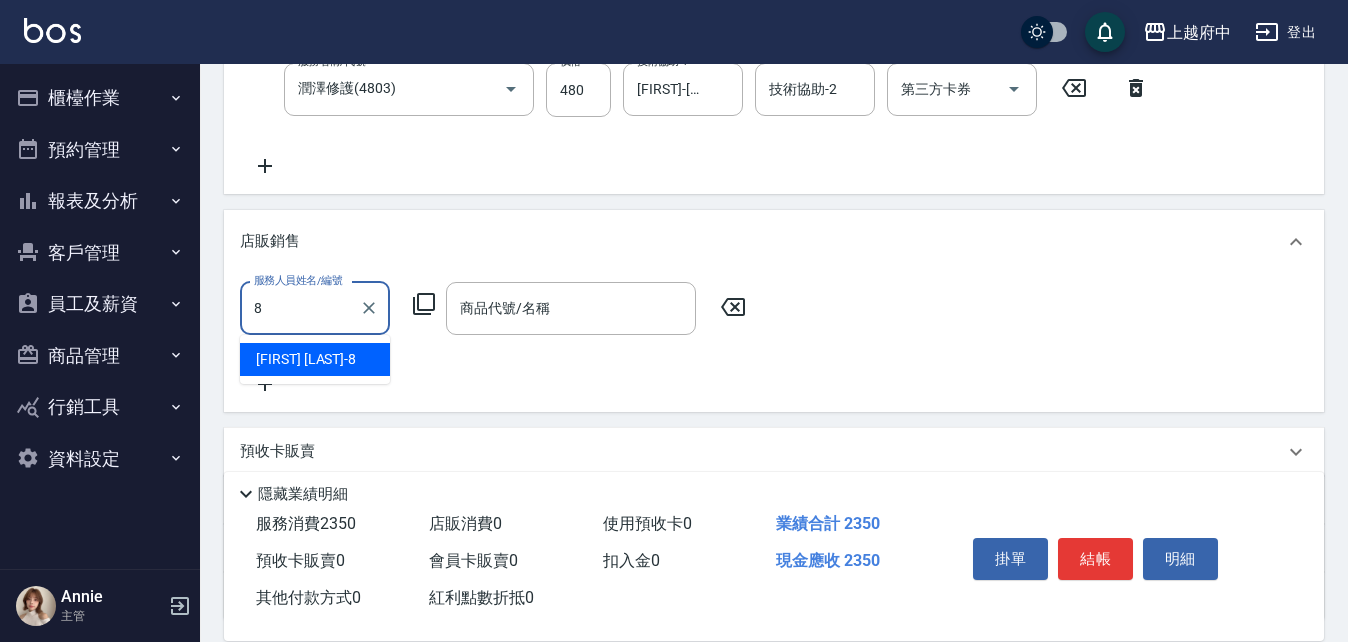 type on "[FIRST]-[NUMBER]" 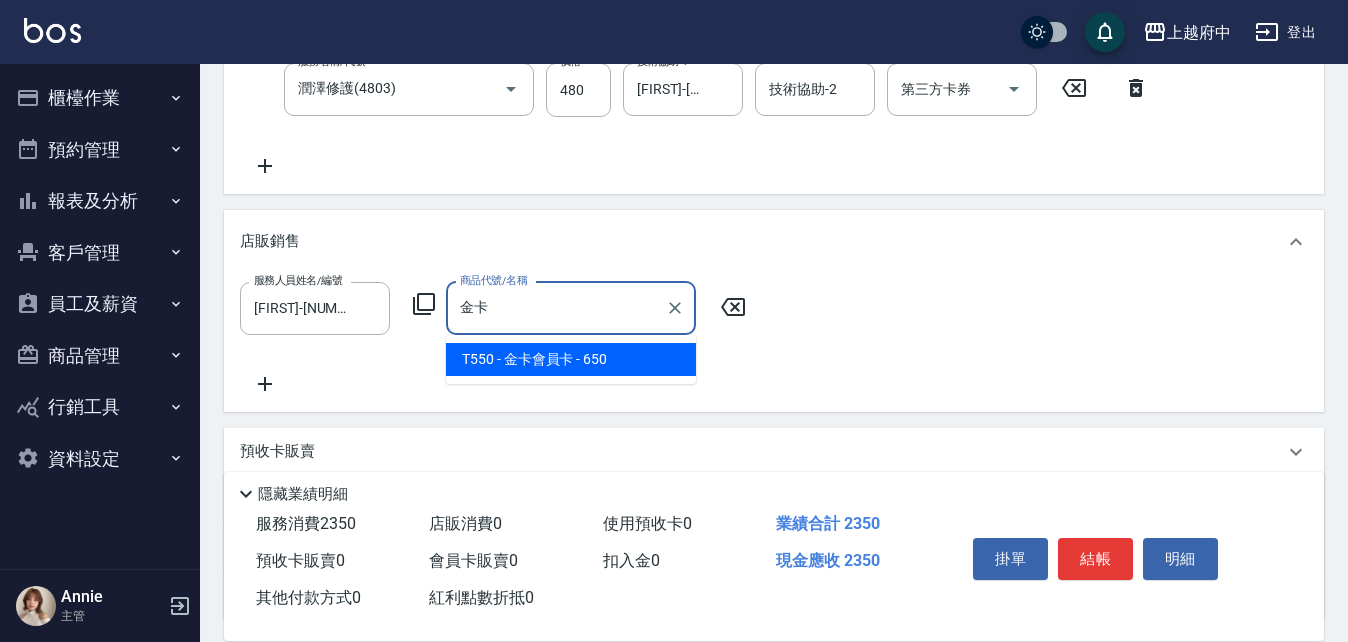 click on "T550 - 金卡會員卡 - 650" at bounding box center [571, 359] 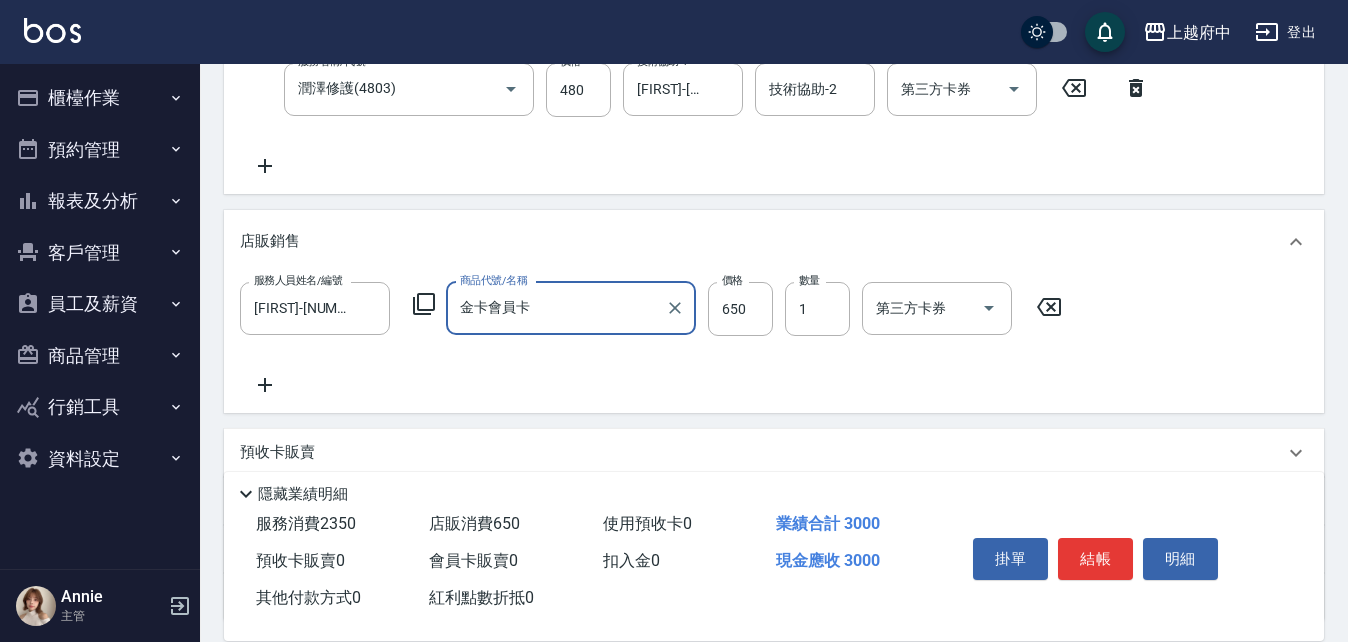 type on "金卡會員卡" 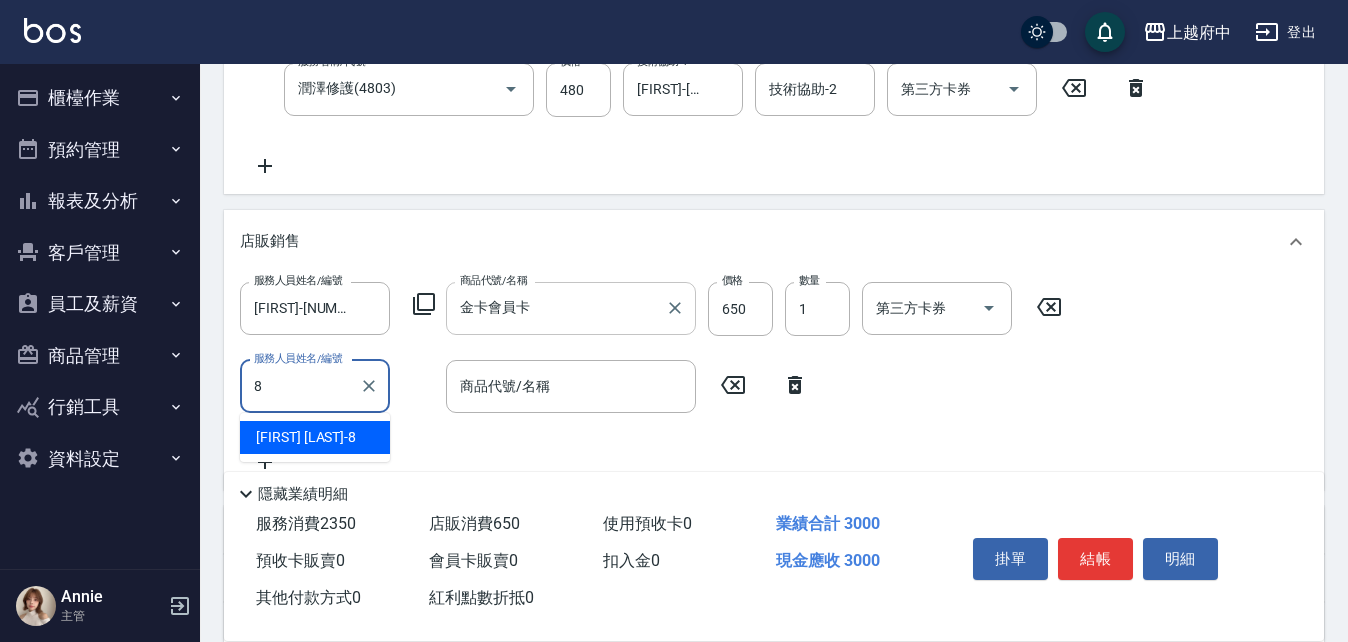 type on "[FIRST]-[NUMBER]" 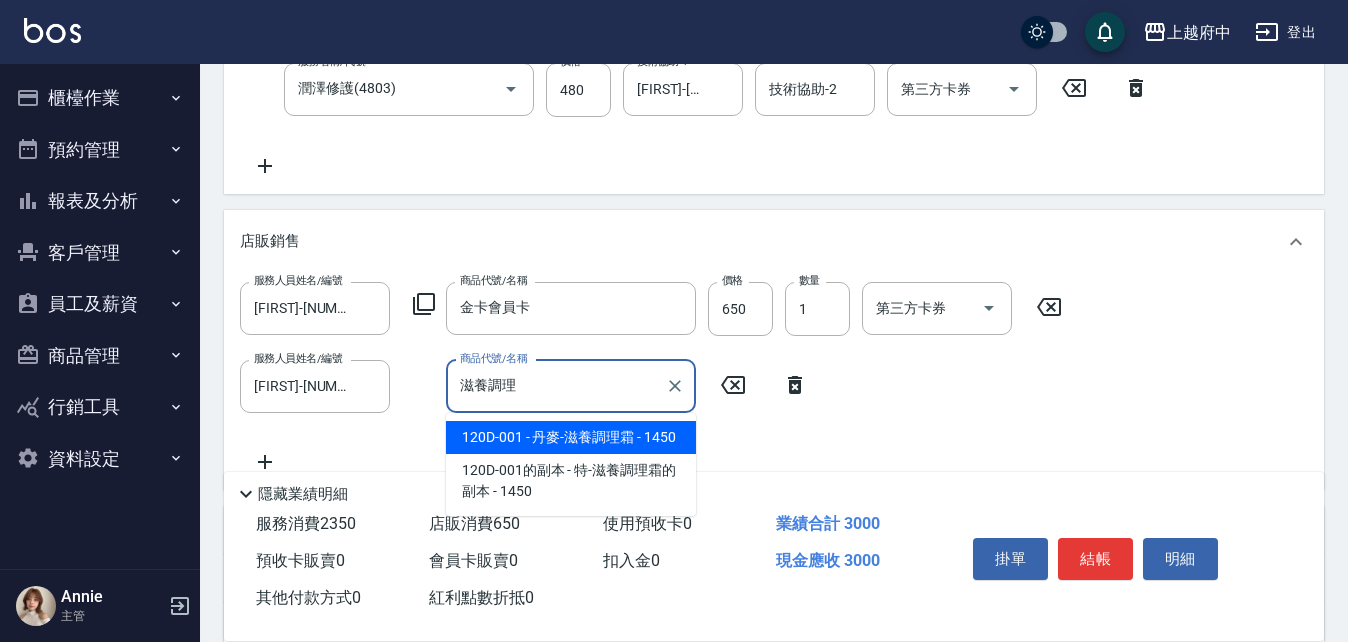 click on "120D-001 - 丹麥-滋養調理霜 - 1450" at bounding box center (571, 437) 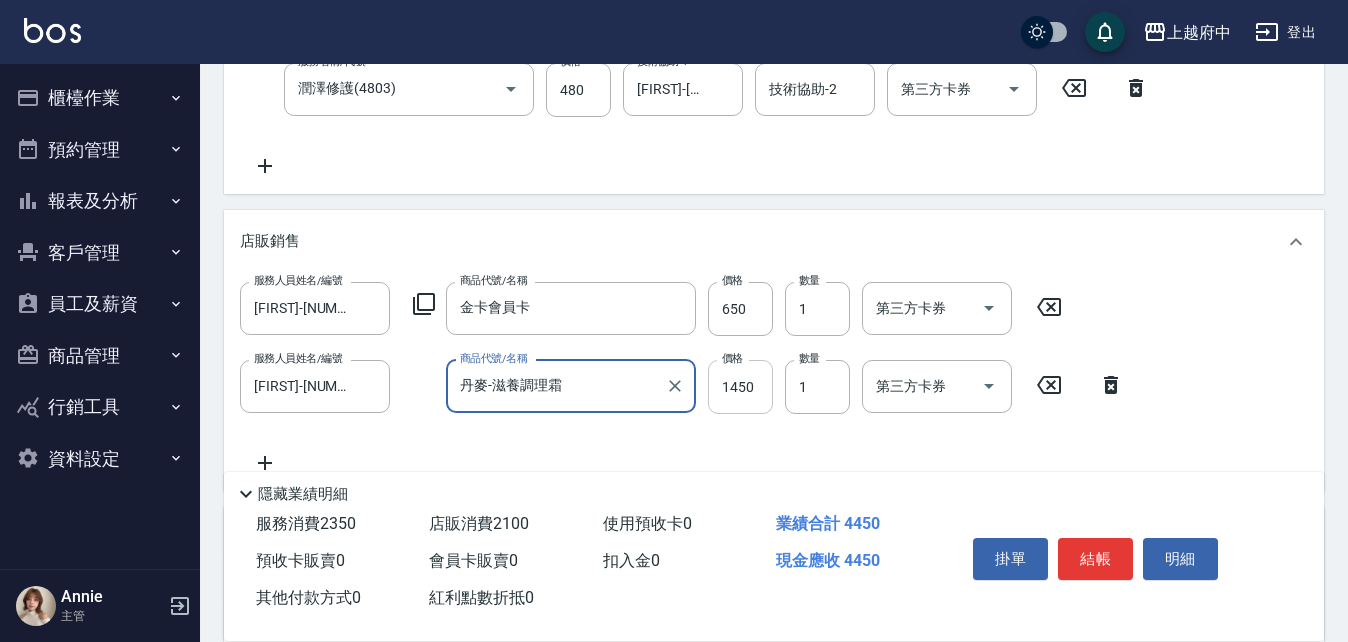 type on "丹麥-滋養調理霜" 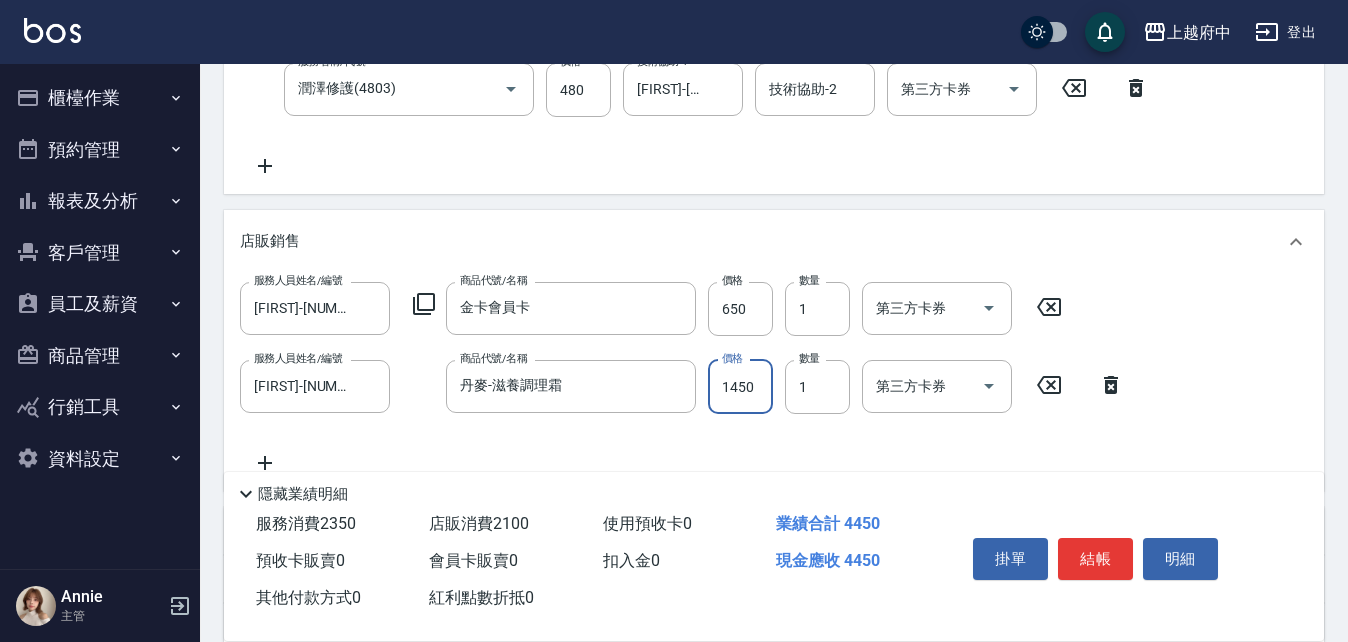 click on "1450" at bounding box center (740, 387) 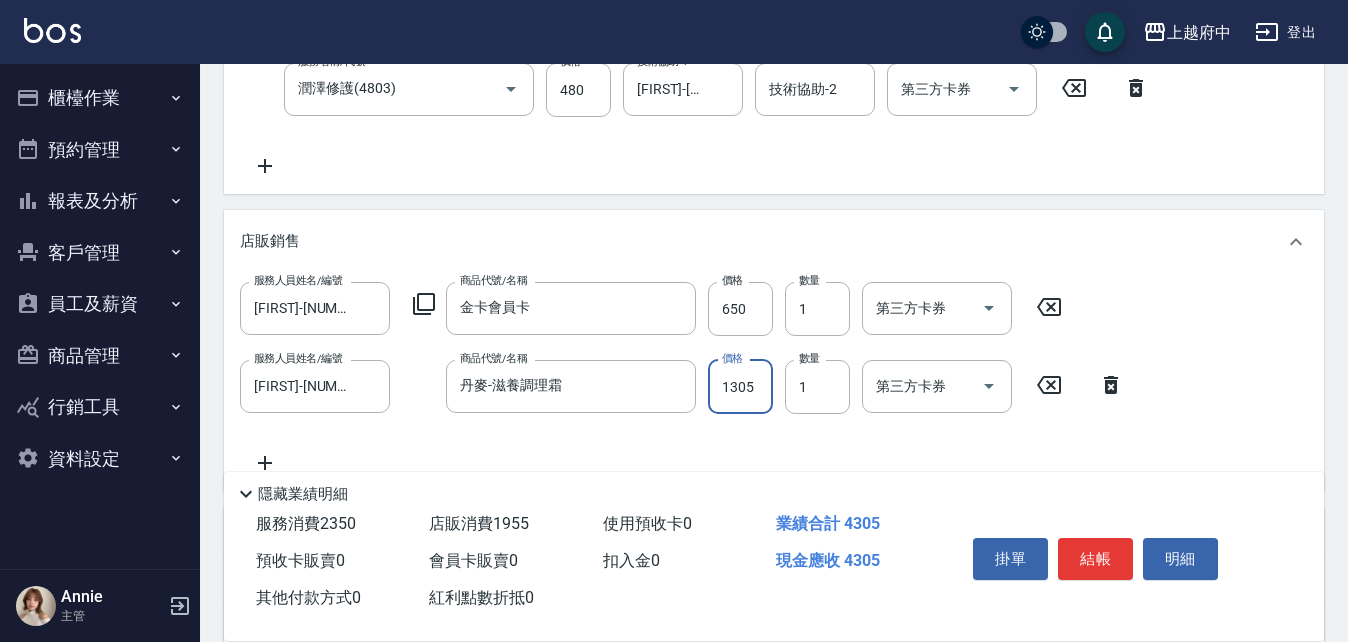 type on "1305" 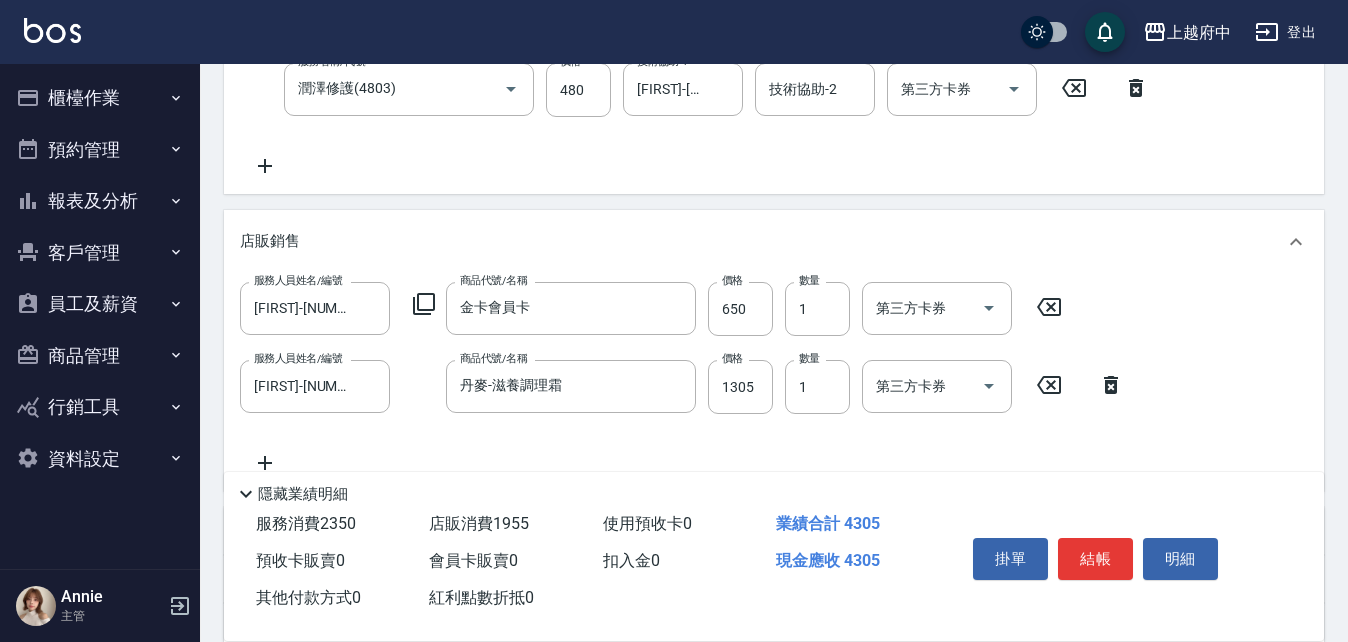 click on "隱藏業績明細" at bounding box center (774, 489) 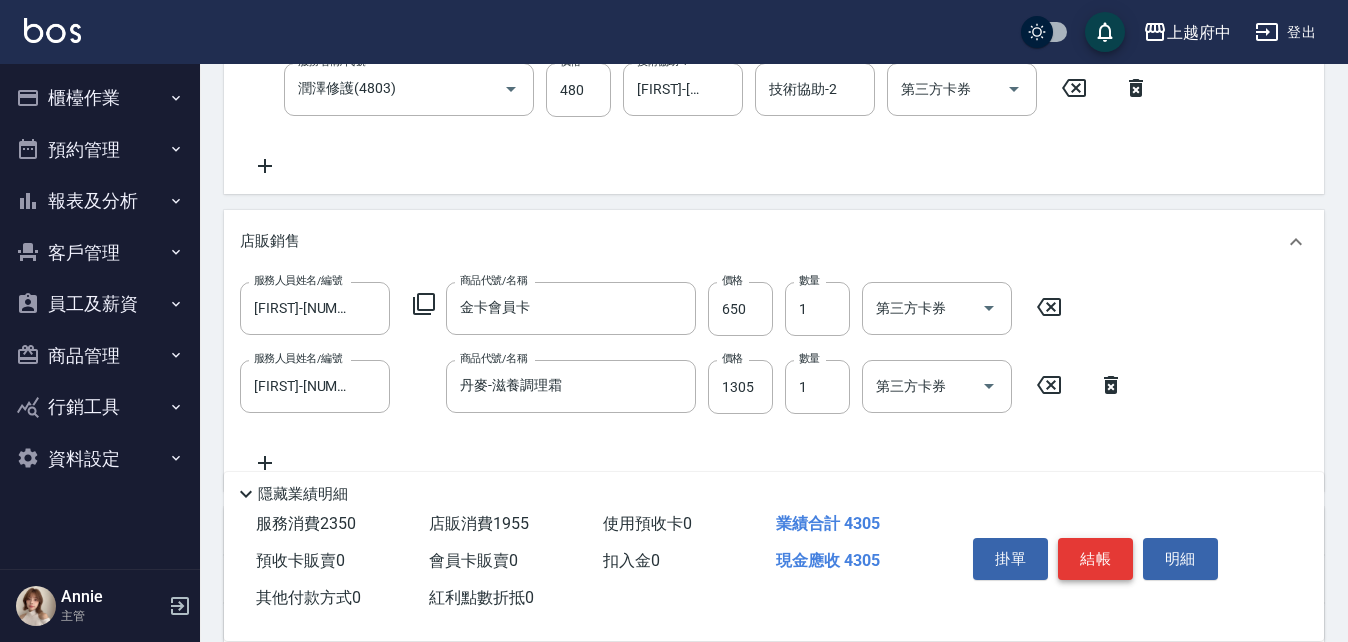 click on "結帳" at bounding box center [1095, 559] 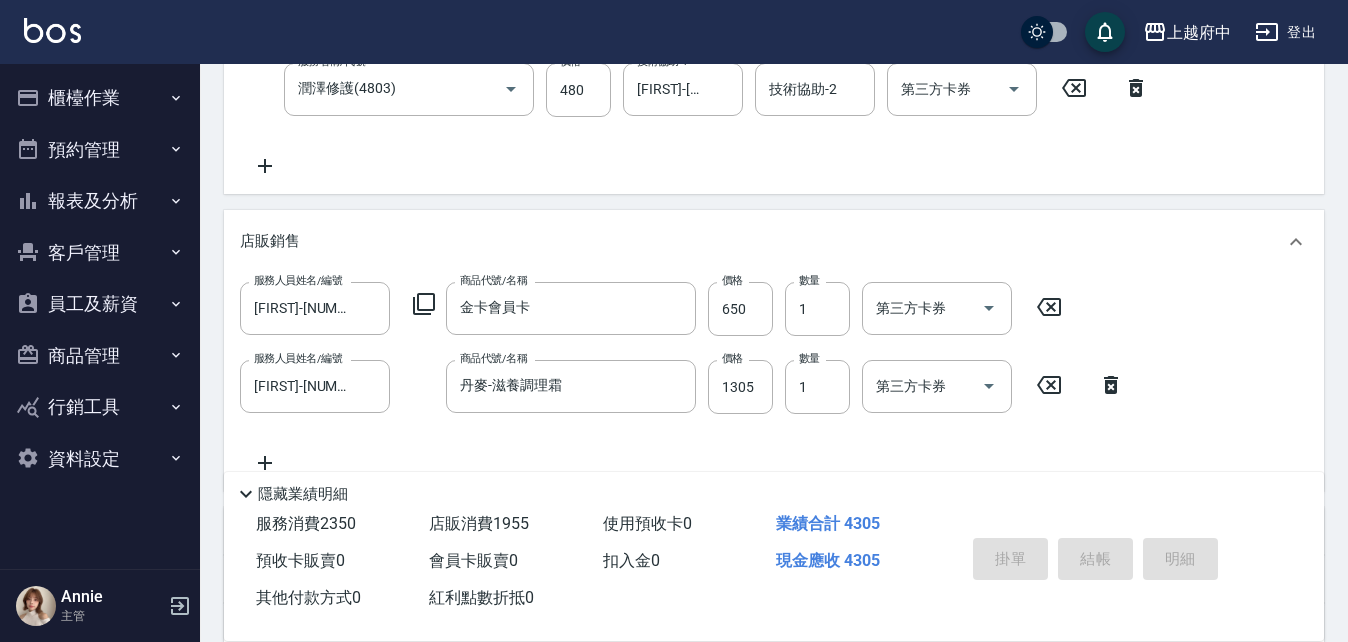 type on "2025/08/03 19:00" 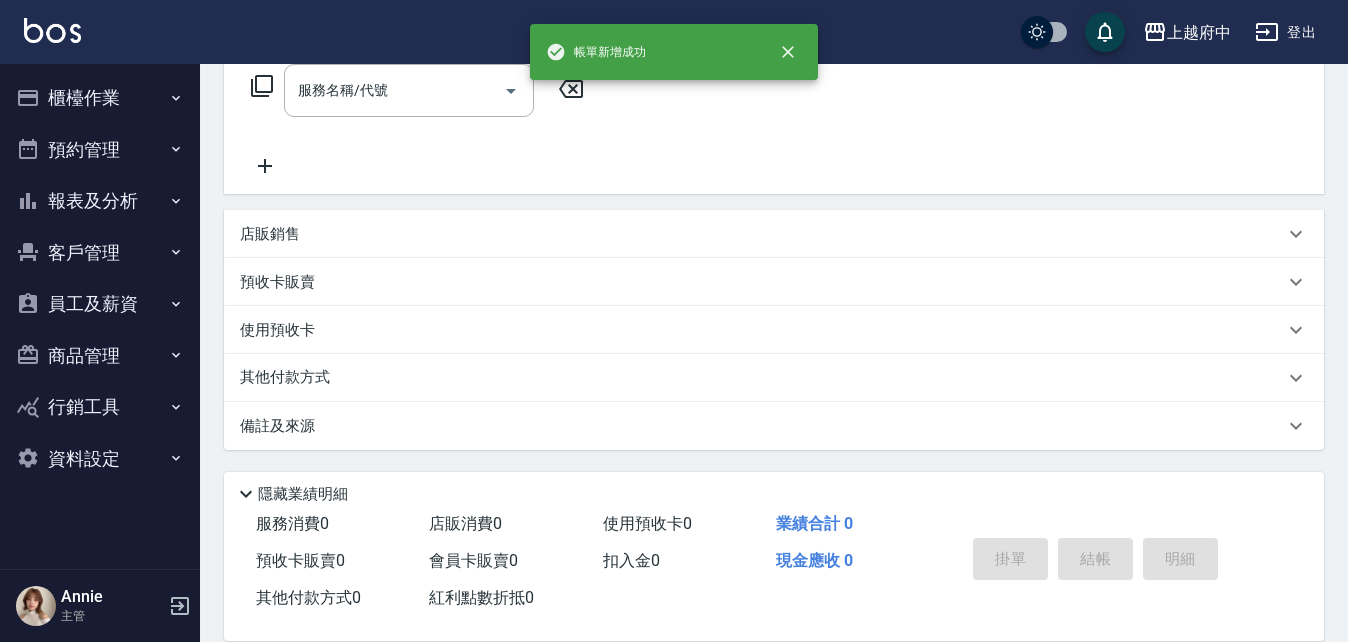 scroll, scrollTop: 0, scrollLeft: 0, axis: both 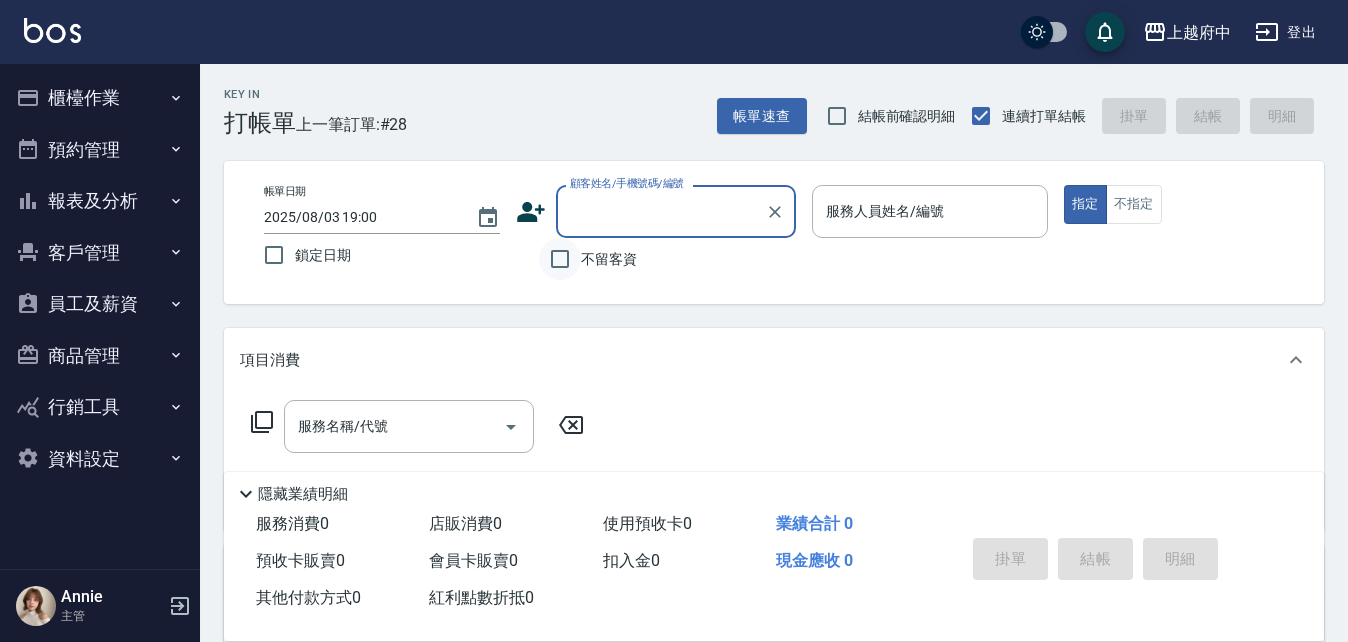 click on "不留客資" at bounding box center [560, 259] 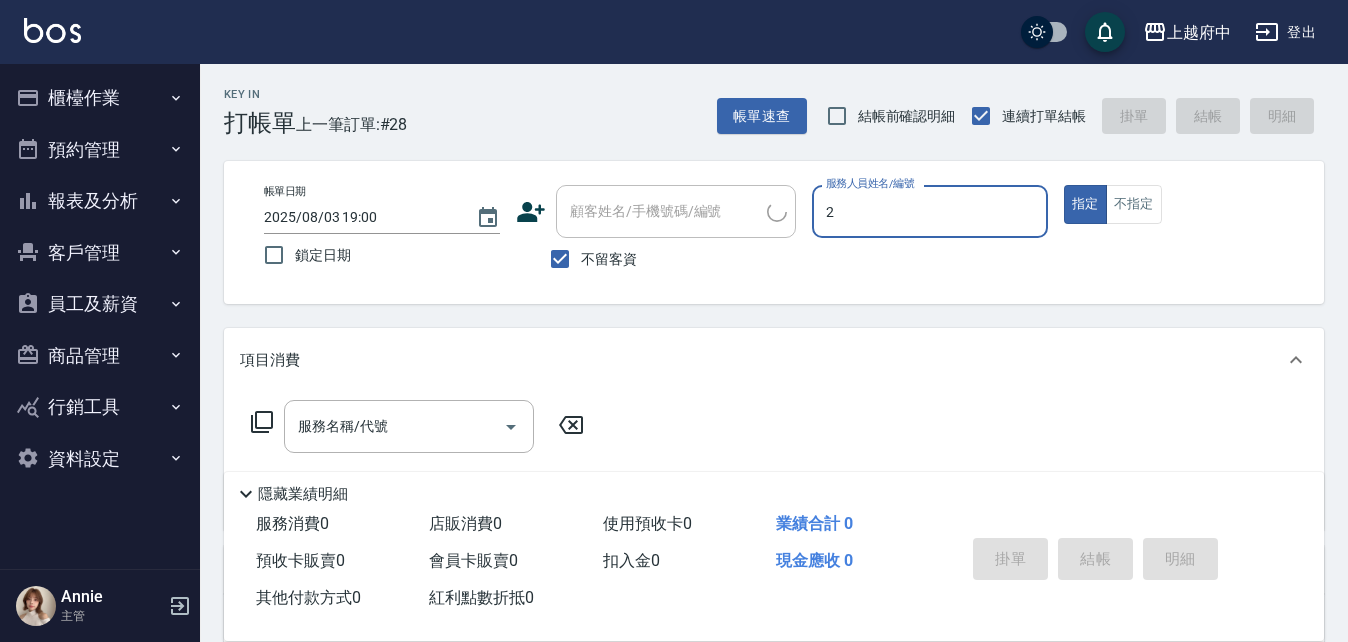 type on "[FIRST]-[NUMBER]" 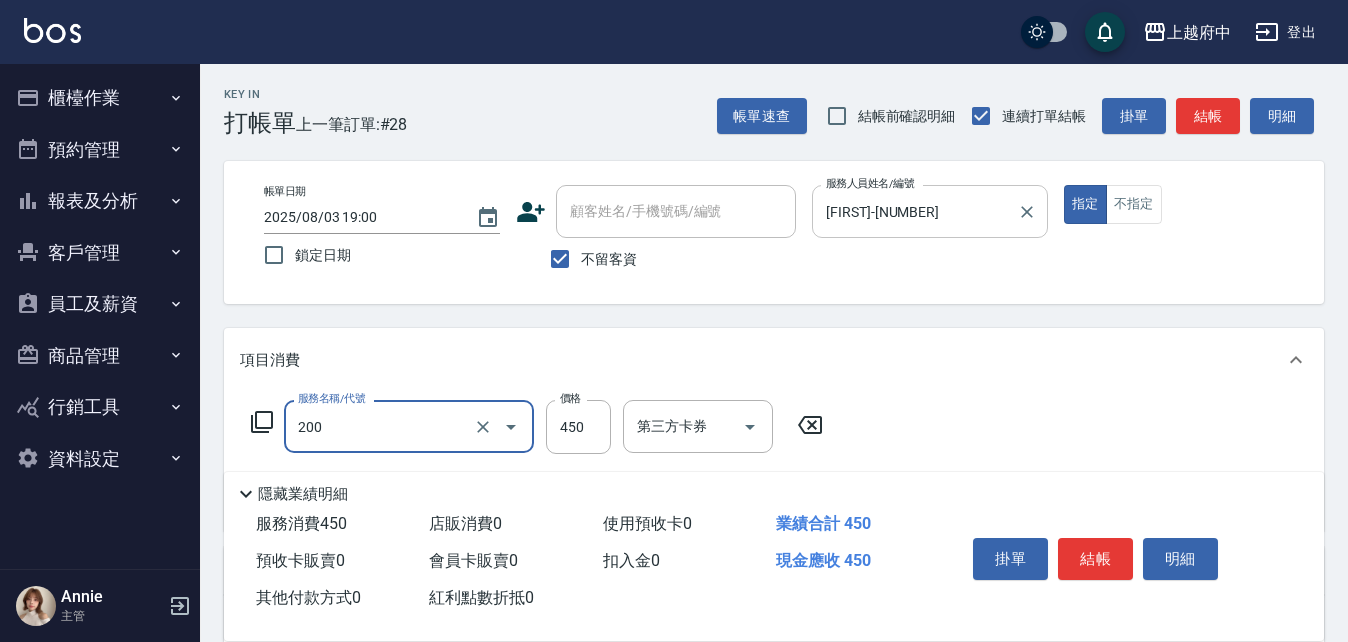 type on "有機洗髮(200)" 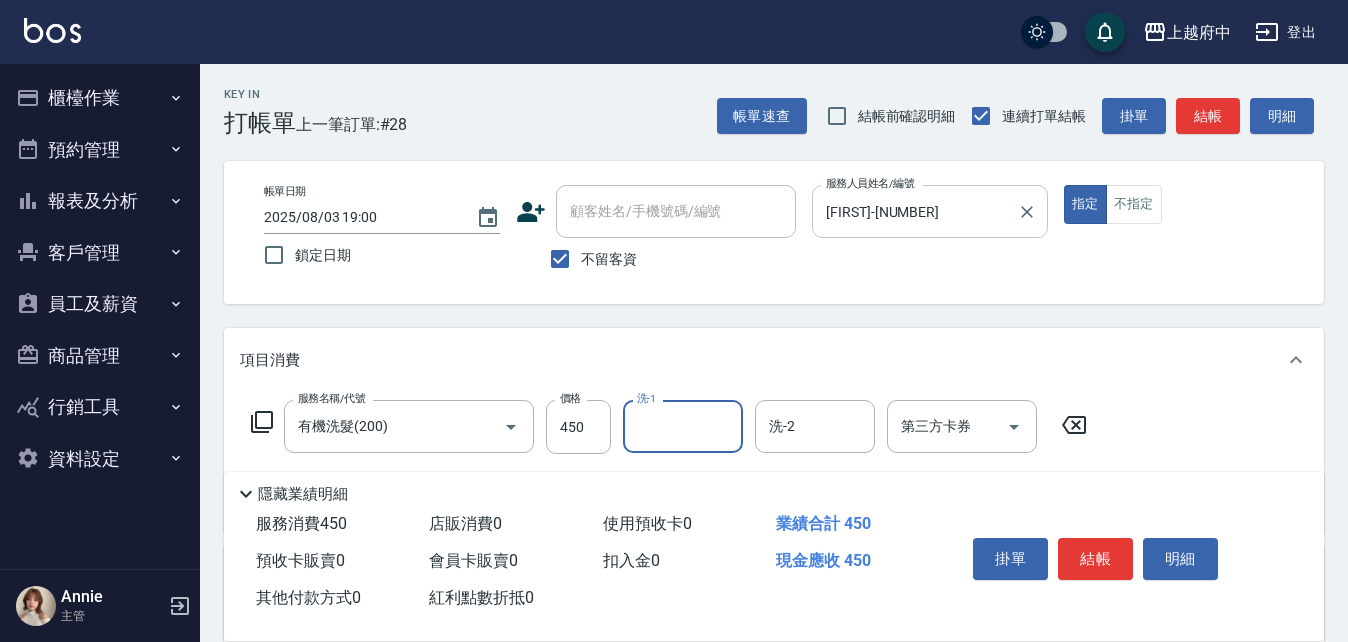 type on "3" 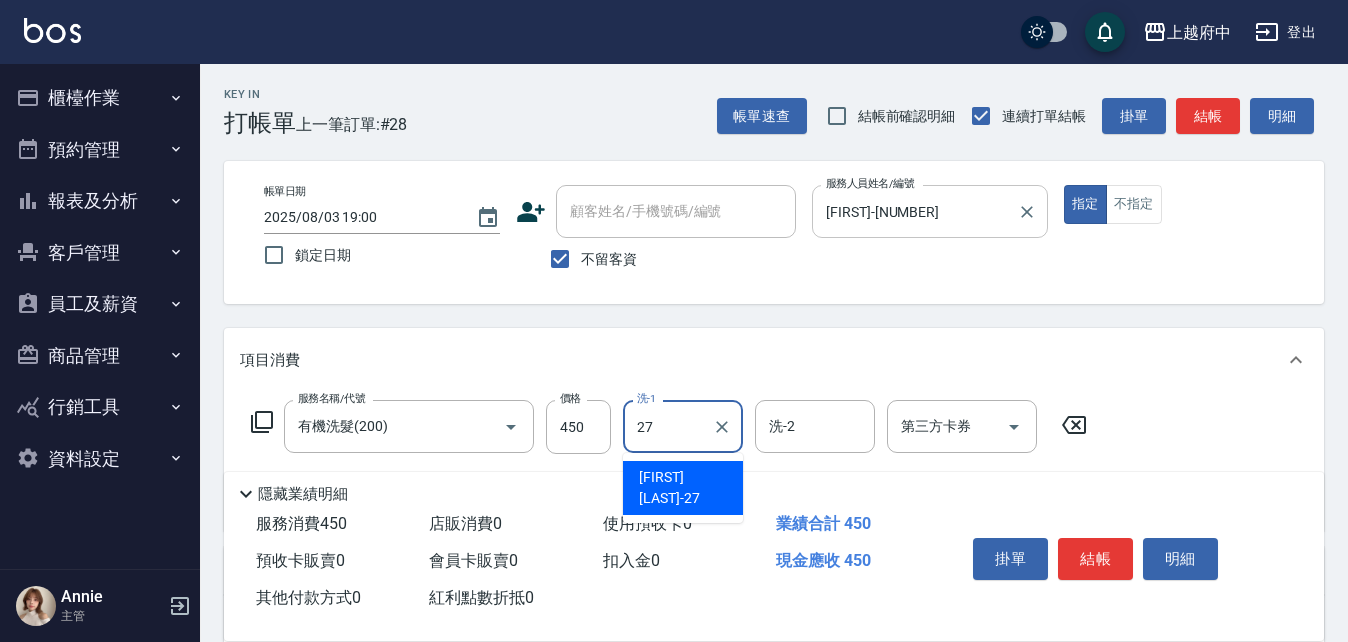 type on "[FIRST] [LAST]-[NUMBER]" 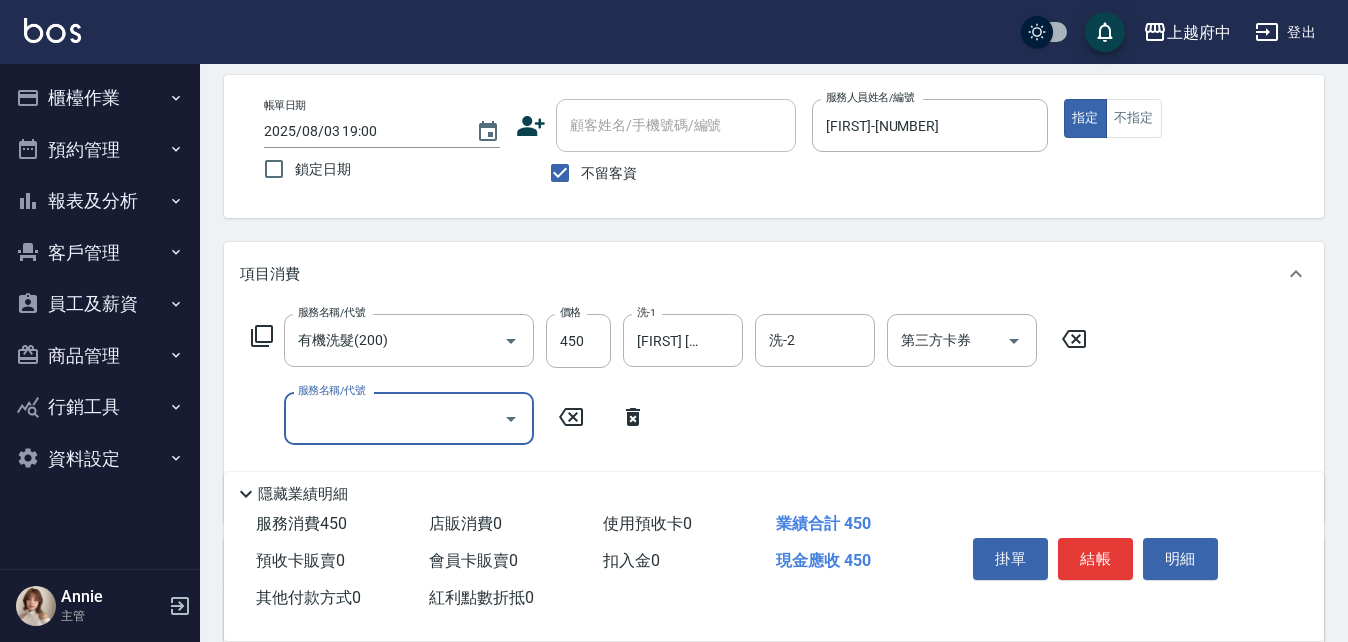 scroll, scrollTop: 200, scrollLeft: 0, axis: vertical 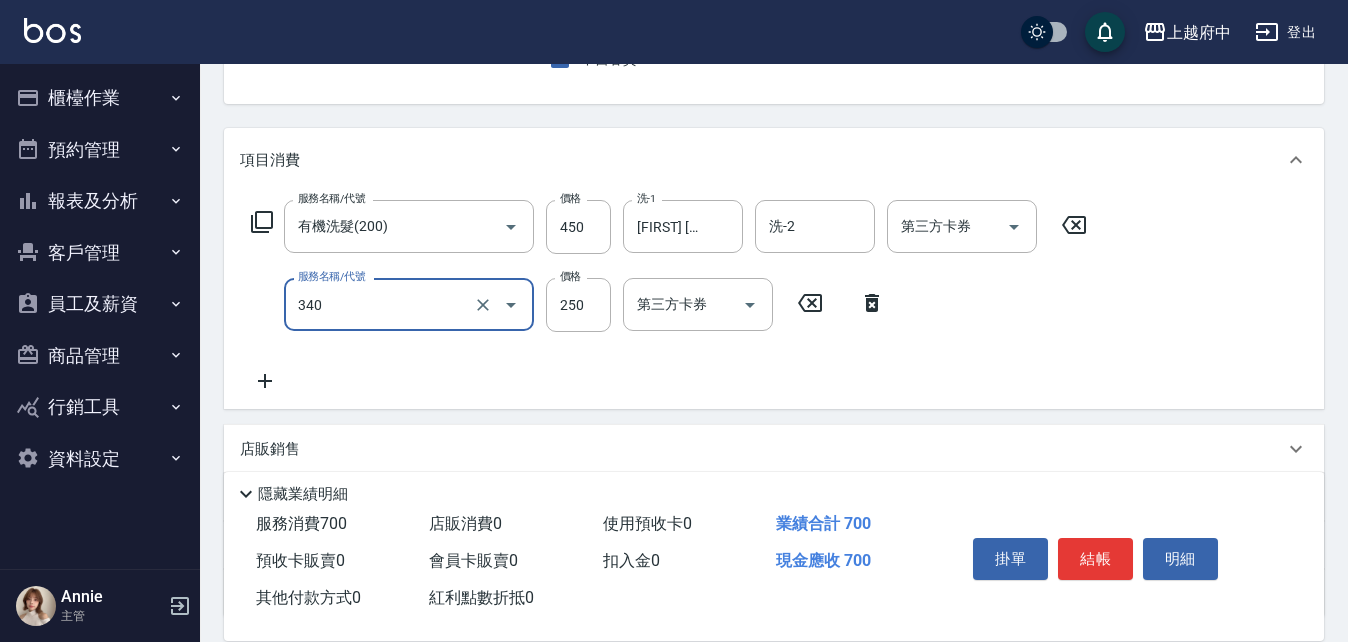 type on "剪髮(340)" 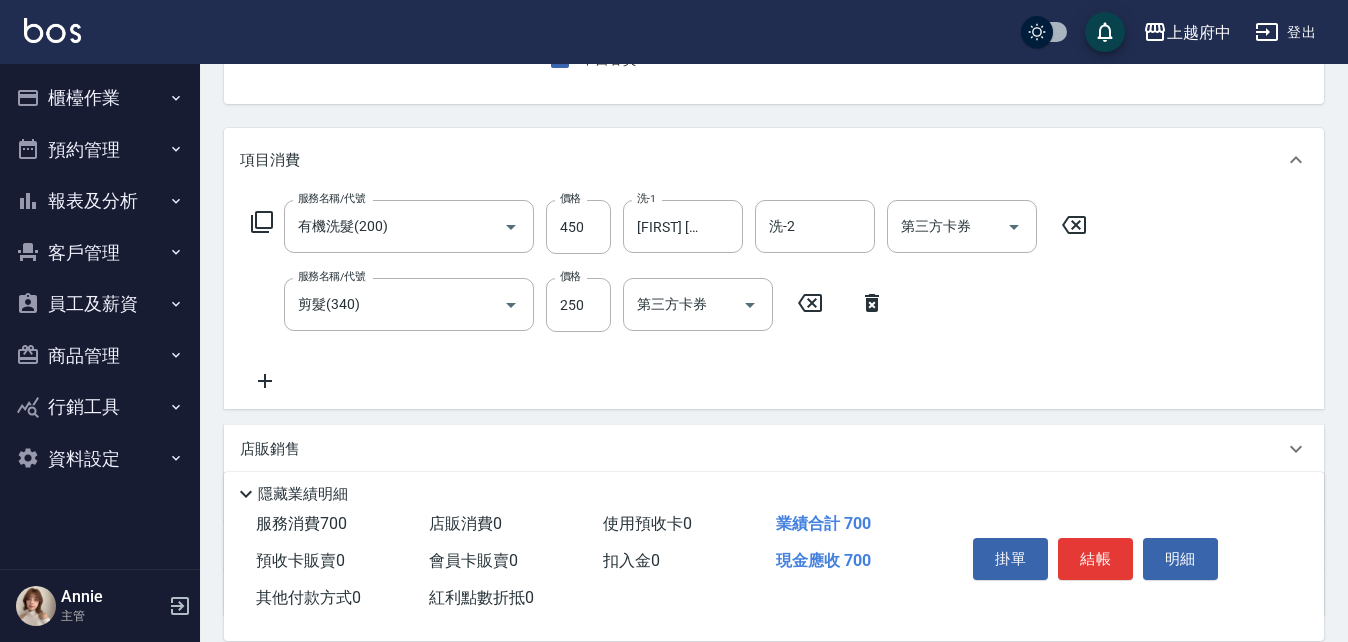 click on "服務名稱/代號 有機洗髮(200) 服務名稱/代號 價格 450 價格 洗-1 [FIRST] [LAST]-[NUMBER] 洗-1 洗-2 洗-2 第三方卡券 第三方卡券 服務名稱/代號 剪髮(340) 服務名稱/代號 價格 250 價格 第三方卡券 第三方卡券" at bounding box center (669, 296) 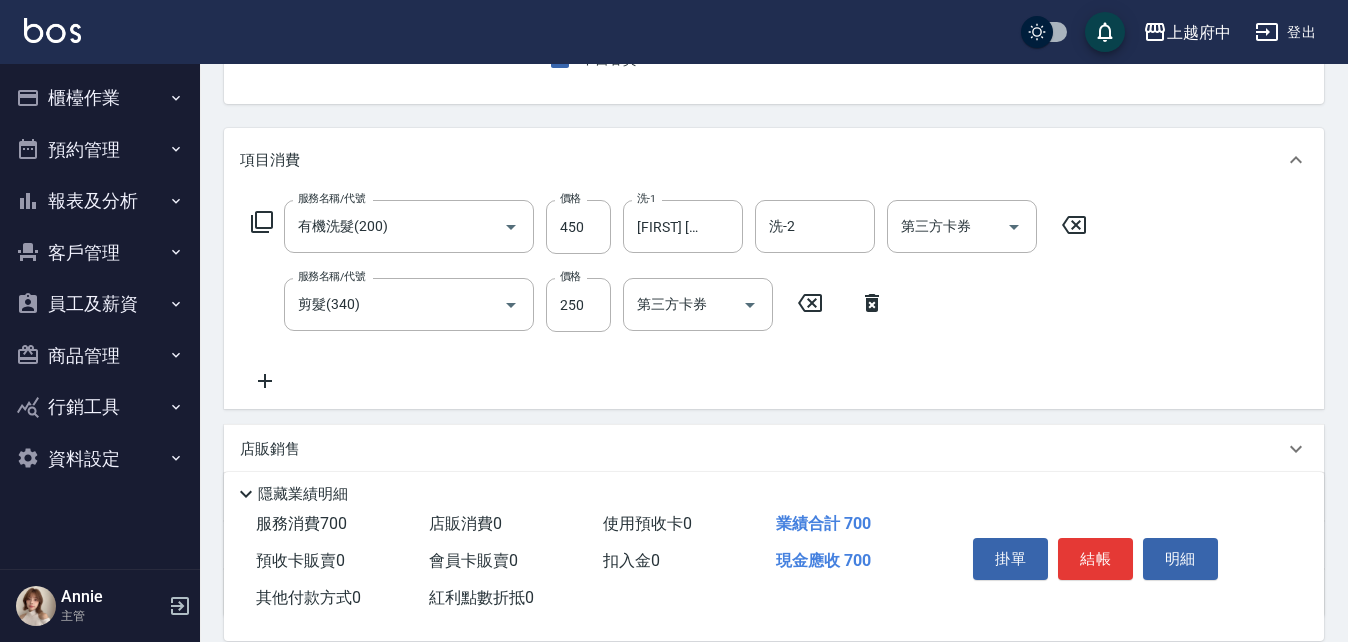 click on "服務名稱/代號 有機洗髮(200) 服務名稱/代號 價格 450 價格 洗-1 [FIRST] [LAST]-[NUMBER] 洗-1 洗-2 洗-2 第三方卡券 第三方卡券 服務名稱/代號 剪髮(340) 服務名稱/代號 價格 250 價格 第三方卡券 第三方卡券" at bounding box center [669, 296] 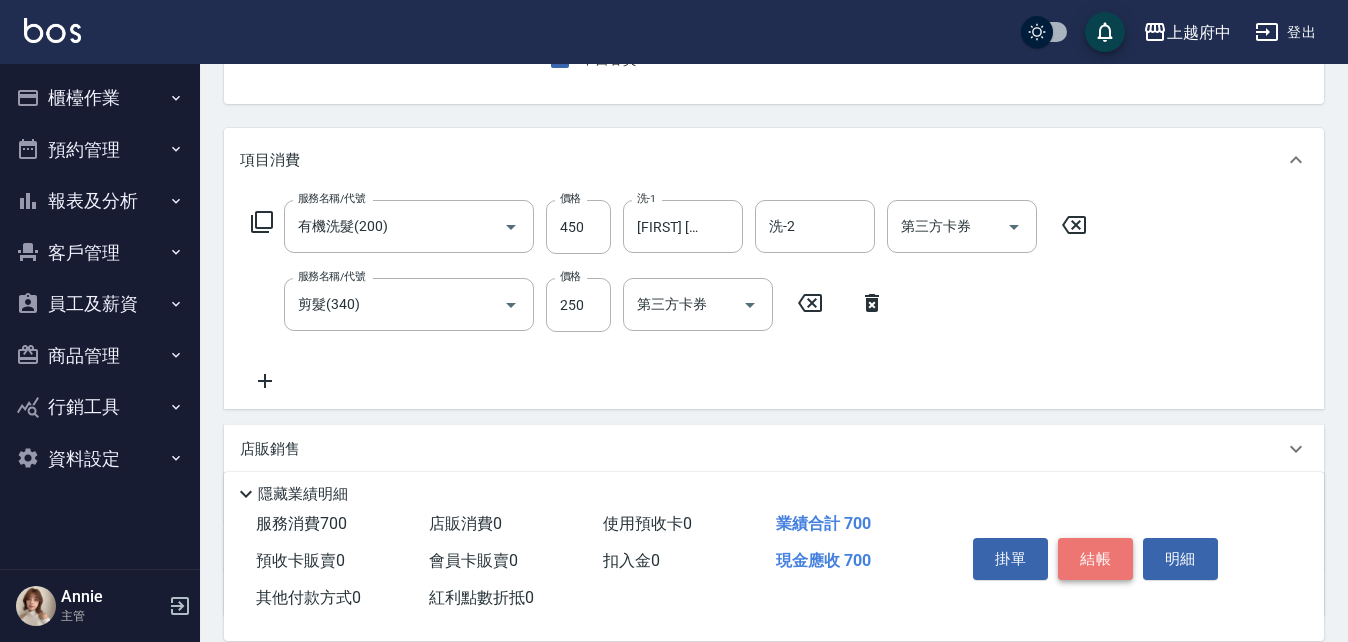 click on "結帳" at bounding box center (1095, 559) 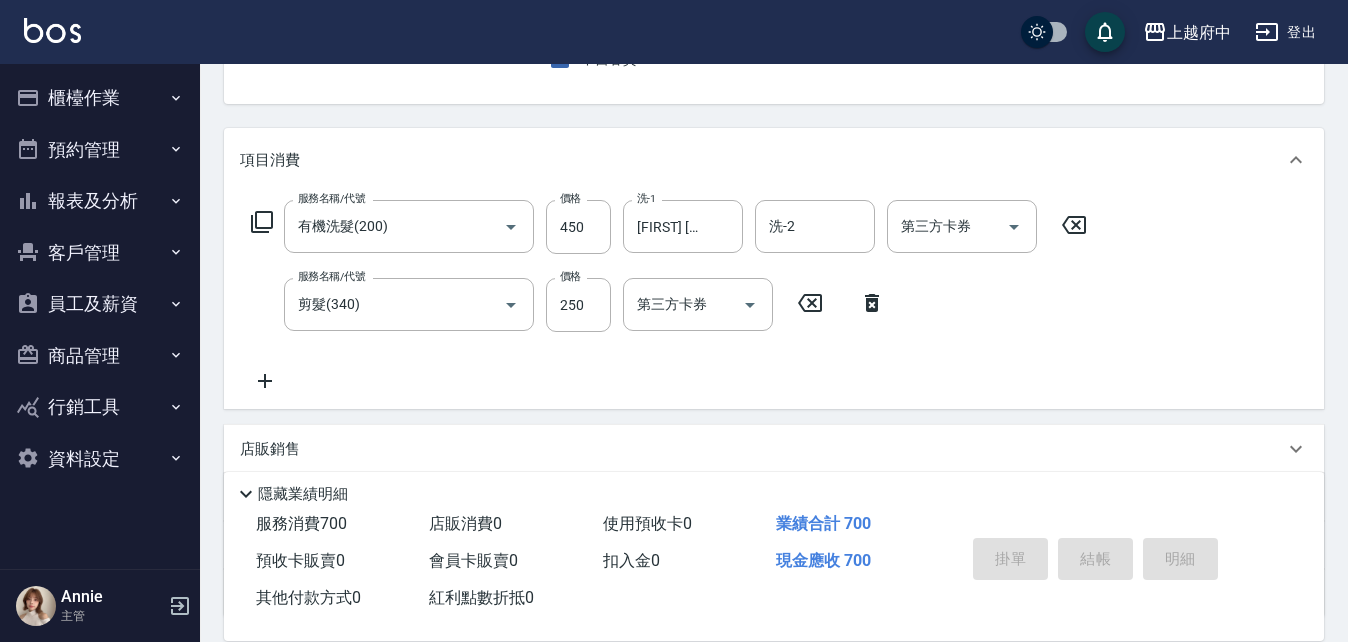 type on "2025/08/03 19:02" 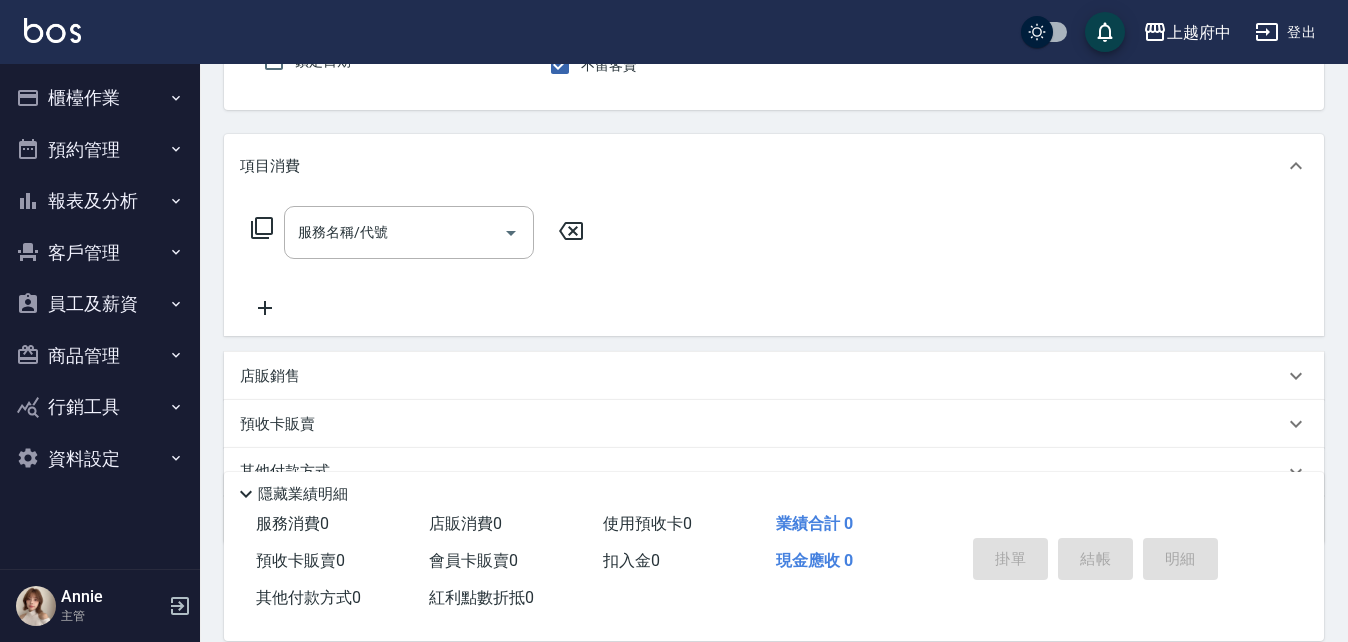 scroll, scrollTop: 0, scrollLeft: 0, axis: both 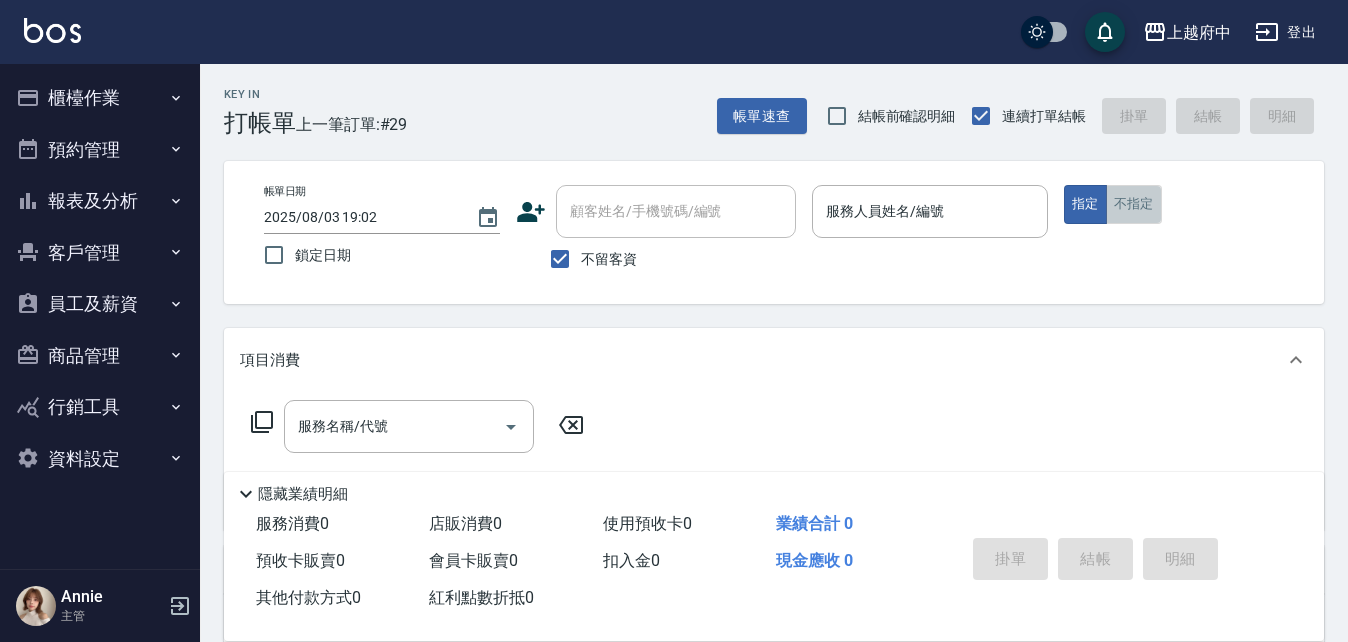 click on "不指定" at bounding box center [1134, 204] 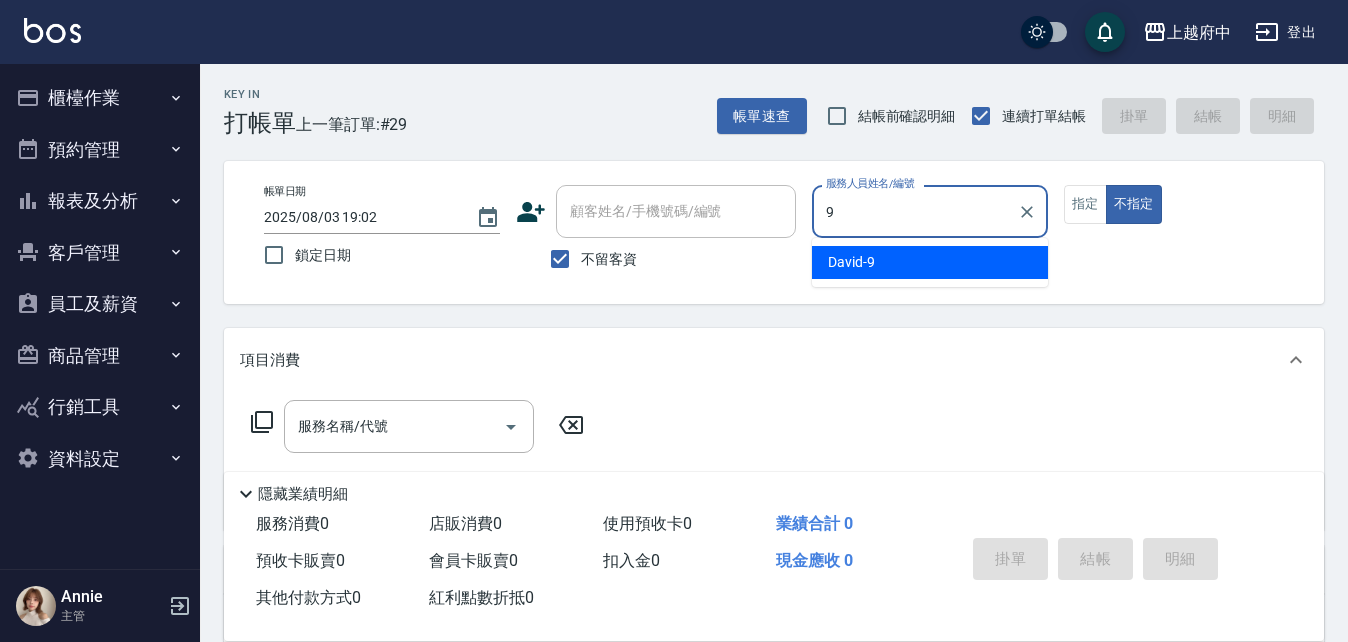type on "[FIRST]-[NUMBER]" 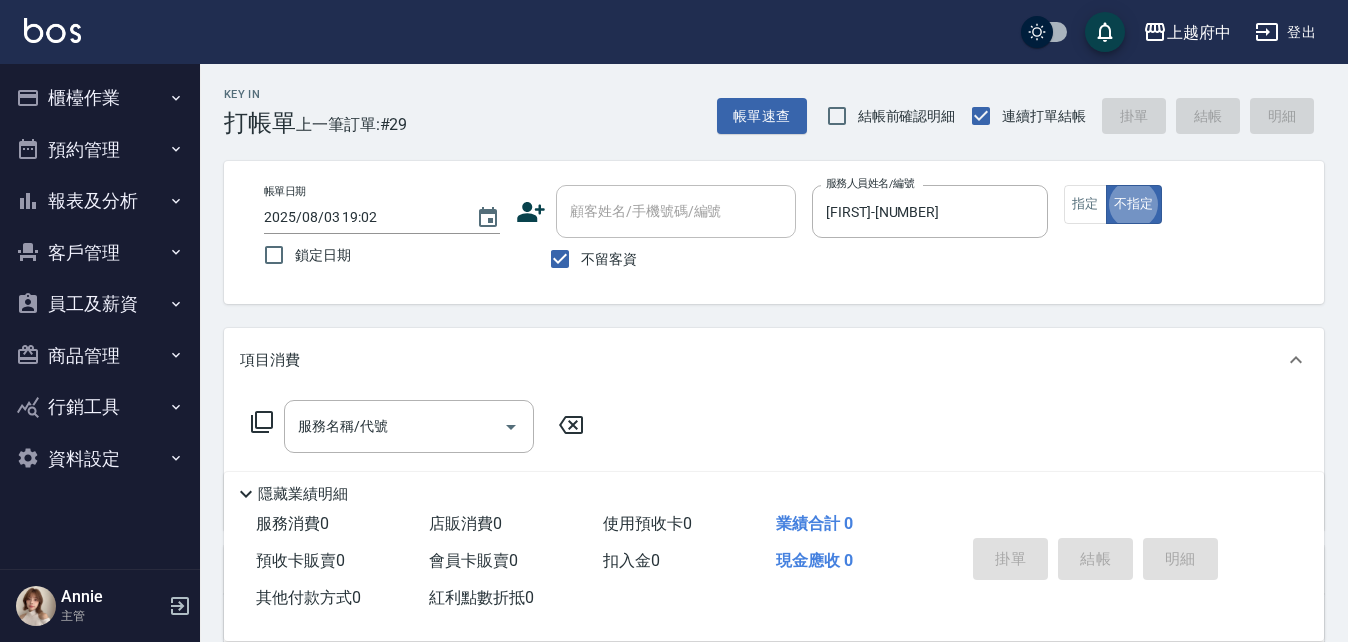 type on "false" 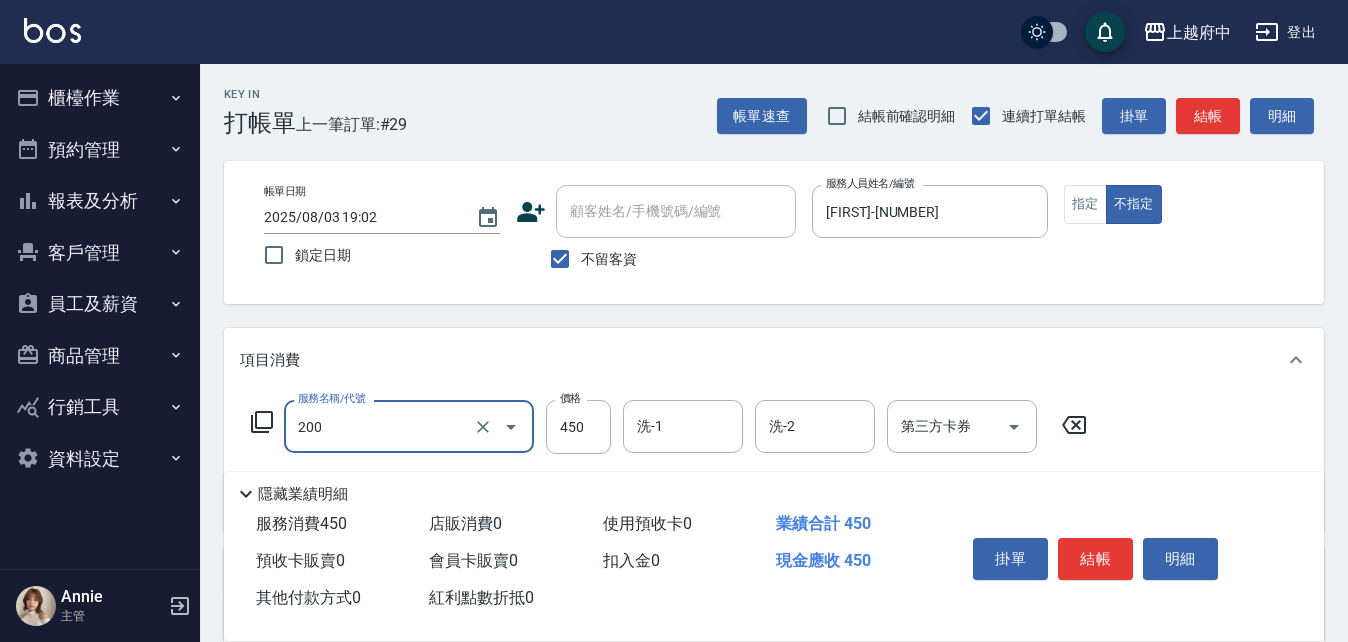 type on "有機洗髮(200)" 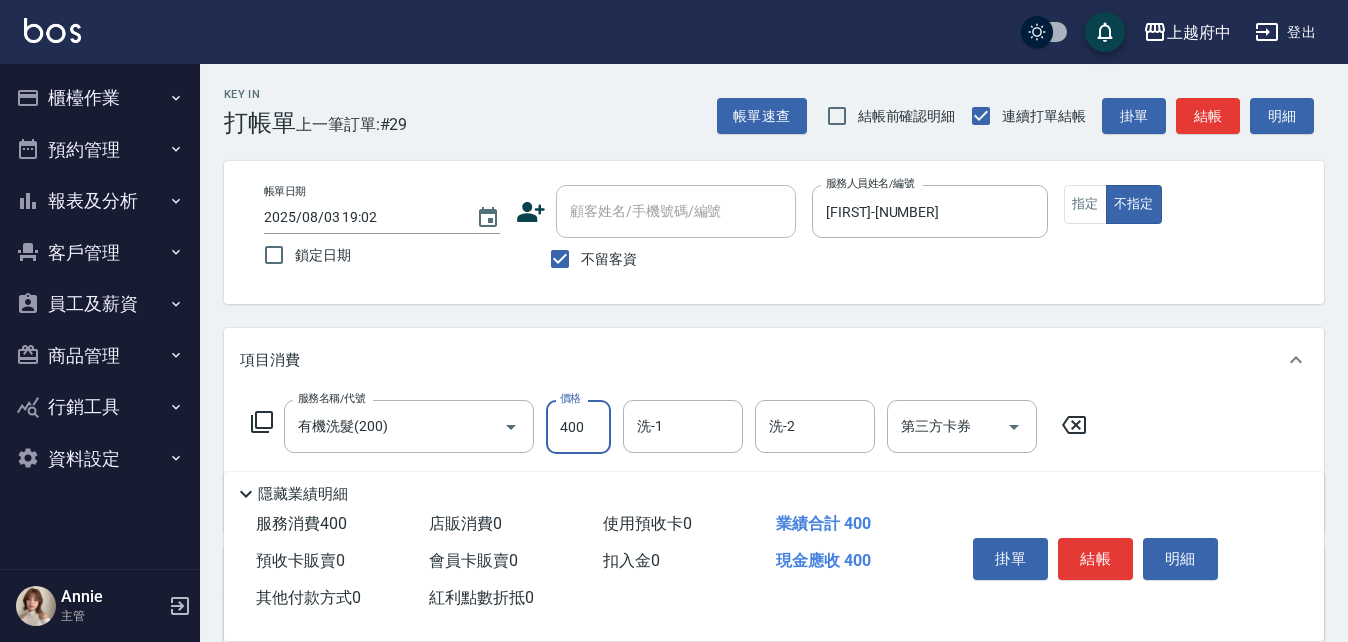type on "400" 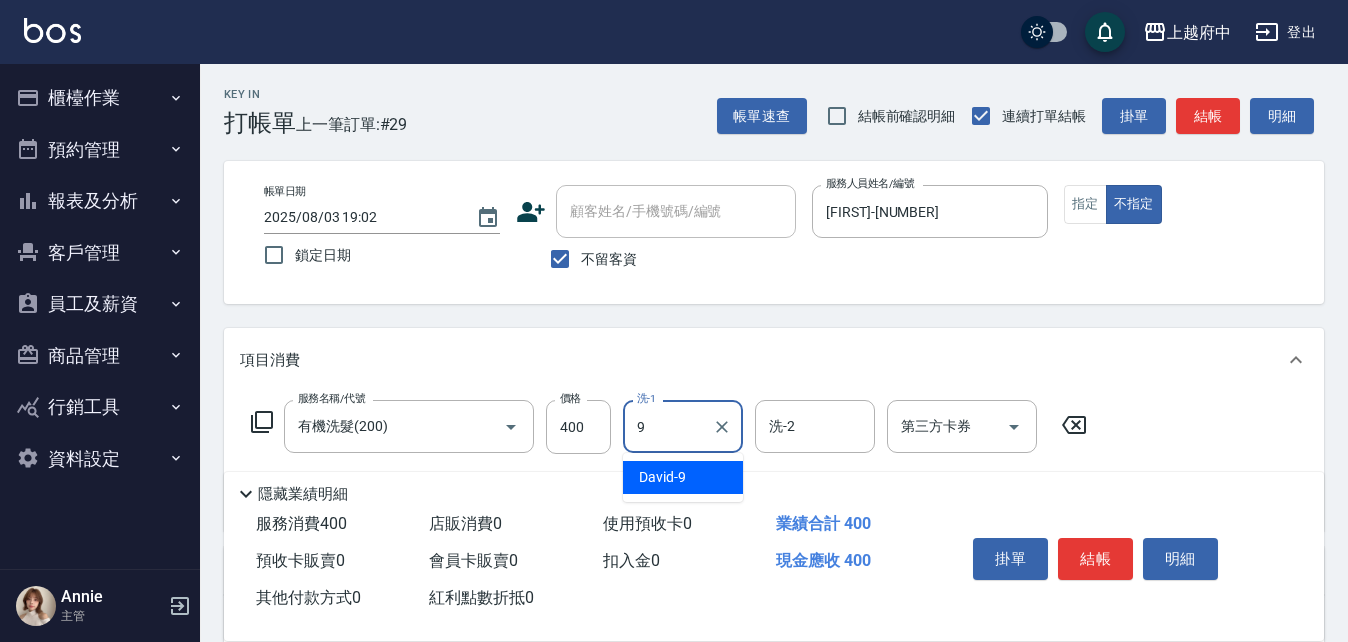 type on "[FIRST]-[NUMBER]" 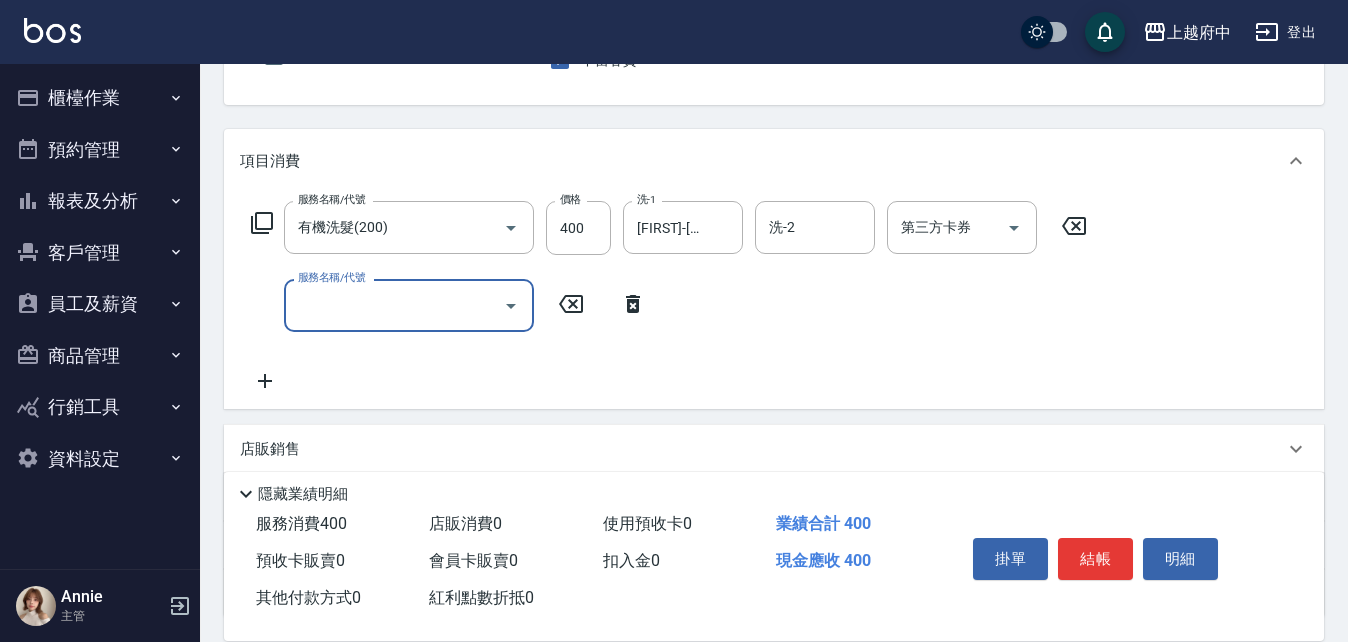 scroll, scrollTop: 200, scrollLeft: 0, axis: vertical 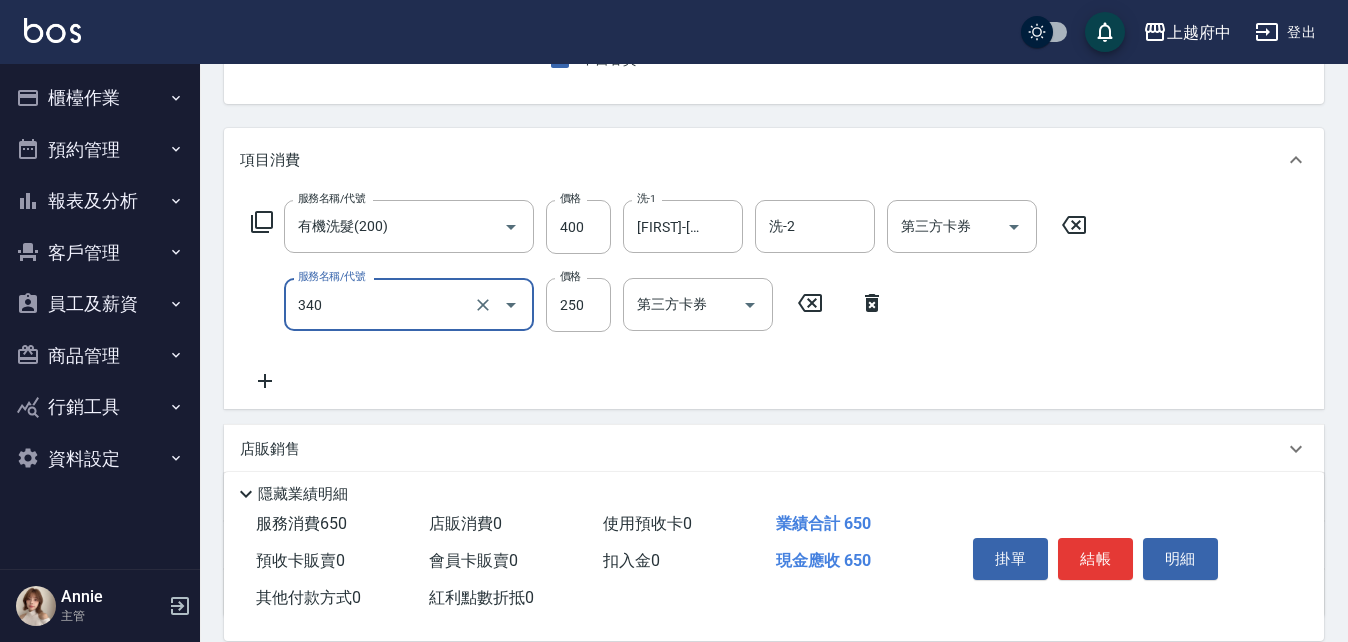 type on "剪髮(340)" 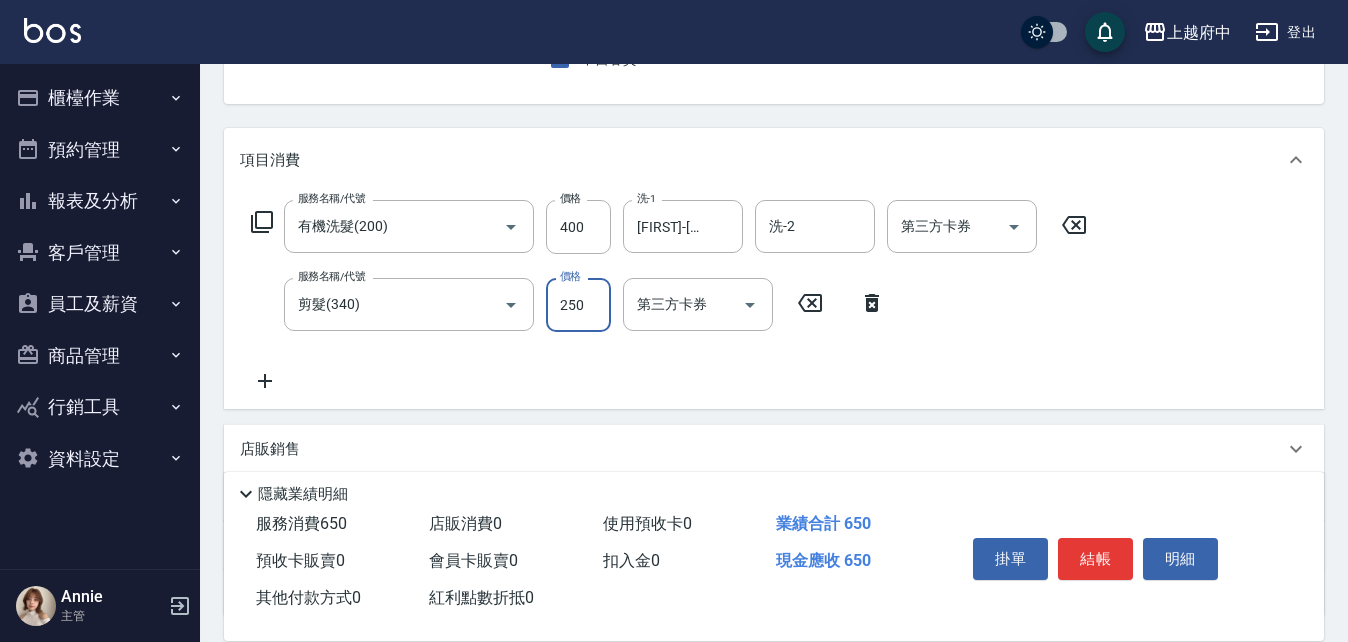click on "服務名稱/代號 有機洗髮(200) 服務名稱/代號 價格 400 價格 洗-1 [FIRST]-[NUMBER] 洗-1 洗-2 洗-2 第三方卡券 第三方卡券 服務名稱/代號 剪髮(340) 服務名稱/代號 價格 250 價格 第三方卡券 第三方卡券" at bounding box center [669, 296] 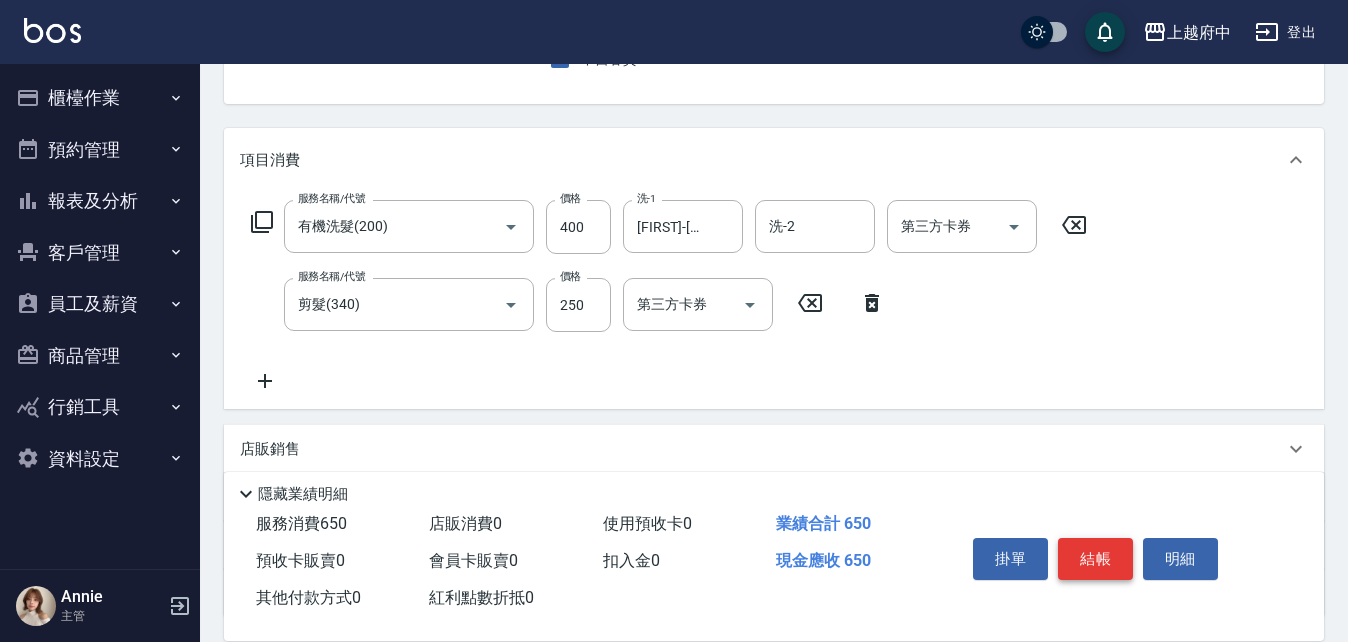 click on "結帳" at bounding box center (1095, 559) 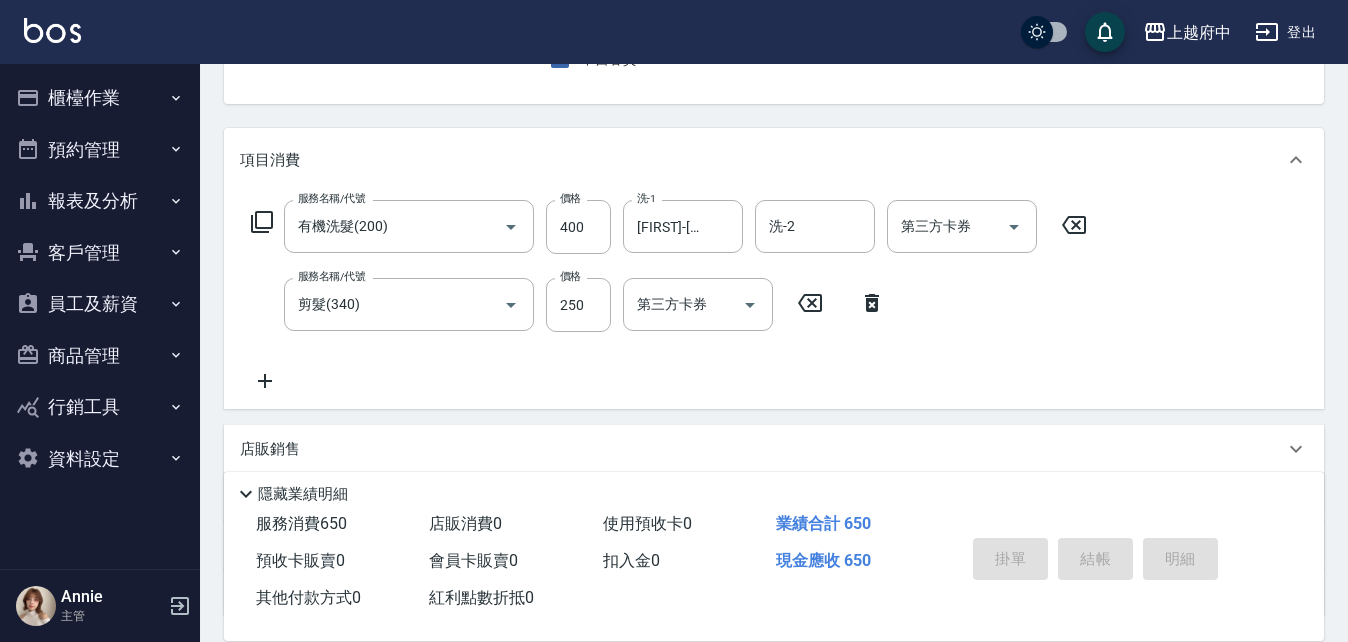 type 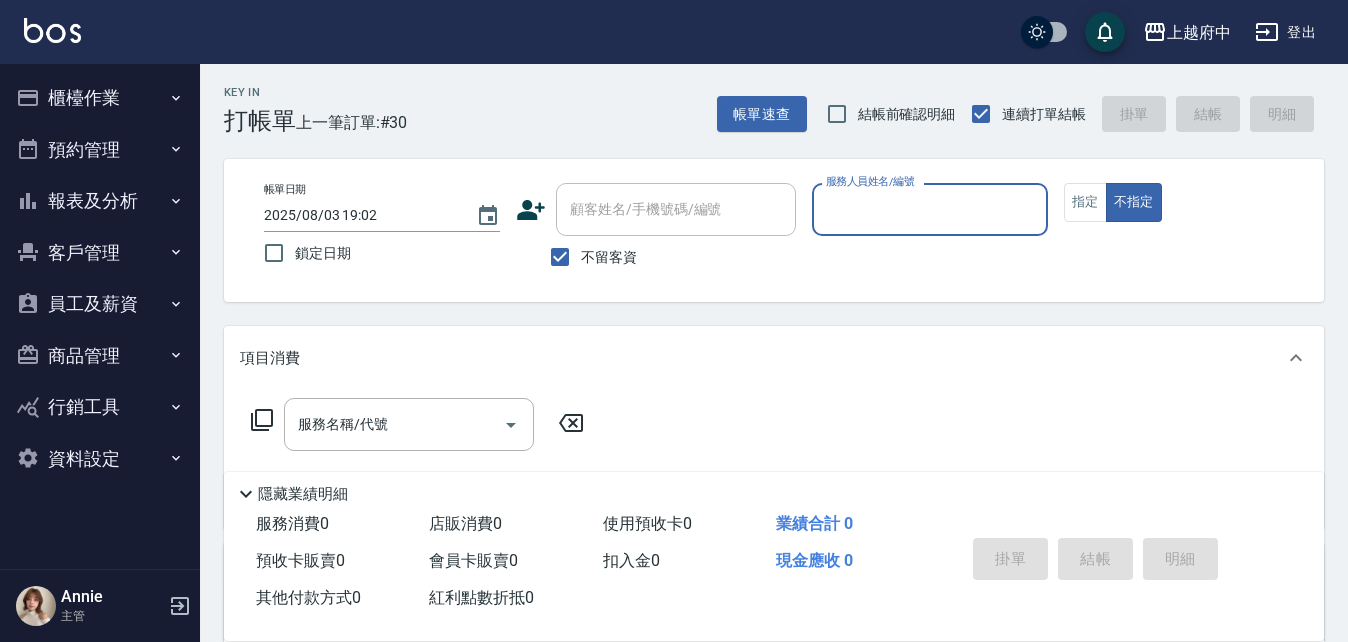 scroll, scrollTop: 0, scrollLeft: 0, axis: both 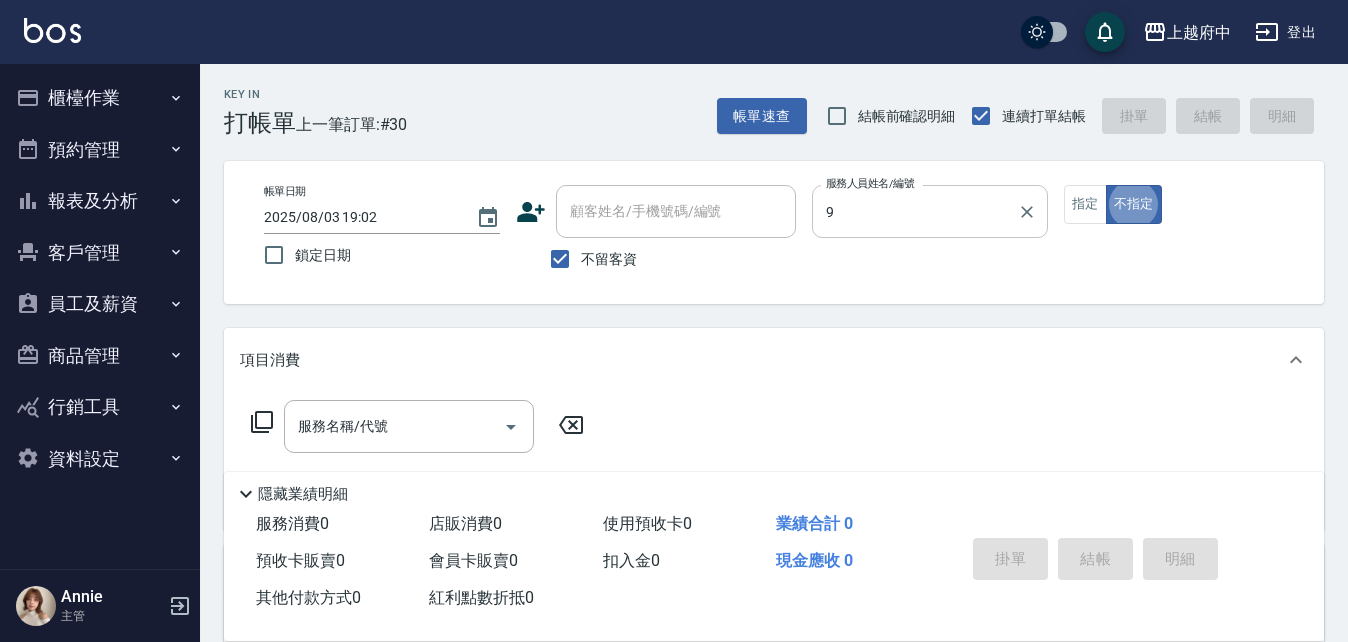 type on "[FIRST]-[NUMBER]" 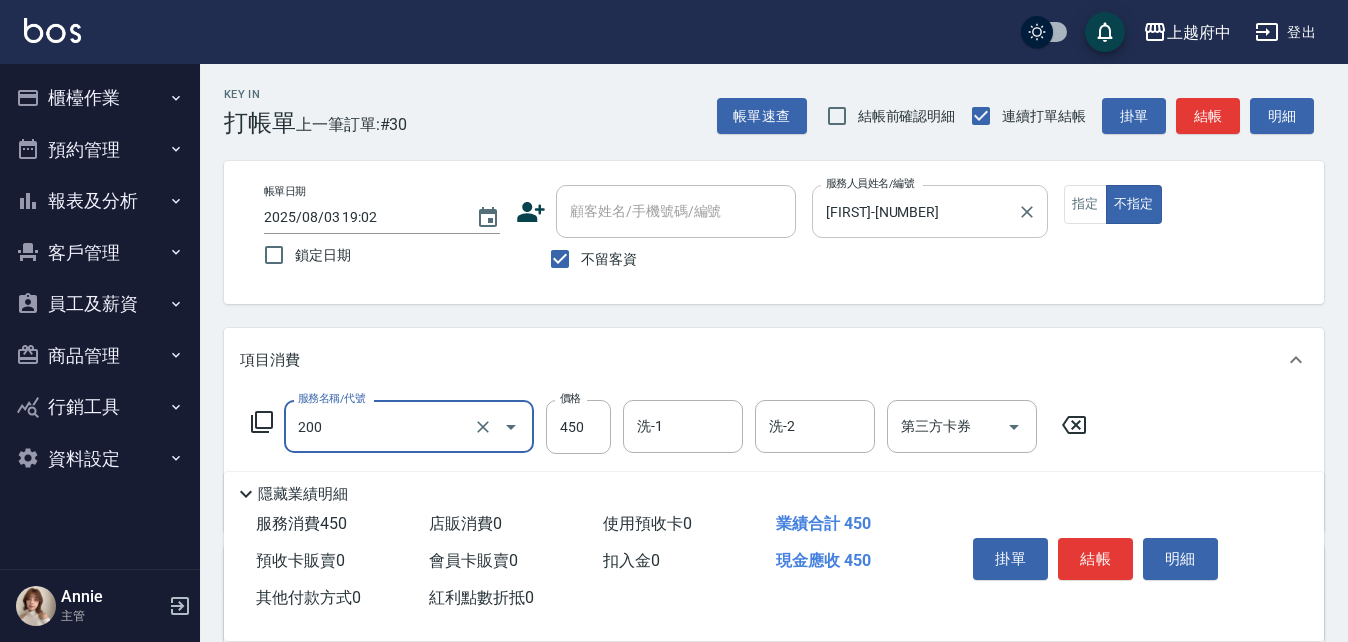 type on "有機洗髮(200)" 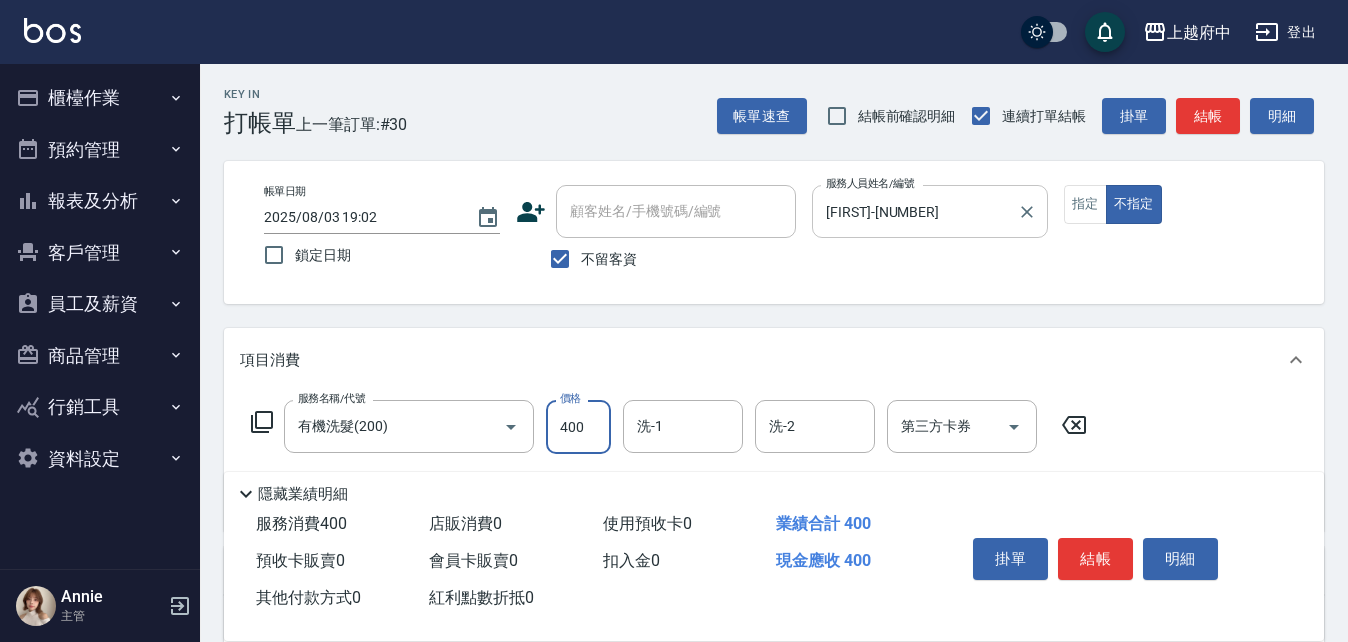 type on "400" 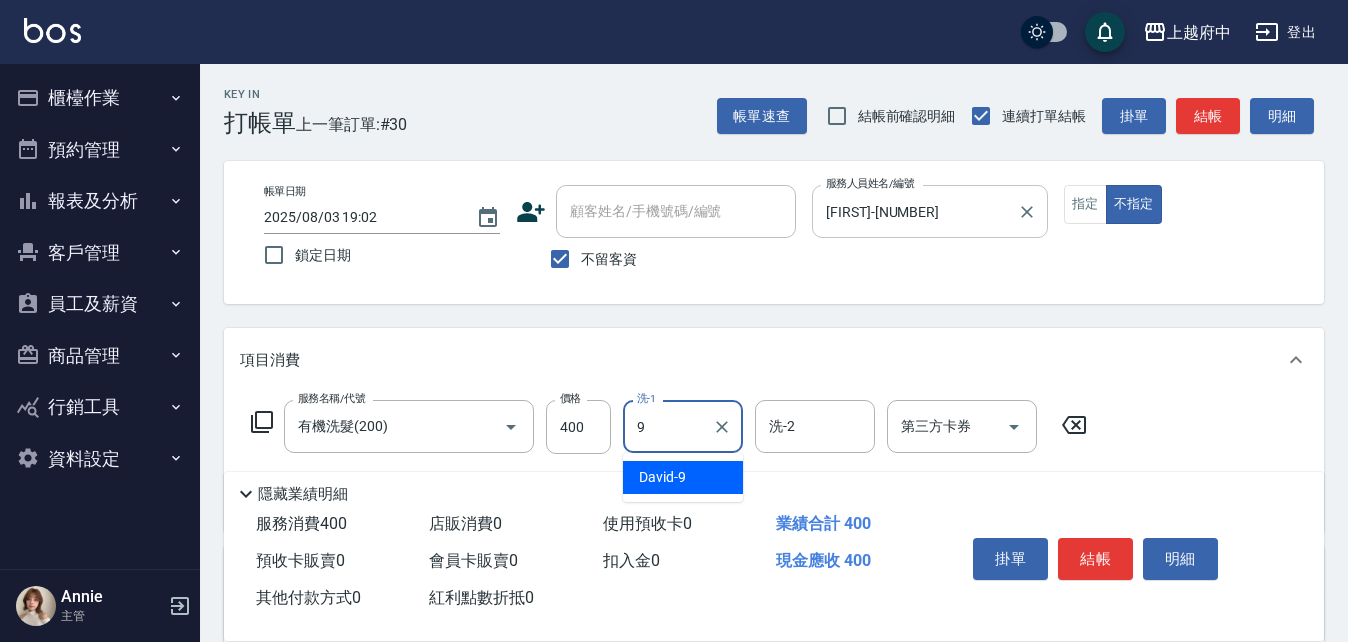 type on "[FIRST]-[NUMBER]" 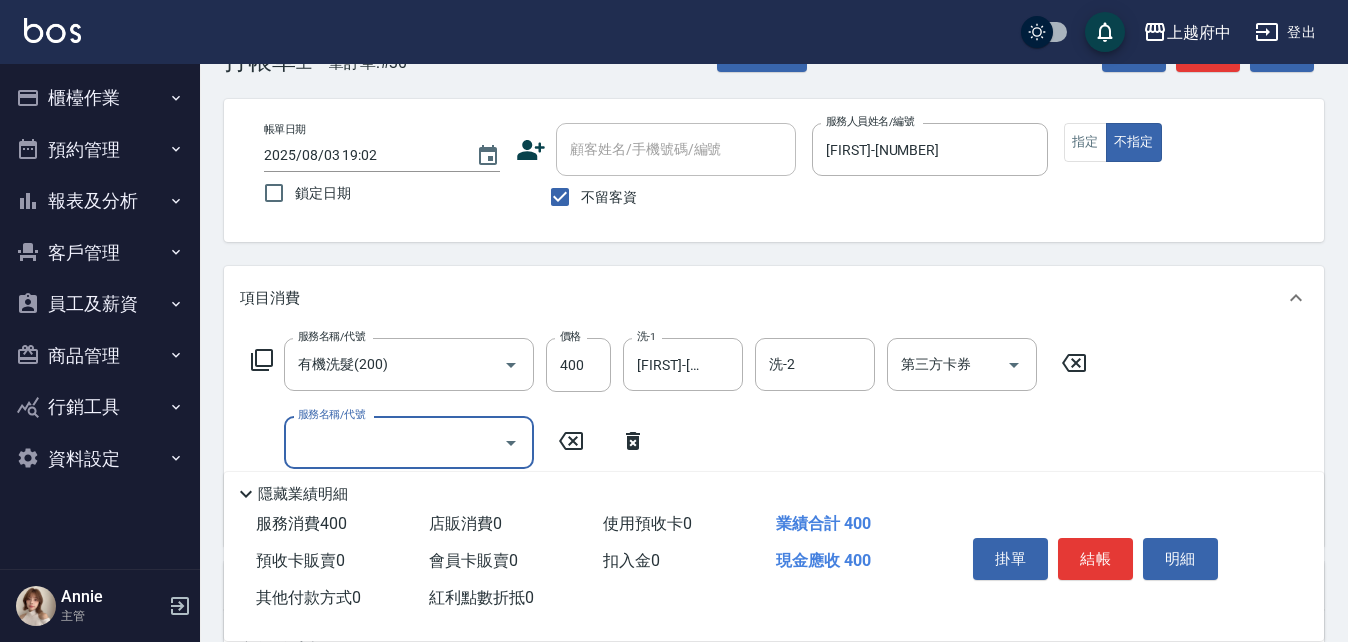 scroll, scrollTop: 200, scrollLeft: 0, axis: vertical 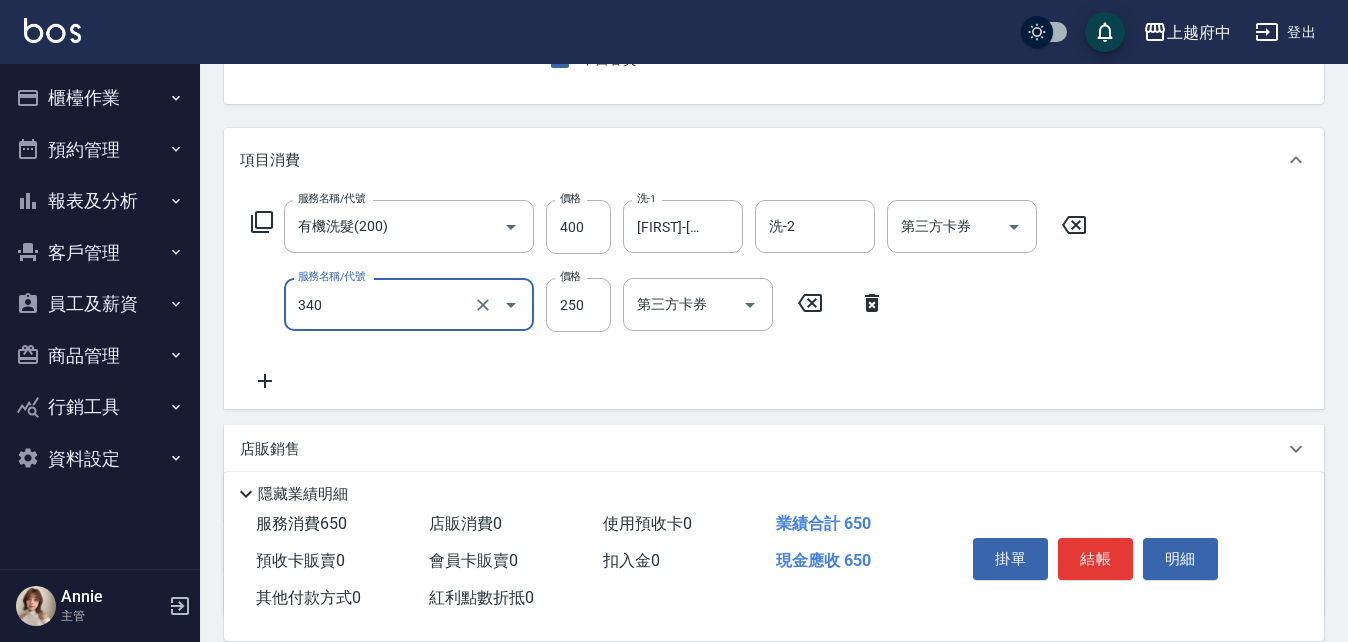 type on "剪髮(340)" 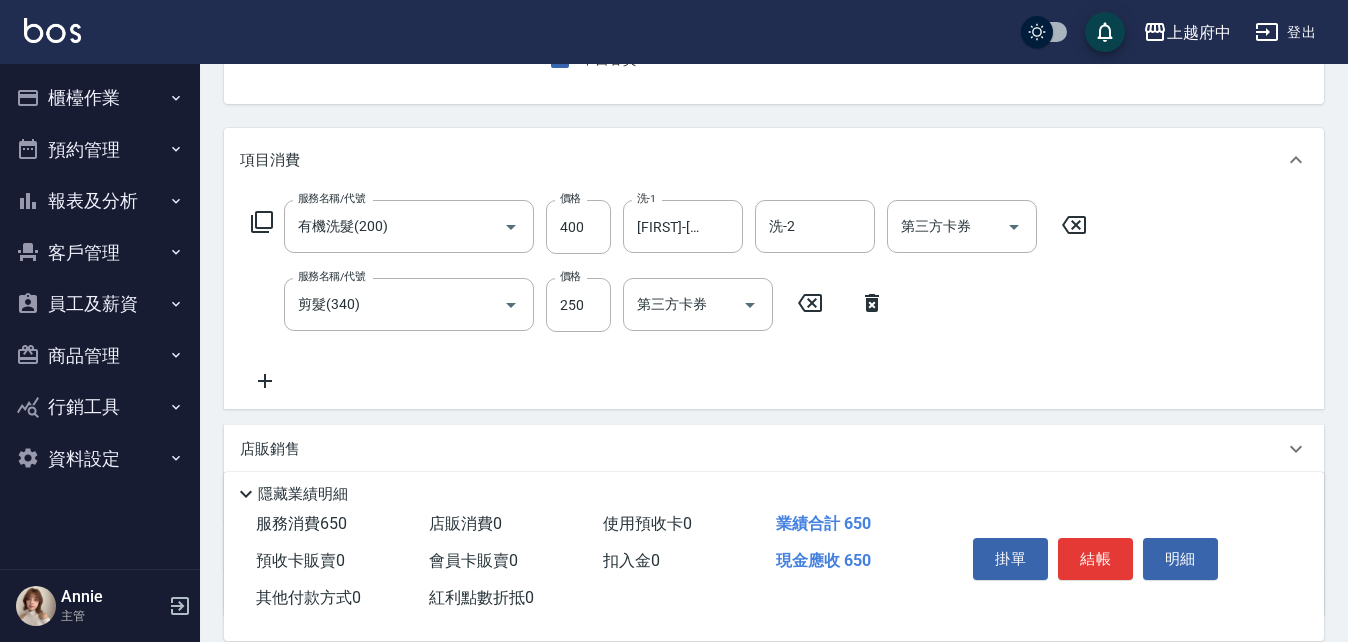 click on "服務名稱/代號 有機洗髮(200) 服務名稱/代號 價格 400 價格 洗-1 [FIRST]-[NUMBER] 洗-1 洗-2 洗-2 第三方卡券 第三方卡券 服務名稱/代號 剪髮(340) 服務名稱/代號 價格 250 價格 第三方卡券 第三方卡券" at bounding box center (669, 296) 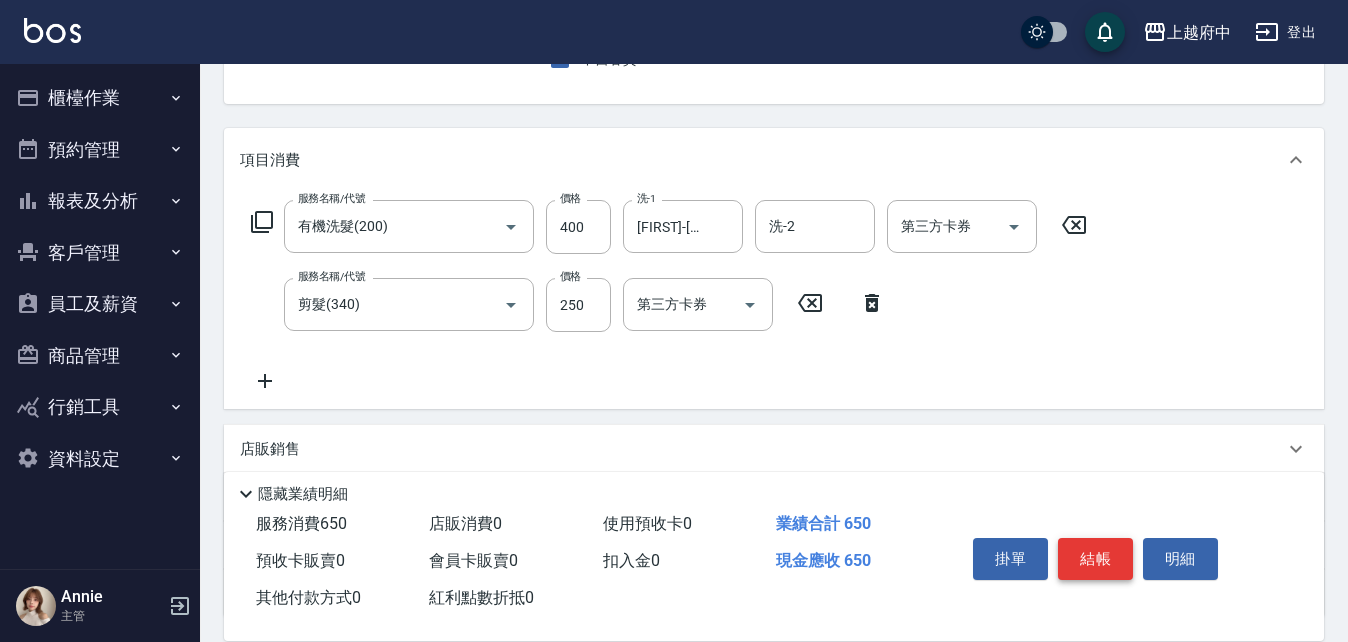 click on "結帳" at bounding box center (1095, 559) 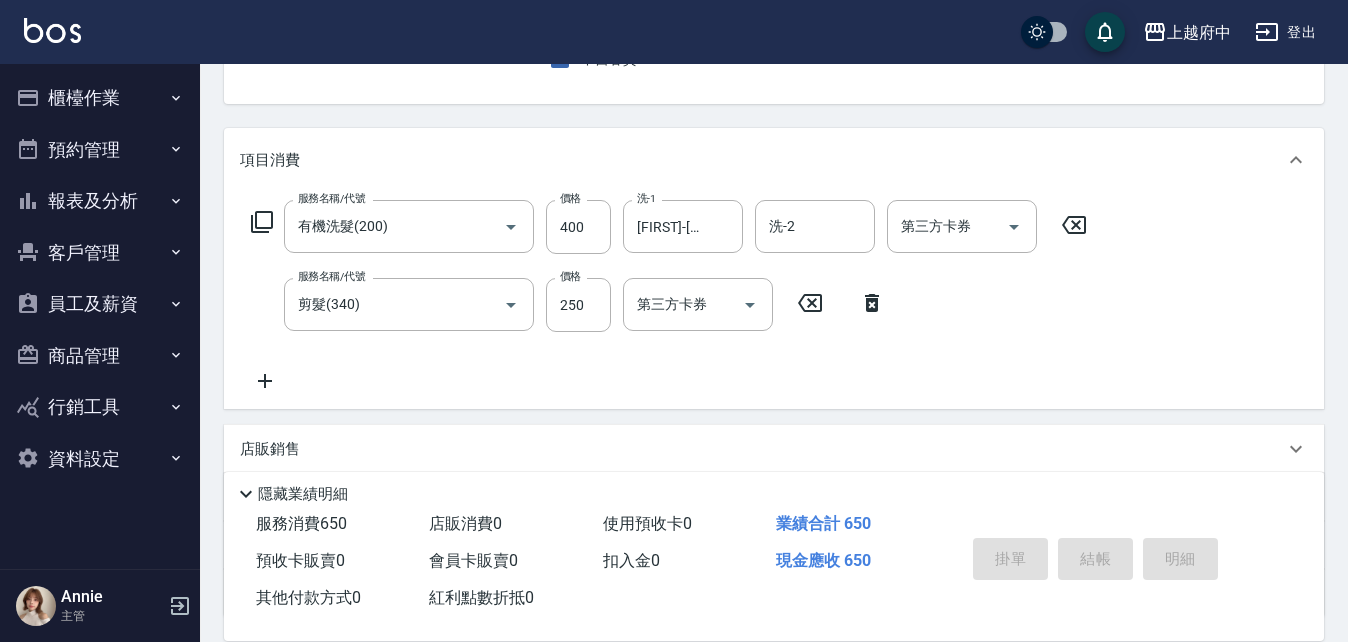 type 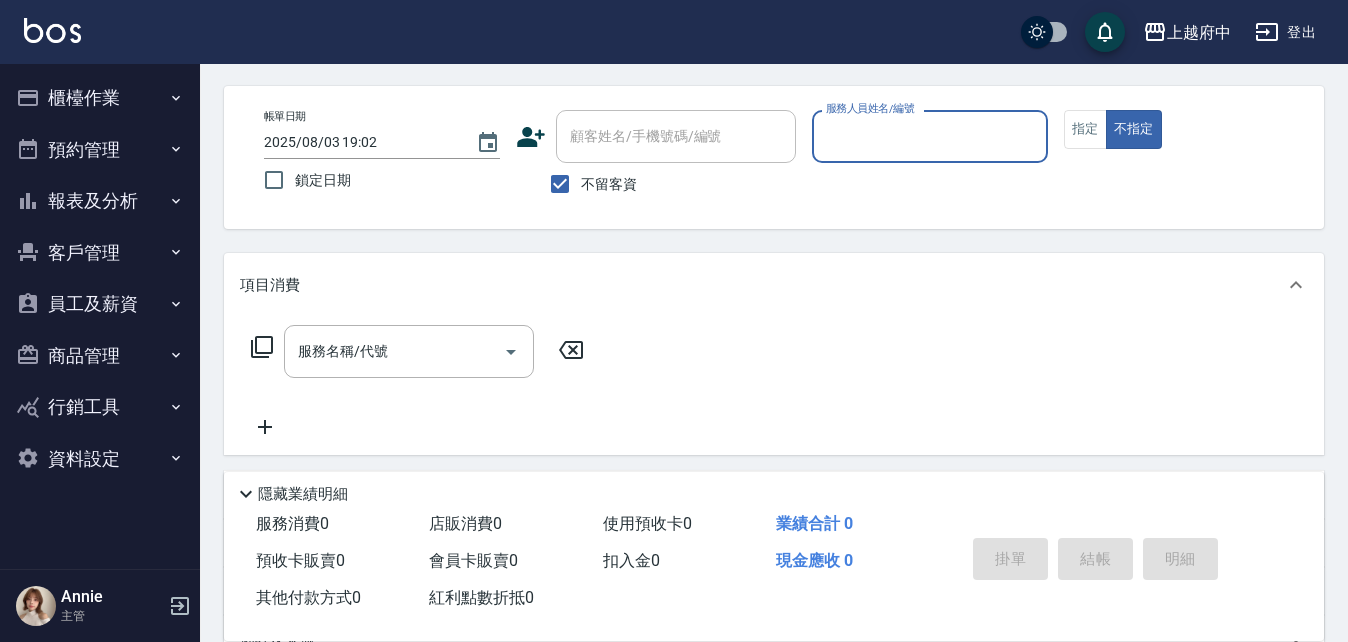 scroll, scrollTop: 0, scrollLeft: 0, axis: both 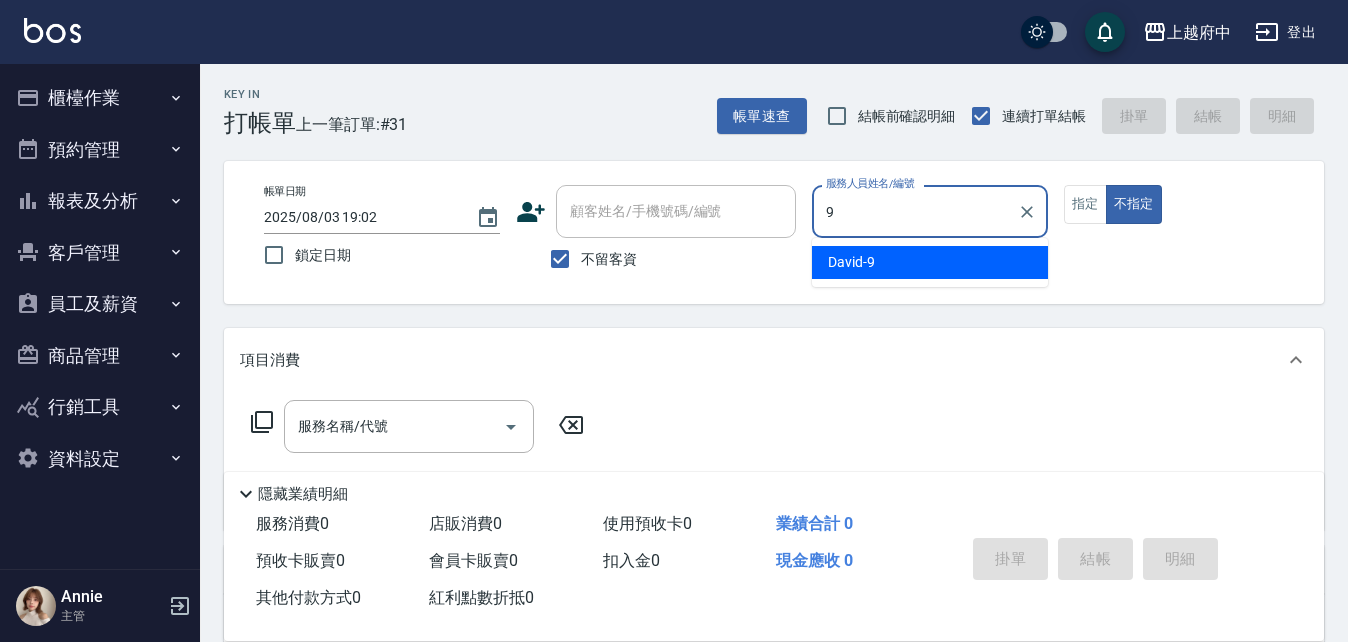 type on "[FIRST]-[NUMBER]" 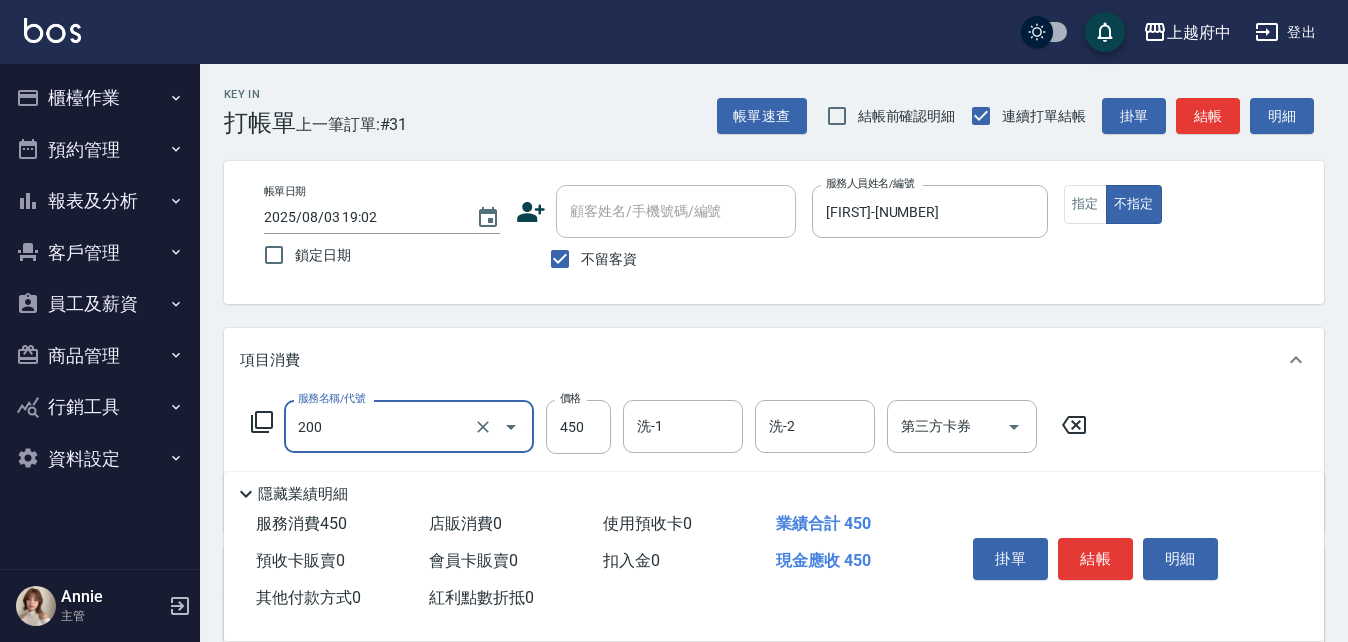 type on "有機洗髮(200)" 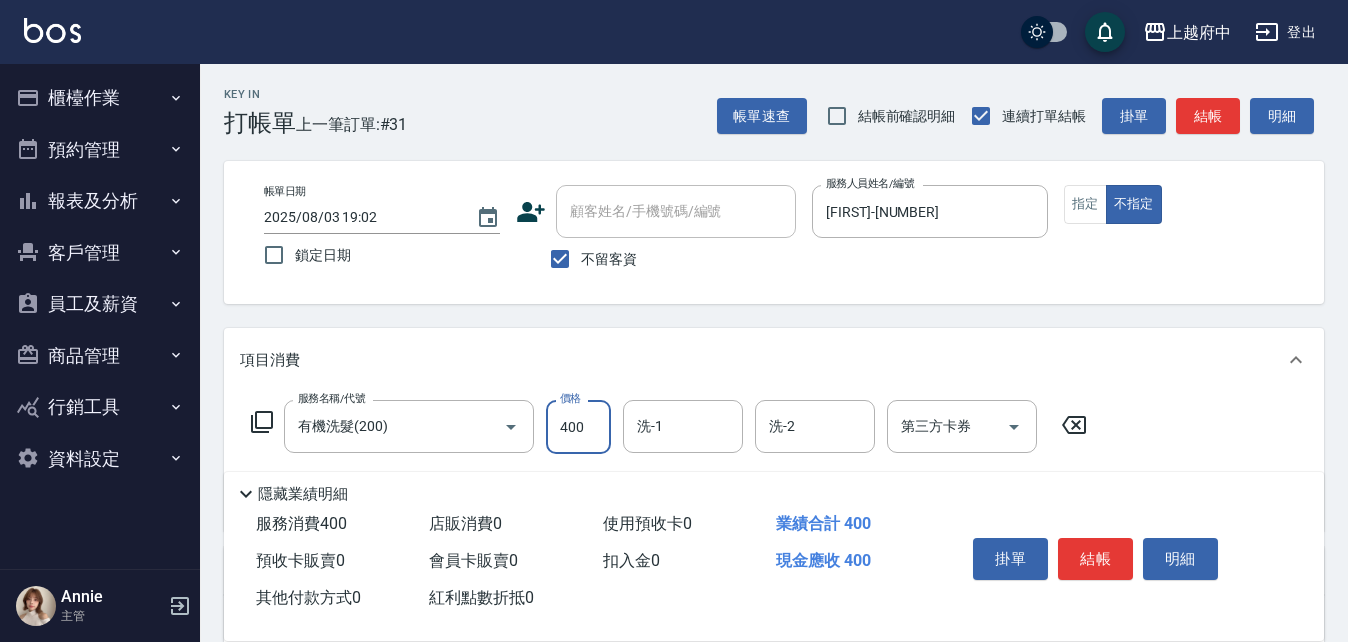 type on "400" 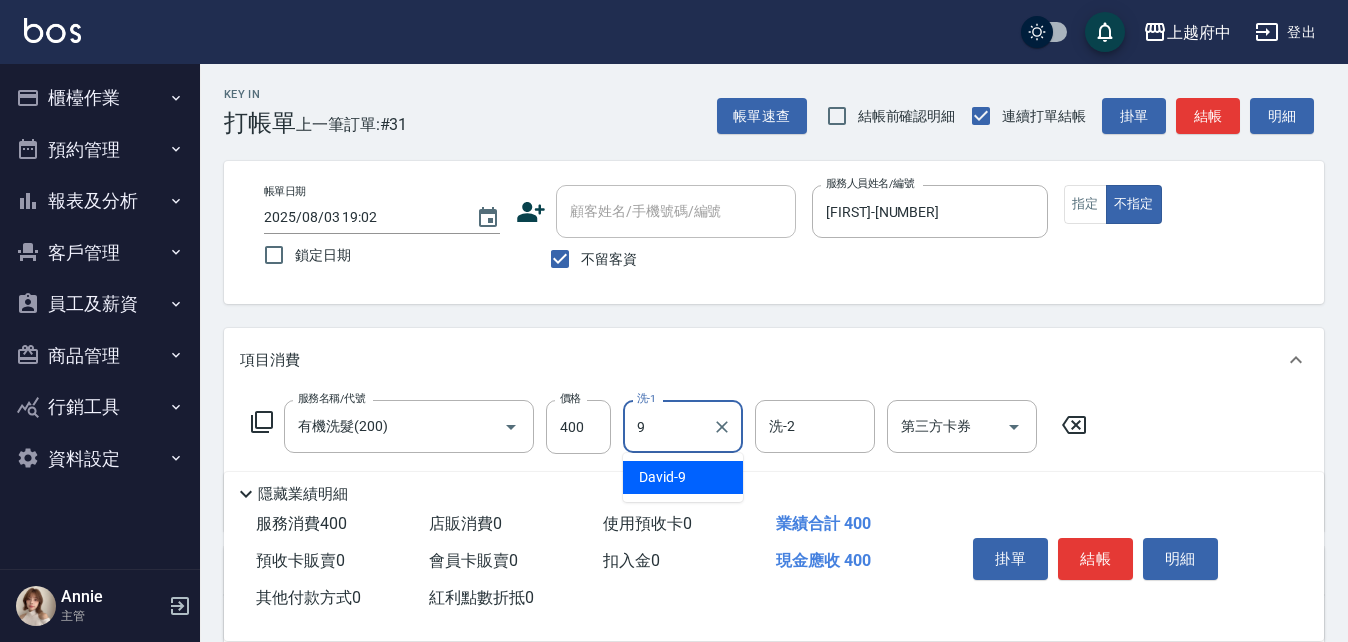 type on "[FIRST]-[NUMBER]" 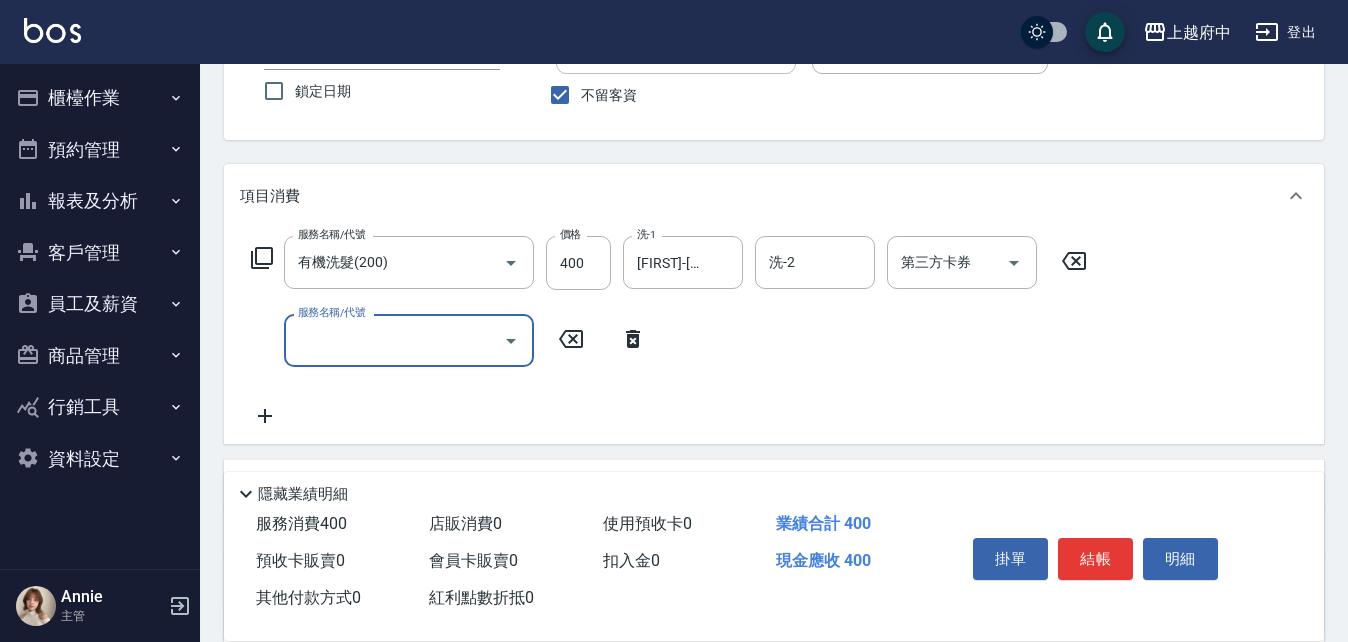 scroll, scrollTop: 200, scrollLeft: 0, axis: vertical 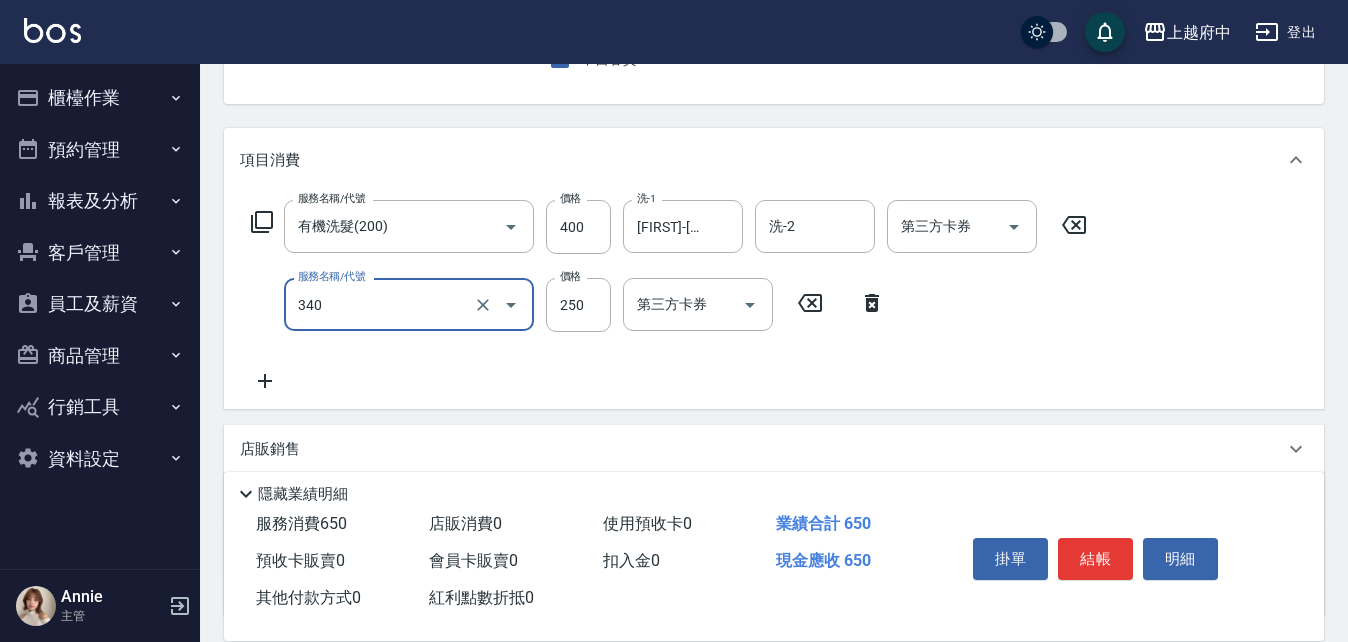 type on "剪髮(340)" 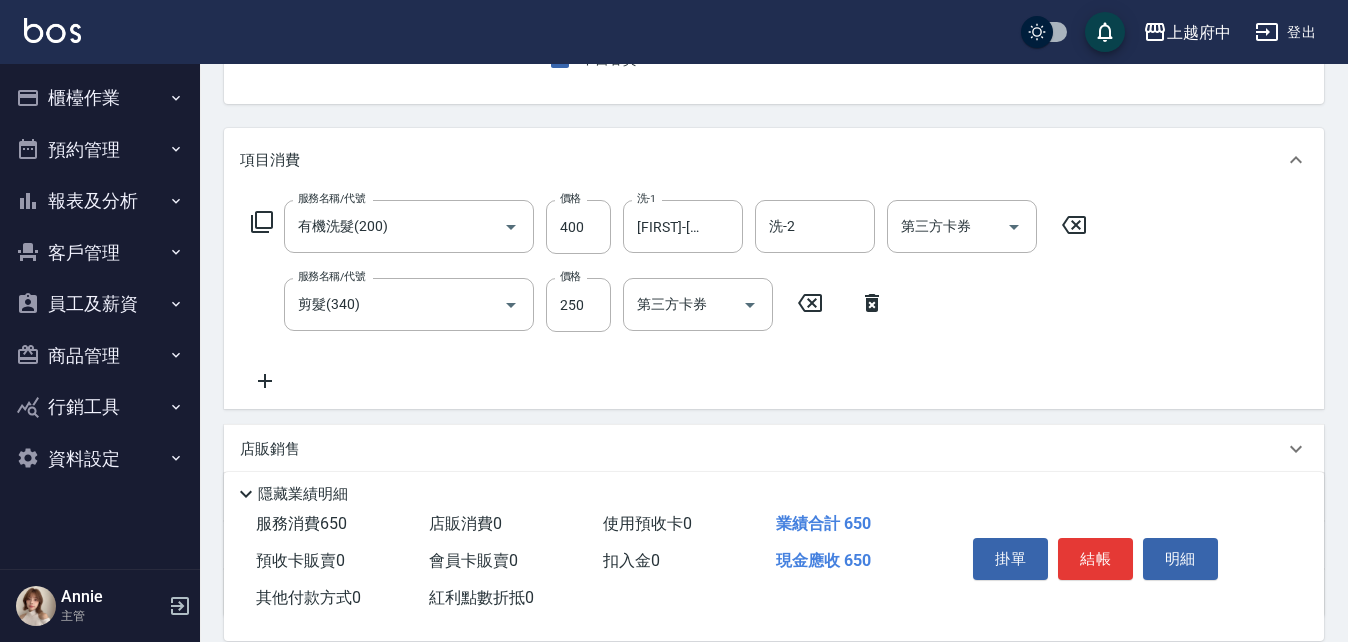 click on "服務名稱/代號 有機洗髮(200) 服務名稱/代號 價格 400 價格 洗-1 [FIRST]-[NUMBER] 洗-1 洗-2 洗-2 第三方卡券 第三方卡券 服務名稱/代號 剪髮(340) 服務名稱/代號 價格 250 價格 第三方卡券 第三方卡券" at bounding box center [669, 296] 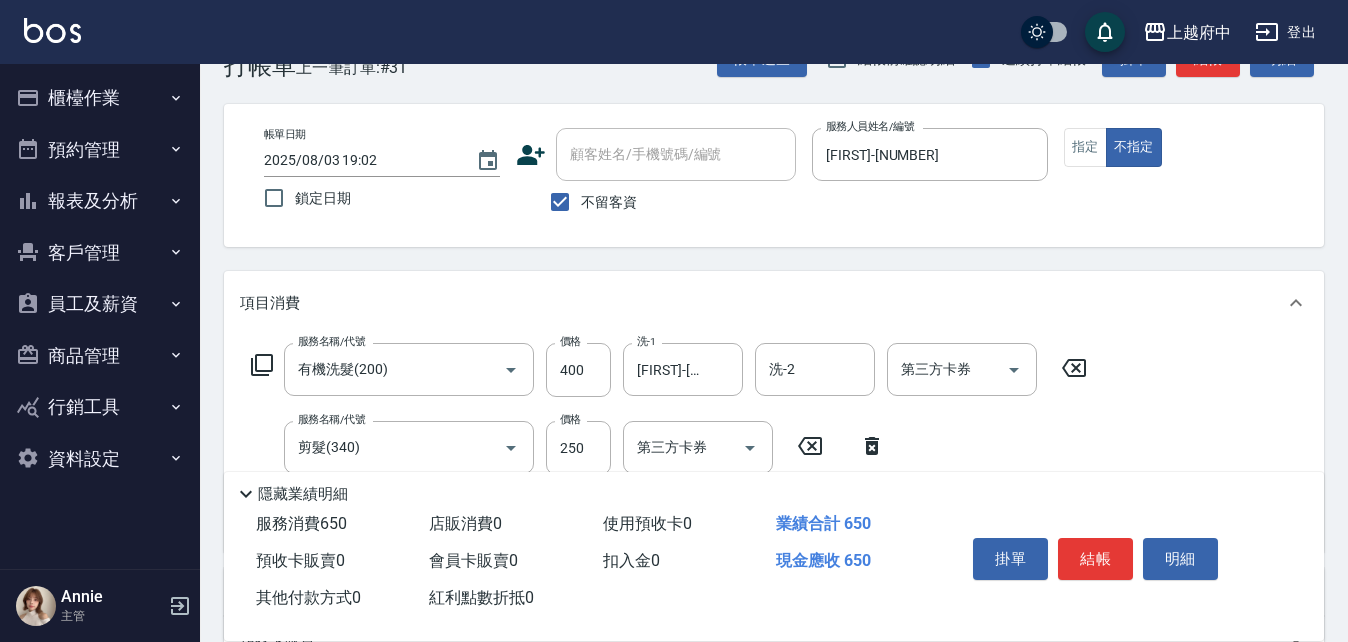 scroll, scrollTop: 100, scrollLeft: 0, axis: vertical 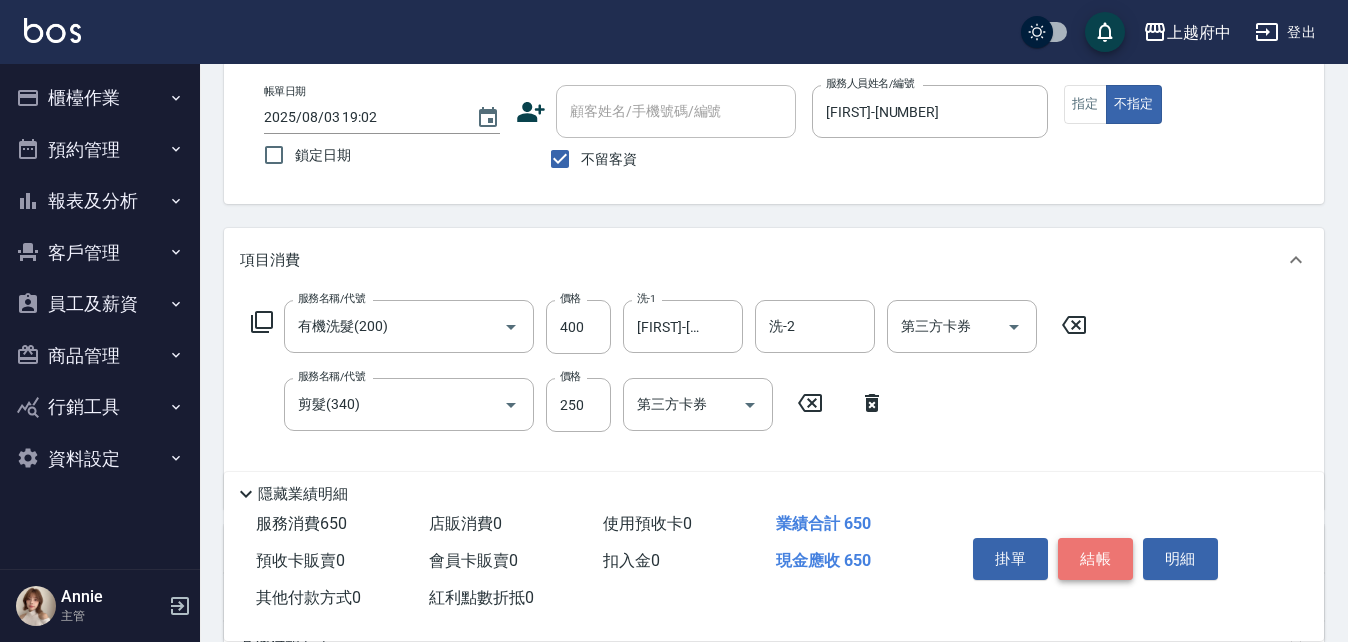 click on "結帳" at bounding box center (1095, 559) 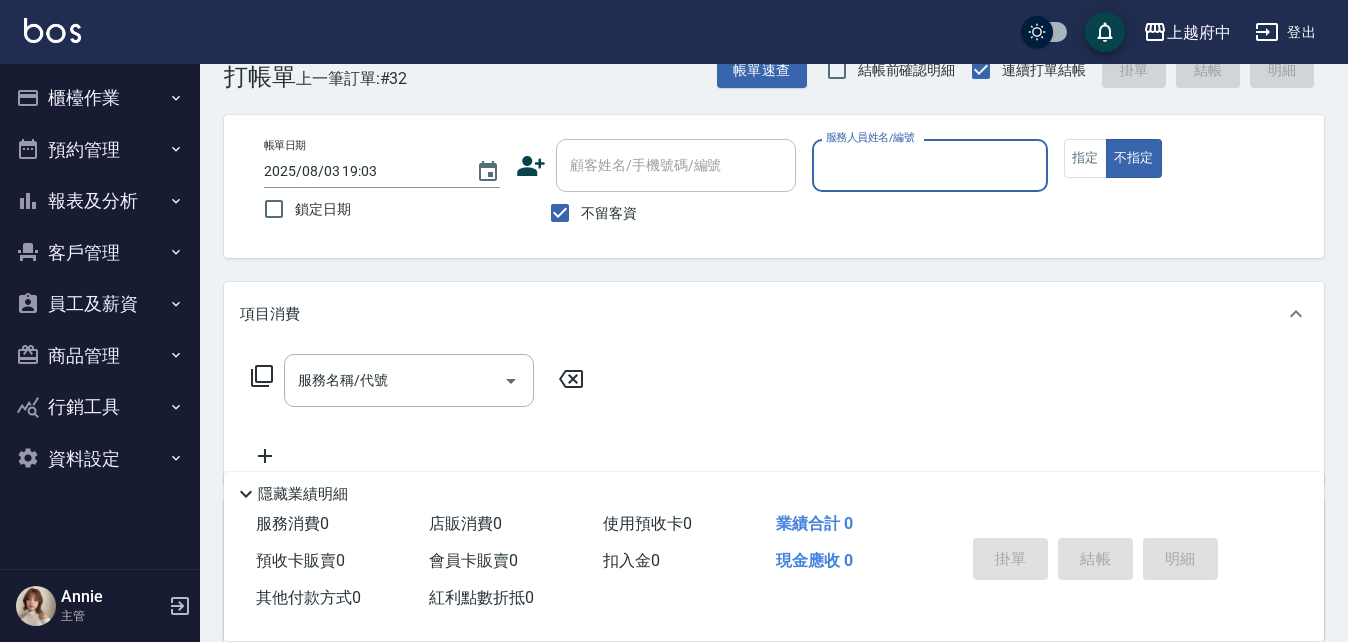 scroll, scrollTop: 0, scrollLeft: 0, axis: both 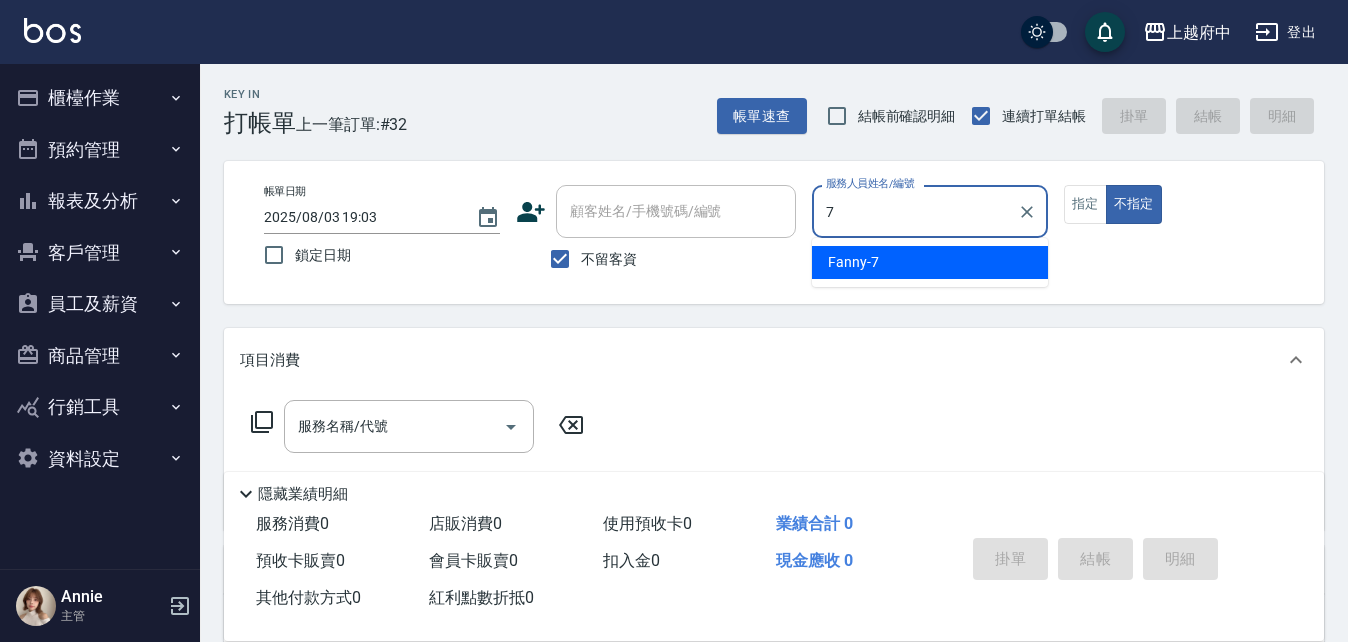 type on "Fanny-7" 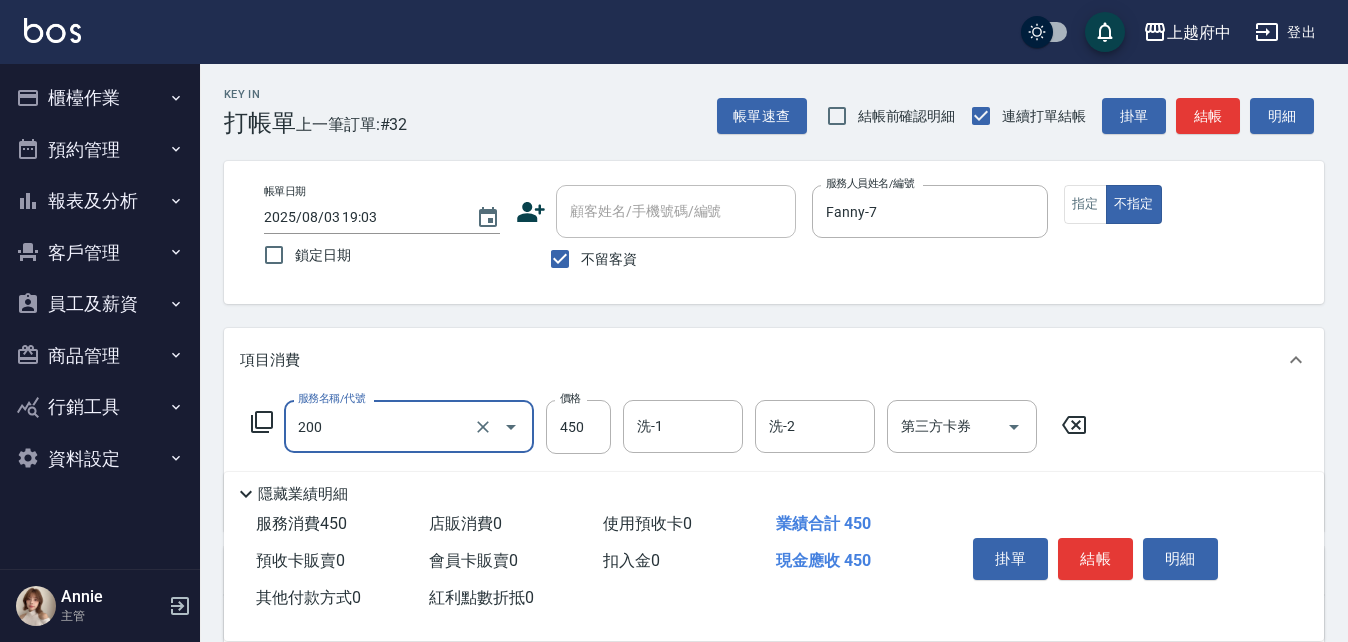 type on "有機洗髮(200)" 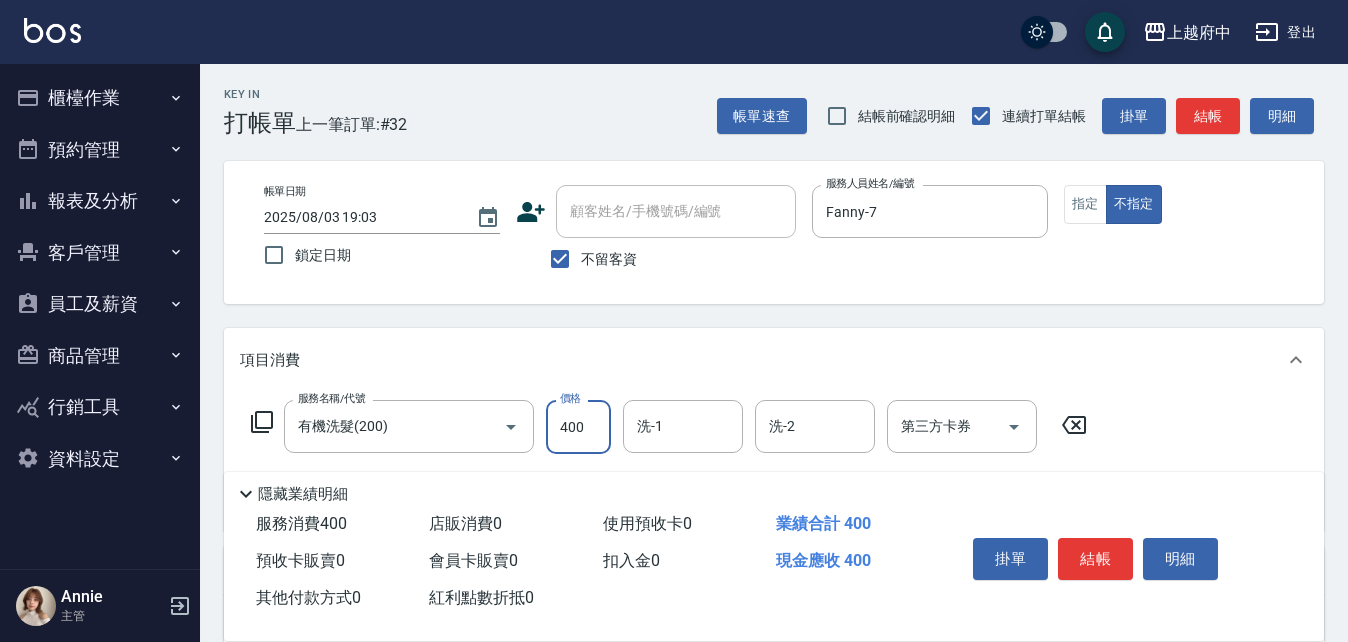 type on "400" 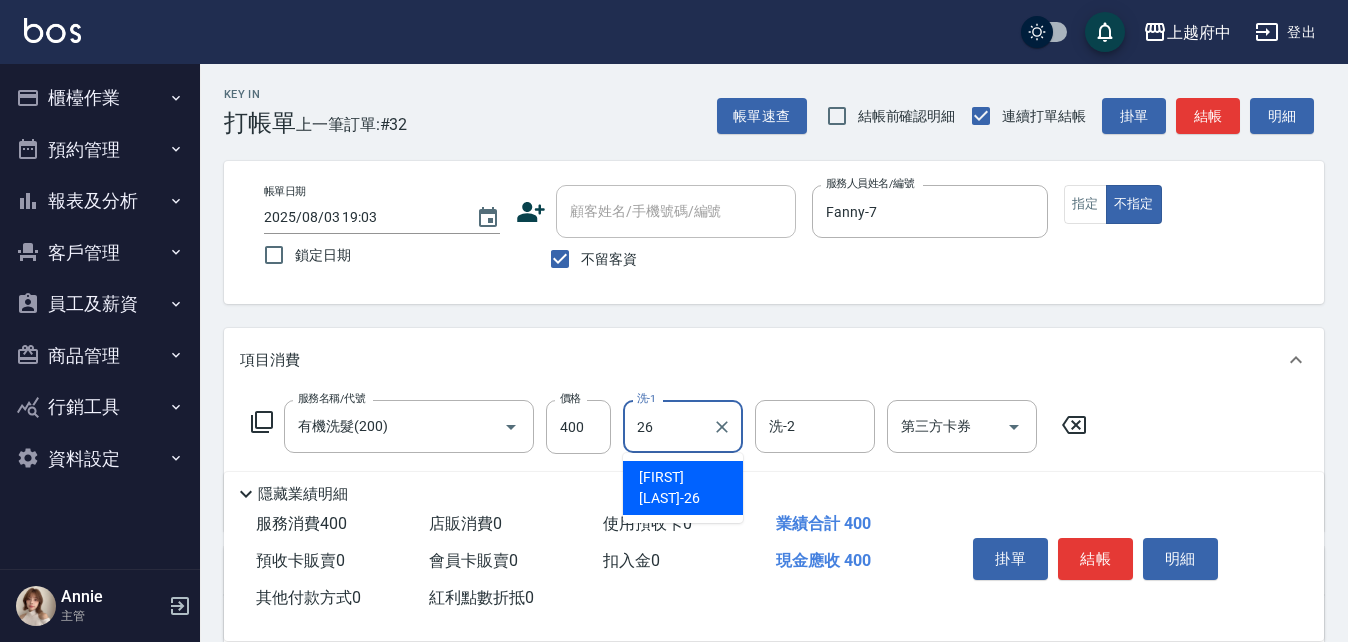 type on "[FIRST] [LAST]-[NUMBER]" 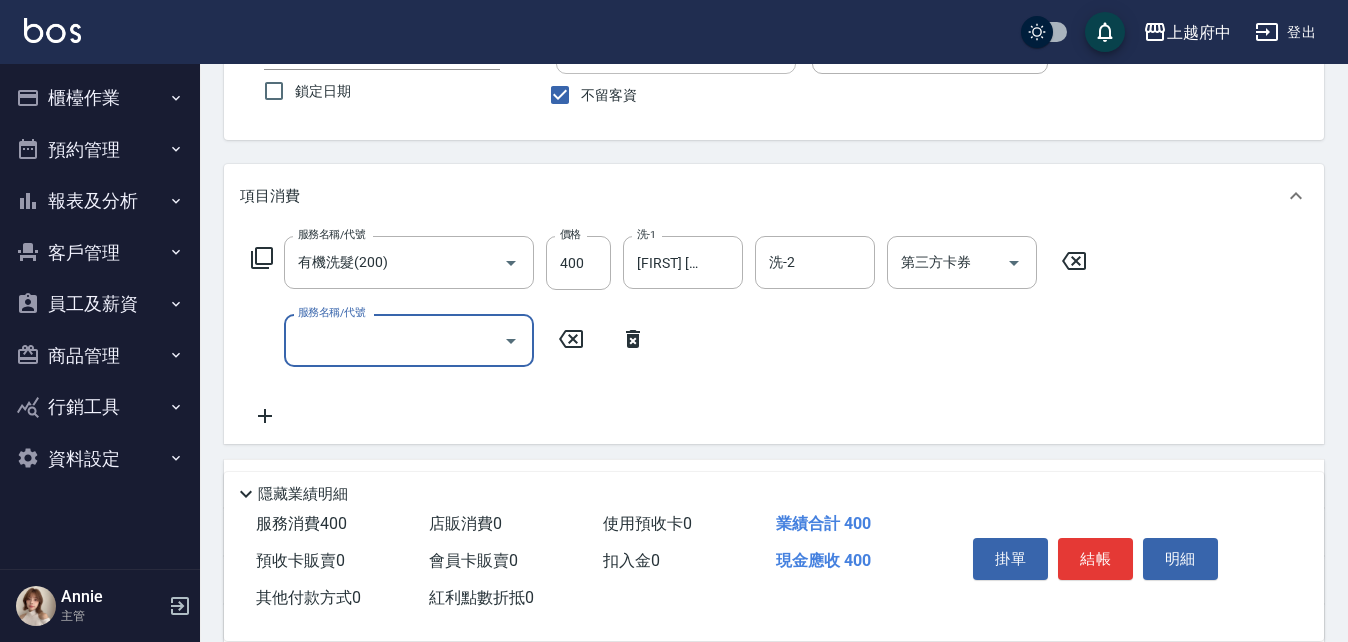 scroll, scrollTop: 300, scrollLeft: 0, axis: vertical 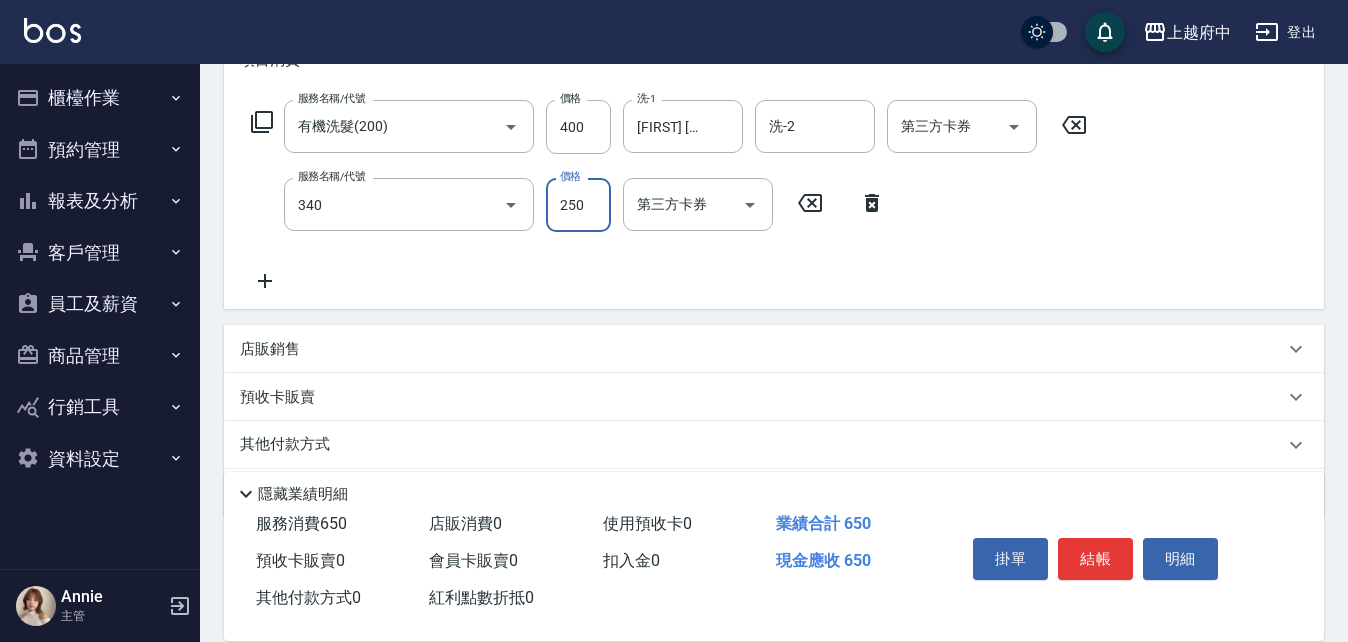 type on "剪髮(340)" 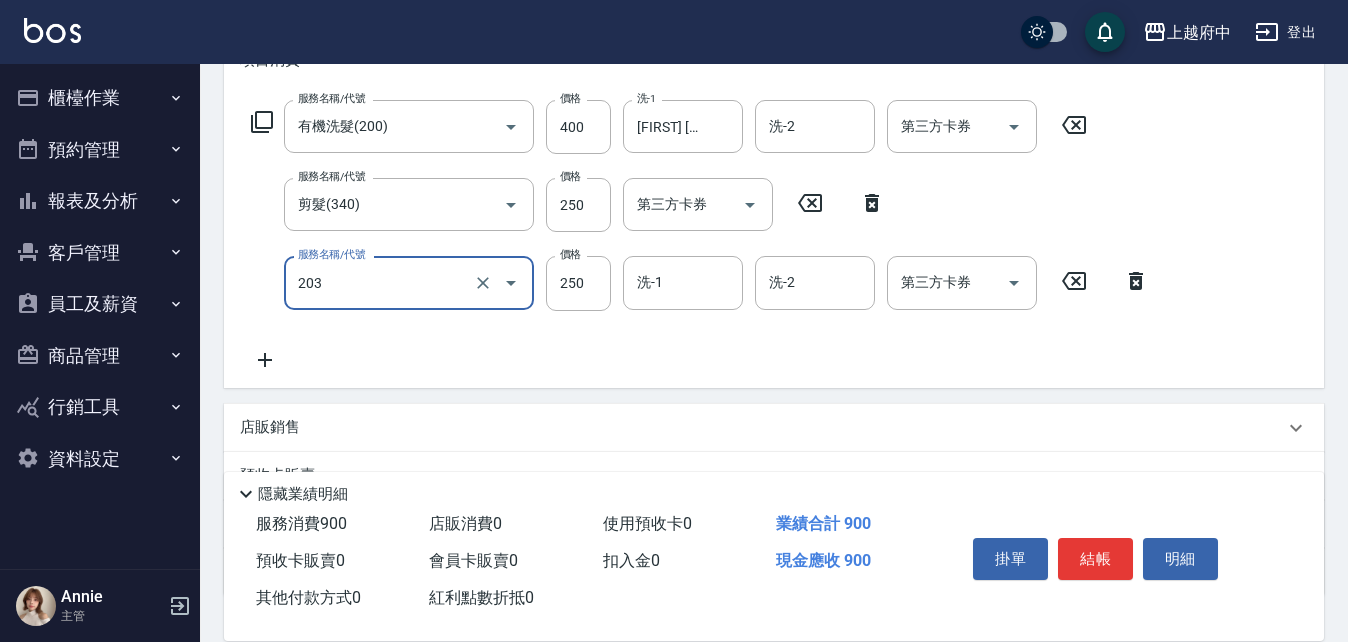 type on "升級滋養護髮(203)" 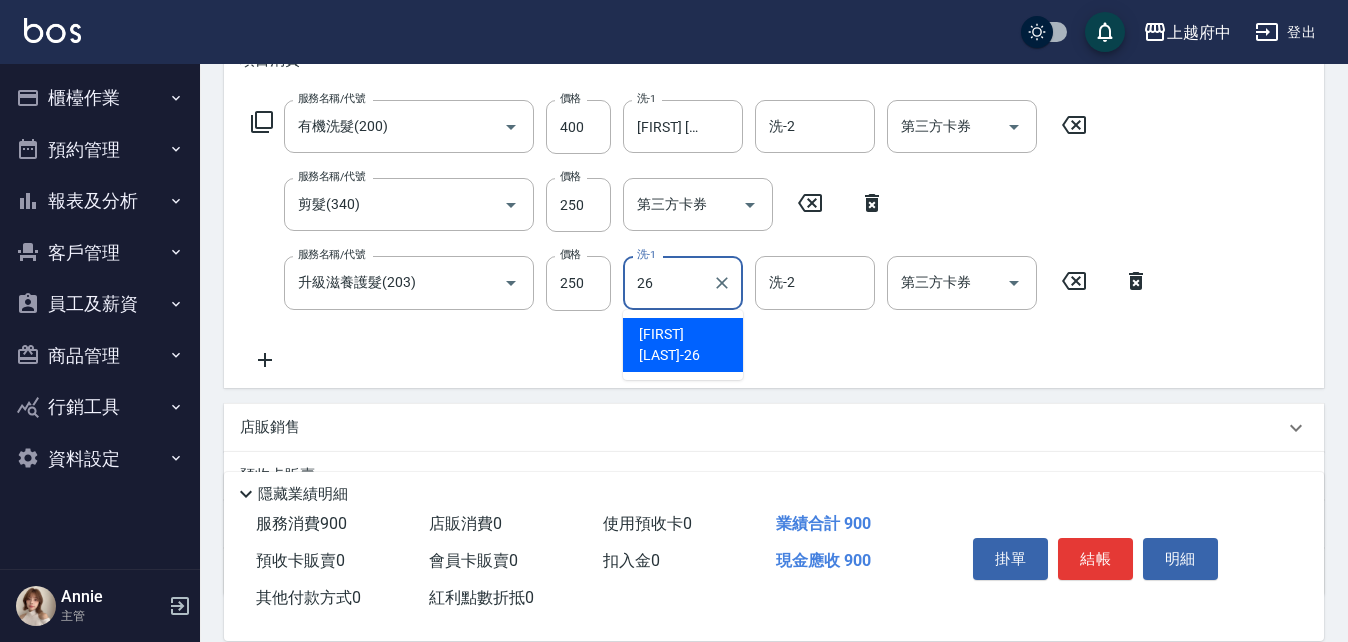 type on "[FIRST] [LAST]-[NUMBER]" 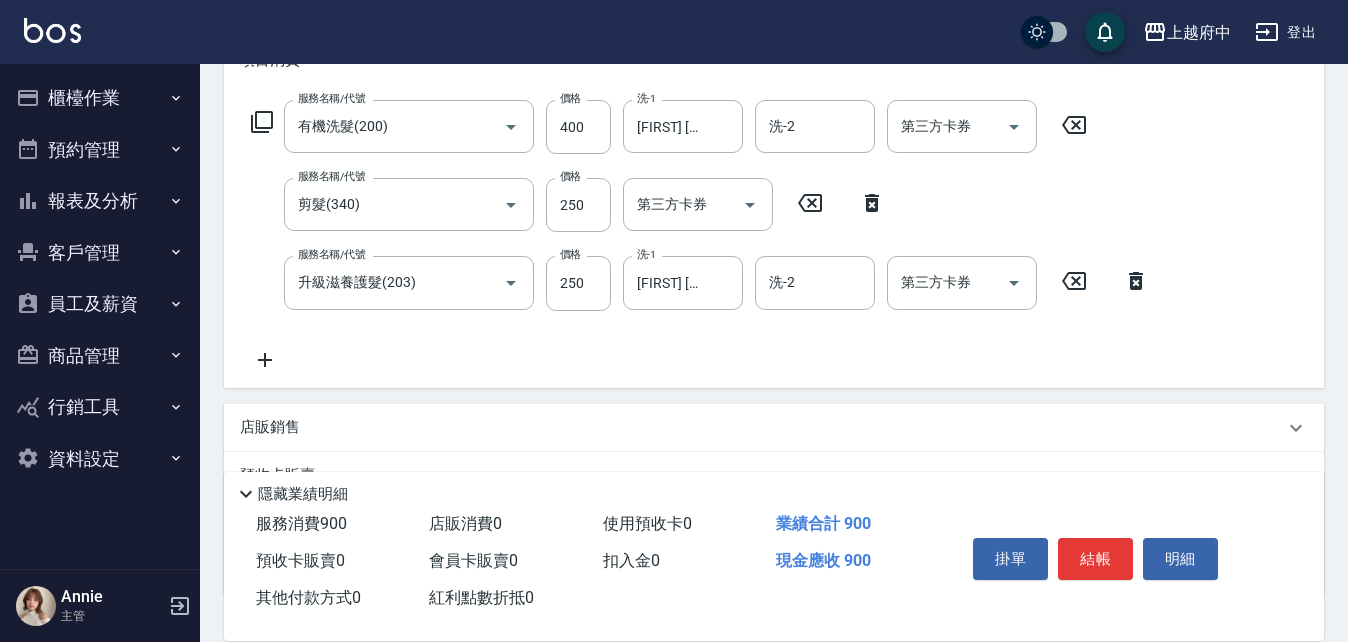 click on "服務名稱/代號 有機洗髮(200) 服務名稱/代號 價格 400 價格 洗-1 [FIRST] [LAST]-[NUMBER] 洗-1 洗-2 洗-2 第三方卡券 第三方卡券 服務名稱/代號 剪髮(340) 服務名稱/代號 價格 250 價格 第三方卡券 第三方卡券 服務名稱/代號 升級滋養護髮(203) 服務名稱/代號 價格 250 價格 洗-1 [FIRST] [LAST]-[NUMBER] 洗-1 洗-2 洗-2 第三方卡券 第三方卡券" at bounding box center [700, 235] 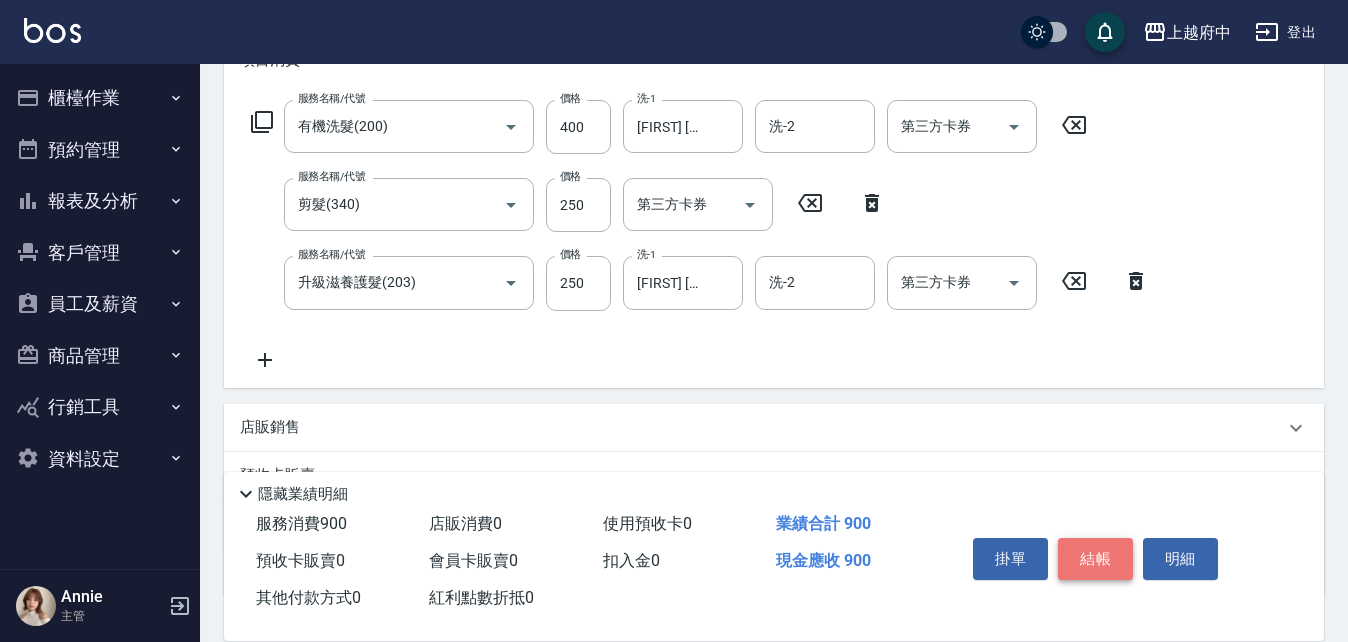 click on "結帳" at bounding box center [1095, 559] 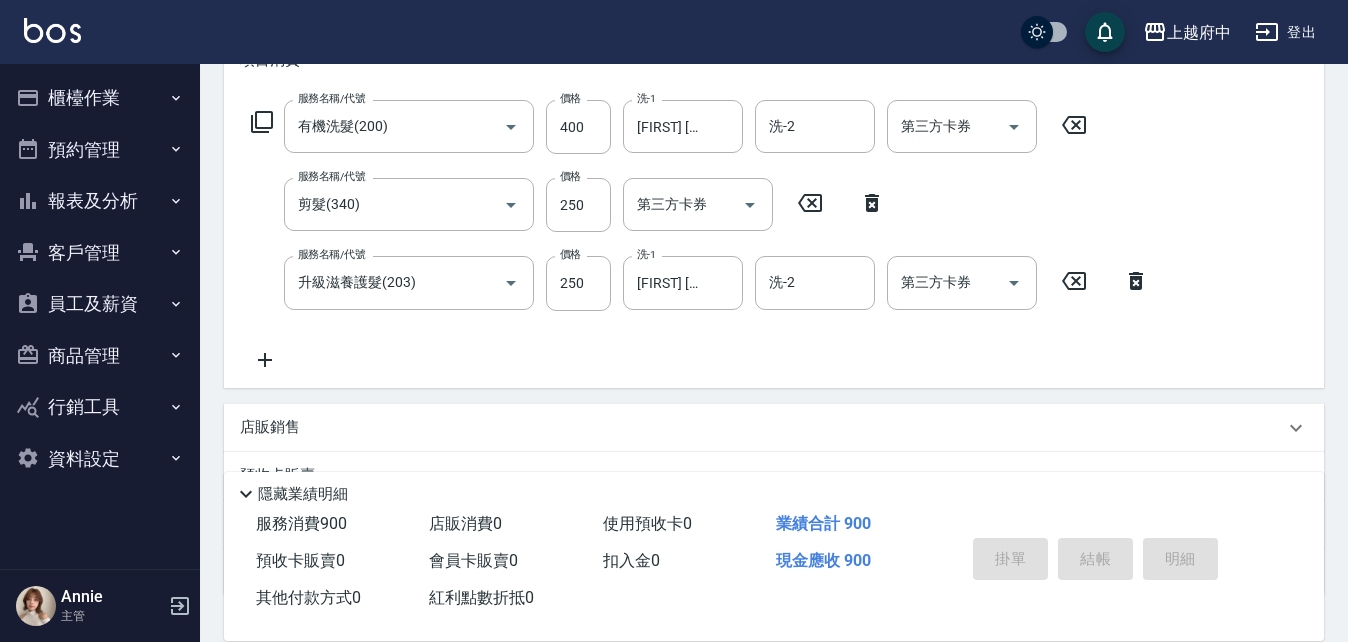 type 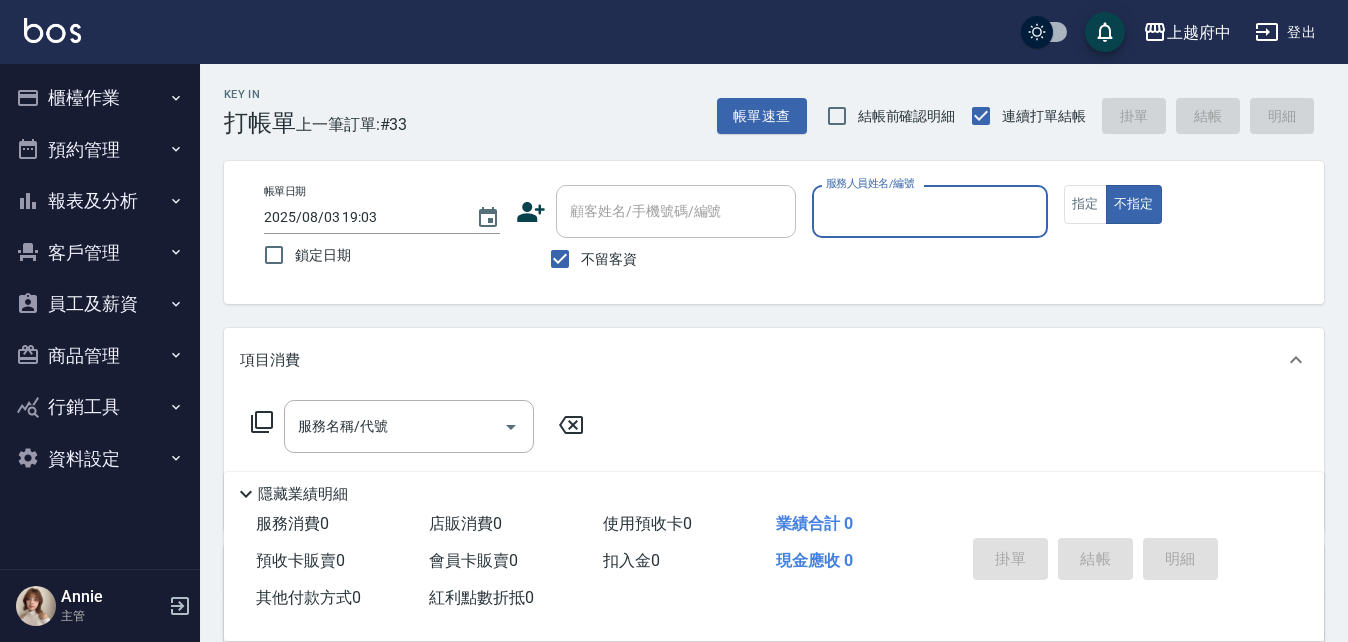 click on "櫃檯作業" at bounding box center (100, 98) 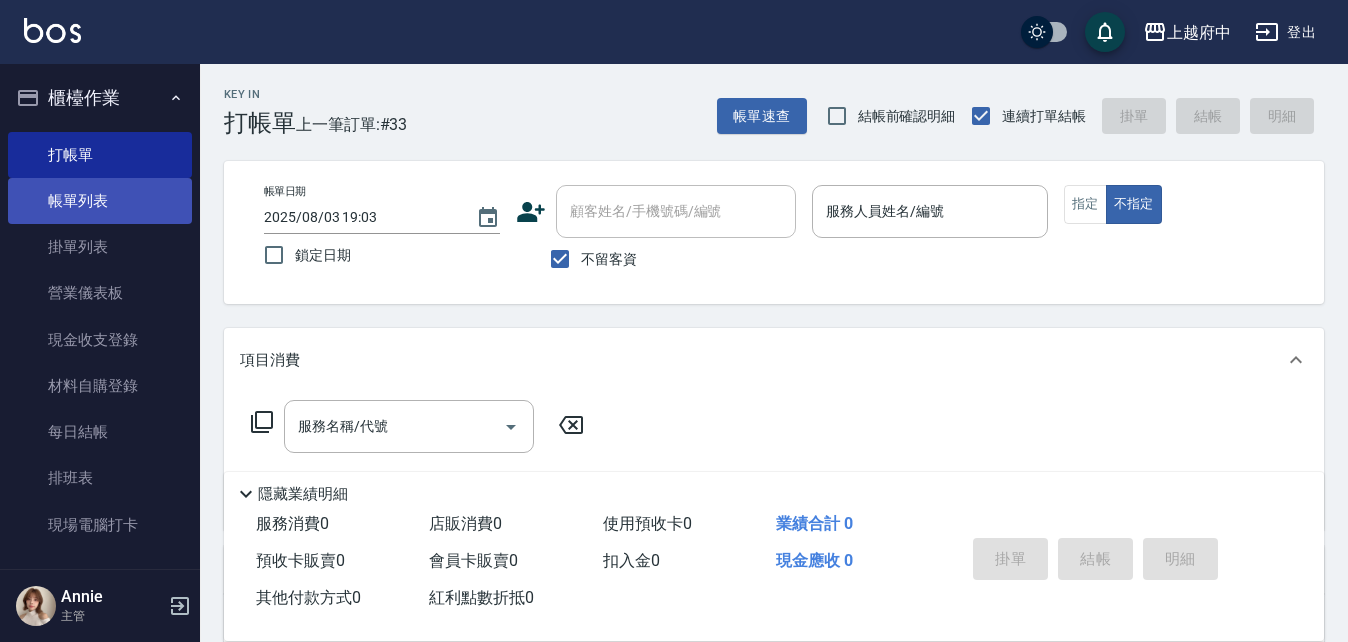 click on "帳單列表" at bounding box center [100, 201] 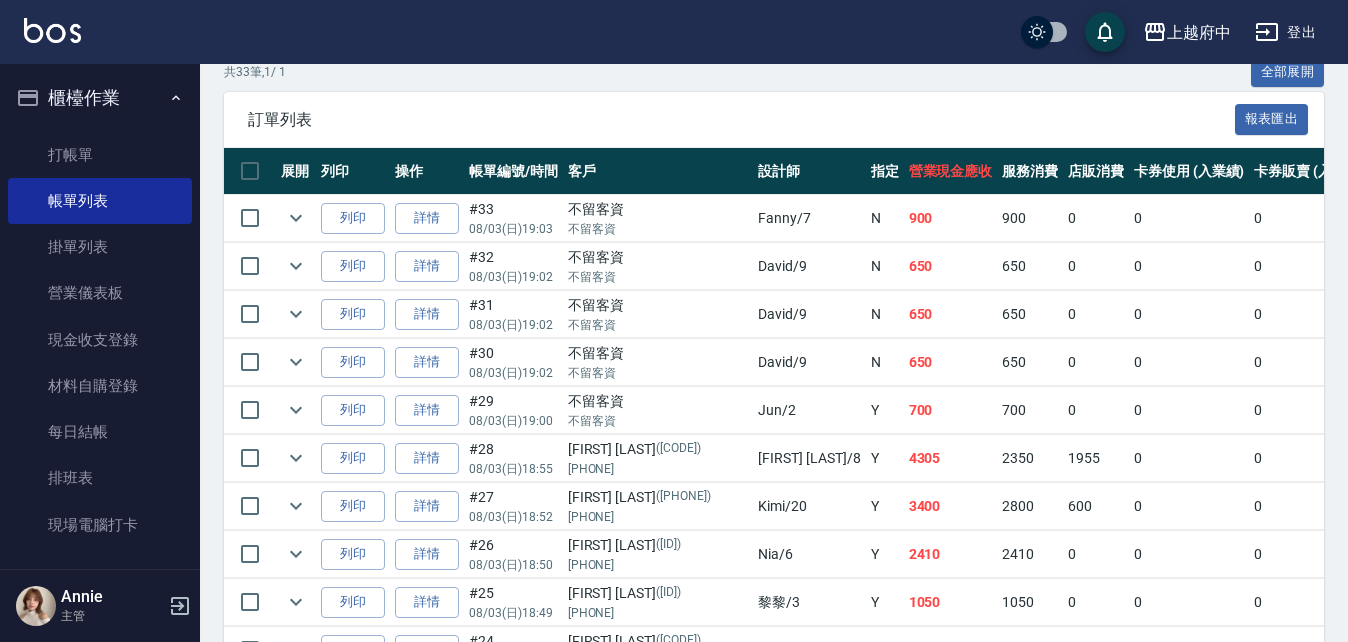 scroll, scrollTop: 500, scrollLeft: 0, axis: vertical 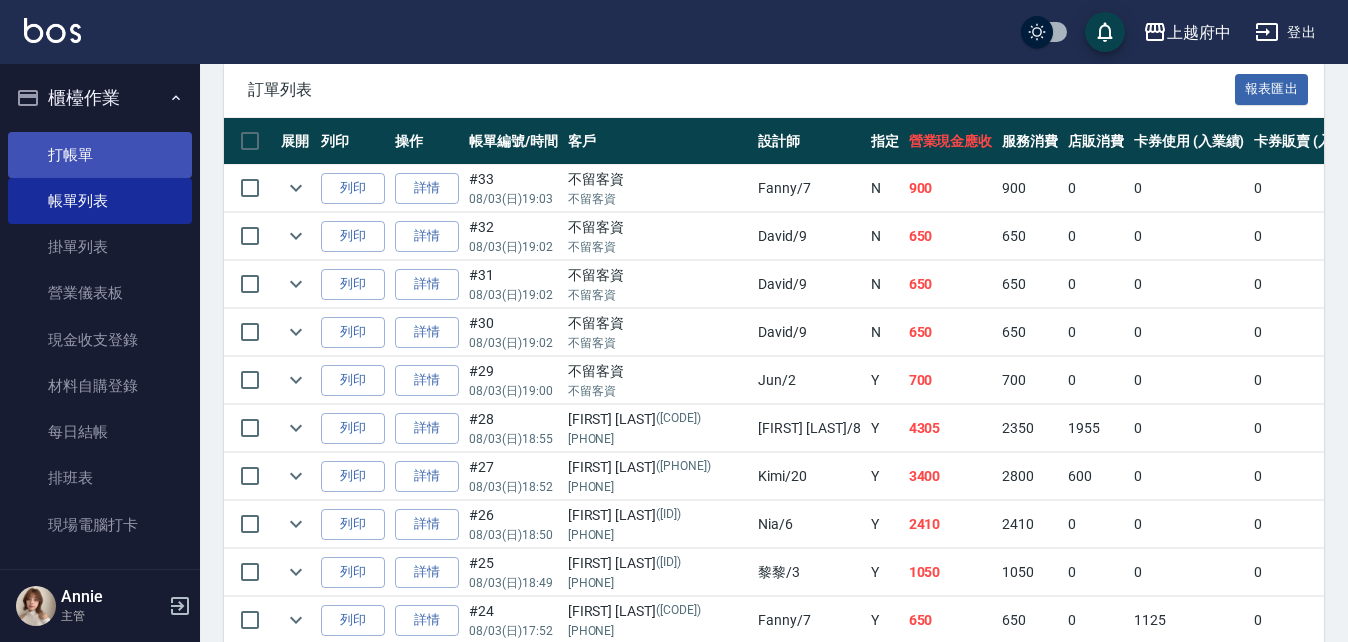 click on "打帳單" at bounding box center (100, 155) 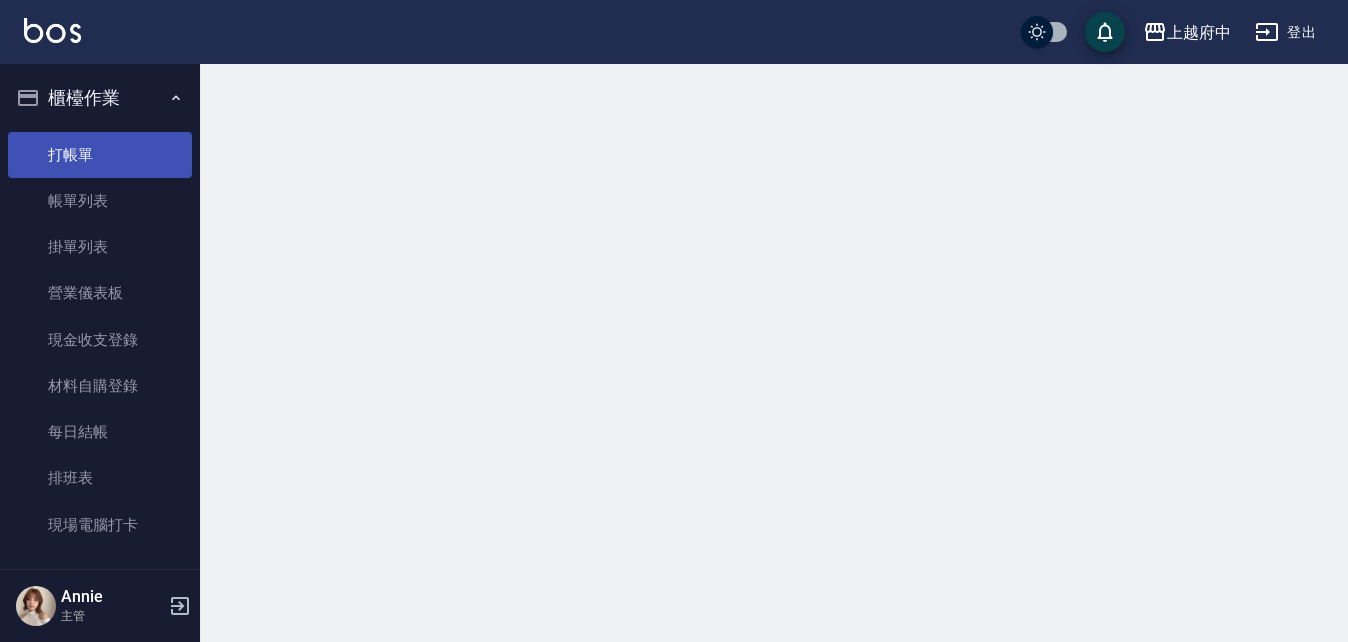 scroll, scrollTop: 0, scrollLeft: 0, axis: both 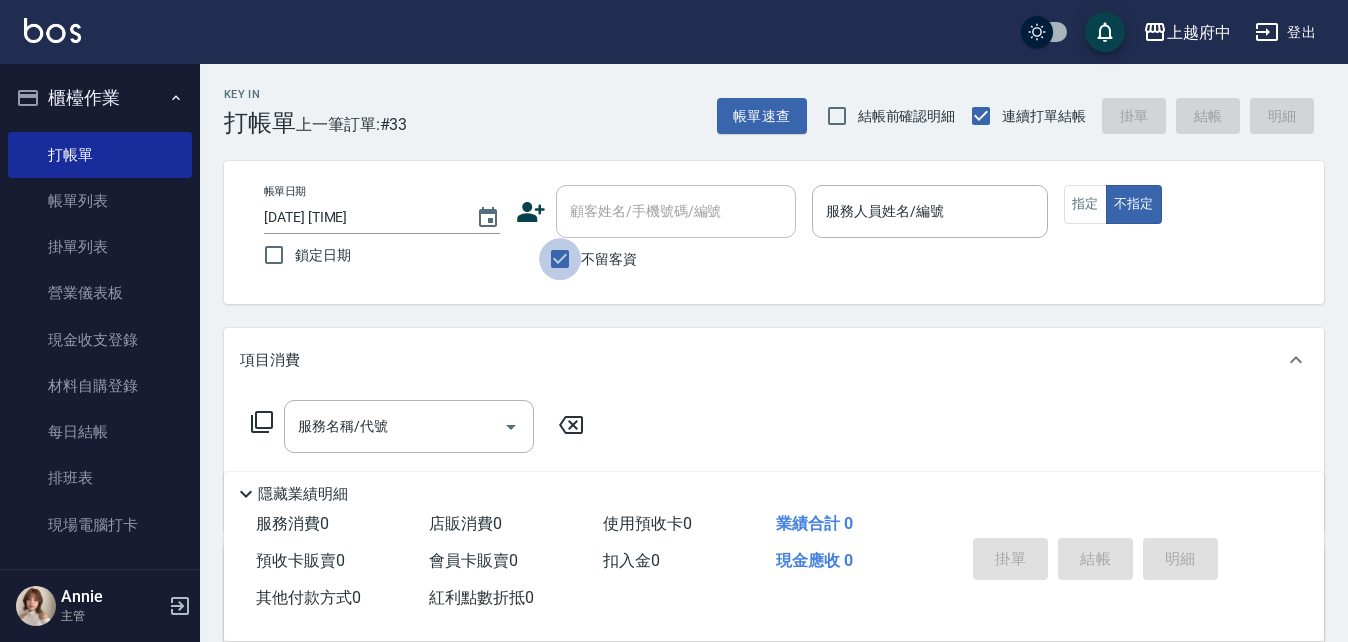 click on "不留客資" at bounding box center [560, 259] 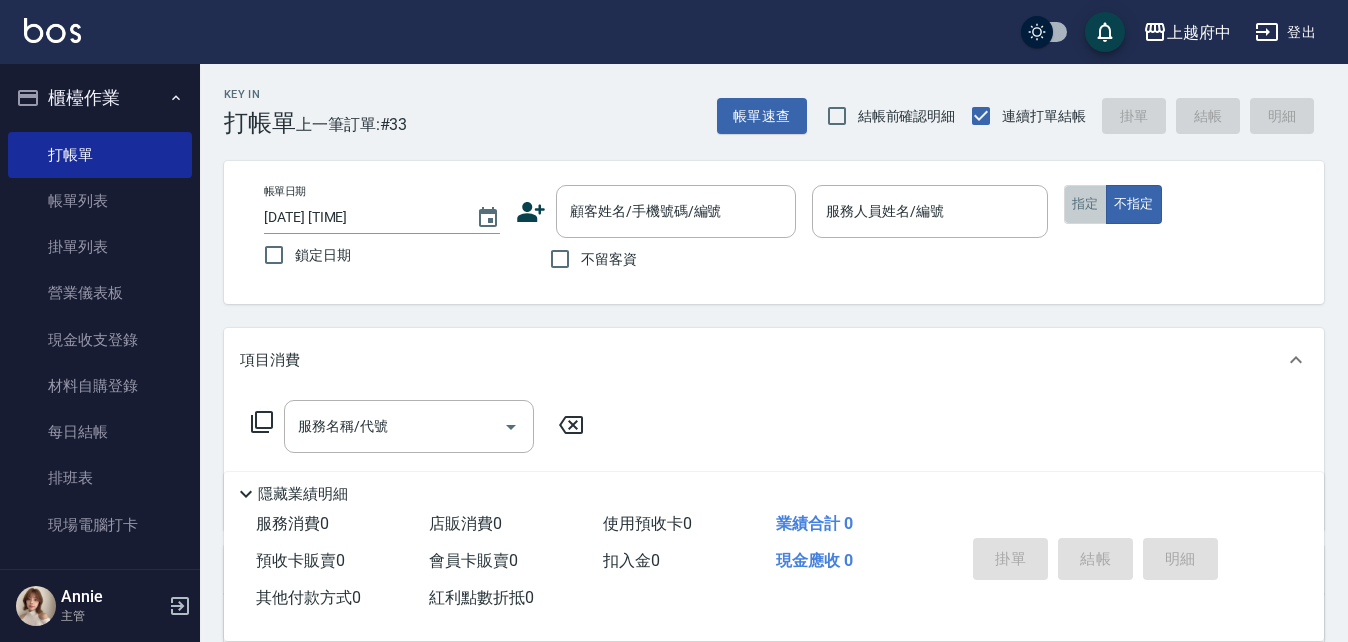 click on "指定" at bounding box center (1085, 204) 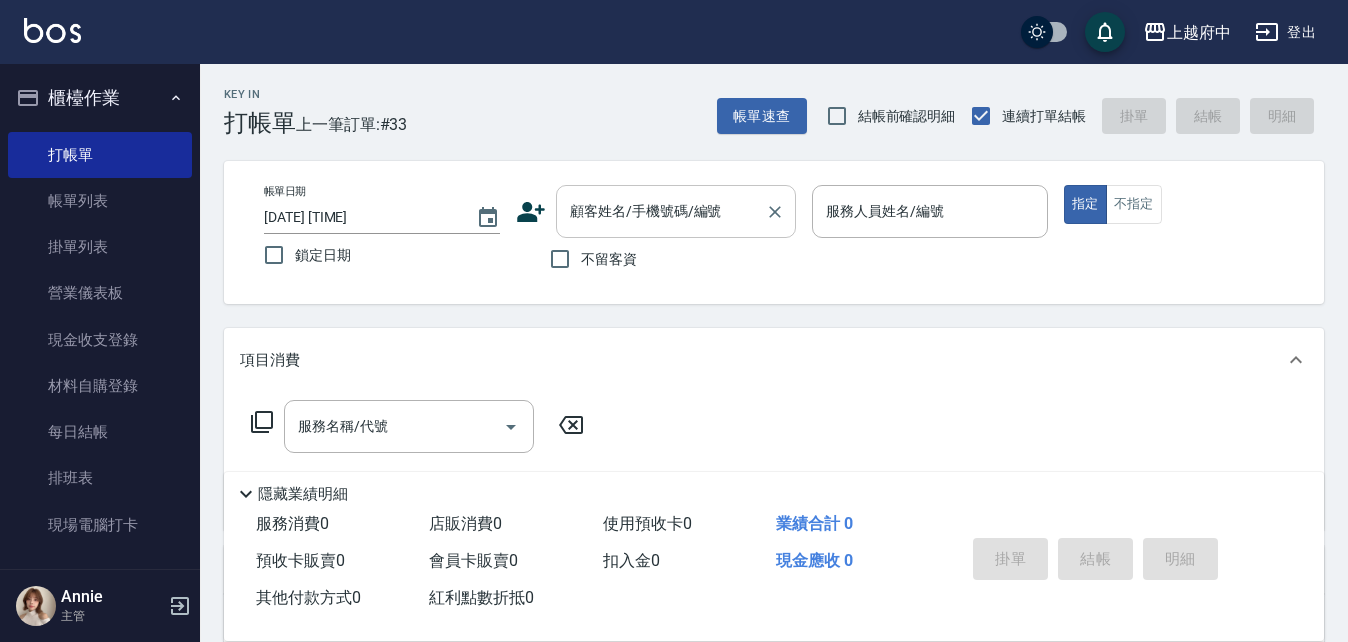 click on "顧客姓名/手機號碼/編號" at bounding box center [661, 211] 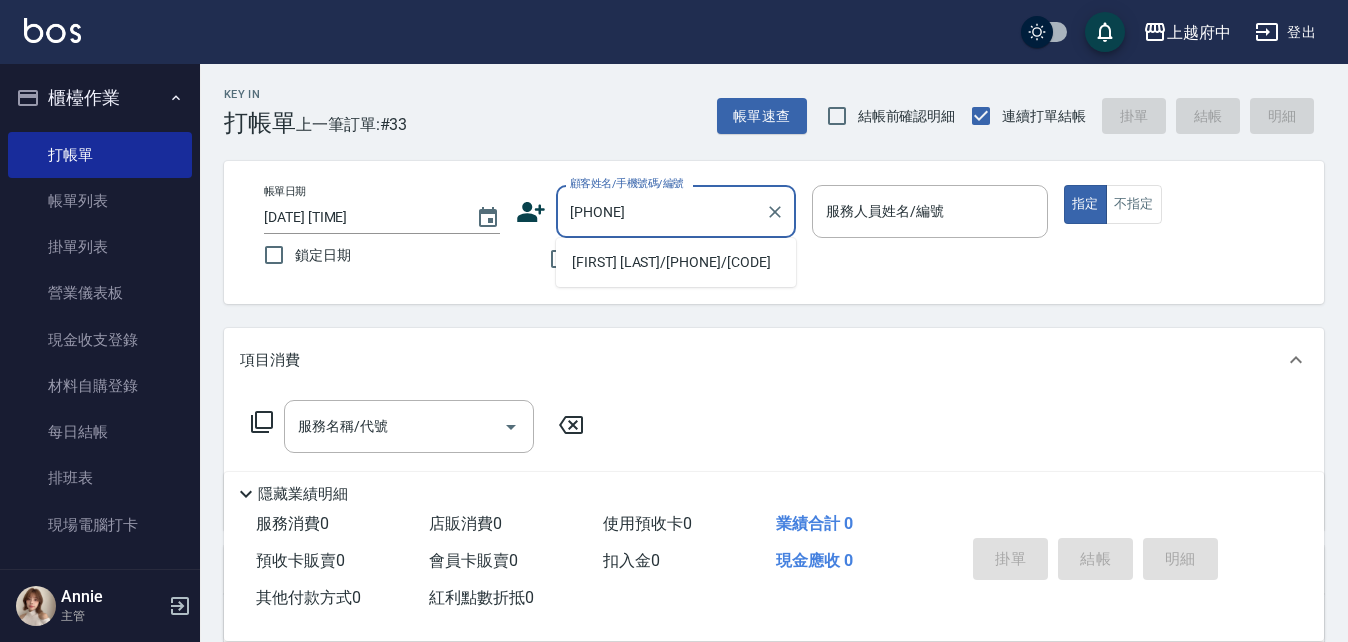 type on "[FIRST] [LAST]/[PHONE]/[CODE]" 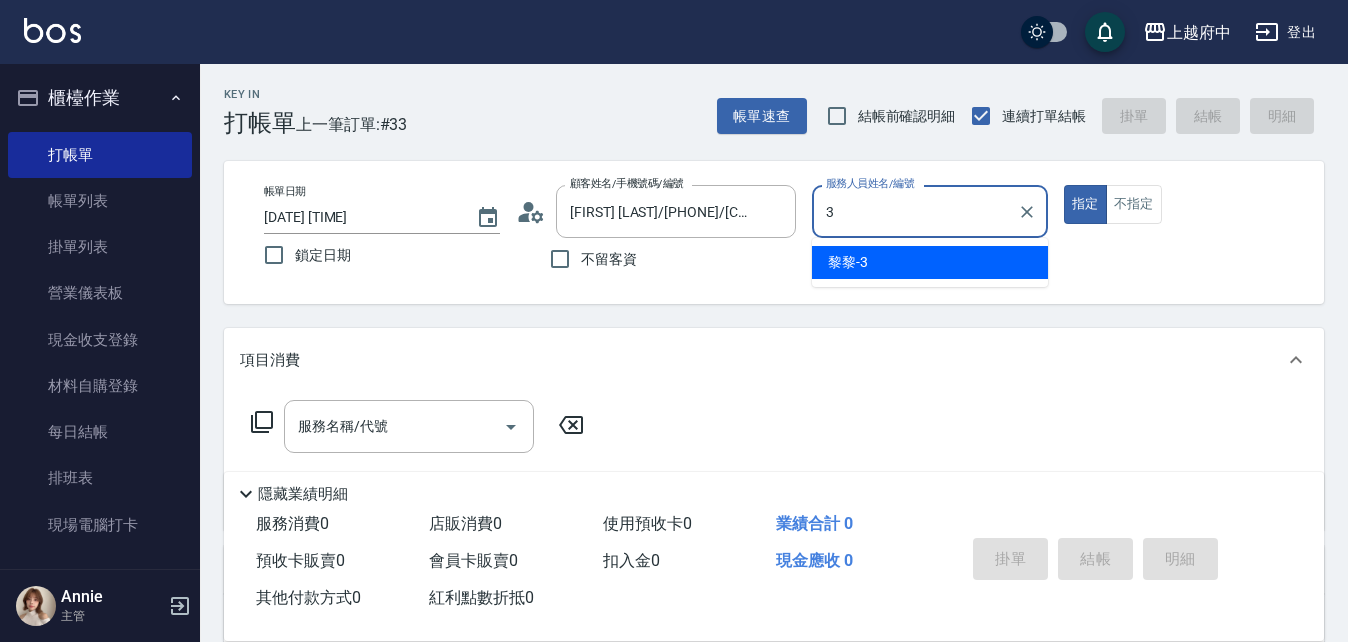 type on "[FIRST] [LAST]-[NUMBER]" 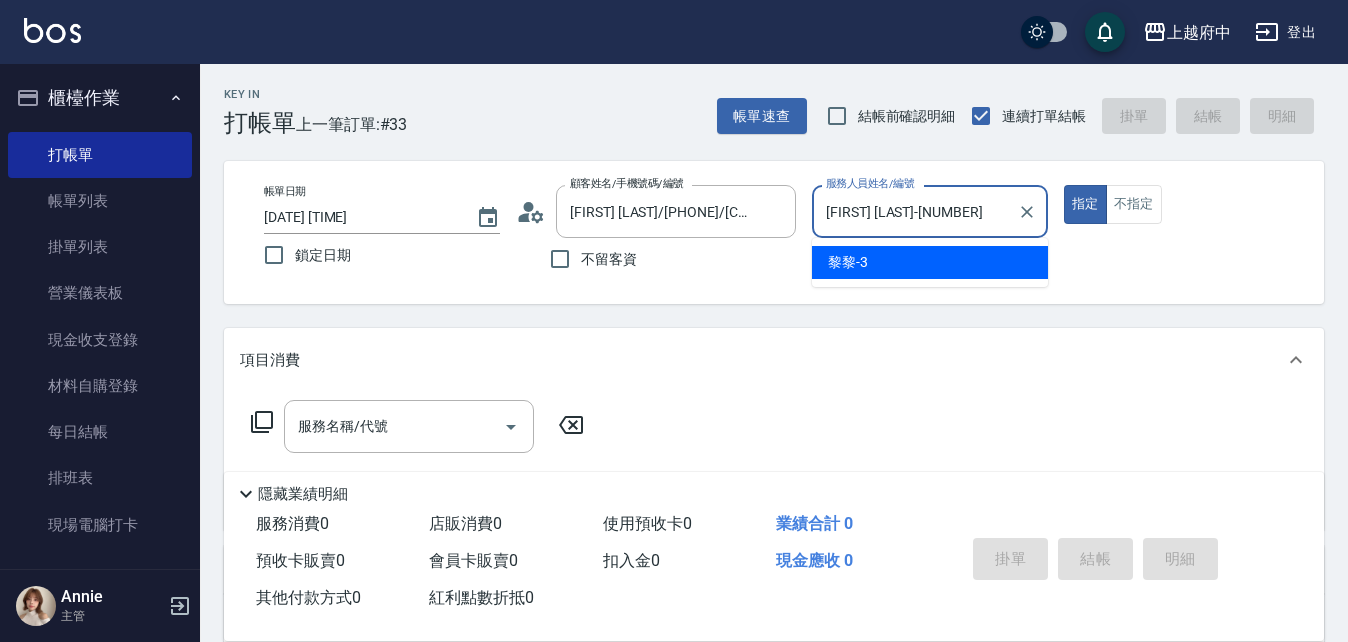 type on "true" 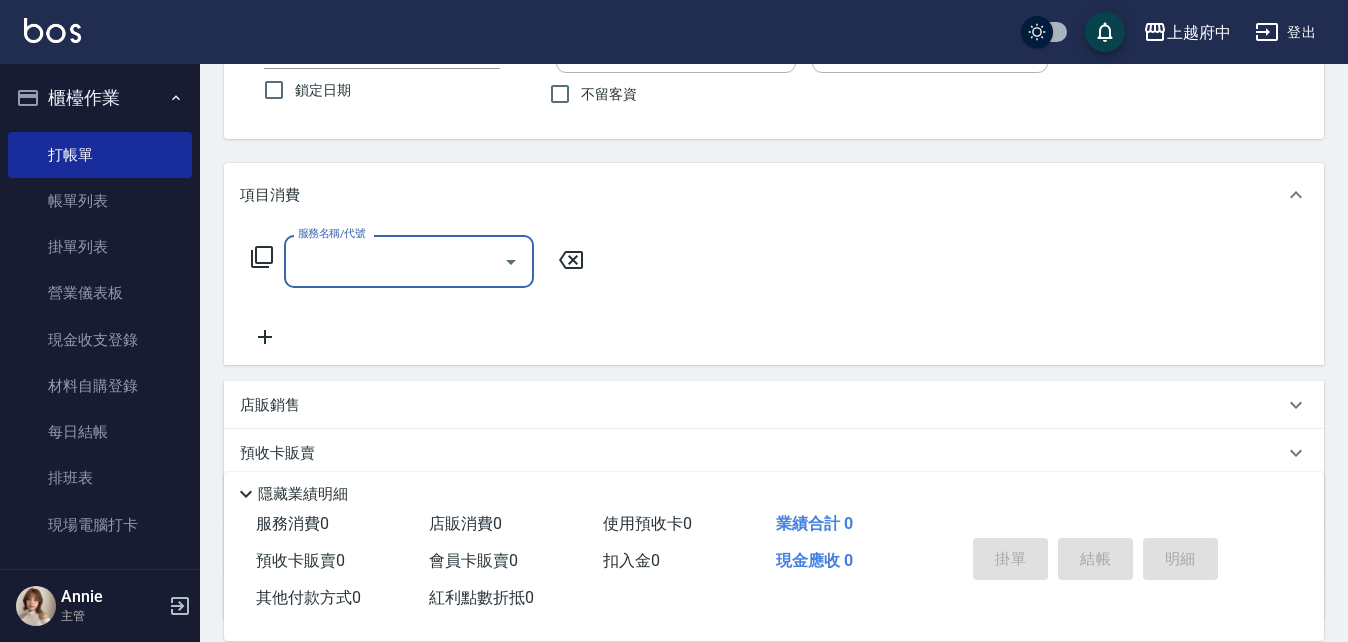 scroll, scrollTop: 200, scrollLeft: 0, axis: vertical 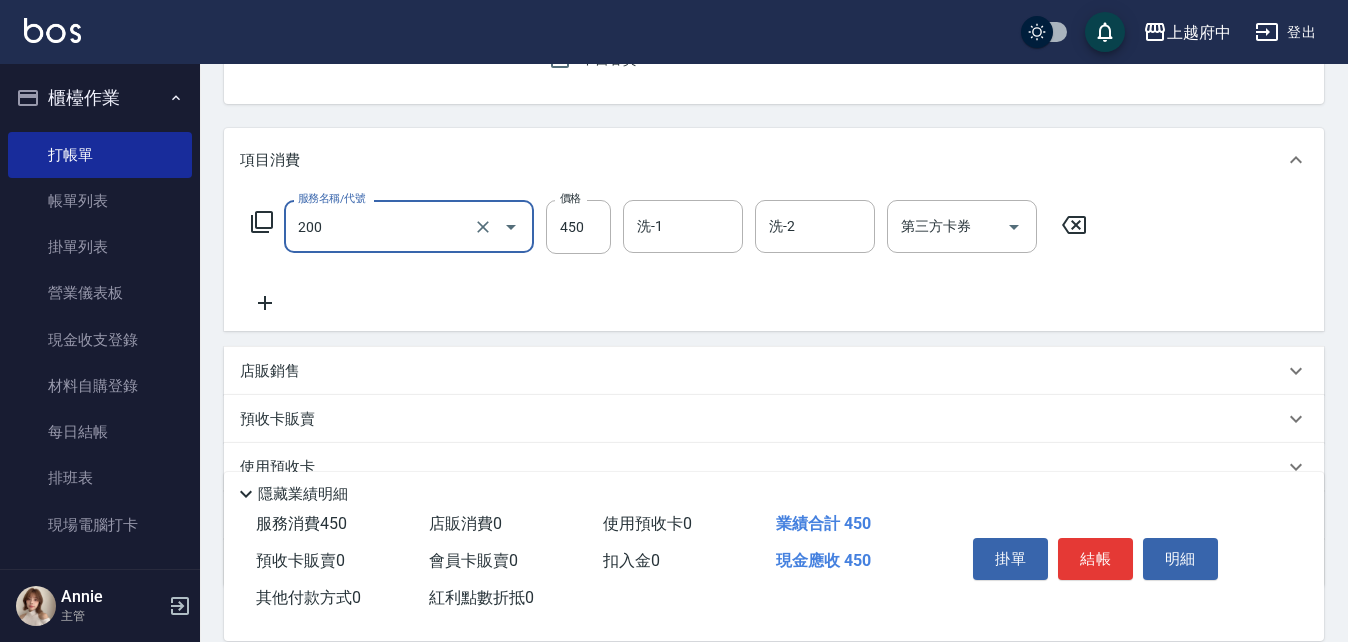 type on "有機洗髮(200)" 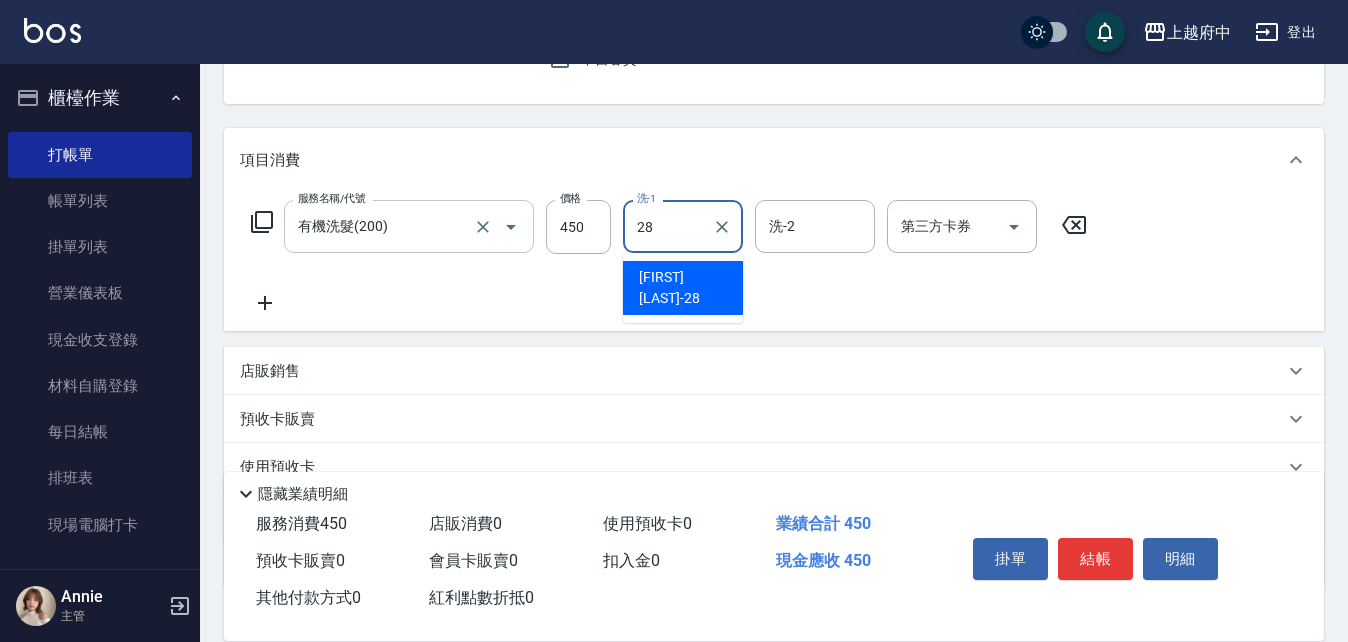 type on "[FIRST] [LAST]-[NUMBER]" 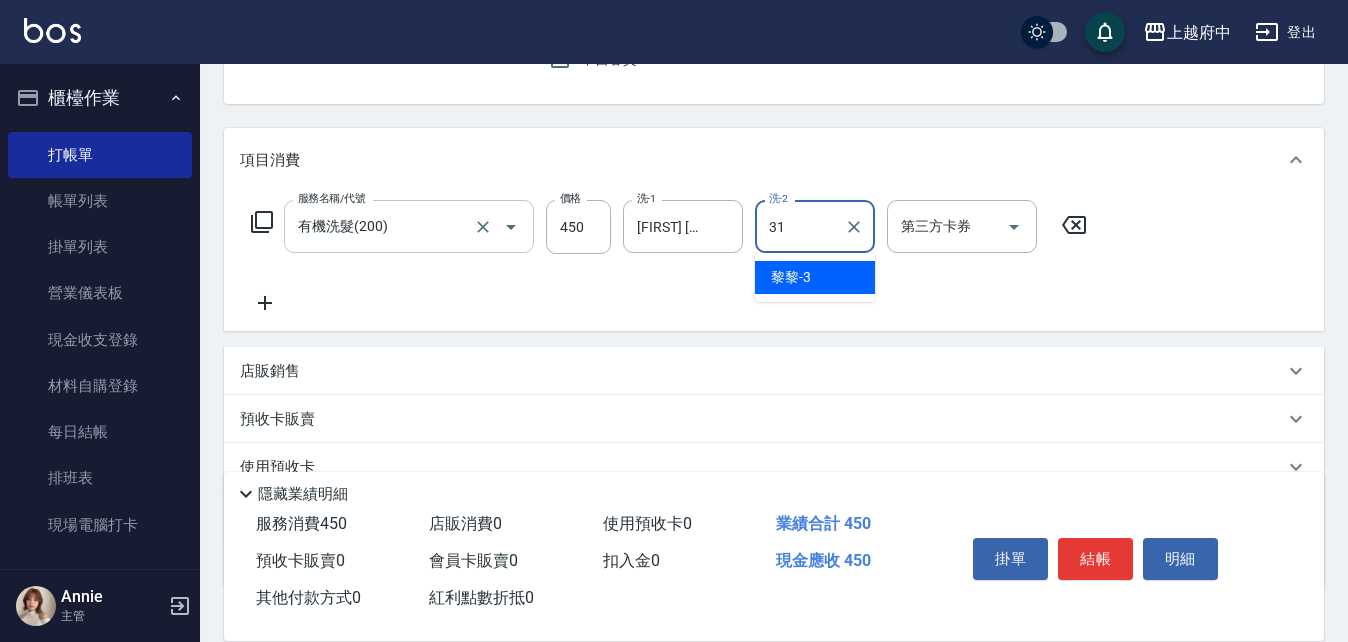 type on "[FIRST] [LAST]-[NUMBER]" 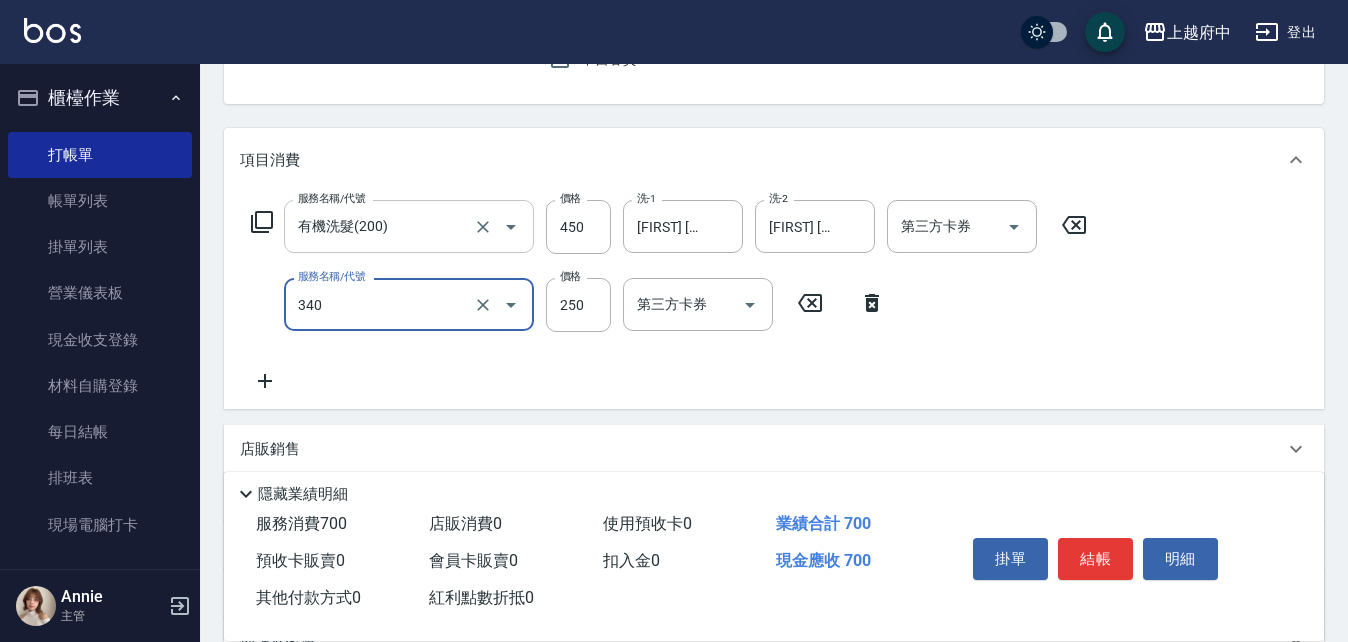 type on "剪髮(340)" 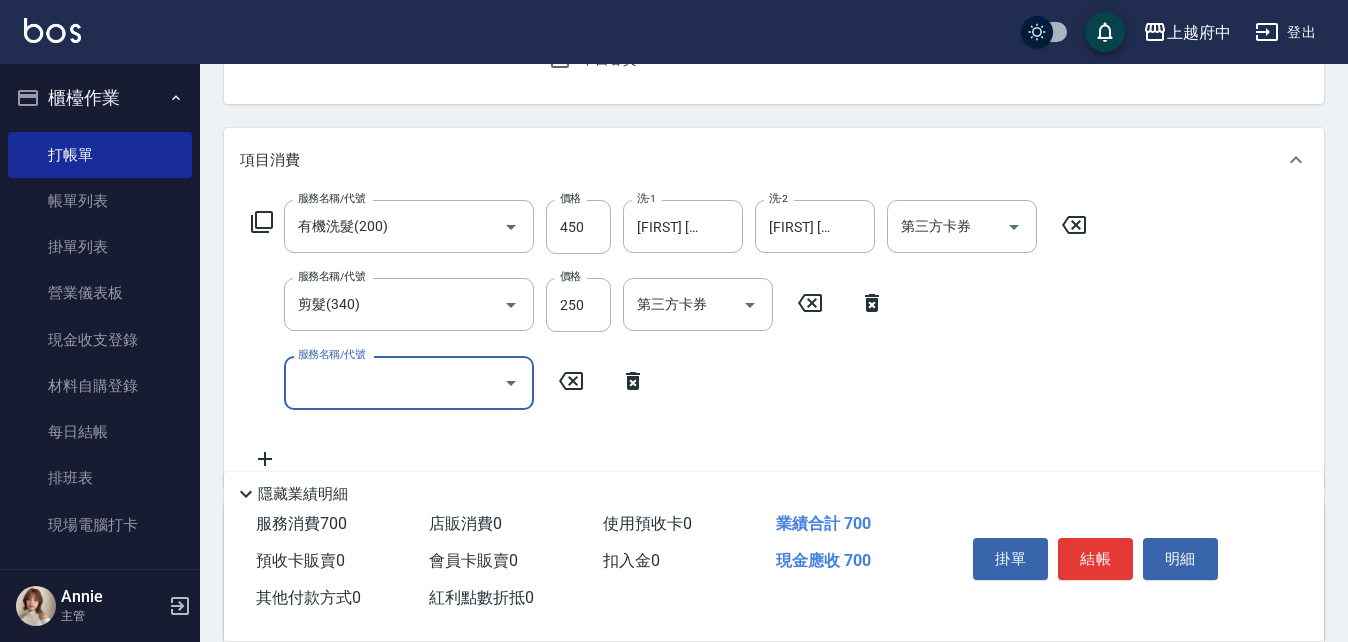scroll, scrollTop: 300, scrollLeft: 0, axis: vertical 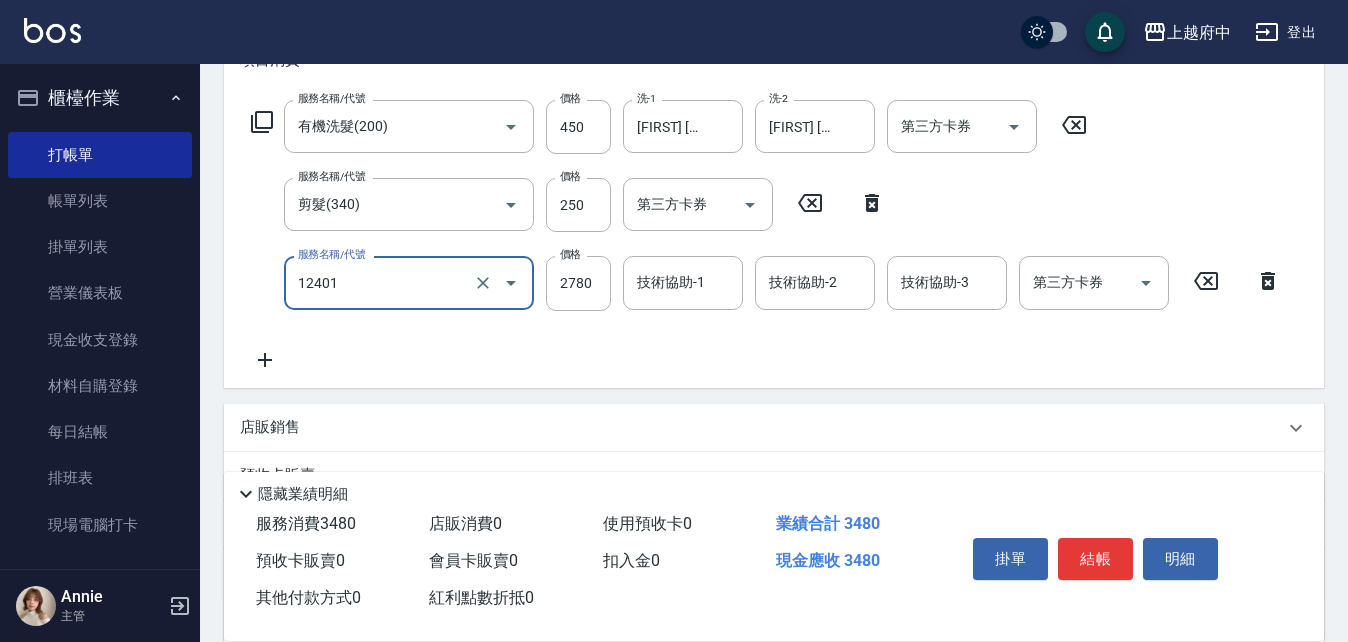 type on "燙髮M(12401)" 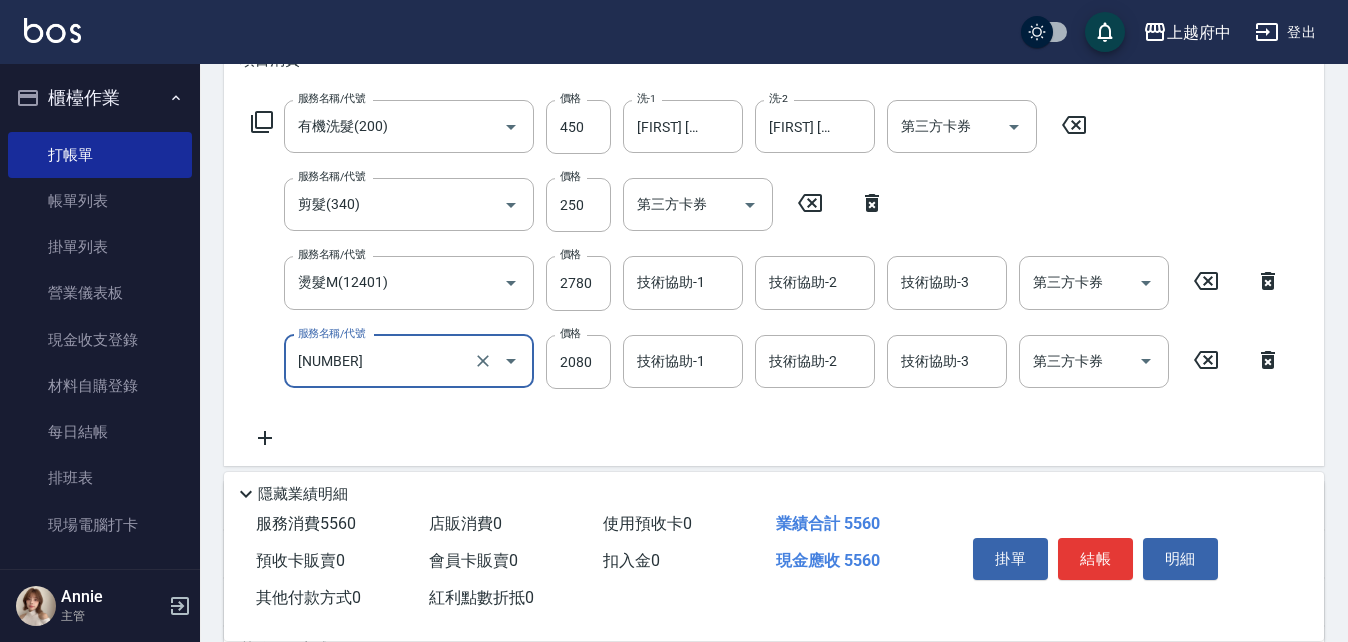 type on "染髮M(12402)" 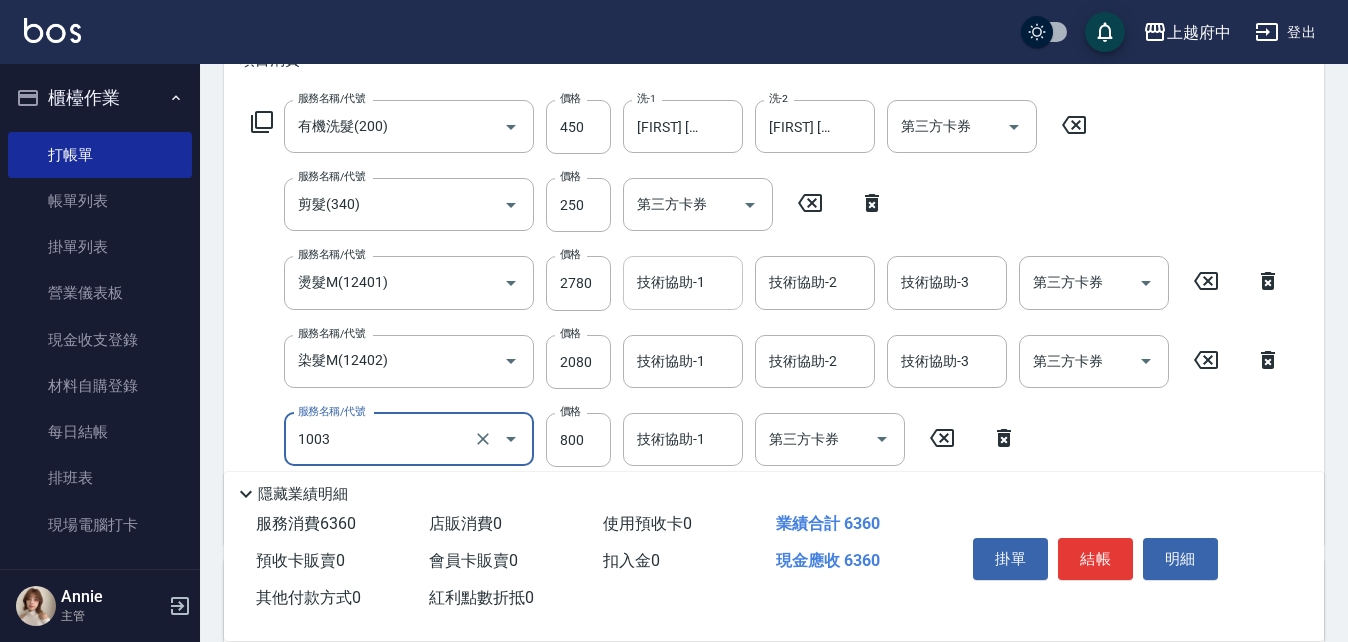 type on "+升級結構染 (含隔離)(1003)" 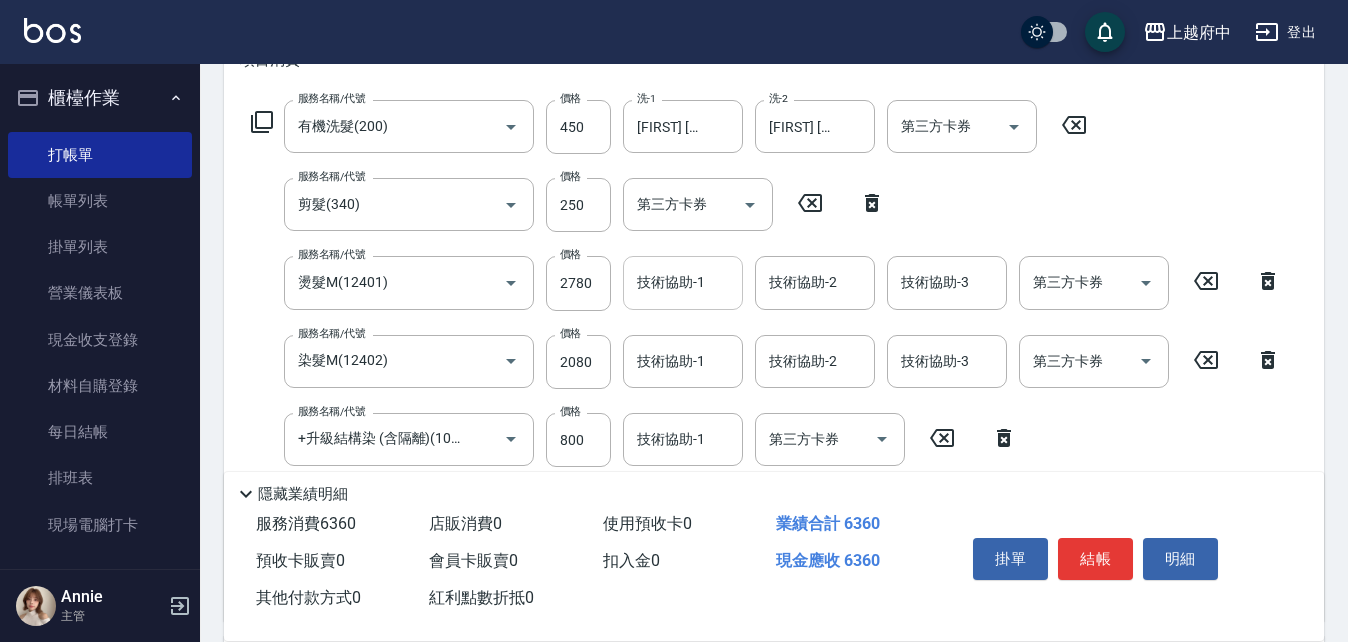 scroll, scrollTop: 0, scrollLeft: 0, axis: both 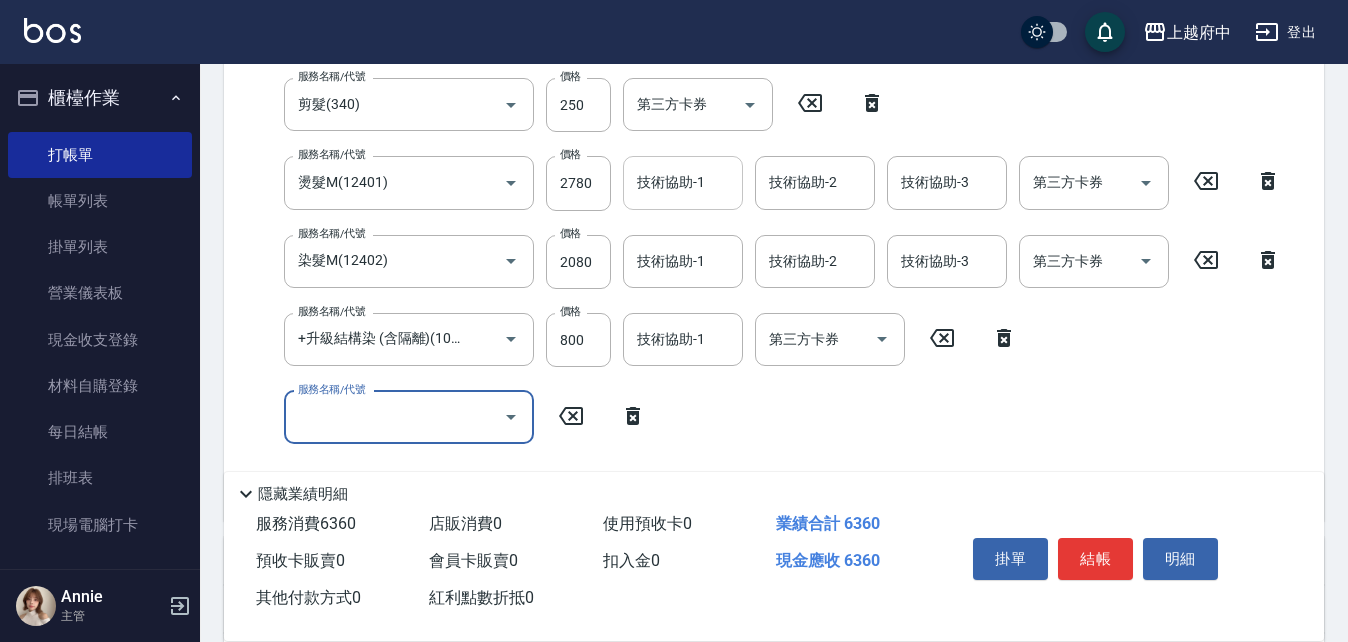 click on "技術協助-1" at bounding box center [683, 182] 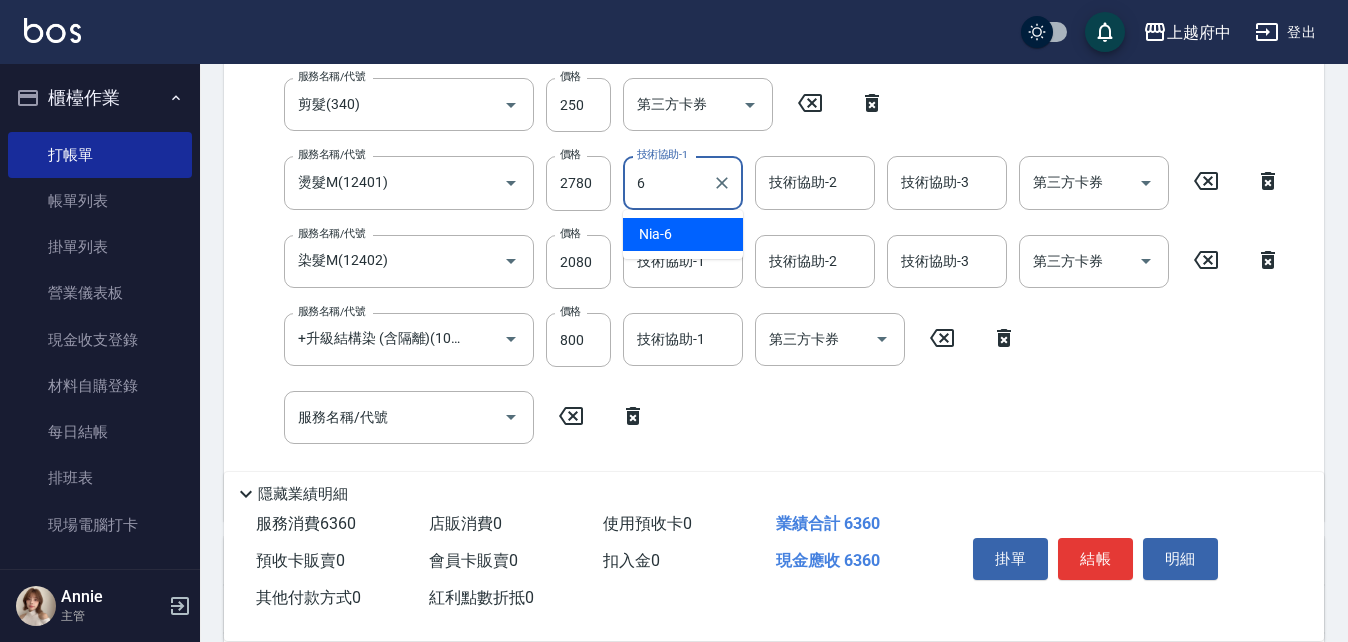 type on "Nia-6" 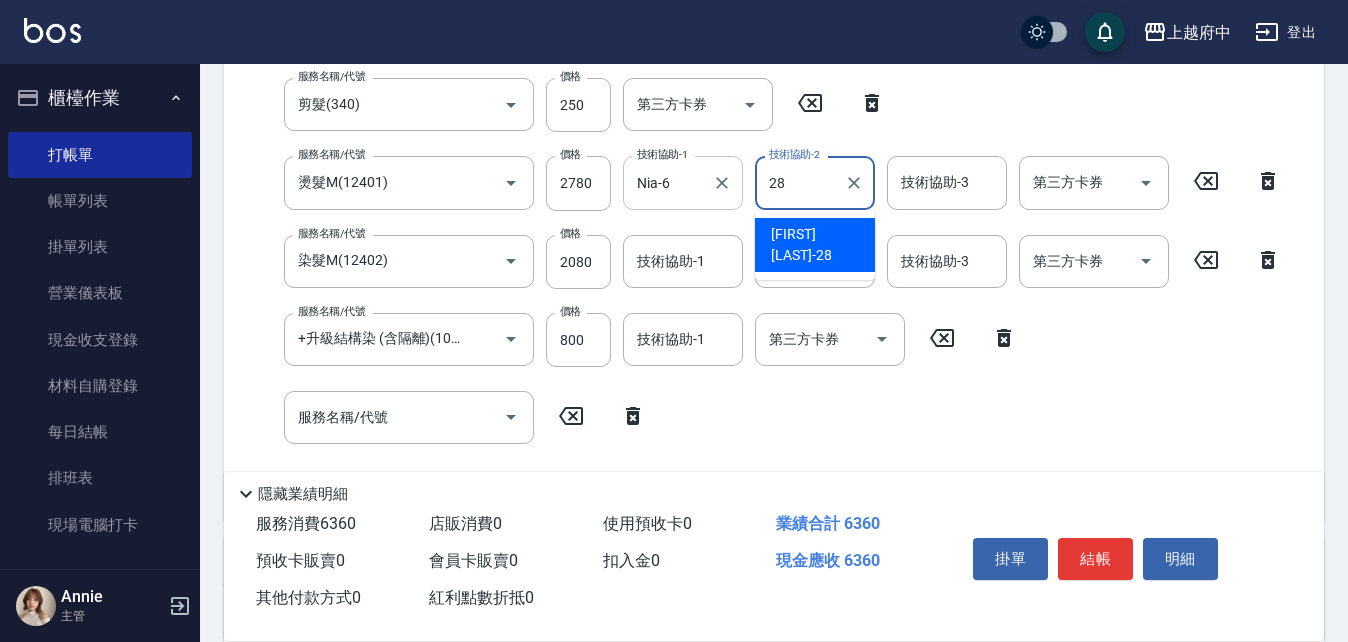 type on "[FIRST] [LAST]-[NUMBER]" 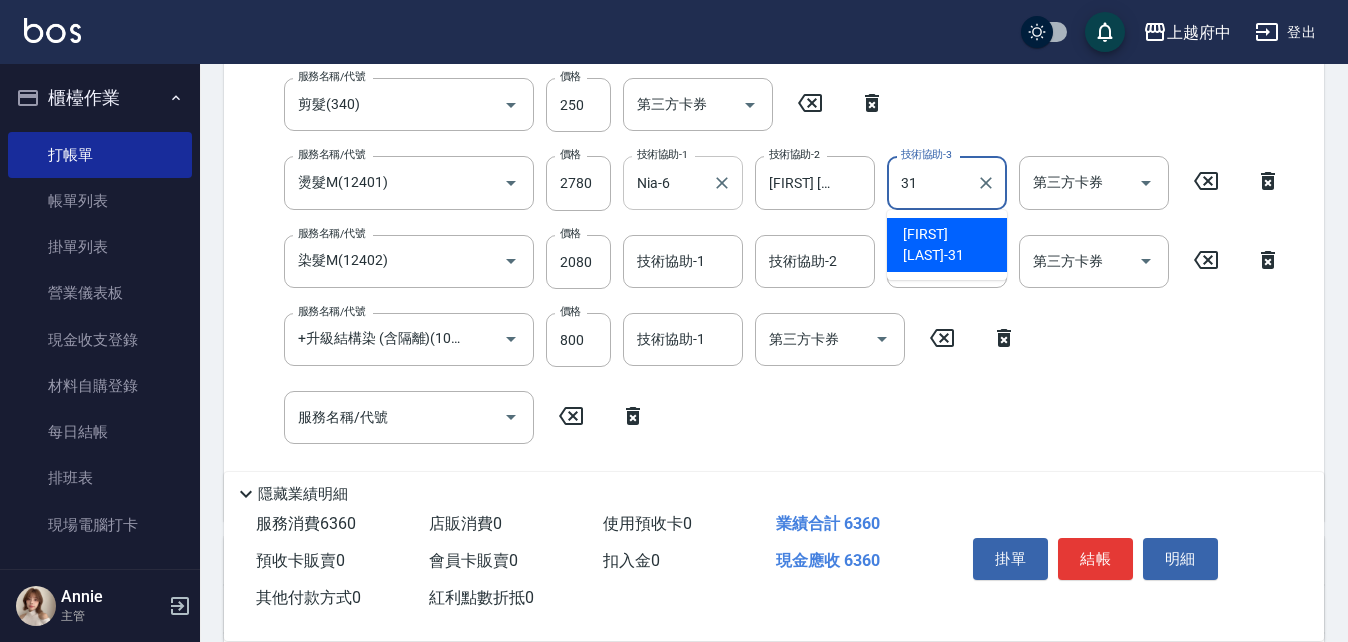 type on "[FIRST] [LAST]-[NUMBER]" 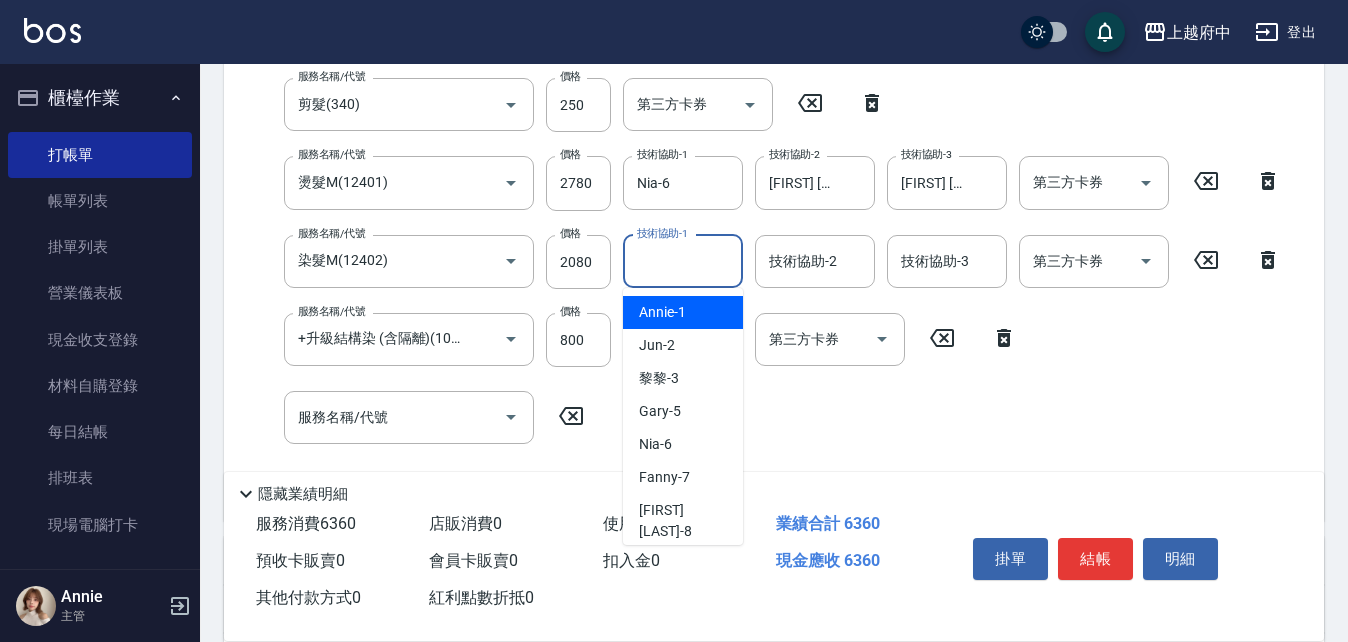 click on "技術協助-1" at bounding box center (683, 261) 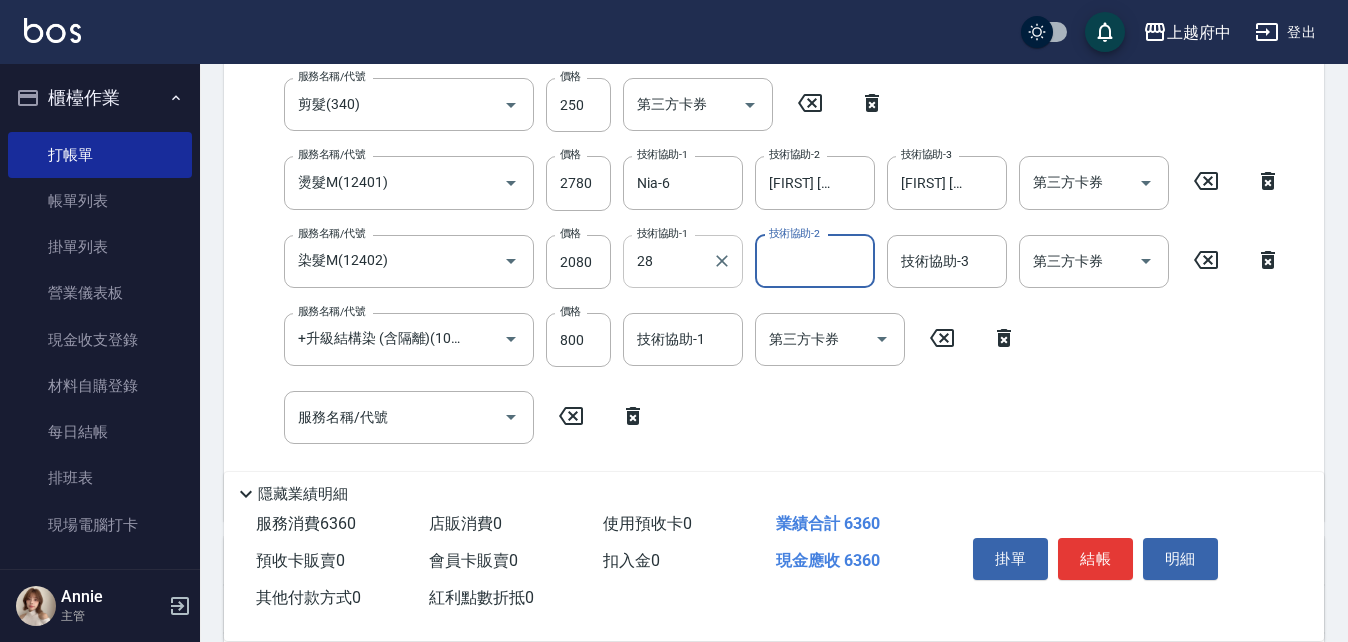 type on "[FIRST] [LAST]-[NUMBER]" 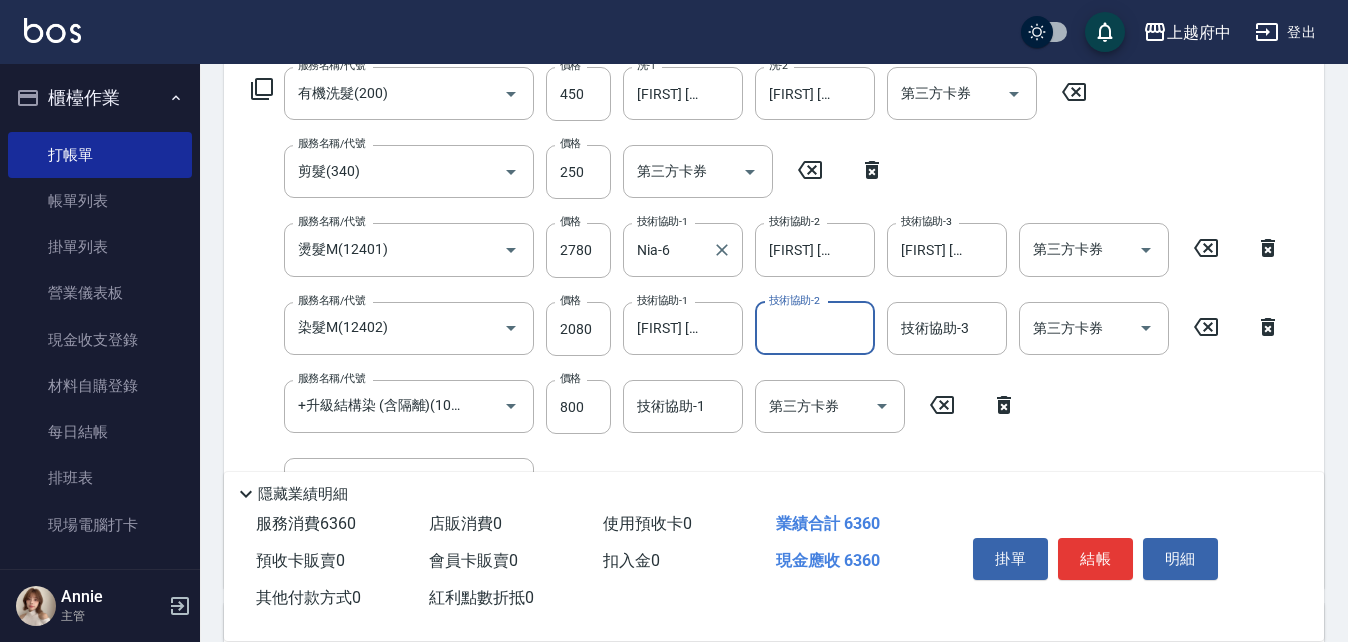 scroll, scrollTop: 300, scrollLeft: 0, axis: vertical 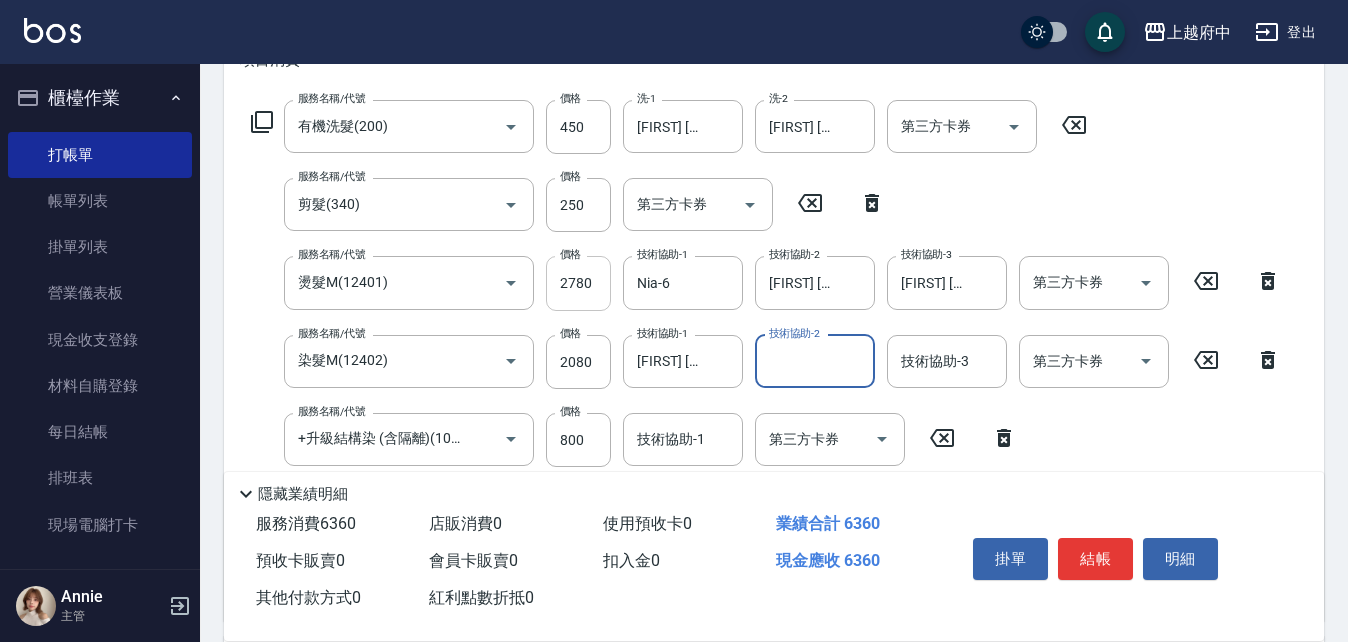 click on "2780" at bounding box center [578, 283] 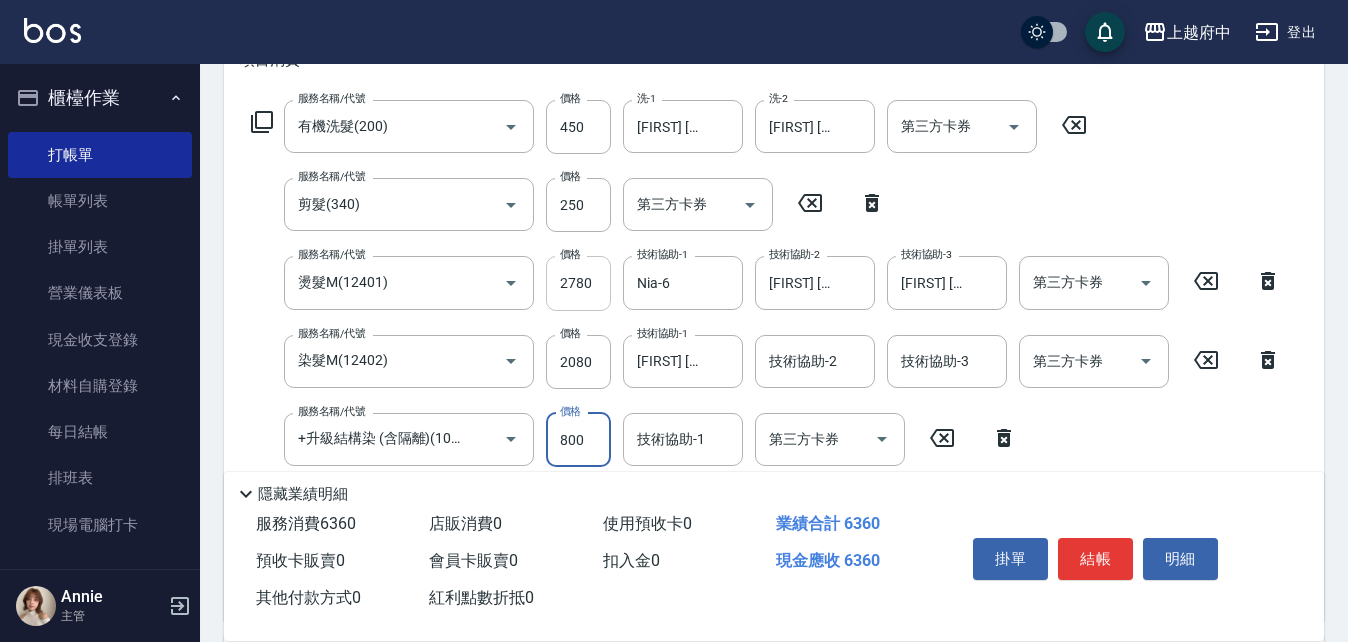 click on "2780" at bounding box center (578, 283) 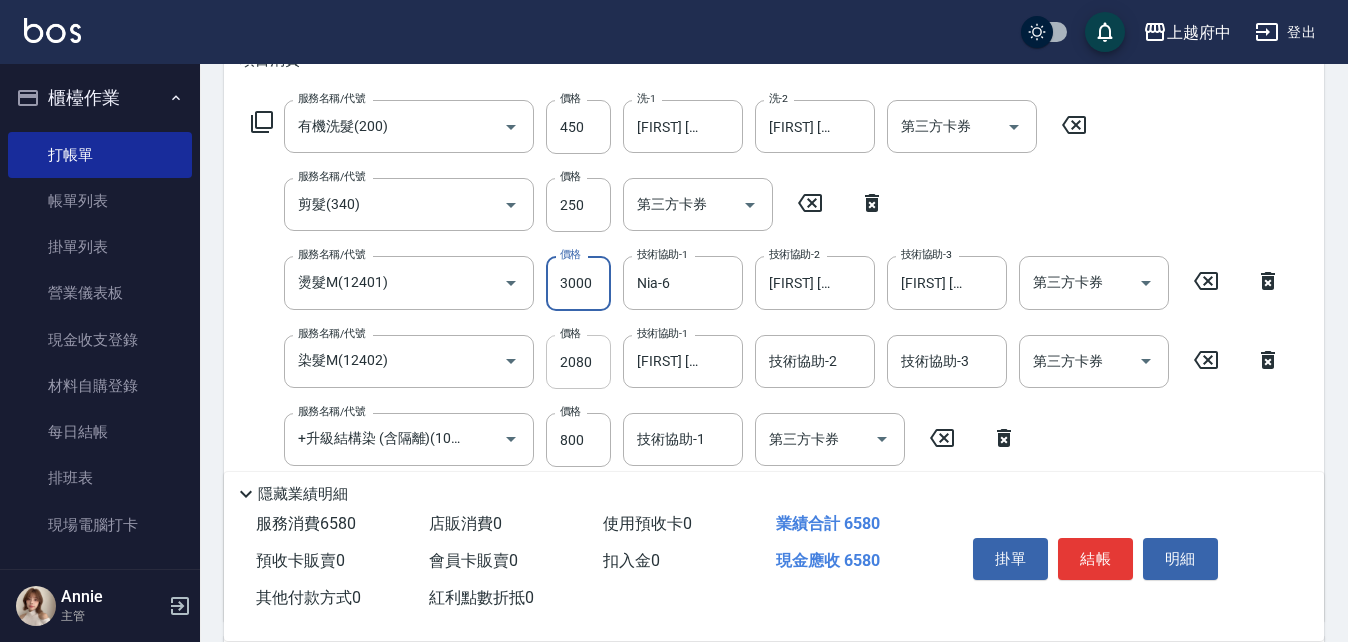 type on "3000" 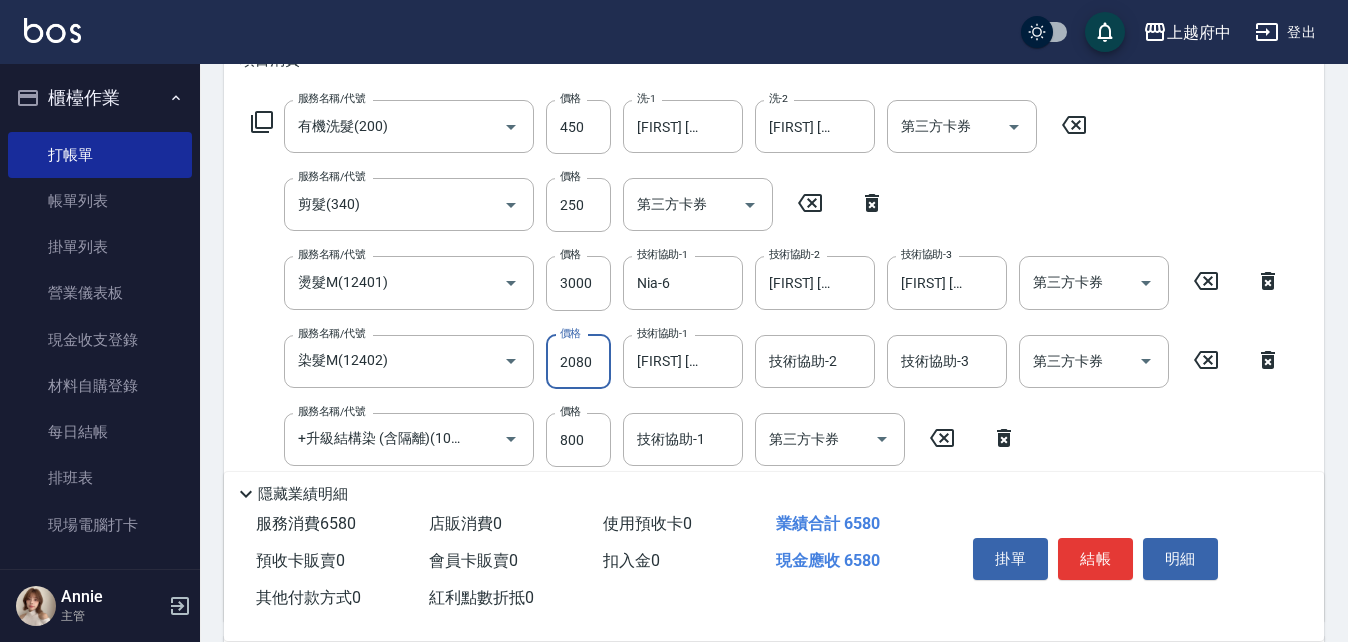 click on "2080" at bounding box center [578, 362] 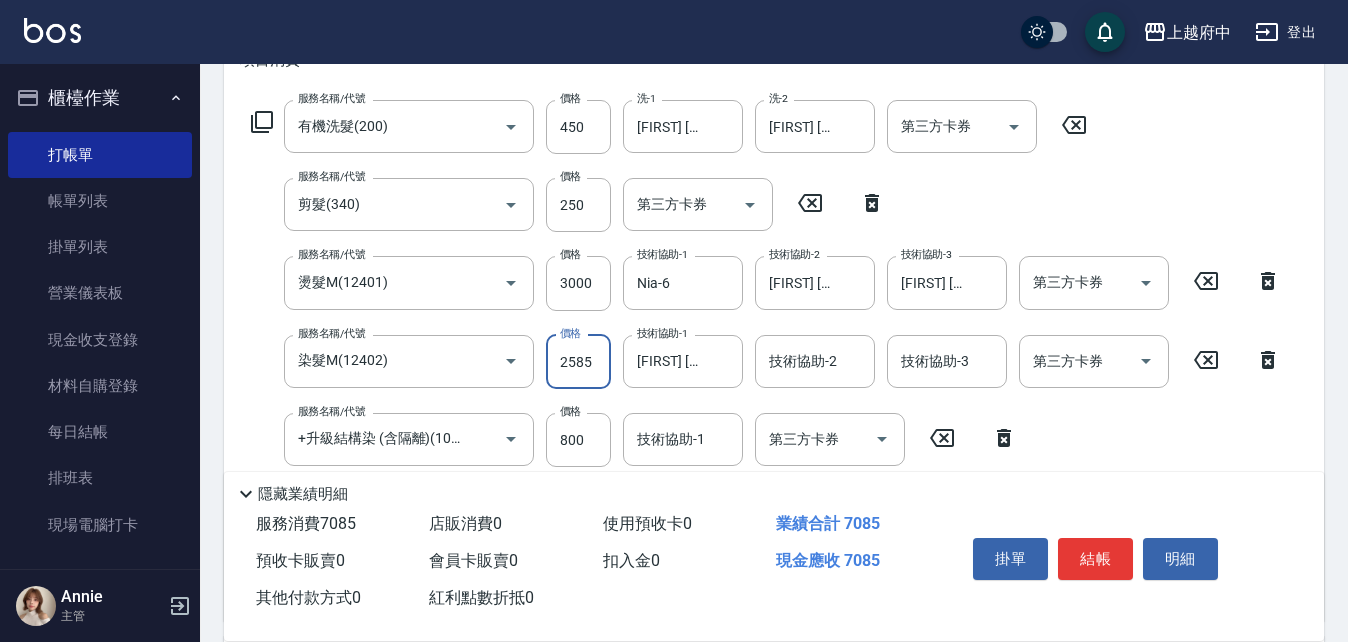 type on "2585" 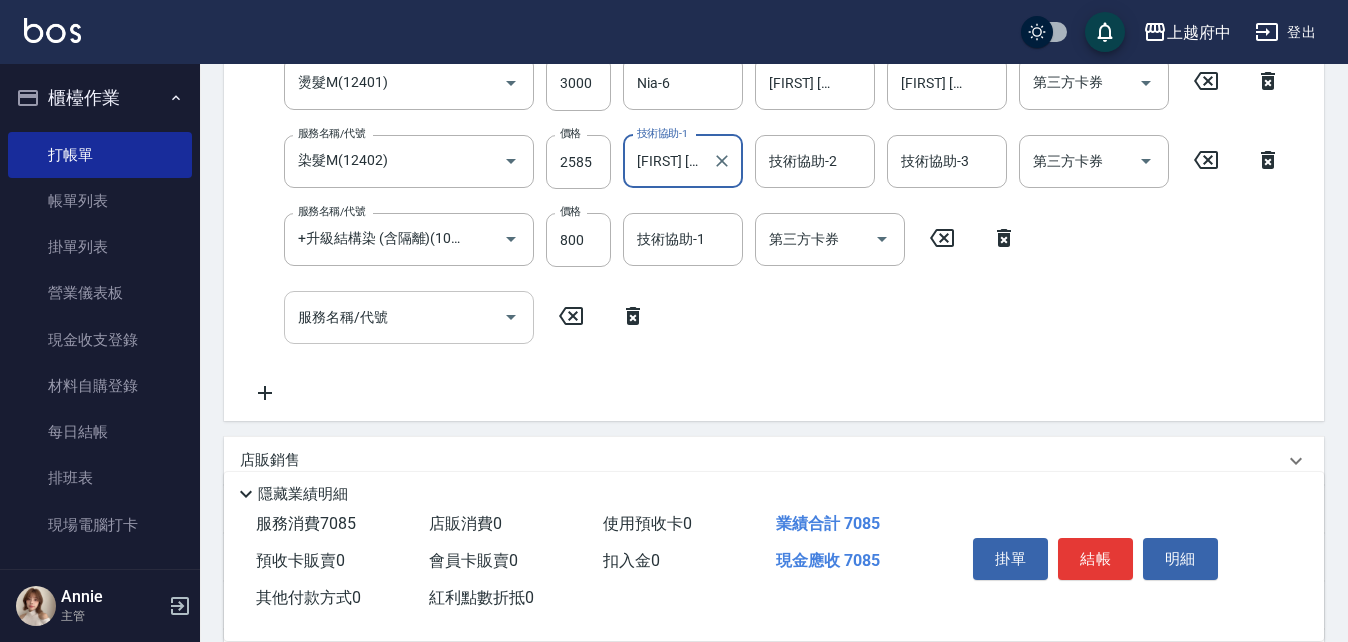 scroll, scrollTop: 496, scrollLeft: 0, axis: vertical 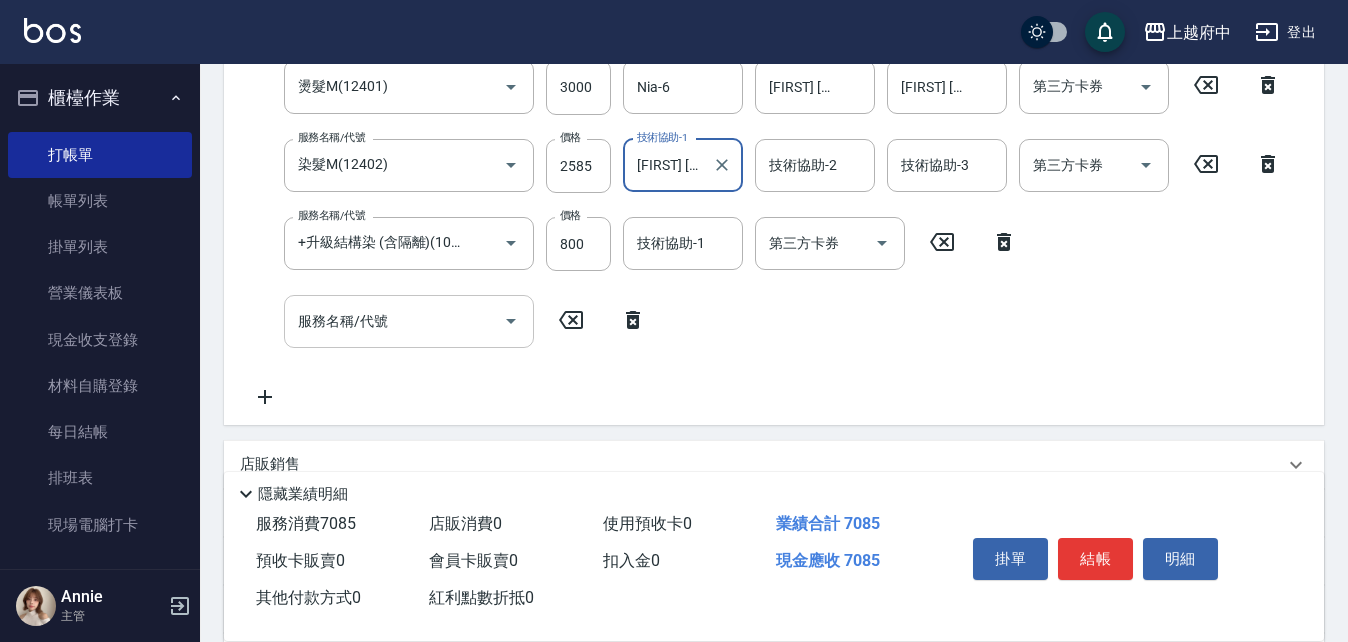 click on "服務名稱/代號" at bounding box center (394, 321) 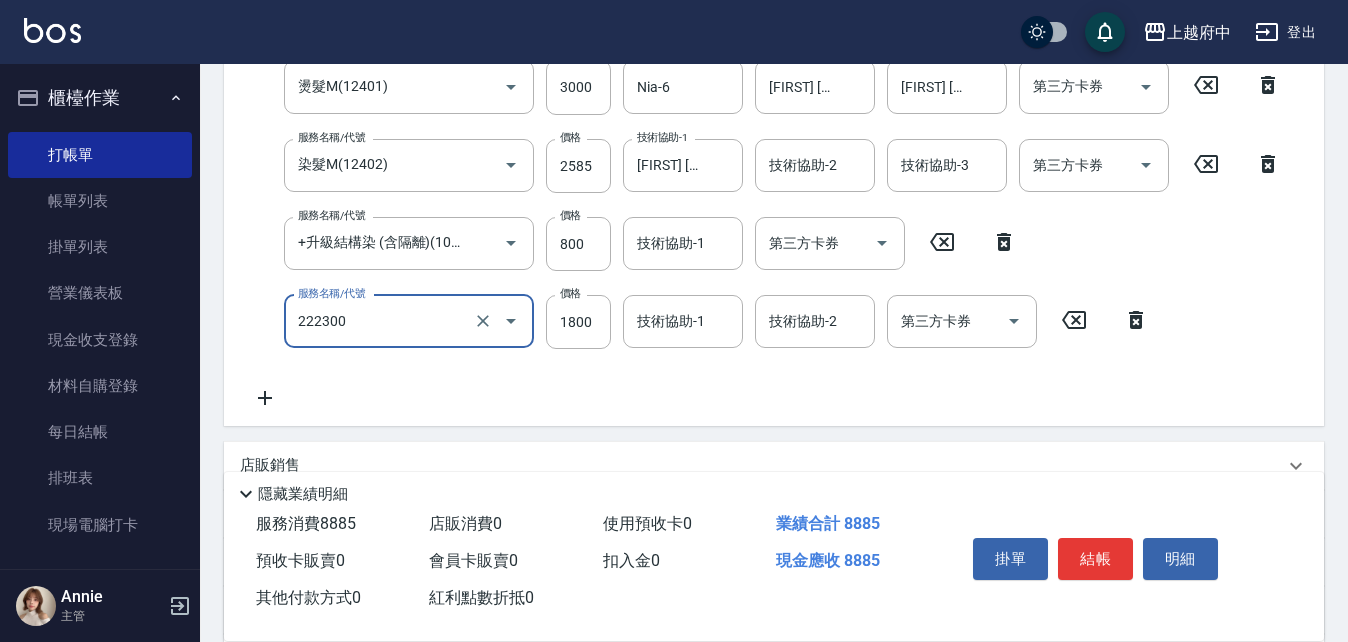 type on "結構三段式(222300)" 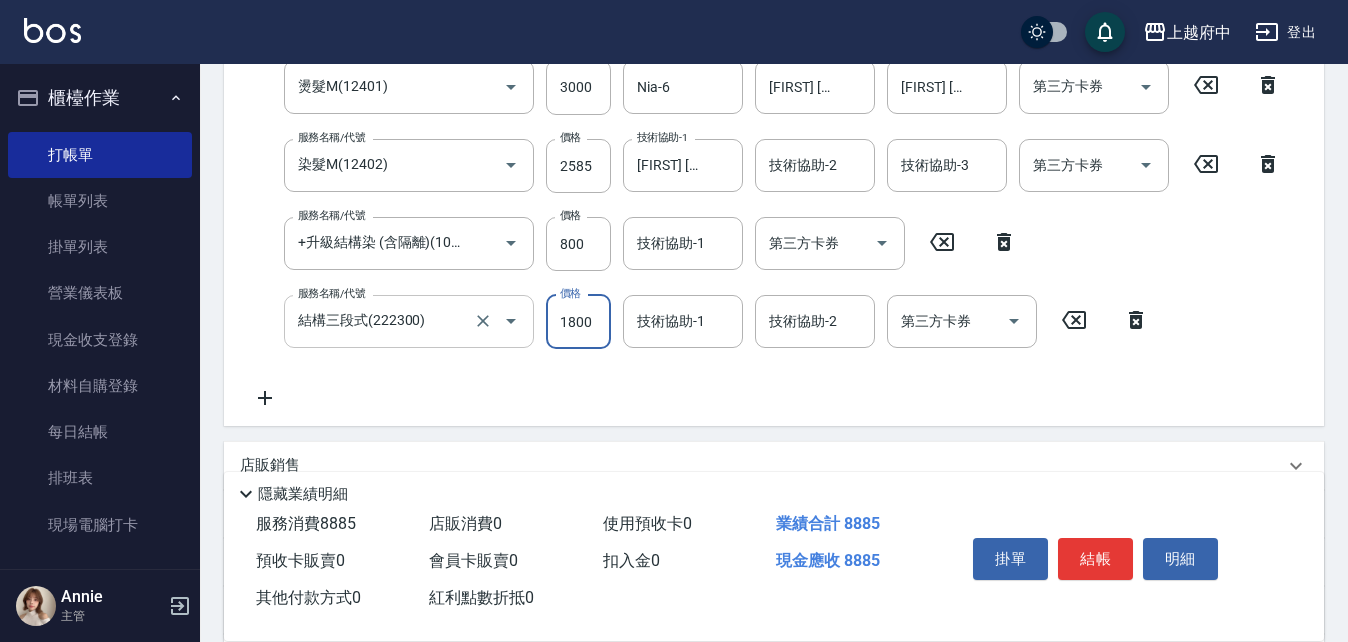 scroll, scrollTop: 497, scrollLeft: 0, axis: vertical 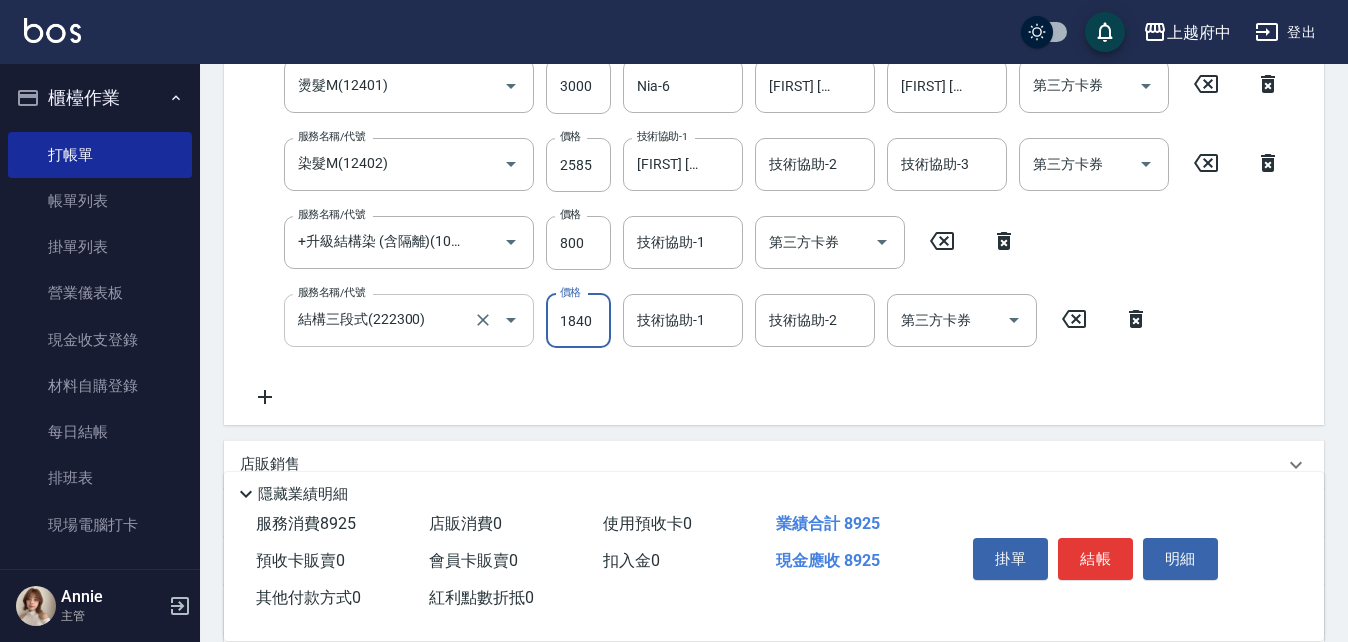 type on "1840" 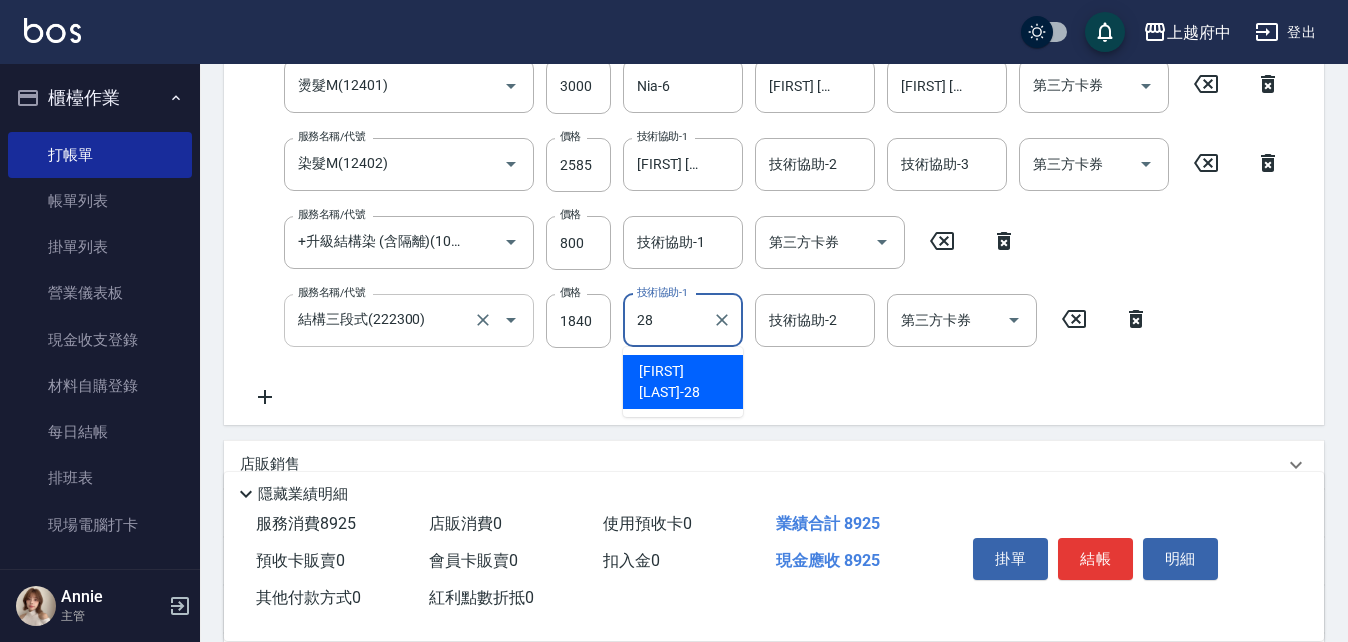 type on "[FIRST] [LAST]-[NUMBER]" 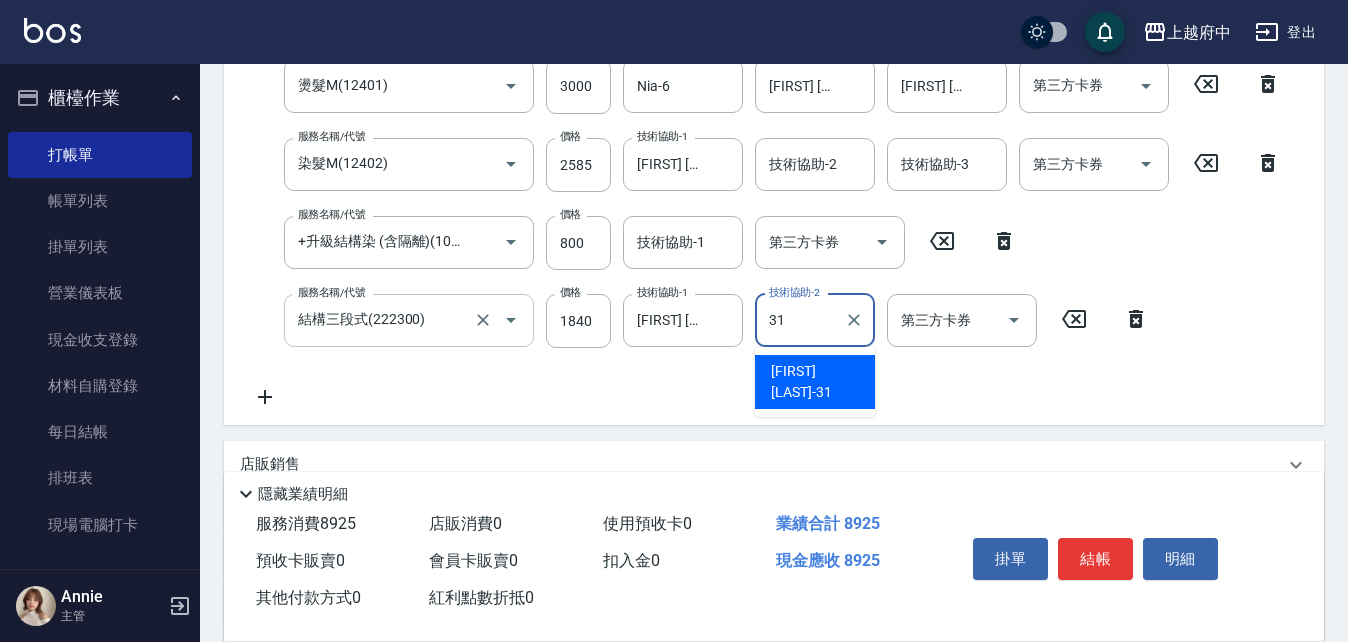 type on "[FIRST] [LAST]-[NUMBER]" 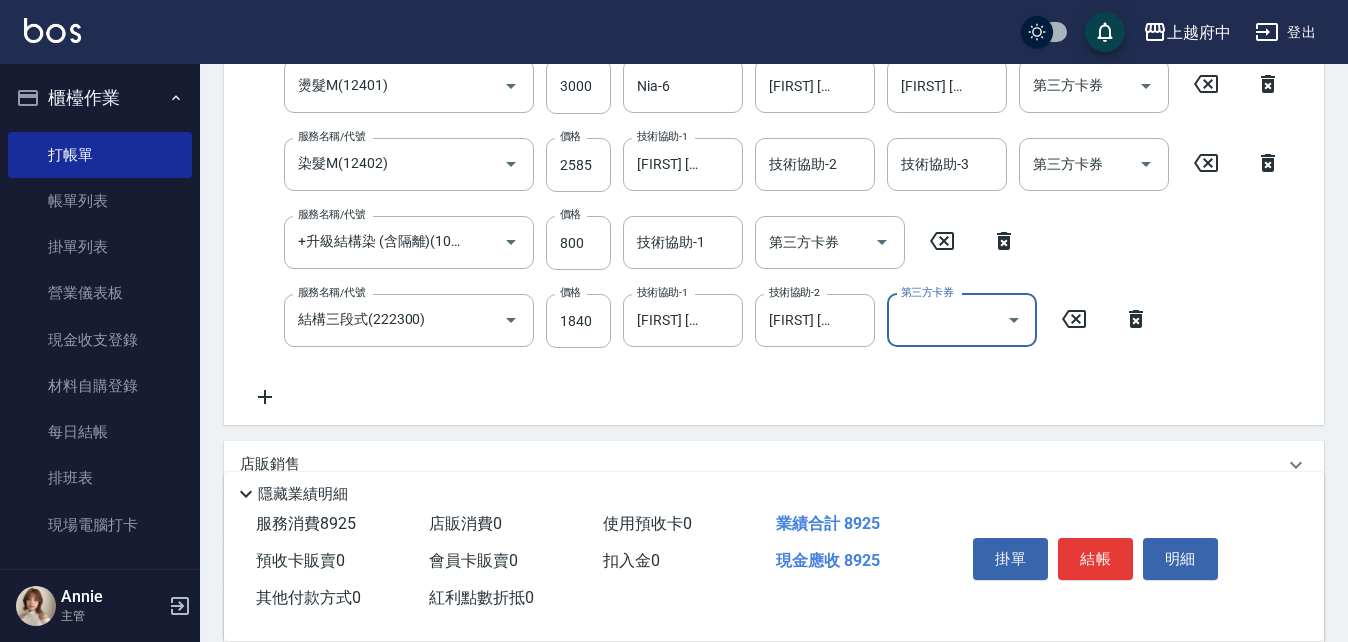 click on "服務名稱/代號 有機洗髮(200) 服務名稱/代號 價格 450 價格 洗-1 [FIRST] [LAST]-[NUMBER] 洗-1 洗-2 [FIRST] [LAST]-[NUMBER] 洗-2 第三方卡券 第三方卡券 服務名稱/代號 剪髮(340) 服務名稱/代號 價格 250 價格 第三方卡券 第三方卡券 服務名稱/代號 燙髮M(12401) 服務名稱/代號 價格 3000 價格 技術協助-1 [NAME]-[NUMBER] 技術協助-1 技術協助-2 [FIRST] [LAST]-[NUMBER] 技術協助-2 技術協助-3 [FIRST] [LAST]-[NUMBER] 技術協助-3 第三方卡券 第三方卡券 服務名稱/代號 染髮M(12402) 服務名稱/代號 價格 2585 價格 技術協助-1 [FIRST] [LAST]-[NUMBER] 技術協助-1 技術協助-2 技術協助-2 技術協助-3 技術協助-3 第三方卡券 第三方卡券 服務名稱/代號 +升級結構染 (含隔離)(1003) 服務名稱/代號 價格 800 價格 技術協助-1 技術協助-1 第三方卡券 第三方卡券 服務名稱/代號 結構三段式(222300) 服務名稱/代號 價格 1840 價格 技術協助-1 [FIRST] [LAST]-[NUMBER] 技術協助-1 技術協助-2 [FIRST] [LAST]-[NUMBER] 技術協助-2" at bounding box center [766, 156] 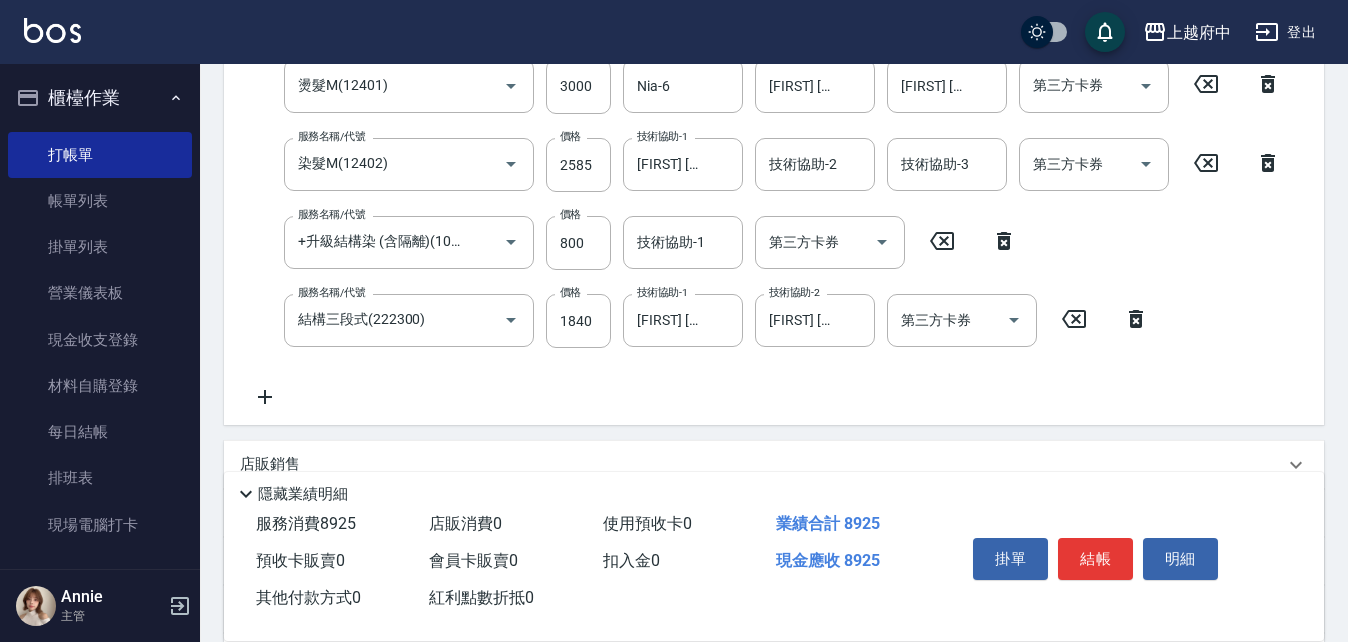 click on "服務名稱/代號 有機洗髮(200) 服務名稱/代號 價格 450 價格 洗-1 [FIRST] [LAST]-[NUMBER] 洗-1 洗-2 [FIRST] [LAST]-[NUMBER] 洗-2 第三方卡券 第三方卡券 服務名稱/代號 剪髮(340) 服務名稱/代號 價格 250 價格 第三方卡券 第三方卡券 服務名稱/代號 燙髮M(12401) 服務名稱/代號 價格 3000 價格 技術協助-1 [NAME]-[NUMBER] 技術協助-1 技術協助-2 [FIRST] [LAST]-[NUMBER] 技術協助-2 技術協助-3 [FIRST] [LAST]-[NUMBER] 技術協助-3 第三方卡券 第三方卡券 服務名稱/代號 染髮M(12402) 服務名稱/代號 價格 2585 價格 技術協助-1 [FIRST] [LAST]-[NUMBER] 技術協助-1 技術協助-2 技術協助-2 技術協助-3 技術協助-3 第三方卡券 第三方卡券 服務名稱/代號 +升級結構染 (含隔離)(1003) 服務名稱/代號 價格 800 價格 技術協助-1 技術協助-1 第三方卡券 第三方卡券 服務名稱/代號 結構三段式(222300) 服務名稱/代號 價格 1840 價格 技術協助-1 [FIRST] [LAST]-[NUMBER] 技術協助-1 技術協助-2 [FIRST] [LAST]-[NUMBER] 技術協助-2" at bounding box center [766, 156] 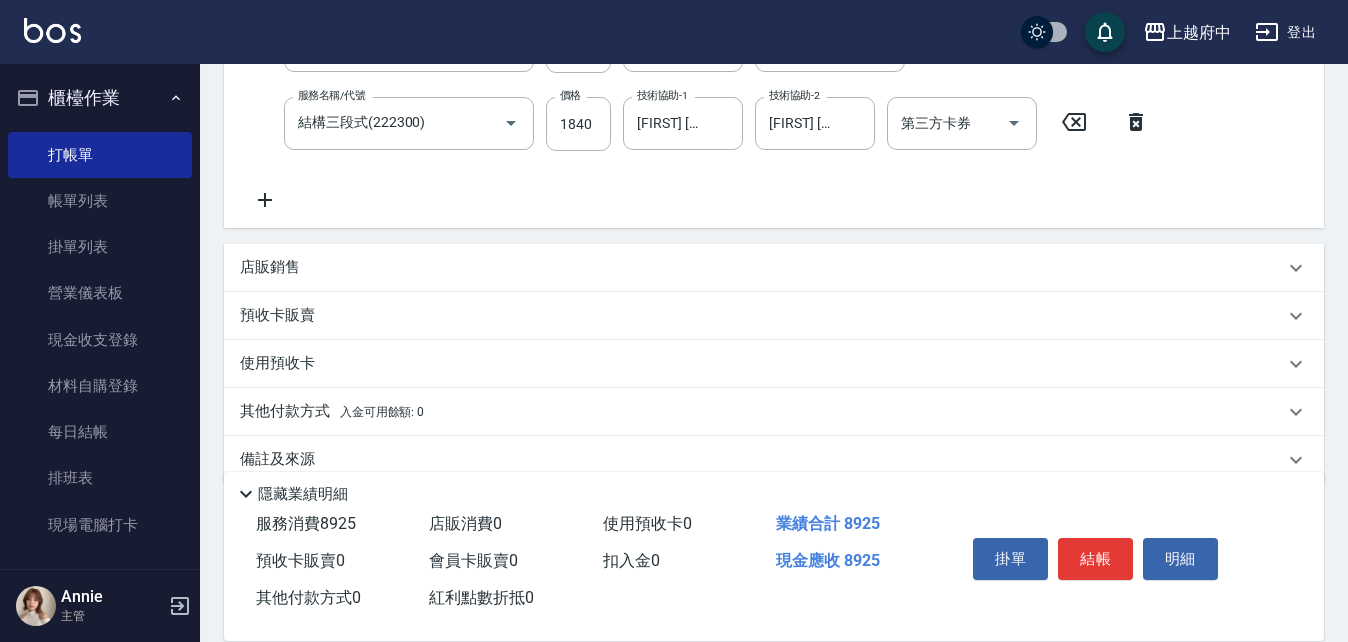 scroll, scrollTop: 697, scrollLeft: 0, axis: vertical 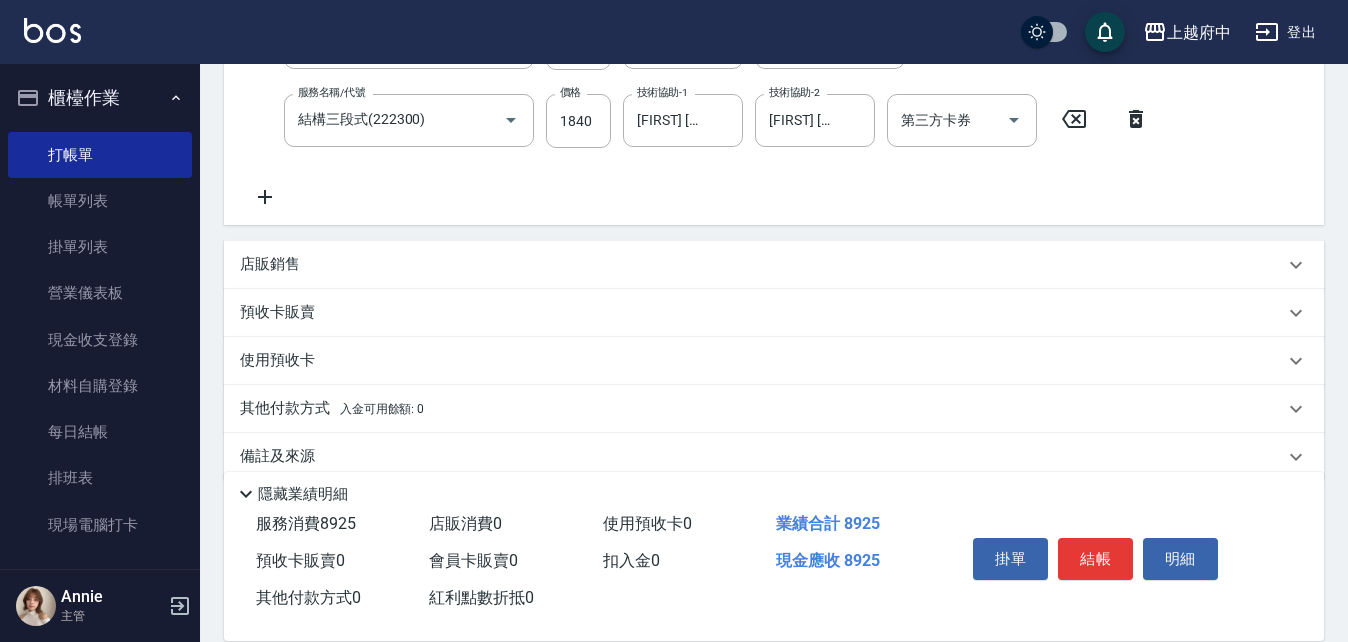 click on "店販銷售" at bounding box center [270, 264] 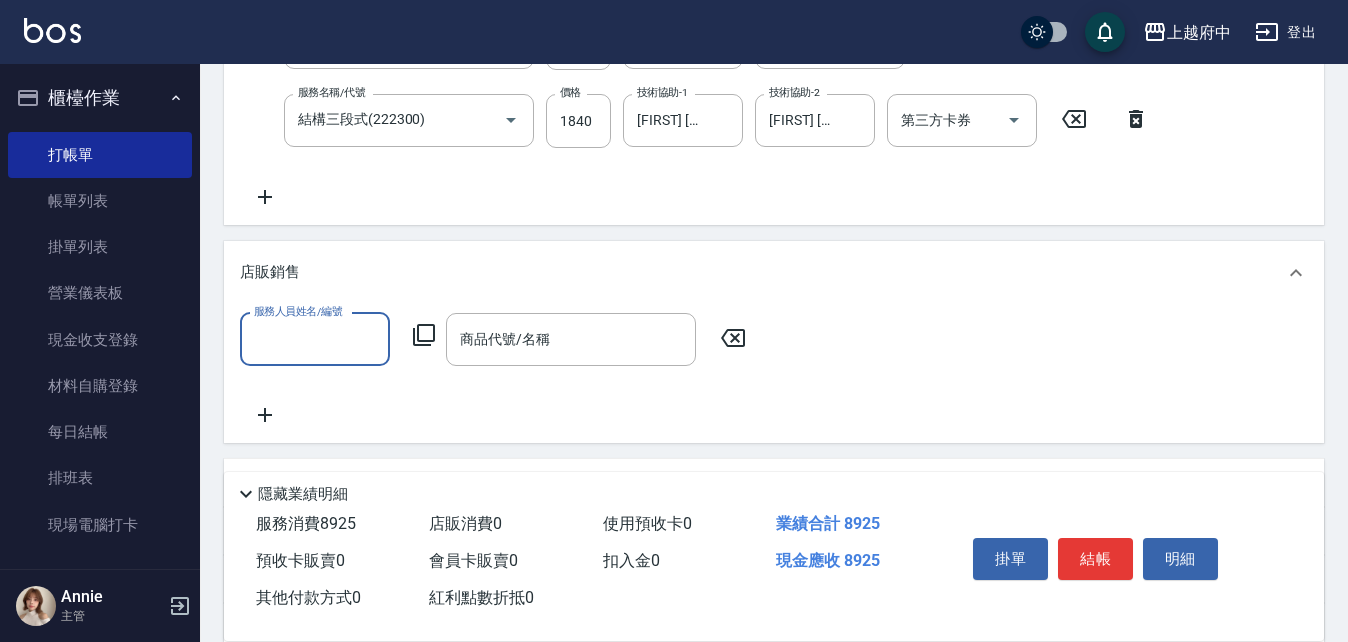 scroll, scrollTop: 0, scrollLeft: 0, axis: both 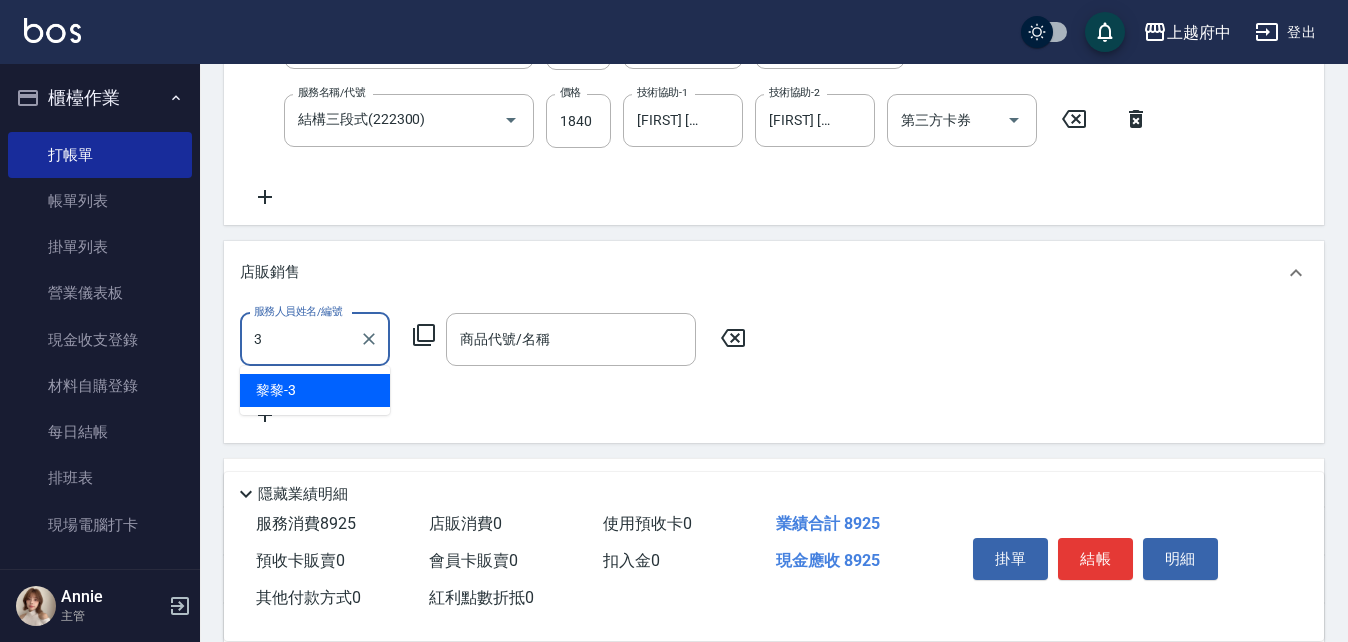 type on "[FIRST] [LAST]-[NUMBER]" 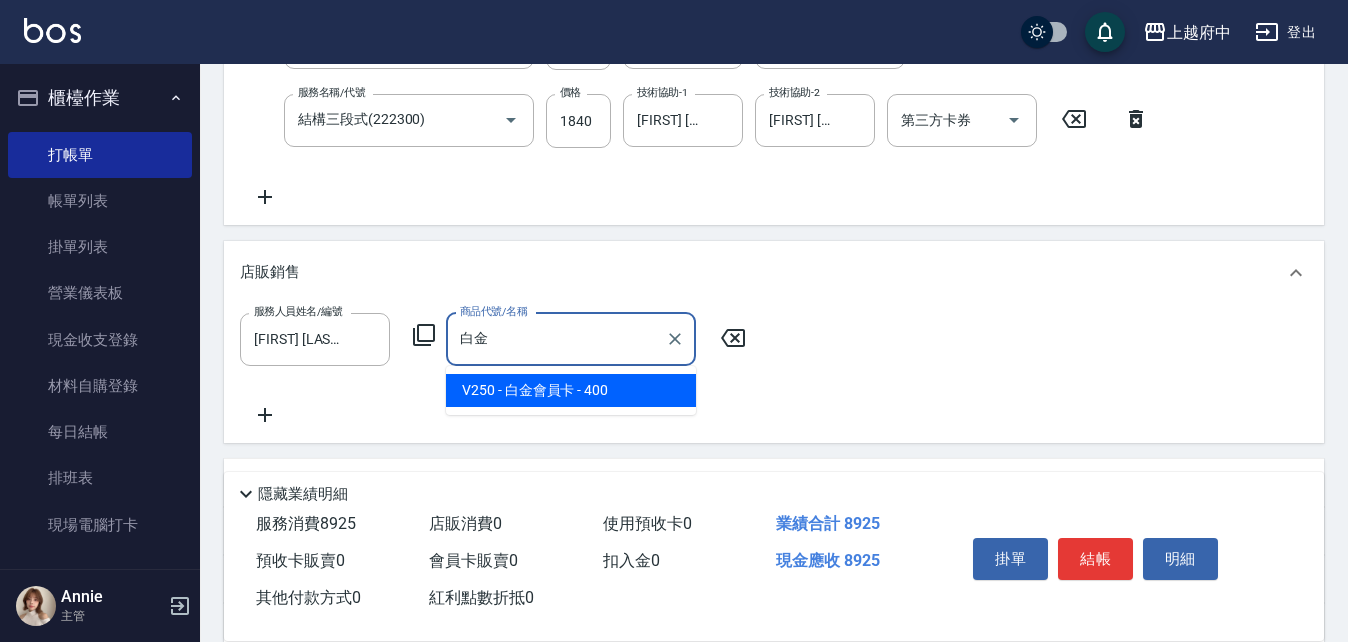 click on "V250 - 白金會員卡 - 400" at bounding box center (571, 390) 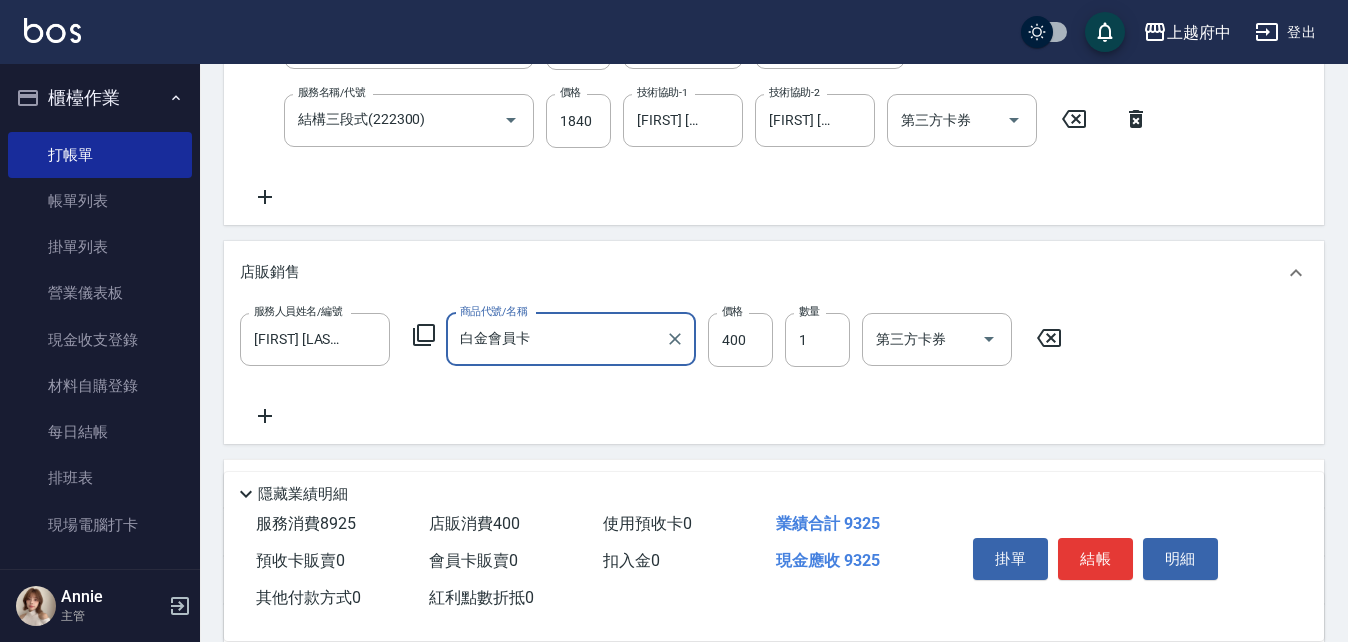 type on "白金會員卡" 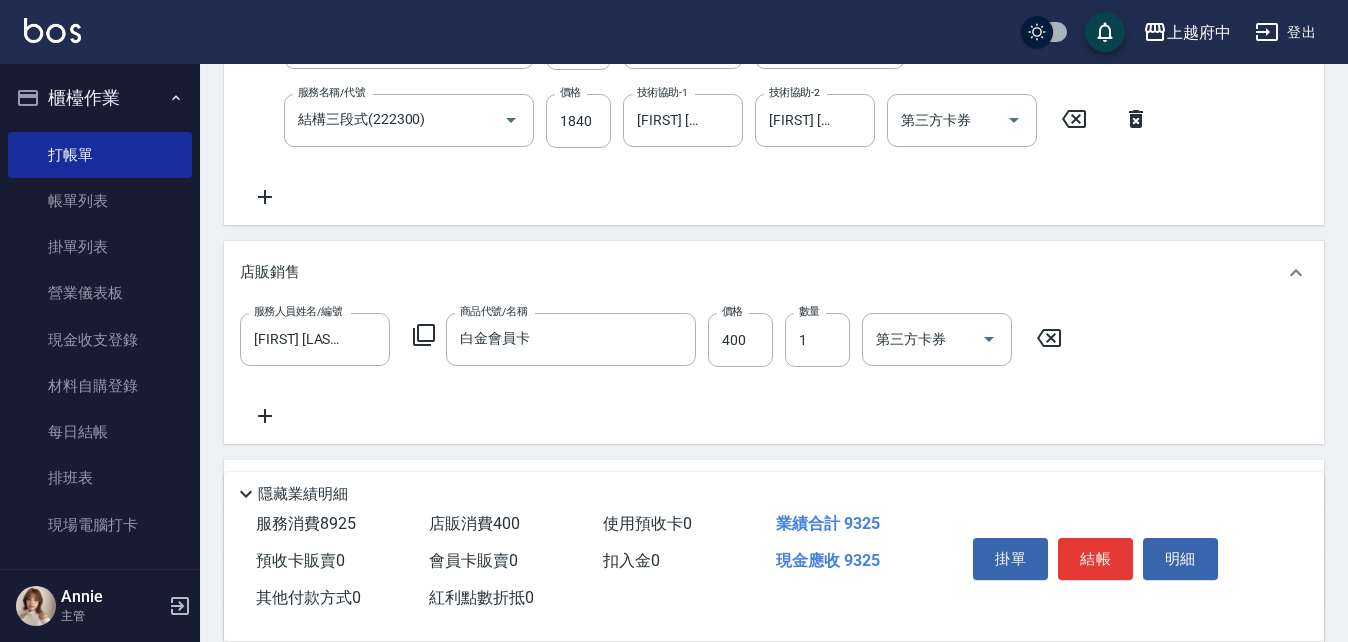 click on "服務人員姓名/編號 [FIRST] [LAST]-[NUMBER] 服務人員姓名/編號 商品代號/名稱 白金會員卡 商品代號/名稱 價格 400 價格 數量 1 數量 第三方卡券 第三方卡券" at bounding box center [774, 374] 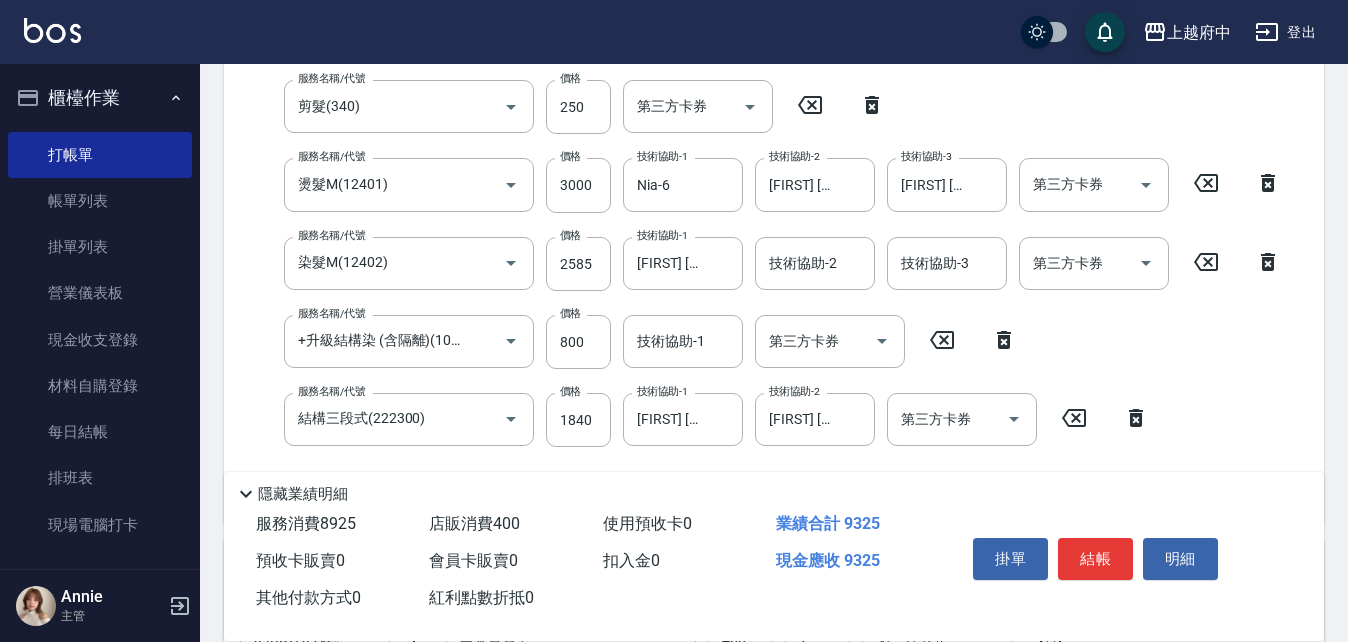 scroll, scrollTop: 397, scrollLeft: 0, axis: vertical 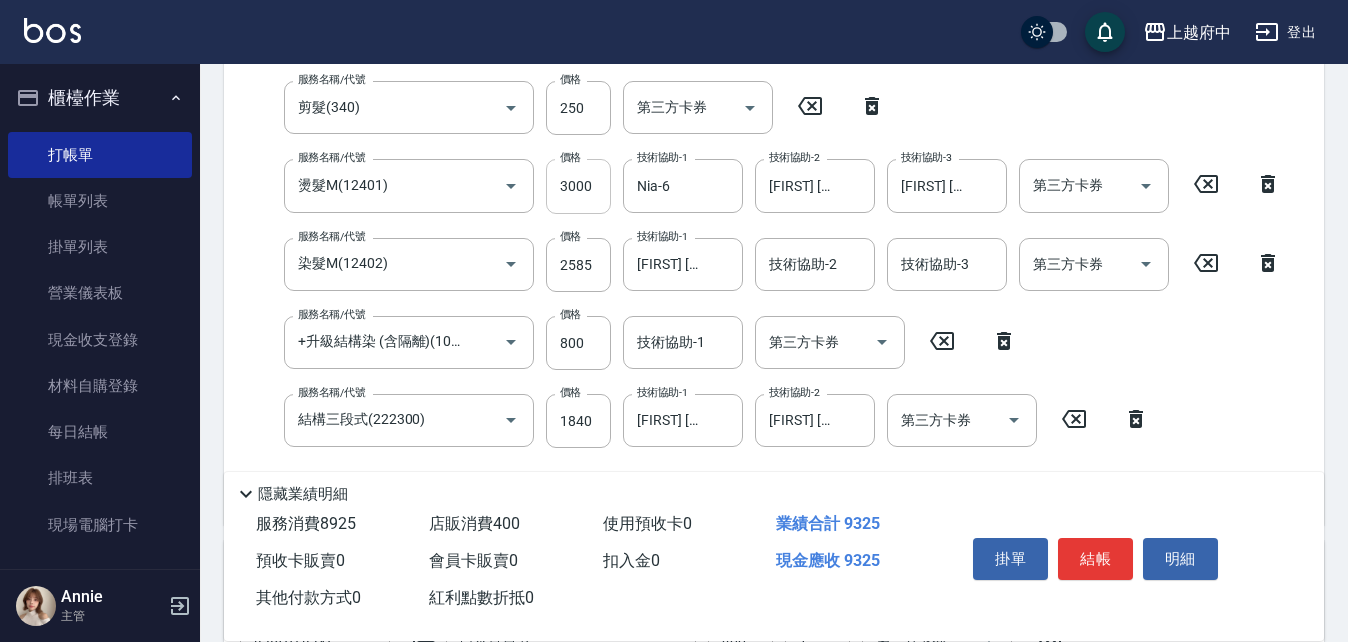 click on "3000" at bounding box center (578, 186) 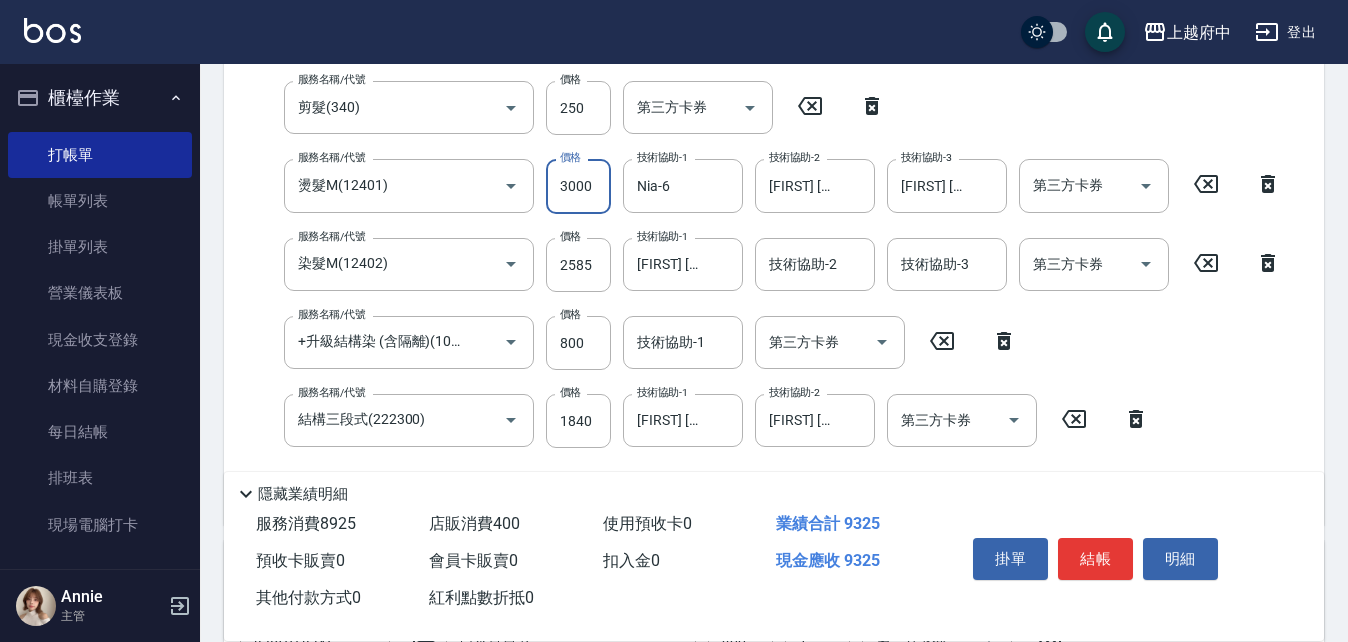 click on "3000" at bounding box center [578, 186] 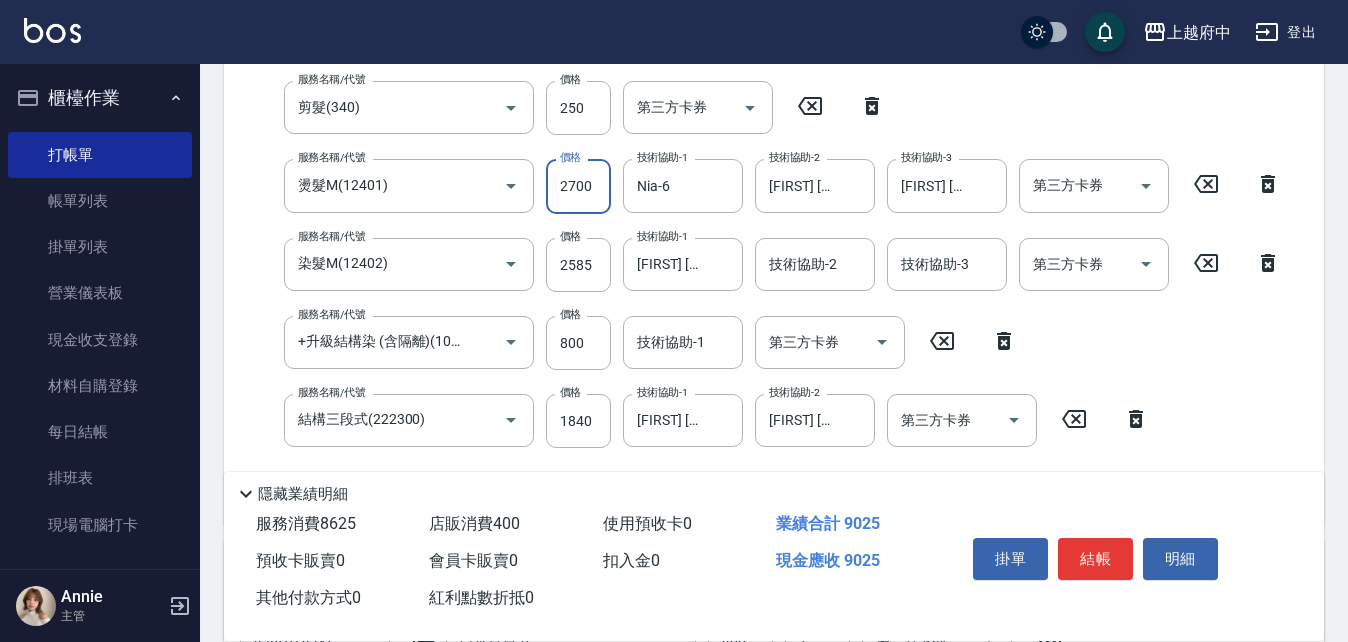 type on "2700" 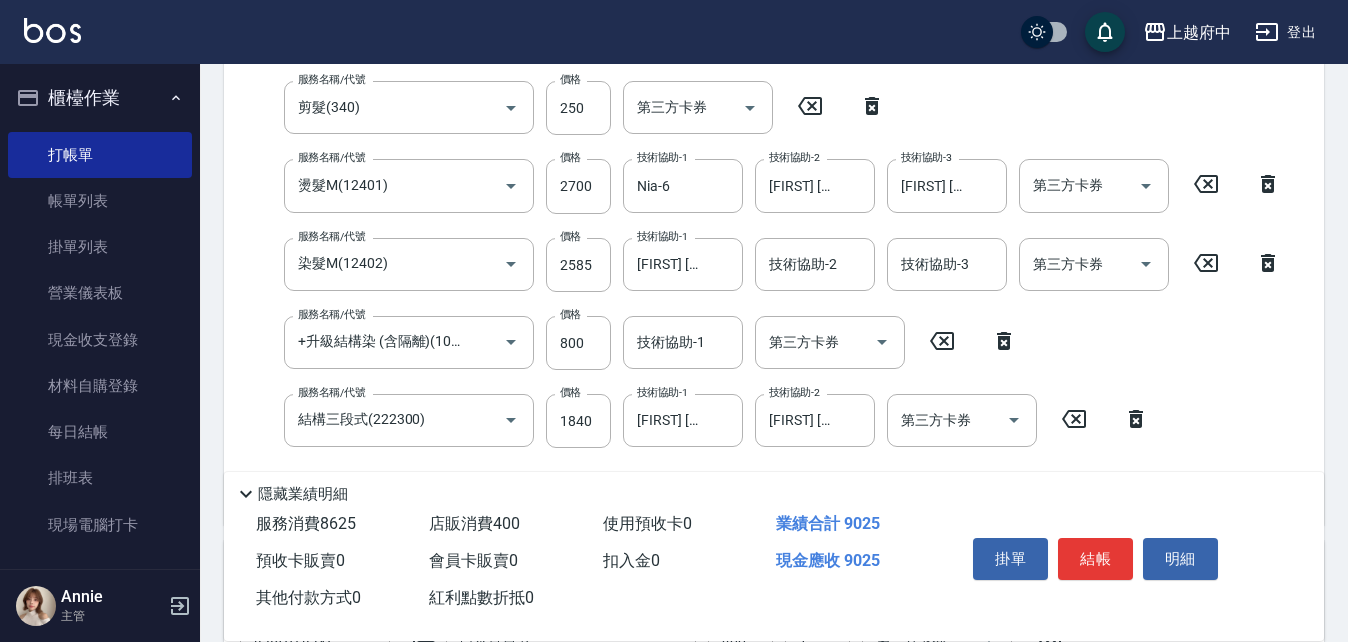 click on "服務名稱/代號 有機洗髮(200) 服務名稱/代號 價格 450 價格 洗-1 [FIRST] [LAST]-[NUMBER] 洗-1 洗-2 [FIRST] [LAST]-[NUMBER] 洗-2 第三方卡券 第三方卡券 服務名稱/代號 剪髮(340) 服務名稱/代號 價格 250 價格 第三方卡券 第三方卡券 服務名稱/代號 燙髮M(12401) 服務名稱/代號 價格 2700 價格 技術協助-1 [NAME]-[NUMBER] 技術協助-1 技術協助-2 [FIRST] [LAST]-[NUMBER] 技術協助-2 技術協助-3 [FIRST] [LAST]-[NUMBER] 技術協助-3 第三方卡券 第三方卡券 服務名稱/代號 染髮M(12402) 服務名稱/代號 價格 2585 價格 技術協助-1 [FIRST] [LAST]-[NUMBER] 技術協助-1 技術協助-2 技術協助-2 技術協助-3 技術協助-3 第三方卡券 第三方卡券 服務名稱/代號 +升級結構染 (含隔離)(1003) 服務名稱/代號 價格 800 價格 技術協助-1 技術協助-1 第三方卡券 第三方卡券 服務名稱/代號 結構三段式(222300) 服務名稱/代號 價格 1840 價格 技術協助-1 [FIRST] [LAST]-[NUMBER] 技術協助-1 技術協助-2 [FIRST] [LAST]-[NUMBER] 技術協助-2" at bounding box center [766, 256] 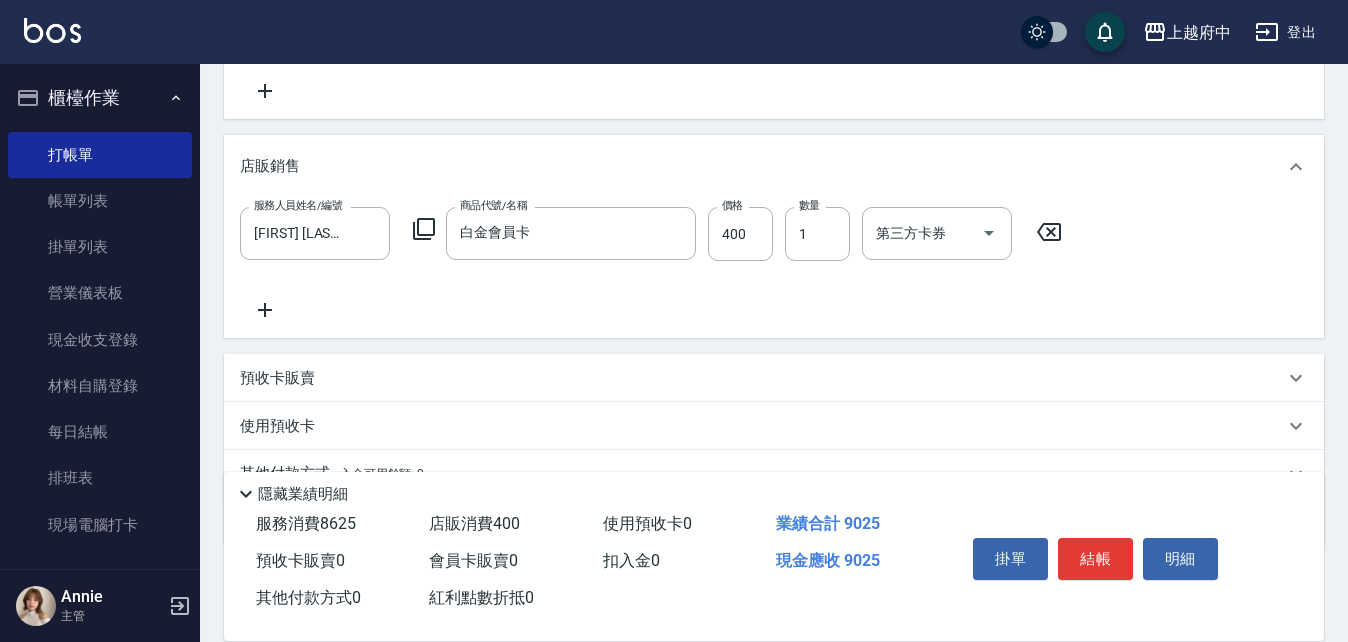 scroll, scrollTop: 897, scrollLeft: 0, axis: vertical 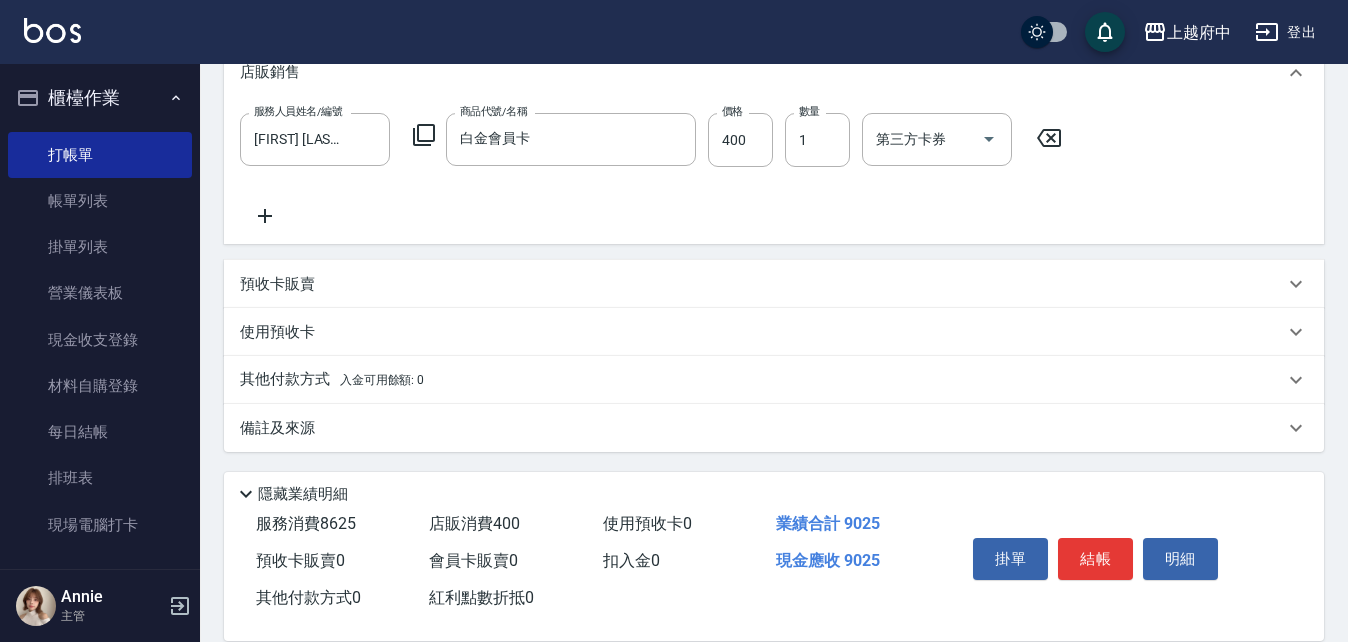 click on "其他付款方式 入金可用餘額: 0" at bounding box center (332, 380) 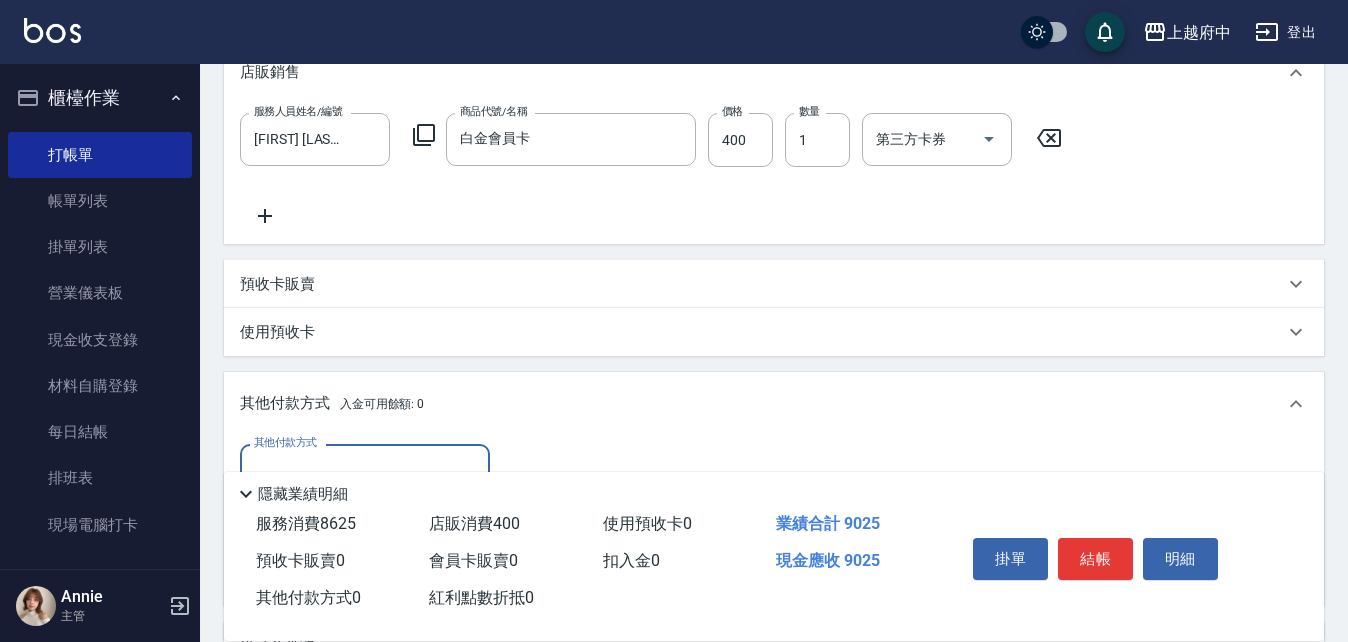 scroll, scrollTop: 0, scrollLeft: 0, axis: both 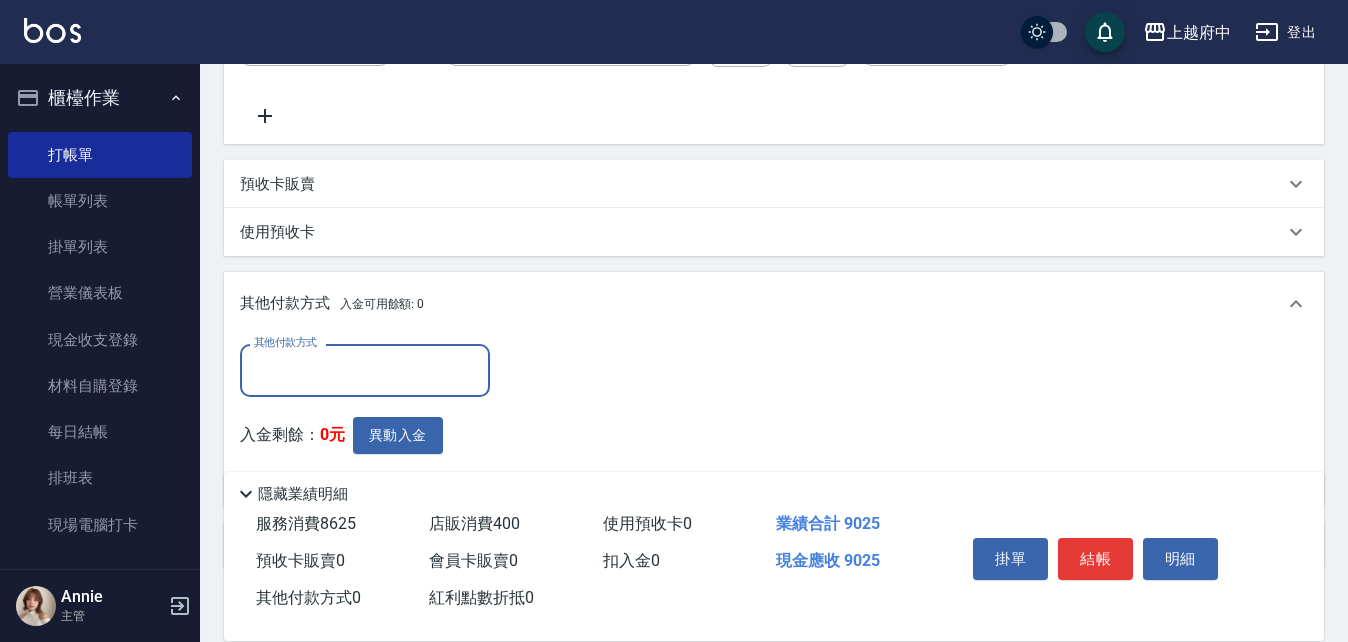 click on "其他付款方式" at bounding box center [365, 370] 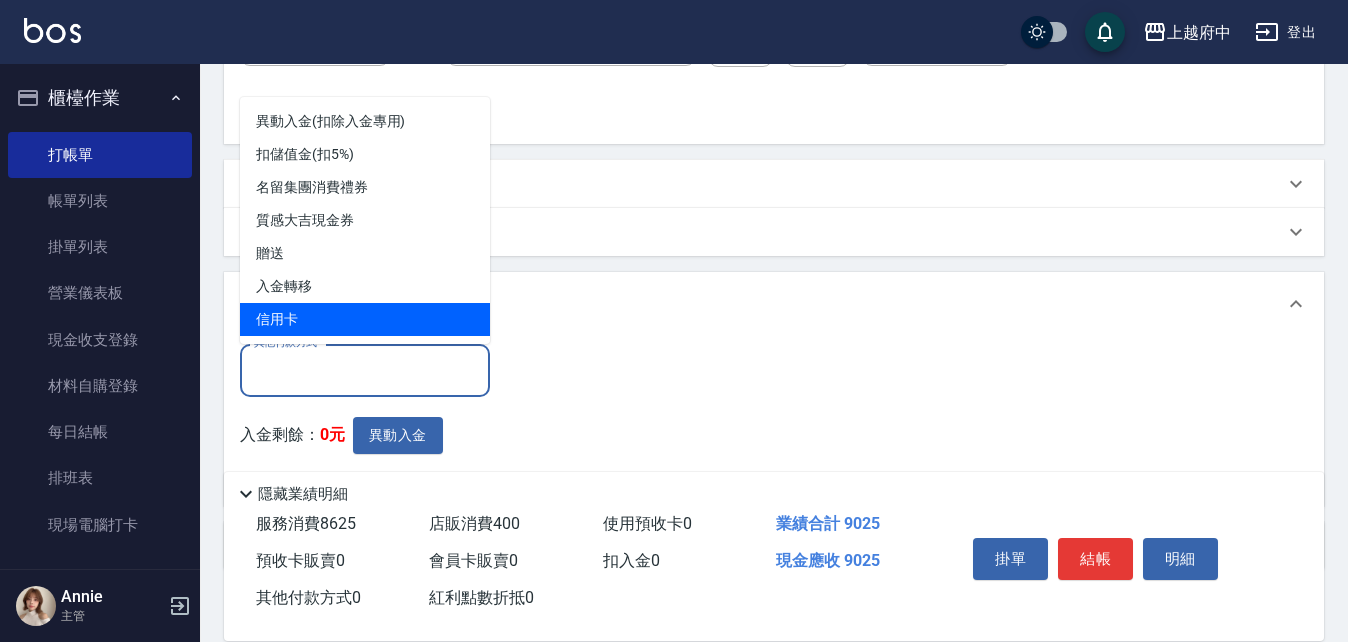 click on "信用卡" at bounding box center [365, 319] 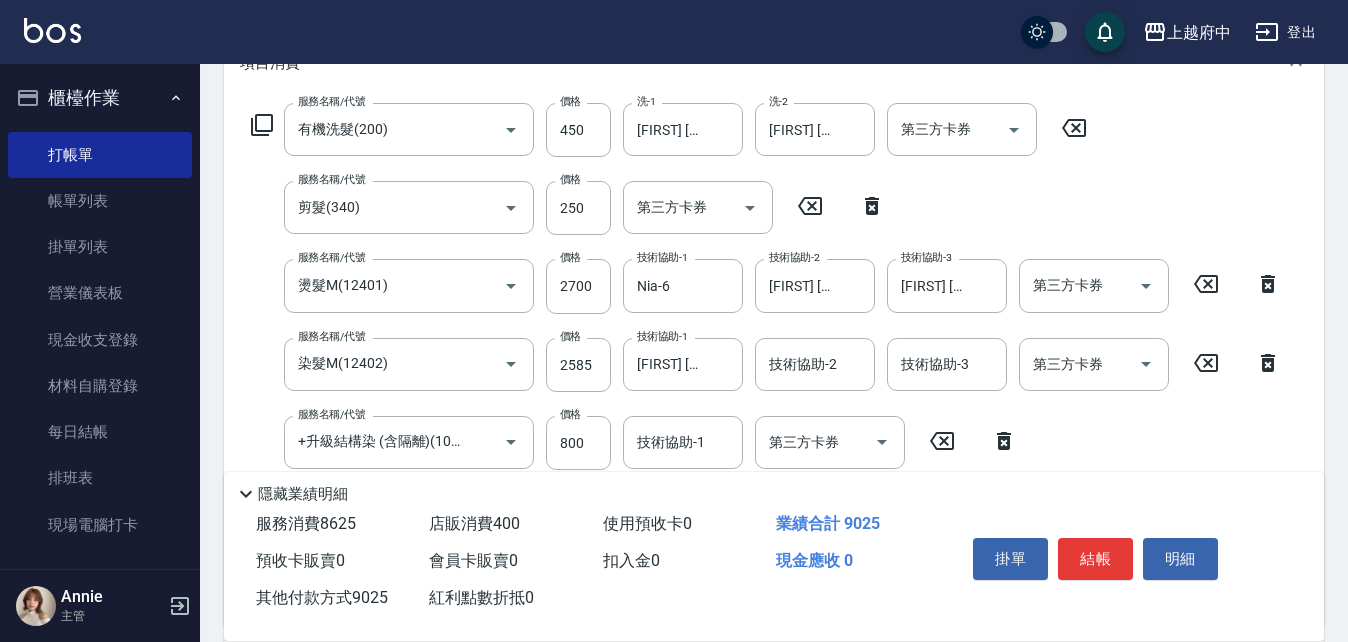 scroll, scrollTop: 397, scrollLeft: 0, axis: vertical 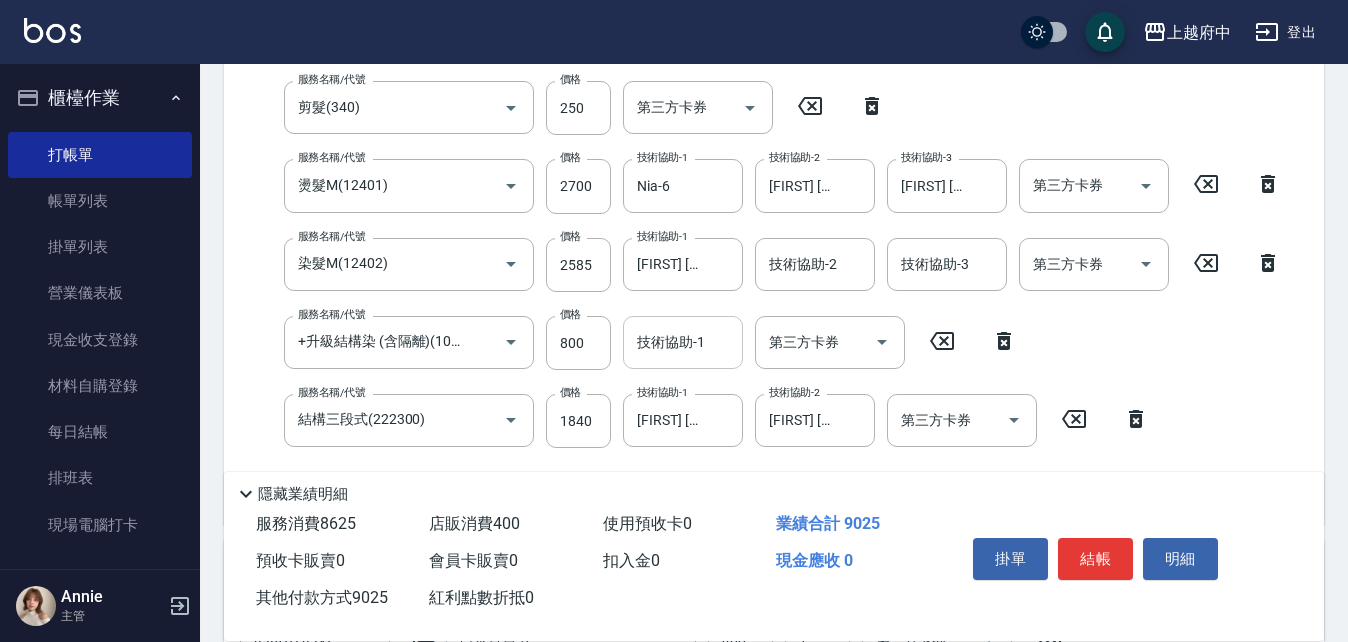 type on "9025" 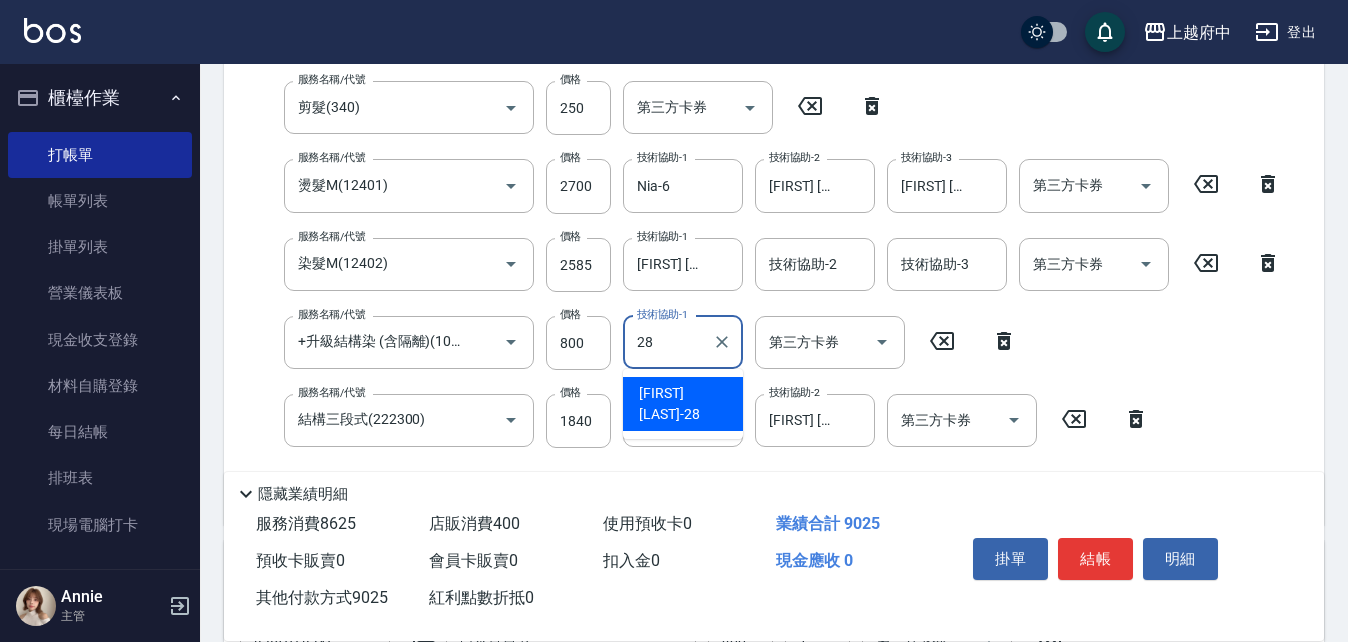 type on "[FIRST] [LAST]-[NUMBER]" 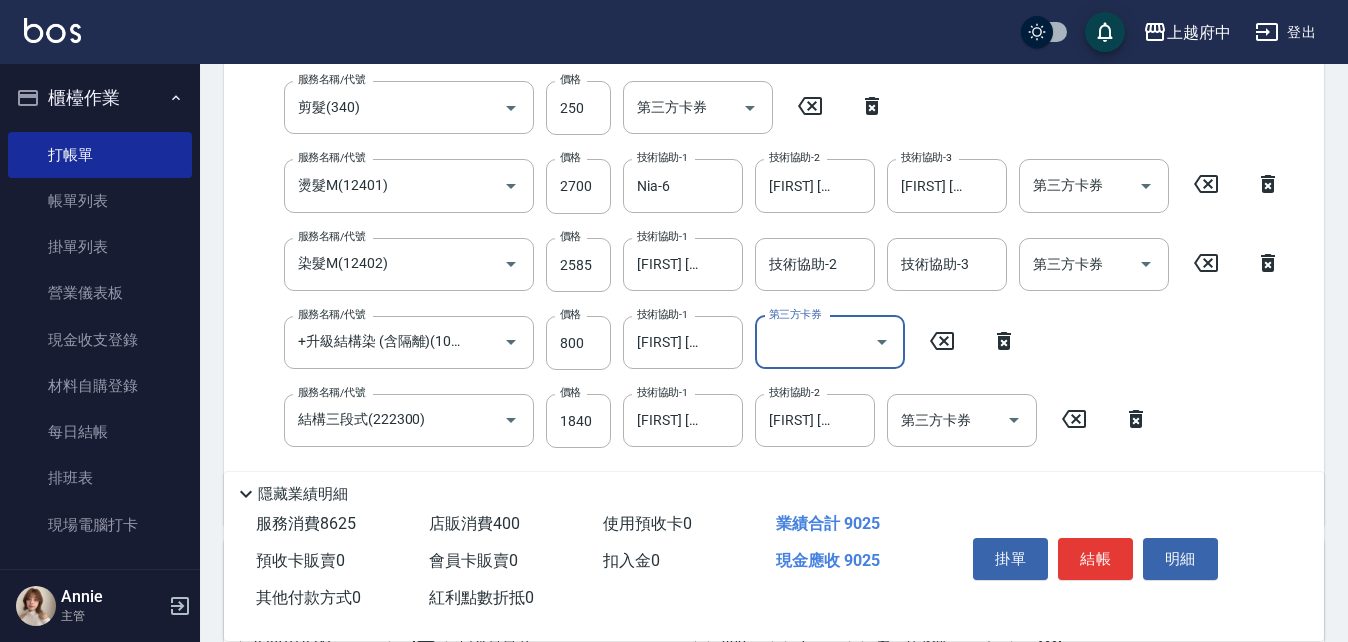 click on "服務名稱/代號 有機洗髮(200) 服務名稱/代號 價格 450 價格 洗-1 [FIRST]-[NUMBER] 洗-1 洗-2 [FIRST]-[NUMBER] 洗-2 第三方卡券 第三方卡券 服務名稱/代號 剪髮(340) 服務名稱/代號 價格 250 價格 第三方卡券 第三方卡券 服務名稱/代號 燙髮M(12401) 服務名稱/代號 價格 2700 價格 技術協助-1 [FIRST]-[NUMBER] 技術協助-1 技術協助-2 [FIRST]-[NUMBER] 技術協助-2 技術協助-3 [FIRST]-[NUMBER] 技術協助-3 第三方卡券 第三方卡券 服務名稱/代號 染髮M(12402) 服務名稱/代號 價格 2585 價格 技術協助-1 [FIRST]-[NUMBER] 技術協助-1 技術協助-2 技術協助-2 技術協助-3 技術協助-3 第三方卡券 第三方卡券 服務名稱/代號 +升級結構染 (含隔離)(1003) 服務名稱/代號 價格 800 價格 技術協助-1 [FIRST]-[NUMBER] 技術協助-1 第三方卡券 第三方卡券 服務名稱/代號 結構三段式(222300) 服務名稱/代號 價格 1840 價格 技術協助-1 [FIRST]-[NUMBER] 技術協助-1 技術協助-2 [FIRST]-[NUMBER]" at bounding box center [766, 256] 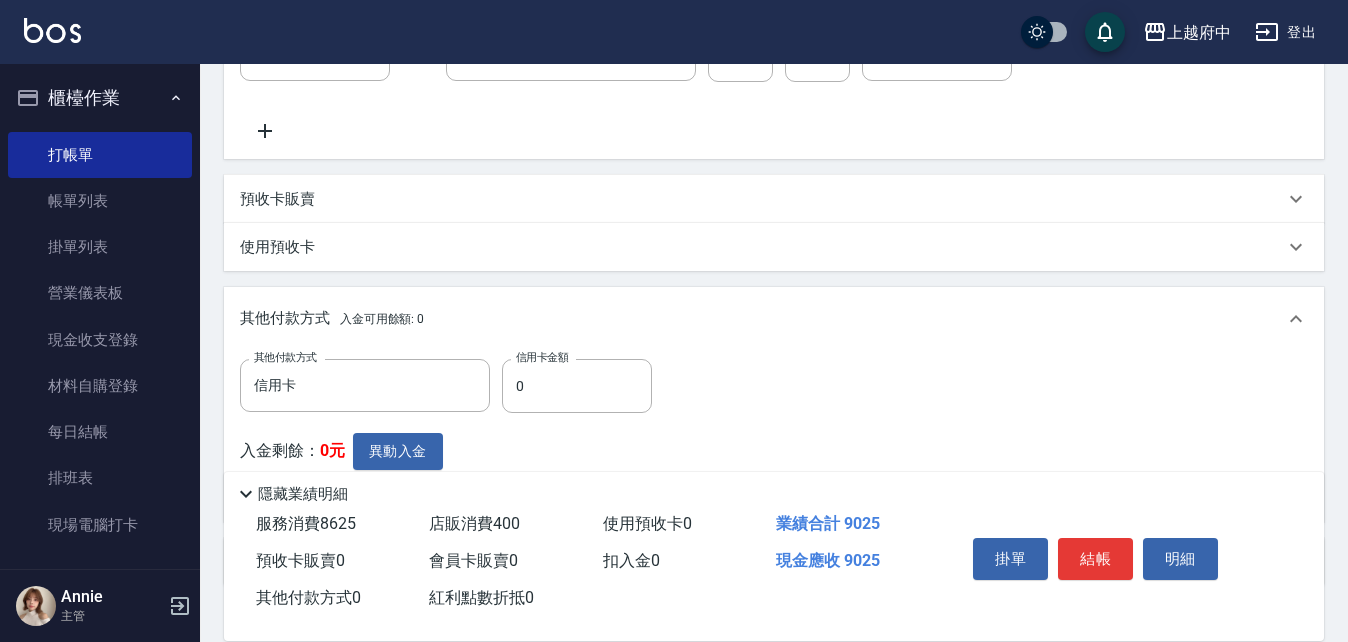 scroll, scrollTop: 1097, scrollLeft: 0, axis: vertical 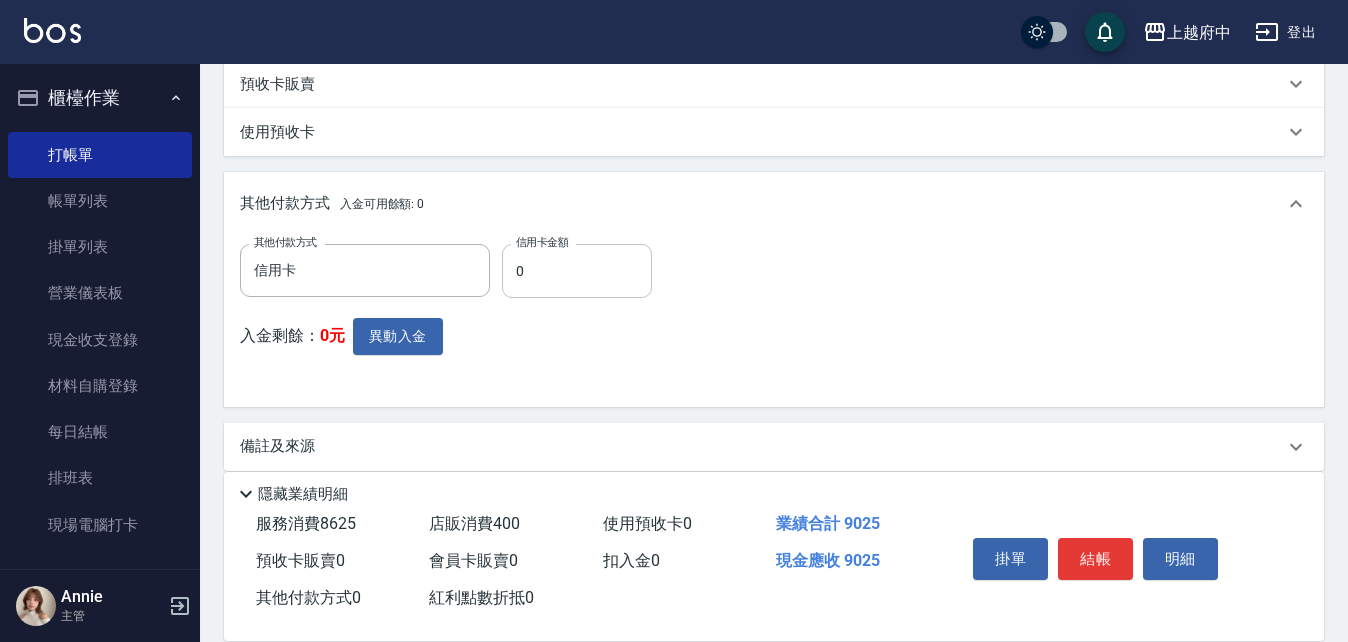 click on "0" at bounding box center (577, 271) 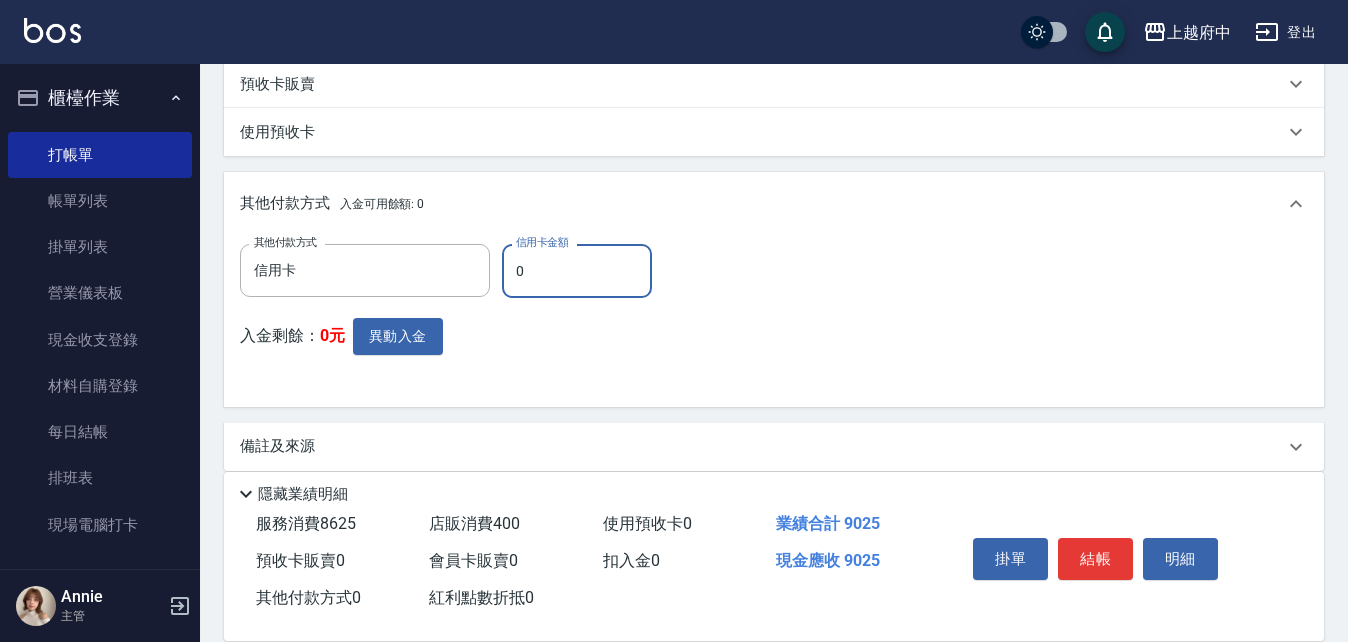 drag, startPoint x: 575, startPoint y: 277, endPoint x: 505, endPoint y: 270, distance: 70.34913 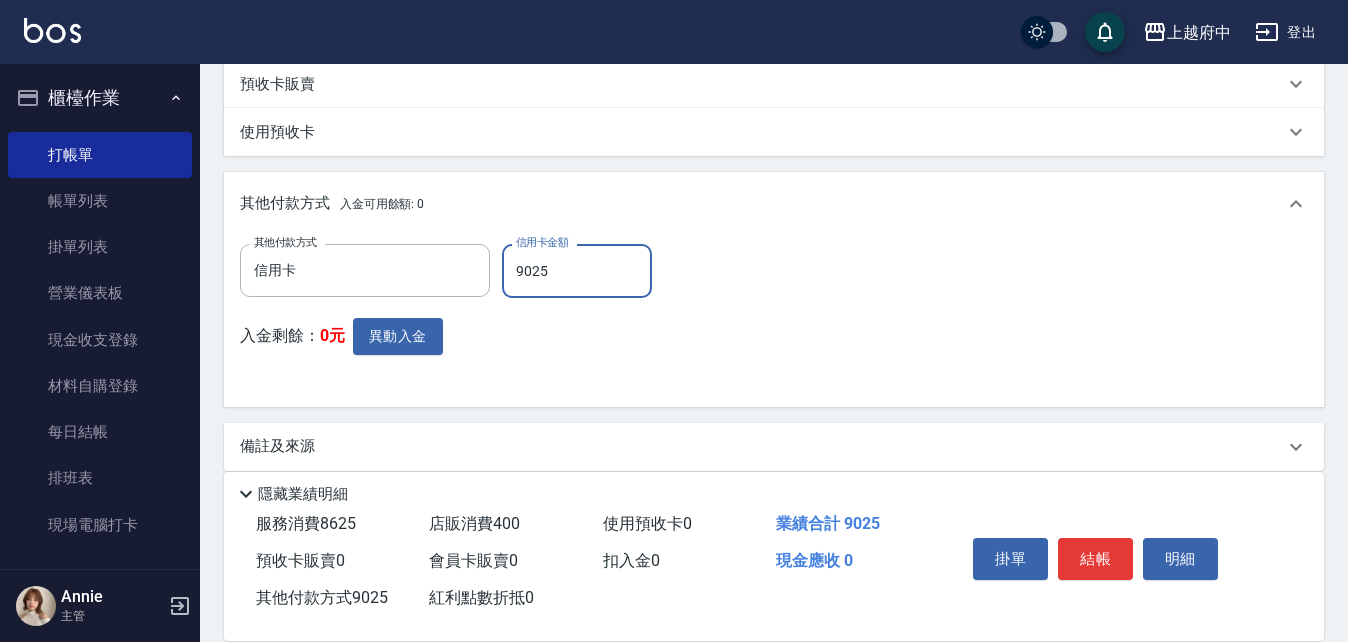 type on "9025" 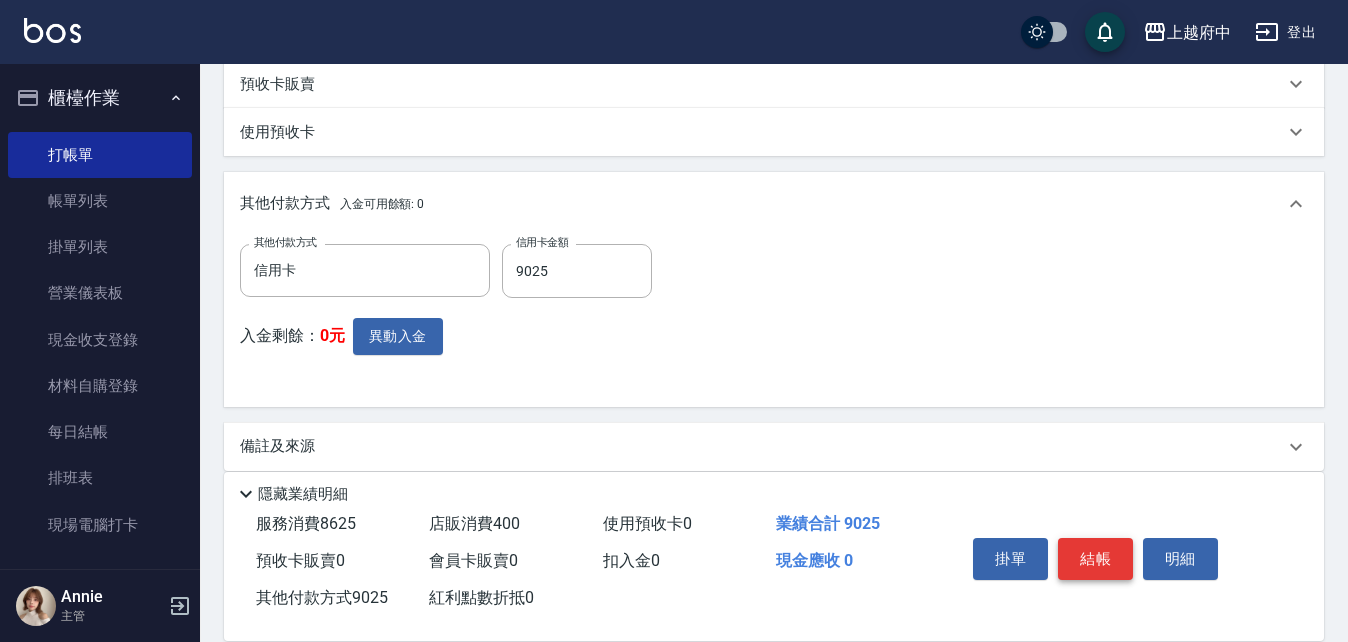 click on "結帳" at bounding box center (1095, 559) 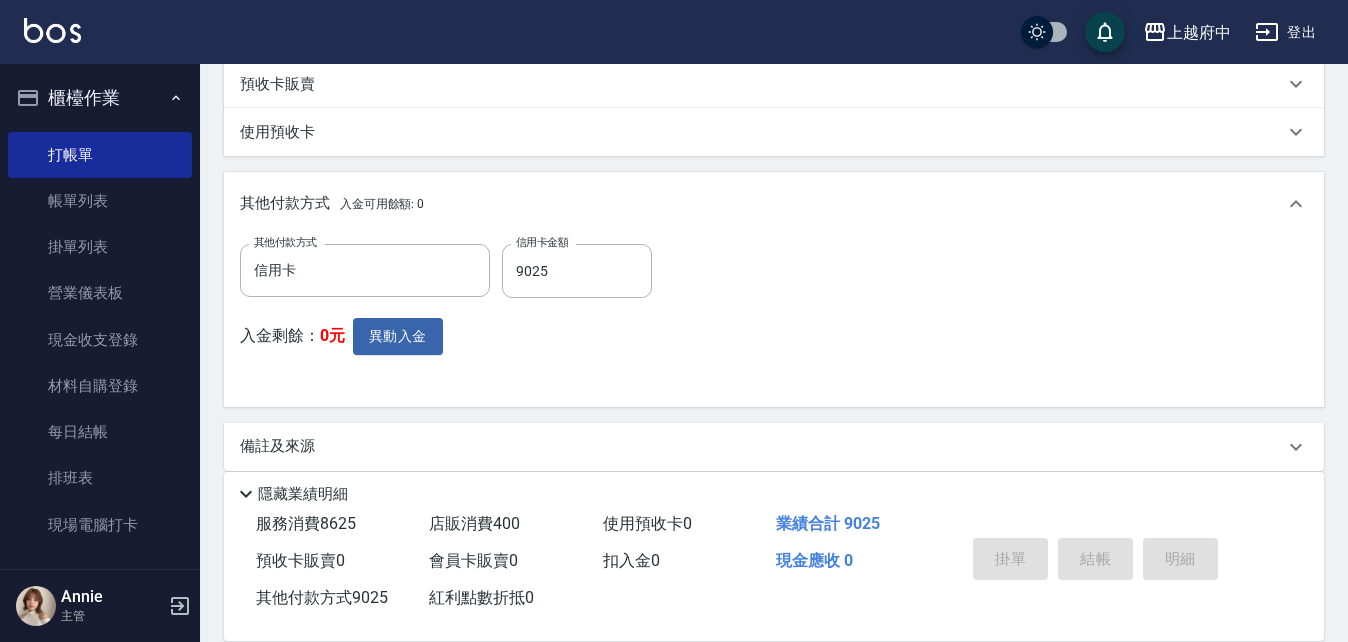 type on "2025/08/03 19:13" 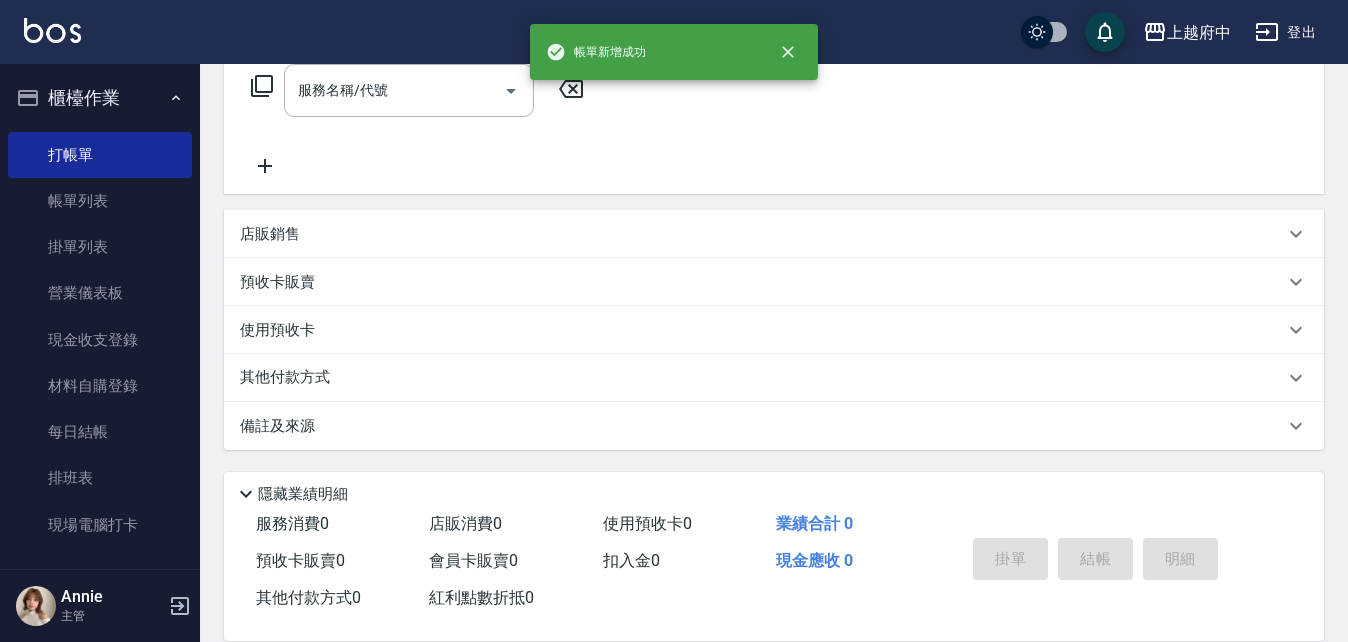 scroll, scrollTop: 0, scrollLeft: 0, axis: both 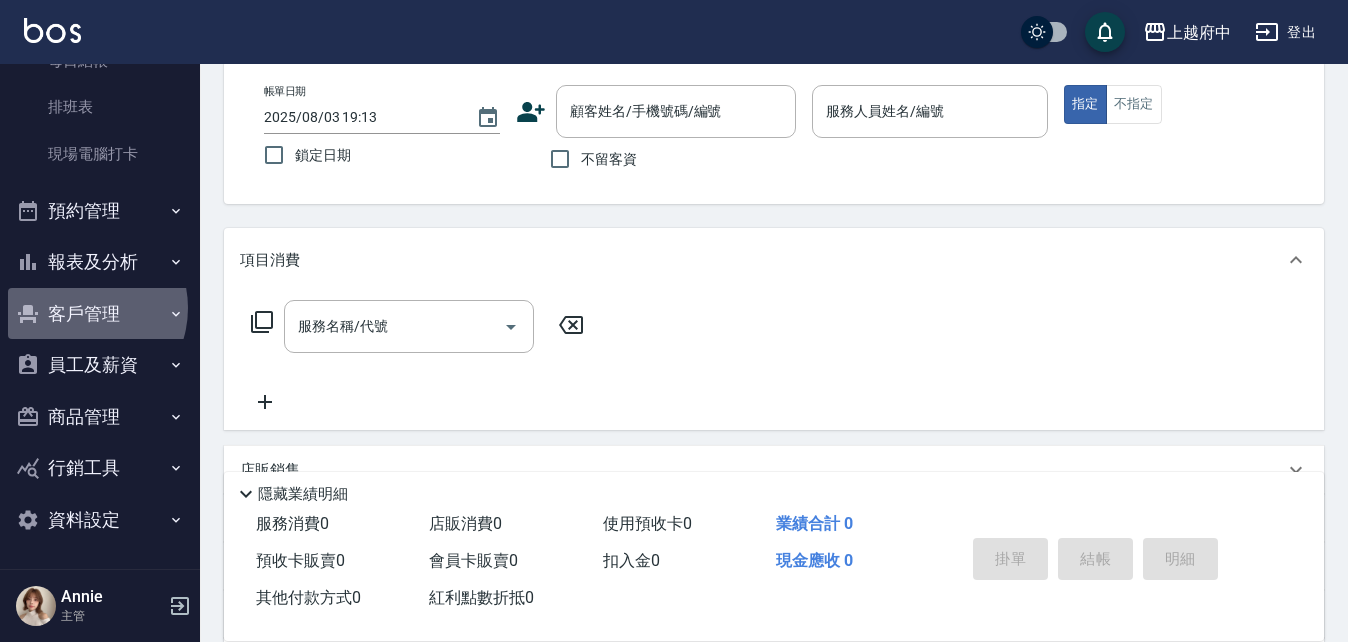 click on "客戶管理" at bounding box center (100, 314) 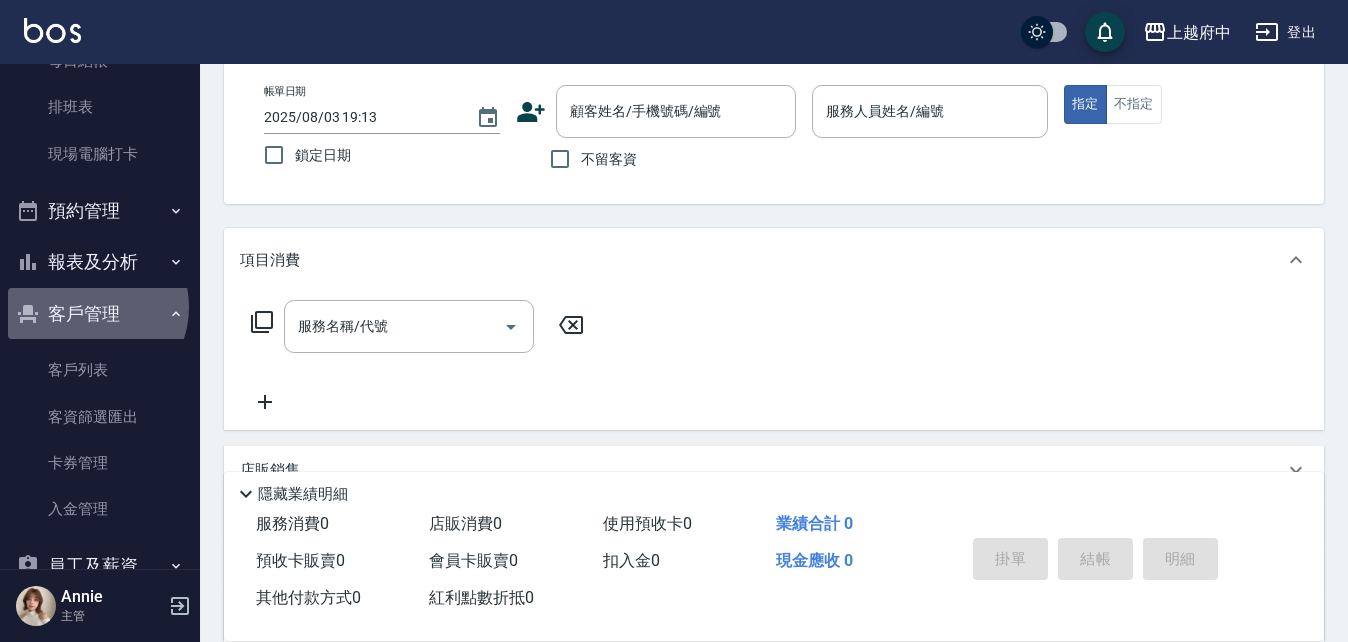 click on "客戶管理" at bounding box center (100, 314) 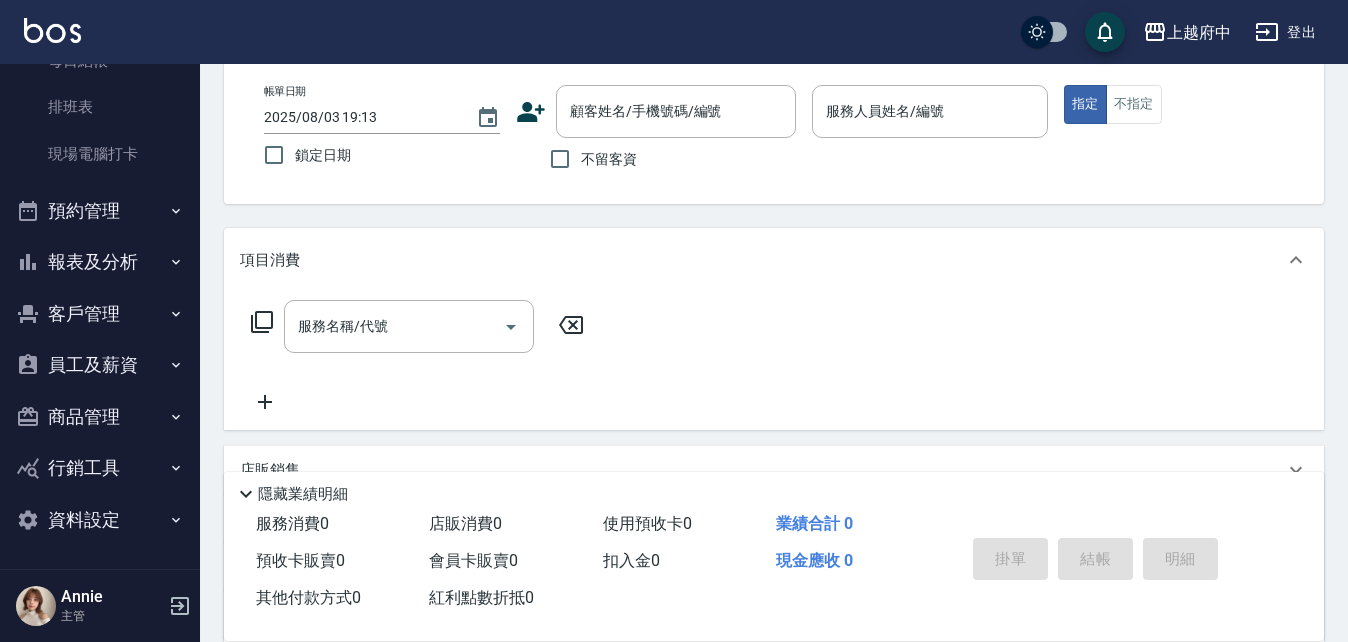 click on "報表及分析" at bounding box center (100, 262) 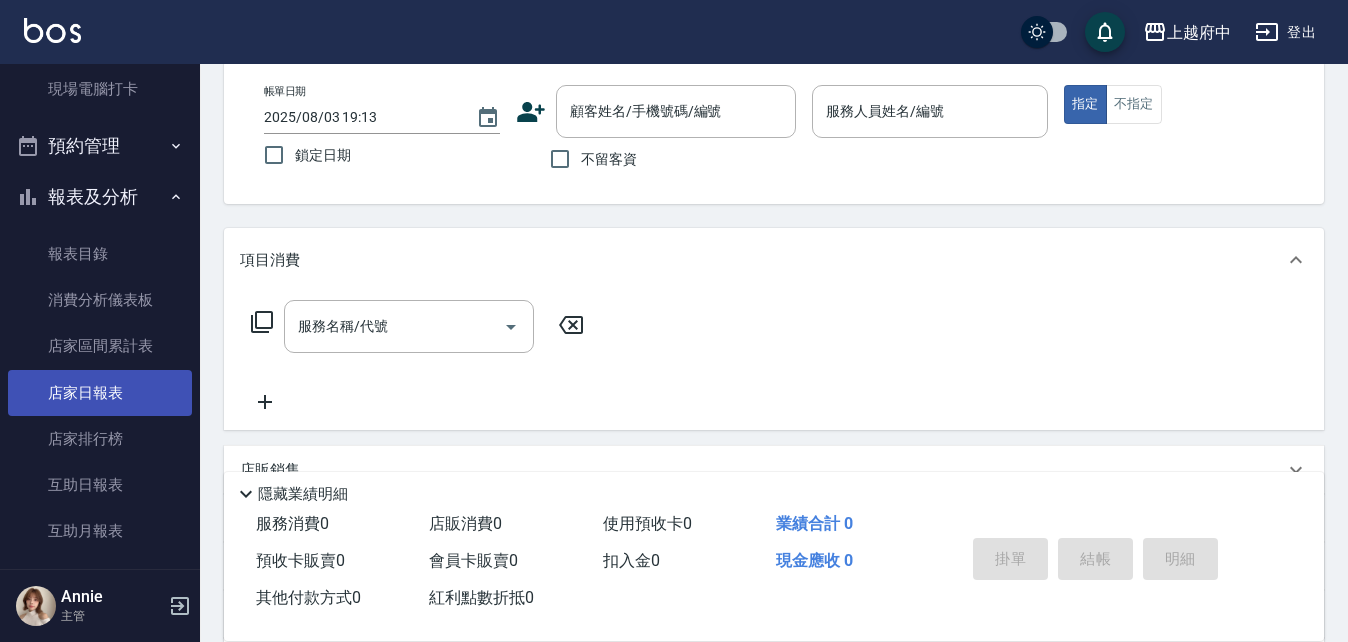 scroll, scrollTop: 471, scrollLeft: 0, axis: vertical 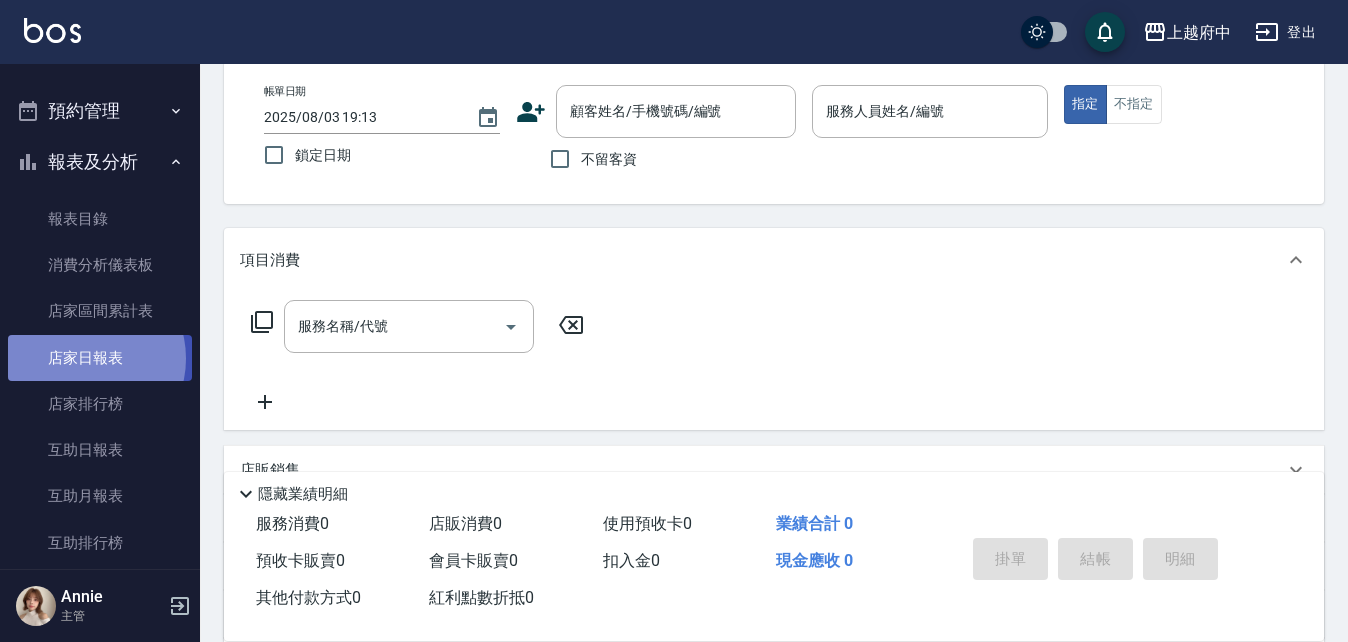 click on "店家日報表" at bounding box center (100, 358) 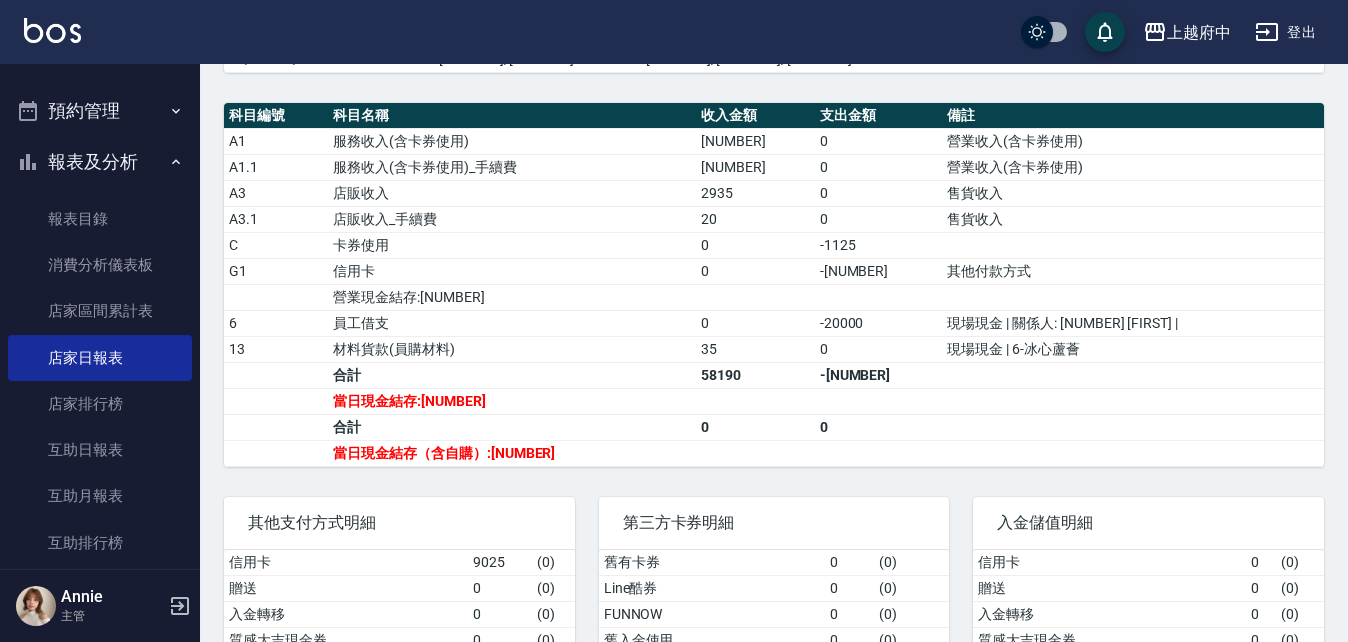 scroll, scrollTop: 700, scrollLeft: 0, axis: vertical 